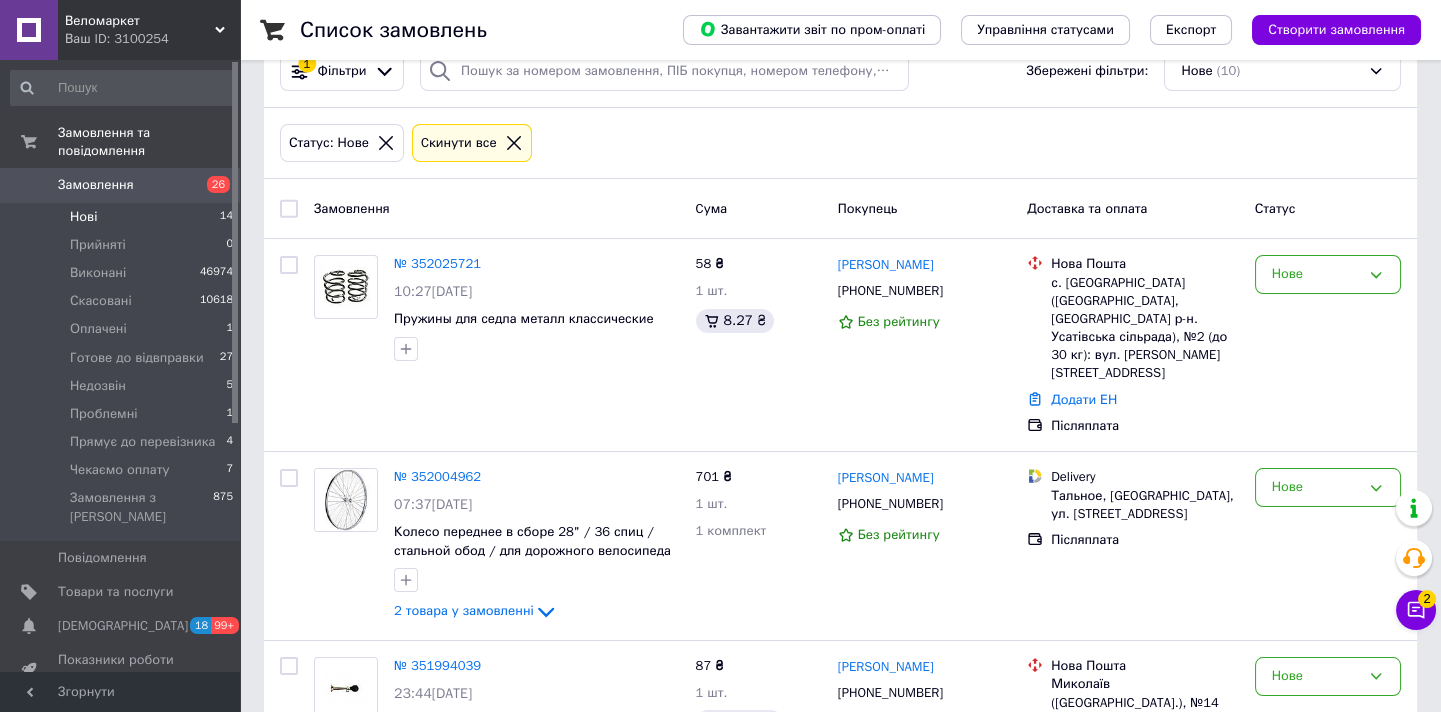 scroll, scrollTop: 0, scrollLeft: 0, axis: both 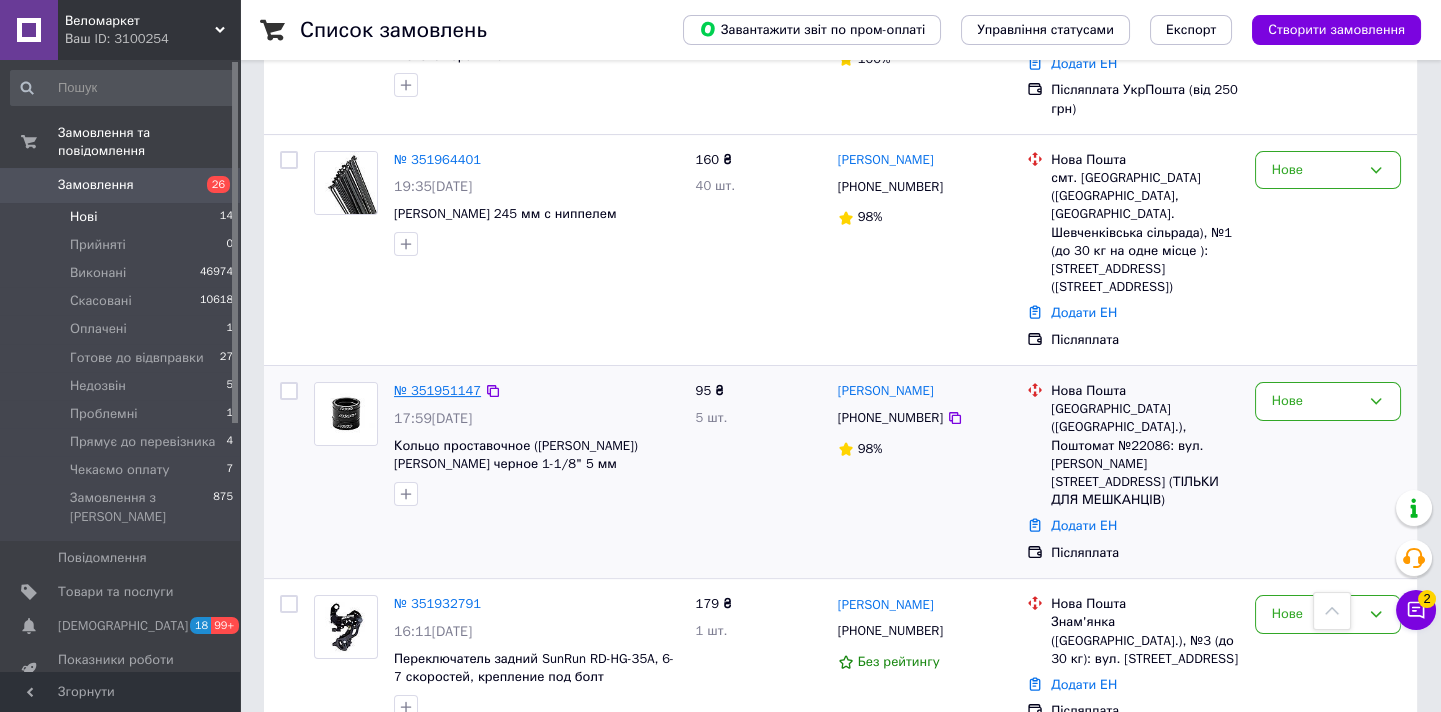 click on "№ 351951147" at bounding box center [437, 390] 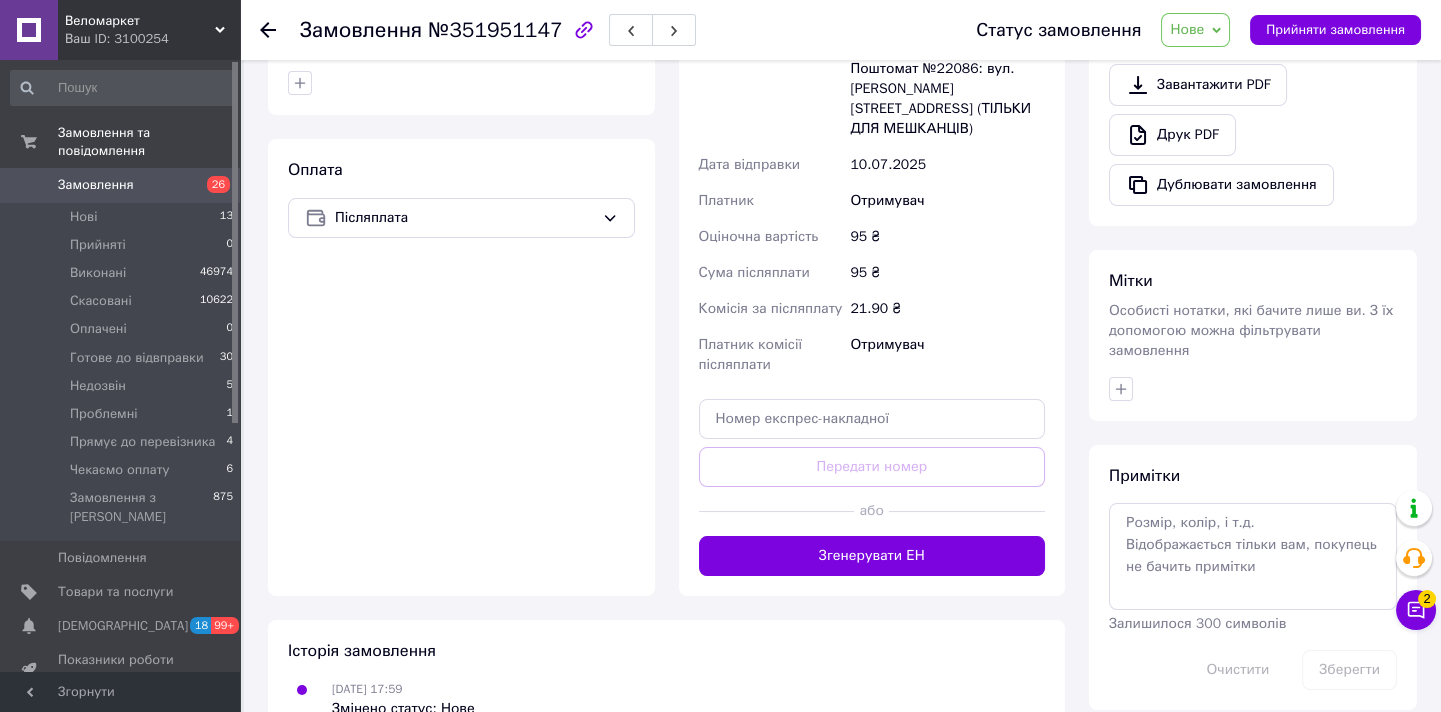 scroll, scrollTop: 330, scrollLeft: 0, axis: vertical 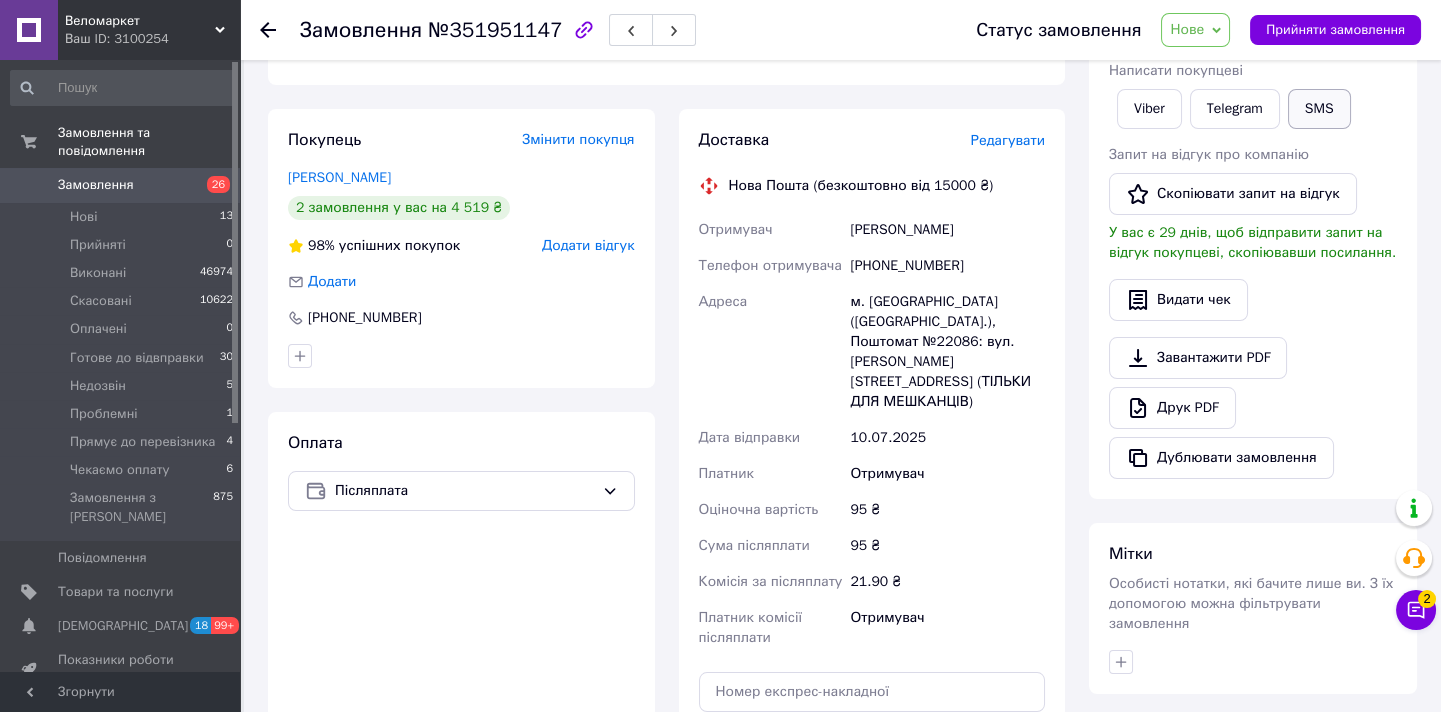 click on "SMS" at bounding box center (1319, 109) 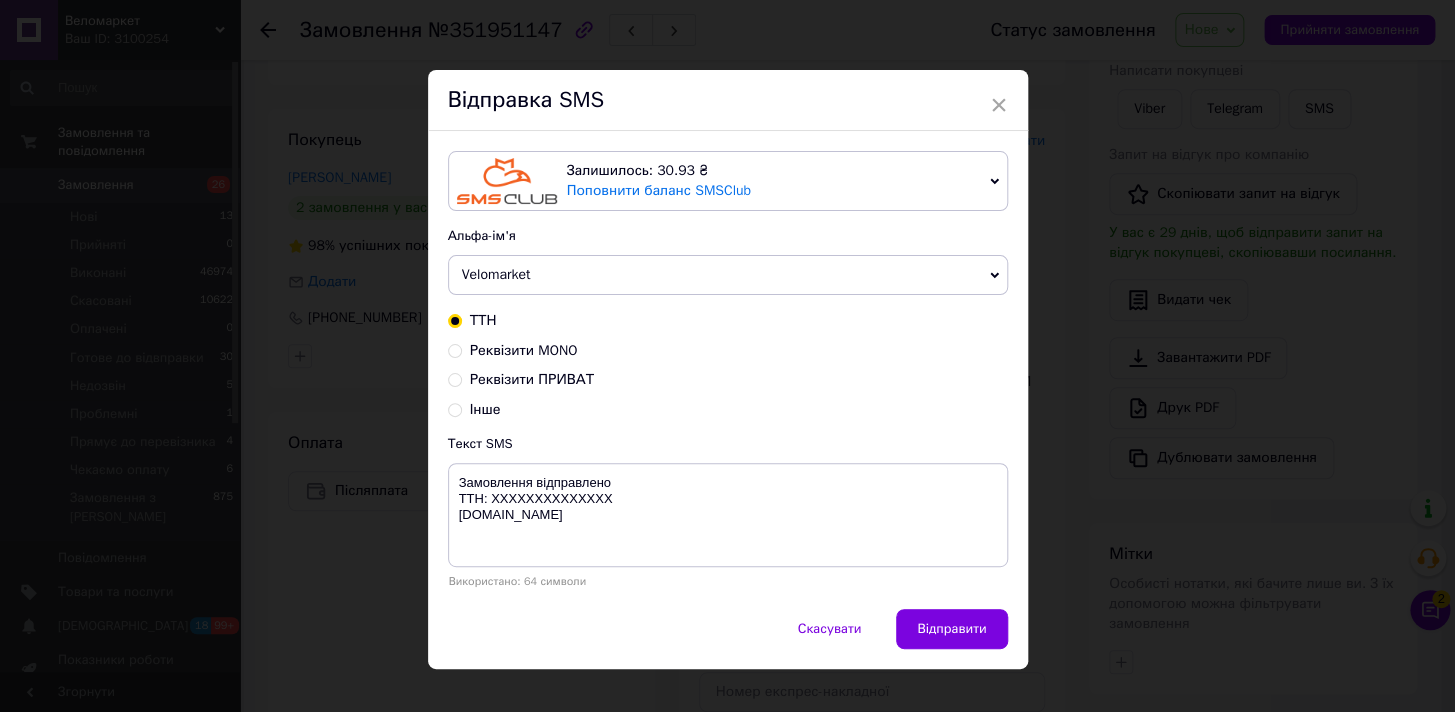 click on "Реквізити MONO" at bounding box center [524, 350] 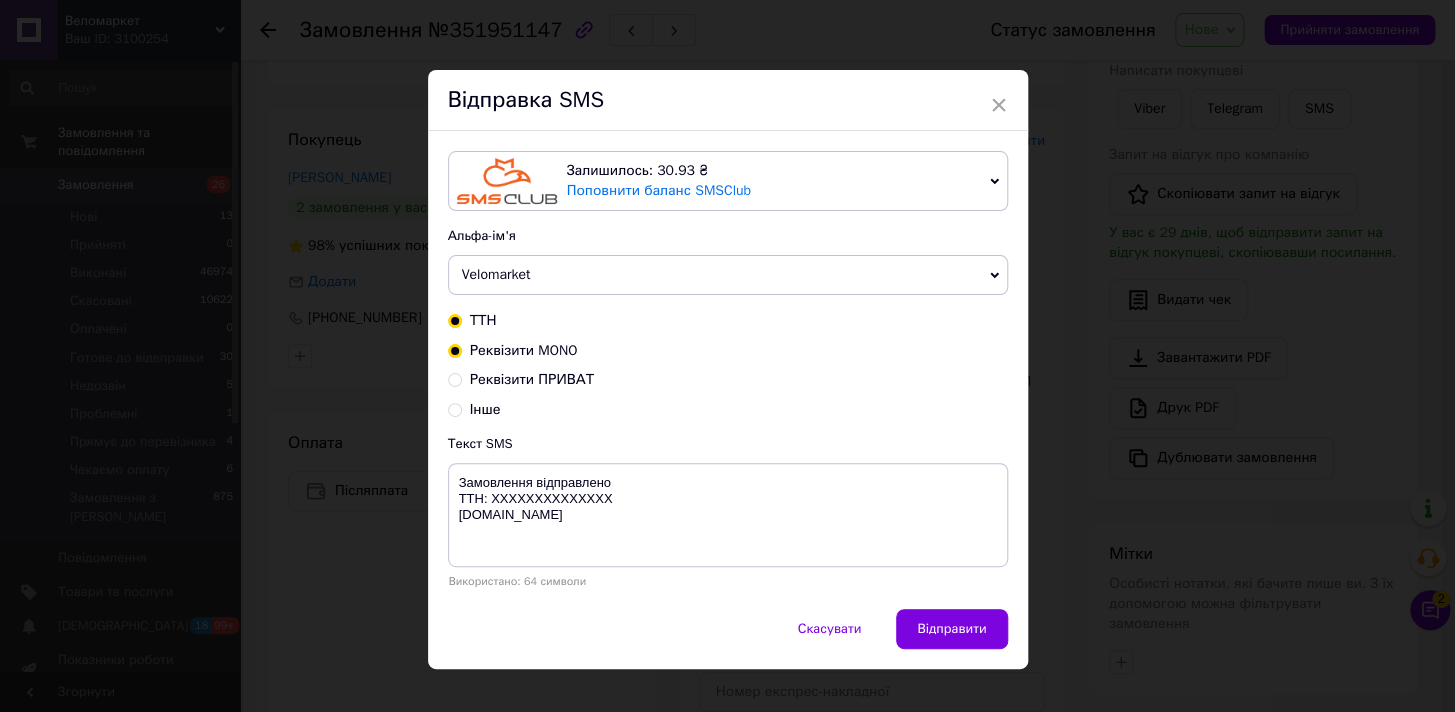 radio on "false" 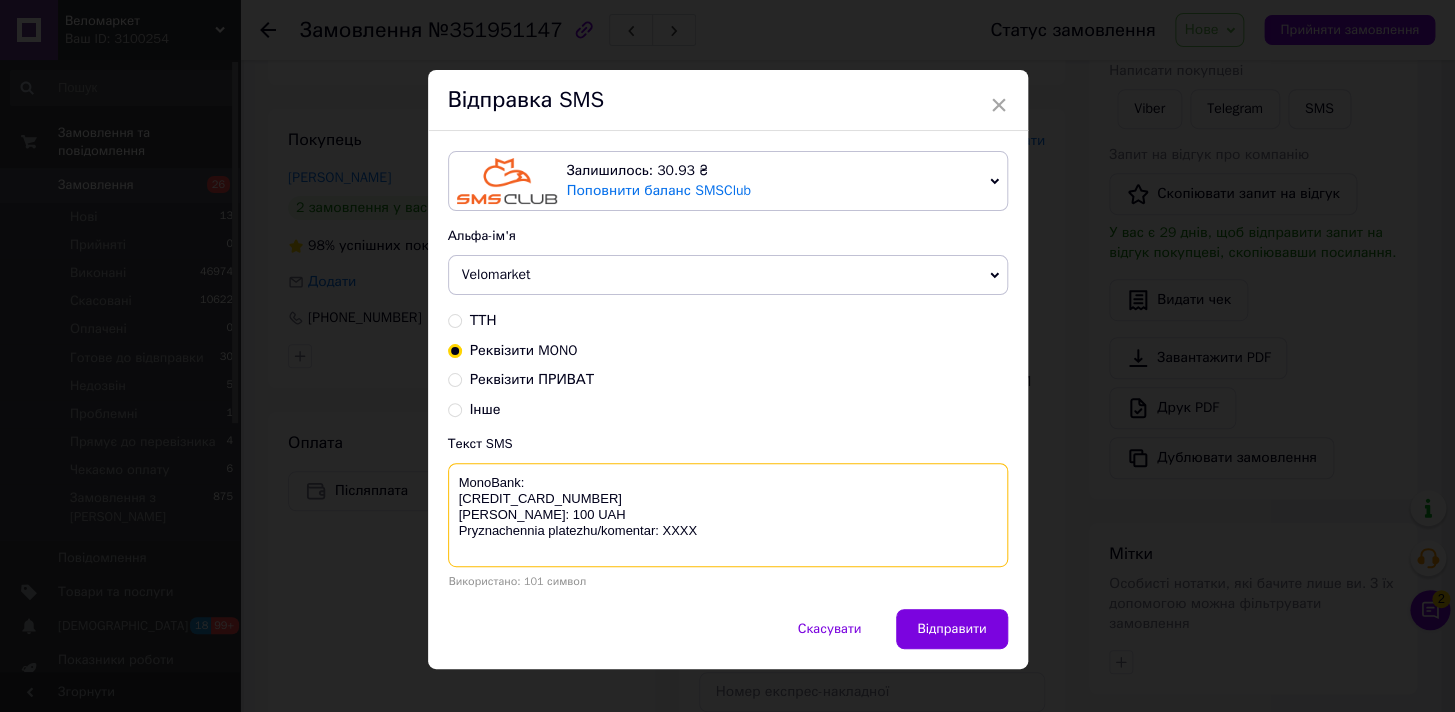 click on "MonoBank:
4441 1111 5106 5715
Yurchenko Stanislav
Suma: 100 UAH
Pryznachennia platezhu/komentar: XXXX" at bounding box center (728, 515) 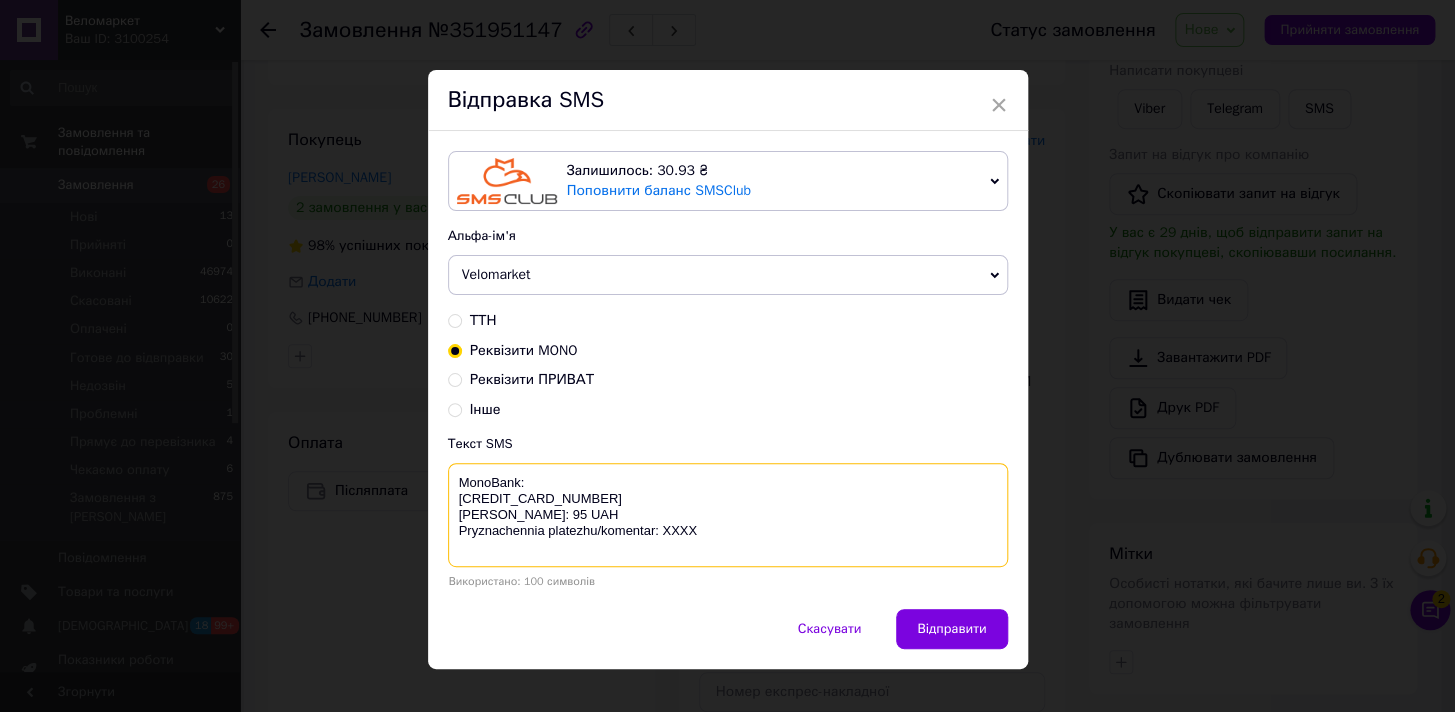 drag, startPoint x: 545, startPoint y: 529, endPoint x: 459, endPoint y: 479, distance: 99.47864 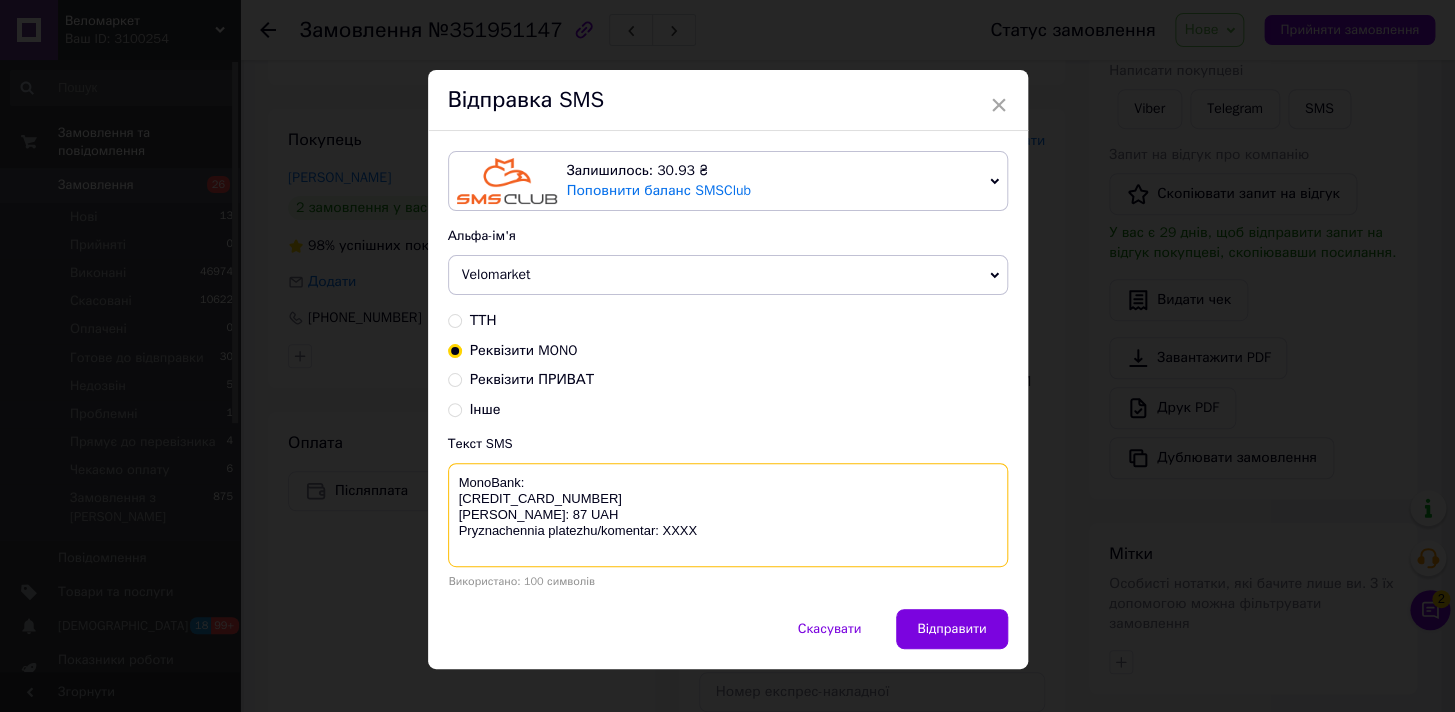 drag, startPoint x: 547, startPoint y: 530, endPoint x: 452, endPoint y: 480, distance: 107.35455 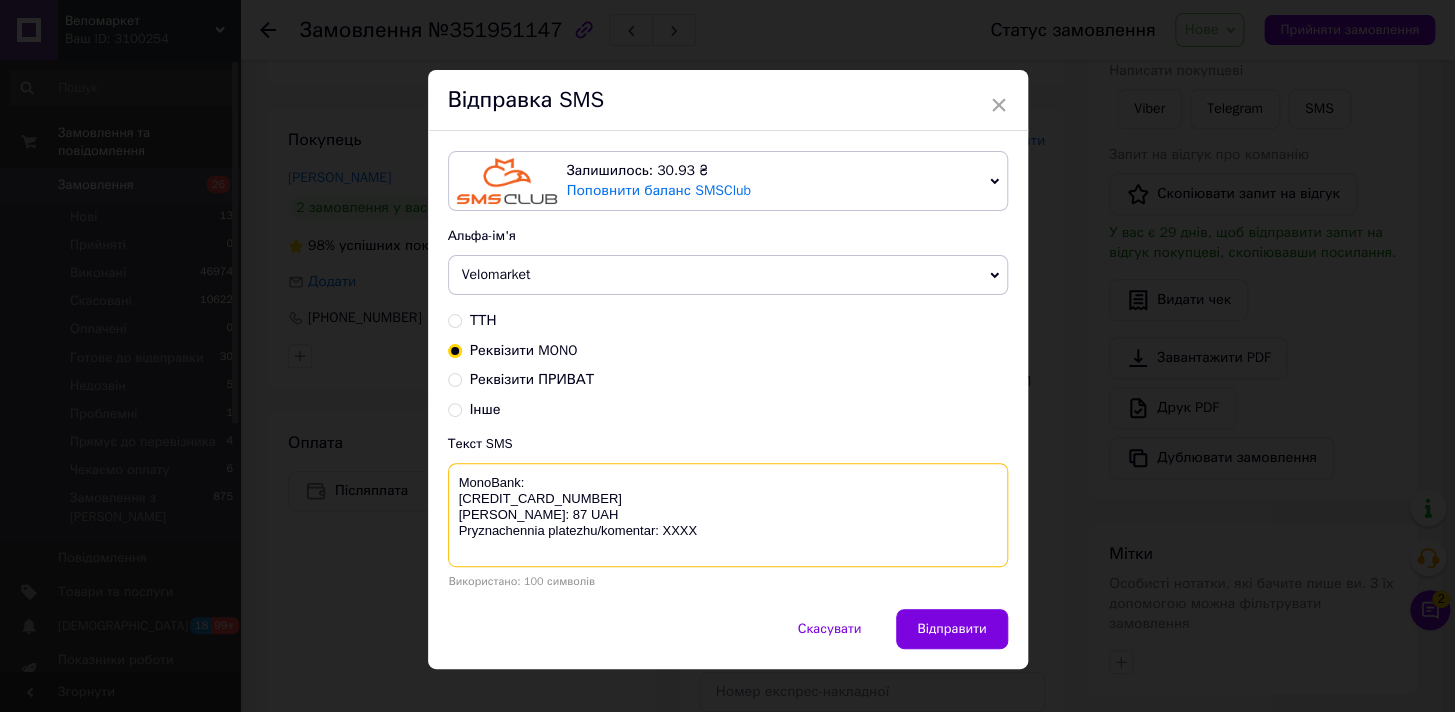type on "MonoBank:
4441 1111 5106 5715
Yurchenko Stanislav
Suma: 87 UAH
Pryznachennia platezhu/komentar: XXXX" 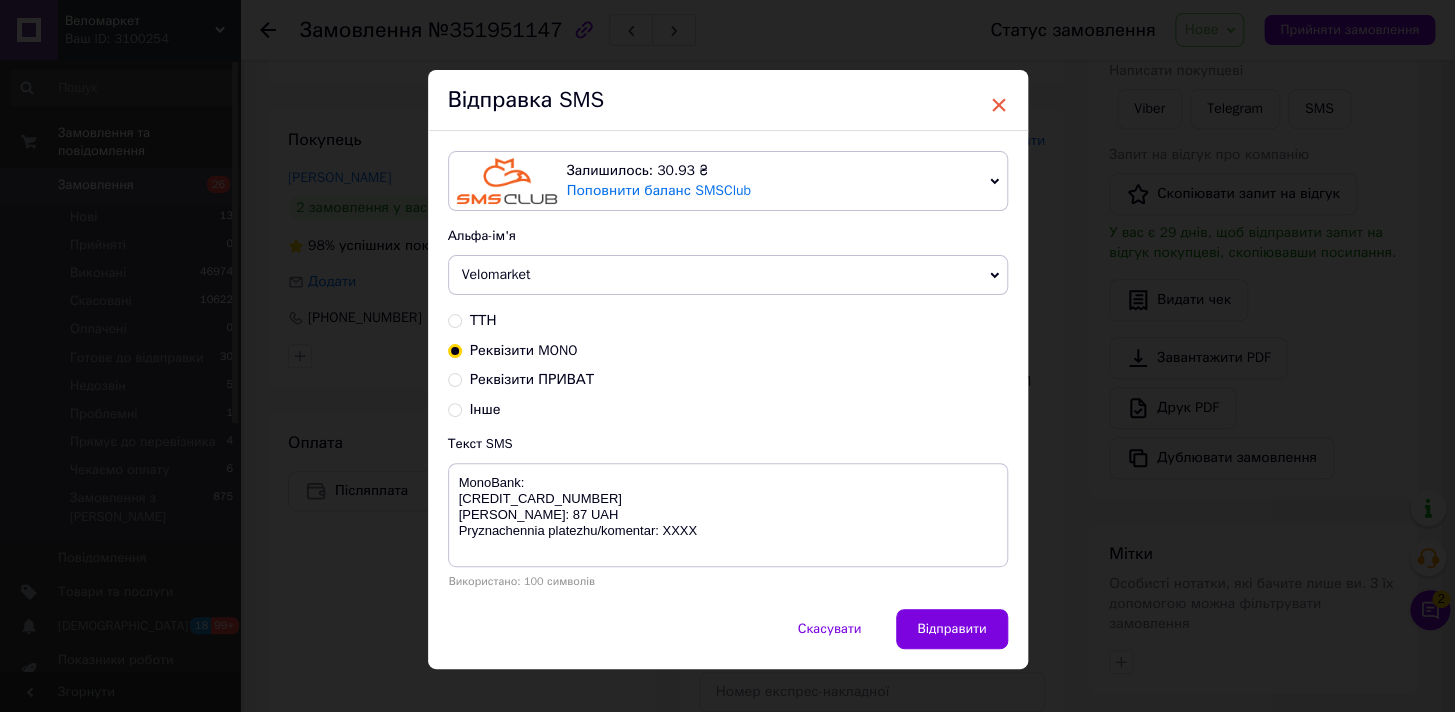 click on "×" at bounding box center (999, 105) 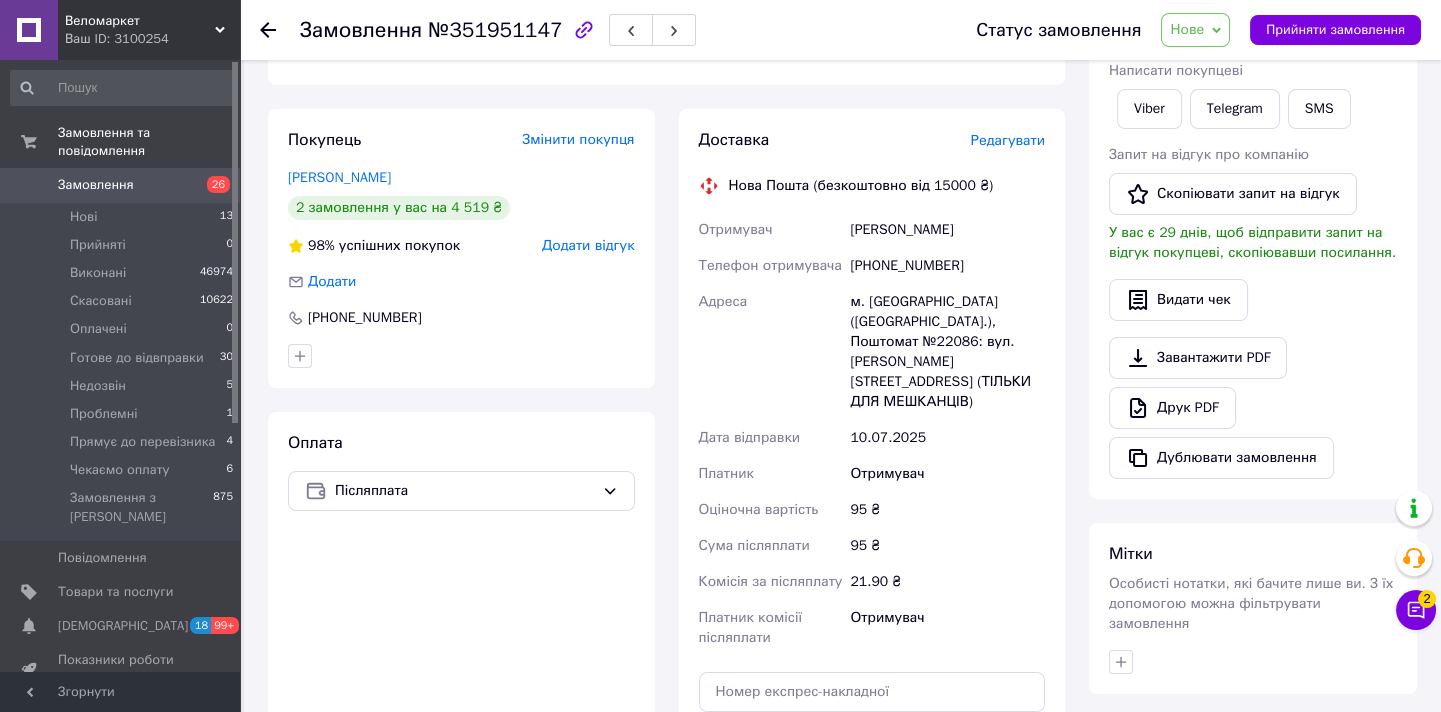 click on "Нове" at bounding box center (1187, 29) 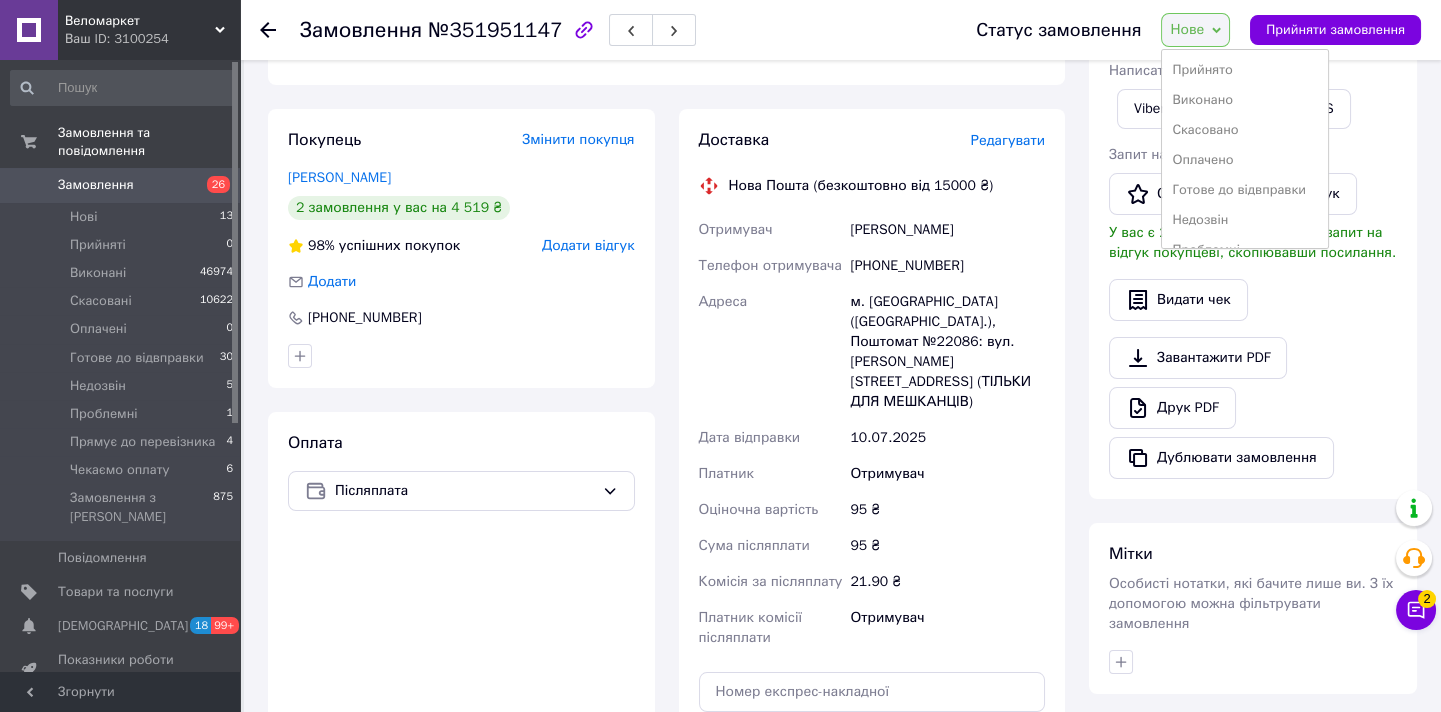 click on "Оплата Післяплата" at bounding box center [461, 640] 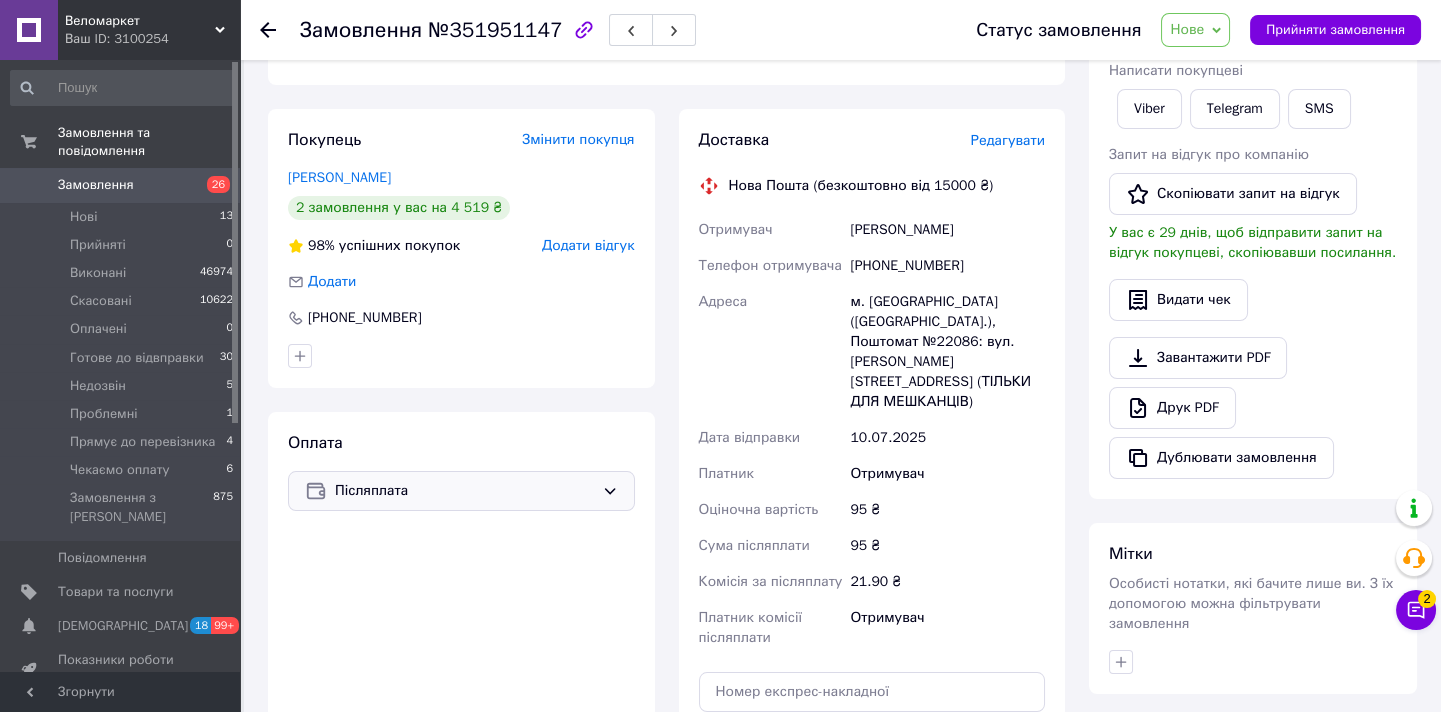 drag, startPoint x: 364, startPoint y: 443, endPoint x: 377, endPoint y: 466, distance: 26.41969 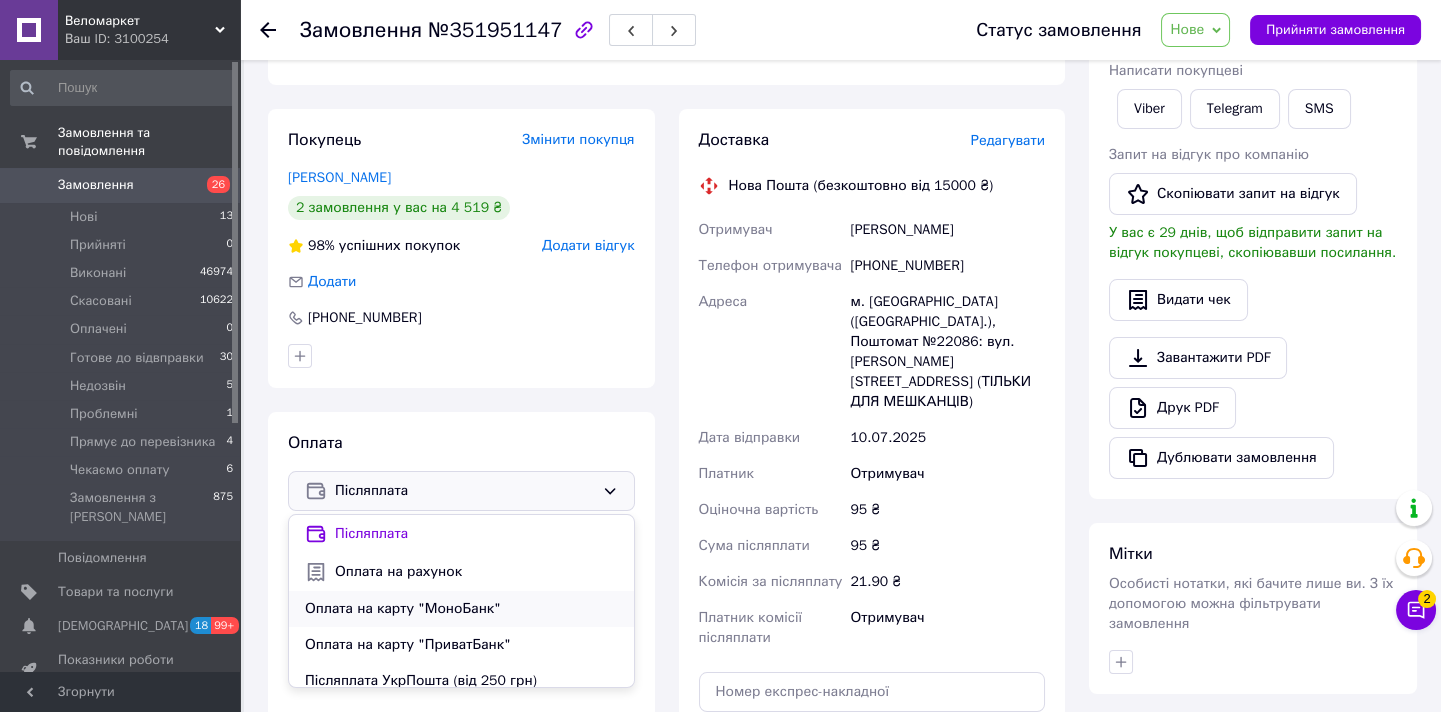 click on "Оплата на карту "МоноБанк"" at bounding box center [461, 609] 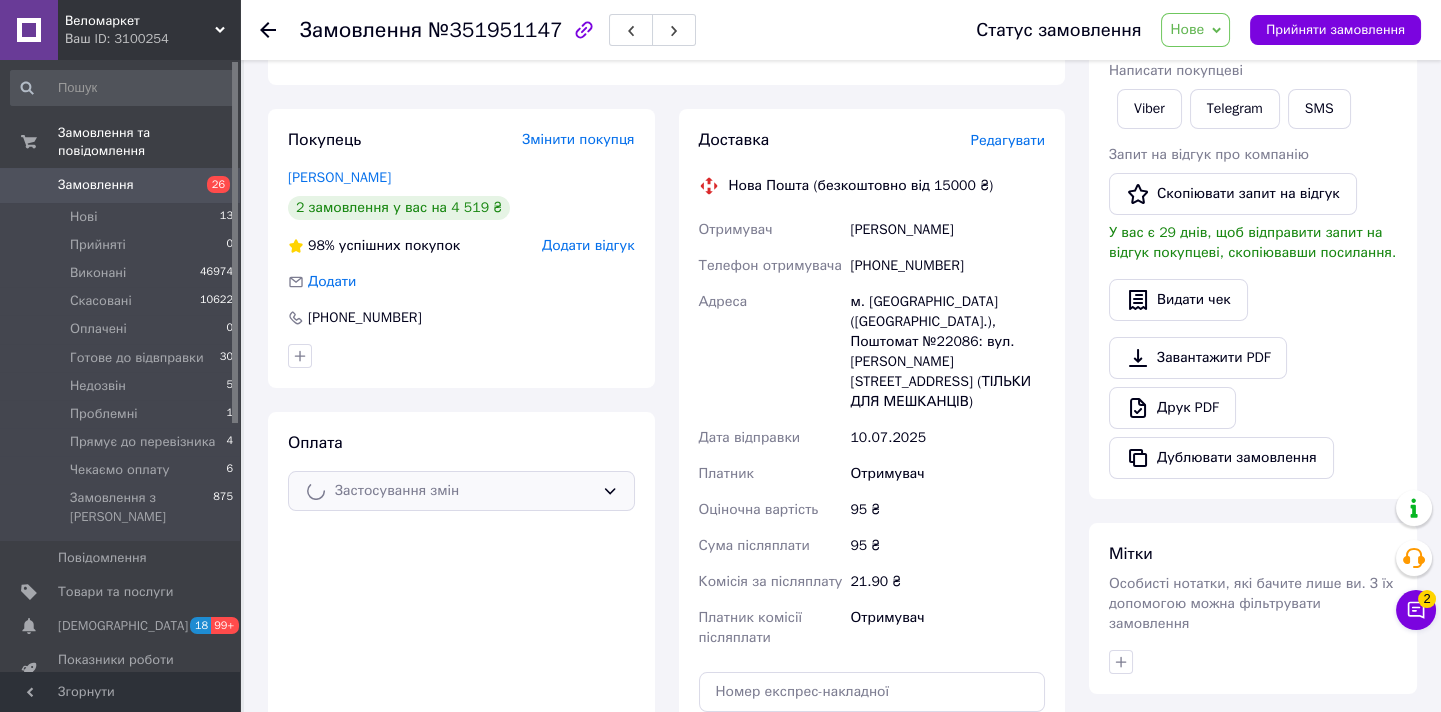 click on "Статус замовлення Нове Прийнято Виконано Скасовано Оплачено Готове до відвправки Недозвін Проблемні Прямує до перевізника Чекаємо оплату Прийняти замовлення" at bounding box center (1178, 30) 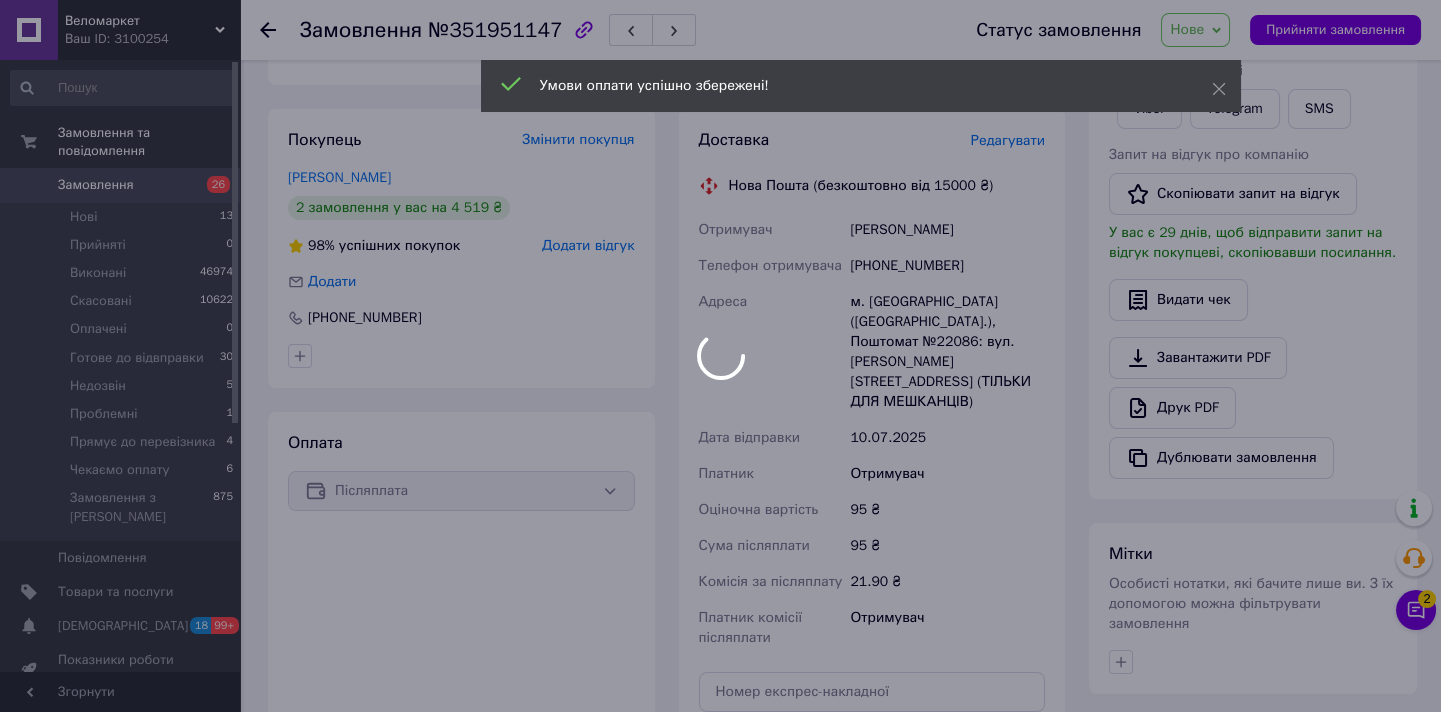 click on "Умови оплати успішно збережені!" at bounding box center [861, 86] 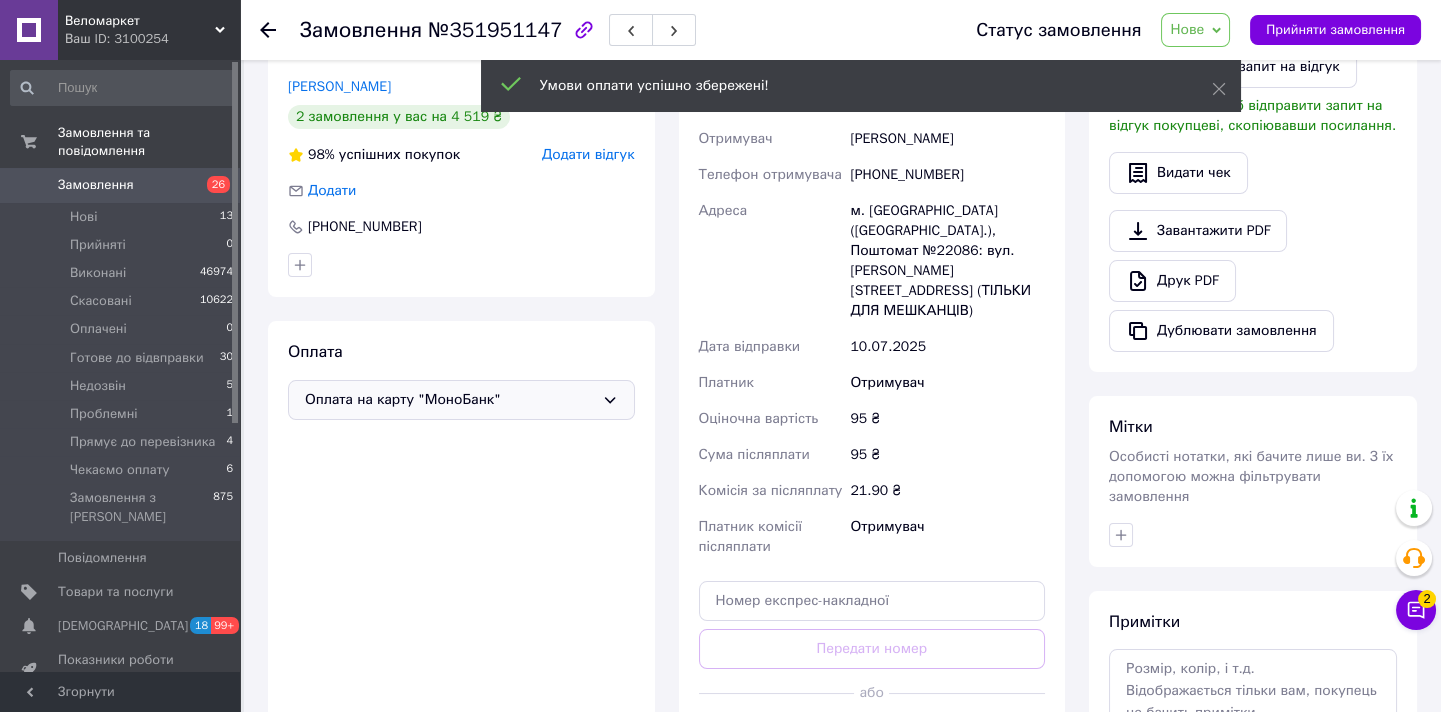 scroll, scrollTop: 0, scrollLeft: 0, axis: both 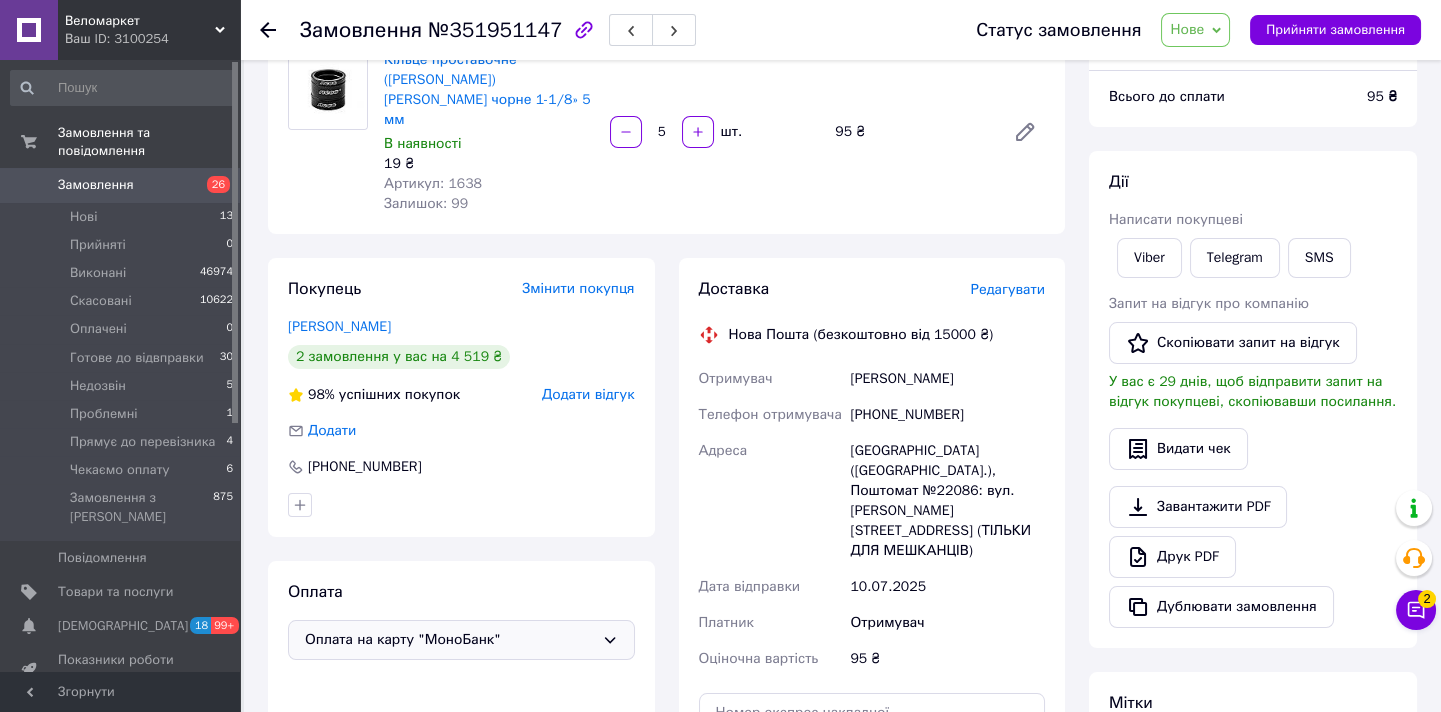 click on "Нове" at bounding box center [1195, 30] 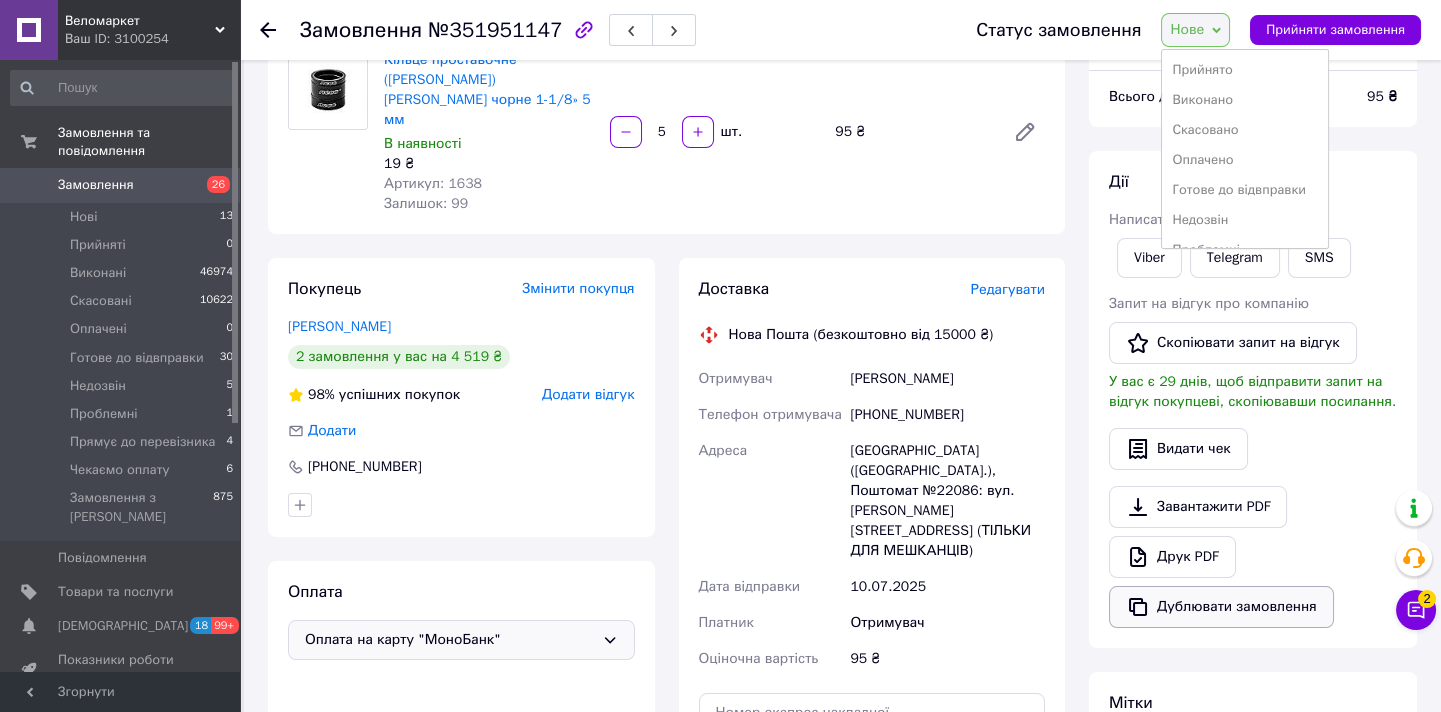 scroll, scrollTop: 603, scrollLeft: 0, axis: vertical 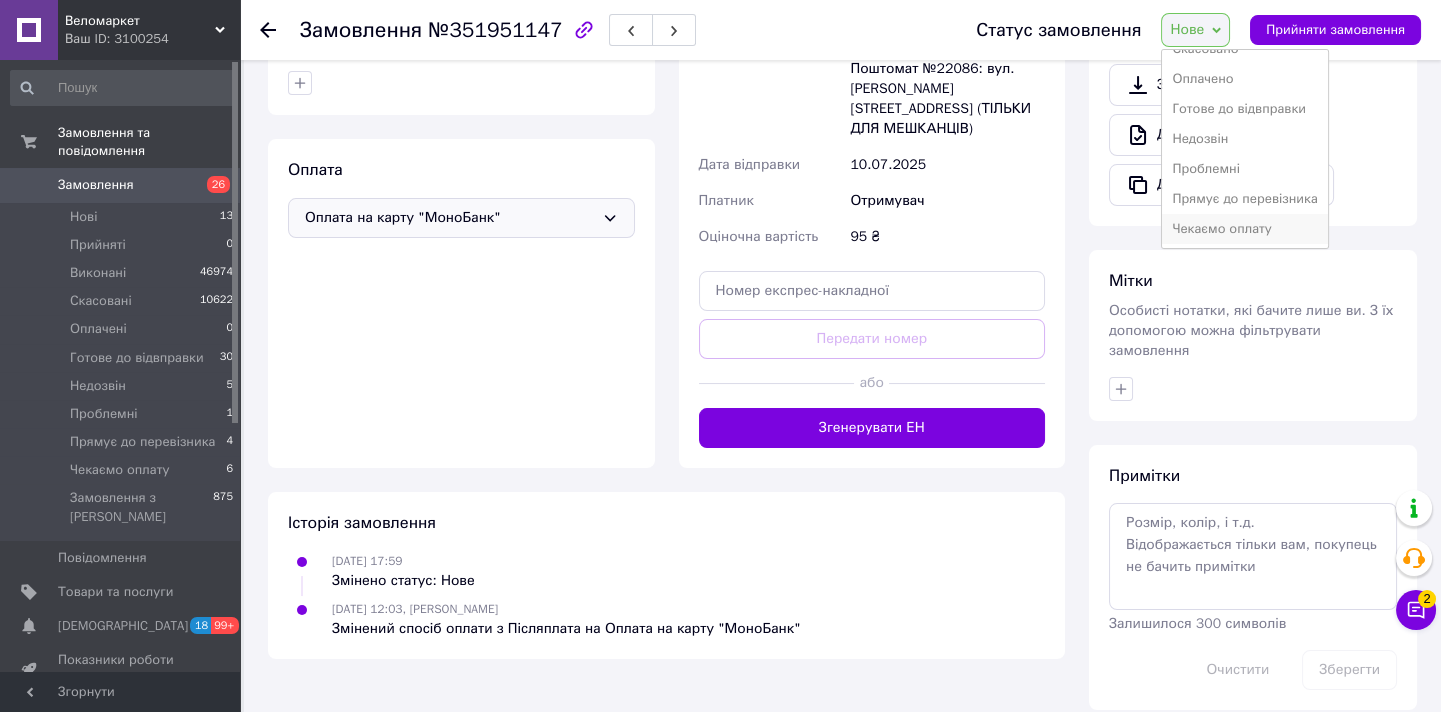 click on "Чекаємо оплату" at bounding box center (1244, 229) 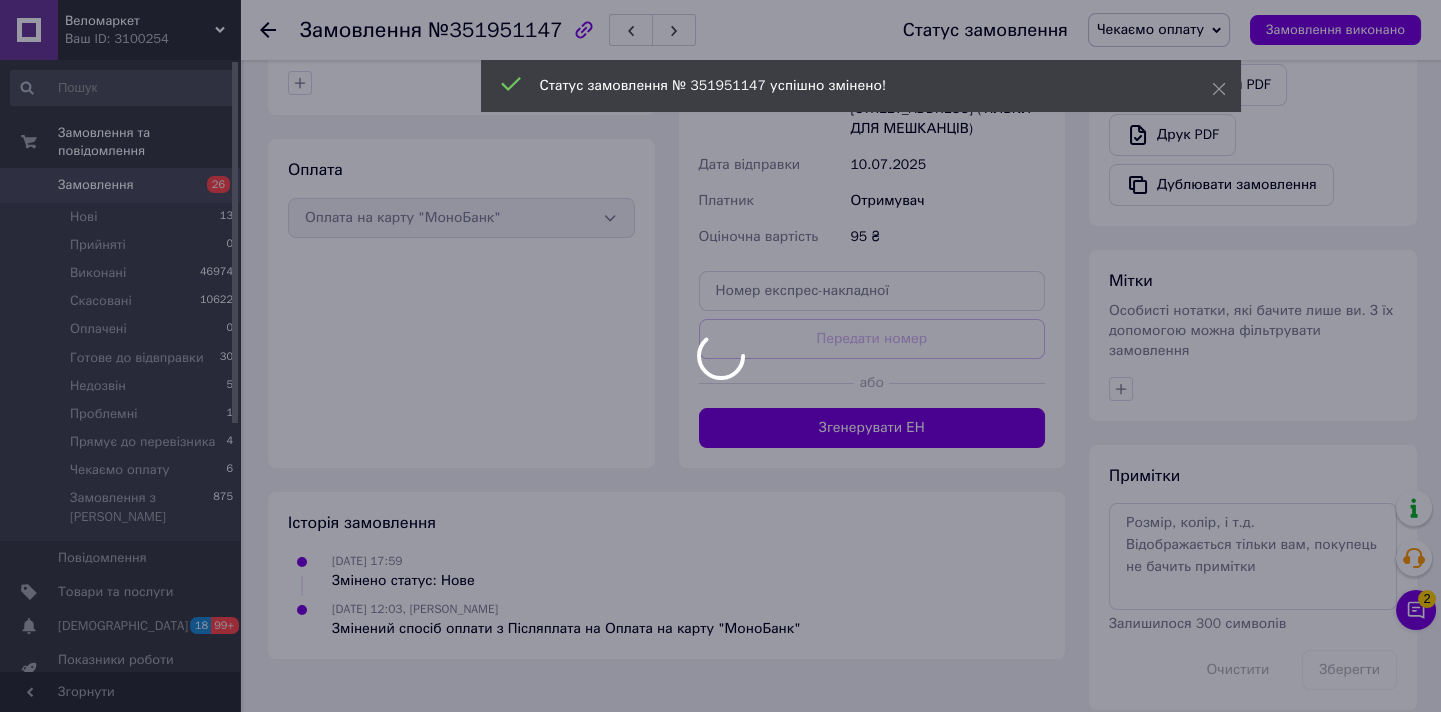 scroll, scrollTop: 567, scrollLeft: 0, axis: vertical 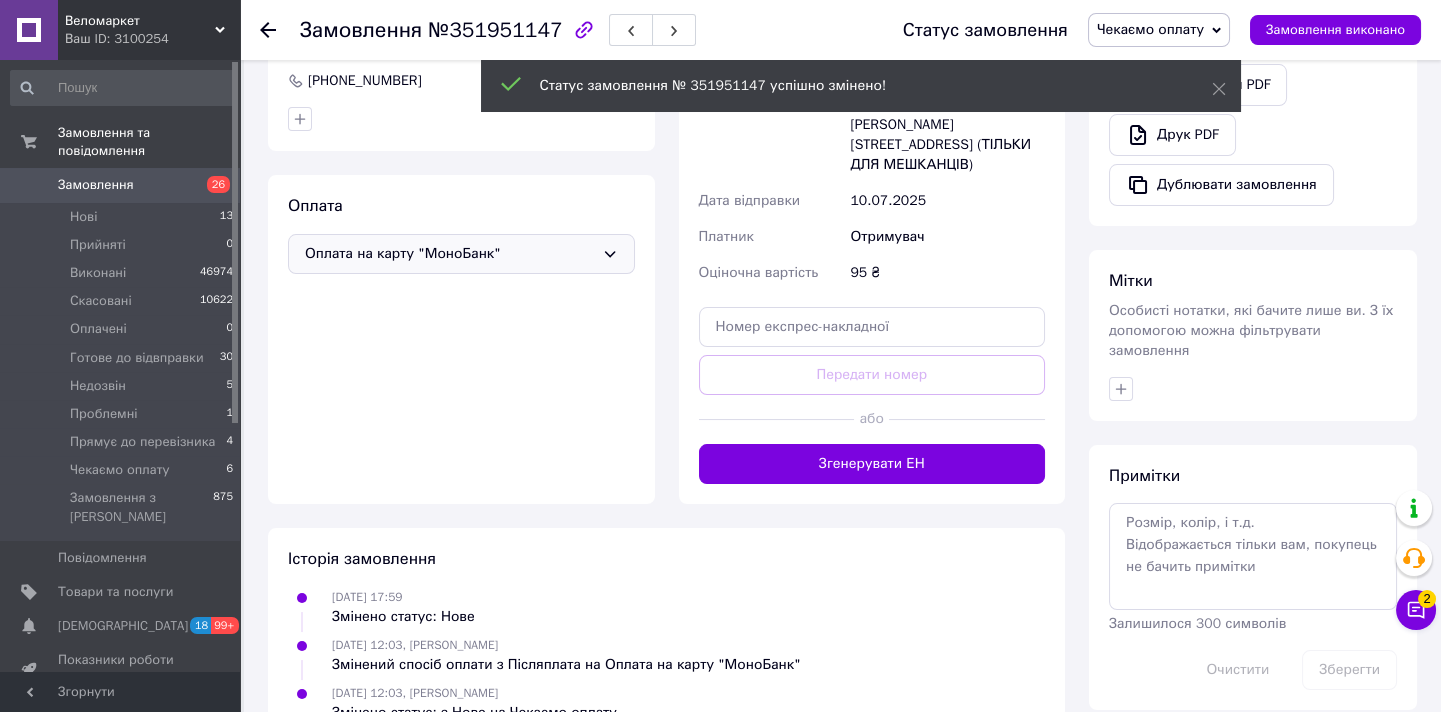 click on "Нові 13" at bounding box center (122, 217) 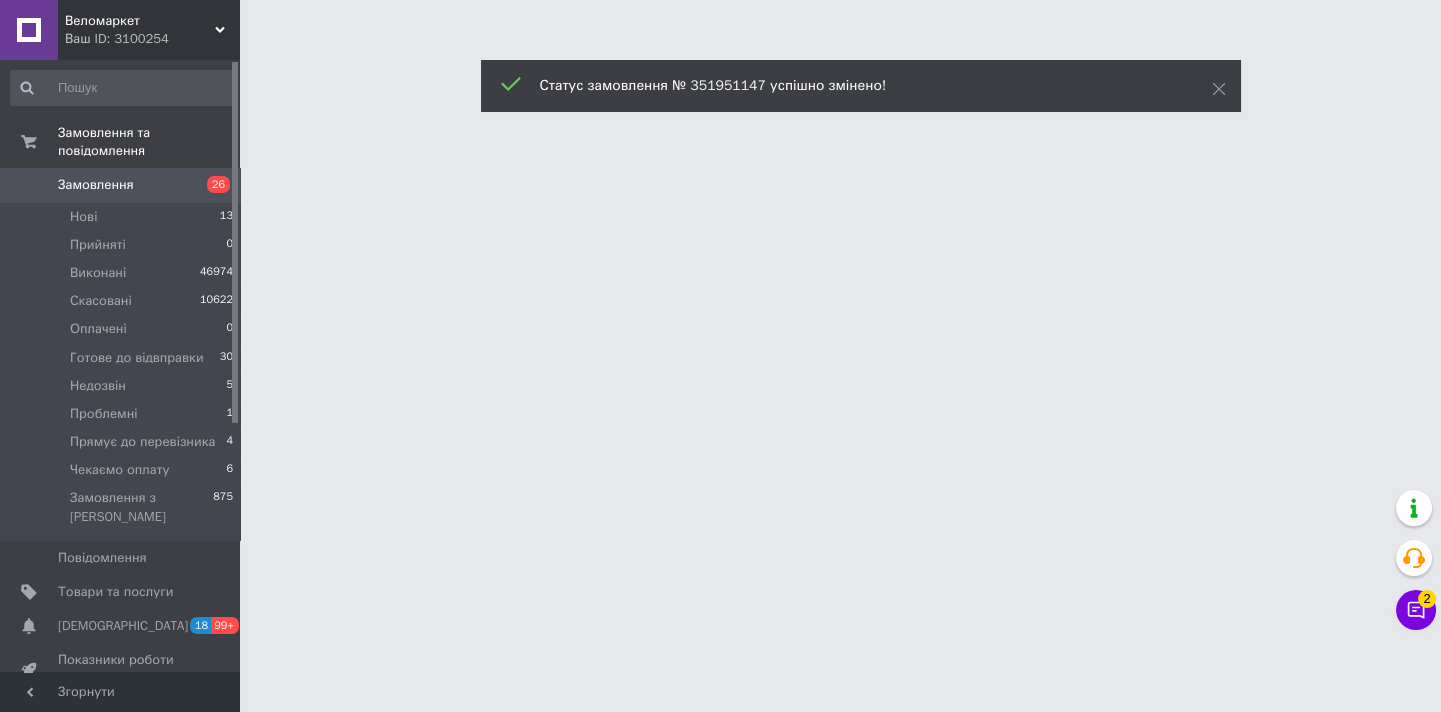 scroll, scrollTop: 0, scrollLeft: 0, axis: both 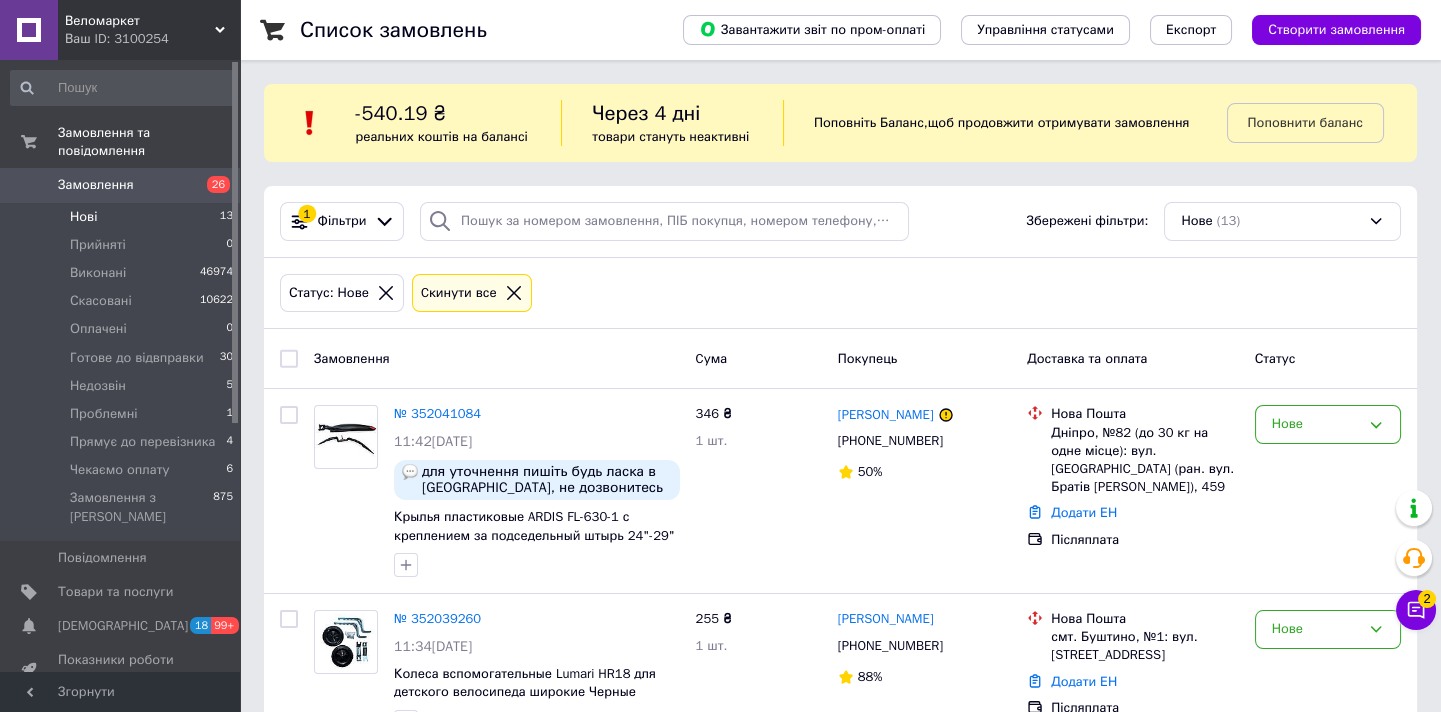click on "Нові 13" at bounding box center [122, 217] 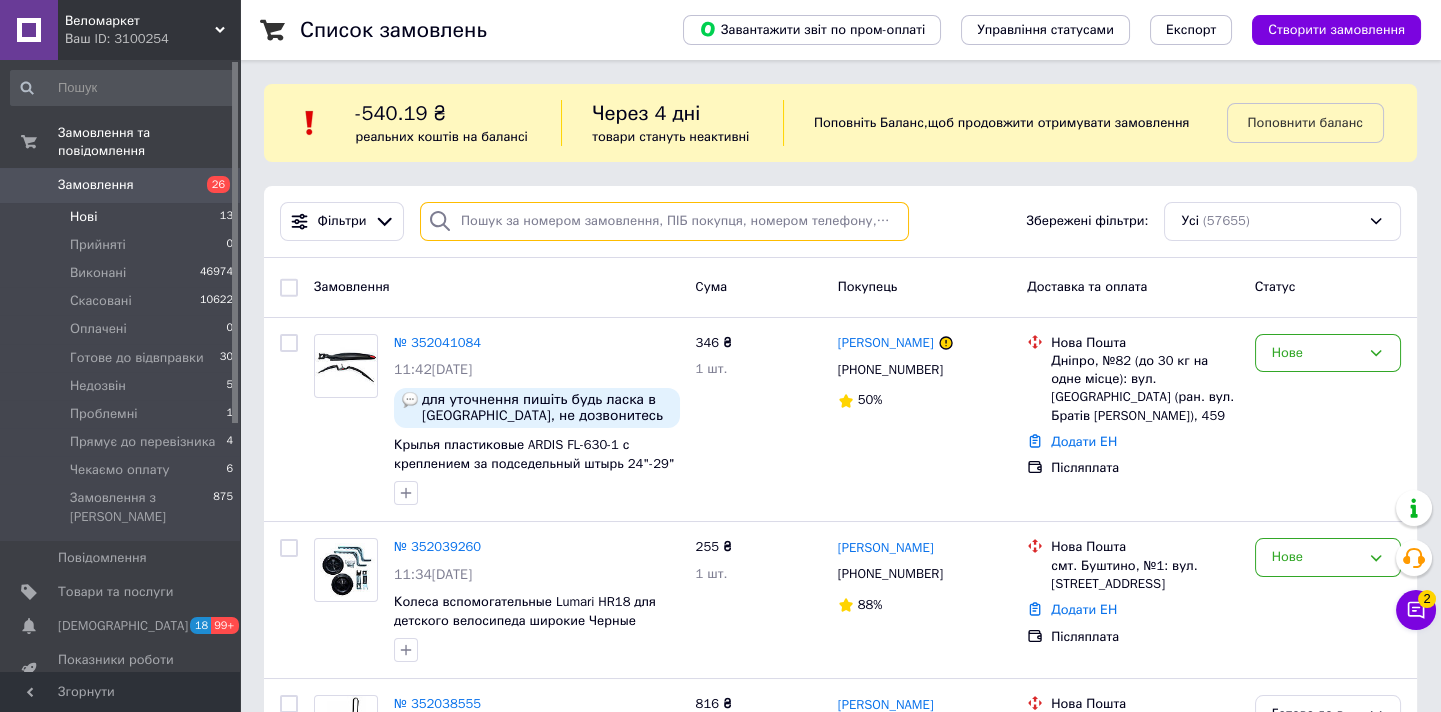 click at bounding box center [664, 221] 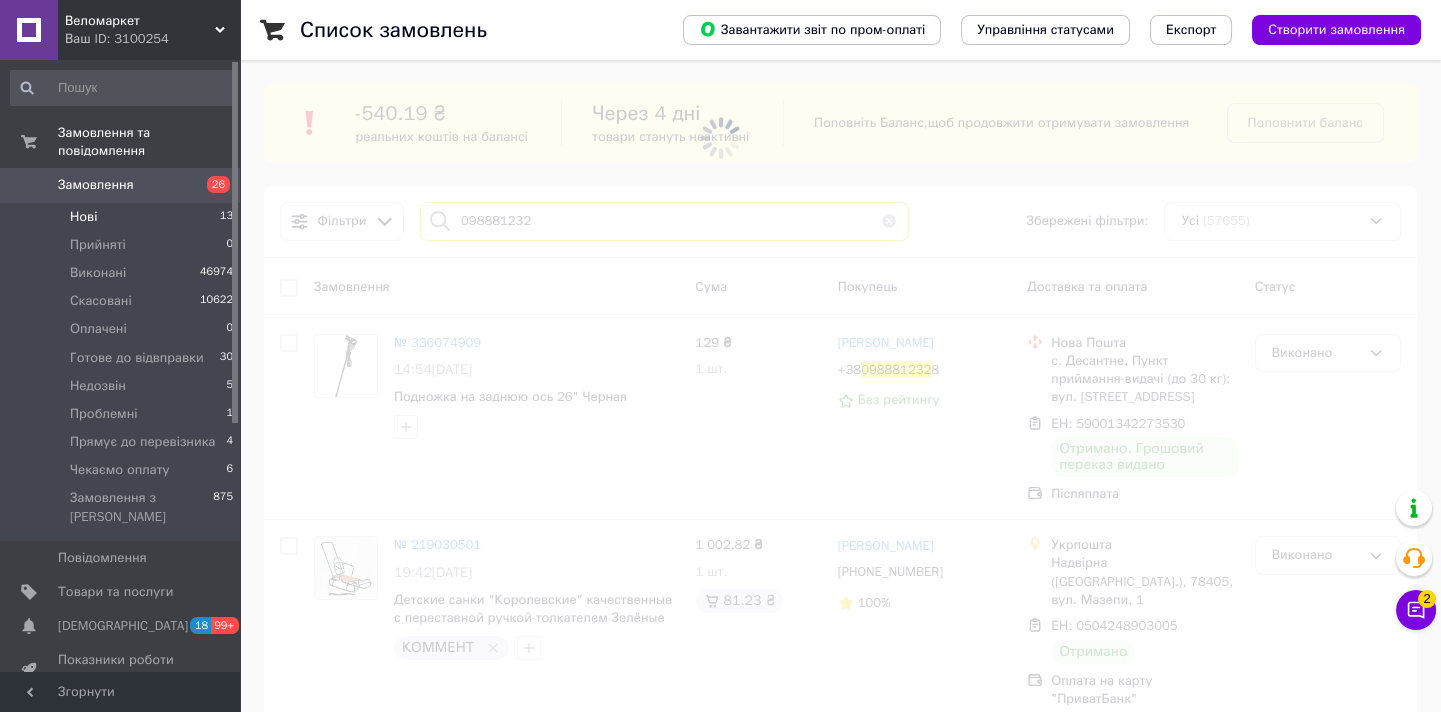 type on "0988812328" 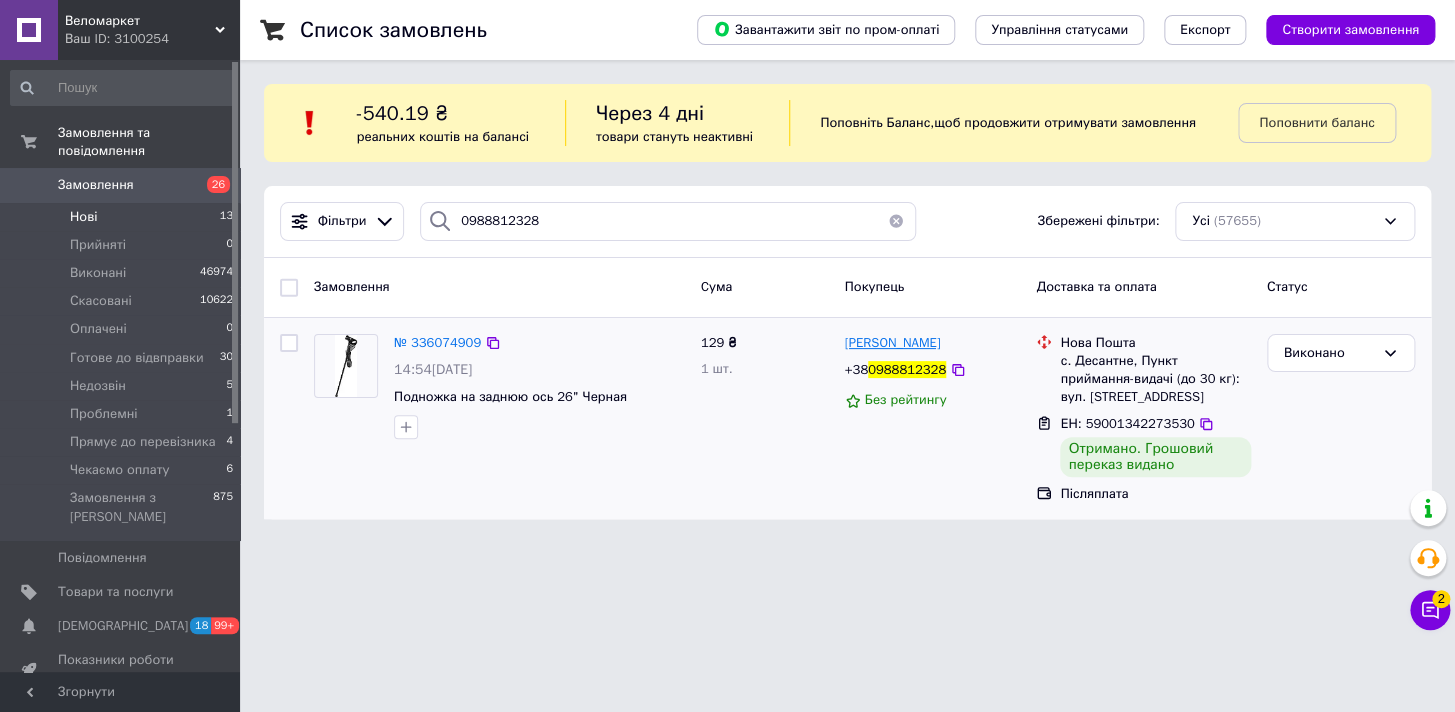 click on "станислав теслюк" at bounding box center (893, 342) 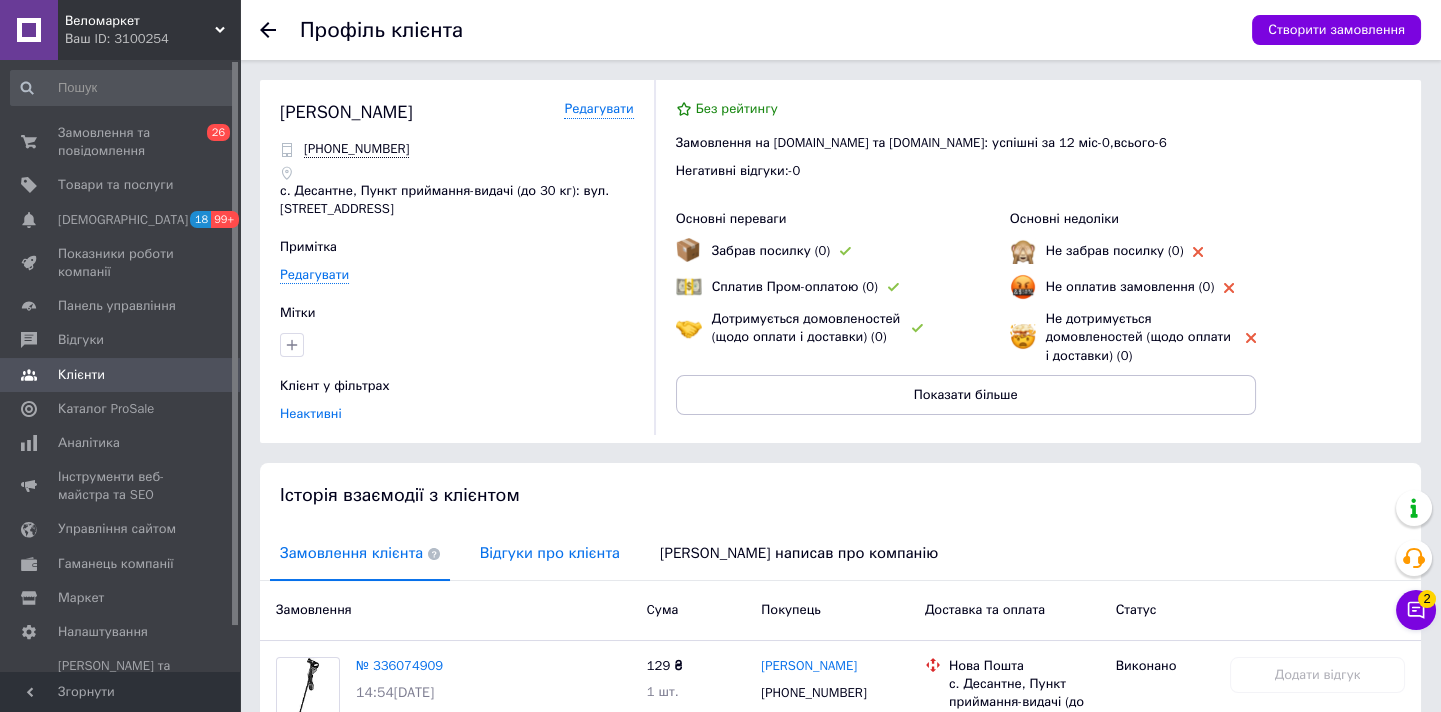 click on "Відгуки про клієнта" at bounding box center (550, 553) 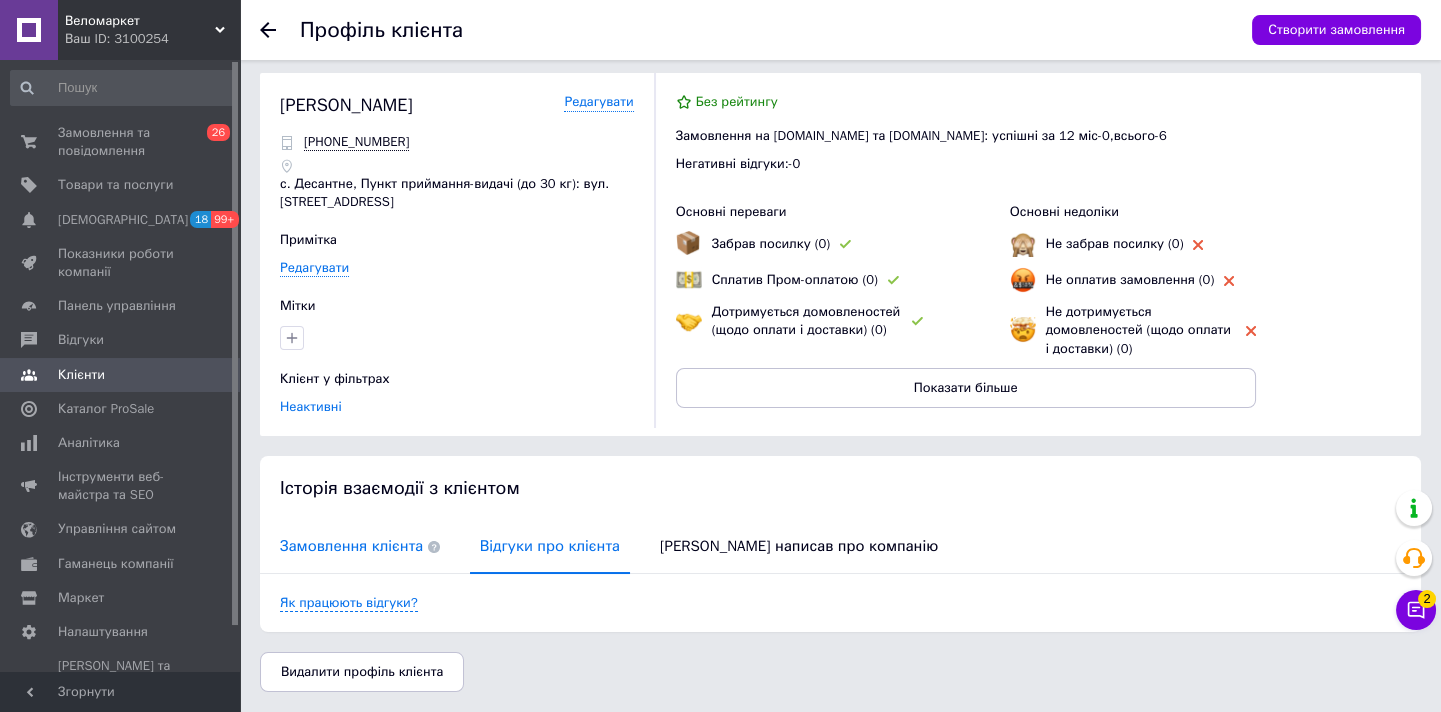 click on "Замовлення клієнта" at bounding box center (360, 546) 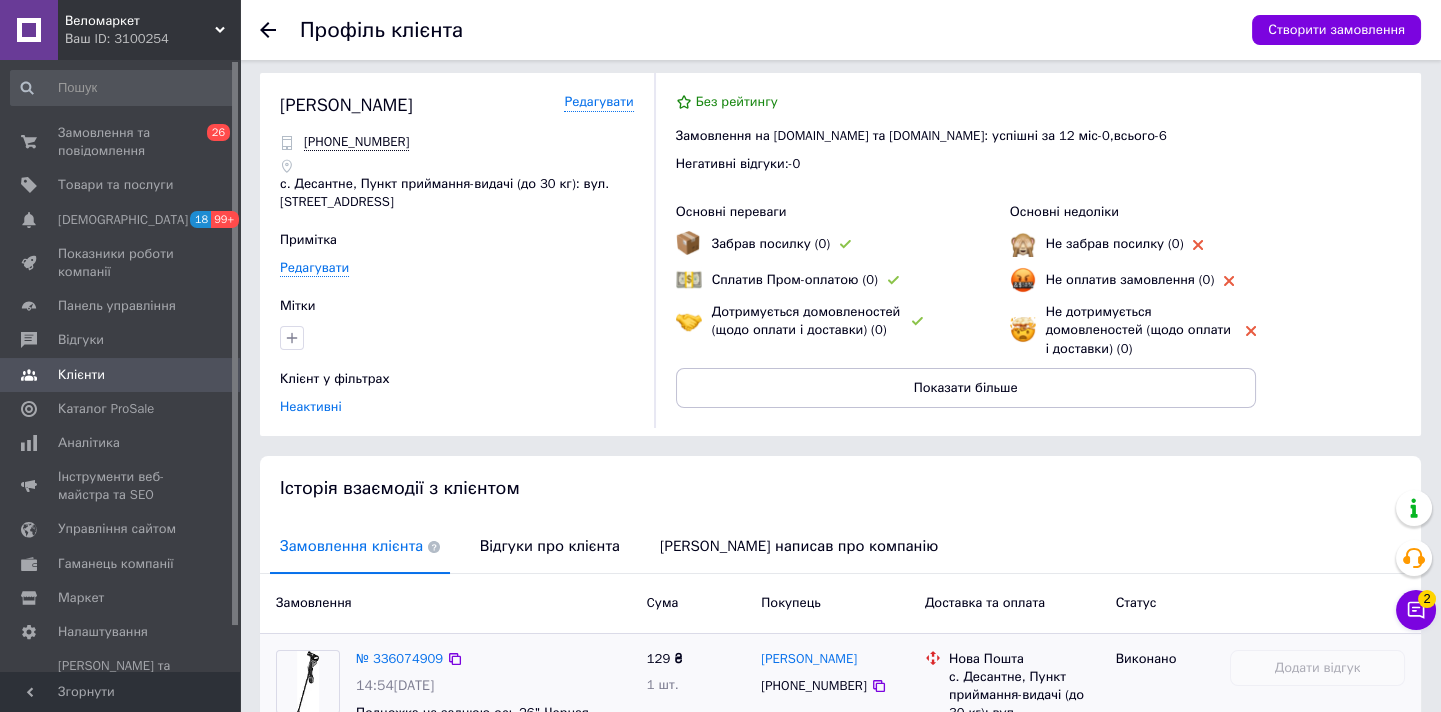 scroll, scrollTop: 244, scrollLeft: 0, axis: vertical 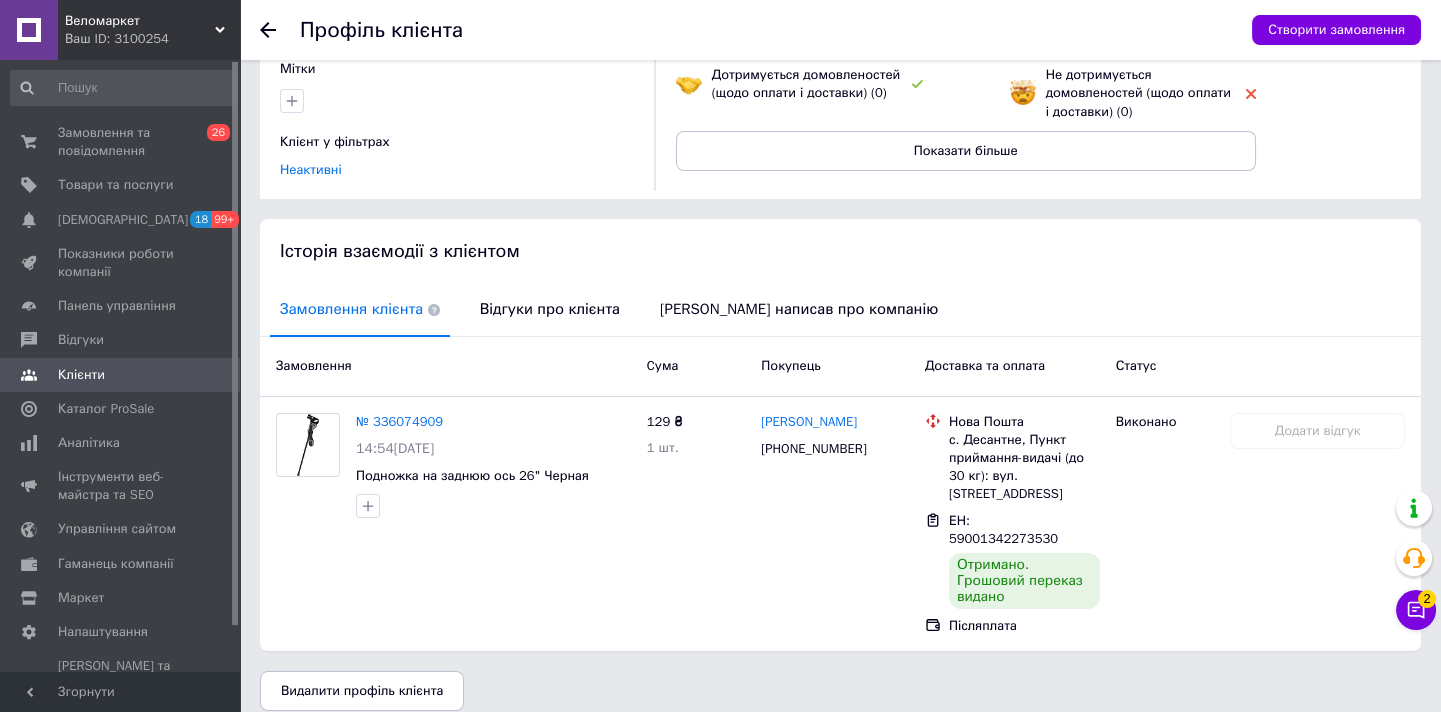 click on "Відгуки про клієнта" at bounding box center (550, 309) 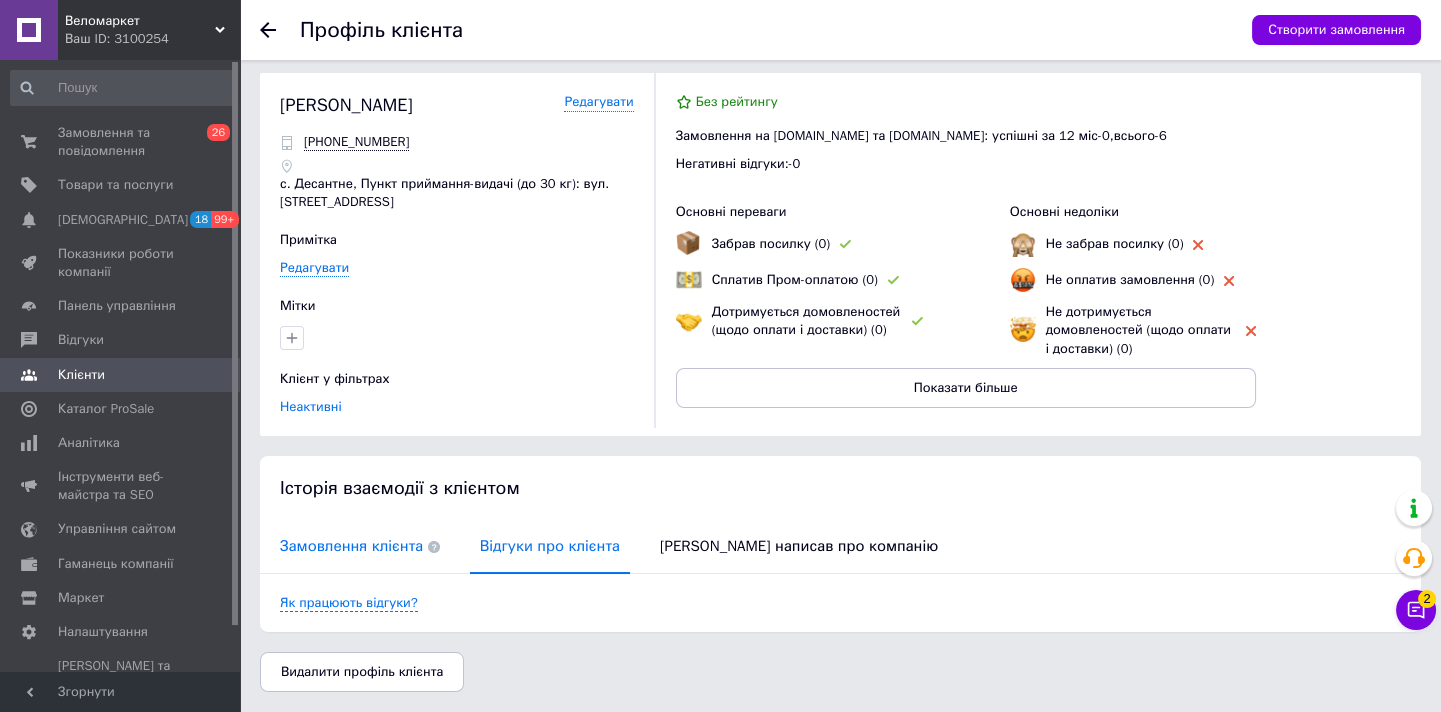 click on "Історія взаємодії з клієнтом Замовлення клієнта   Відгуки про клієнта Клієнт написав про компанію Як працюють відгуки?" at bounding box center (840, 544) 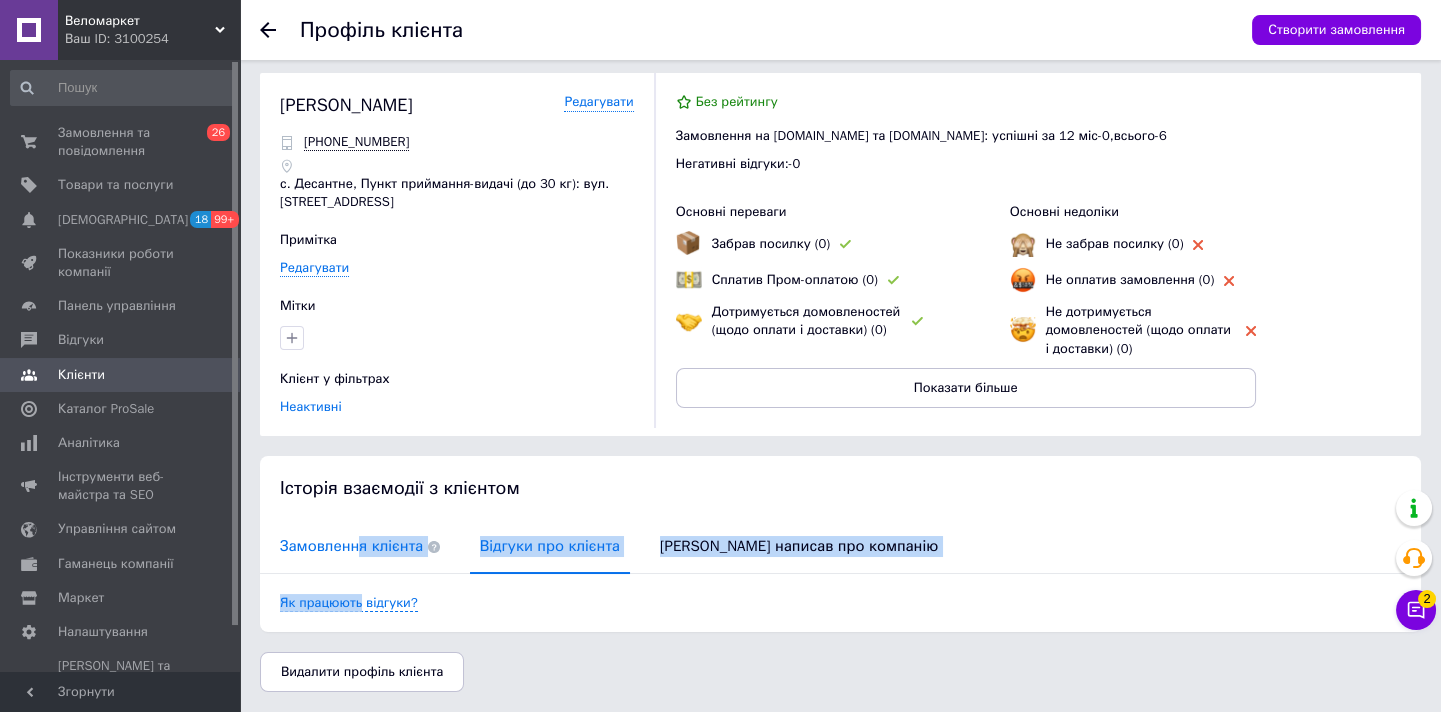click on "Замовлення клієнта" at bounding box center (360, 546) 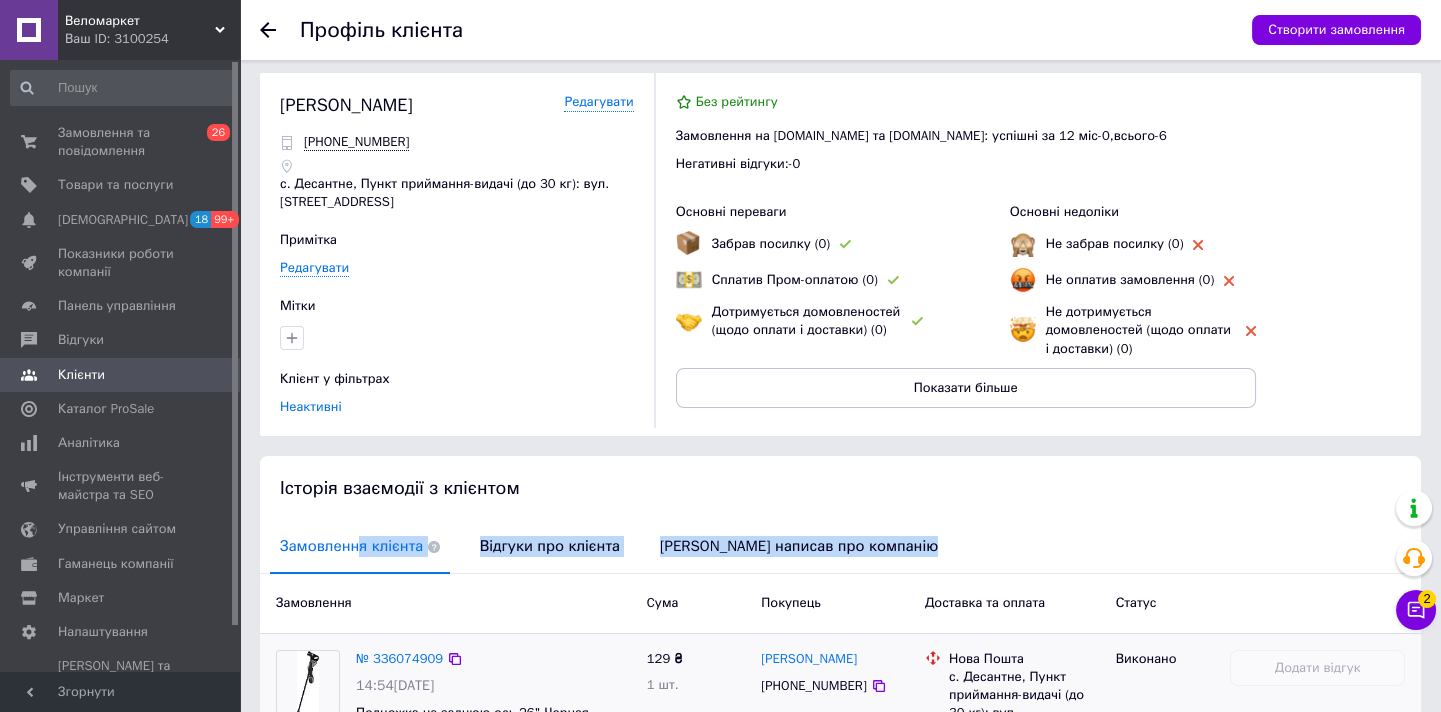 scroll, scrollTop: 244, scrollLeft: 0, axis: vertical 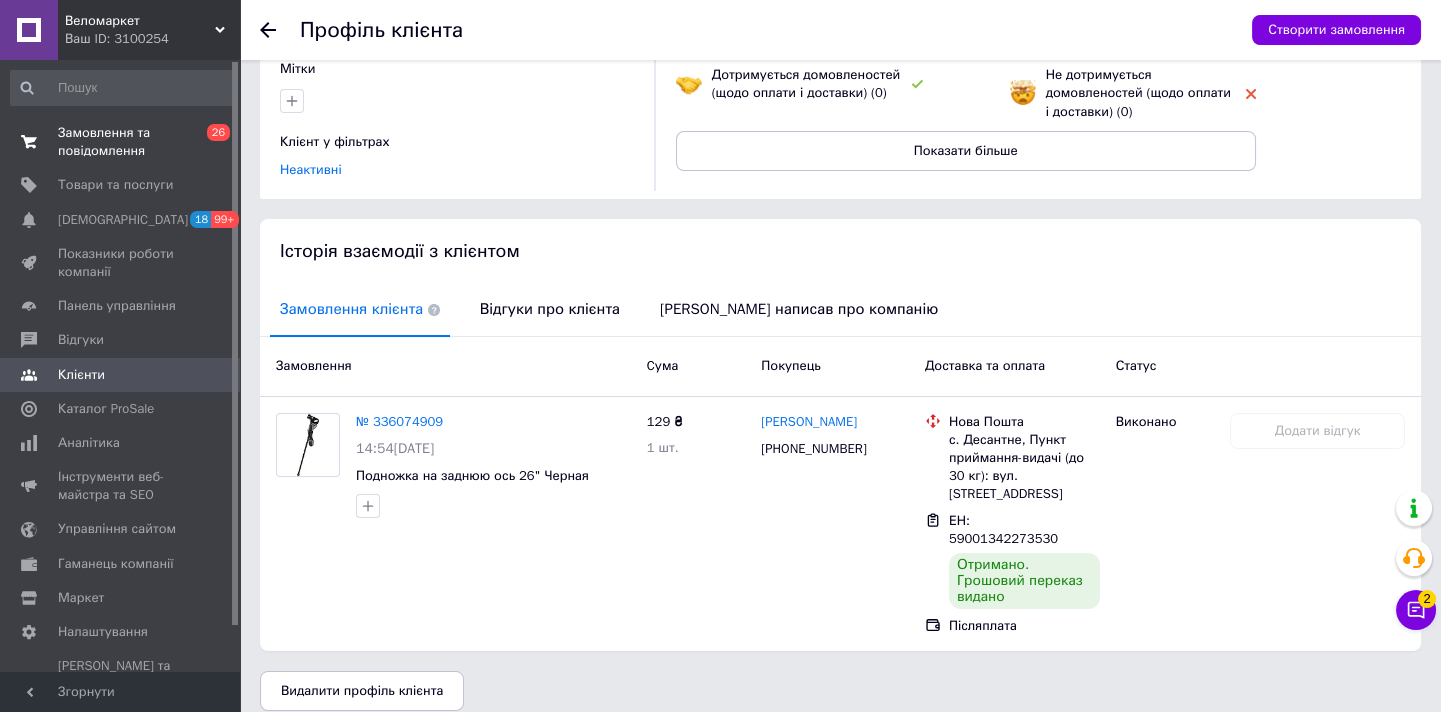 click on "Замовлення та повідомлення" at bounding box center [121, 142] 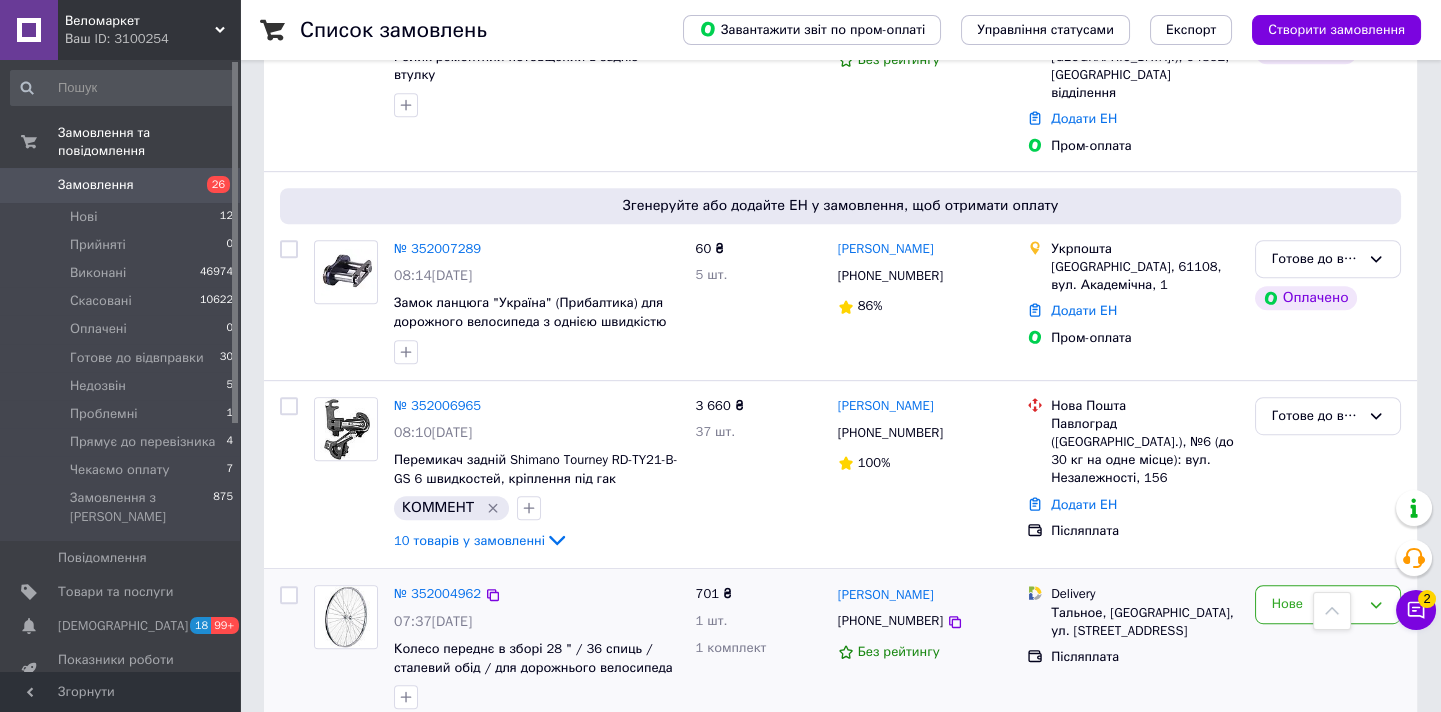 scroll, scrollTop: 2545, scrollLeft: 0, axis: vertical 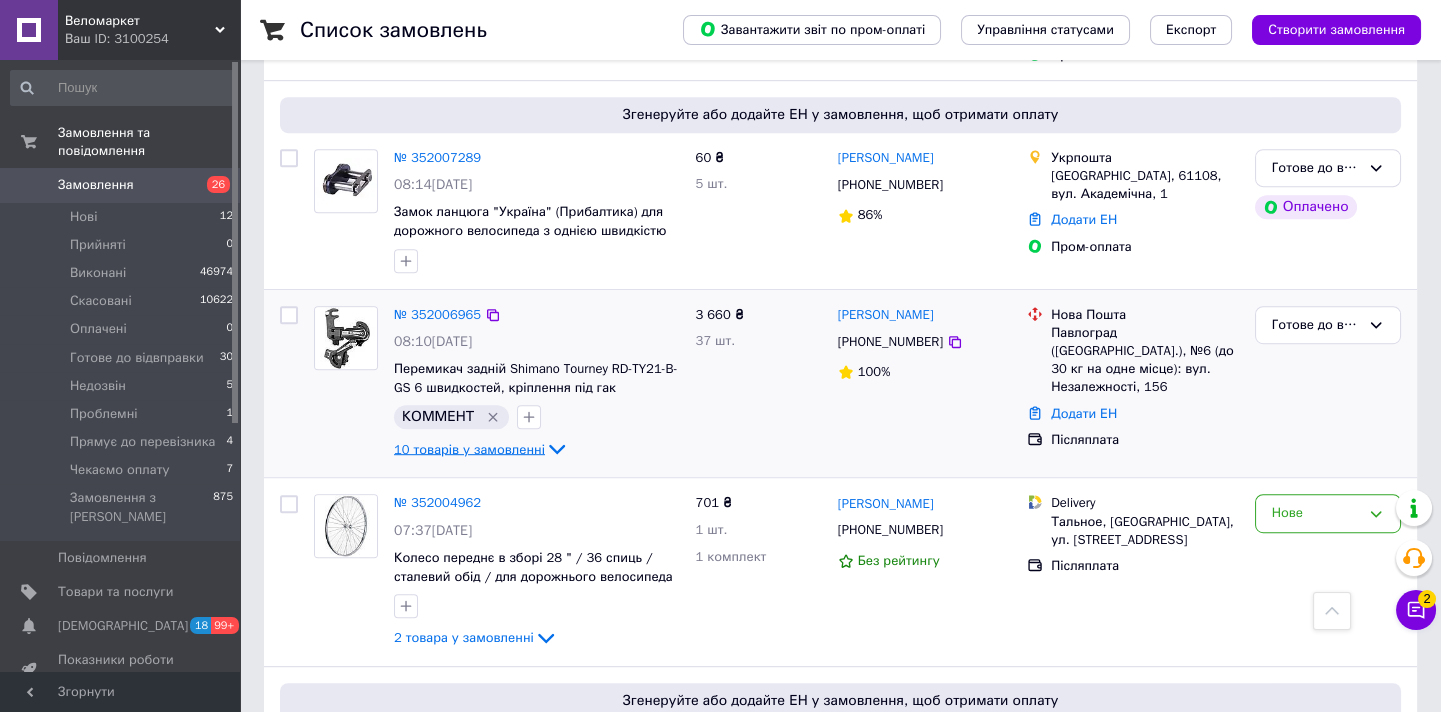 click on "10 товарів у замовленні" at bounding box center (469, 448) 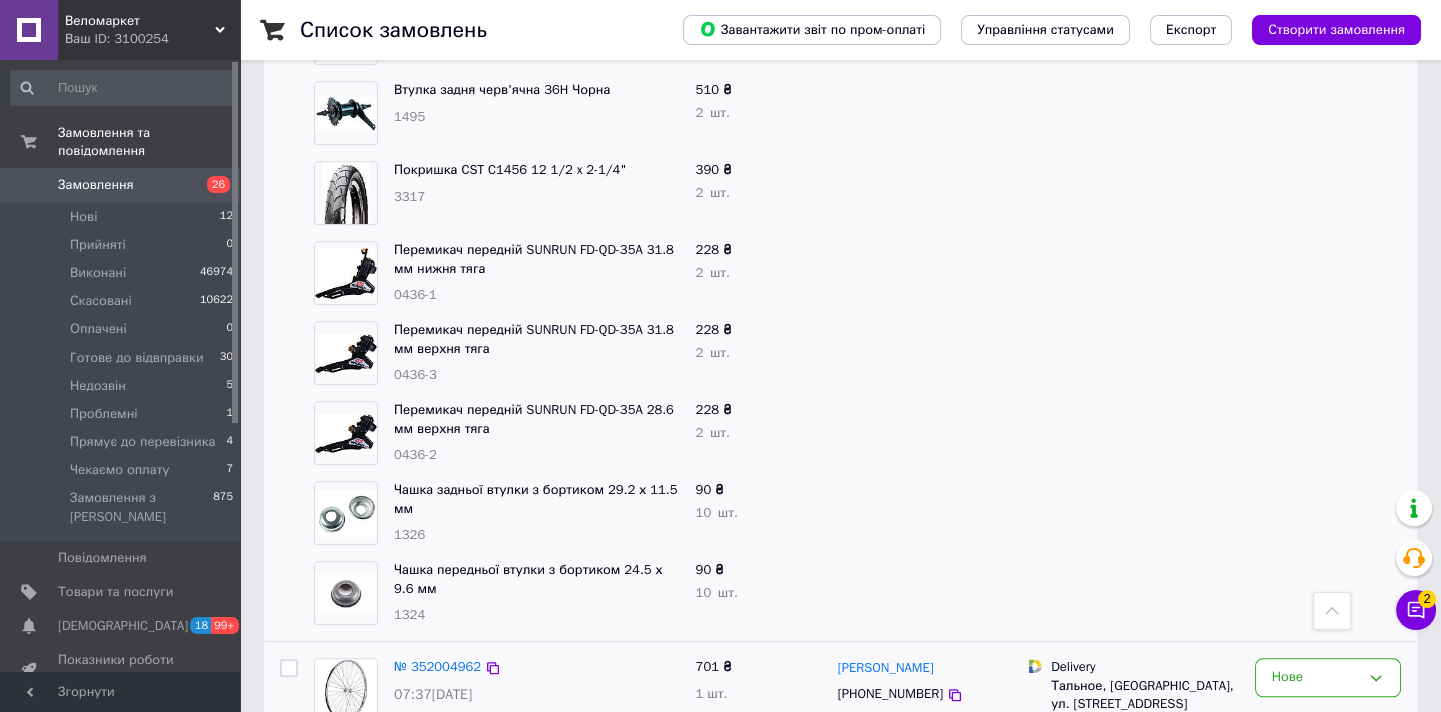 scroll, scrollTop: 3454, scrollLeft: 0, axis: vertical 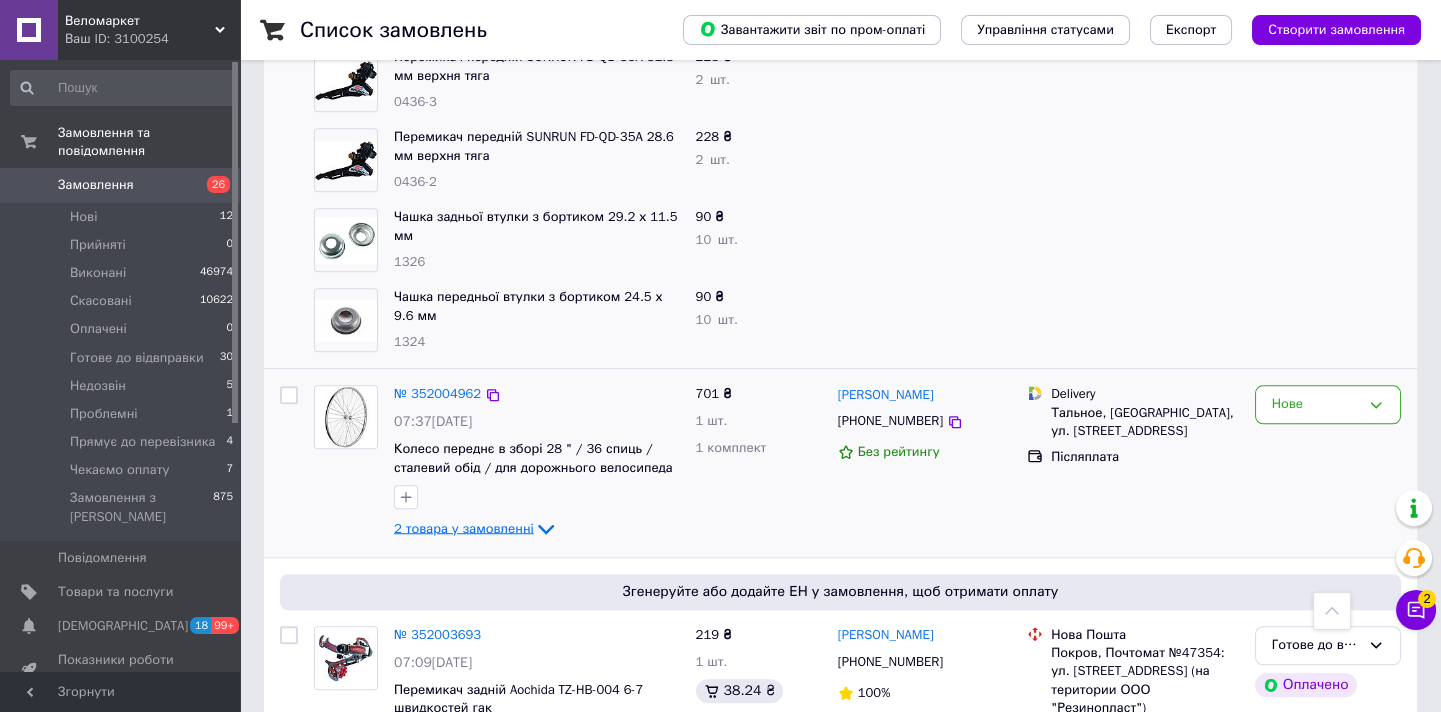 click on "2 товара у замовленні" at bounding box center (464, 528) 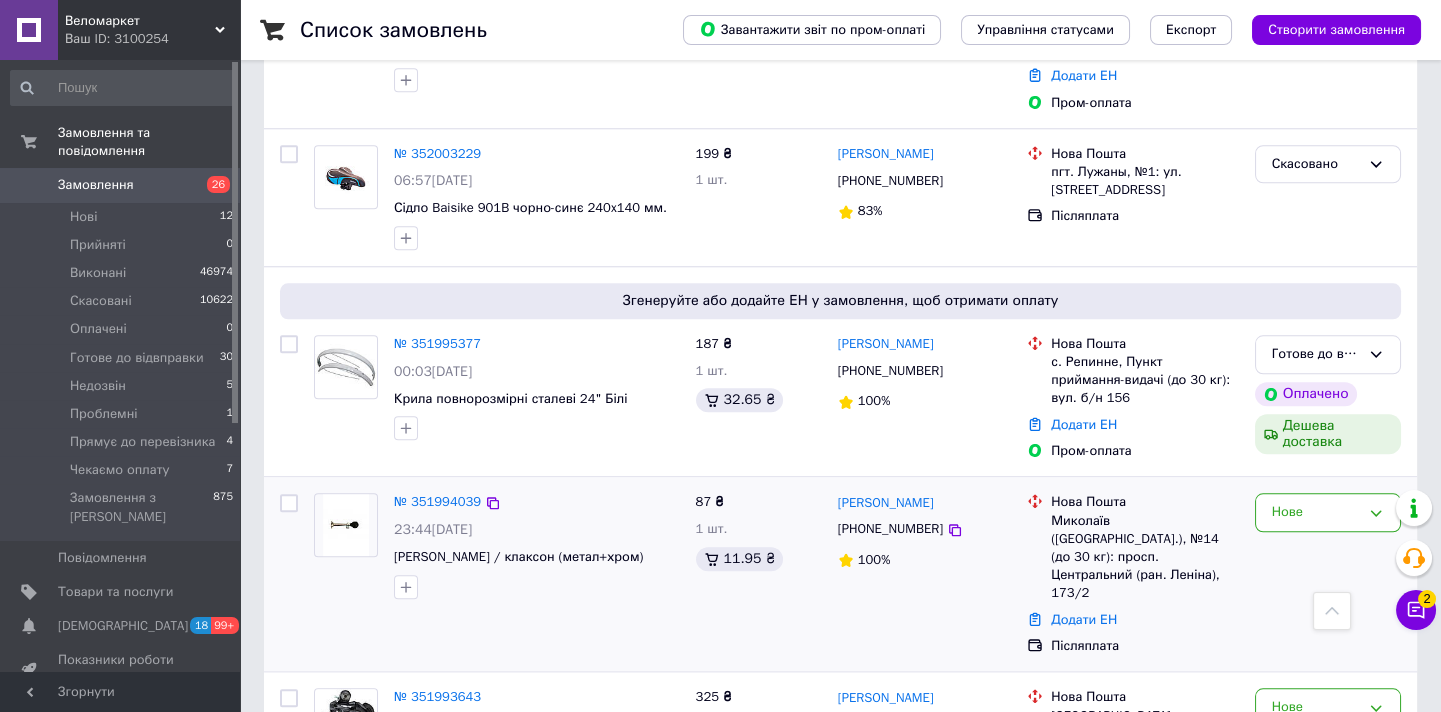 scroll, scrollTop: 4357, scrollLeft: 0, axis: vertical 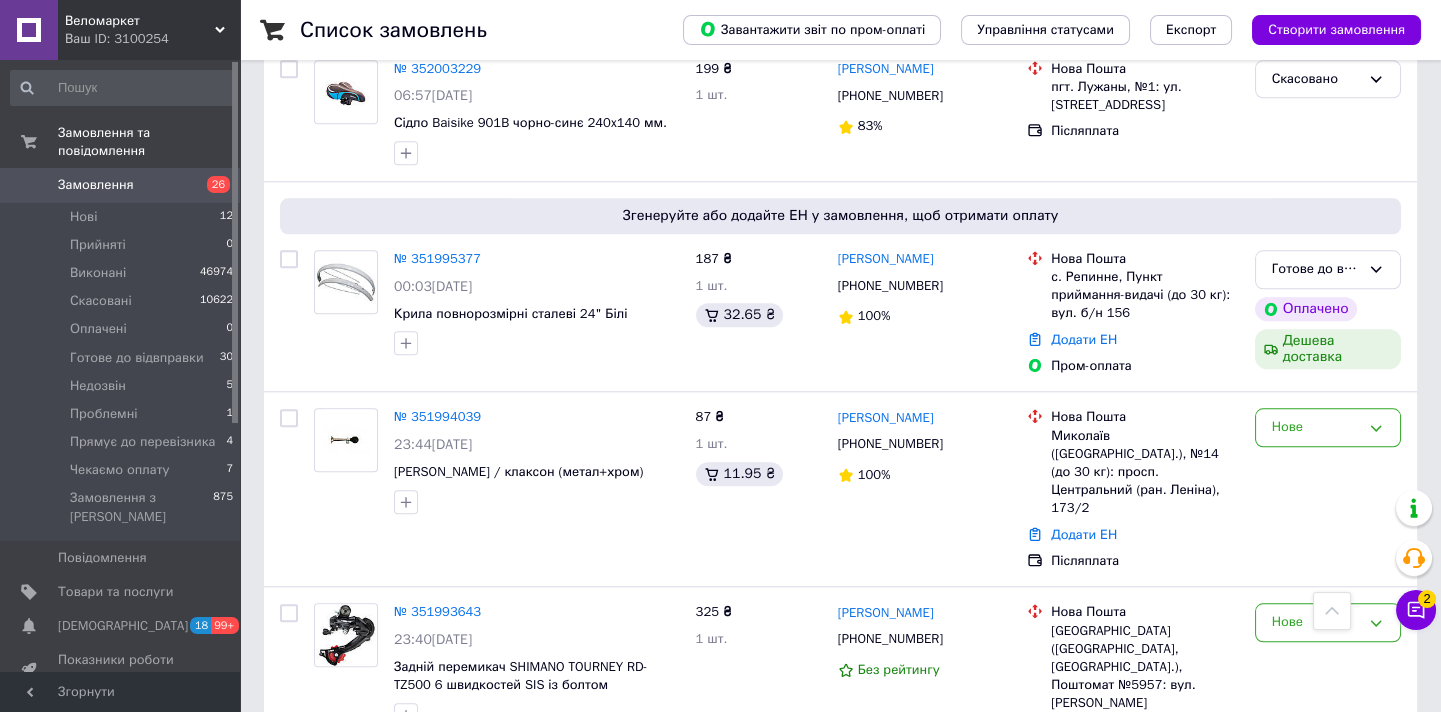 click on "2" at bounding box center (327, 863) 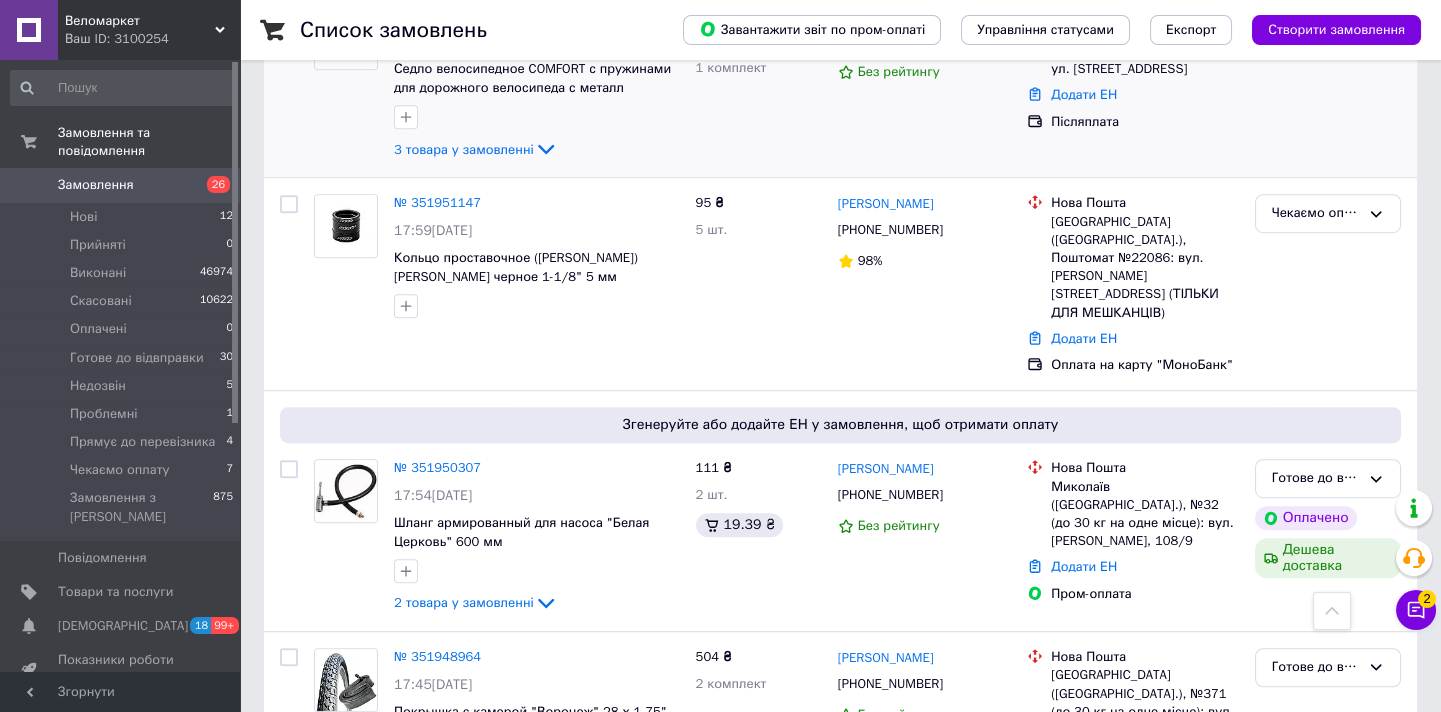 scroll, scrollTop: 3481, scrollLeft: 0, axis: vertical 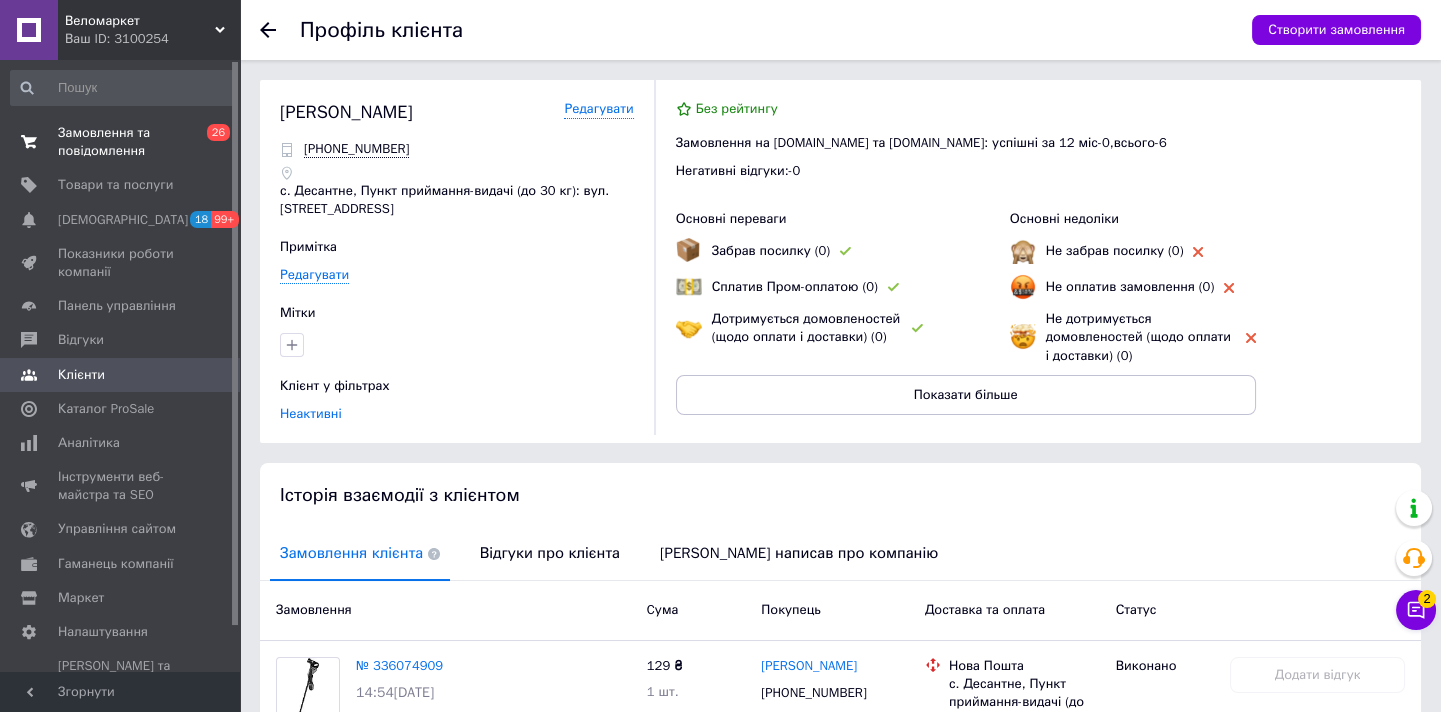 click on "Замовлення та повідомлення" at bounding box center [121, 142] 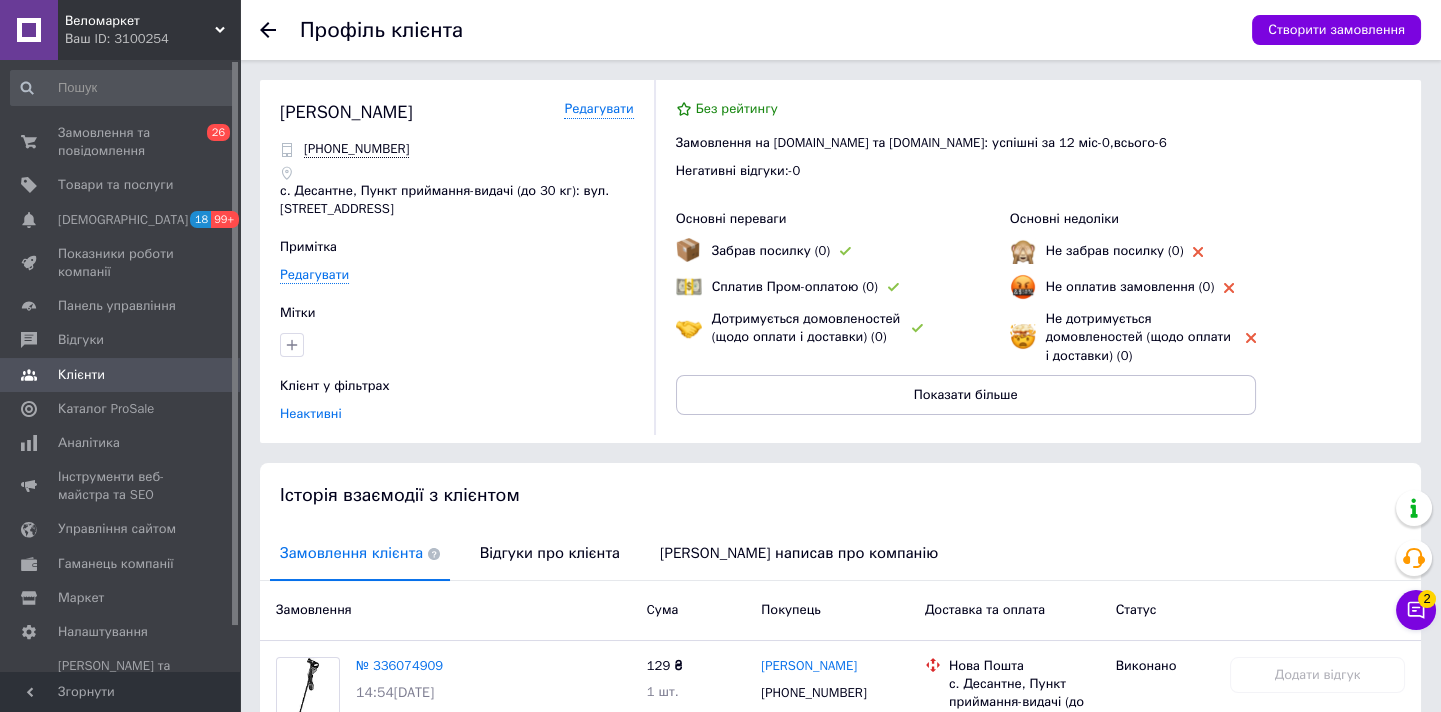 scroll, scrollTop: 244, scrollLeft: 0, axis: vertical 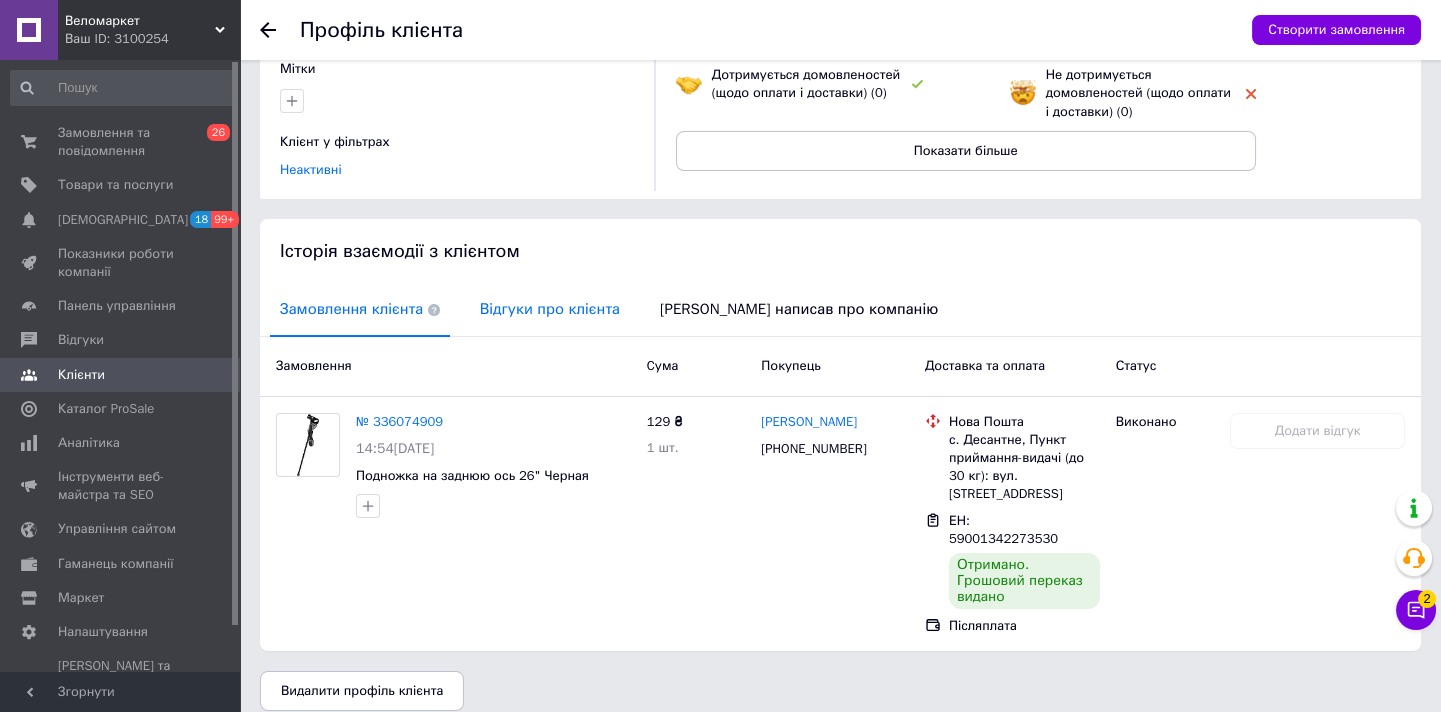click on "Відгуки про клієнта" at bounding box center [550, 309] 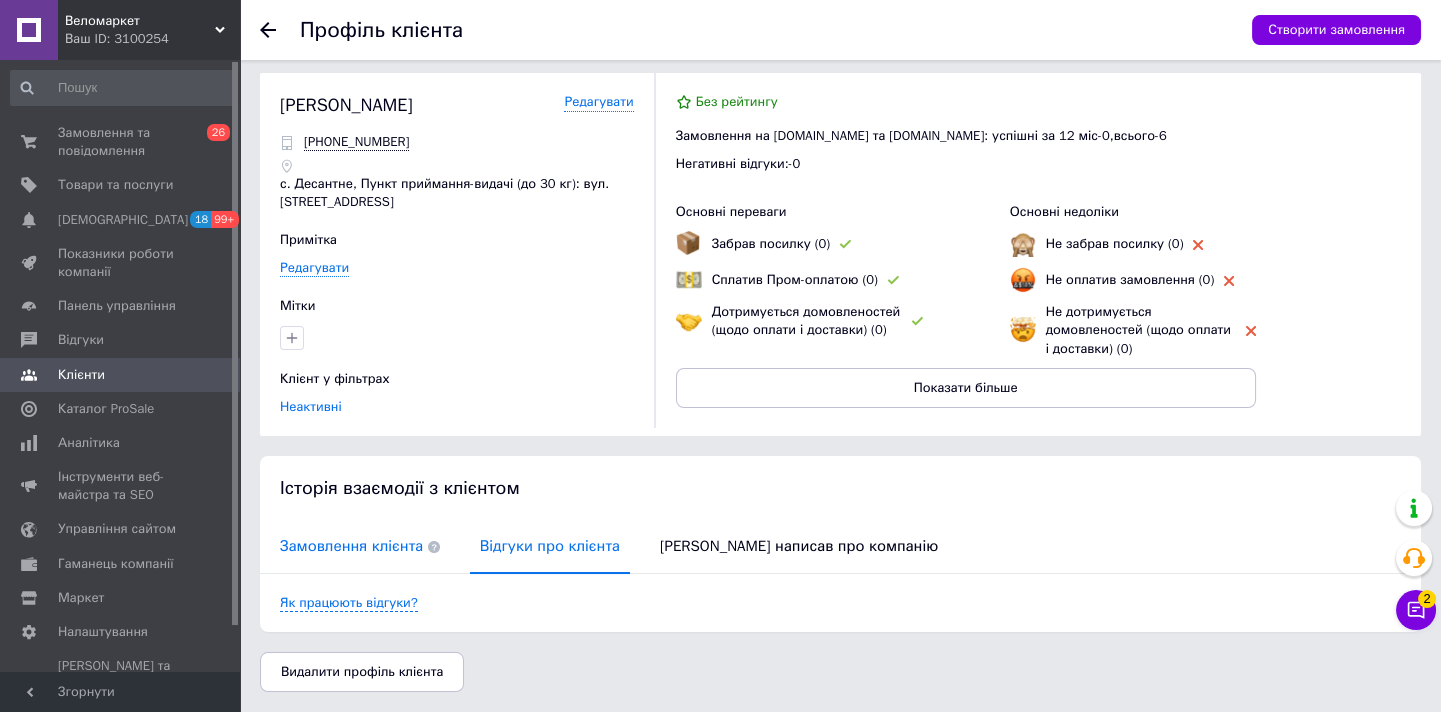 click on "Замовлення клієнта" at bounding box center [360, 546] 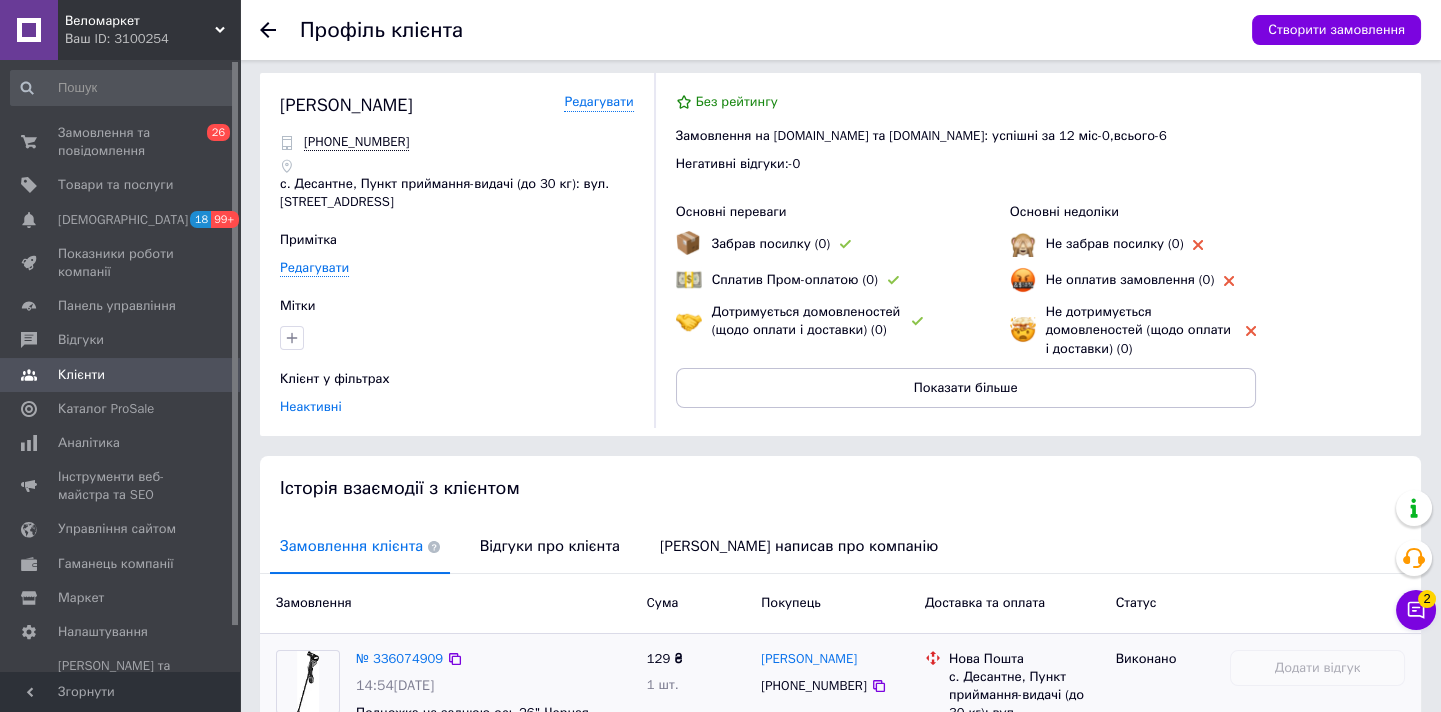 scroll, scrollTop: 244, scrollLeft: 0, axis: vertical 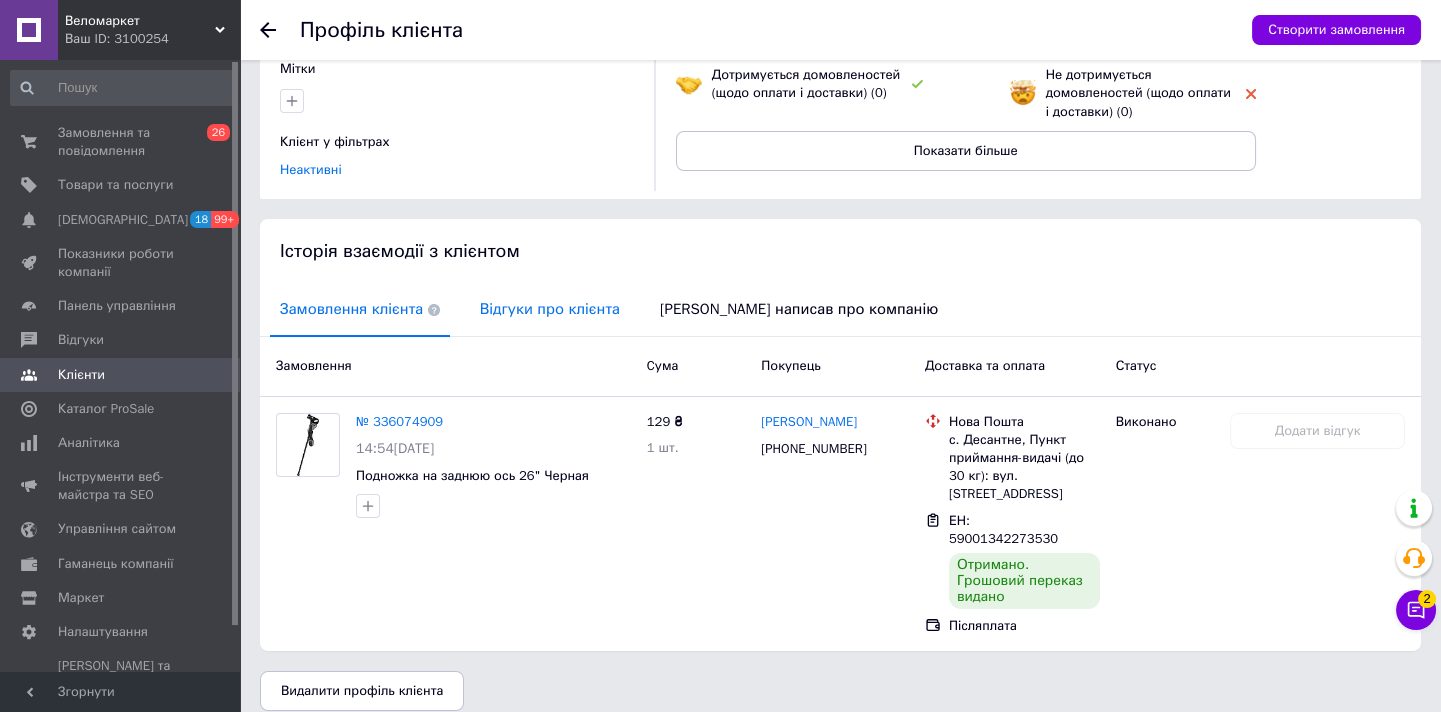 click on "Відгуки про клієнта" at bounding box center (550, 309) 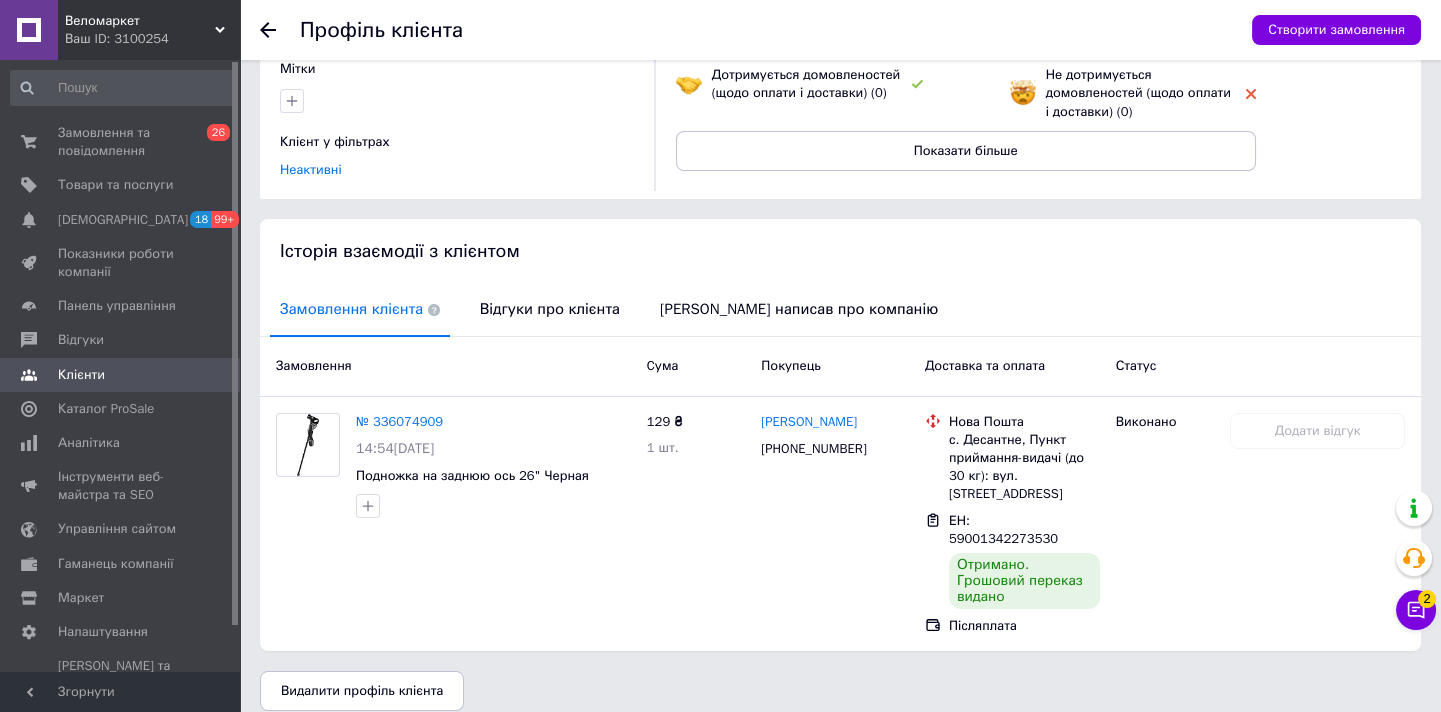 scroll, scrollTop: 7, scrollLeft: 0, axis: vertical 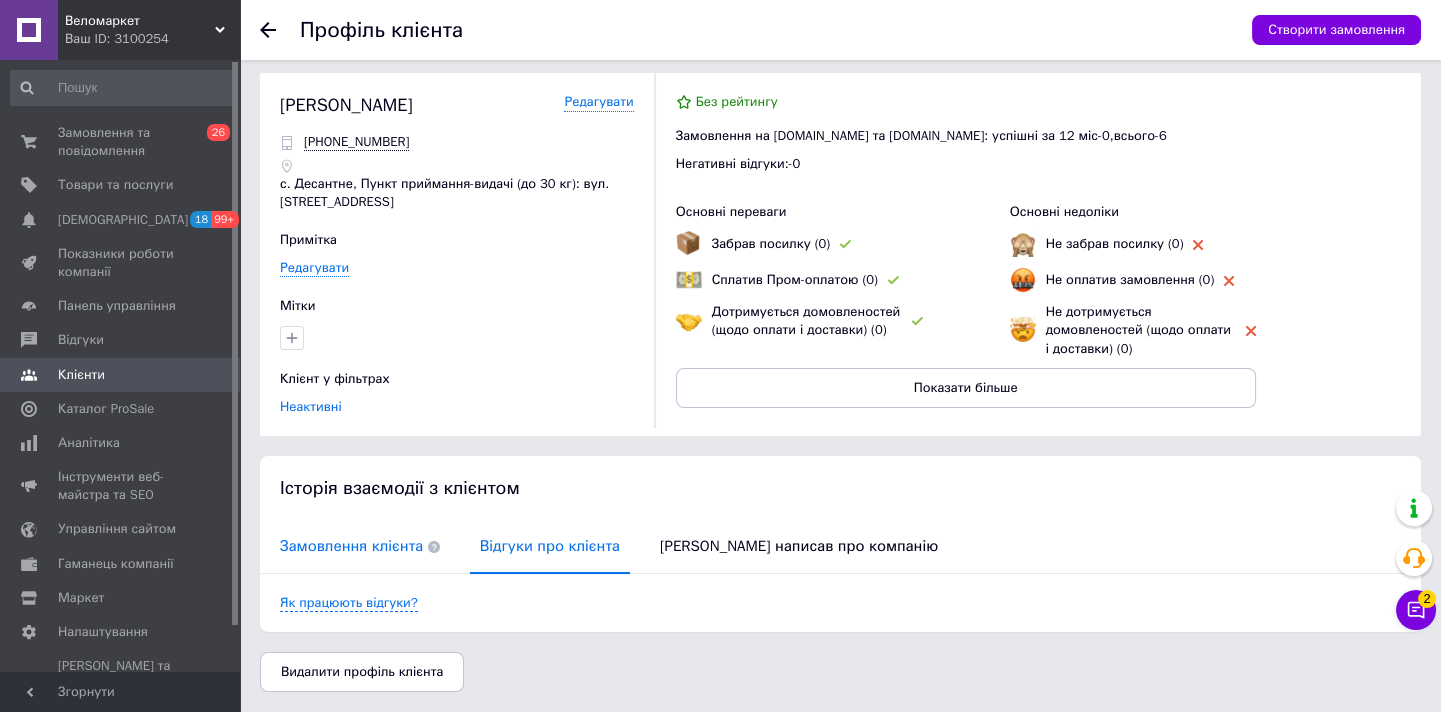 click on "Замовлення клієнта" at bounding box center (360, 546) 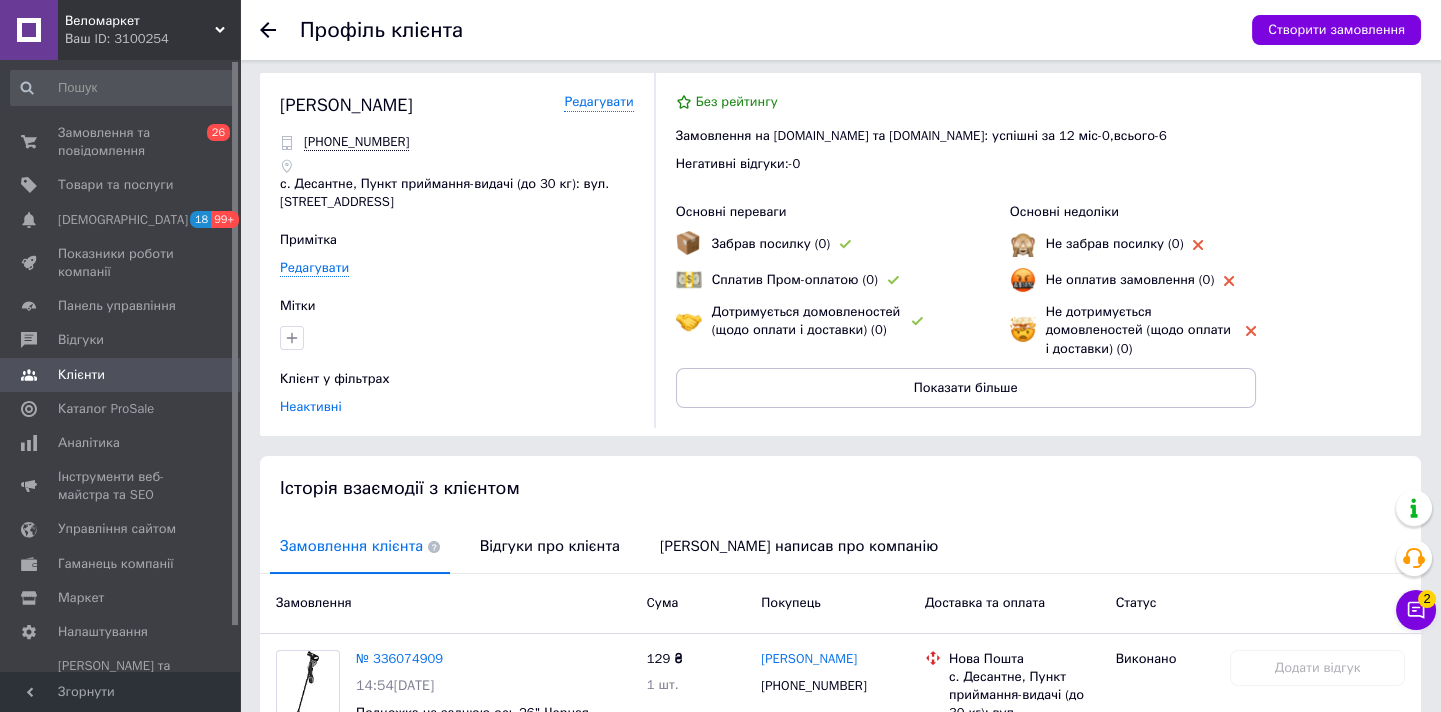 scroll, scrollTop: 244, scrollLeft: 0, axis: vertical 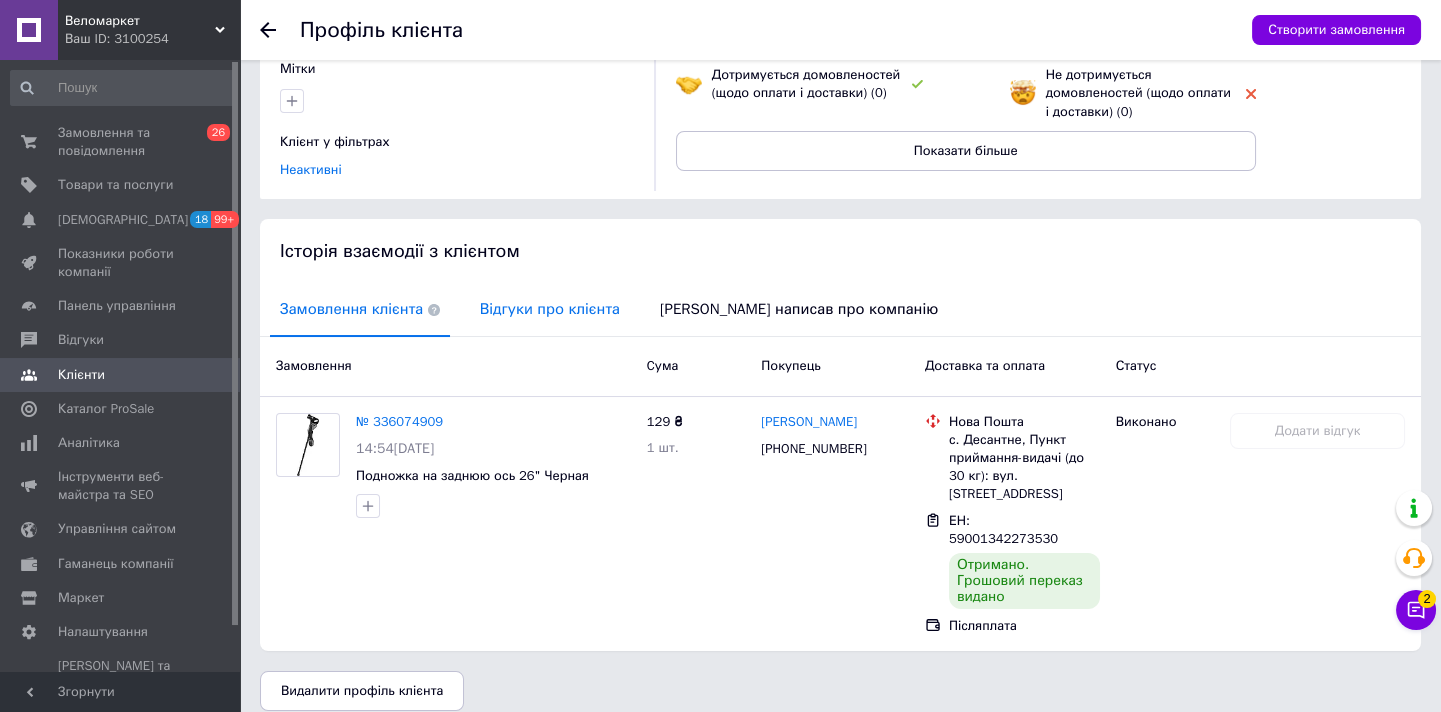 click on "Відгуки про клієнта" at bounding box center [550, 309] 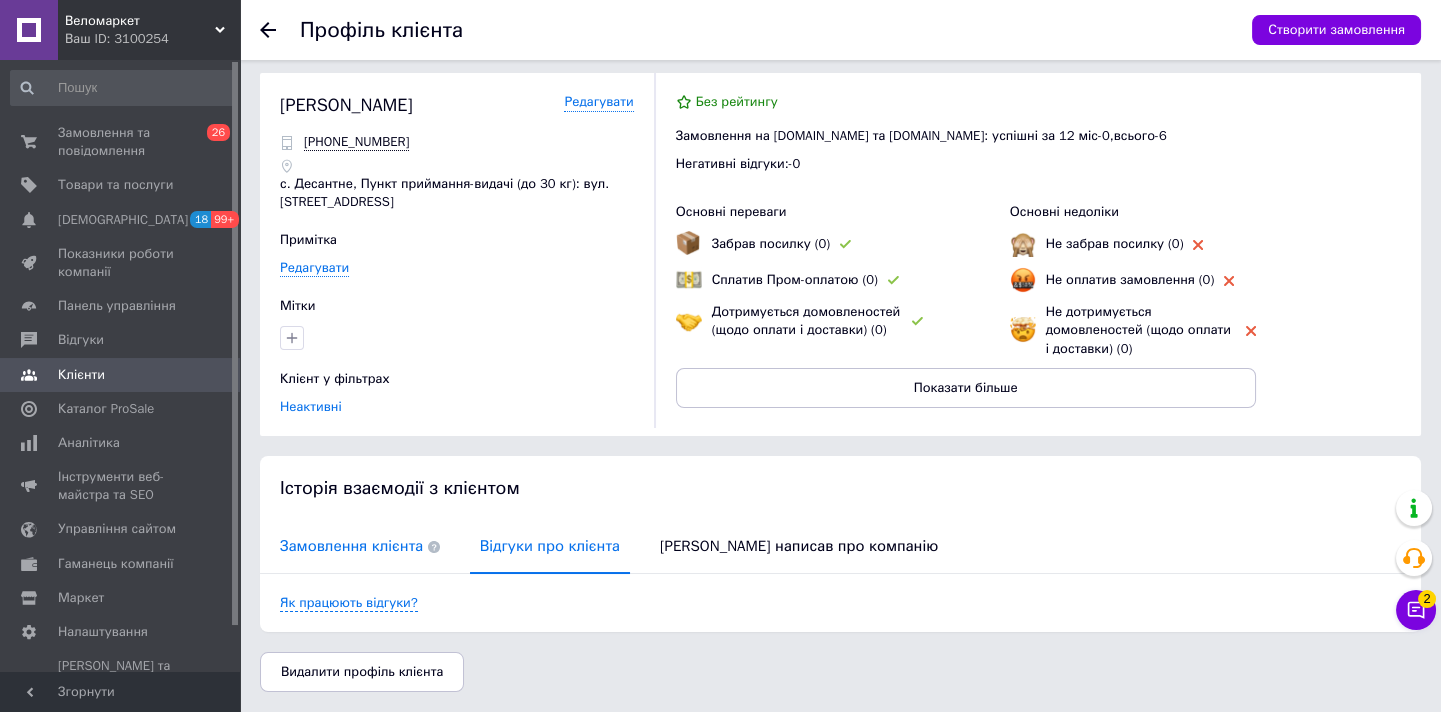 click on "Замовлення клієнта" at bounding box center [360, 546] 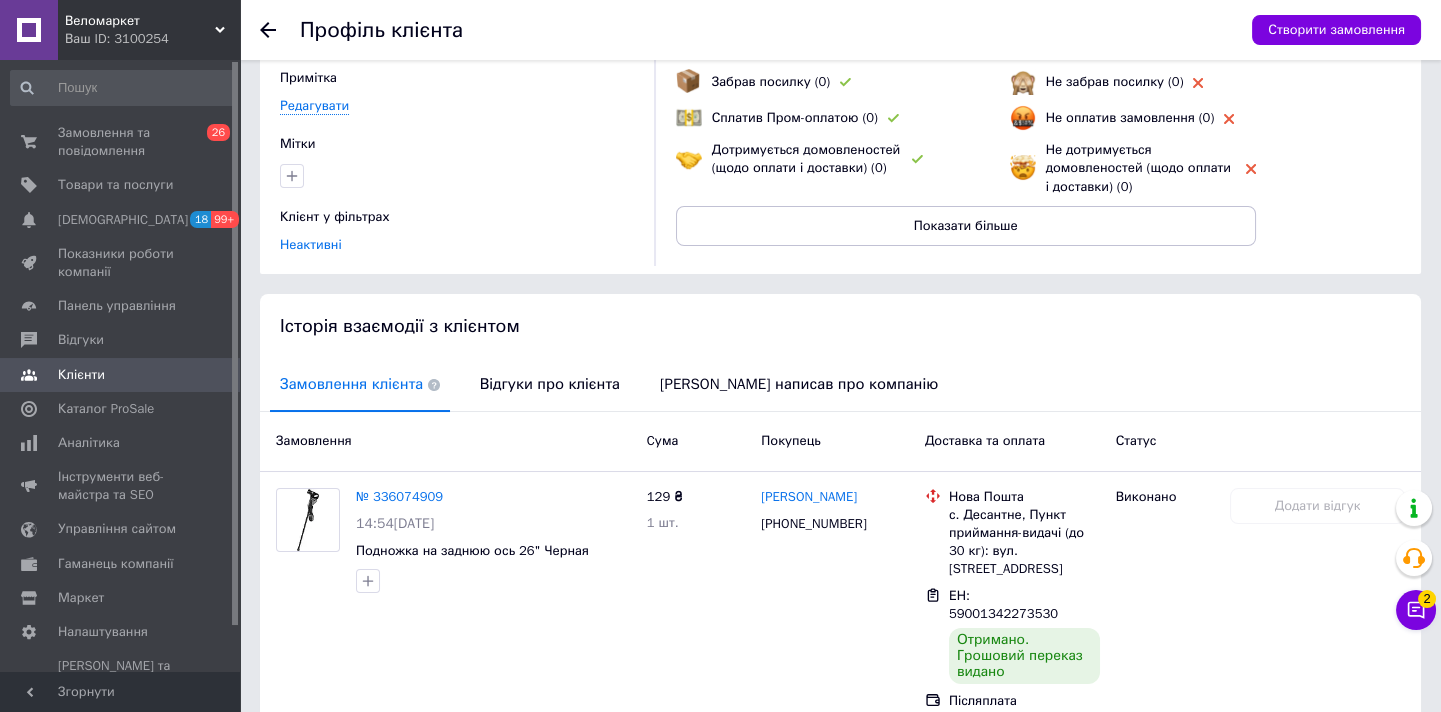 scroll, scrollTop: 244, scrollLeft: 0, axis: vertical 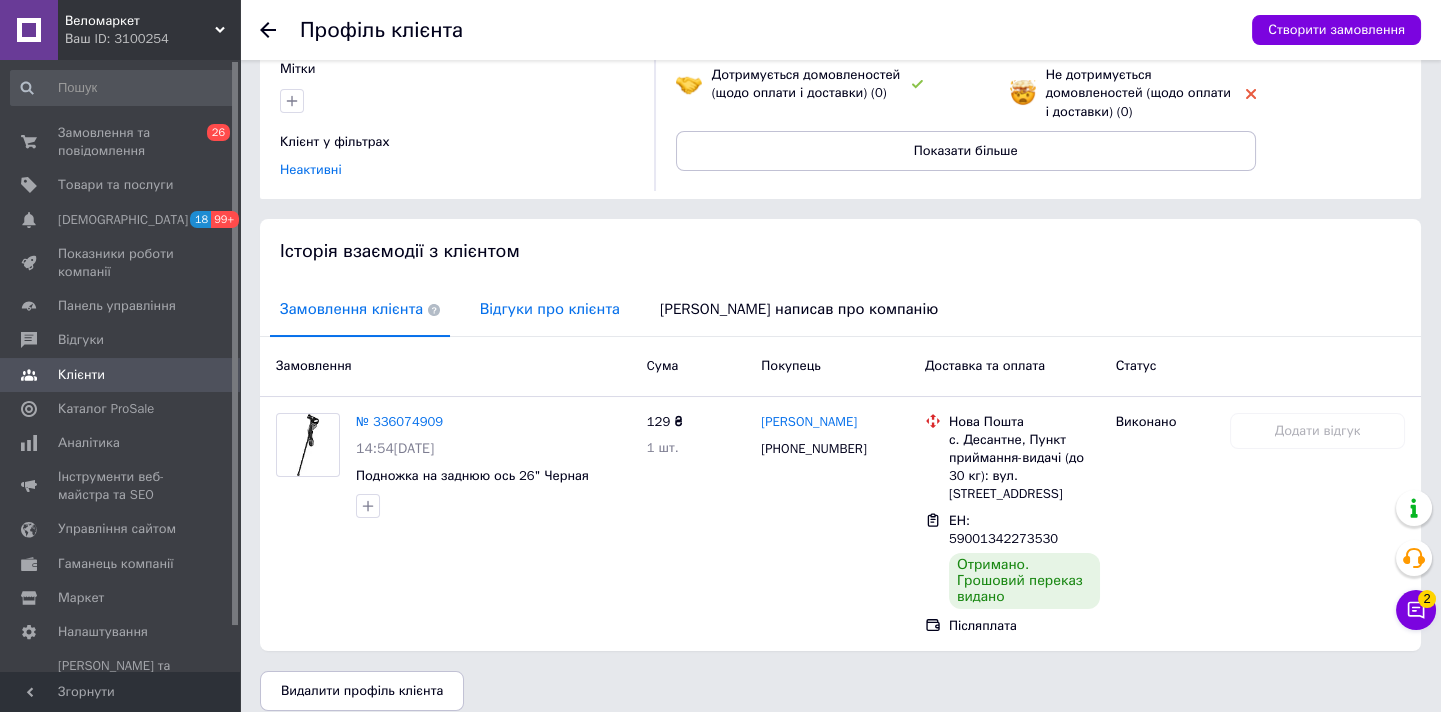 click on "Відгуки про клієнта" at bounding box center [550, 309] 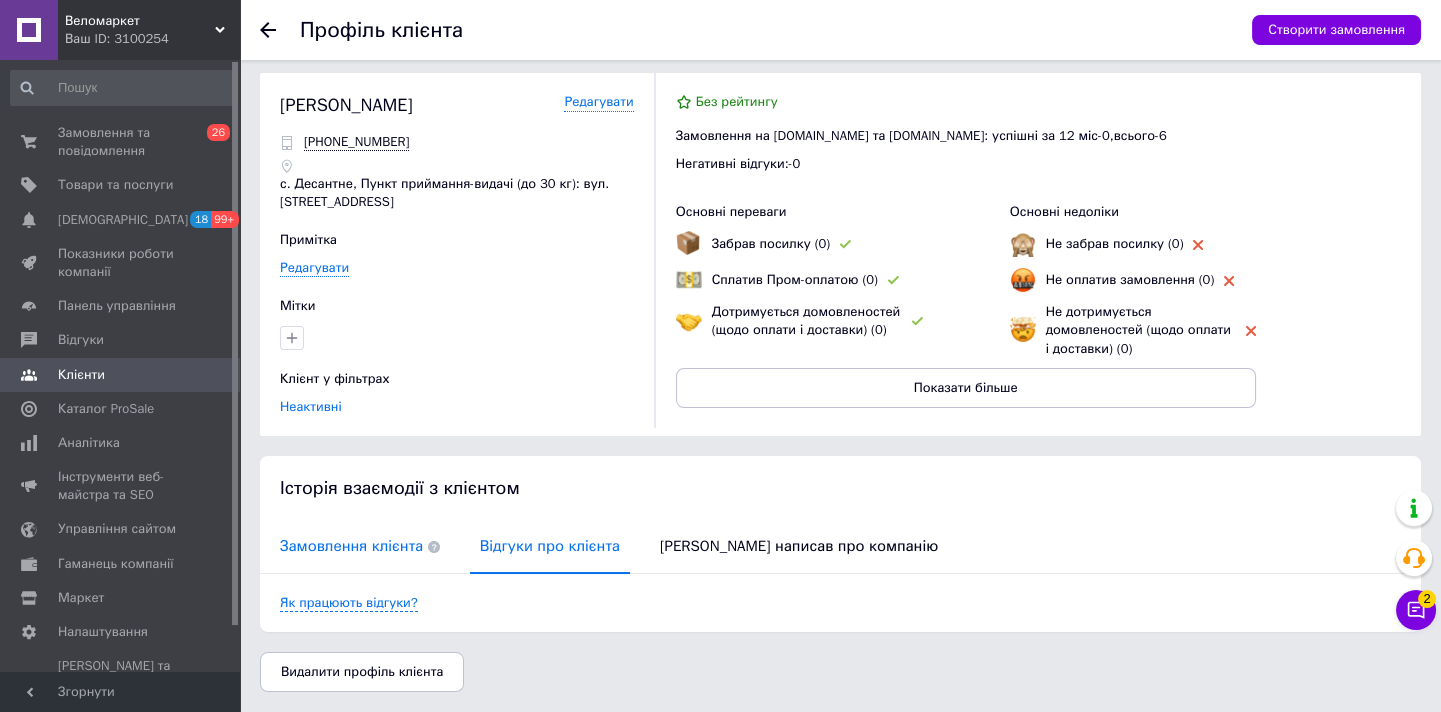 click on "Замовлення клієнта" at bounding box center (360, 546) 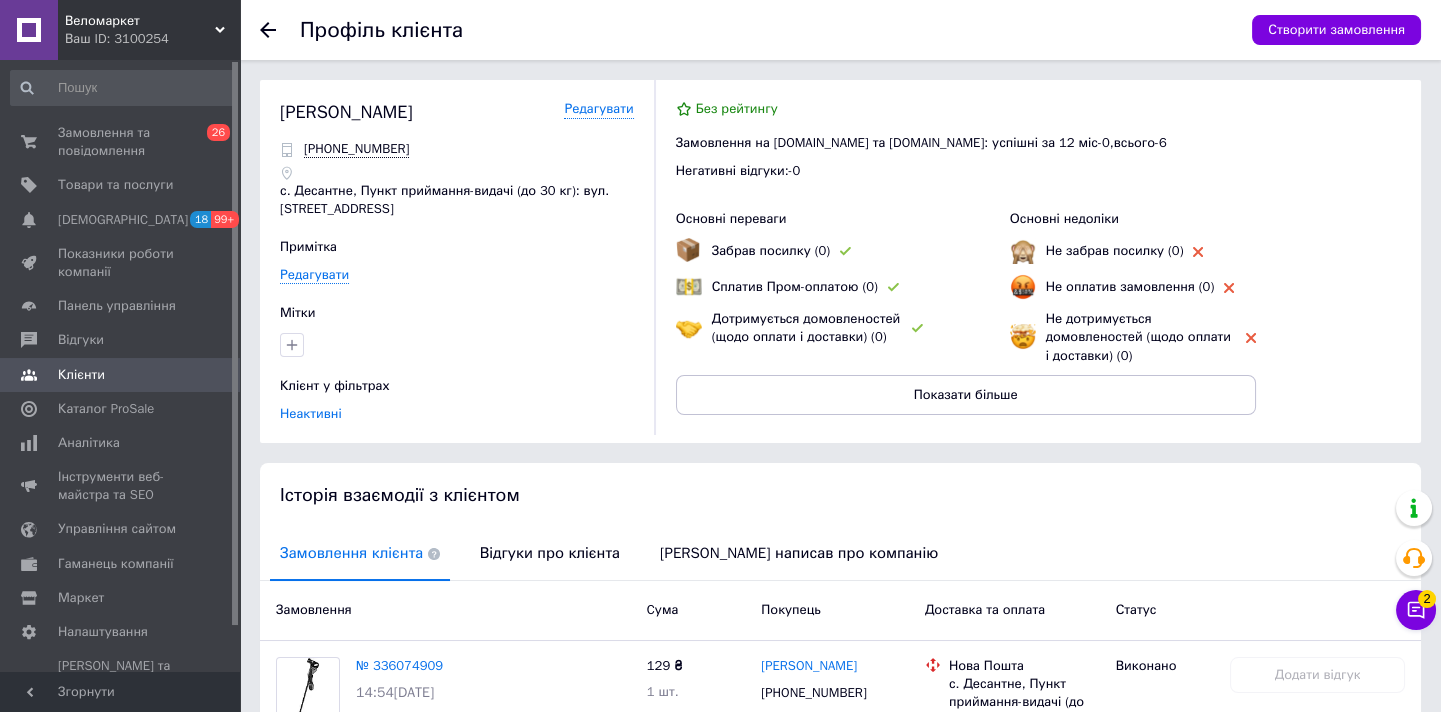 scroll, scrollTop: 244, scrollLeft: 0, axis: vertical 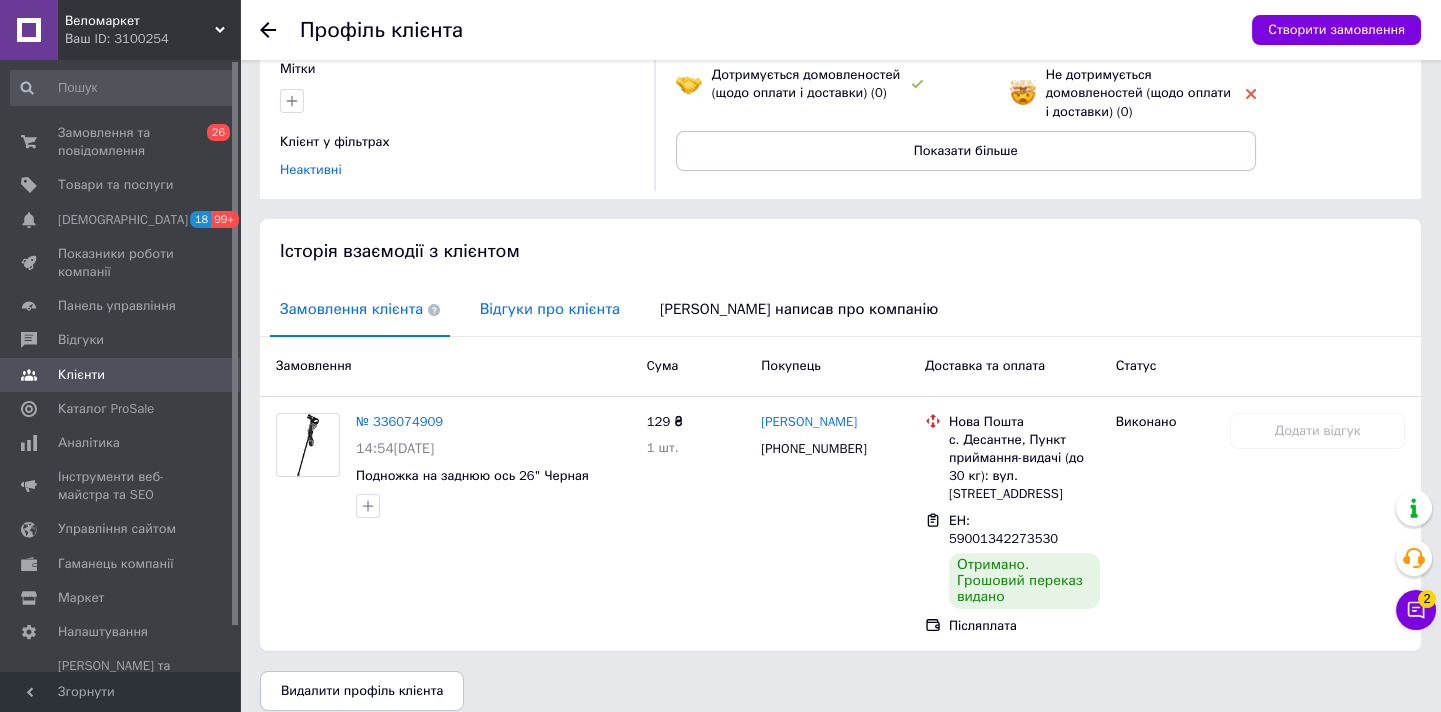 click on "Відгуки про клієнта" at bounding box center (550, 309) 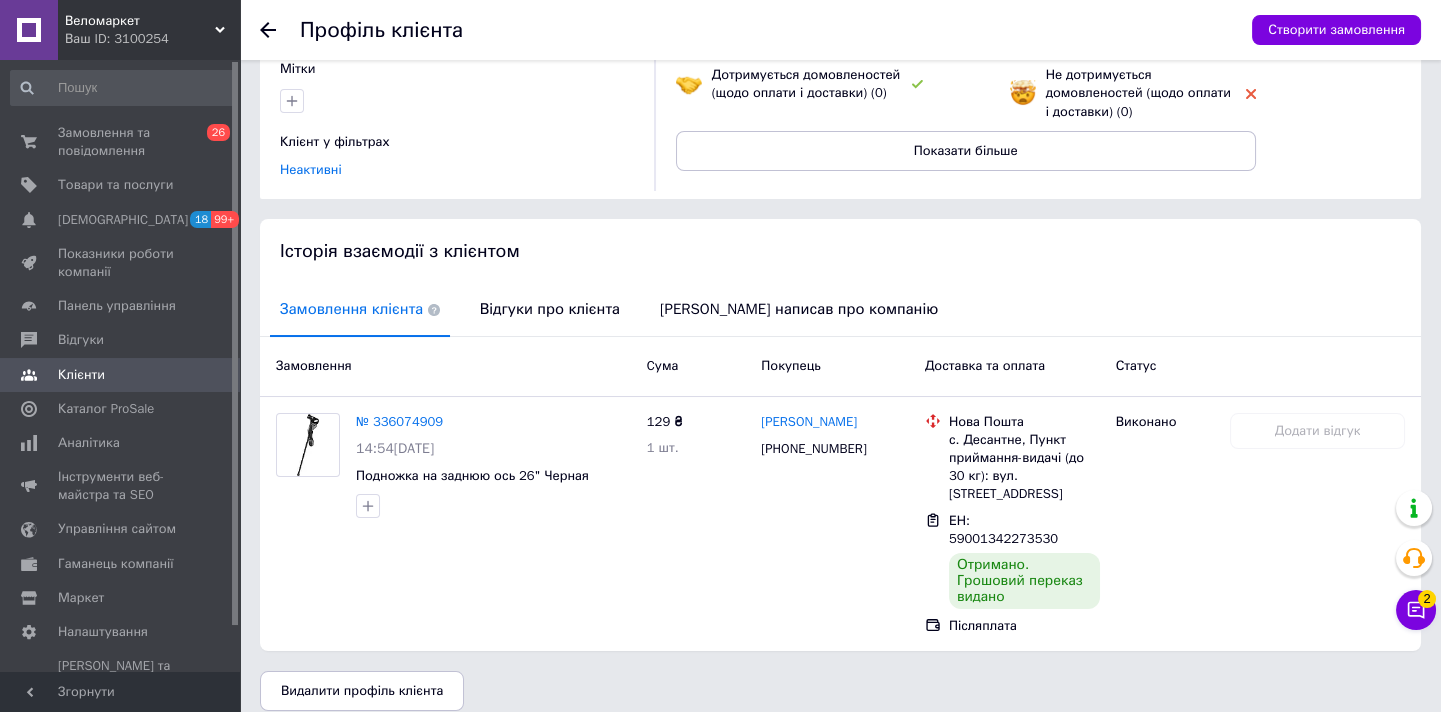 scroll, scrollTop: 7, scrollLeft: 0, axis: vertical 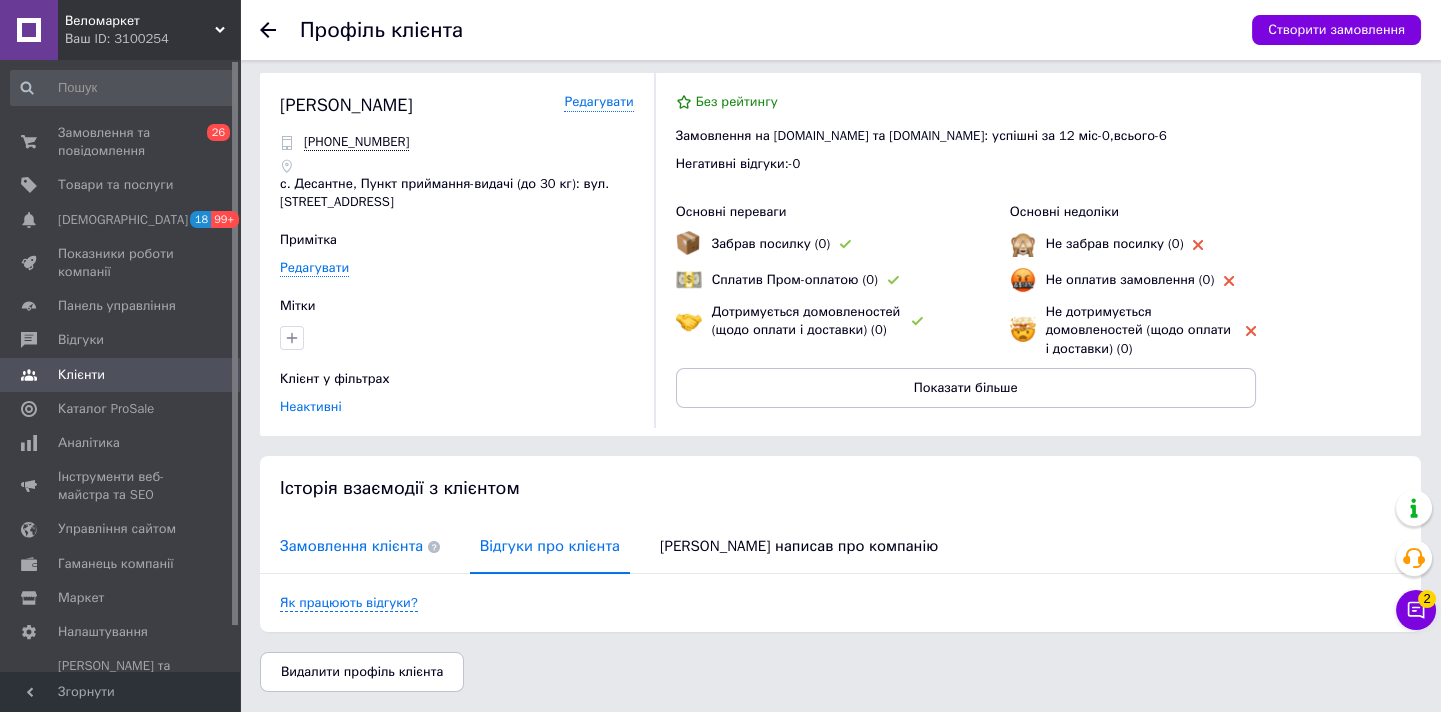 click on "Замовлення клієнта" at bounding box center (360, 546) 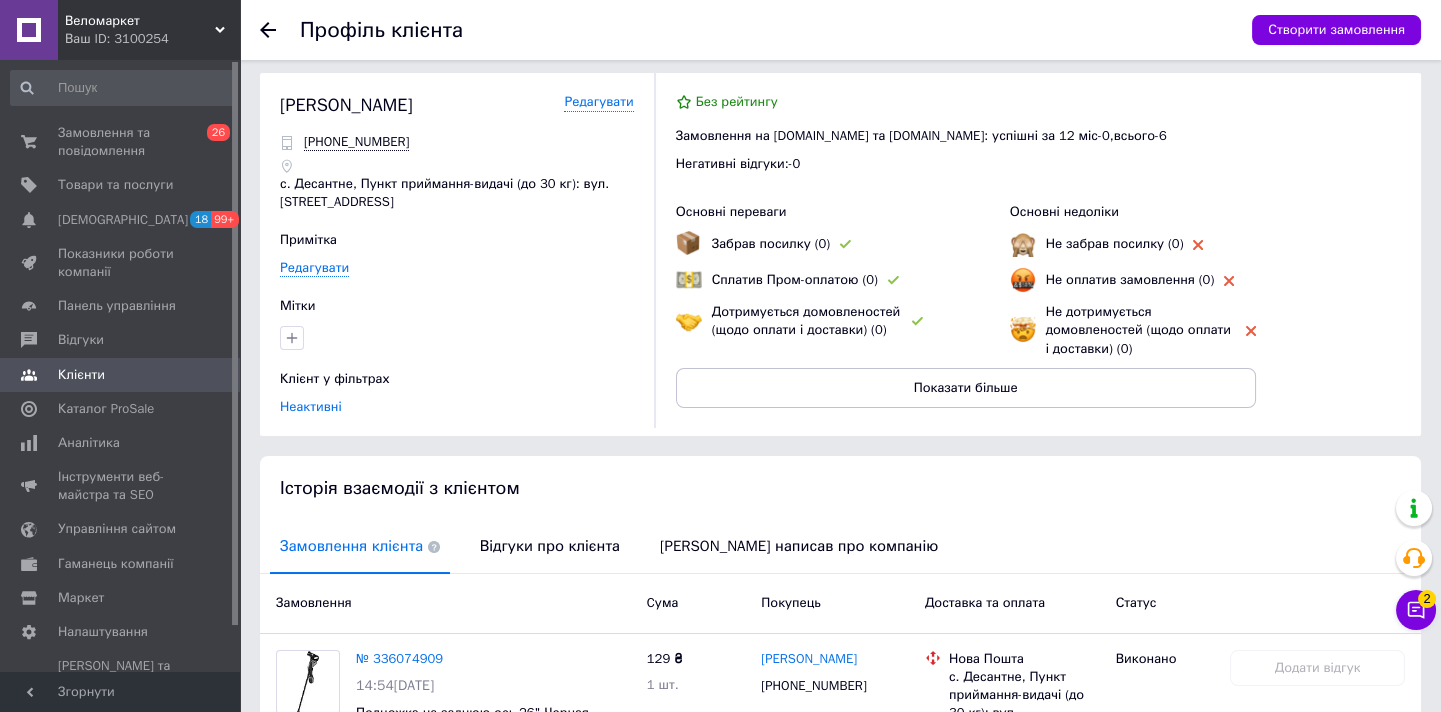 scroll, scrollTop: 244, scrollLeft: 0, axis: vertical 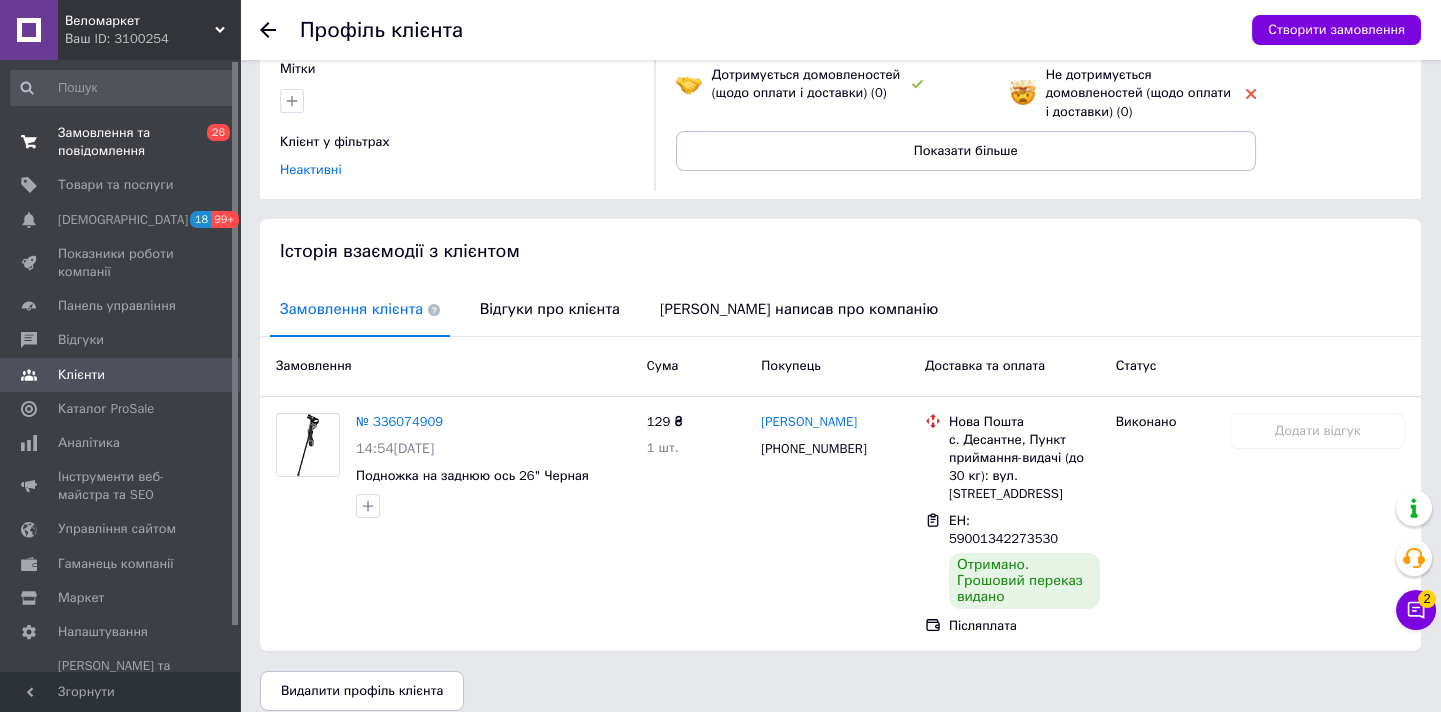 click on "Замовлення та повідомлення" at bounding box center [121, 142] 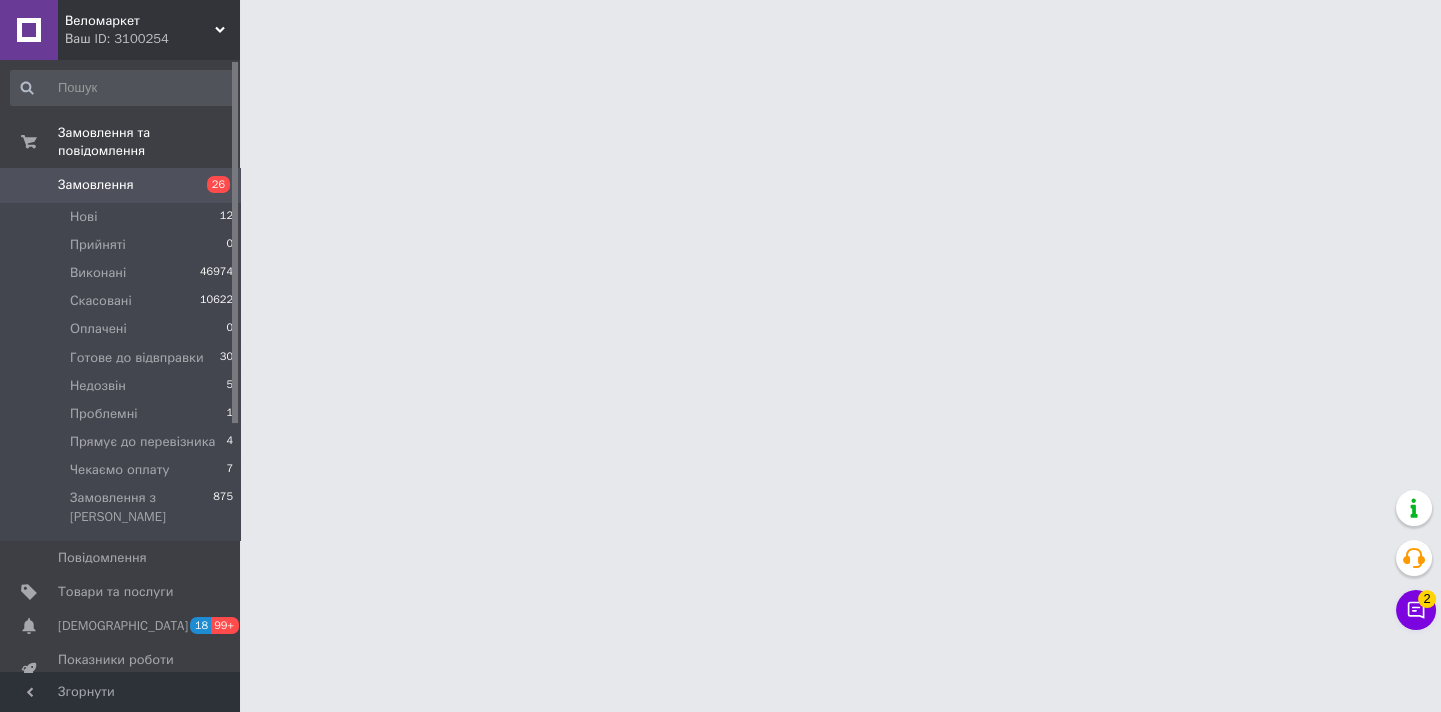 scroll, scrollTop: 0, scrollLeft: 0, axis: both 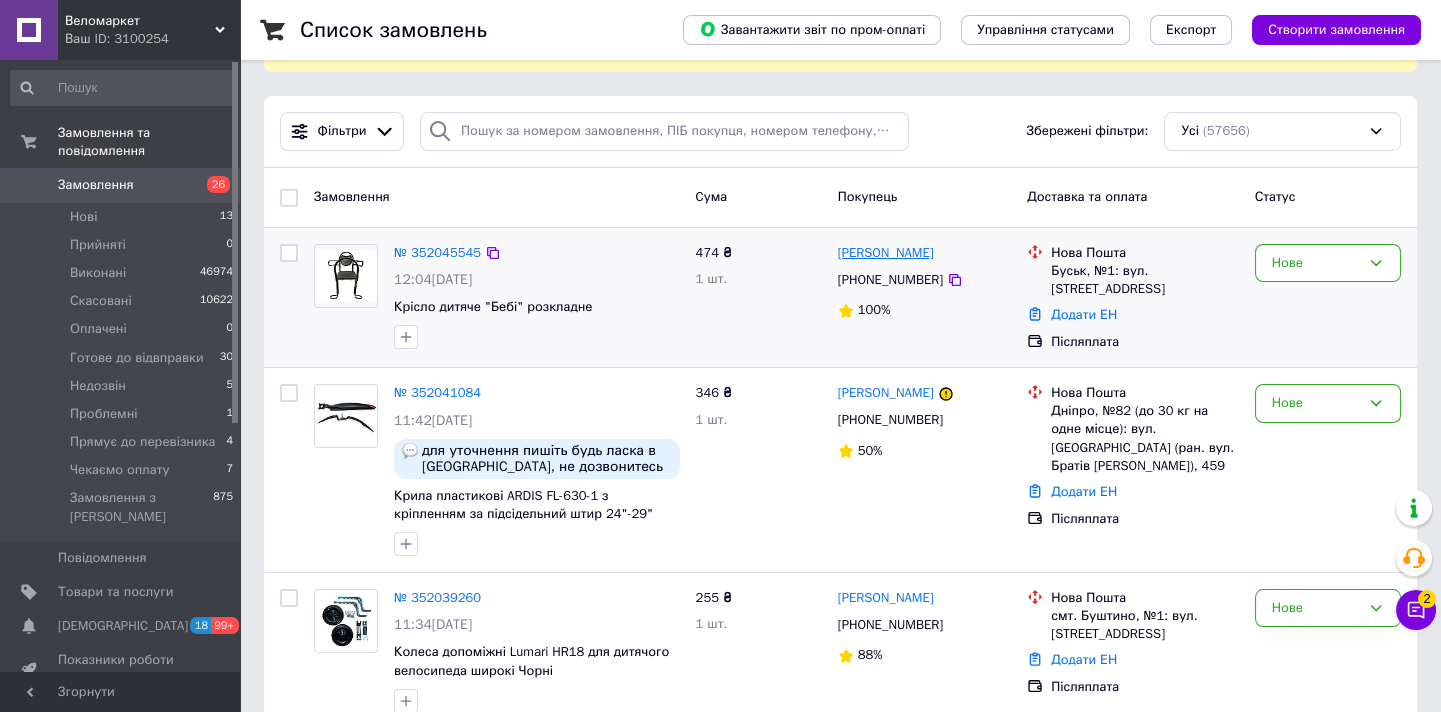click on "[PERSON_NAME]" at bounding box center (886, 253) 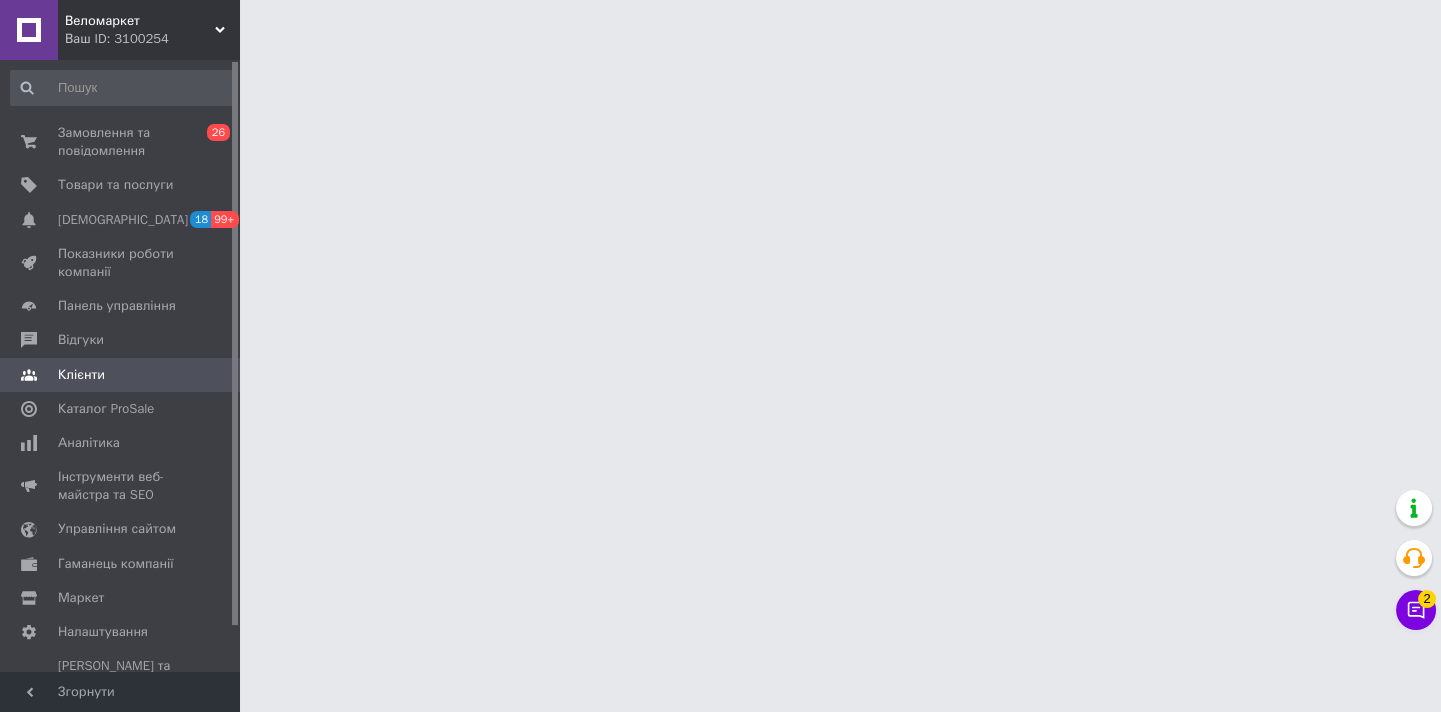 scroll, scrollTop: 0, scrollLeft: 0, axis: both 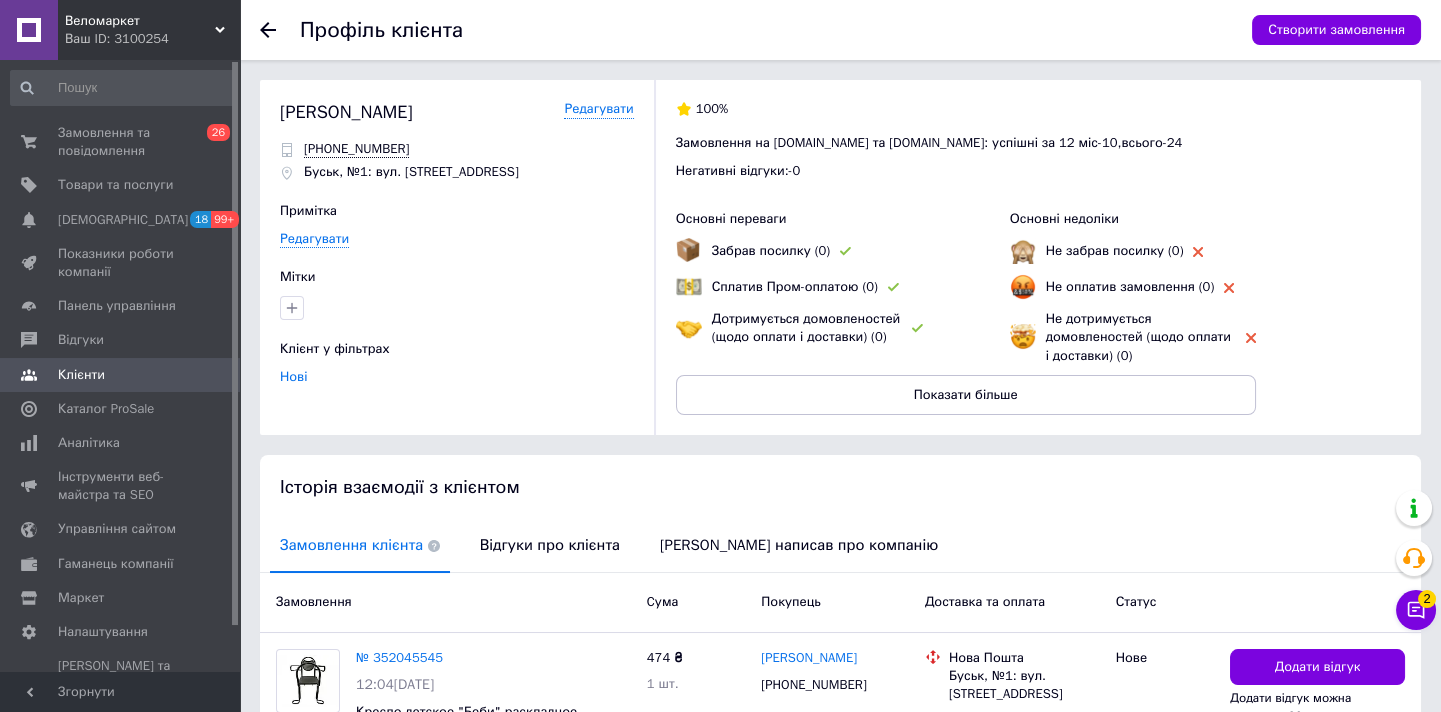 click on "Відгуки про клієнта" at bounding box center [550, 545] 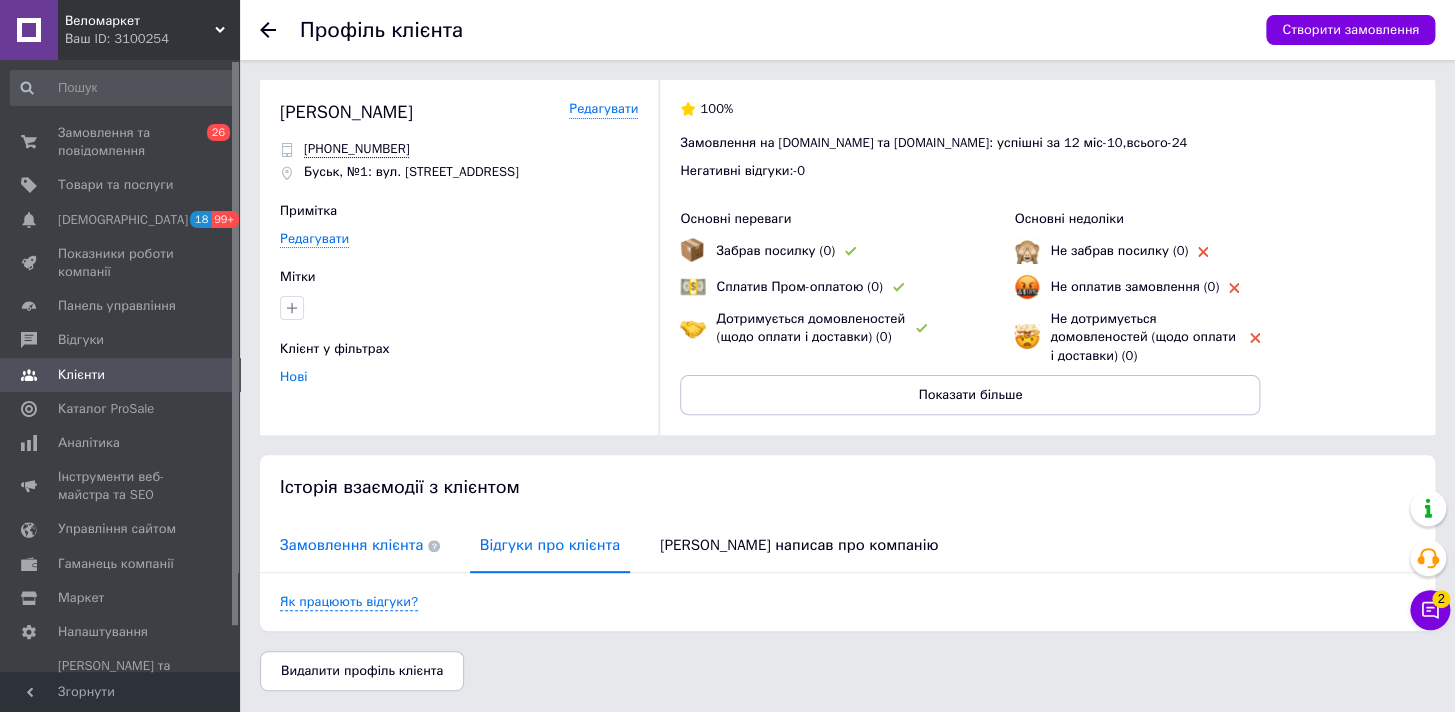 click on "Замовлення клієнта" at bounding box center [360, 545] 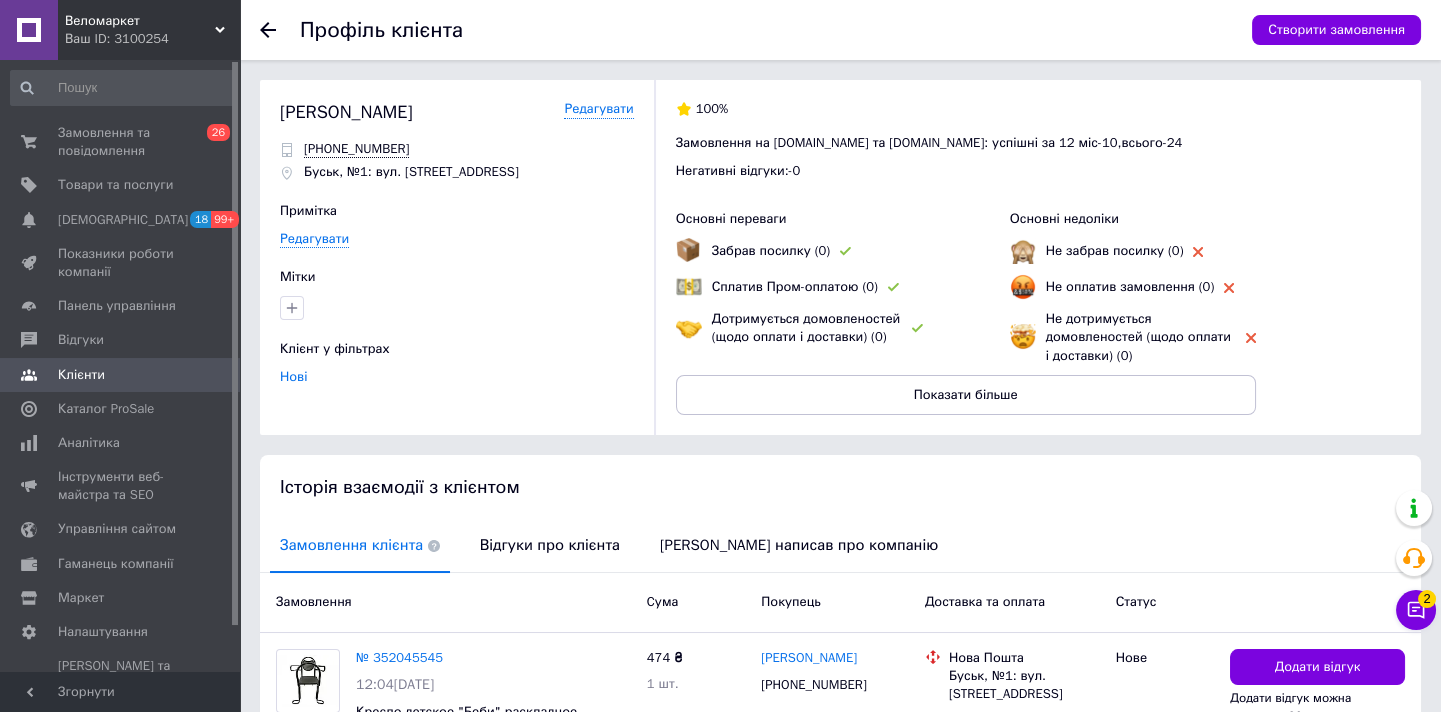 scroll, scrollTop: 140, scrollLeft: 0, axis: vertical 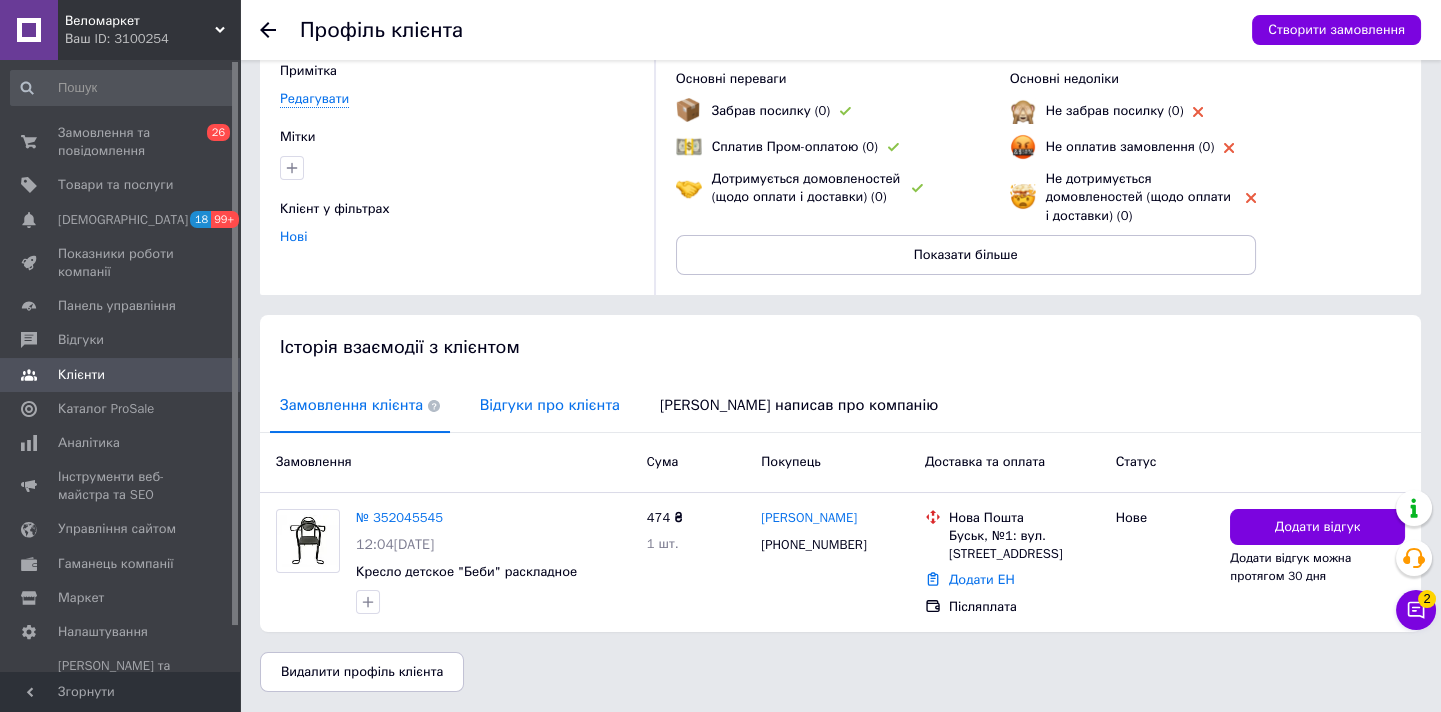 click on "Відгуки про клієнта" at bounding box center (550, 405) 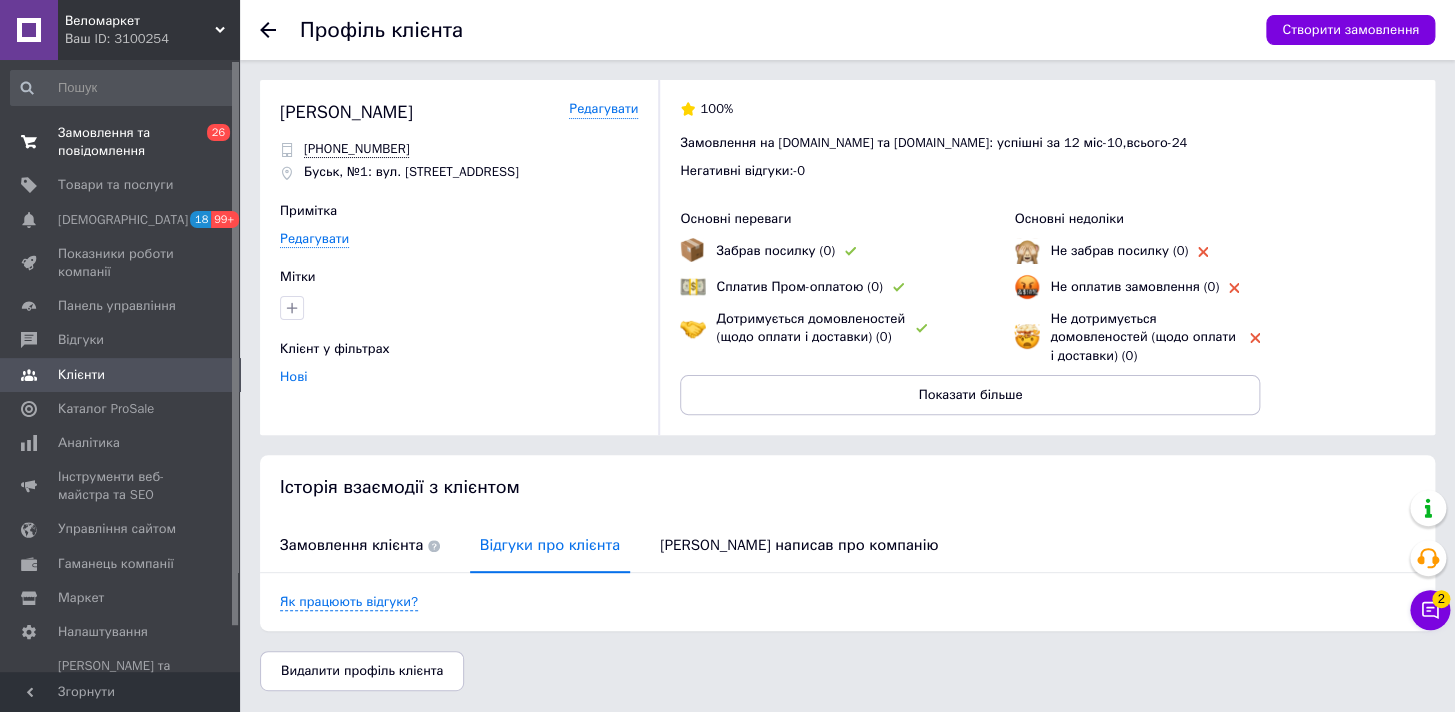 click on "Замовлення та повідомлення" at bounding box center (121, 142) 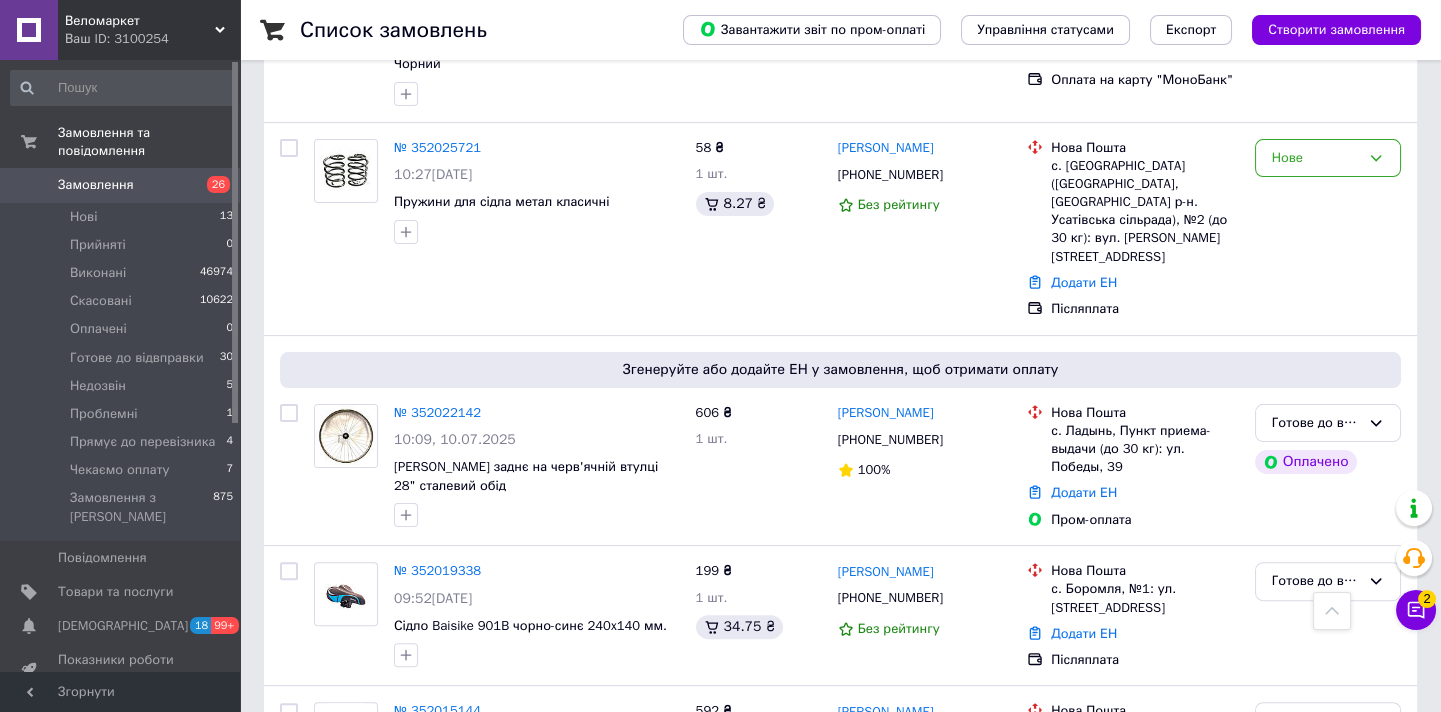 scroll, scrollTop: 1727, scrollLeft: 0, axis: vertical 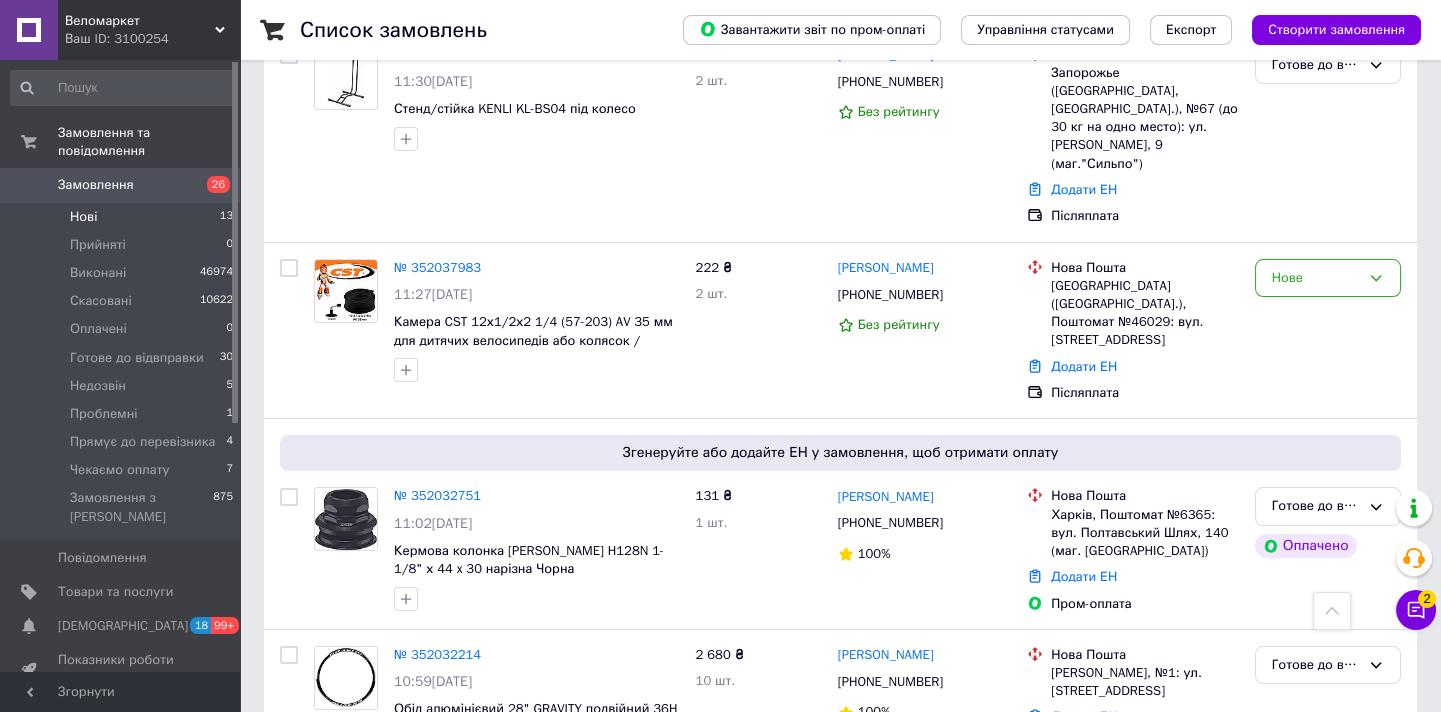 click on "Нові 13" at bounding box center (122, 217) 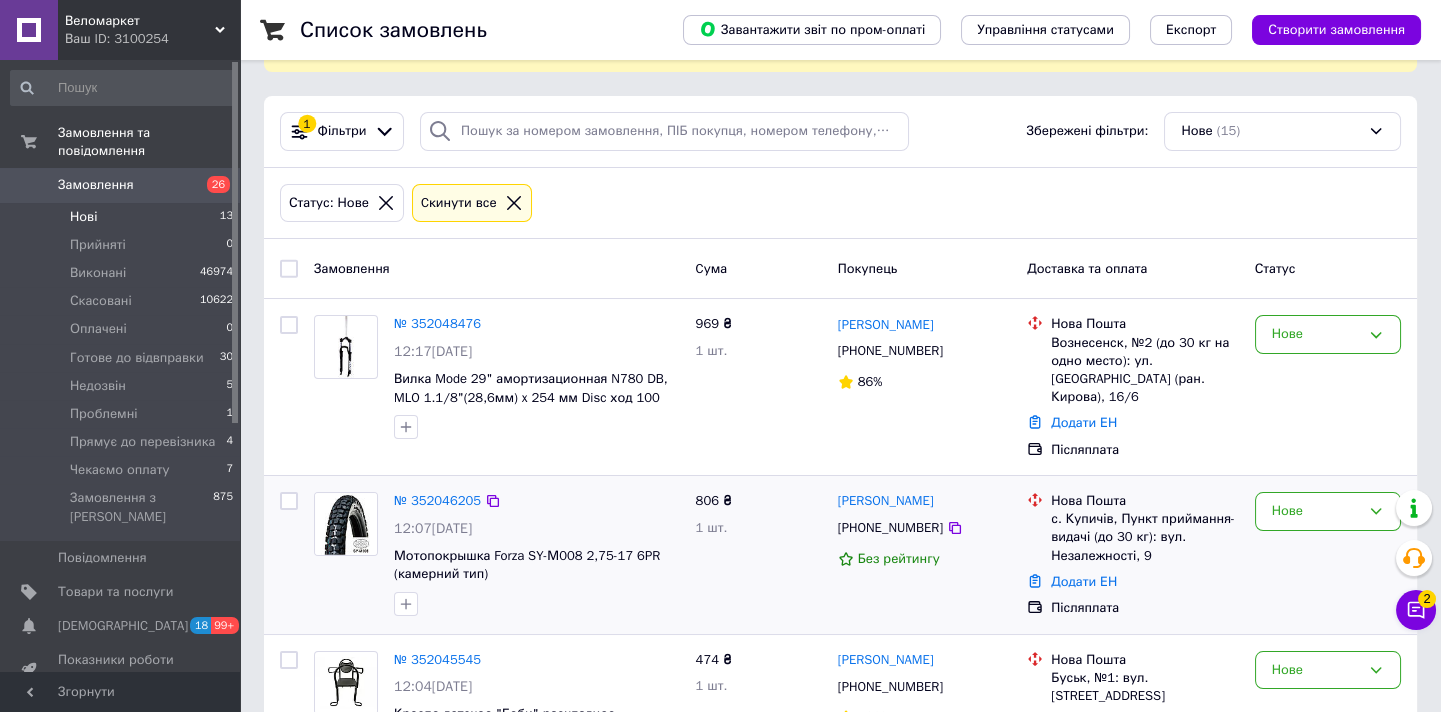 scroll, scrollTop: 181, scrollLeft: 0, axis: vertical 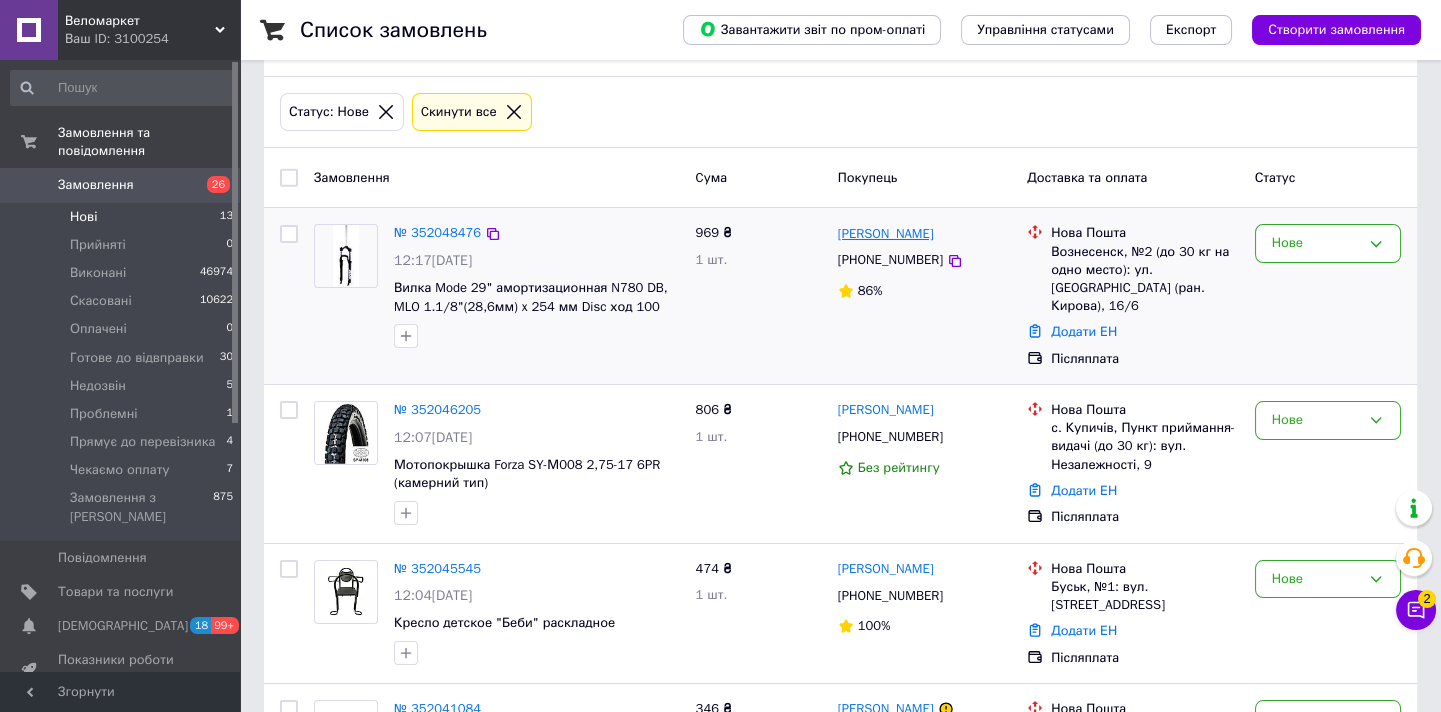 click on "[PERSON_NAME]" at bounding box center (886, 234) 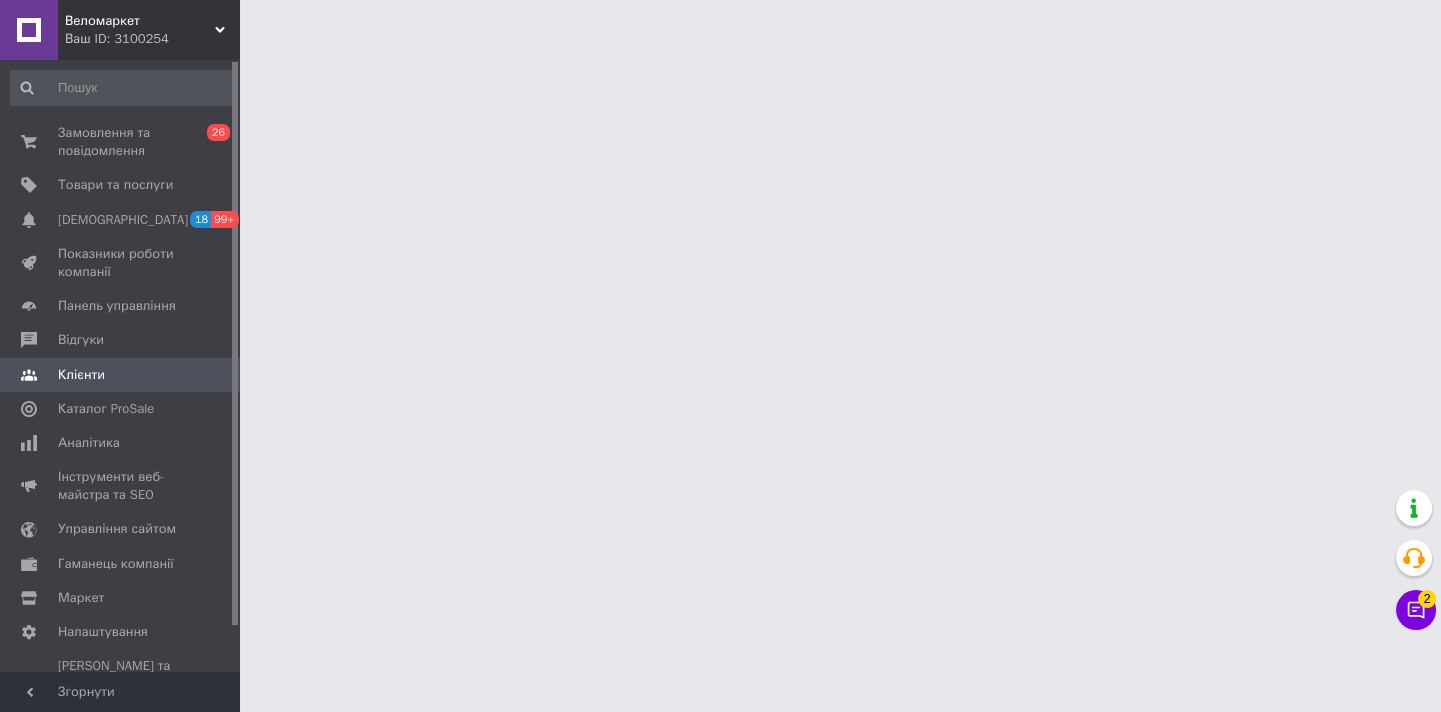 scroll, scrollTop: 0, scrollLeft: 0, axis: both 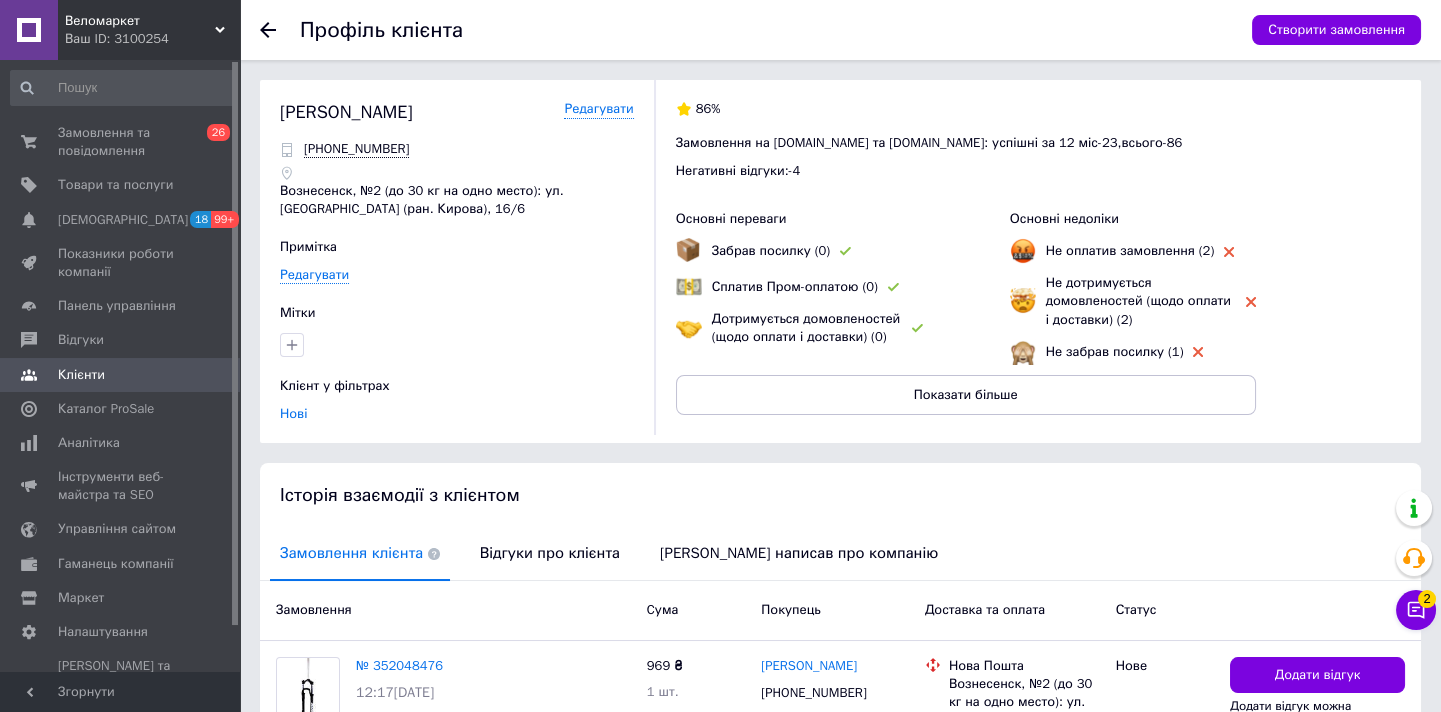 click on "Відгуки про клієнта" at bounding box center (550, 553) 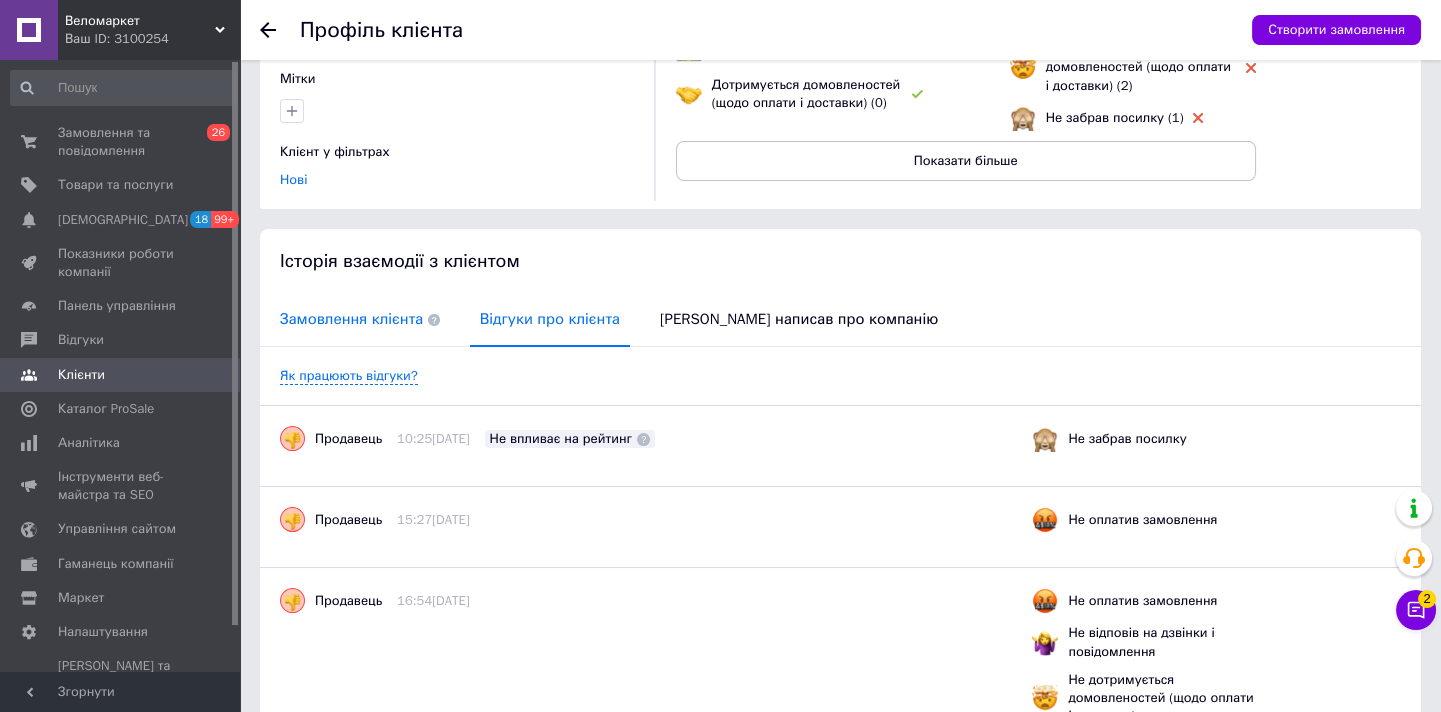click on "Замовлення клієнта" at bounding box center [360, 319] 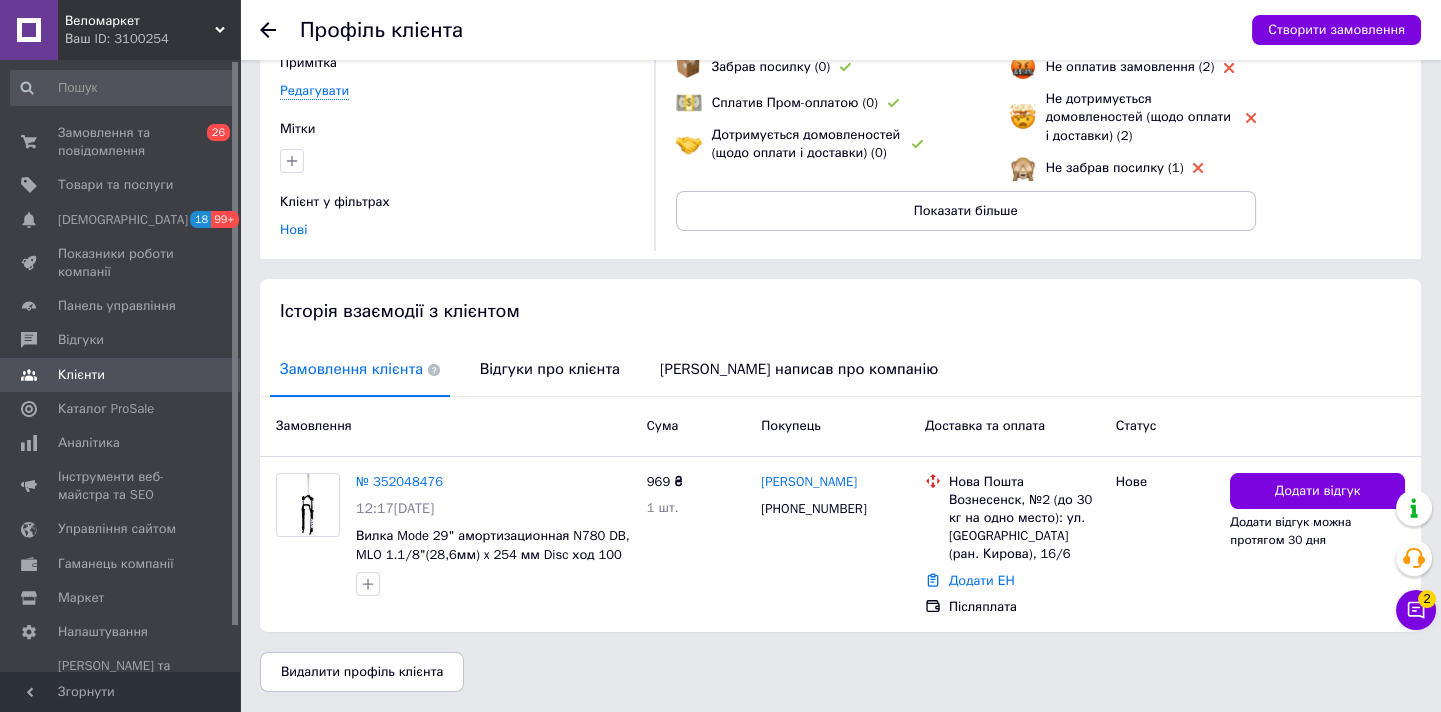 scroll, scrollTop: 184, scrollLeft: 0, axis: vertical 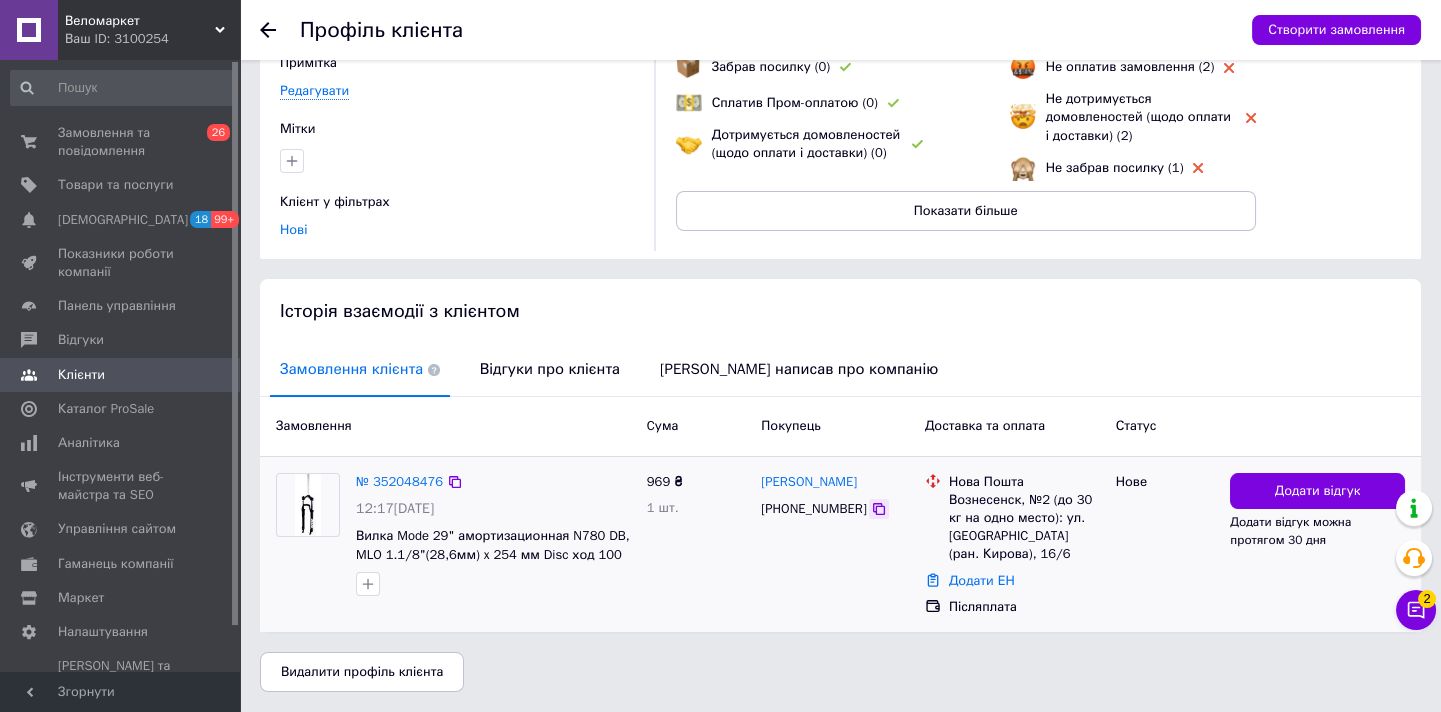 click 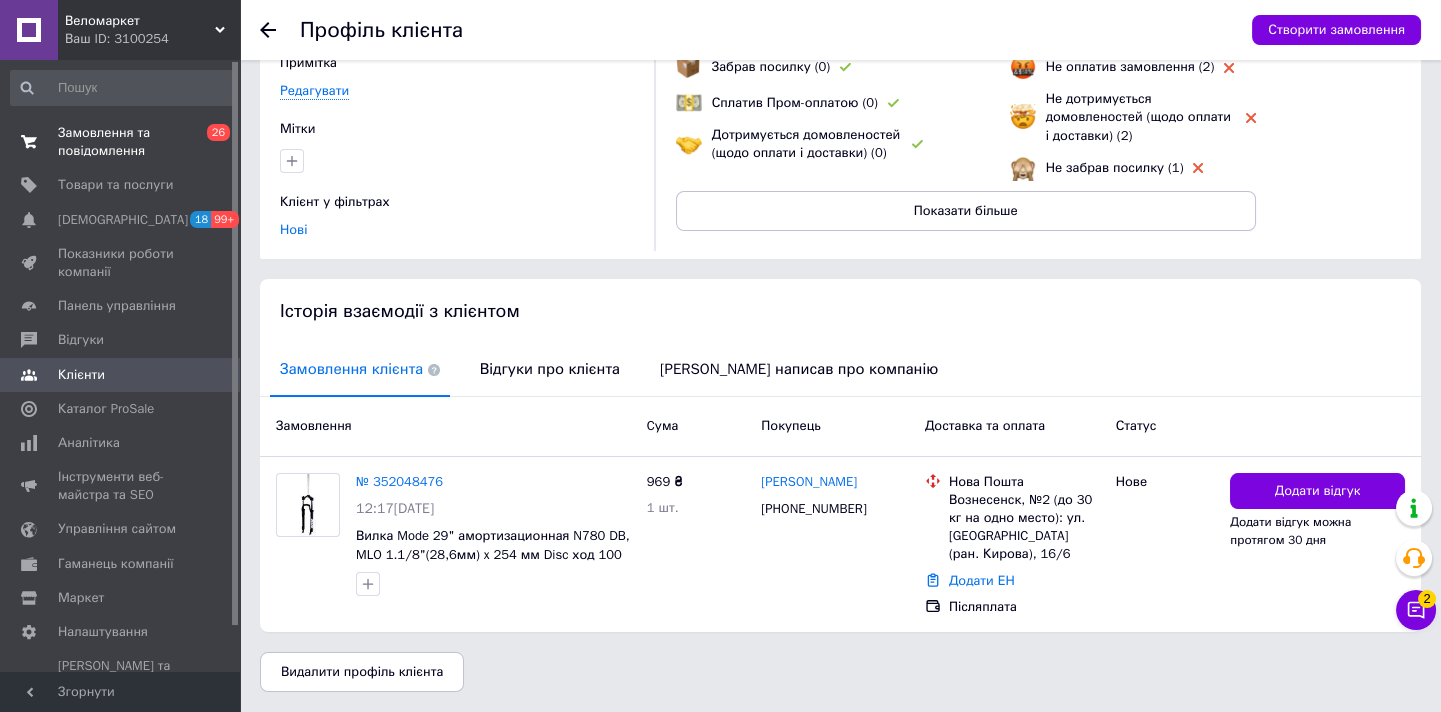 click on "0 26" at bounding box center [212, 142] 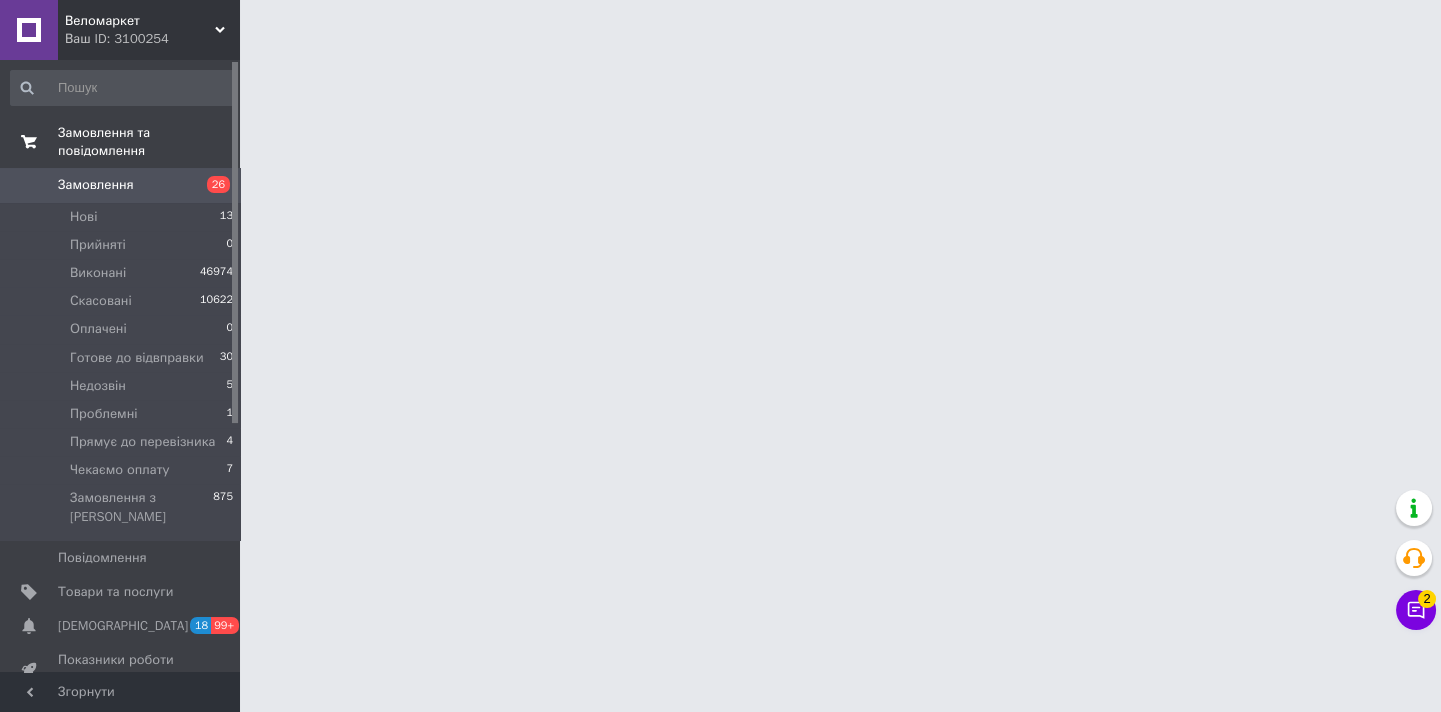scroll, scrollTop: 0, scrollLeft: 0, axis: both 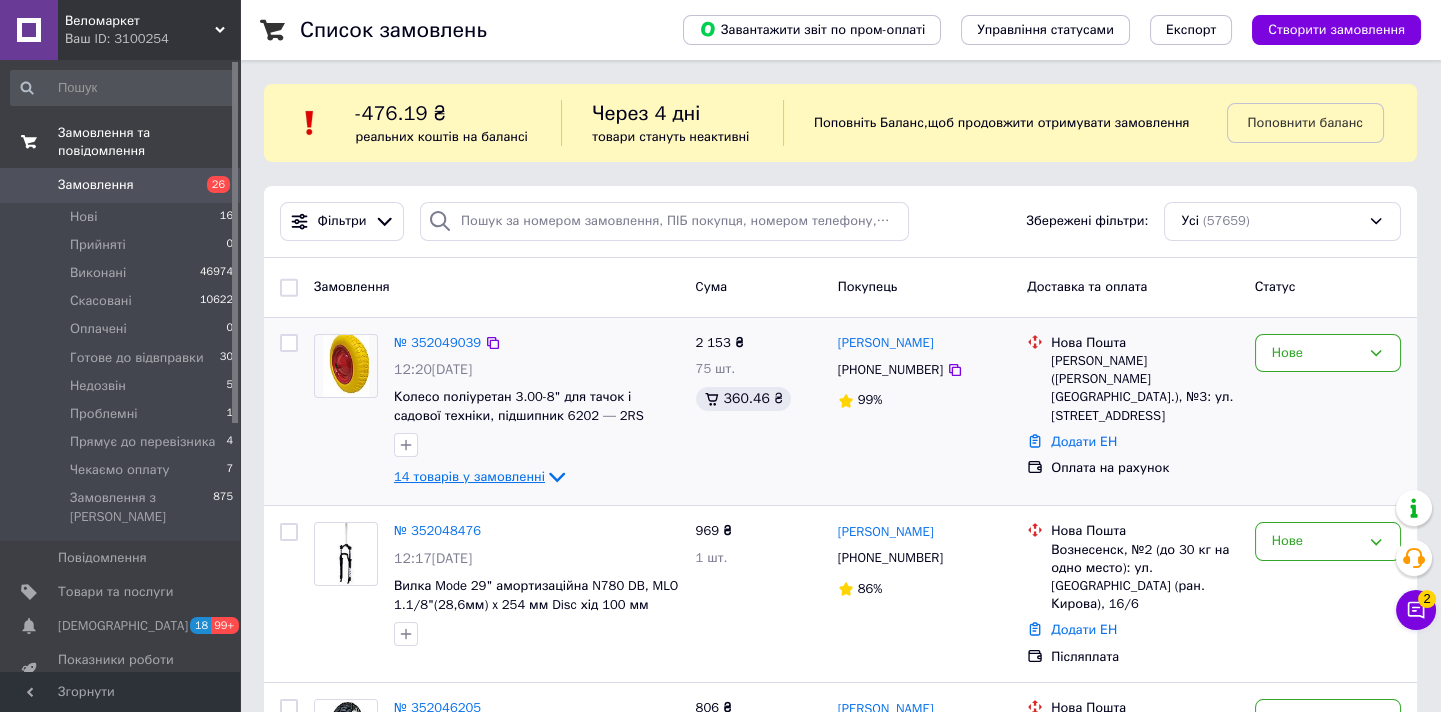 click on "14 товарів у замовленні" at bounding box center (469, 476) 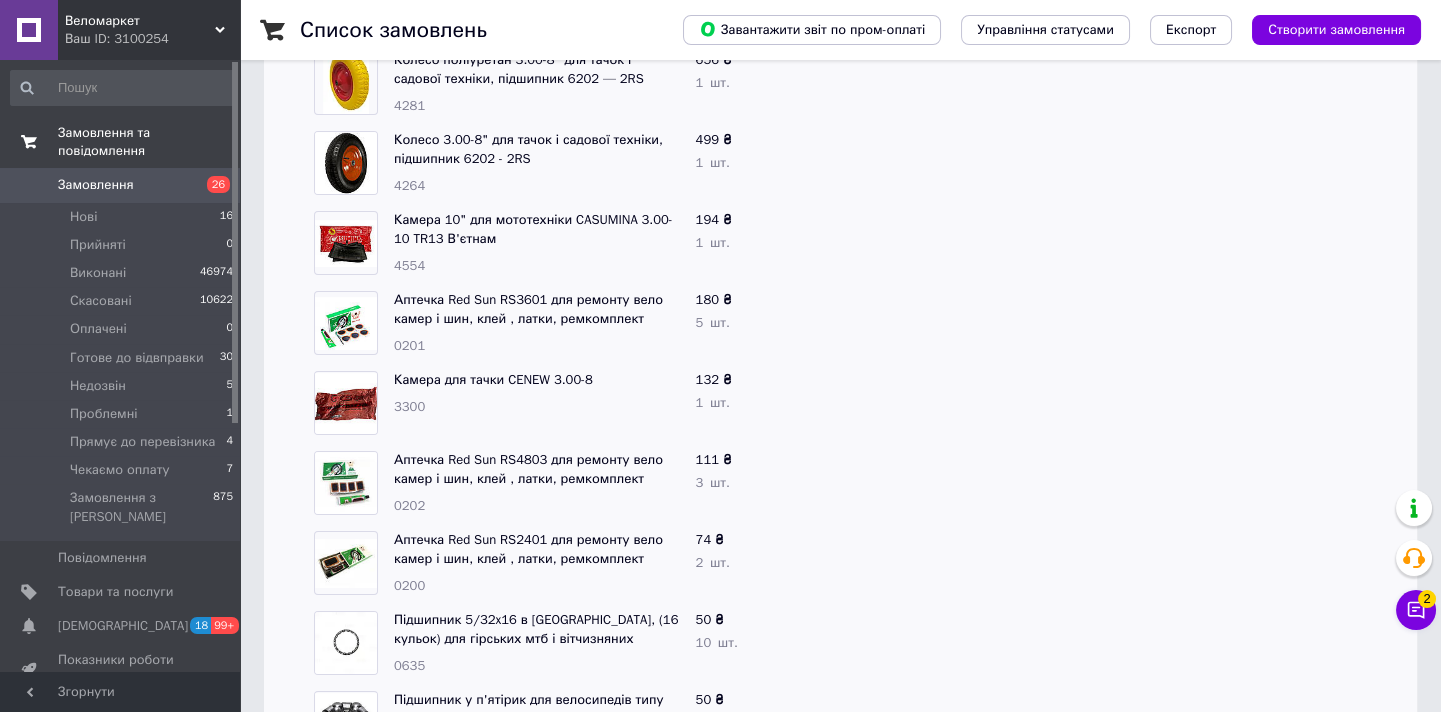 scroll, scrollTop: 0, scrollLeft: 0, axis: both 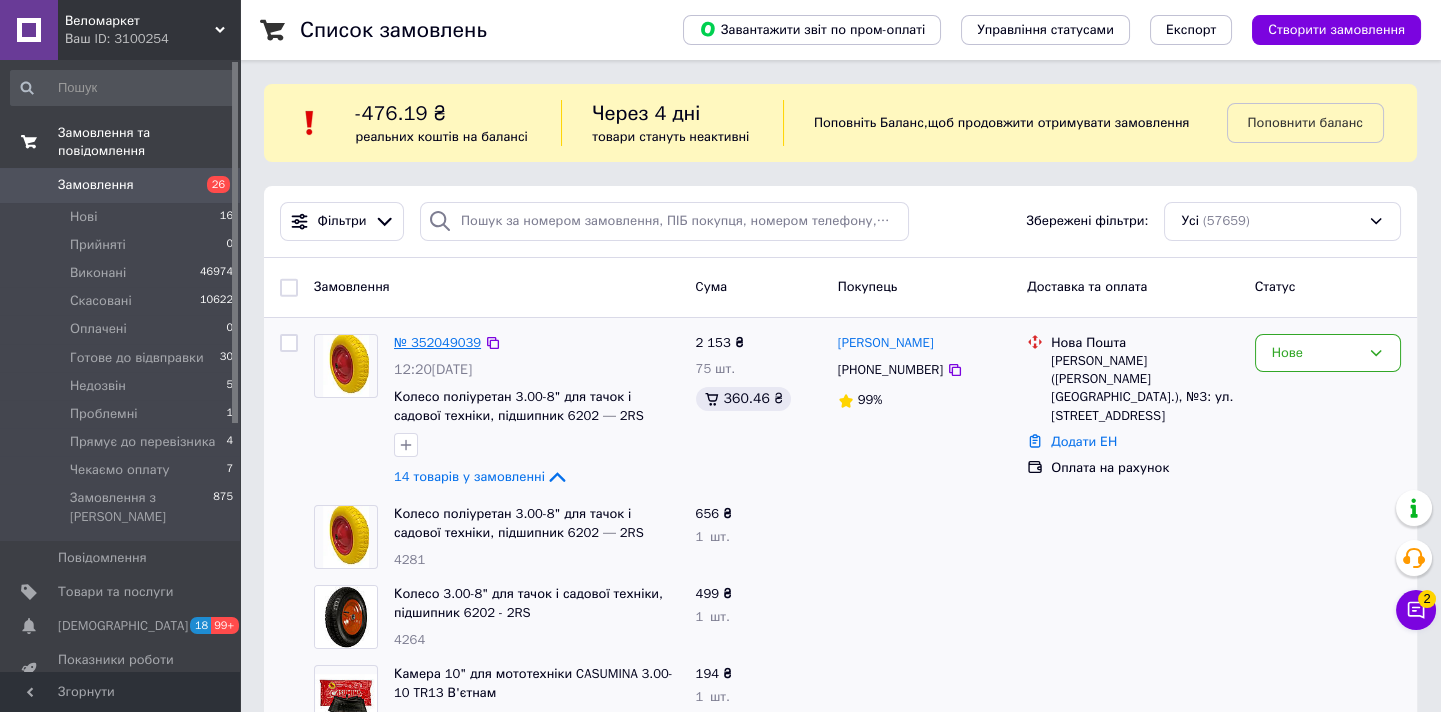click on "№ 352049039" at bounding box center [437, 342] 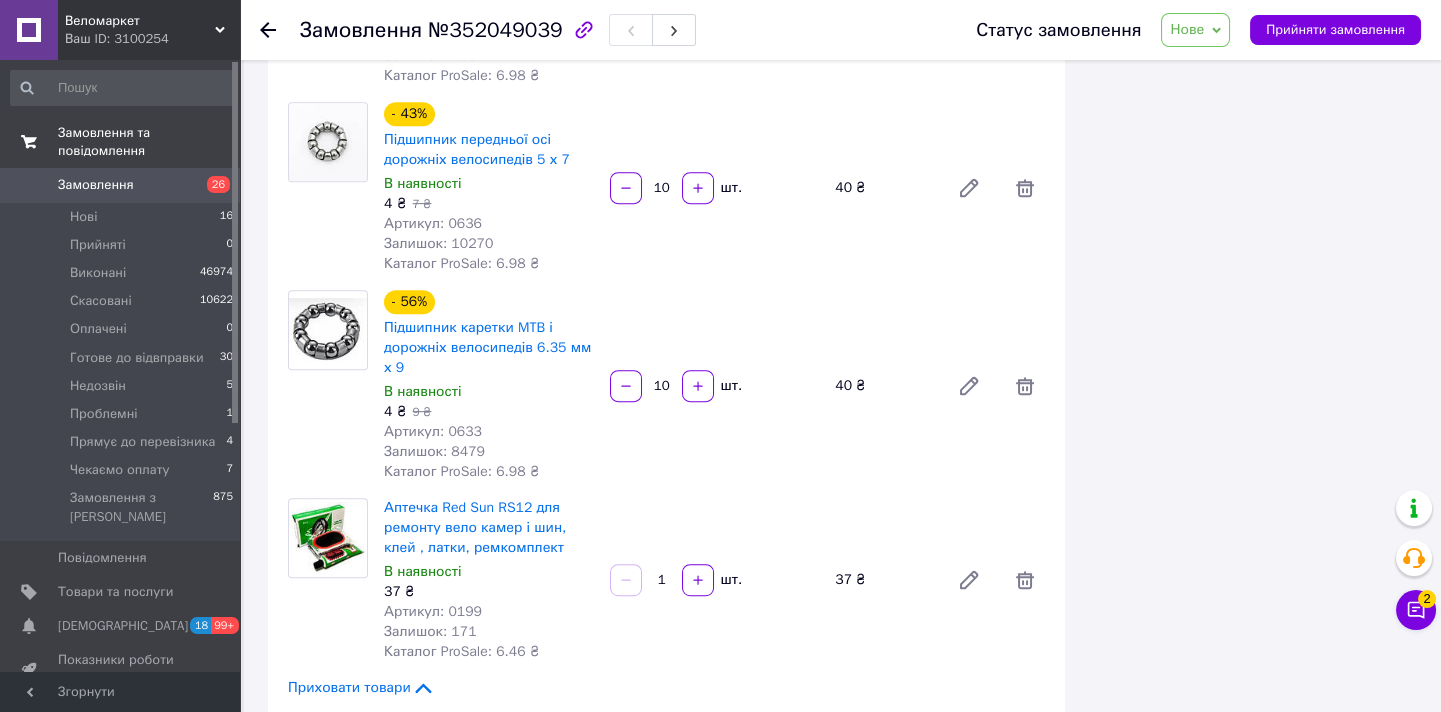 scroll, scrollTop: 2727, scrollLeft: 0, axis: vertical 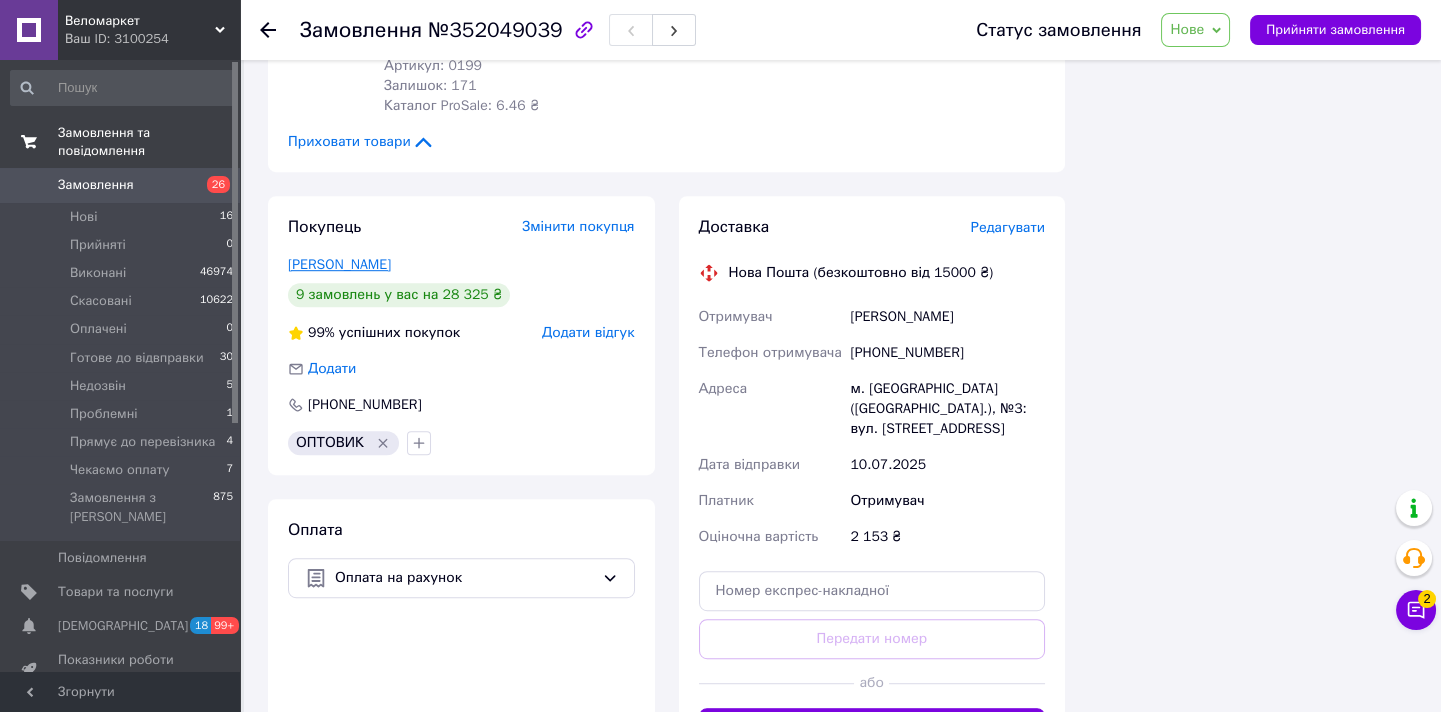 click on "Курган Андрей" at bounding box center [339, 264] 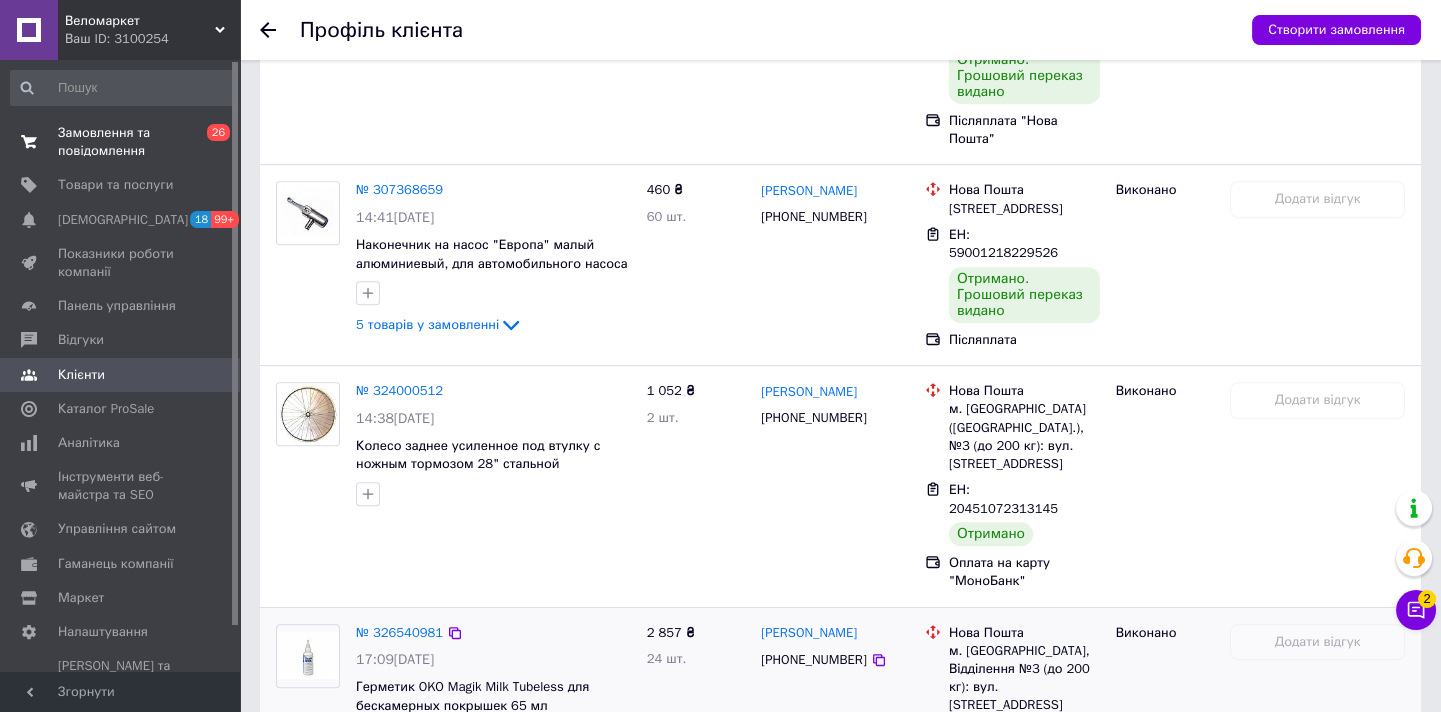 scroll, scrollTop: 2140, scrollLeft: 0, axis: vertical 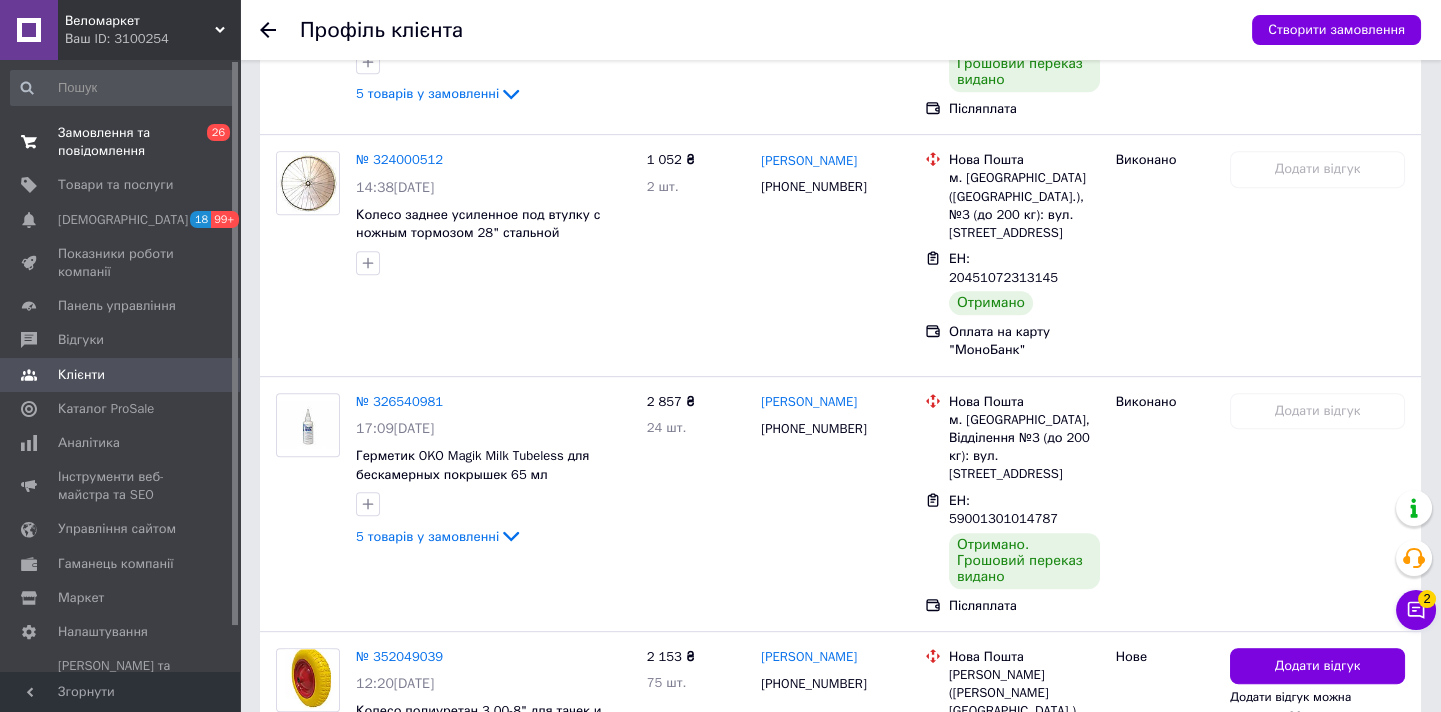 click on "0 26" at bounding box center [212, 142] 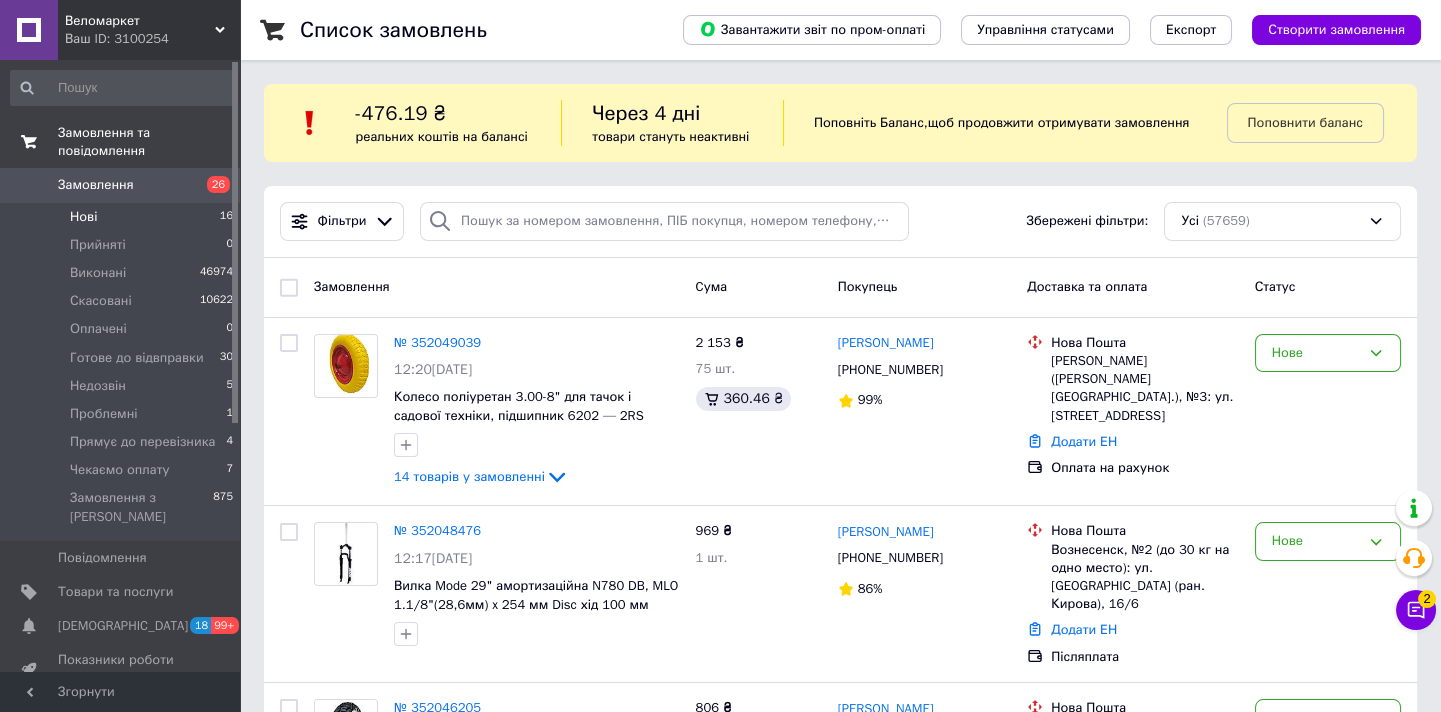 click on "Нові 16" at bounding box center [122, 217] 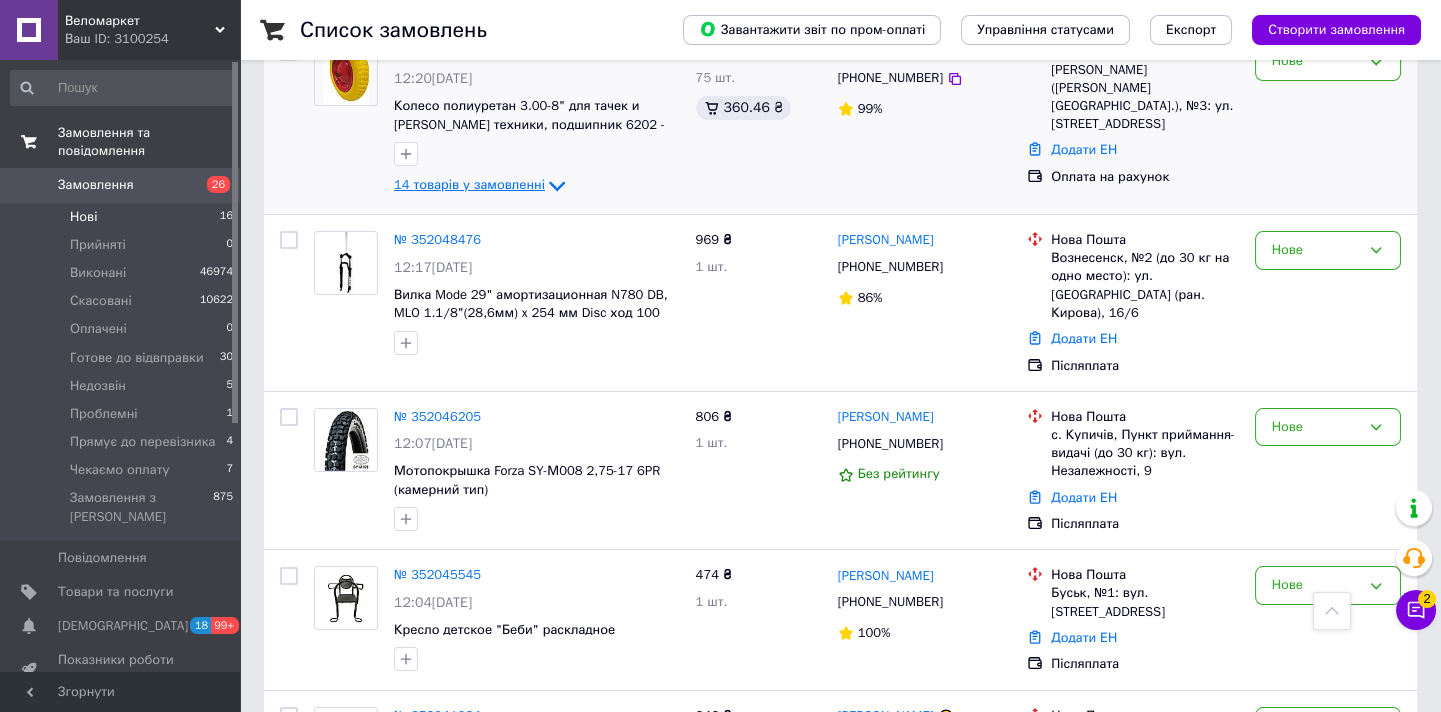 scroll, scrollTop: 545, scrollLeft: 0, axis: vertical 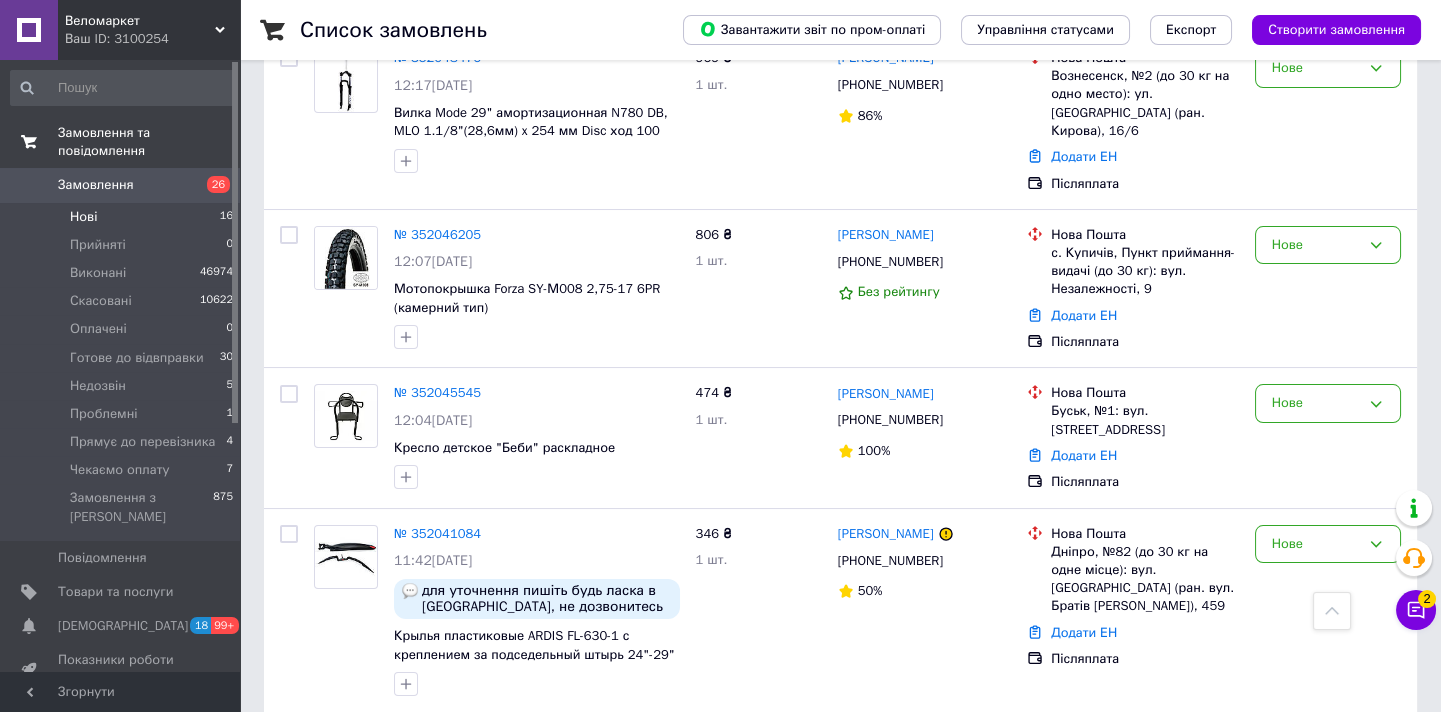 drag, startPoint x: 869, startPoint y: 215, endPoint x: 851, endPoint y: 270, distance: 57.870544 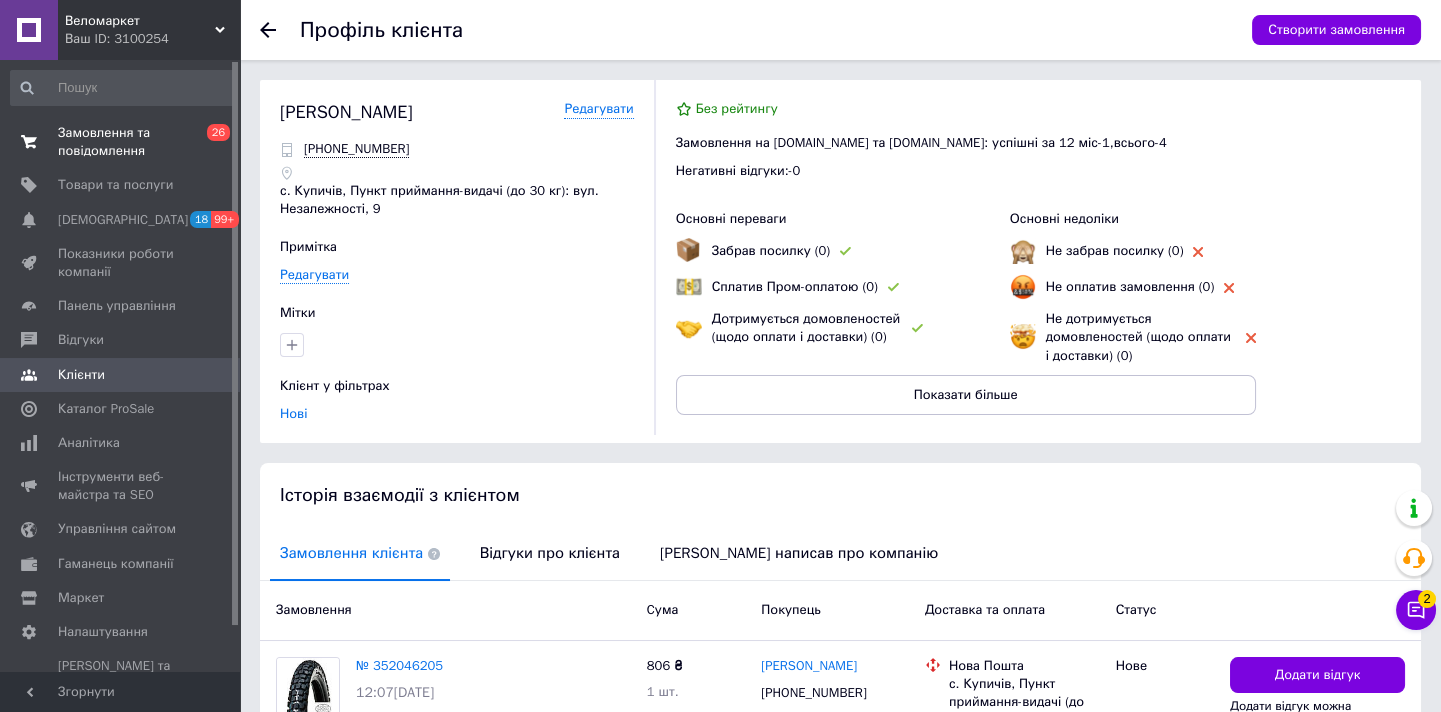 click on "Замовлення" at bounding box center [453, 610] 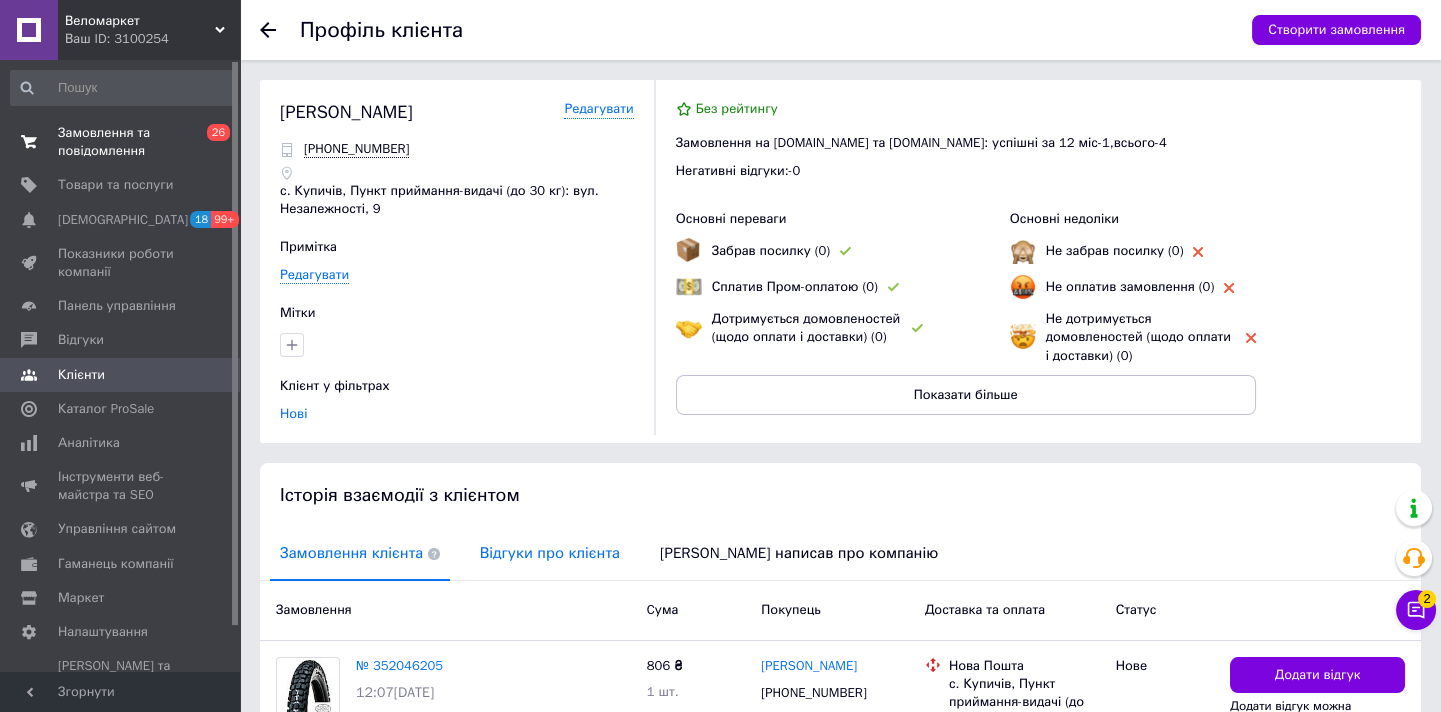 click on "Відгуки про клієнта" at bounding box center [550, 553] 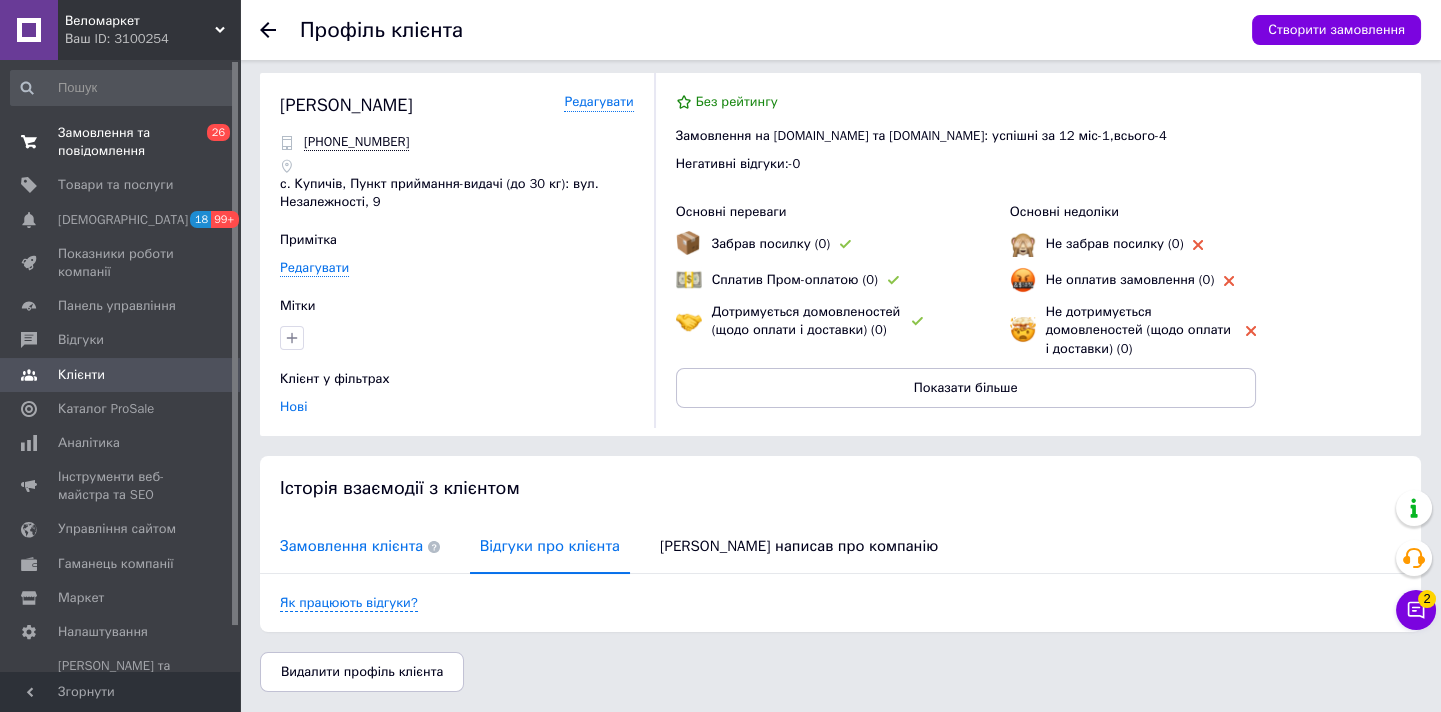 click on "Замовлення клієнта" at bounding box center [360, 546] 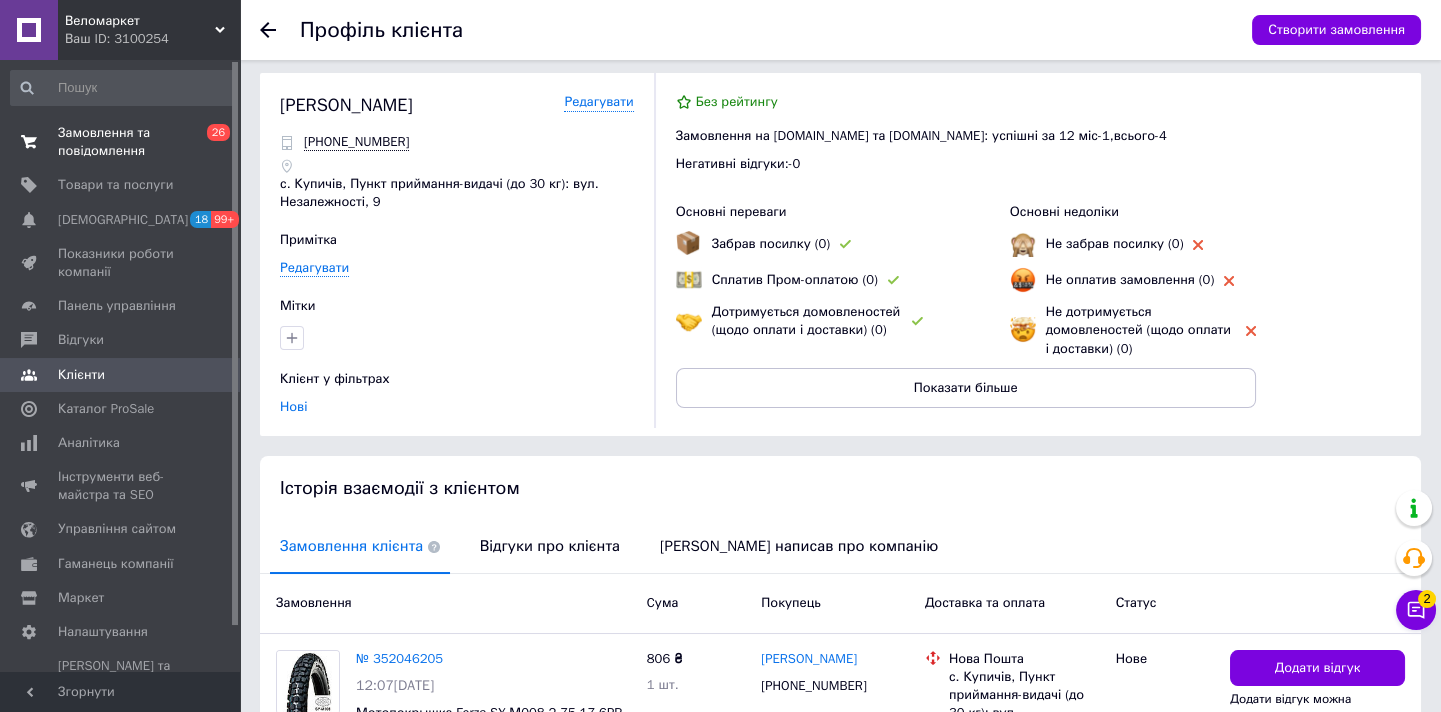 scroll, scrollTop: 184, scrollLeft: 0, axis: vertical 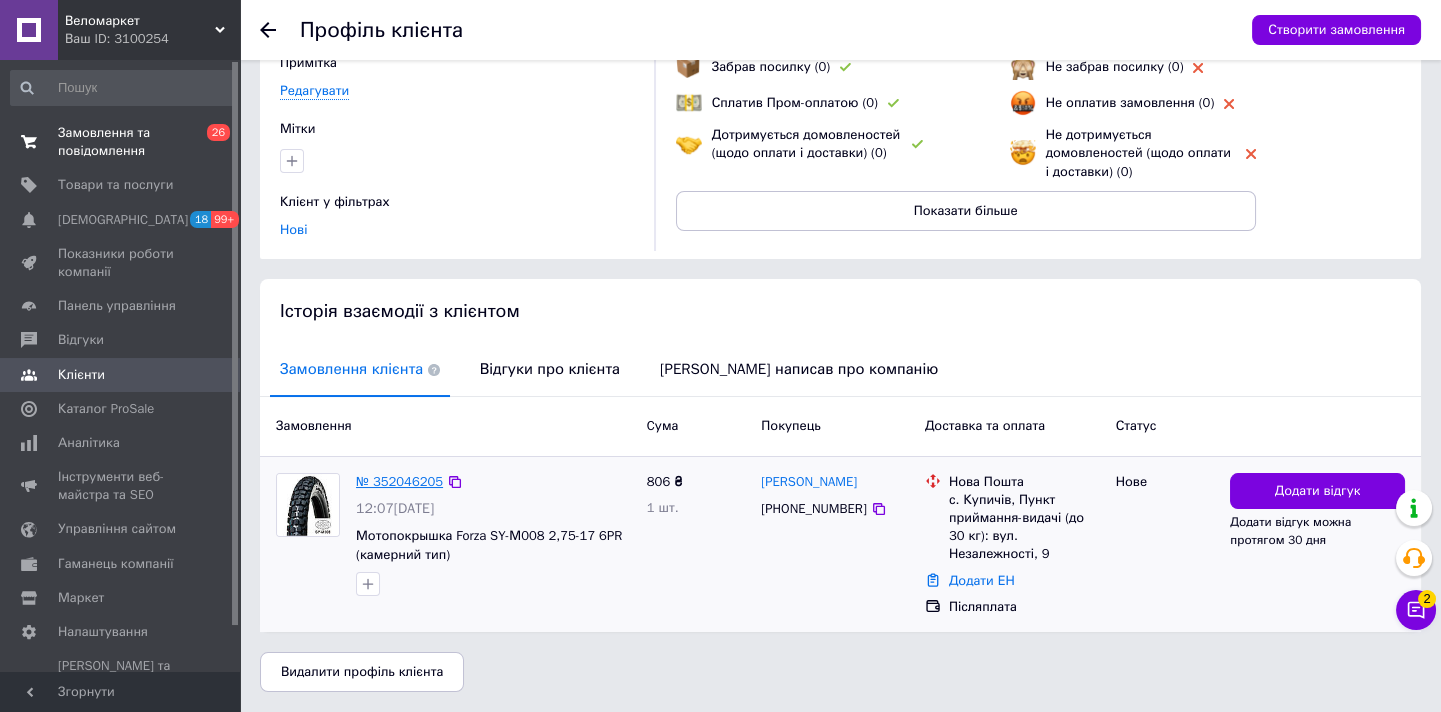 click on "№ 352046205" at bounding box center (399, 481) 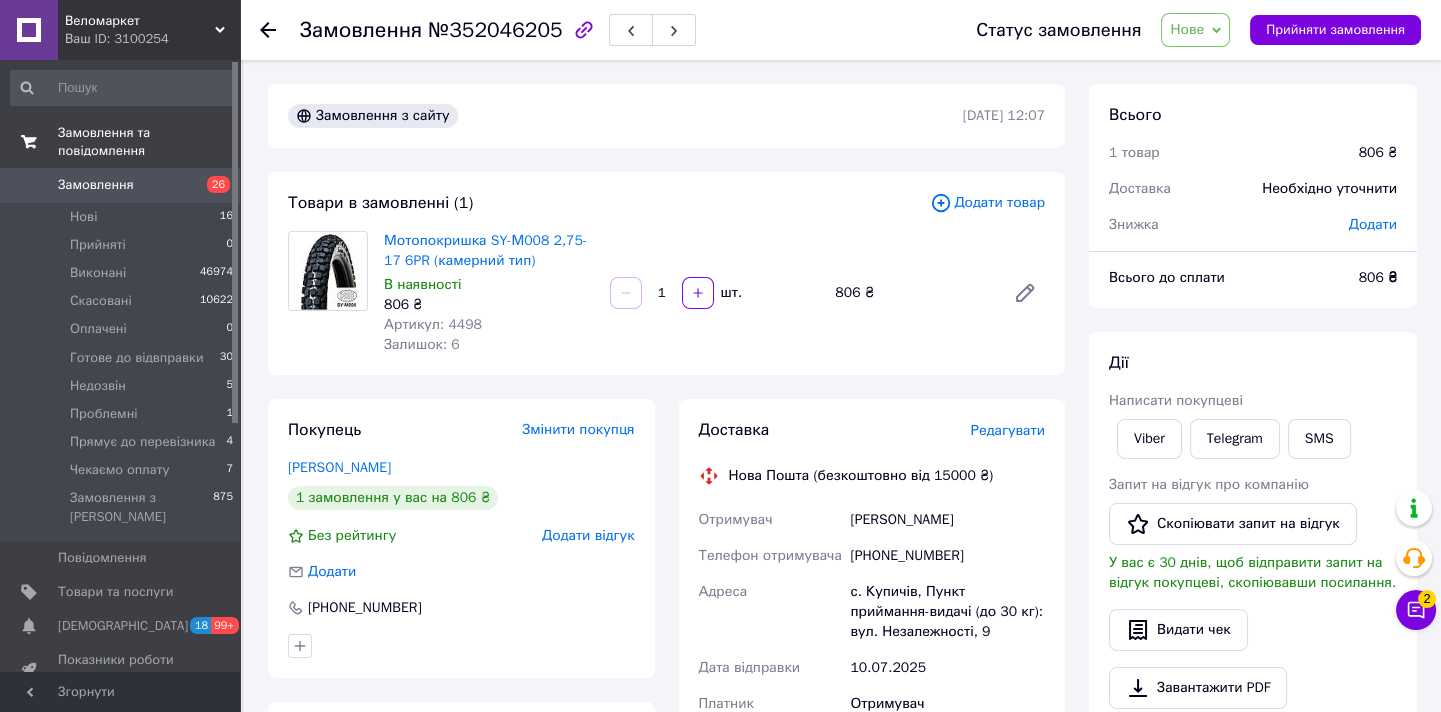 click on "Нове" at bounding box center [1187, 29] 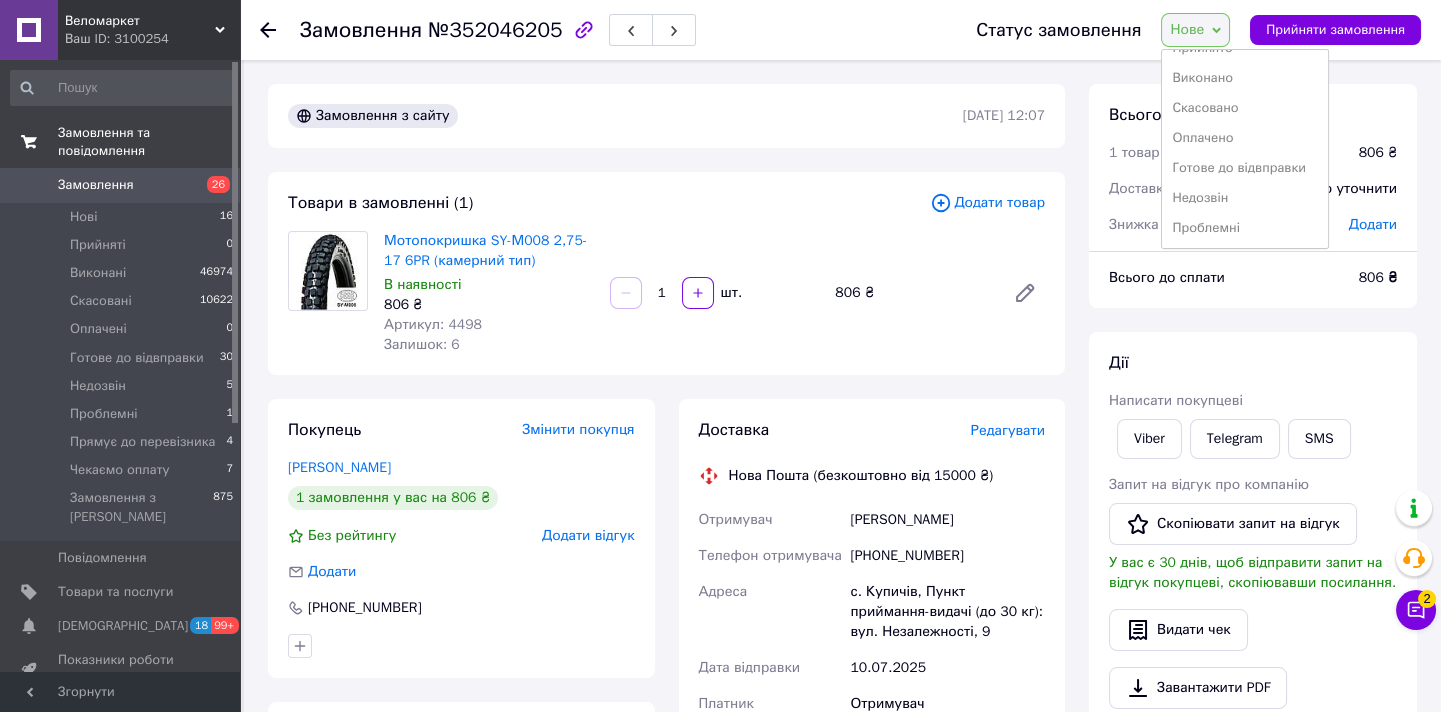 scroll, scrollTop: 0, scrollLeft: 0, axis: both 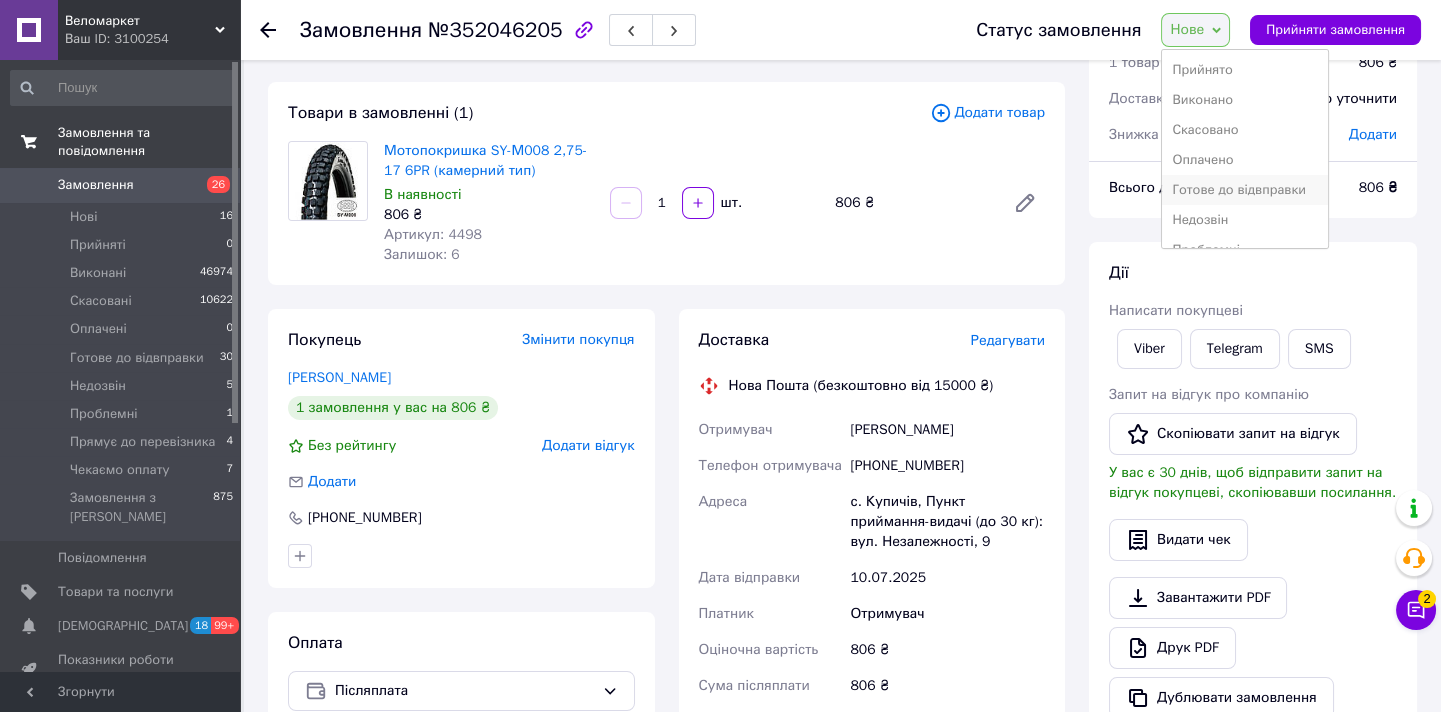 click on "Готове до відвправки" at bounding box center [1244, 190] 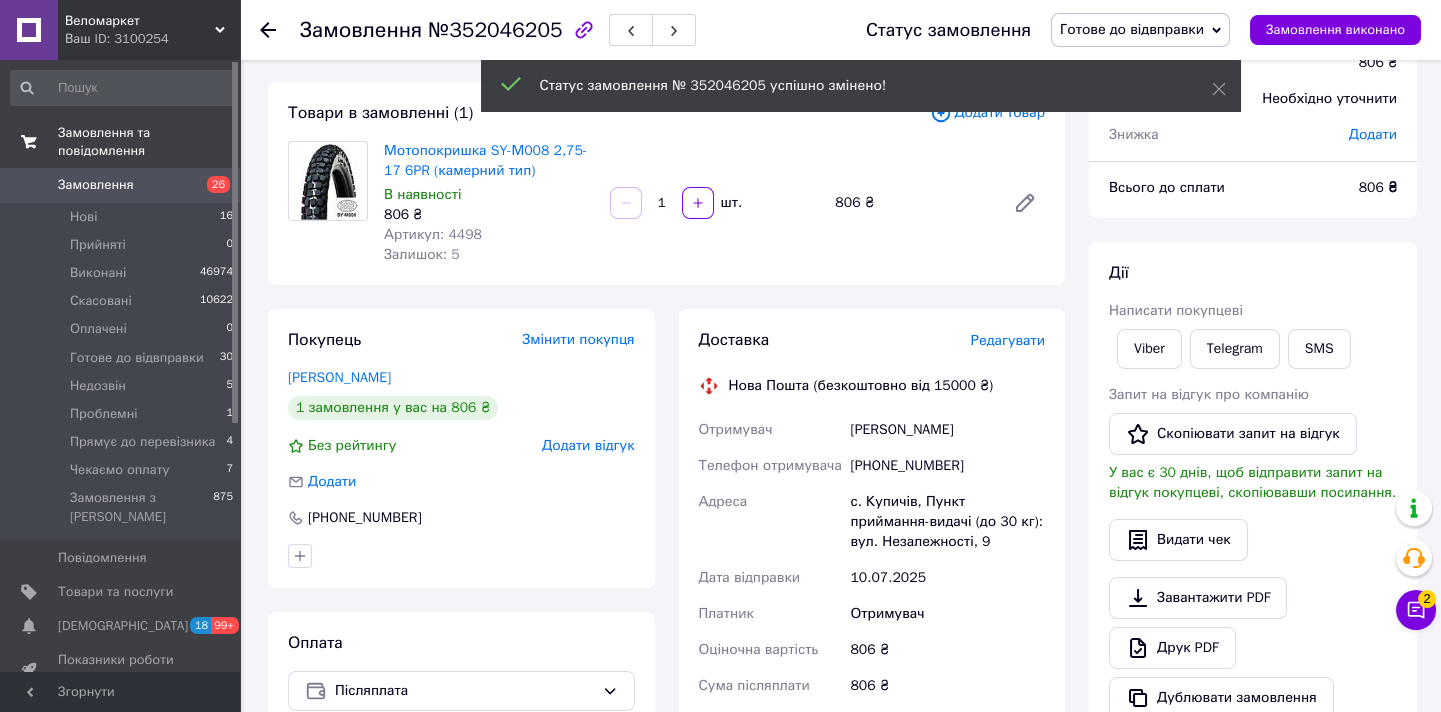 scroll, scrollTop: 0, scrollLeft: 0, axis: both 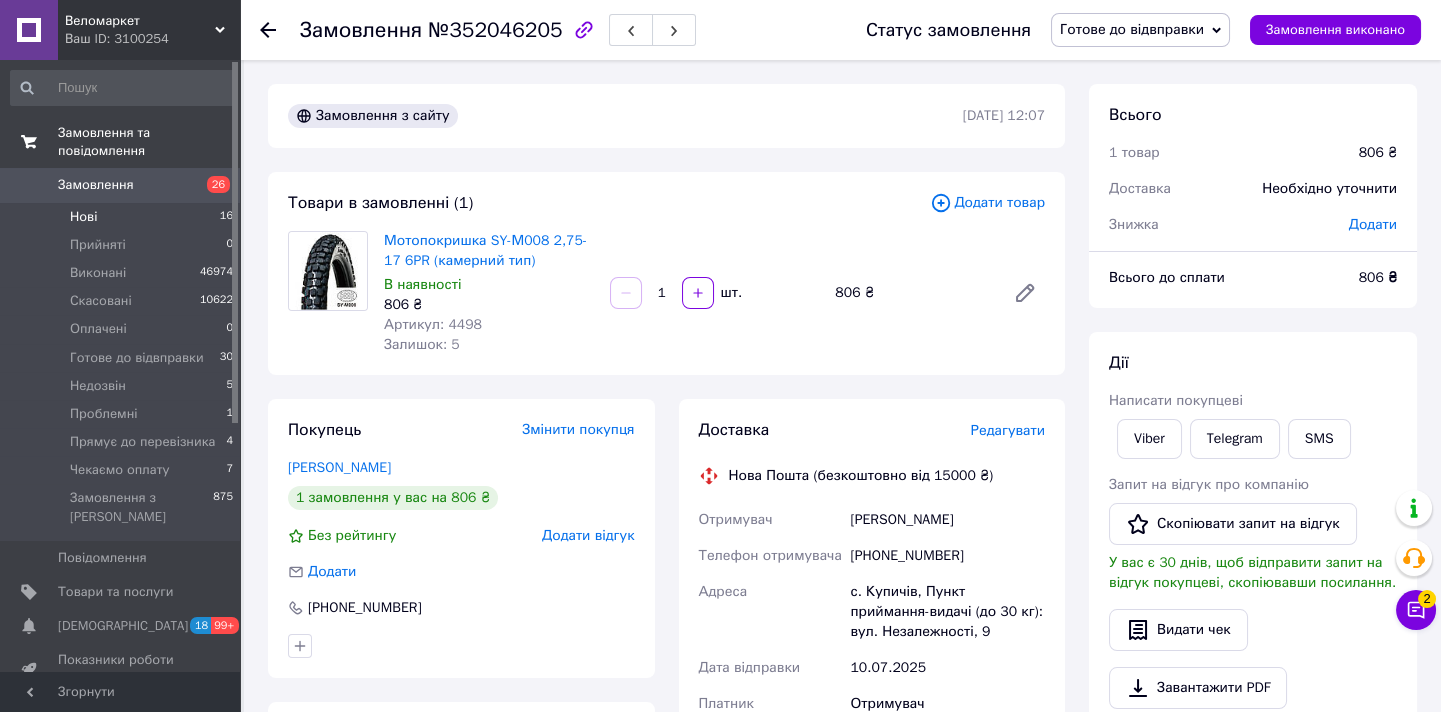 click on "Нові 16" at bounding box center [122, 217] 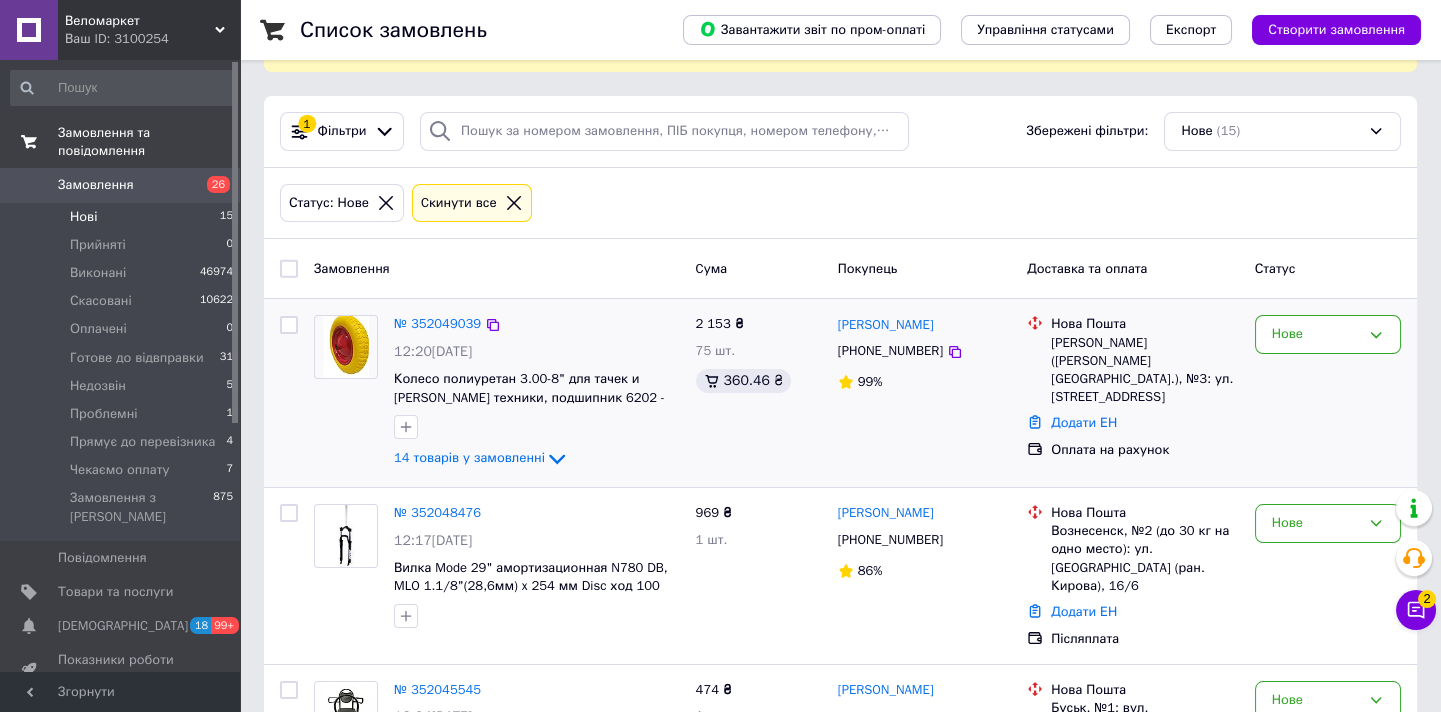 scroll, scrollTop: 272, scrollLeft: 0, axis: vertical 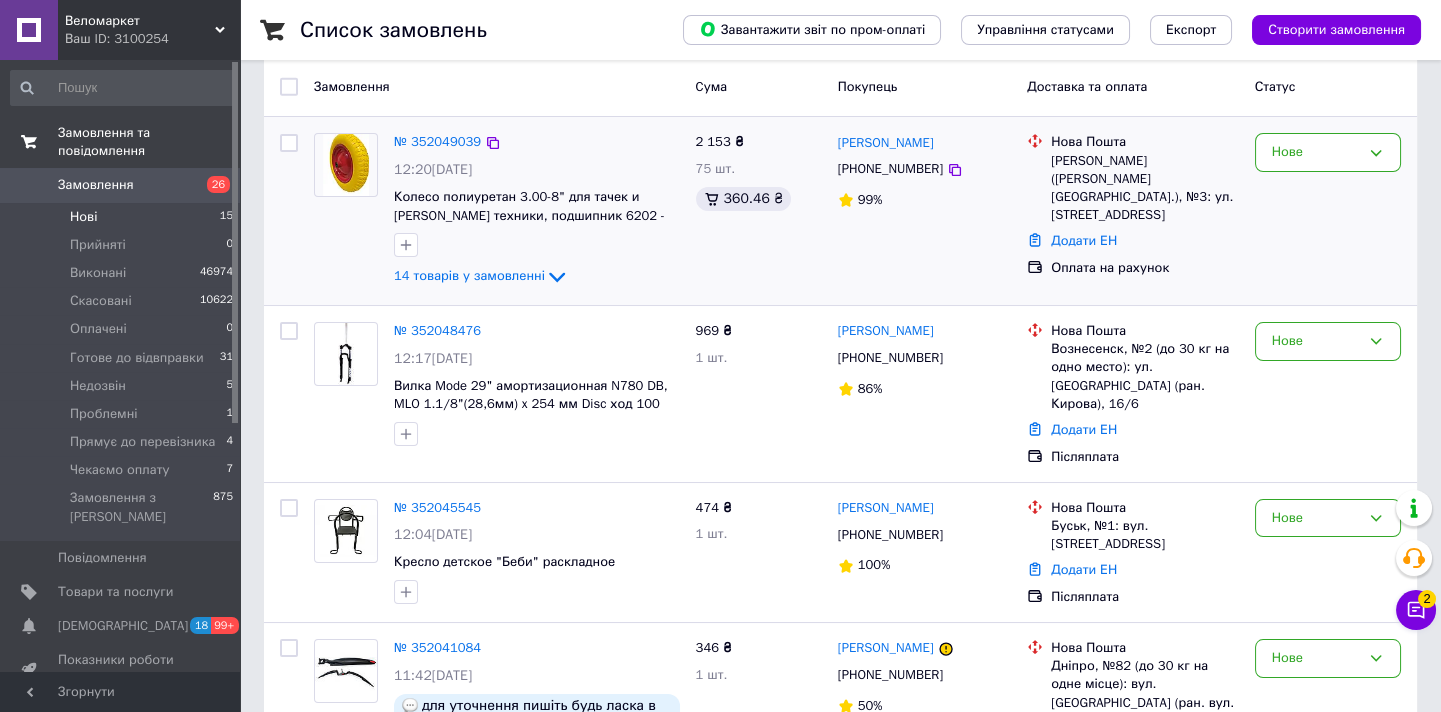 click on "14 товарів у замовленні" 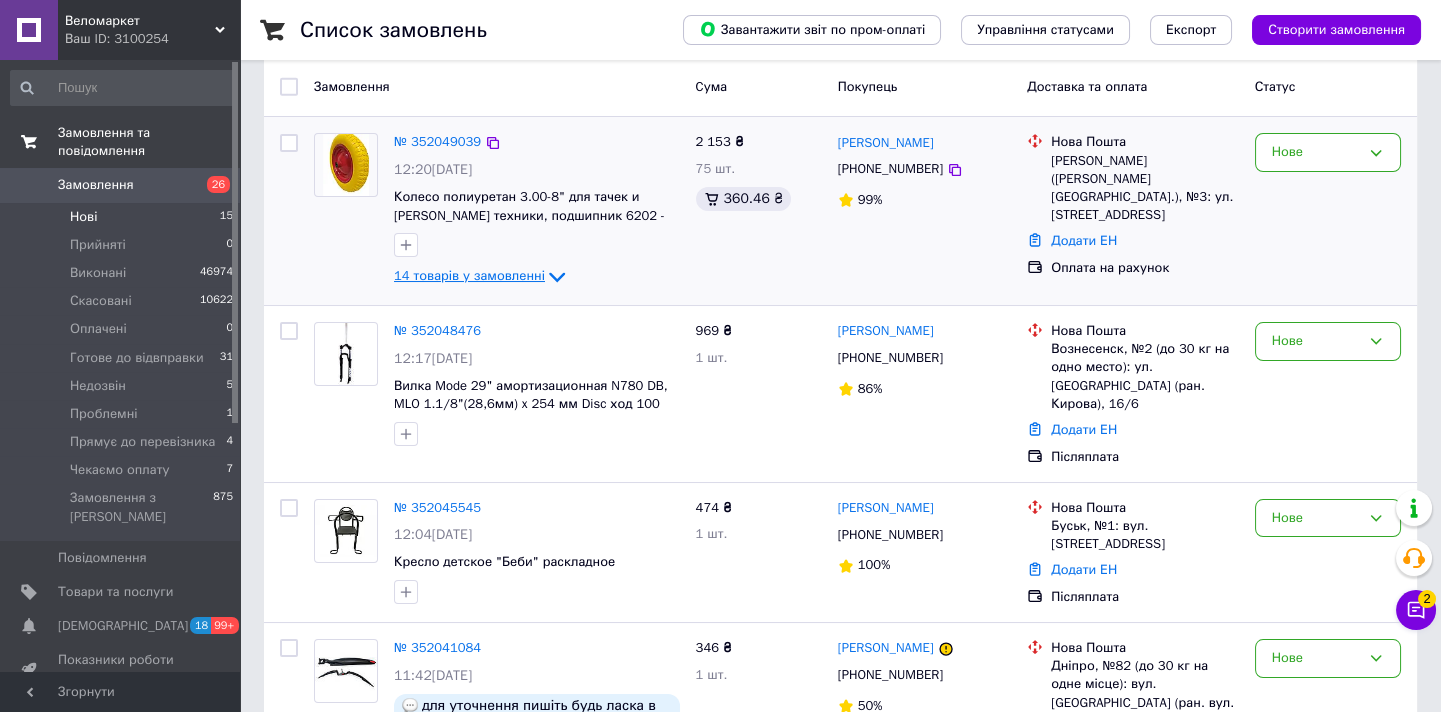 click 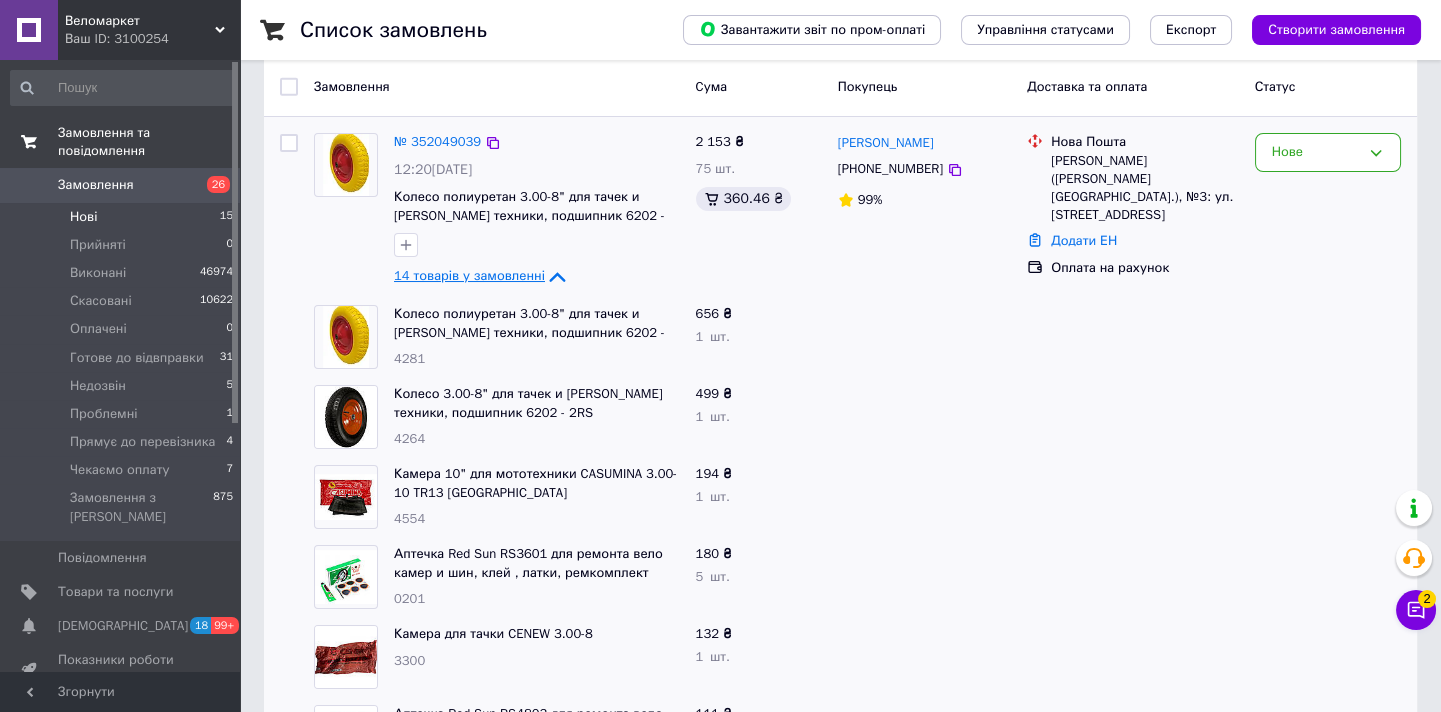 click 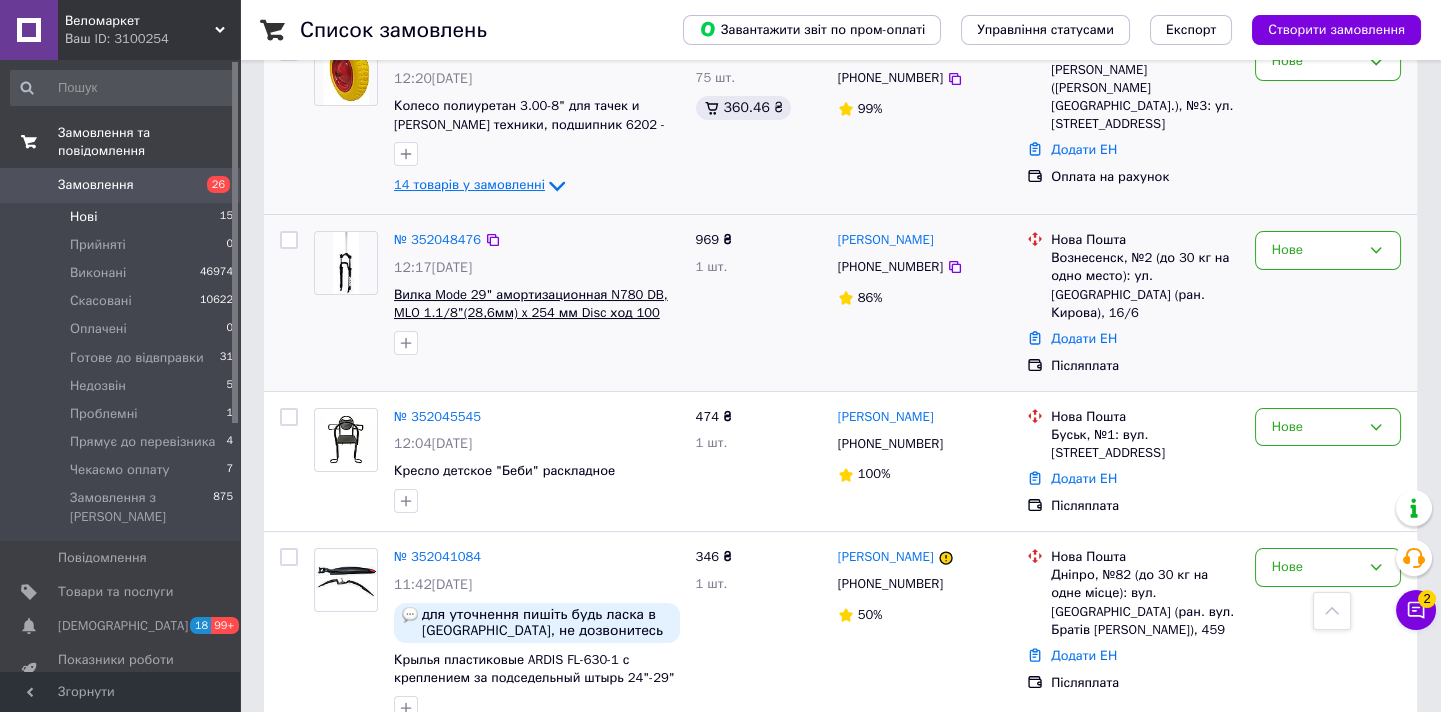scroll, scrollTop: 272, scrollLeft: 0, axis: vertical 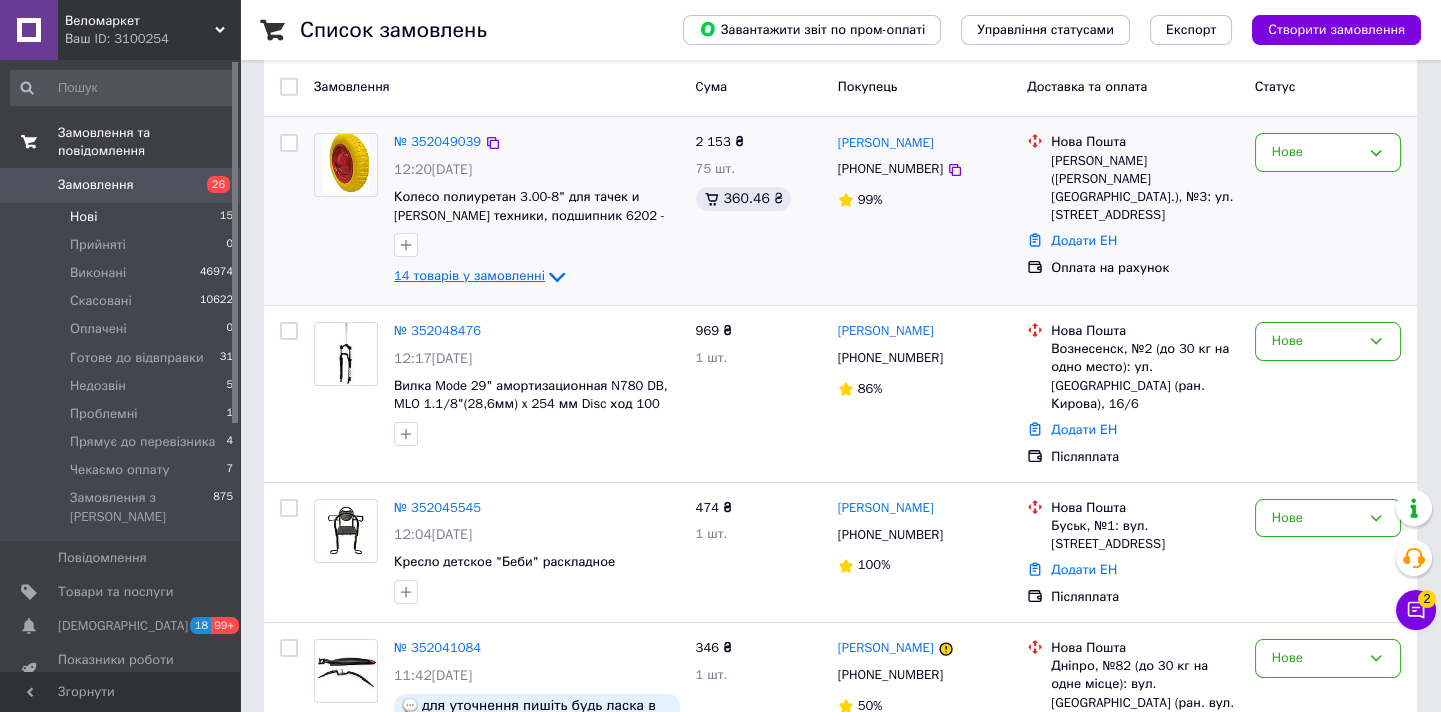 click on "14 товарів у замовленні" at bounding box center (469, 276) 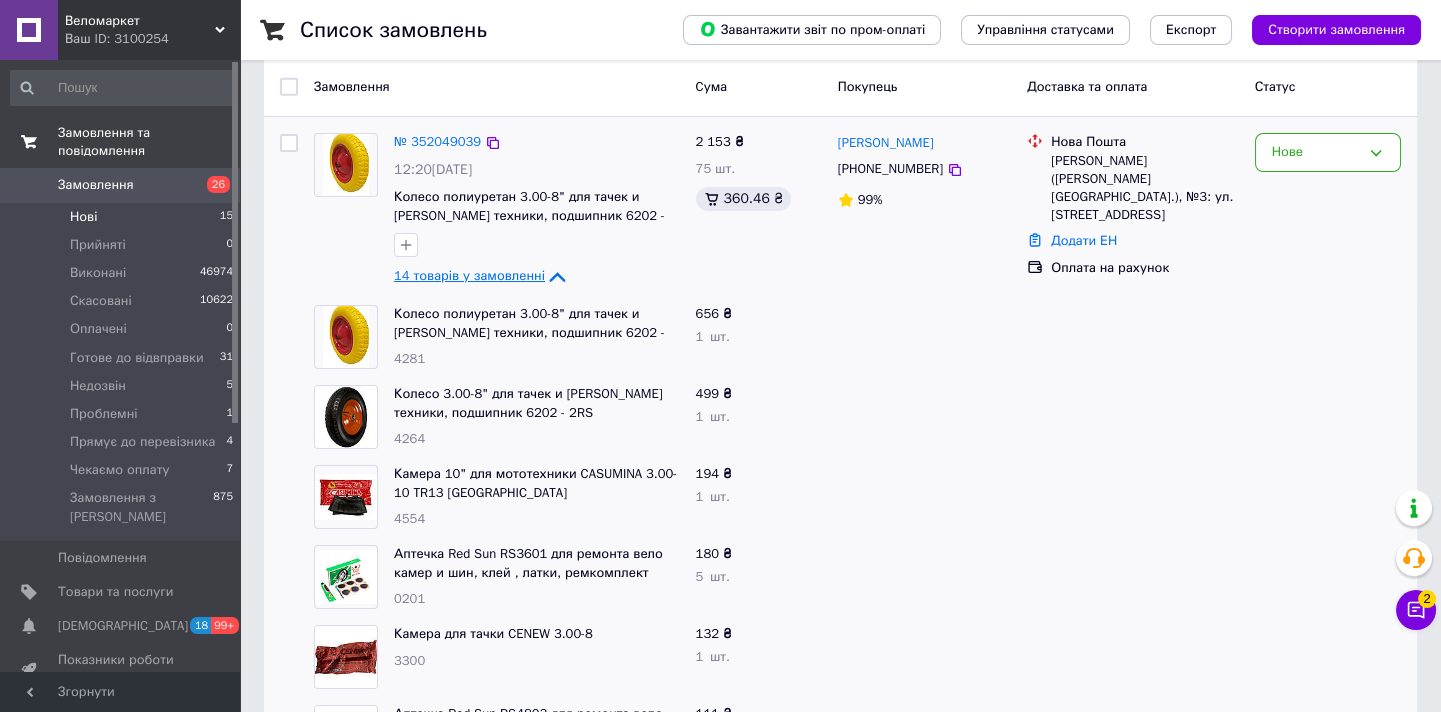 click on "14 товарів у замовленні" at bounding box center [469, 276] 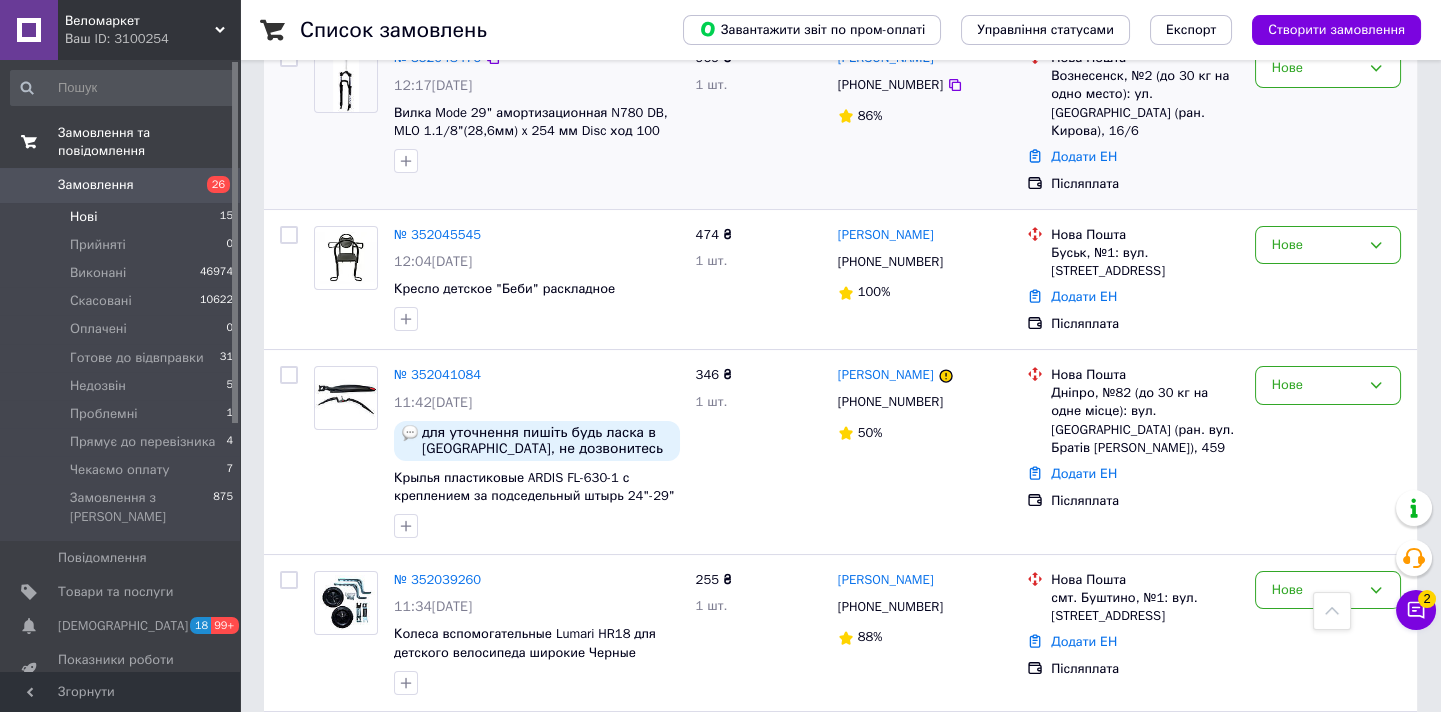 scroll, scrollTop: 636, scrollLeft: 0, axis: vertical 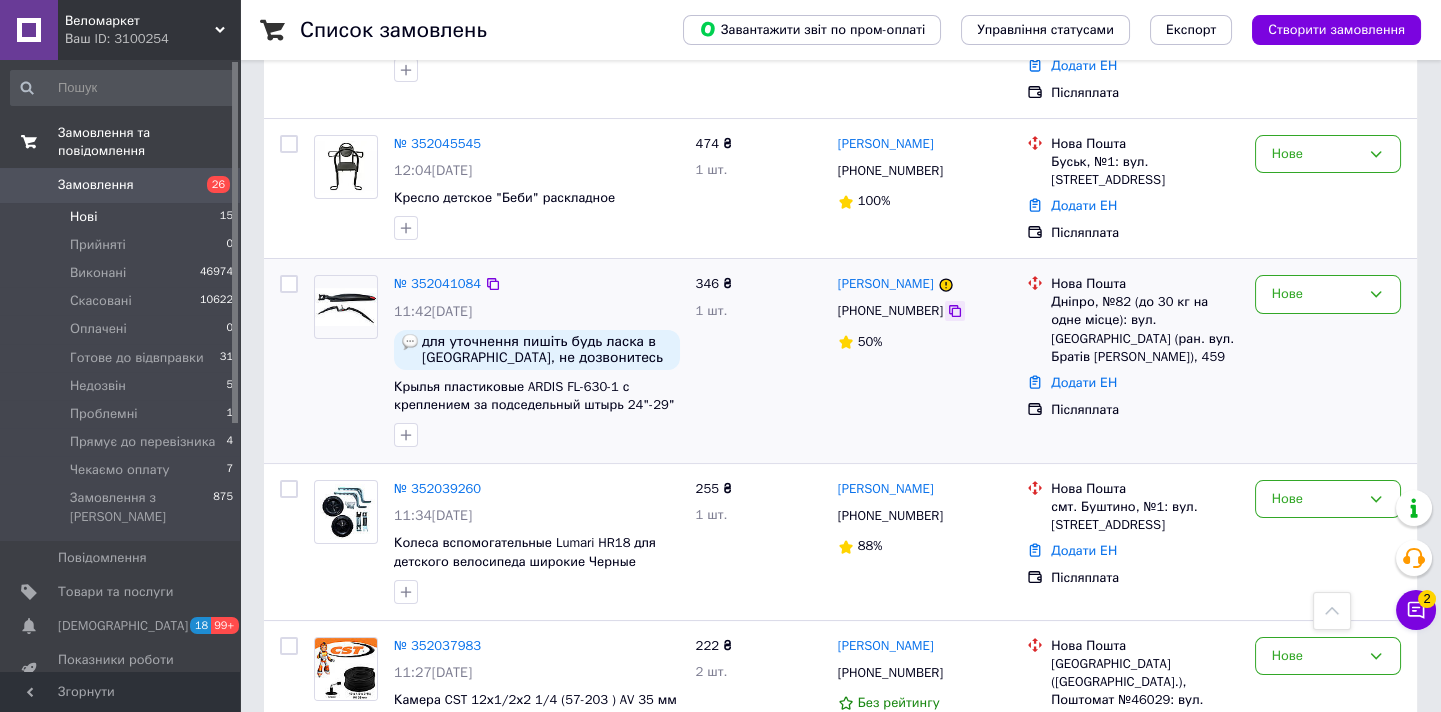 click at bounding box center [955, 311] 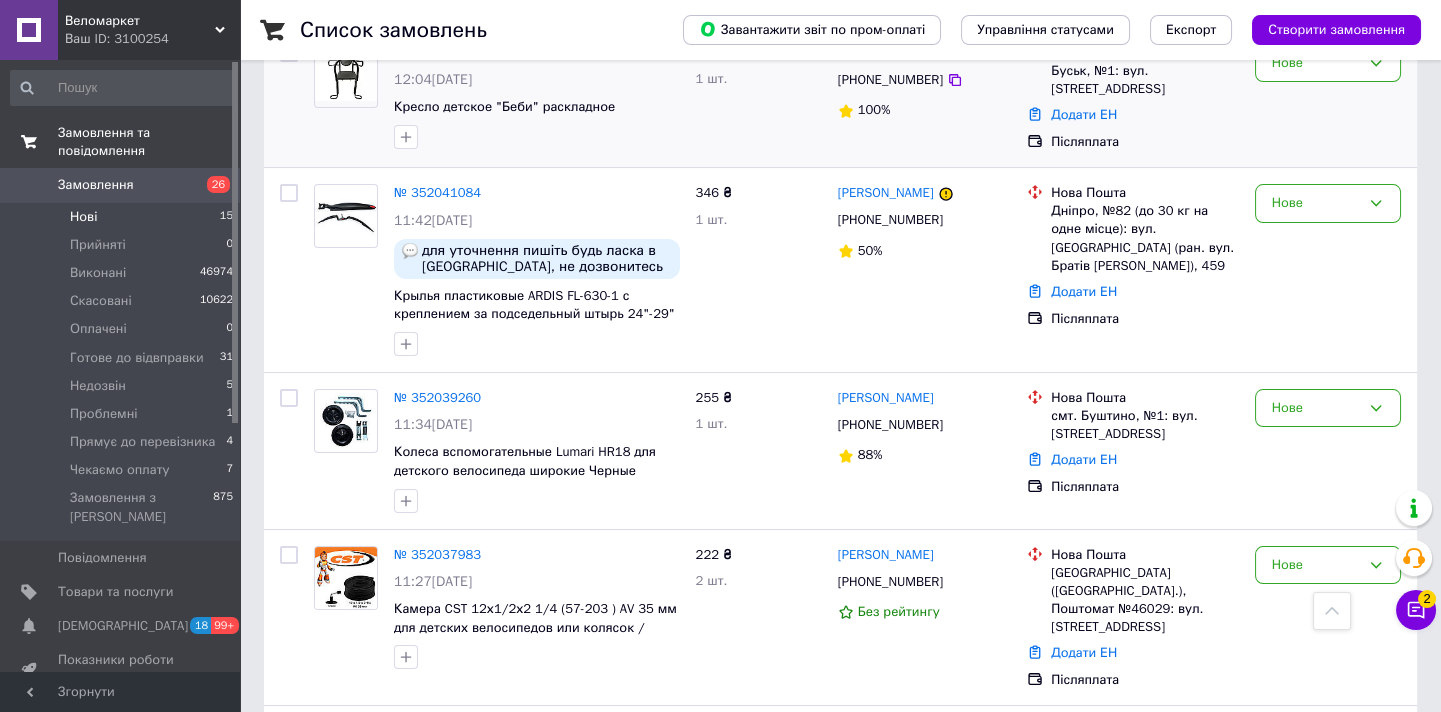 scroll, scrollTop: 818, scrollLeft: 0, axis: vertical 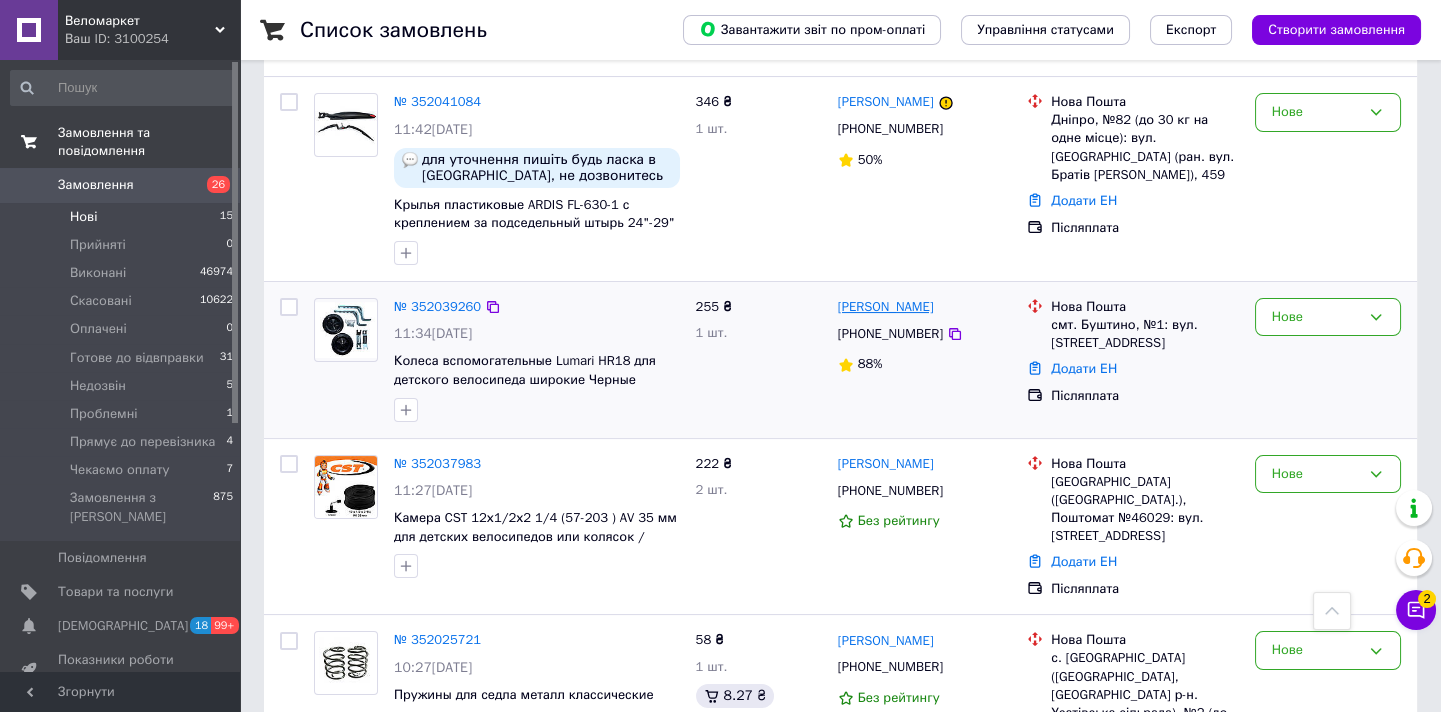 click on "[PERSON_NAME]" at bounding box center (886, 307) 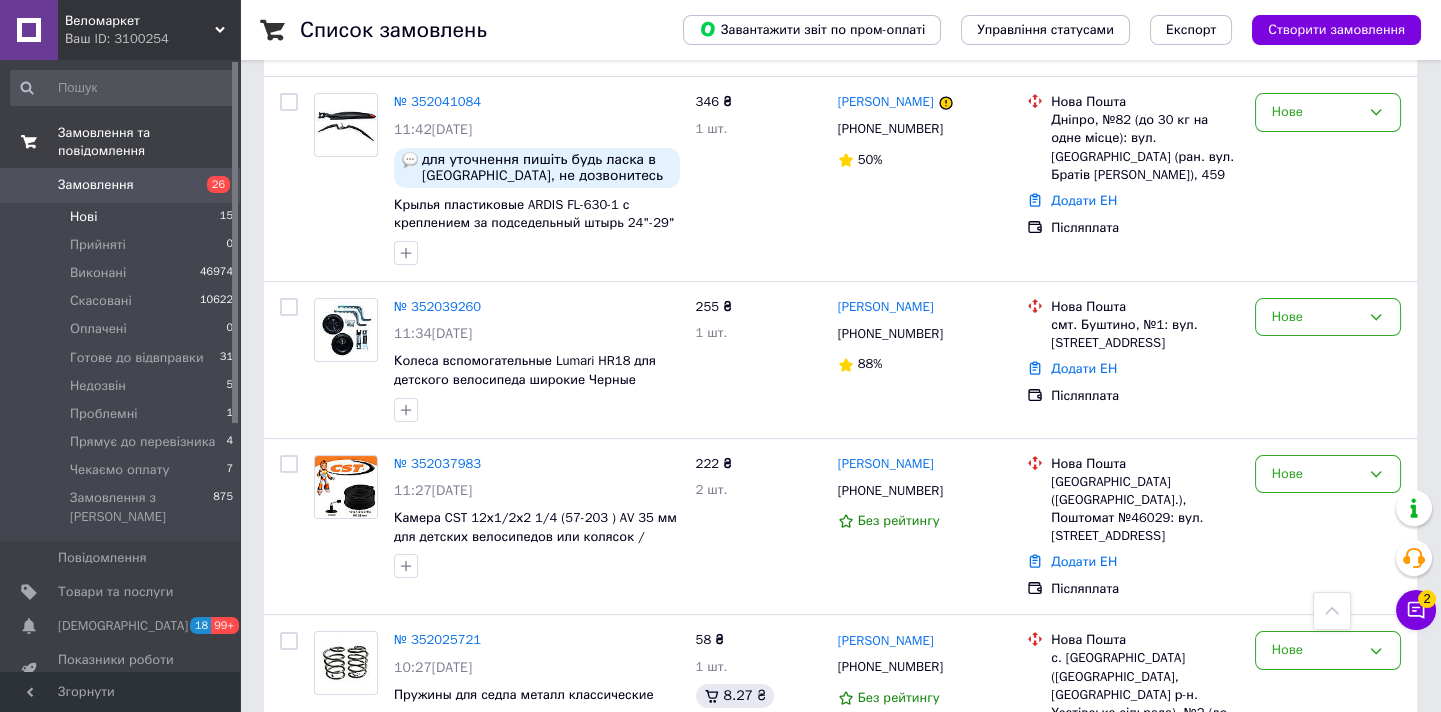 scroll, scrollTop: 0, scrollLeft: 0, axis: both 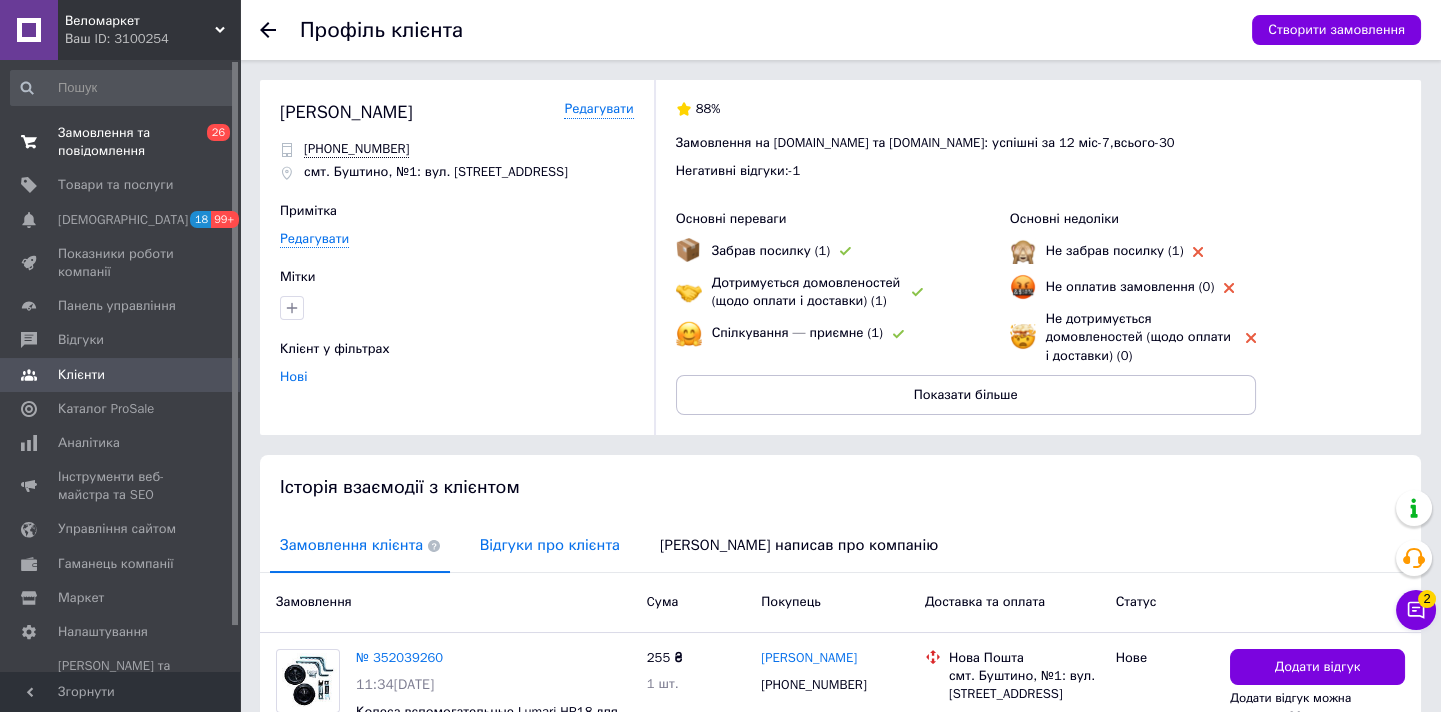 click on "Відгуки про клієнта" at bounding box center (550, 545) 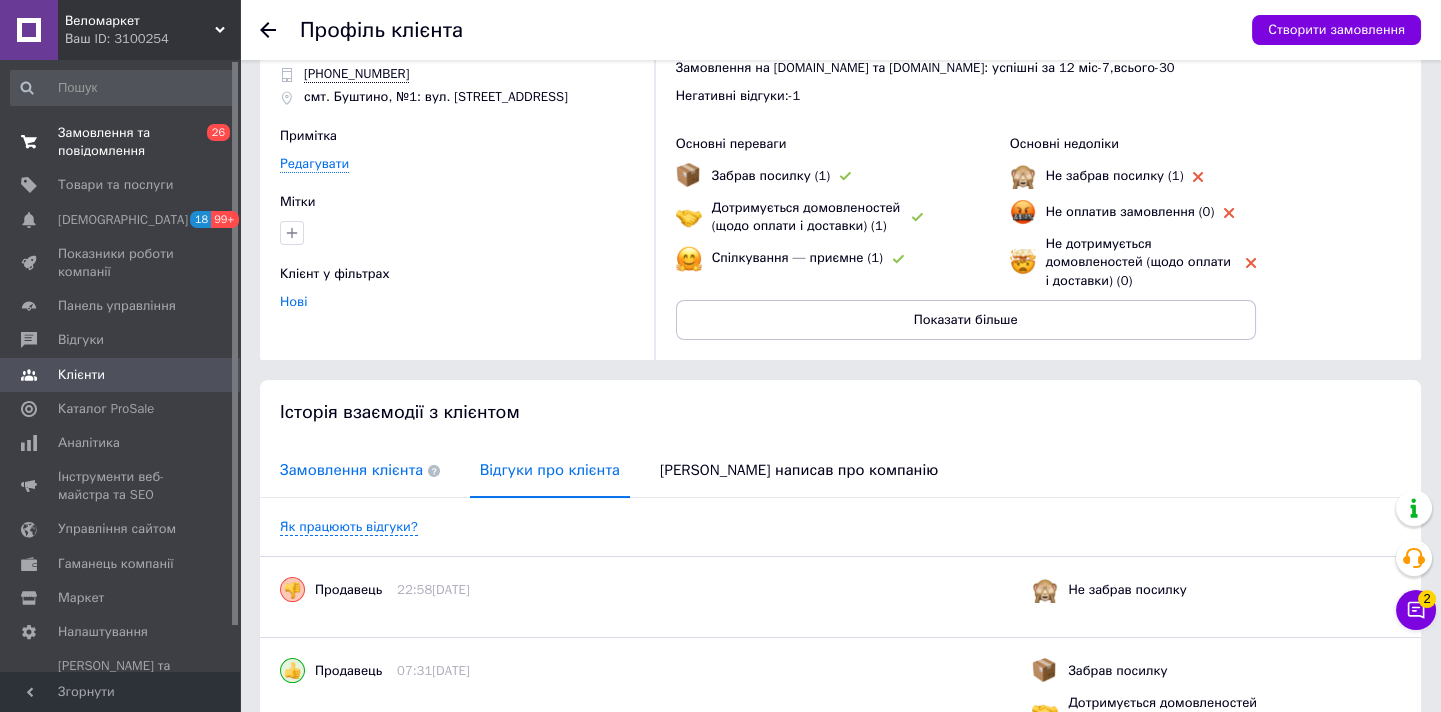 click on "Замовлення клієнта" at bounding box center [360, 470] 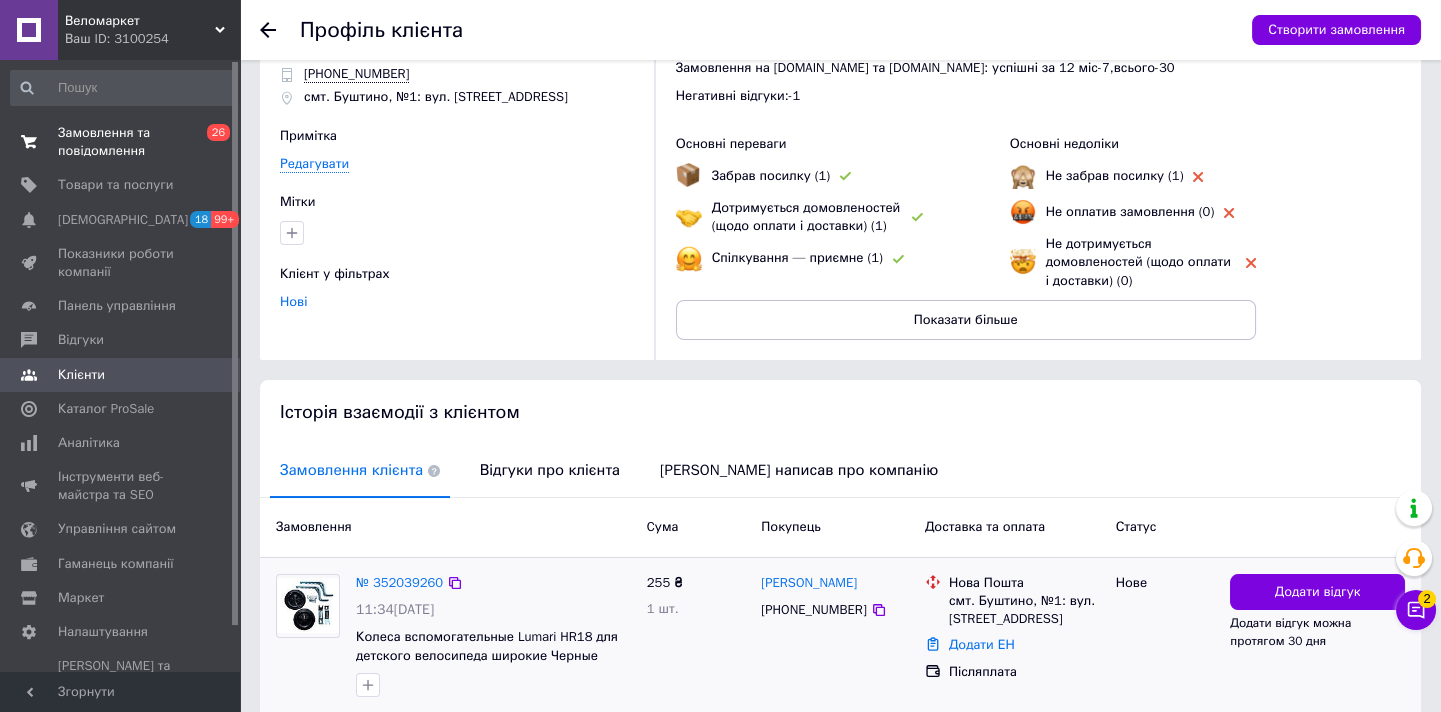 scroll, scrollTop: 156, scrollLeft: 0, axis: vertical 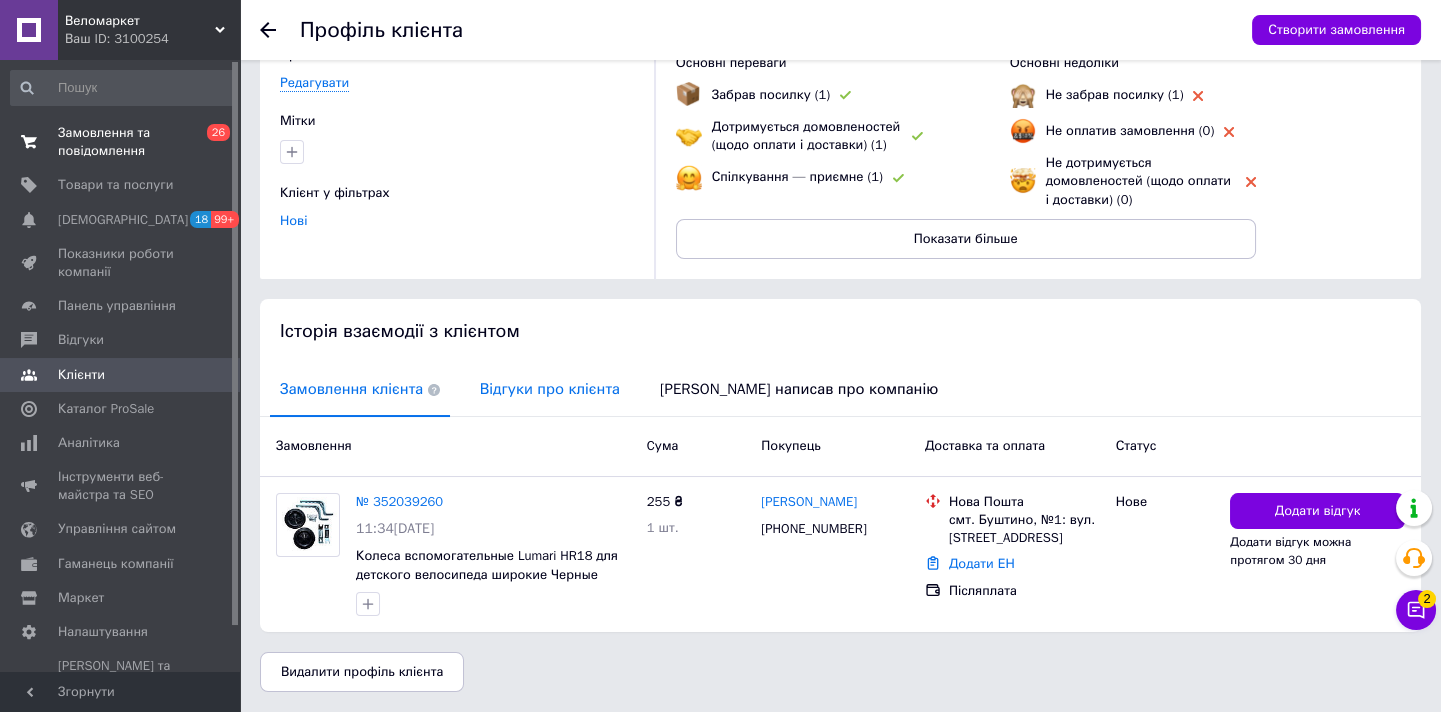 click on "Відгуки про клієнта" at bounding box center (550, 389) 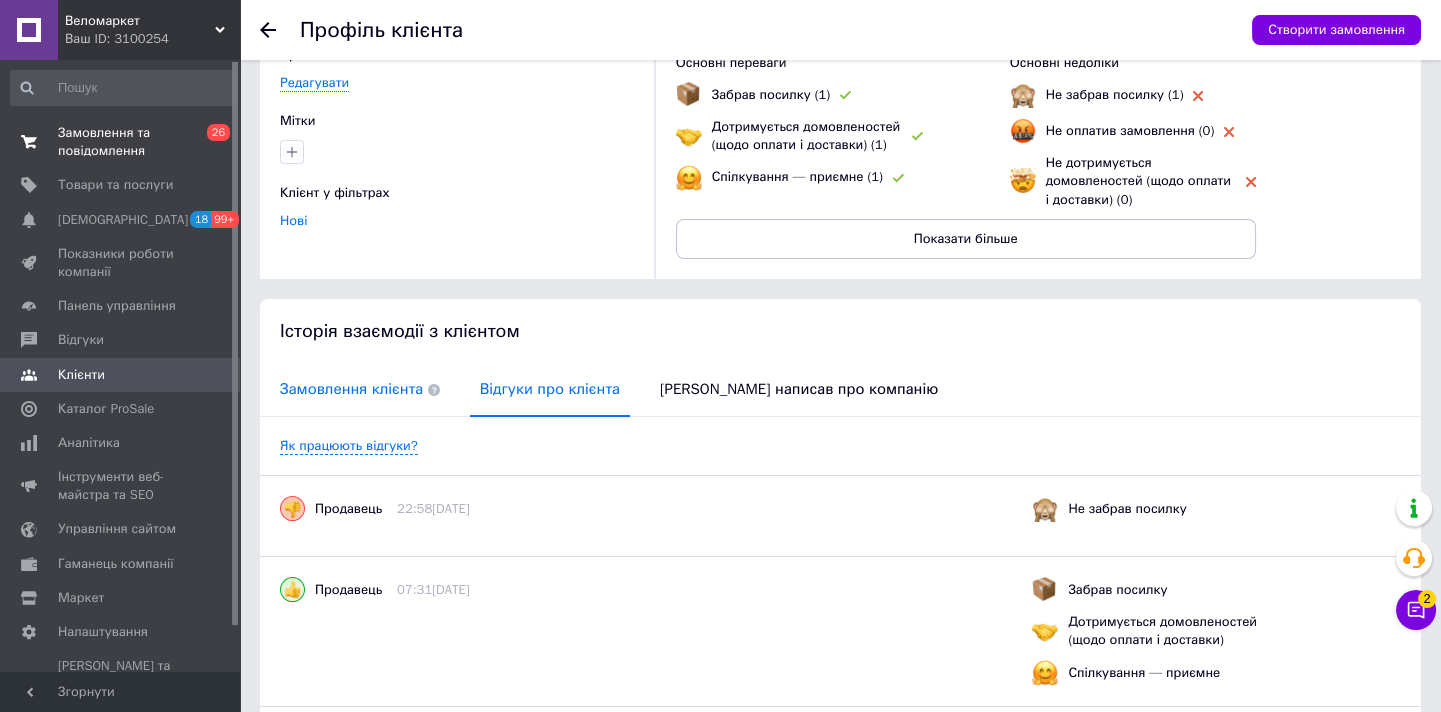 click on "Замовлення клієнта" at bounding box center [360, 389] 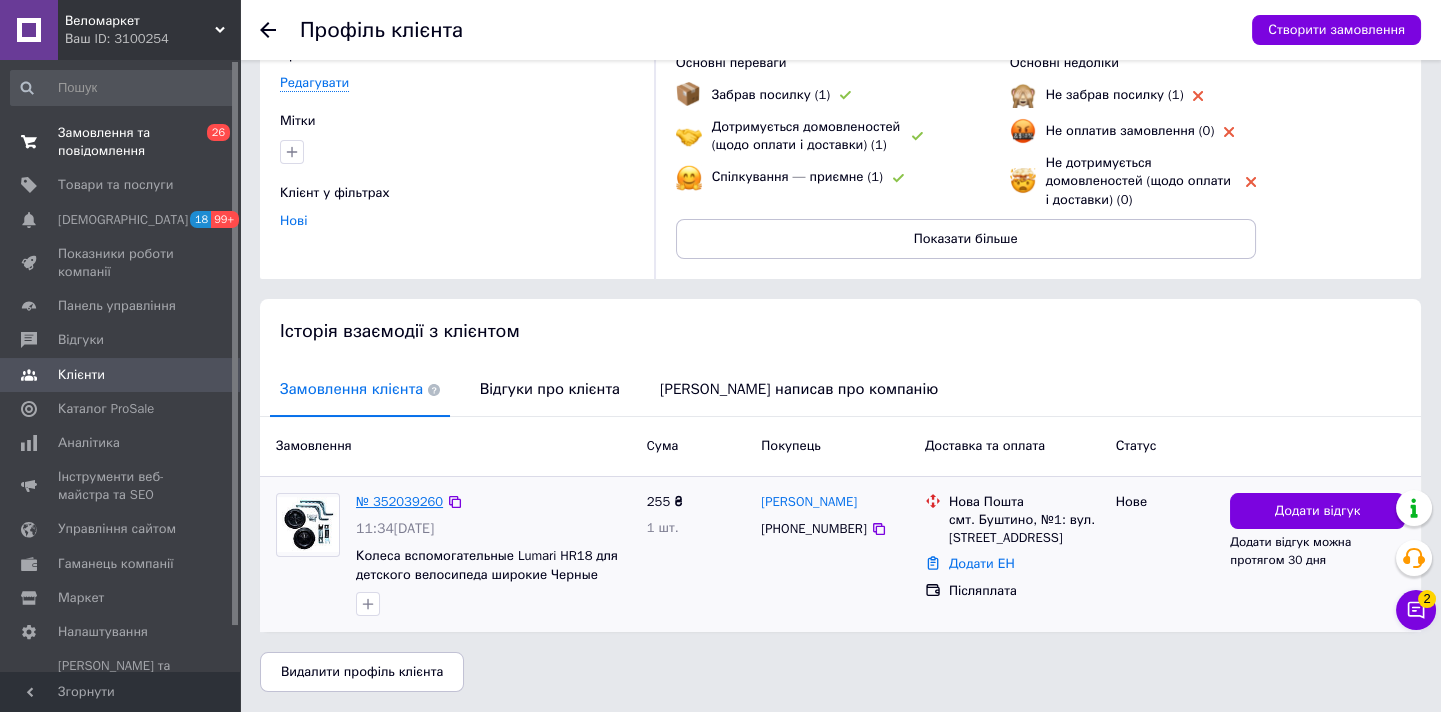 click on "№ 352039260" at bounding box center [399, 501] 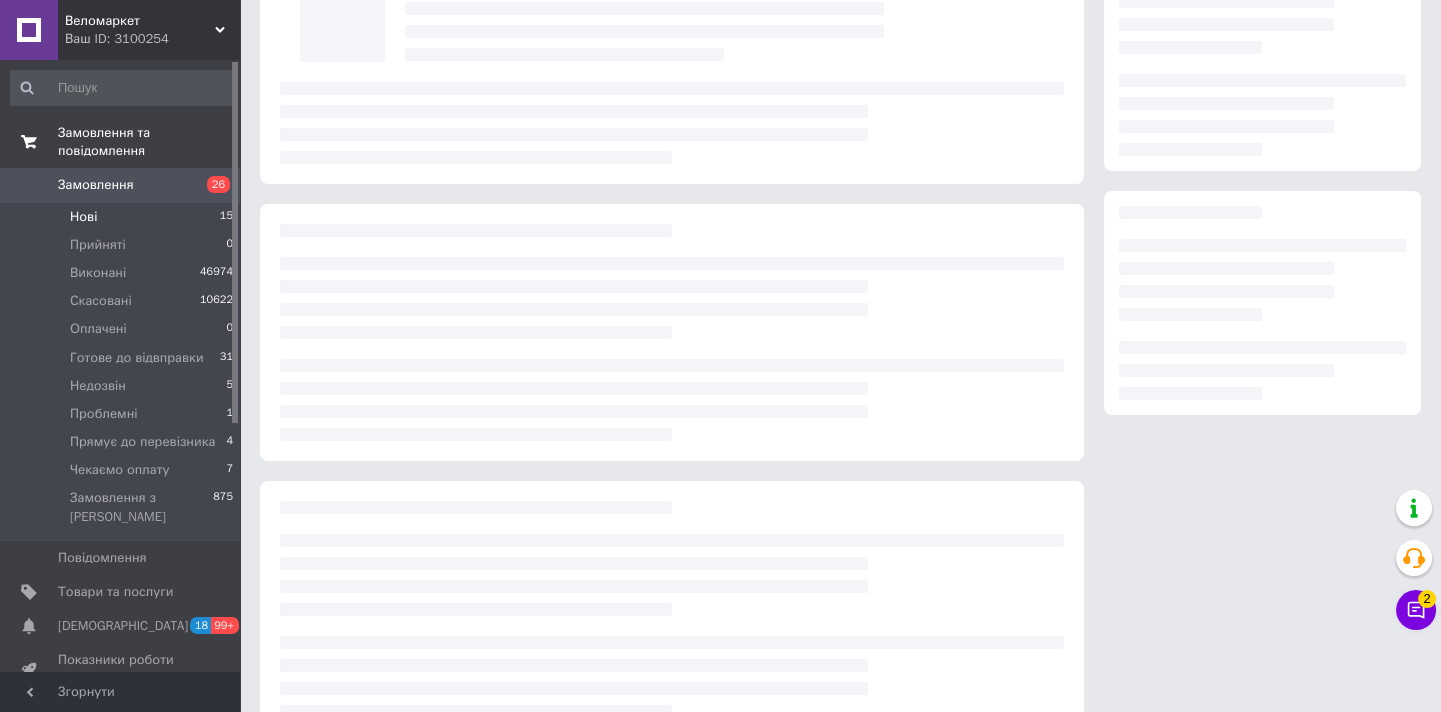 scroll, scrollTop: 0, scrollLeft: 0, axis: both 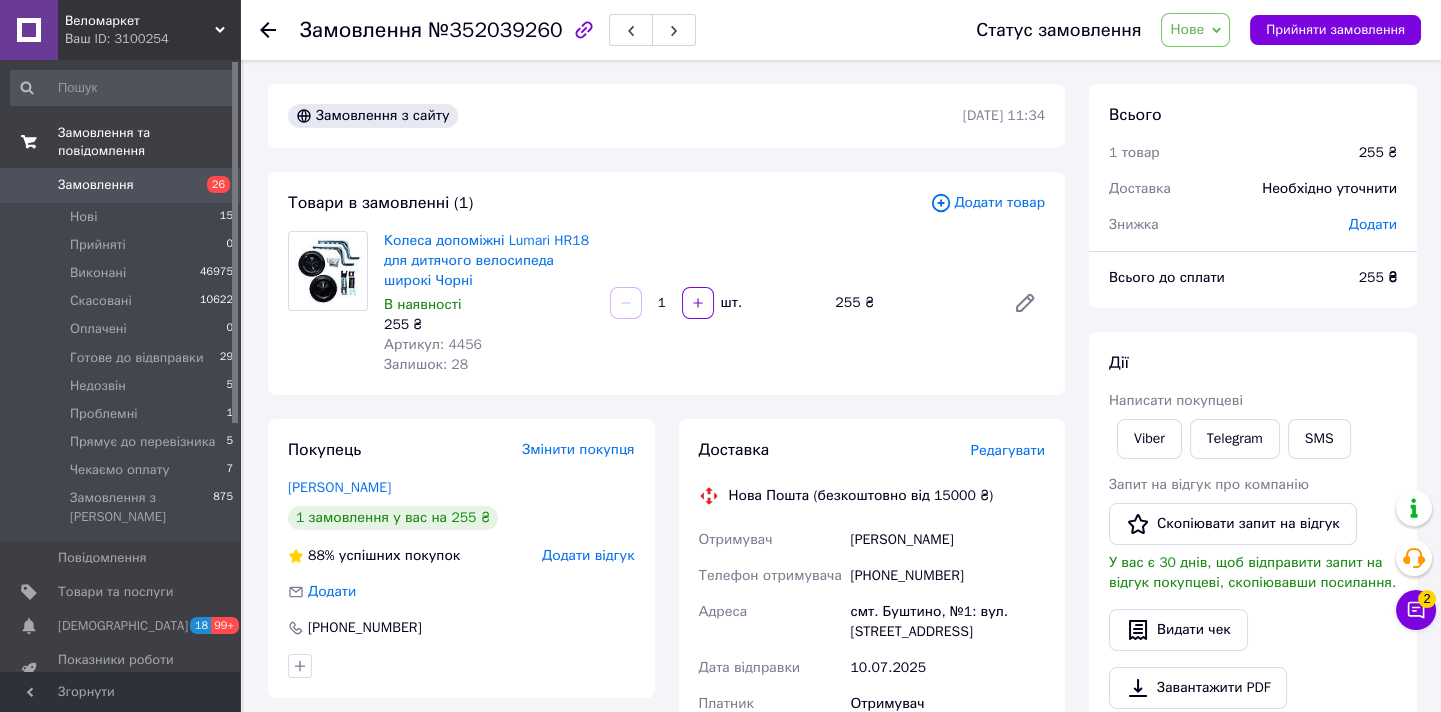 click on "Нове" at bounding box center [1195, 30] 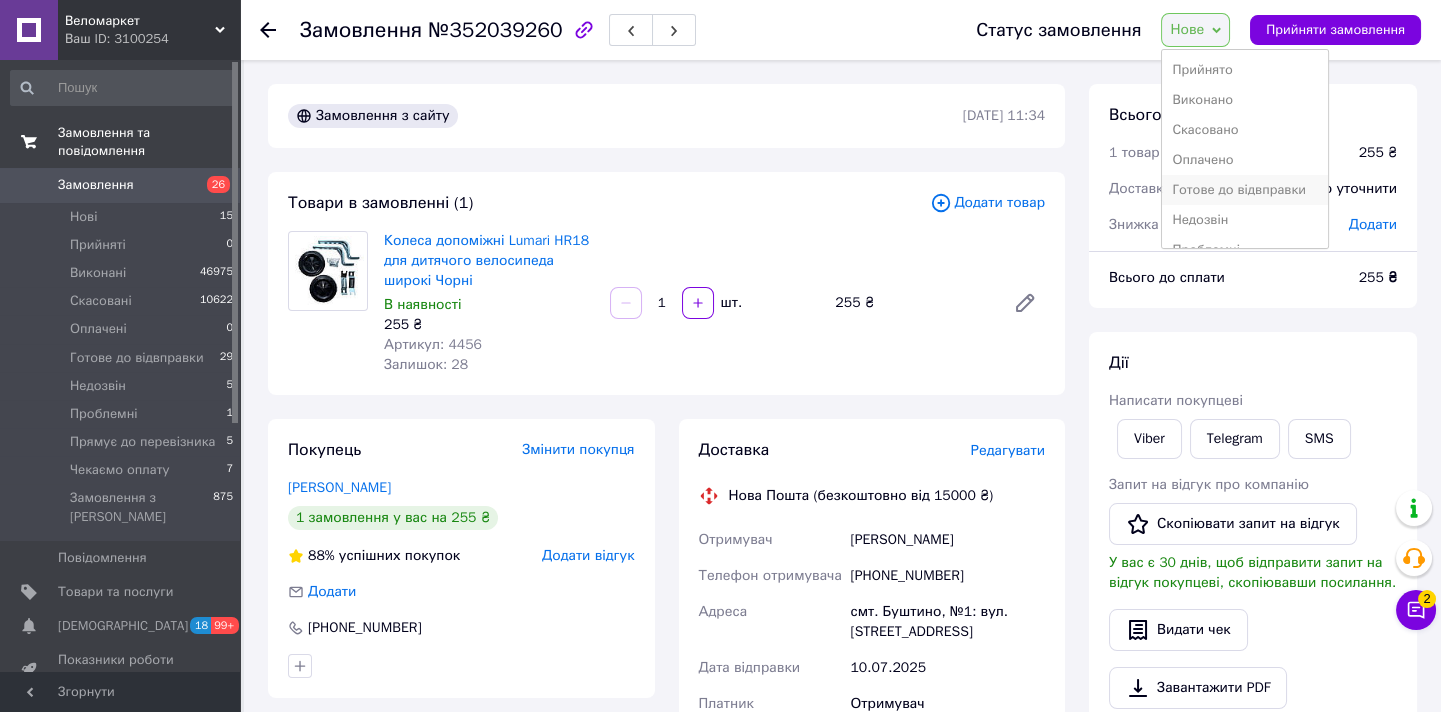 click on "Готове до відвправки" at bounding box center (1244, 190) 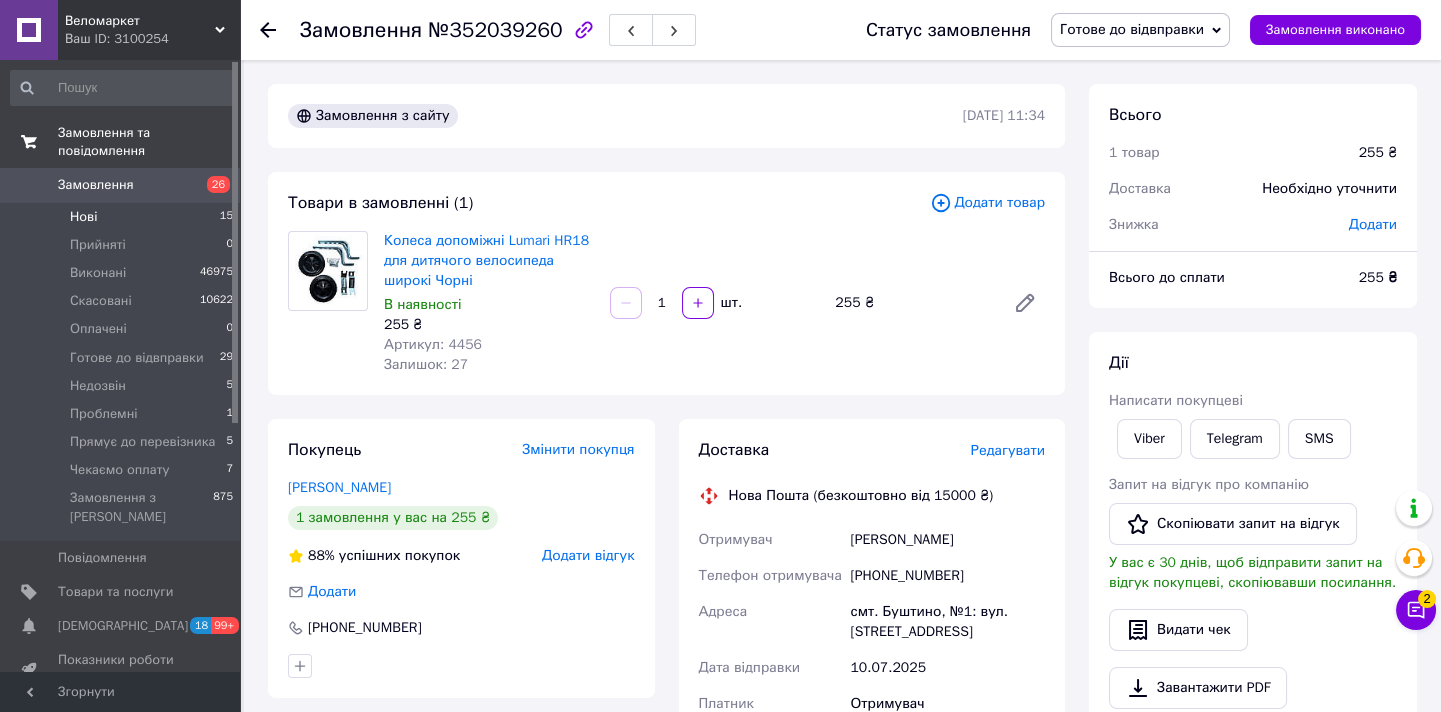 click on "Нові 15" at bounding box center (122, 217) 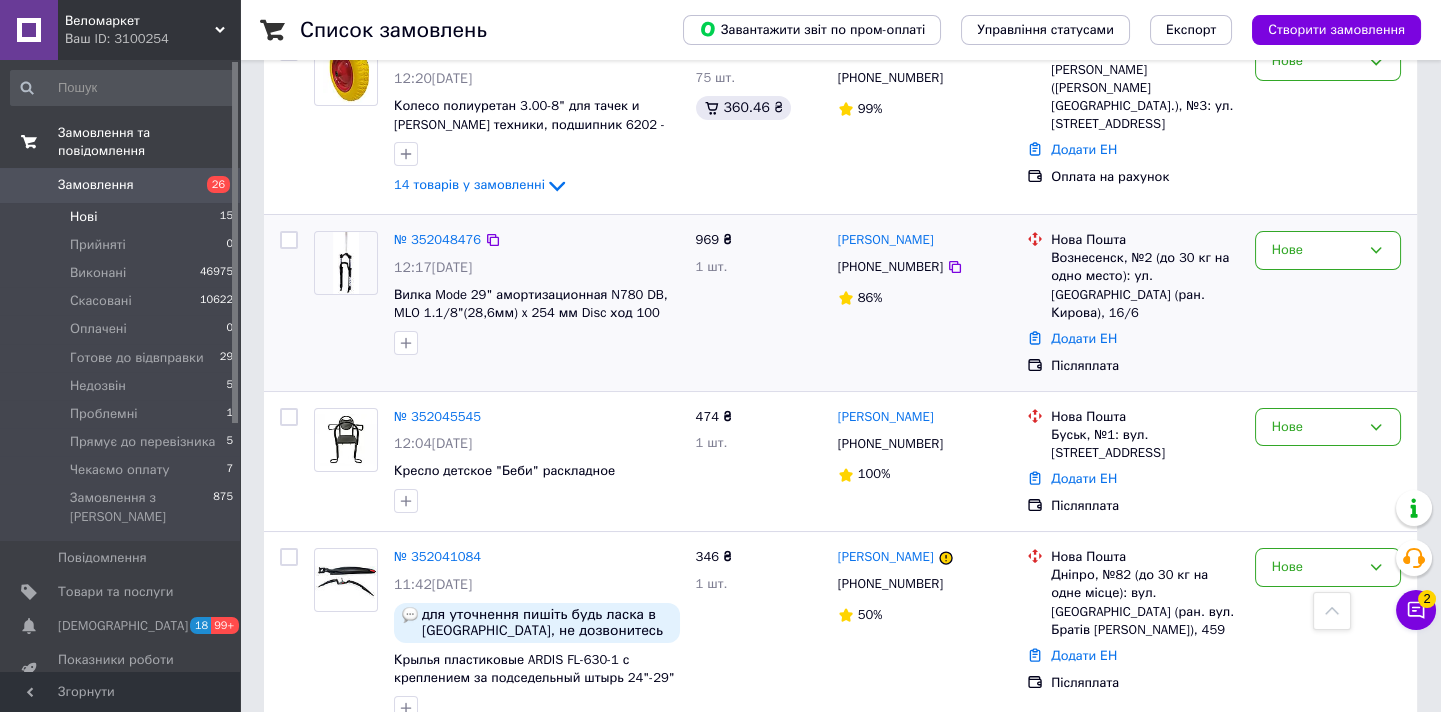 scroll, scrollTop: 454, scrollLeft: 0, axis: vertical 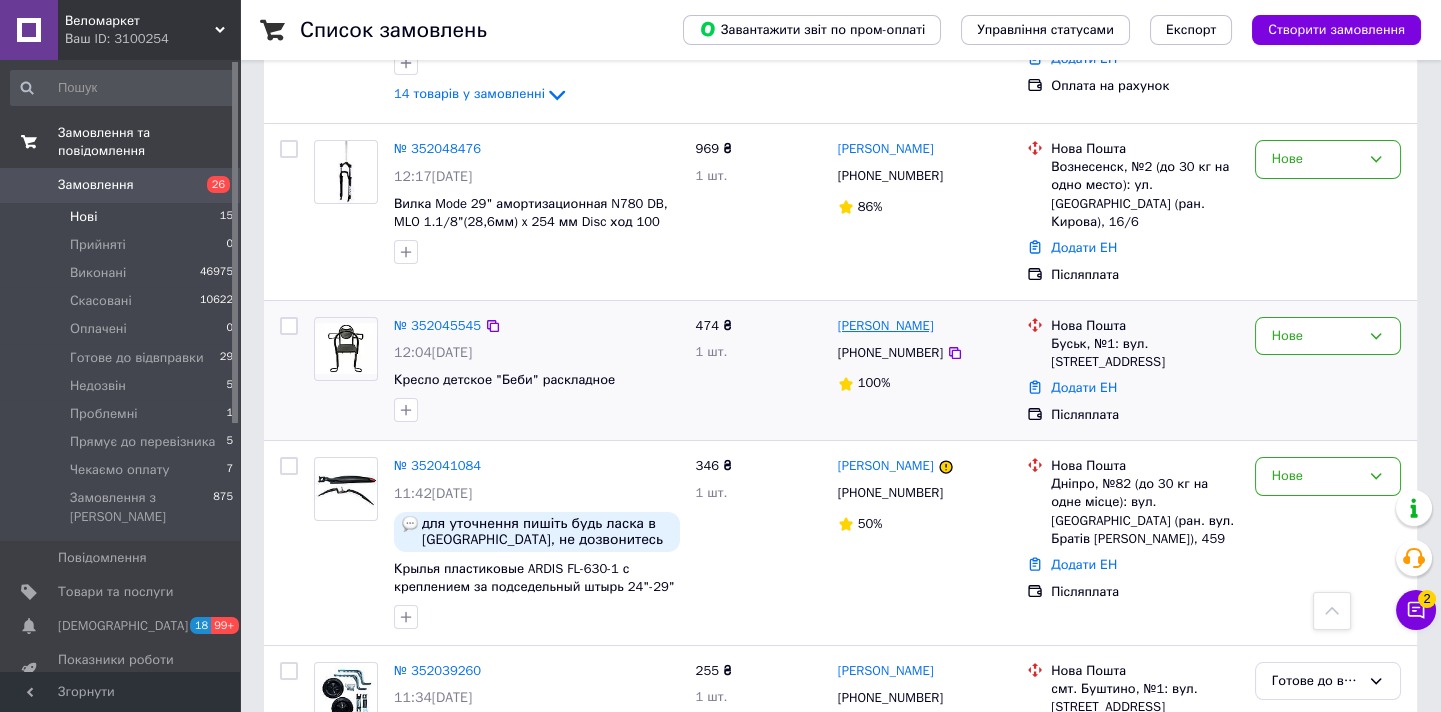 click on "[PERSON_NAME]" at bounding box center [886, 326] 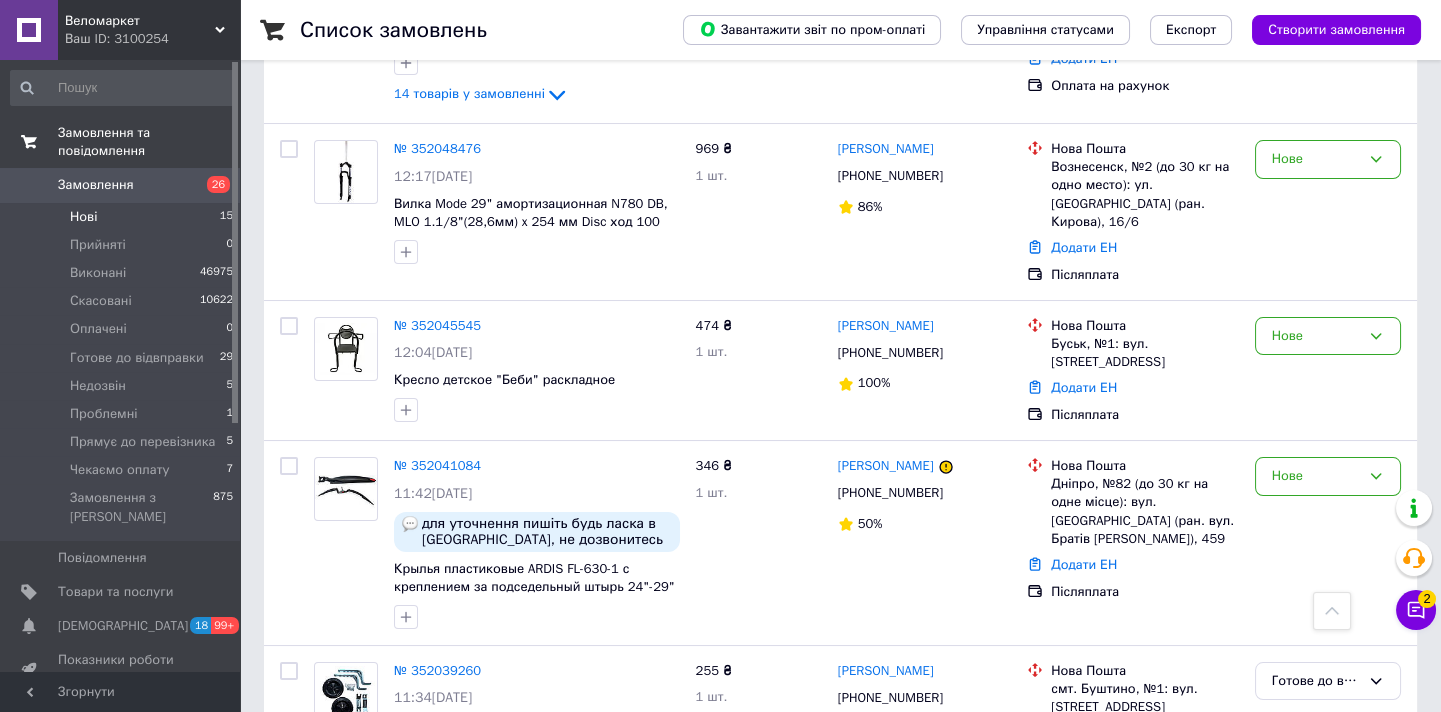 scroll, scrollTop: 0, scrollLeft: 0, axis: both 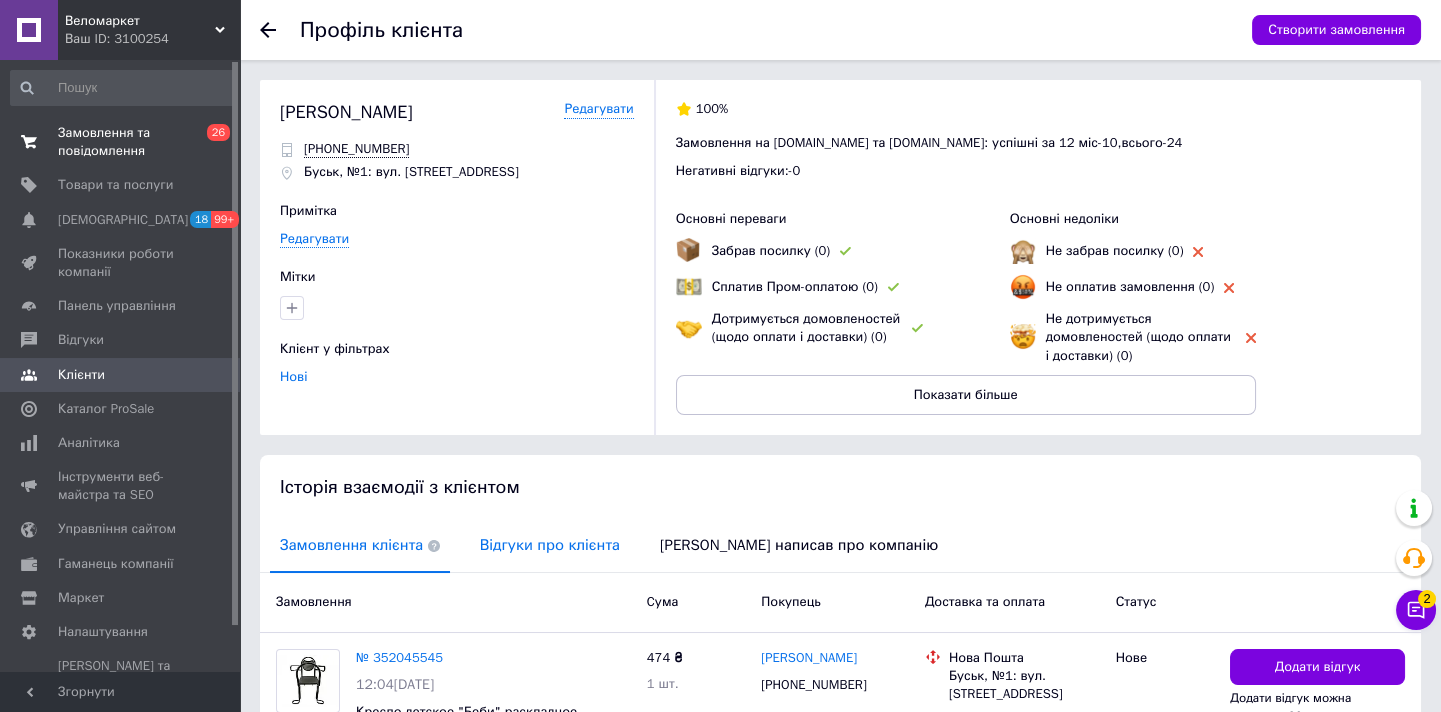 click on "Відгуки про клієнта" at bounding box center (550, 545) 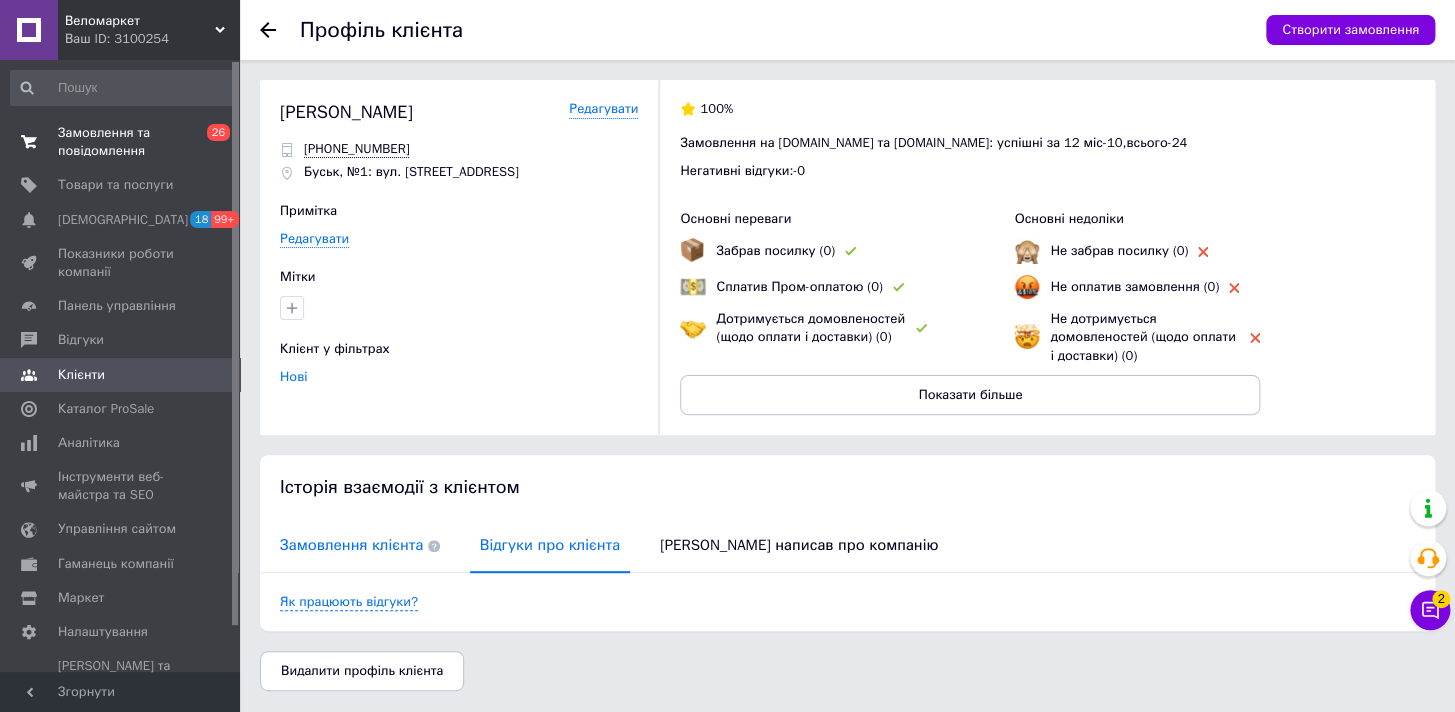 click on "Замовлення клієнта" at bounding box center (360, 545) 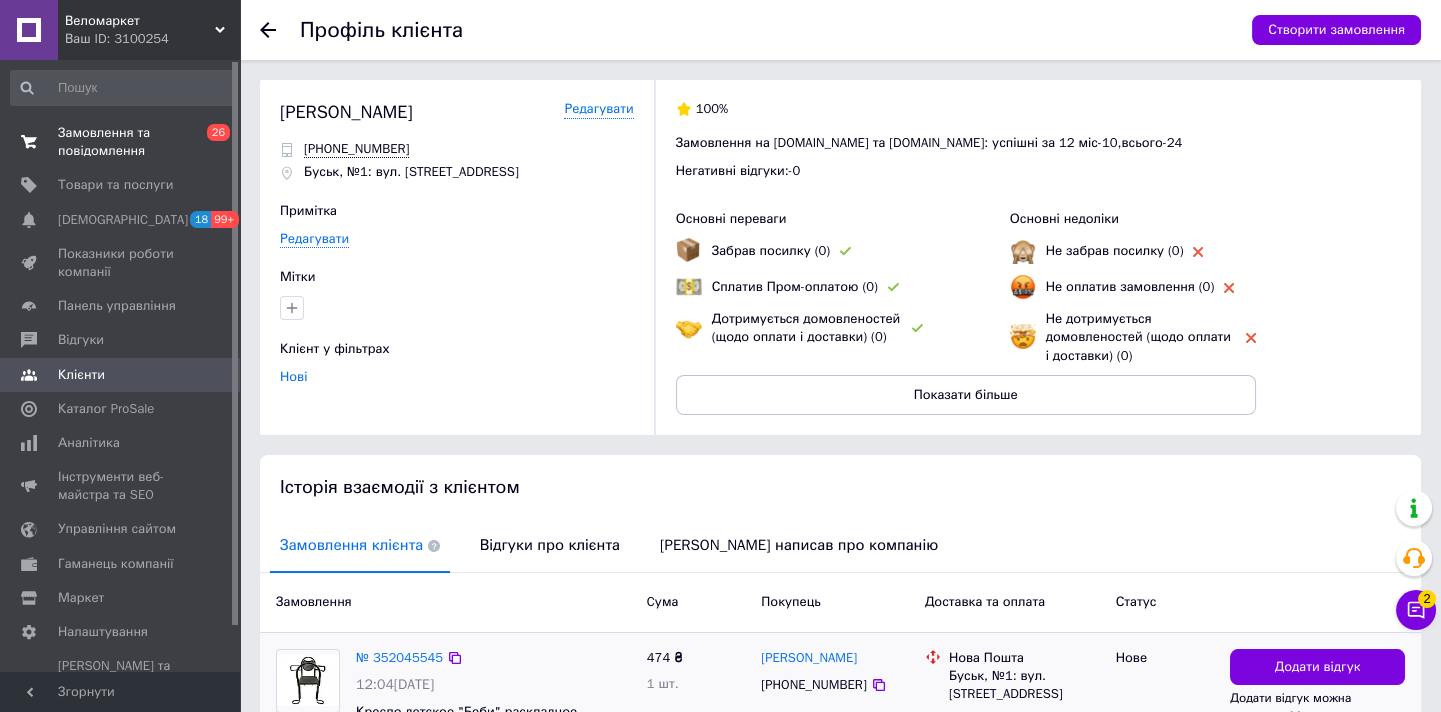 scroll, scrollTop: 140, scrollLeft: 0, axis: vertical 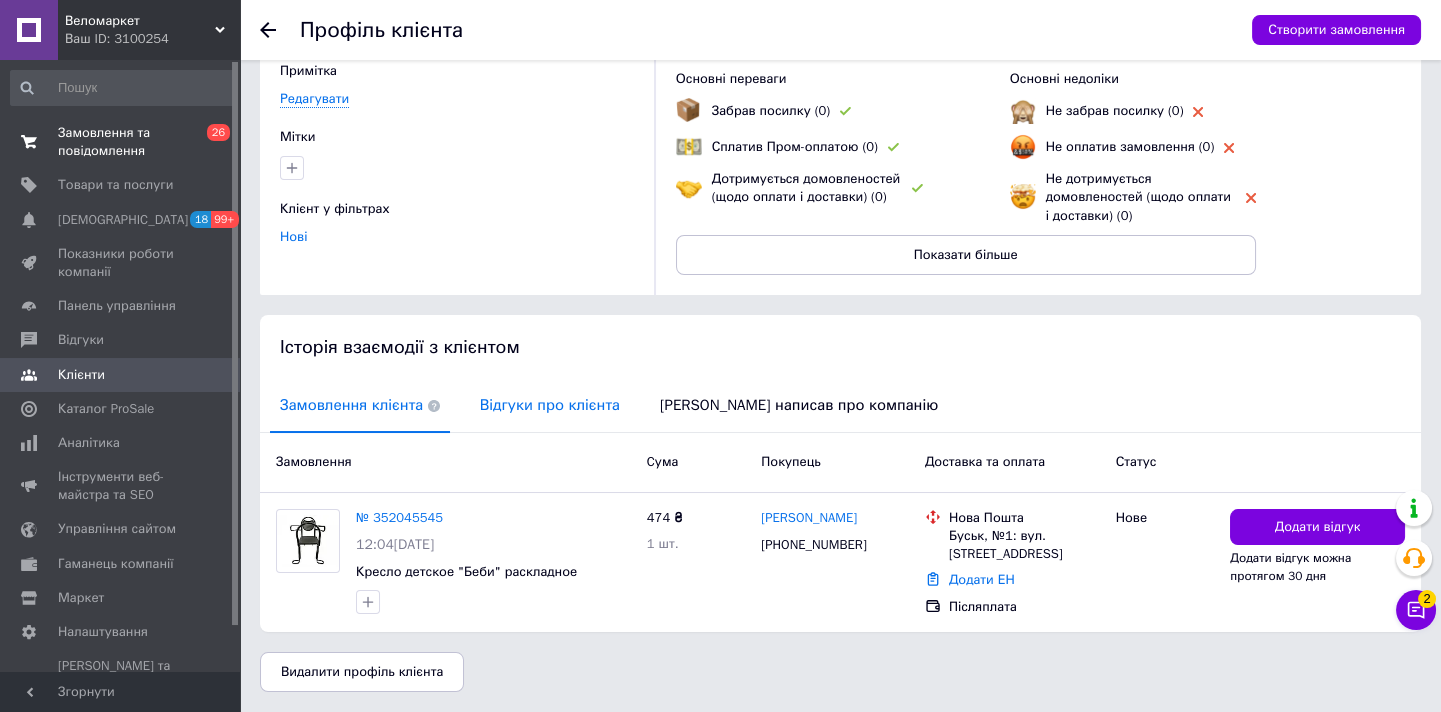 click on "Відгуки про клієнта" at bounding box center [550, 405] 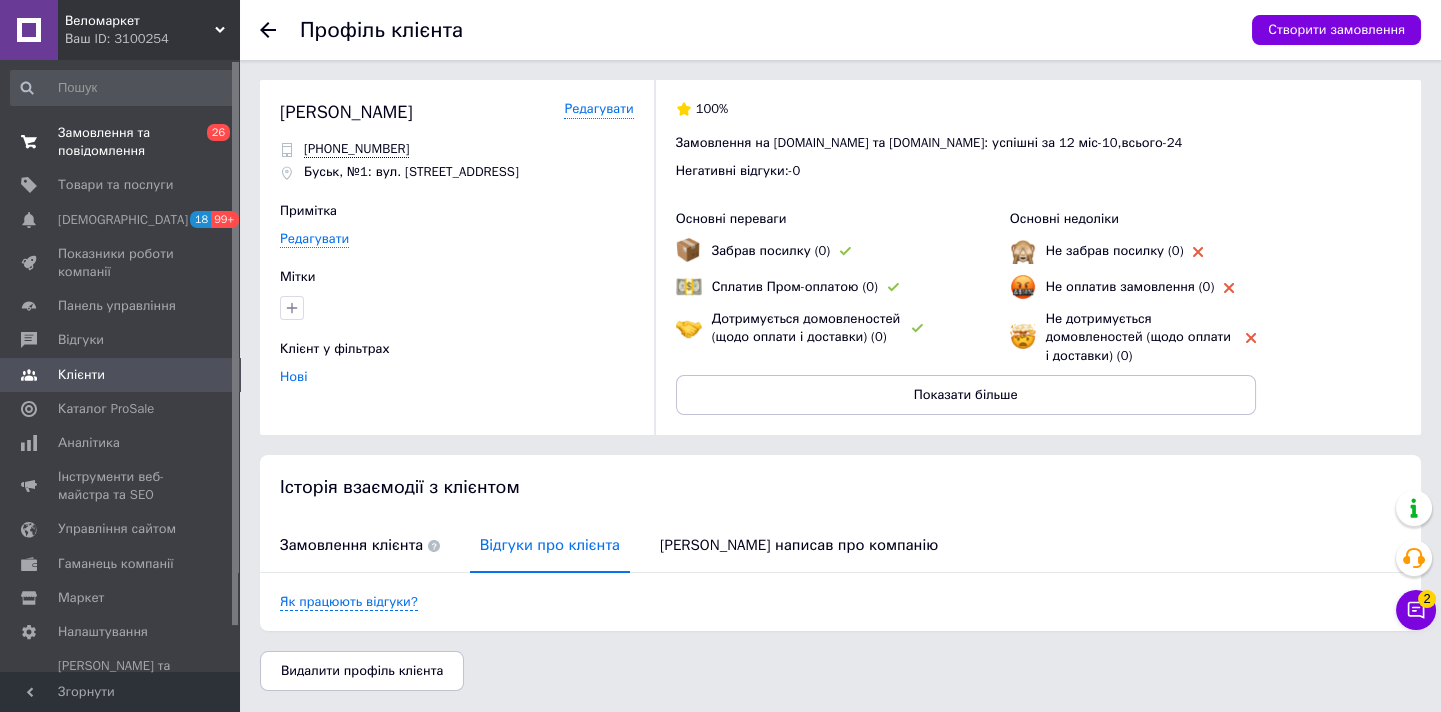 scroll, scrollTop: 0, scrollLeft: 0, axis: both 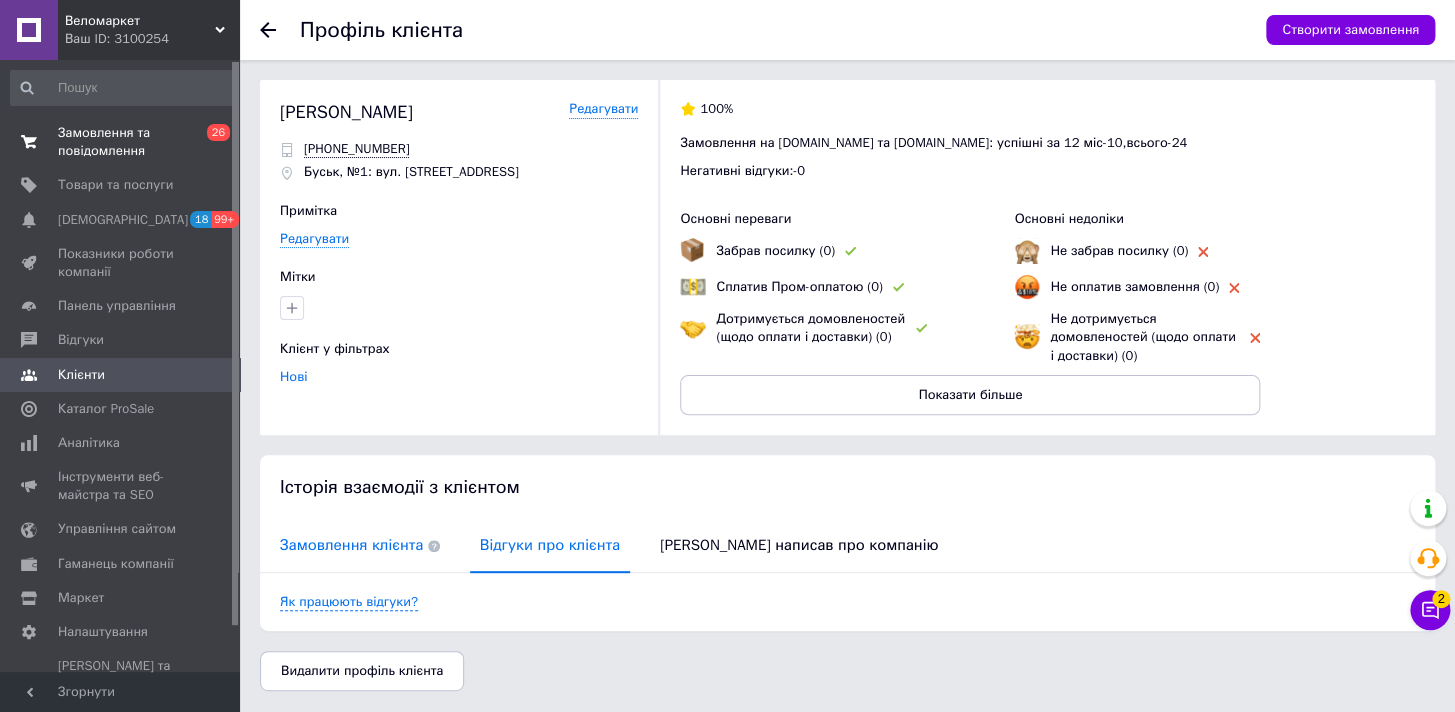 click on "Замовлення клієнта" at bounding box center [360, 545] 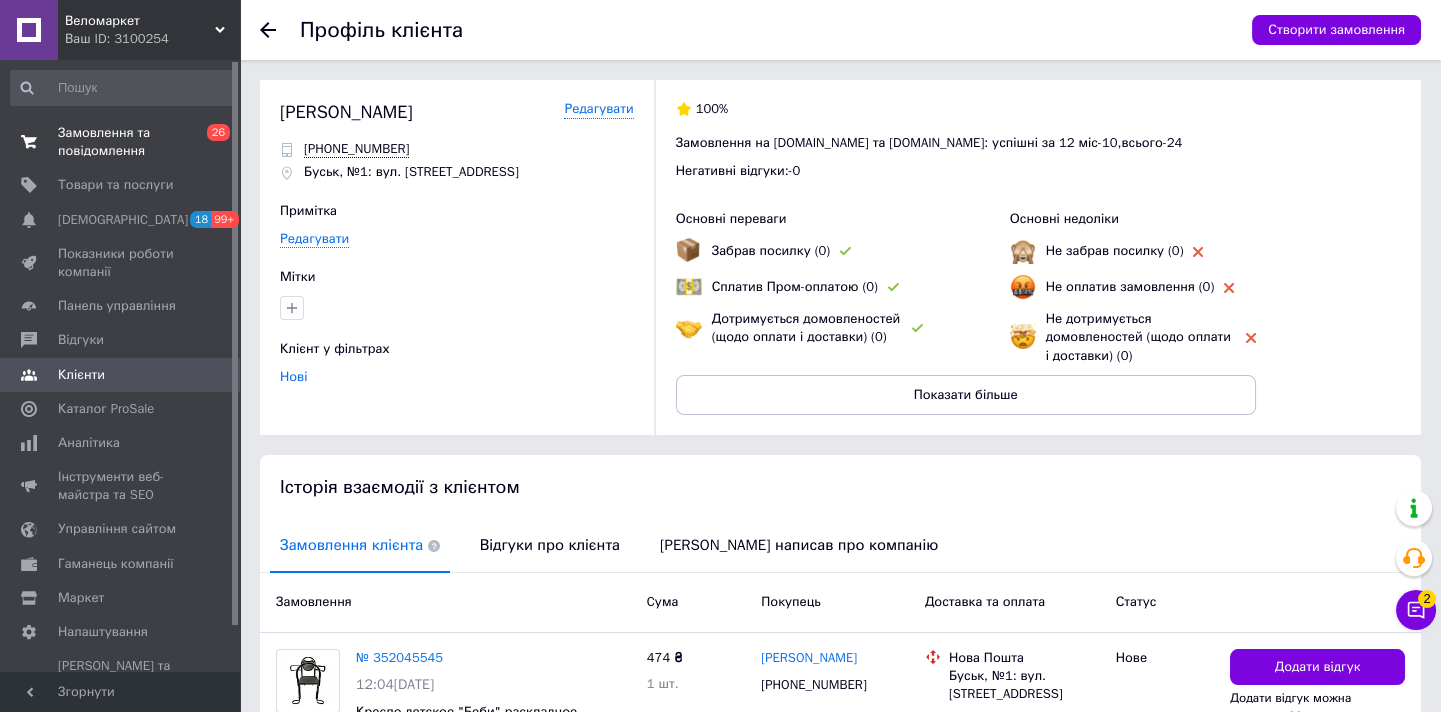 scroll, scrollTop: 140, scrollLeft: 0, axis: vertical 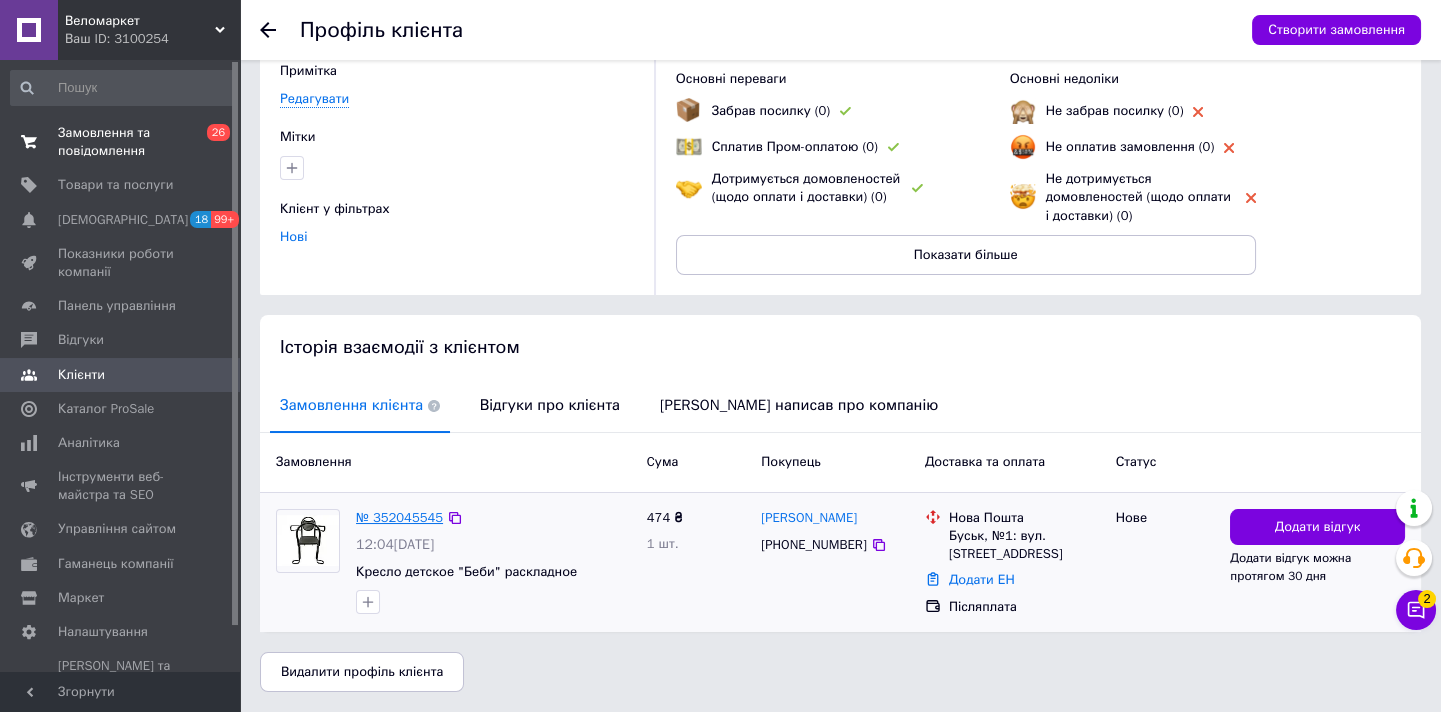 click on "№ 352045545" at bounding box center (399, 517) 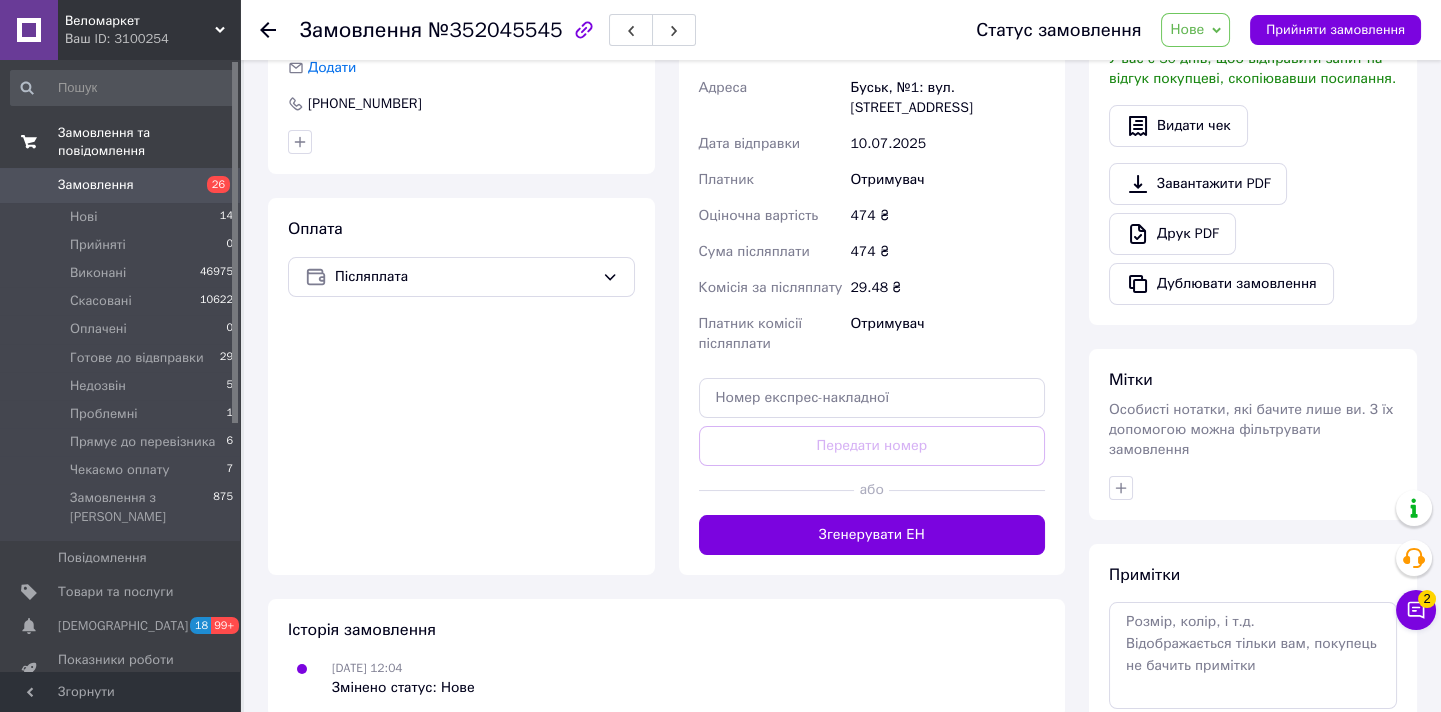 scroll, scrollTop: 50, scrollLeft: 0, axis: vertical 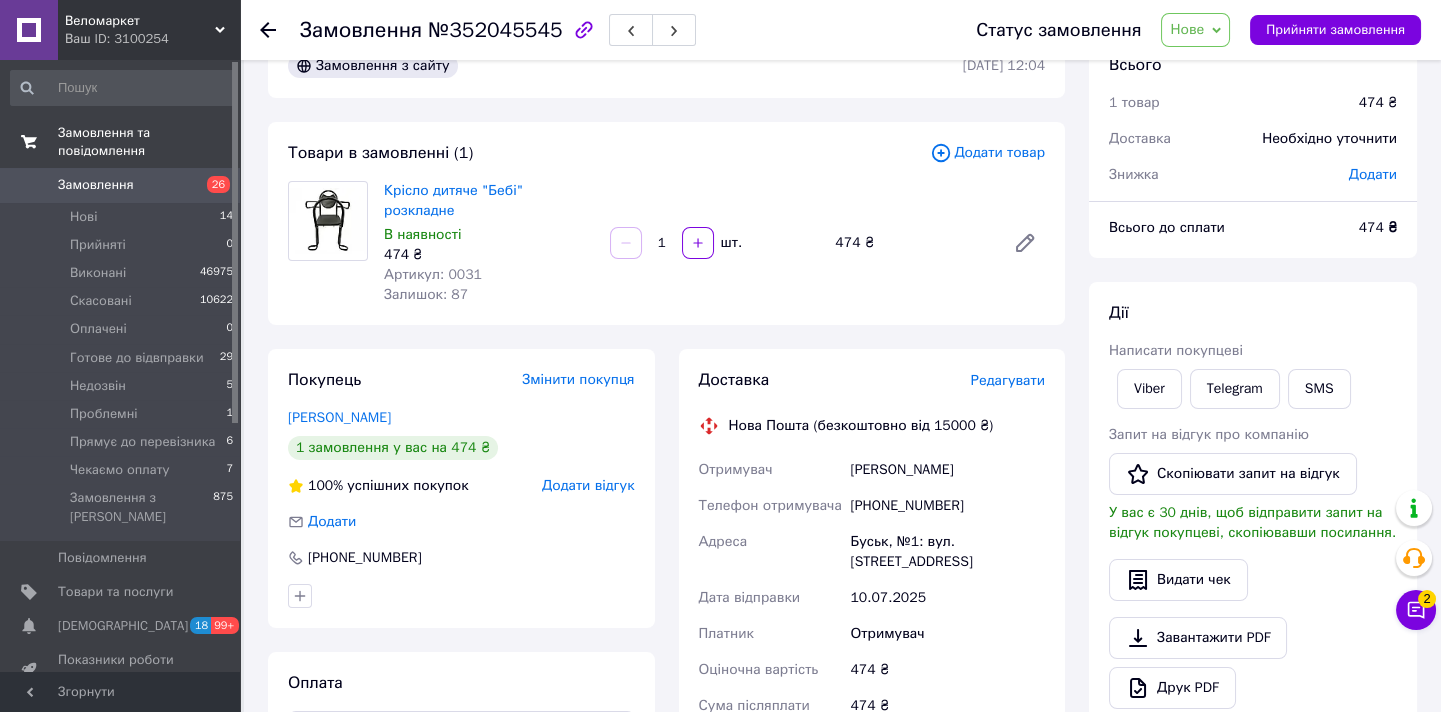 click on "Крісло дитяче "Бебі" розкладне В наявності 474 ₴ Артикул: 0031 Залишок: 87" at bounding box center [489, 243] 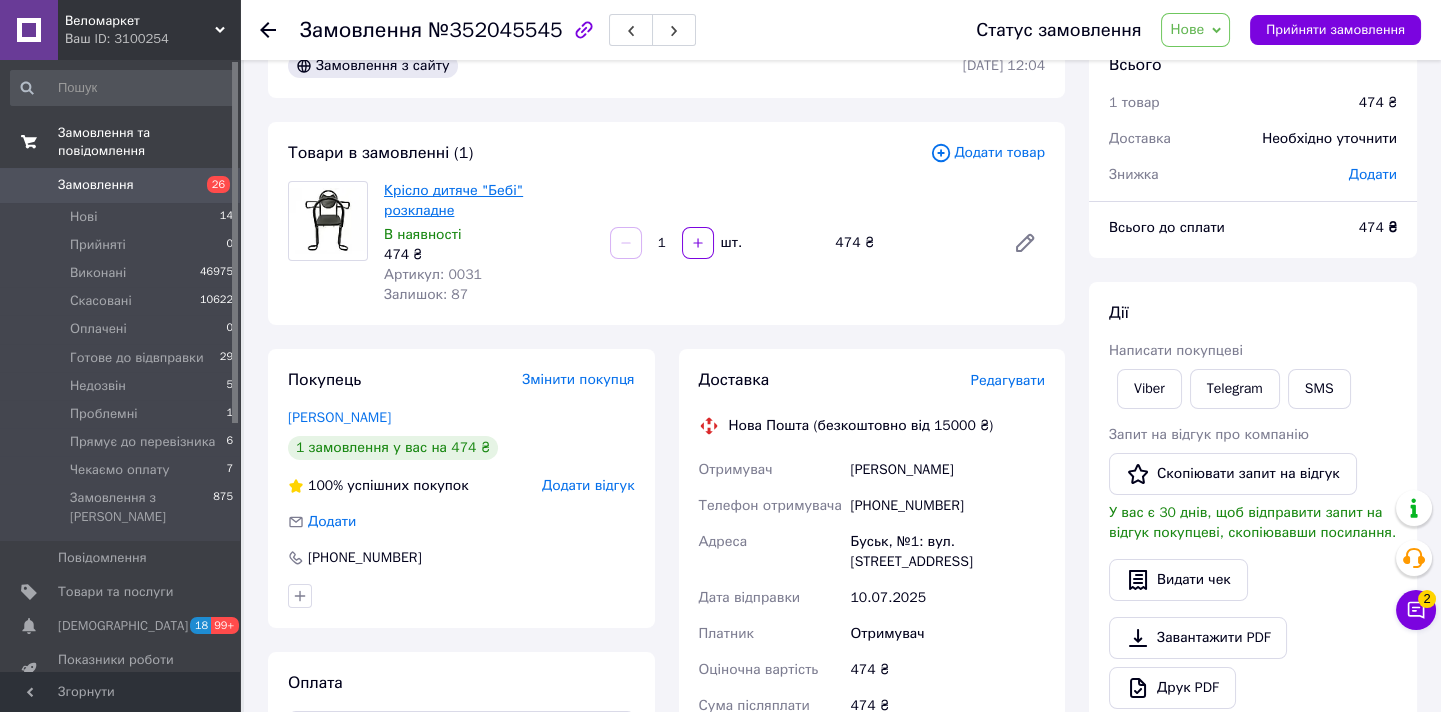 click on "Крісло дитяче "Бебі" розкладне" at bounding box center [453, 200] 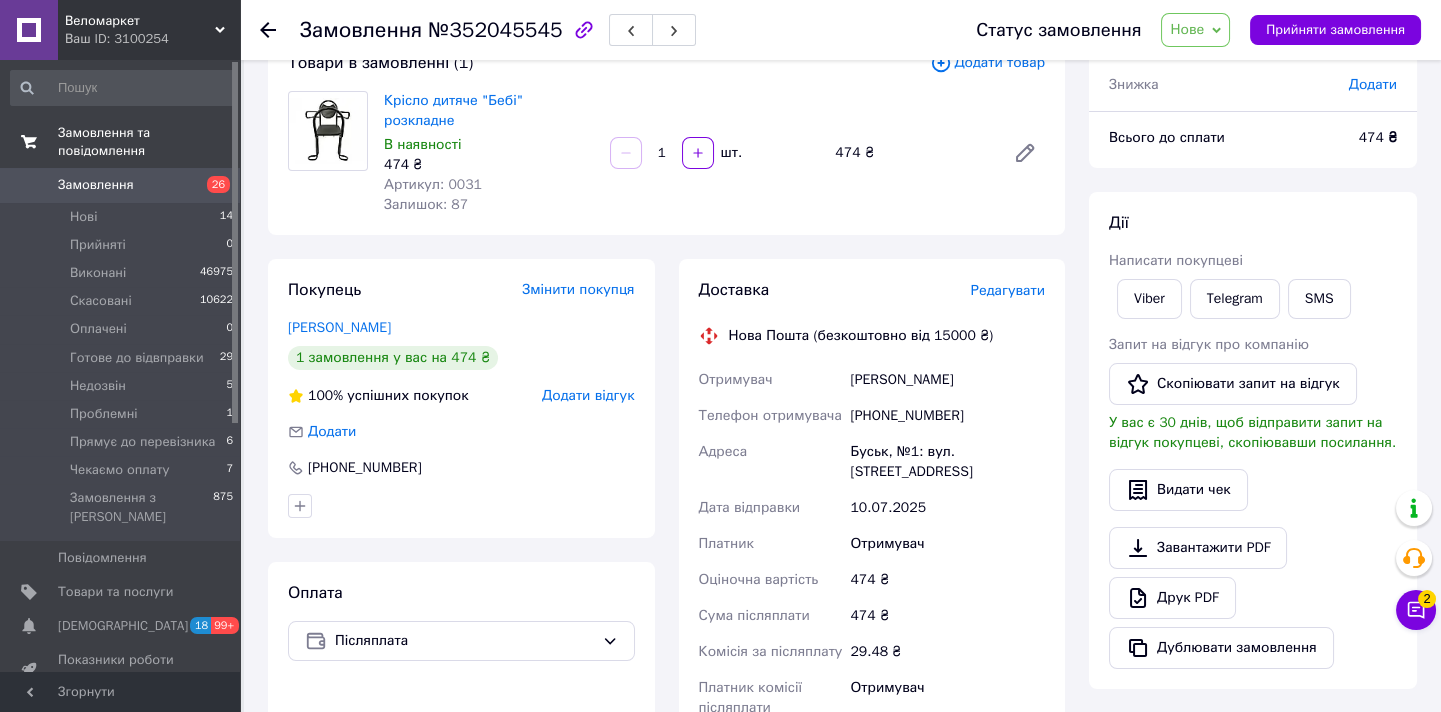 scroll, scrollTop: 231, scrollLeft: 0, axis: vertical 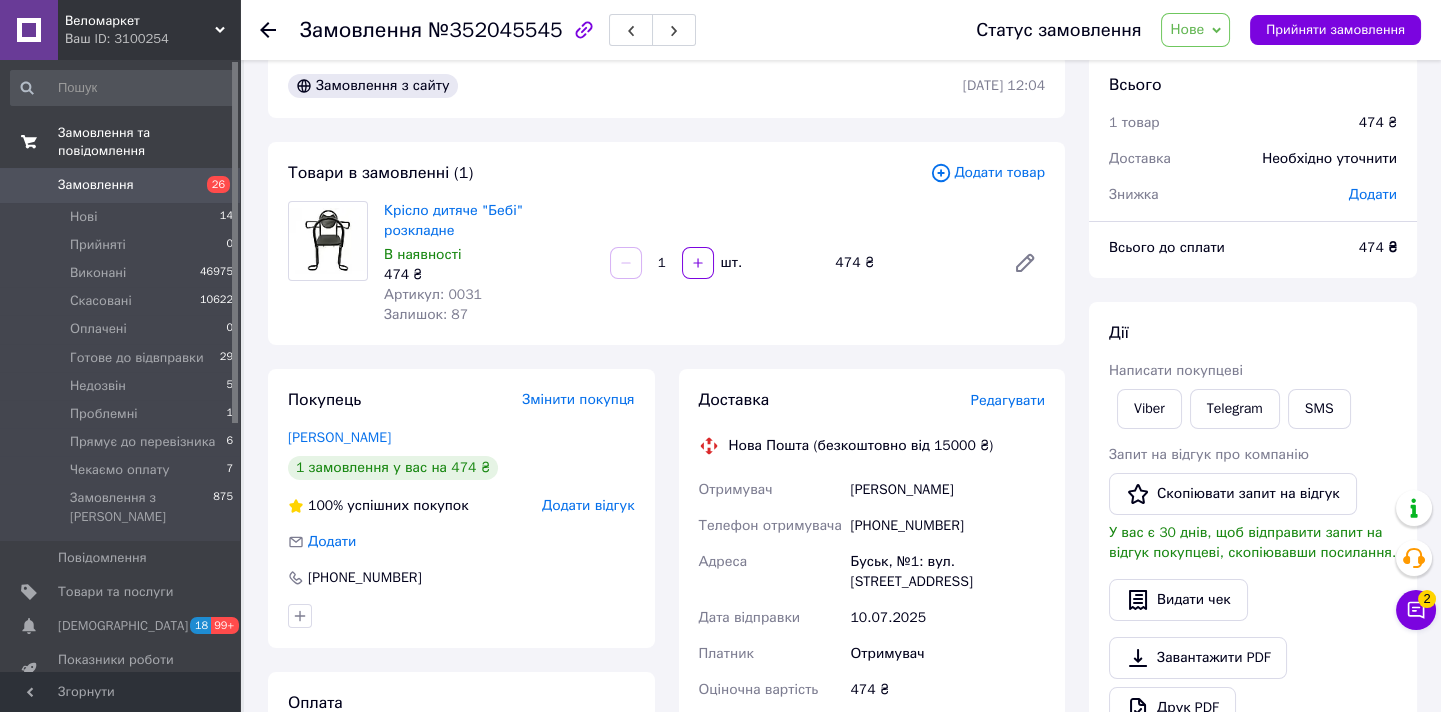 click on "Статус замовлення Нове Прийнято Виконано Скасовано Оплачено Готове до відвправки Недозвін Проблемні Прямує до перевізника Чекаємо оплату Прийняти замовлення" at bounding box center (1178, 30) 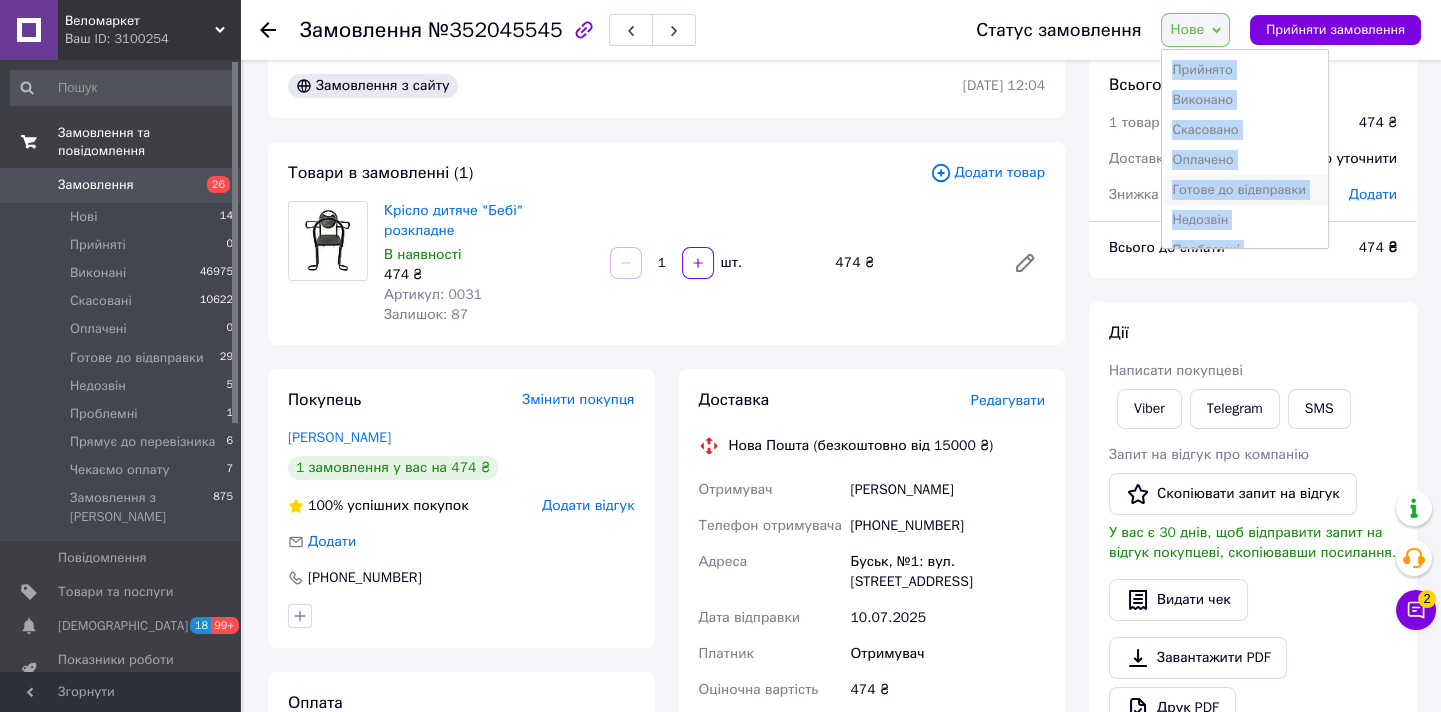 click on "Готове до відвправки" at bounding box center [1244, 190] 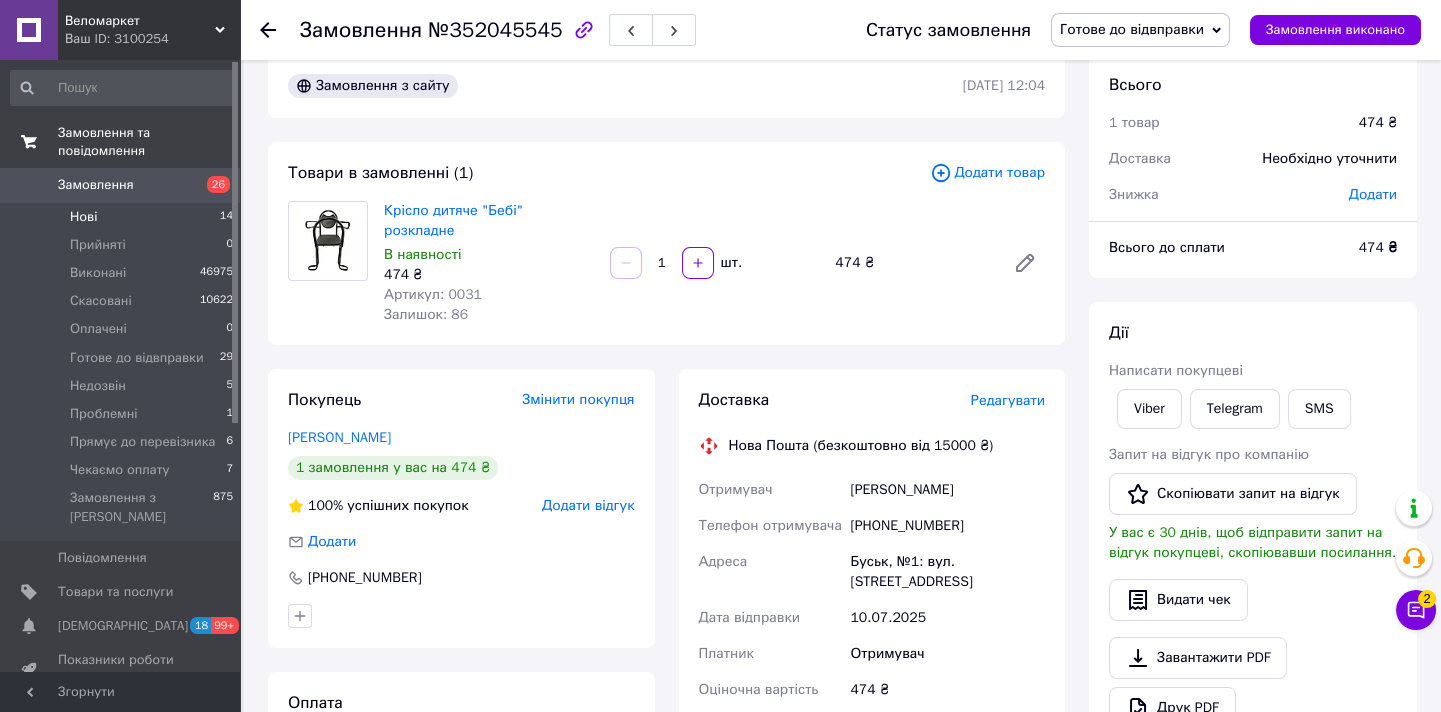 click on "Нові" at bounding box center [83, 217] 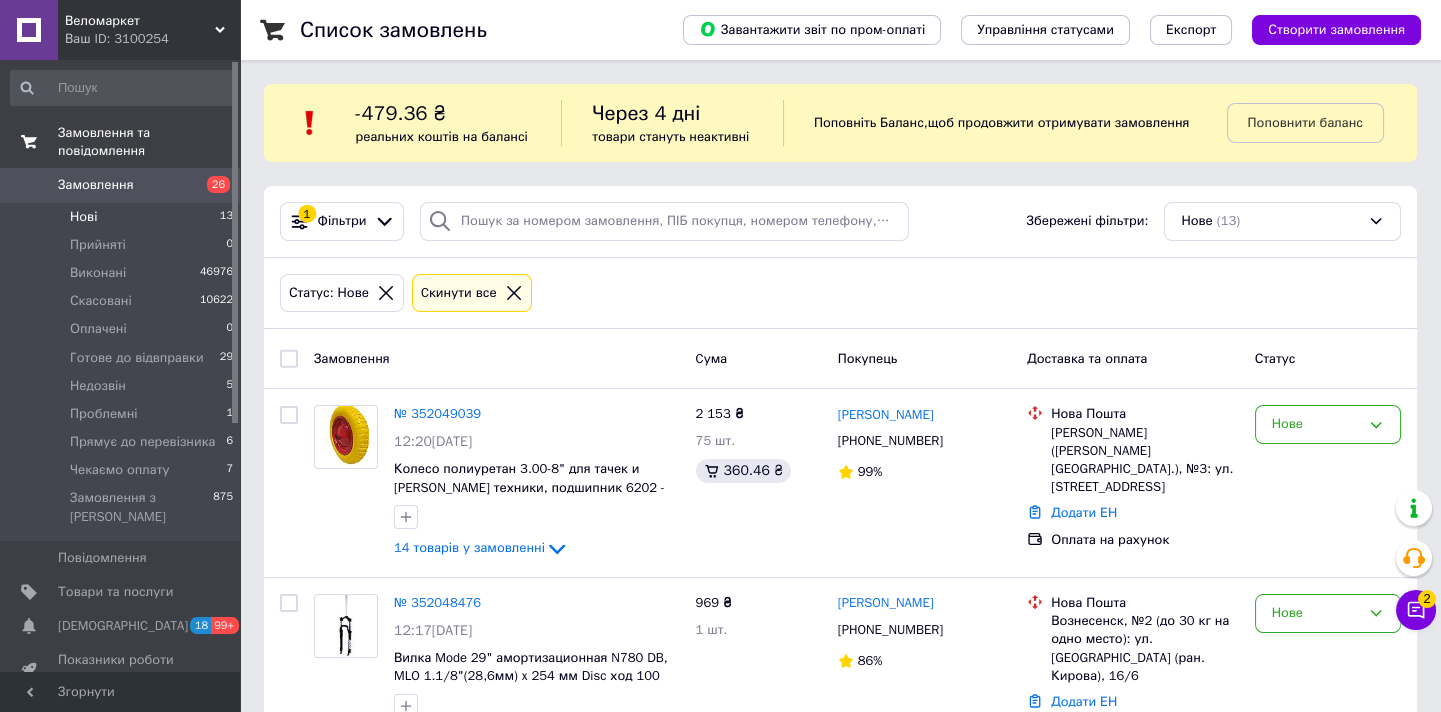 scroll, scrollTop: 454, scrollLeft: 0, axis: vertical 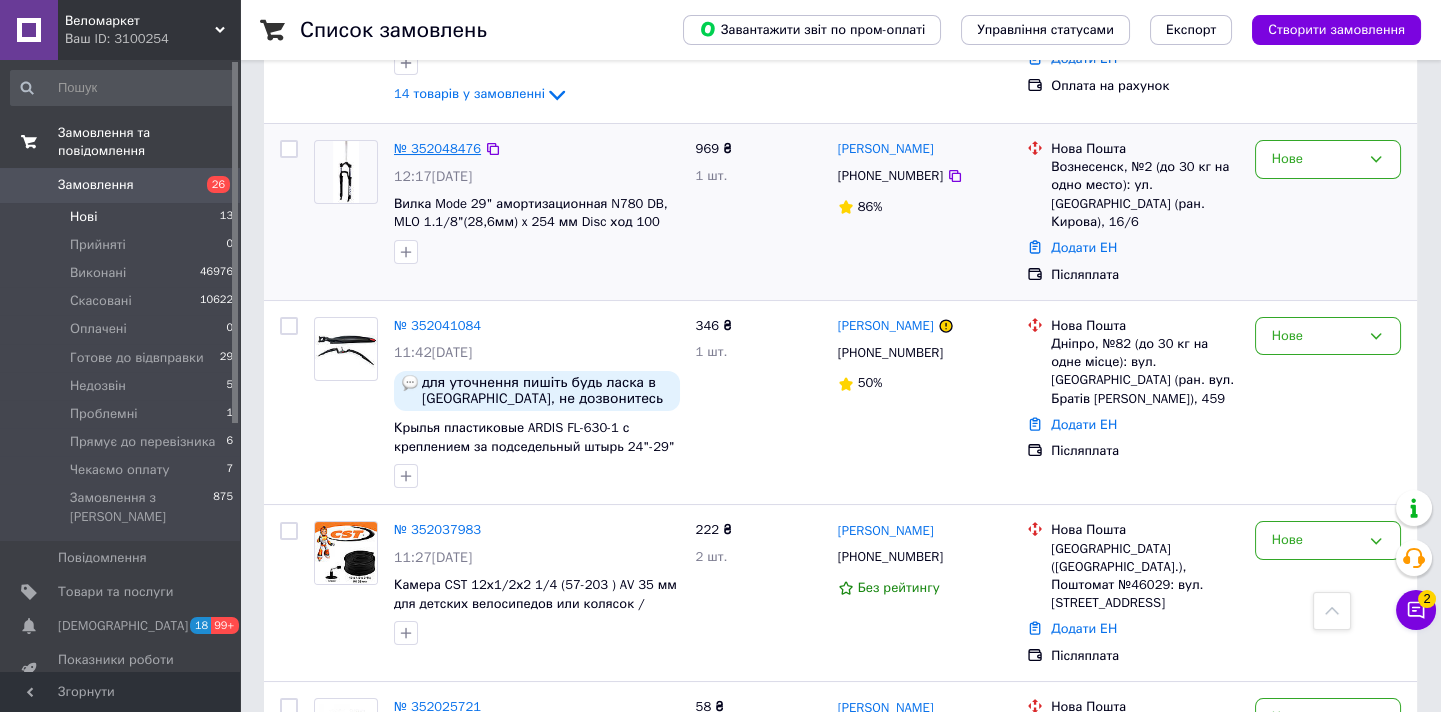 click on "№ 352048476" at bounding box center (437, 148) 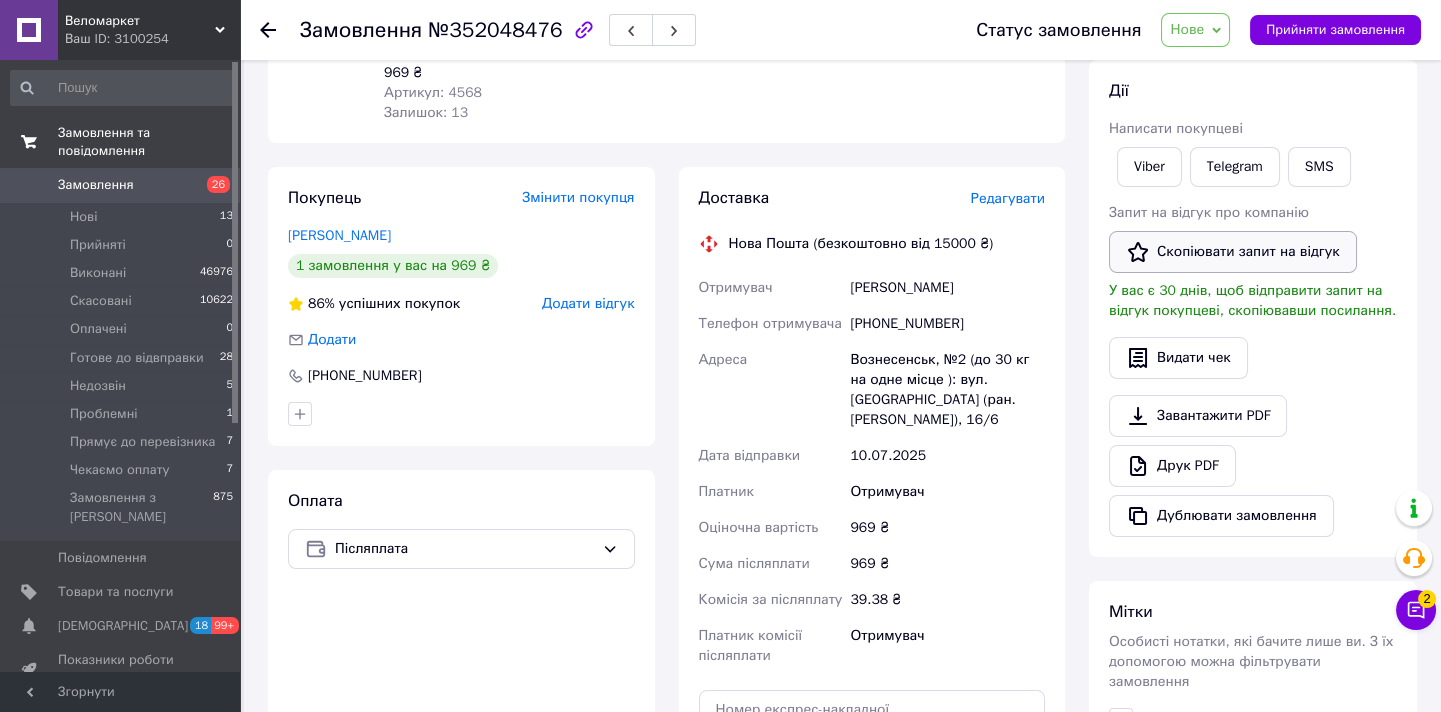 scroll, scrollTop: 181, scrollLeft: 0, axis: vertical 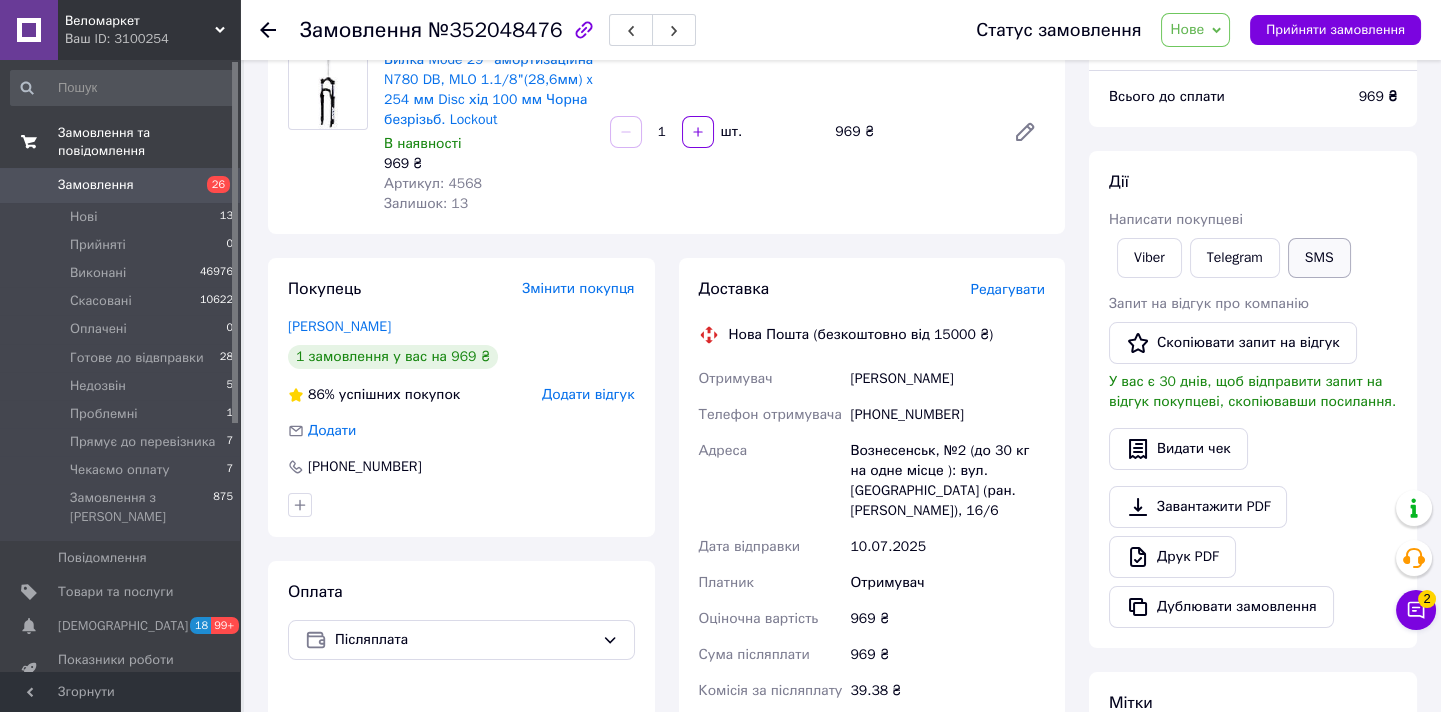 click on "SMS" at bounding box center [1319, 258] 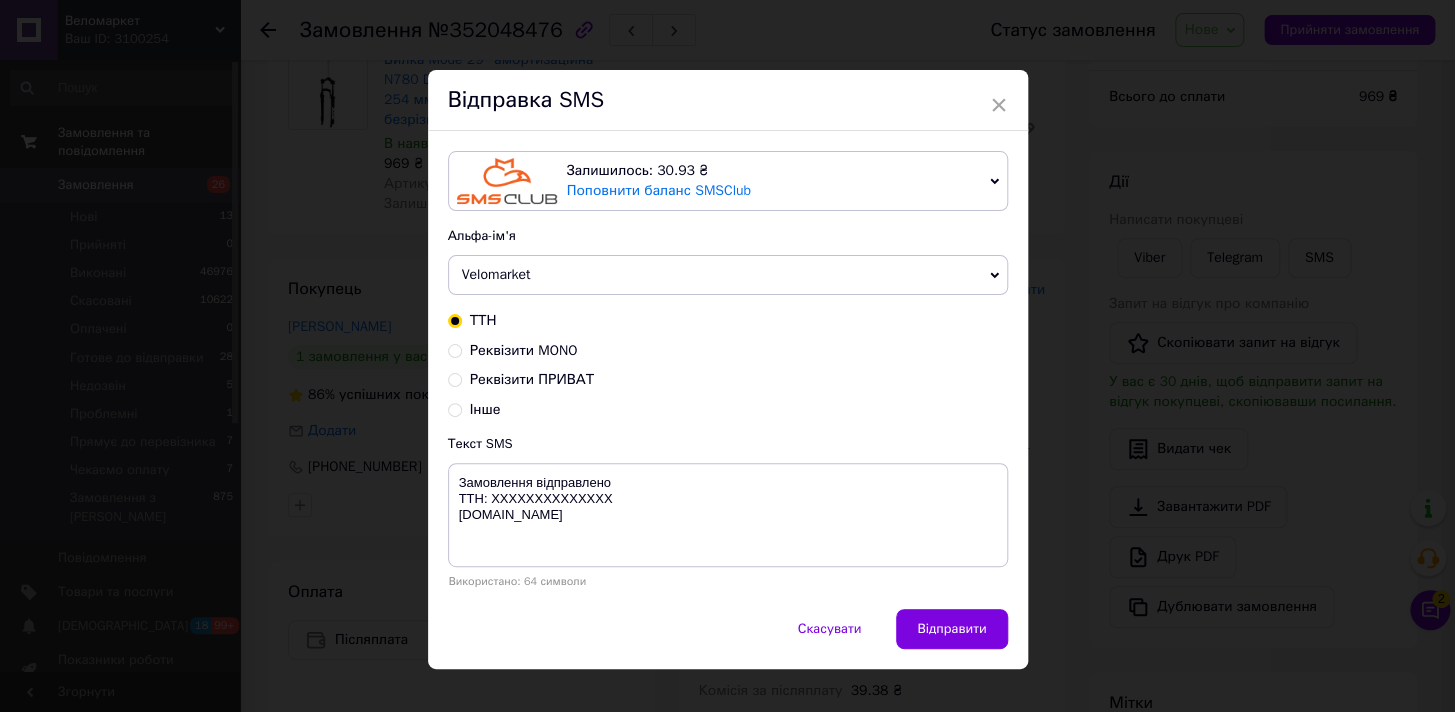 click on "ТТН Реквізити MONO Реквізити ПРИВАТ Інше" at bounding box center (728, 365) 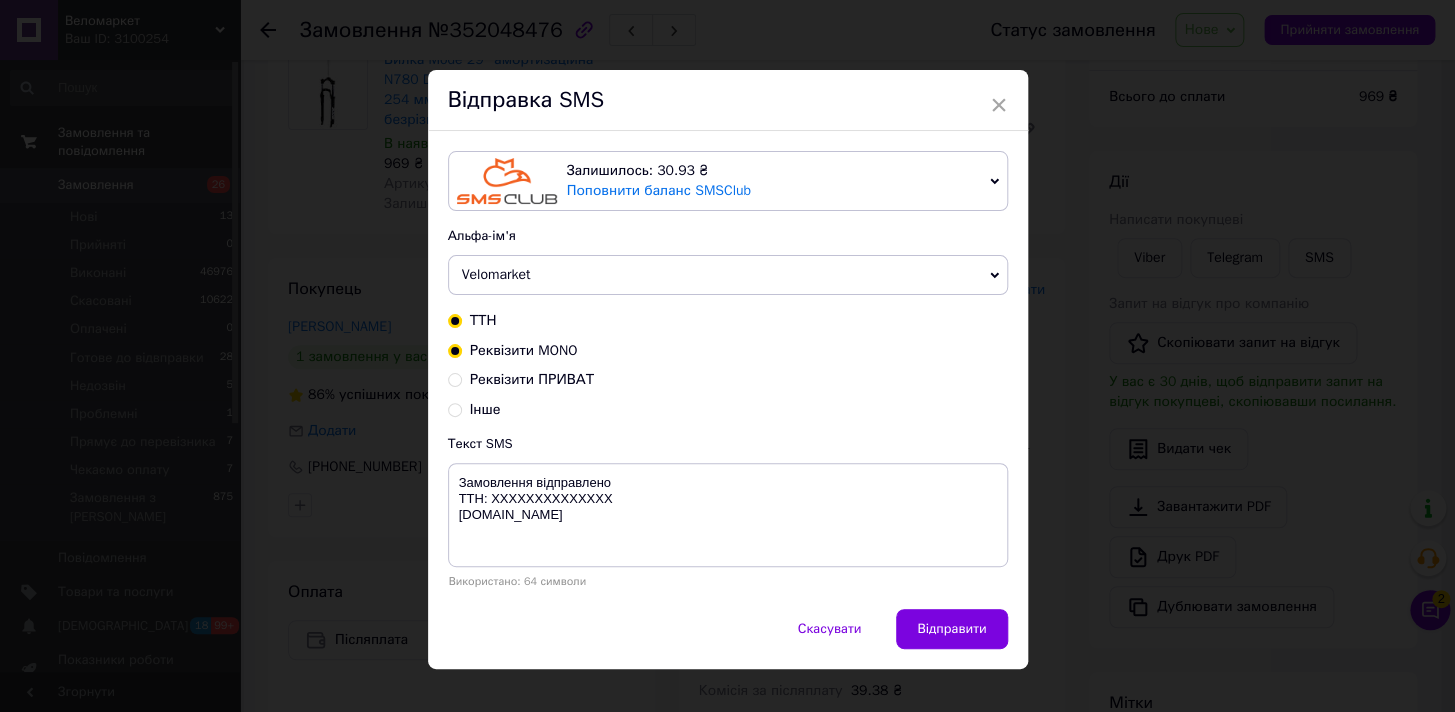 radio on "true" 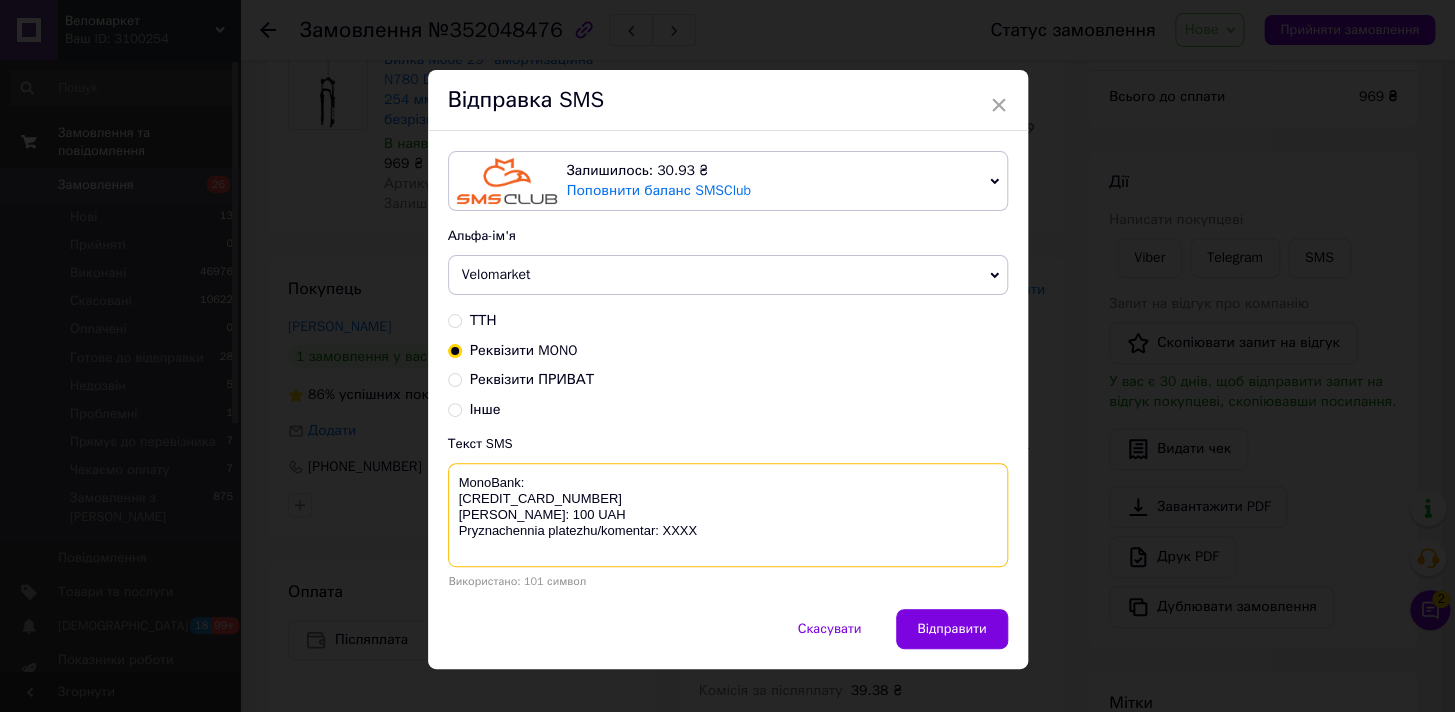 drag, startPoint x: 553, startPoint y: 531, endPoint x: 449, endPoint y: 477, distance: 117.18362 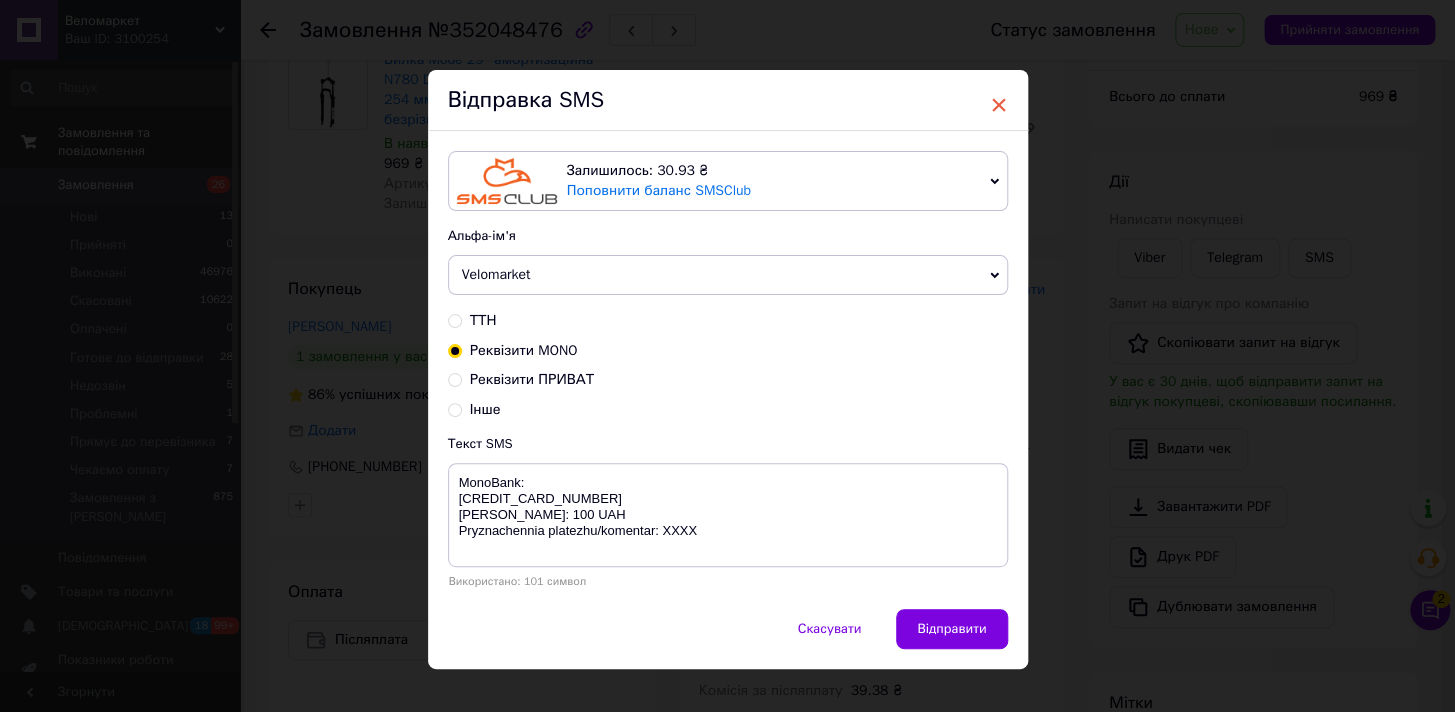 click on "×" at bounding box center (999, 105) 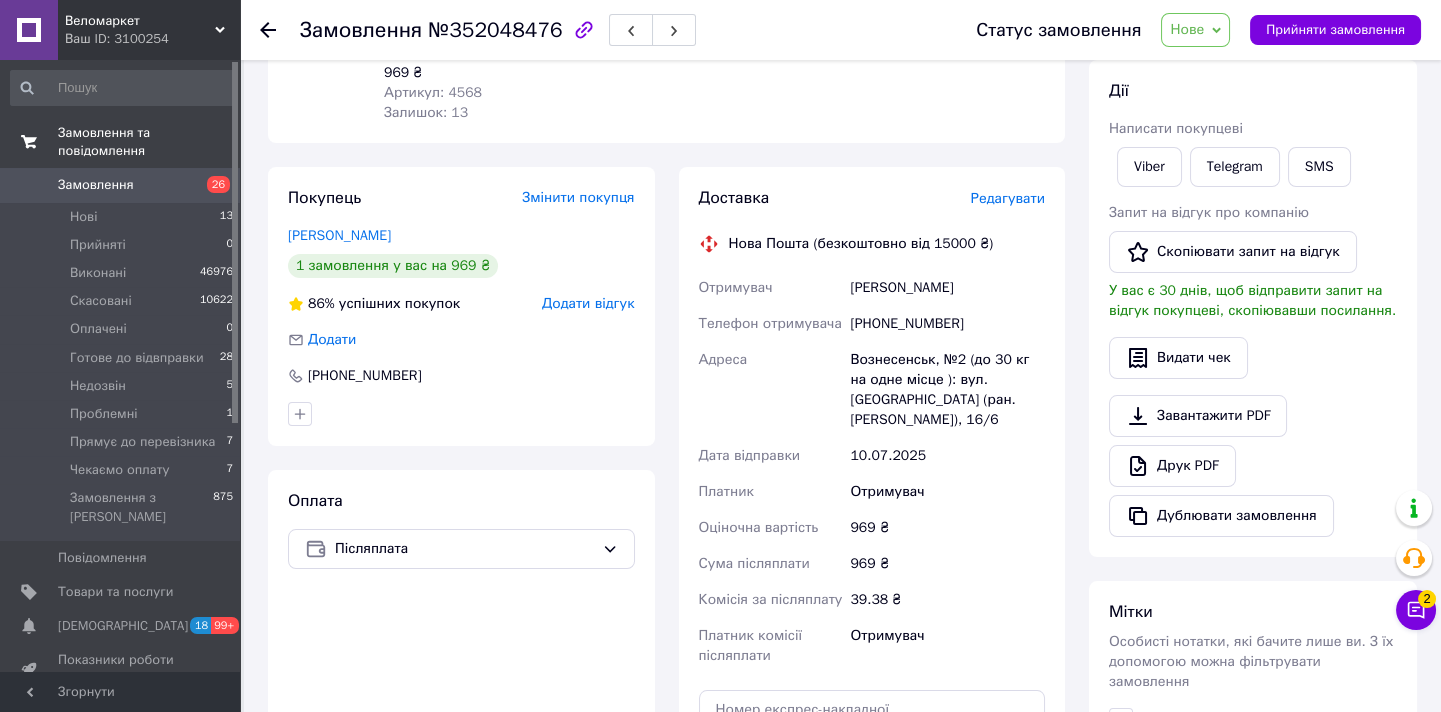 scroll, scrollTop: 0, scrollLeft: 0, axis: both 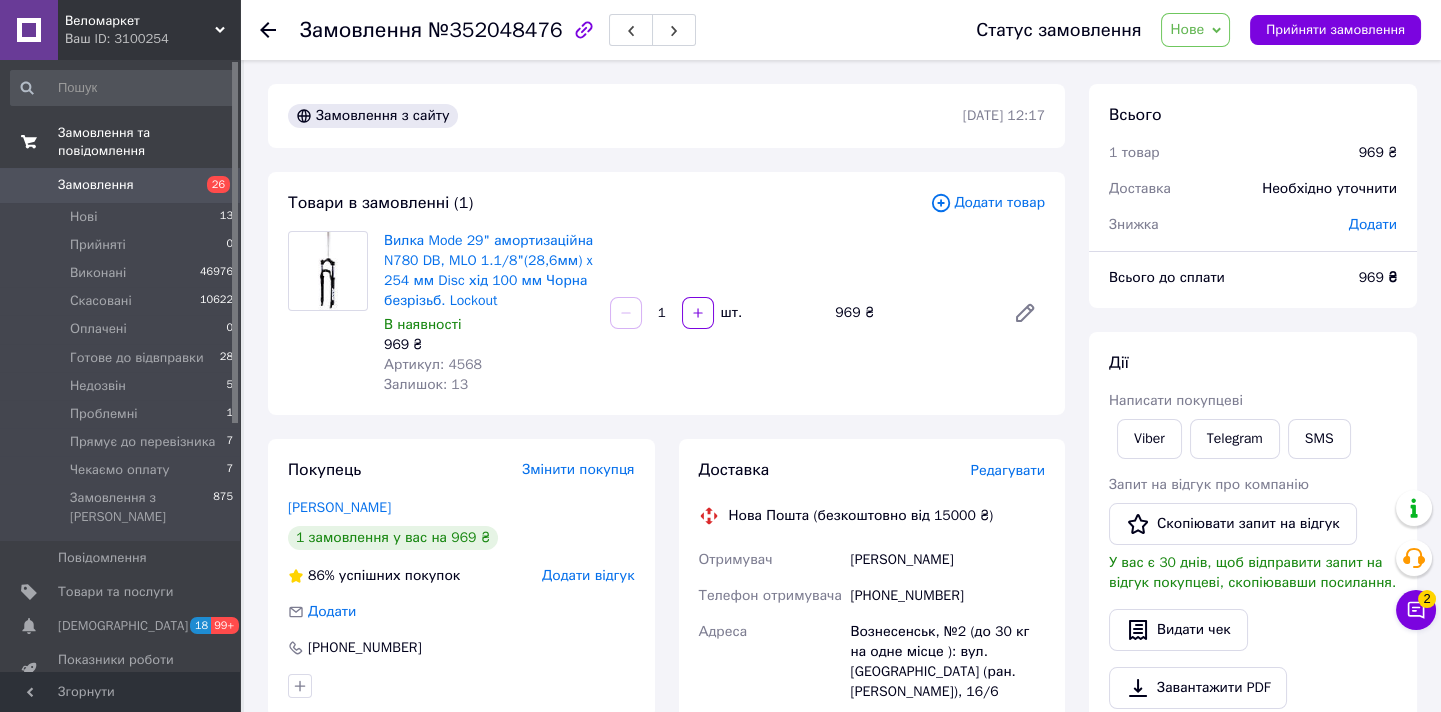 click on "Додати" at bounding box center (1373, 224) 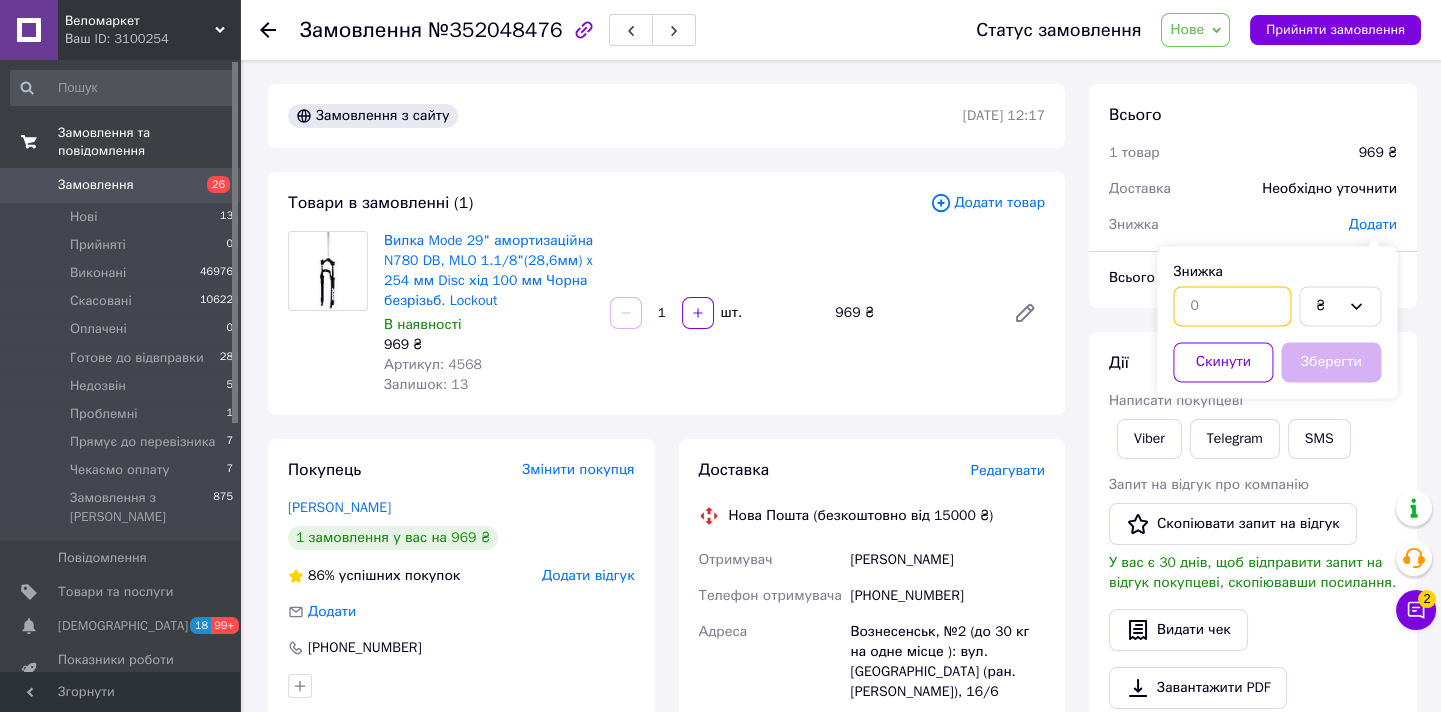 click at bounding box center [1232, 306] 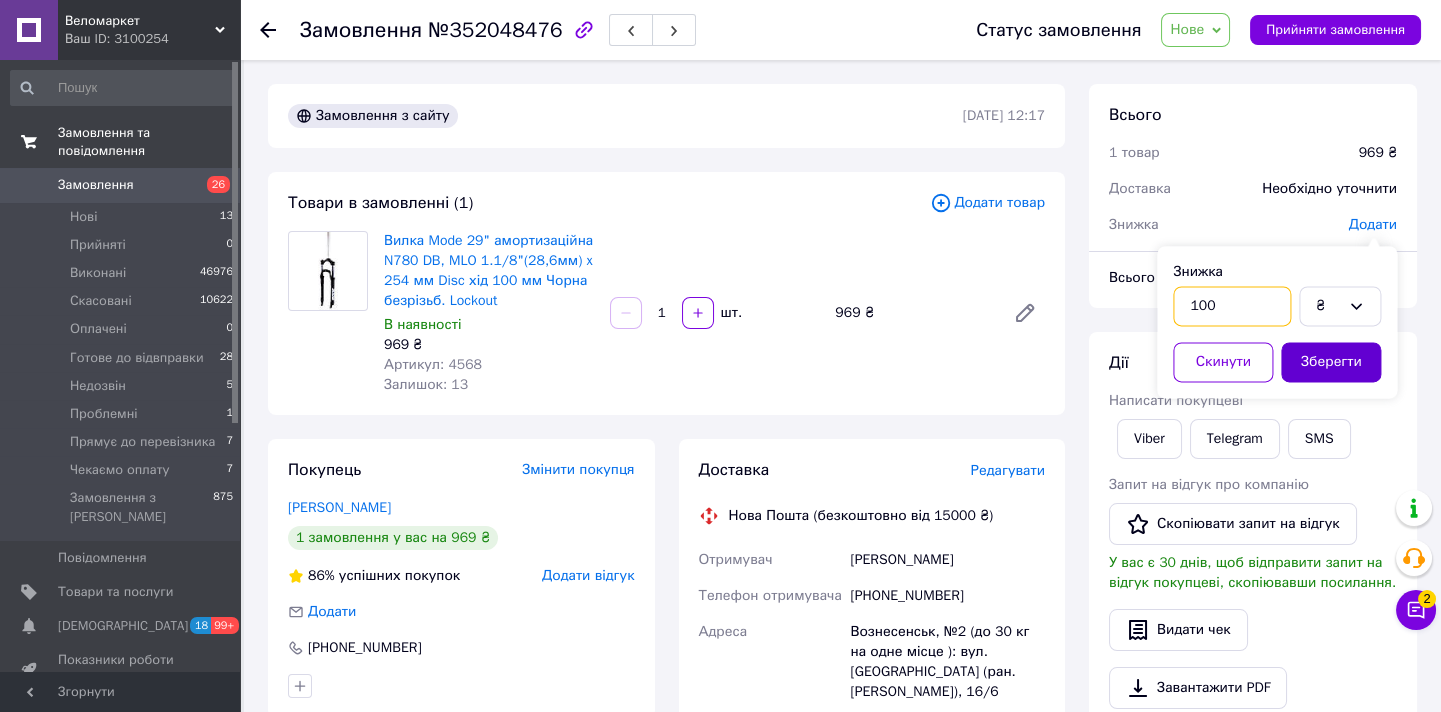 type on "100" 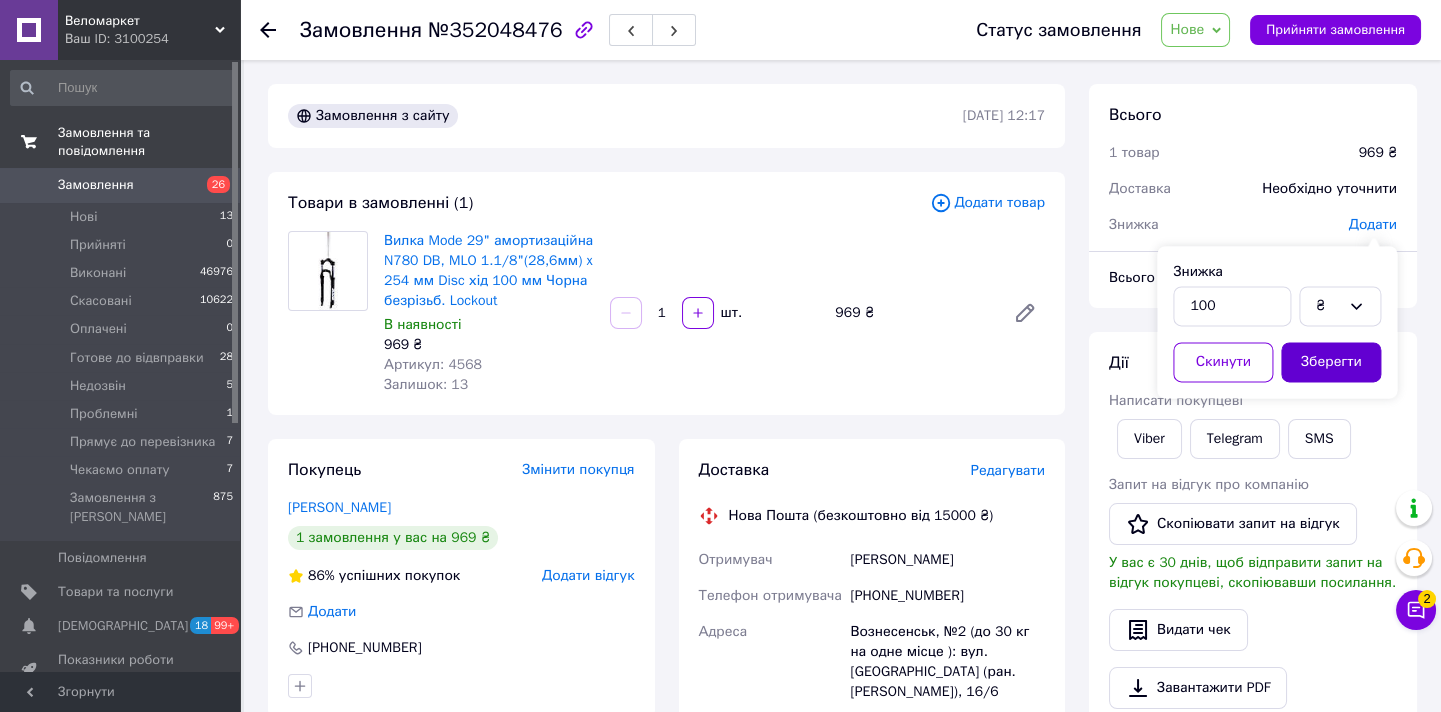 click on "Зберегти" at bounding box center [1331, 362] 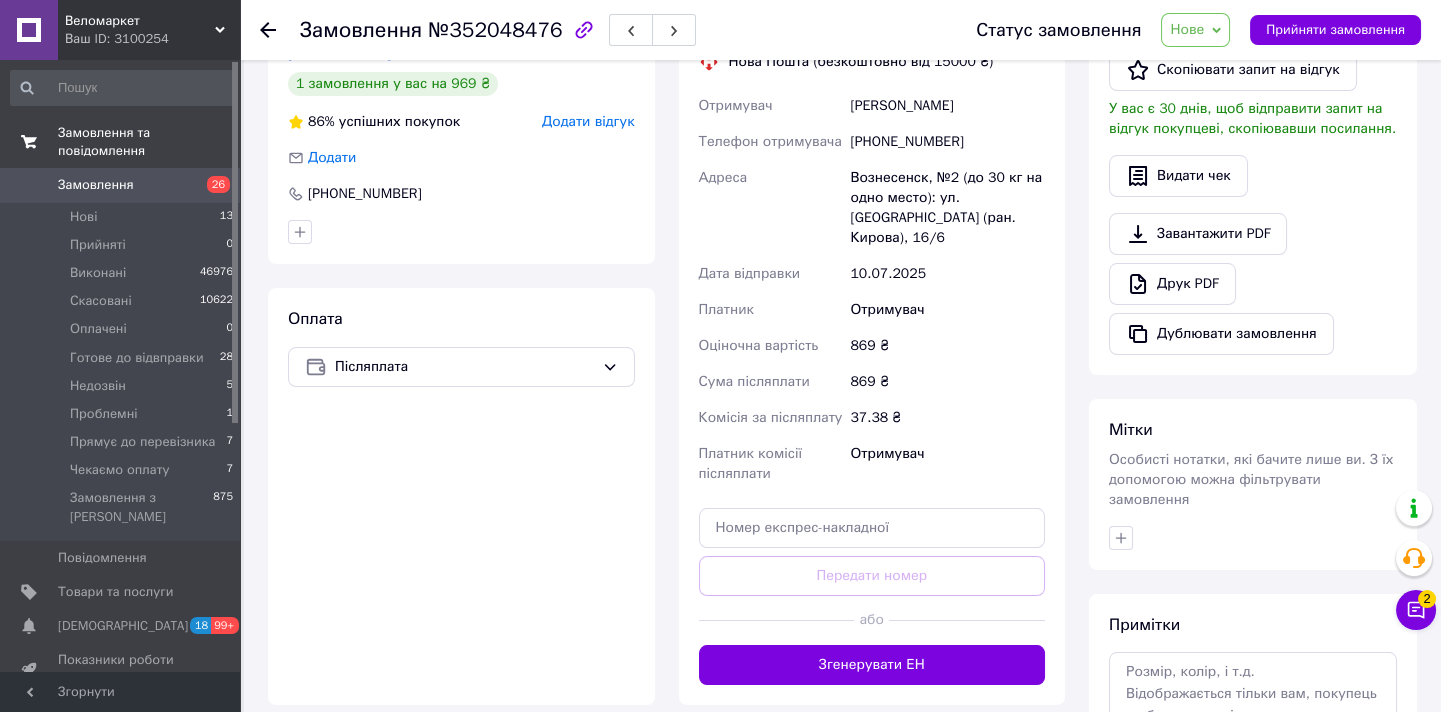 scroll, scrollTop: 545, scrollLeft: 0, axis: vertical 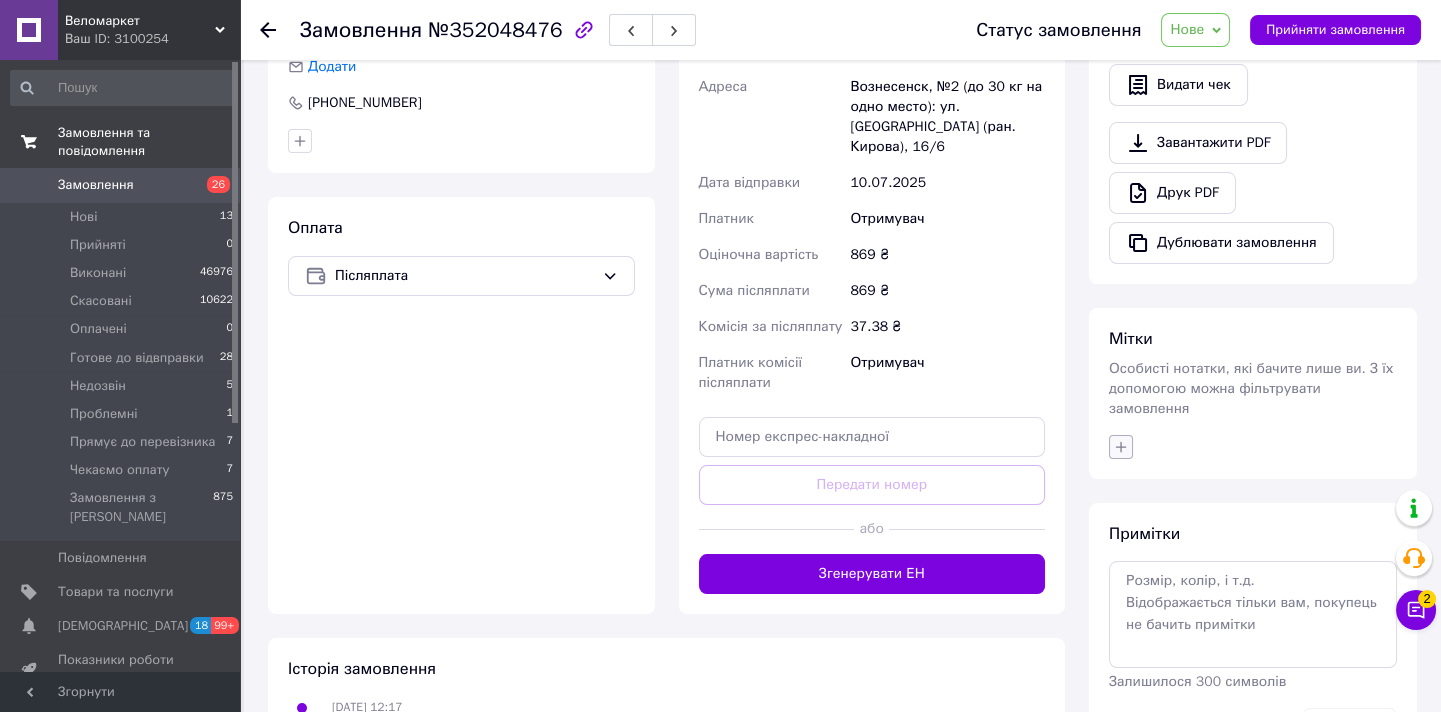 click 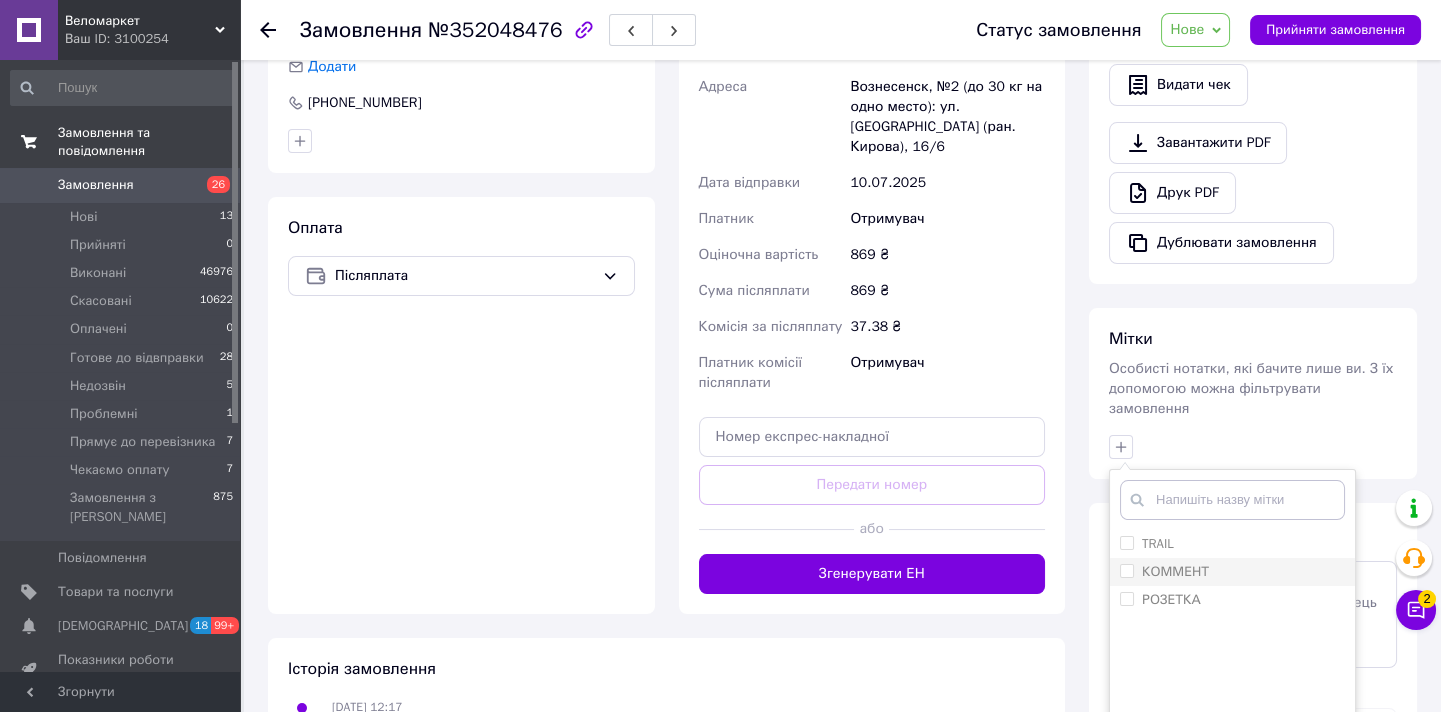 click on "КОММЕНТ" at bounding box center (1126, 570) 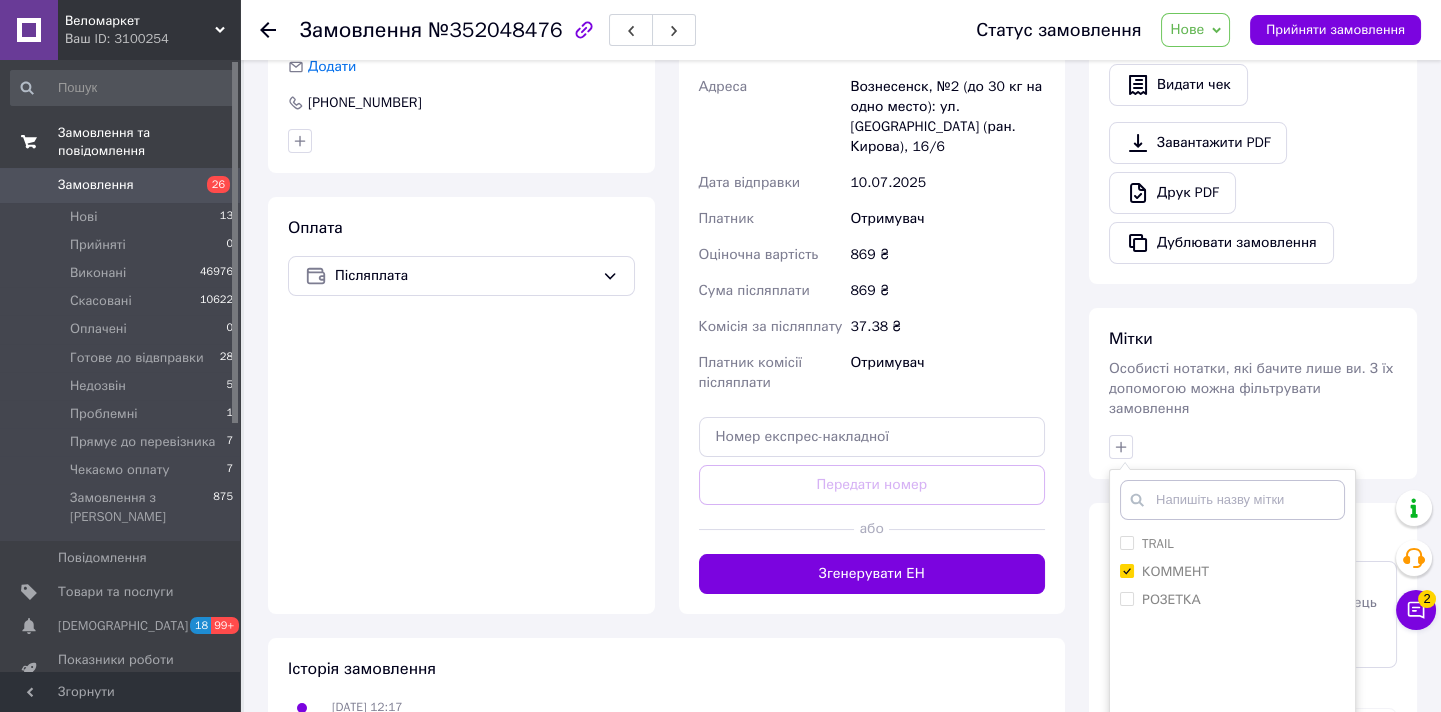 scroll, scrollTop: 709, scrollLeft: 0, axis: vertical 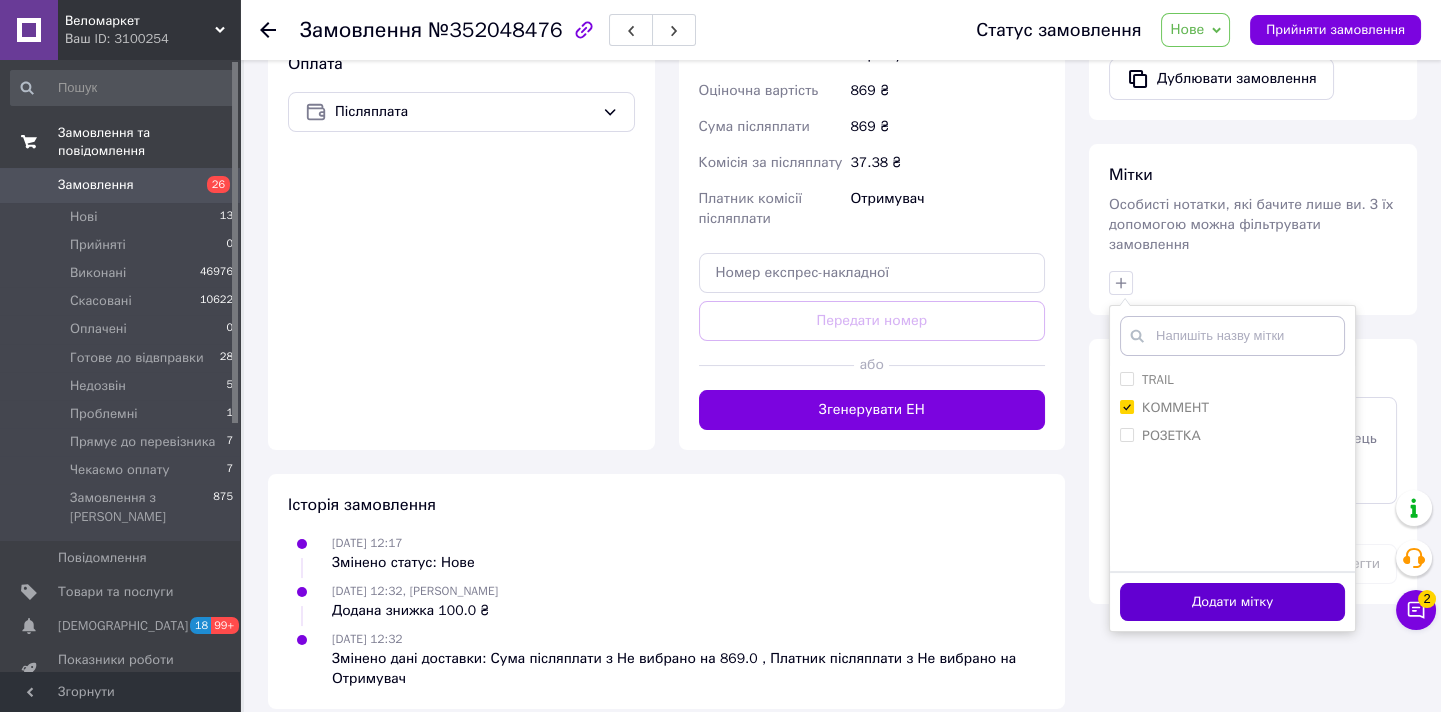 click on "Додати мітку" at bounding box center [1232, 602] 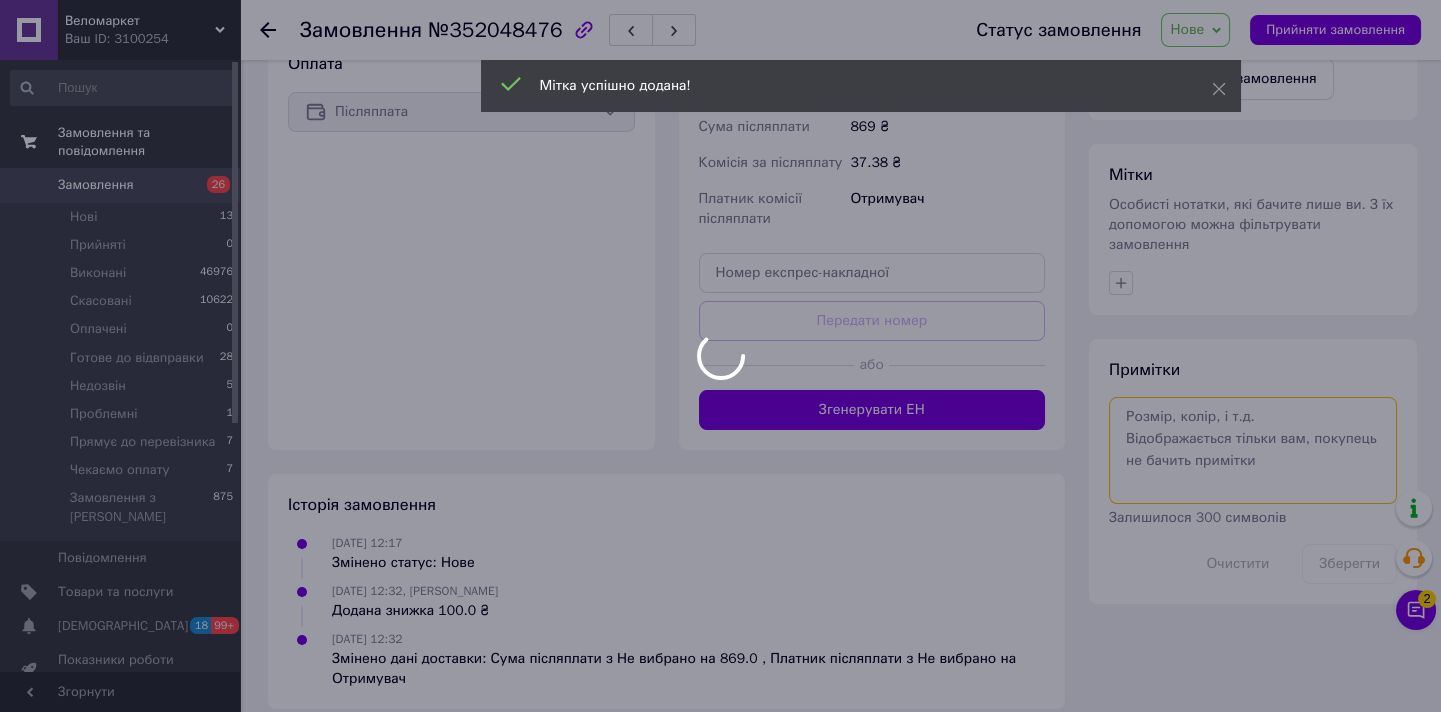 click at bounding box center [1253, 450] 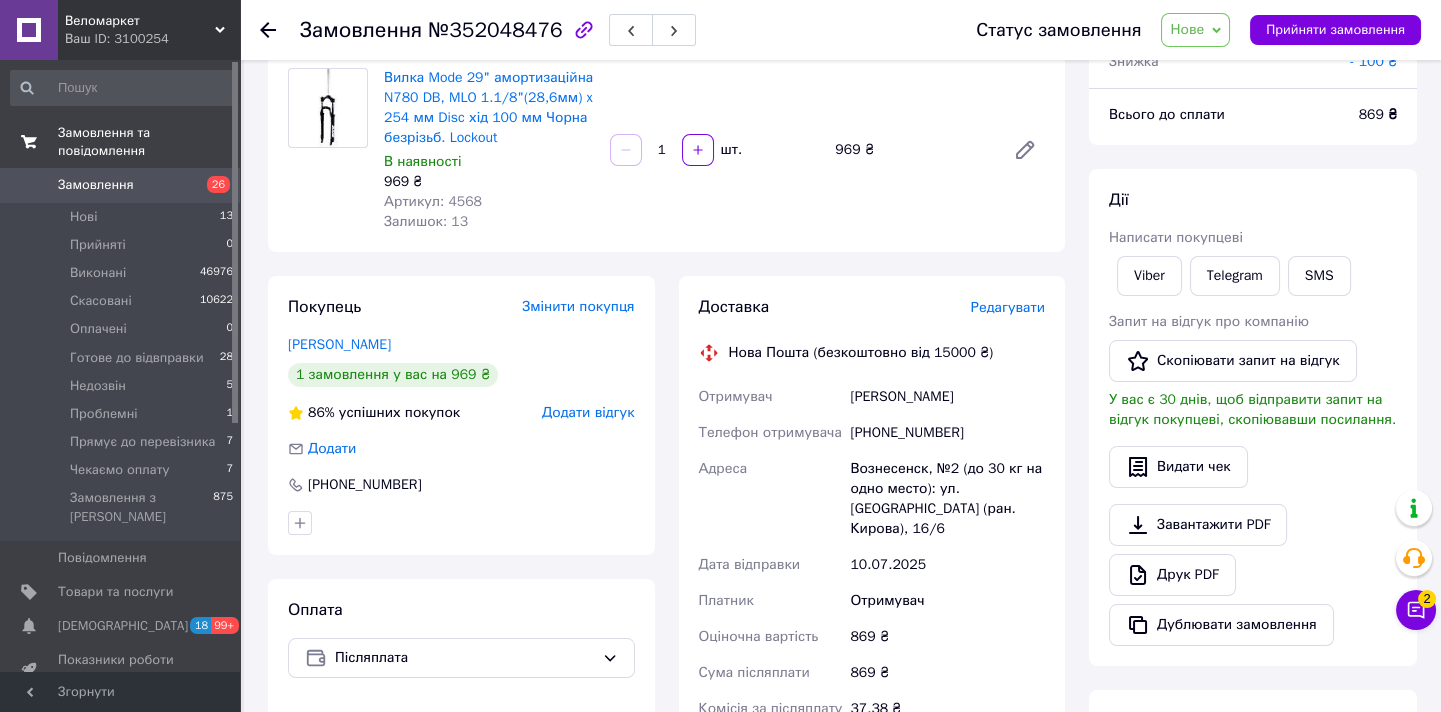 scroll, scrollTop: 618, scrollLeft: 0, axis: vertical 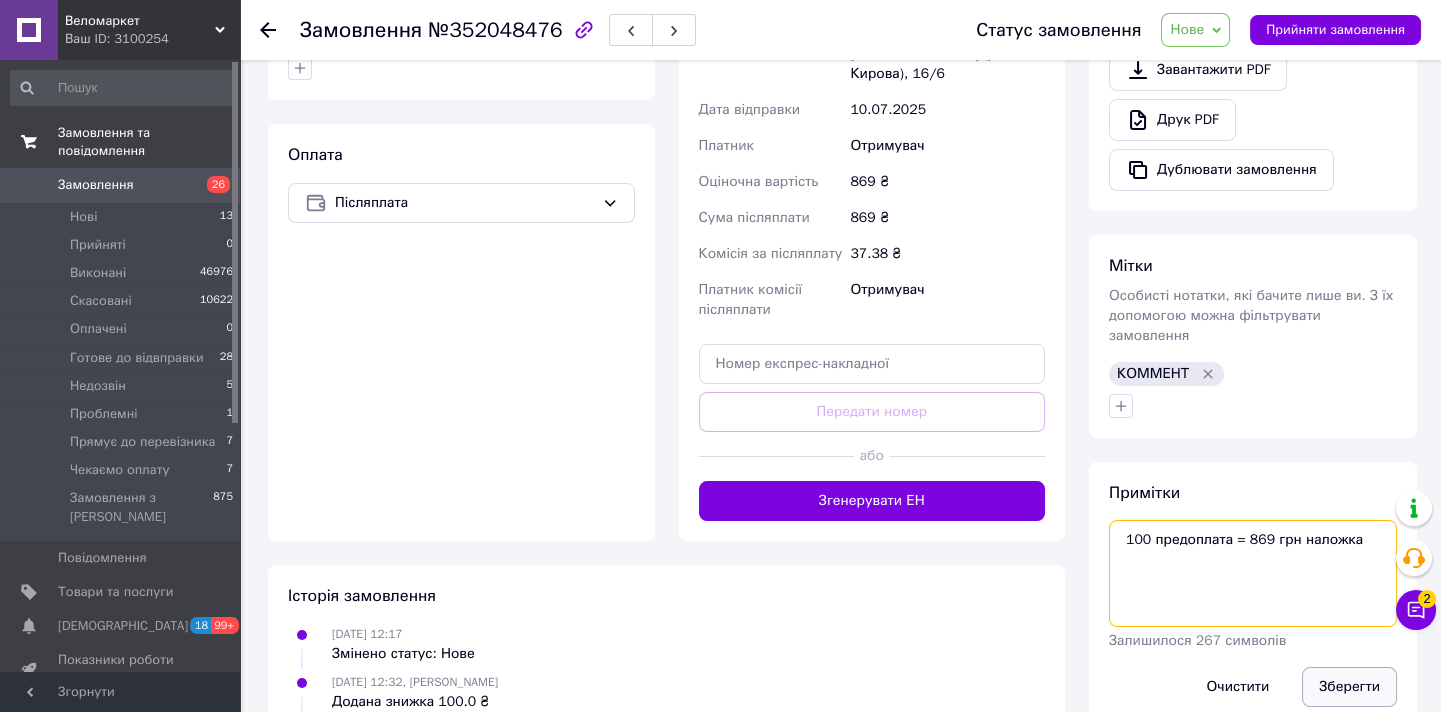 type on "100 предоплата = 869 грн наложка" 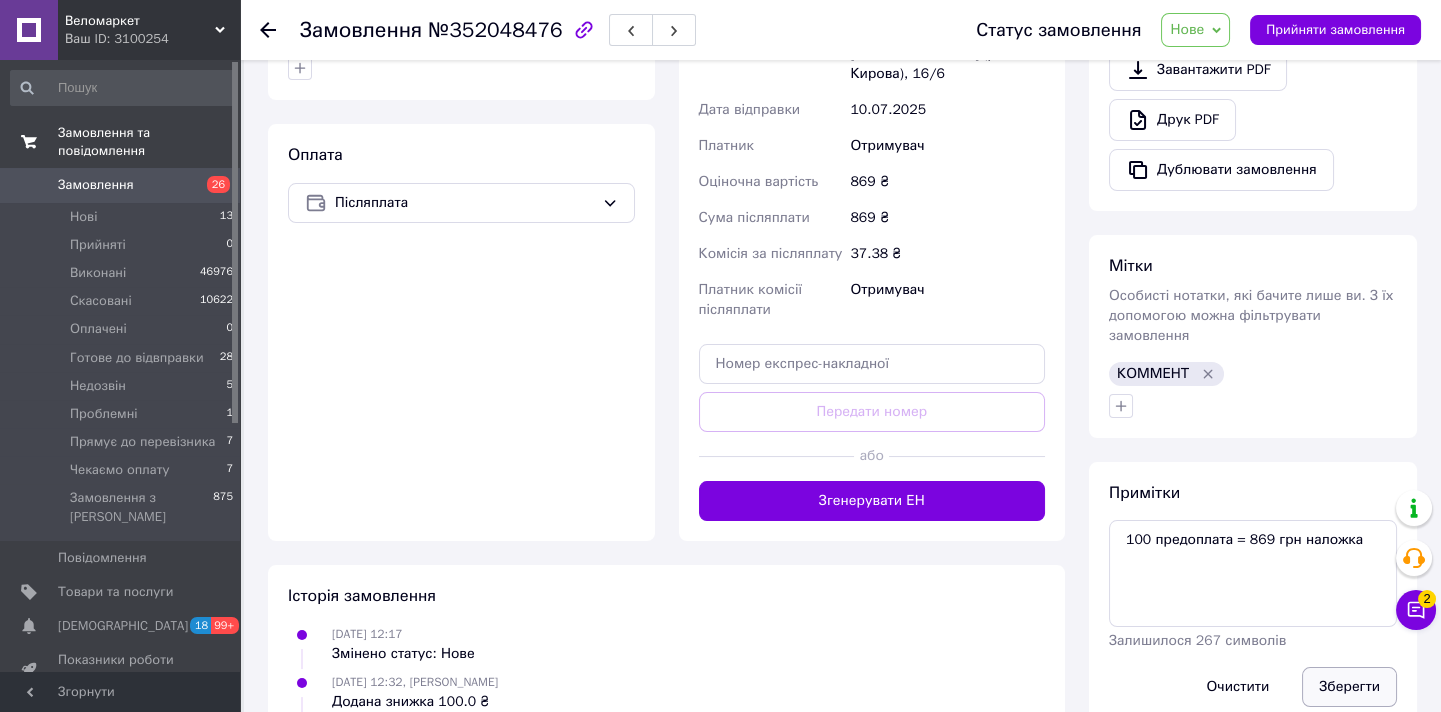 click on "Зберегти" at bounding box center (1349, 687) 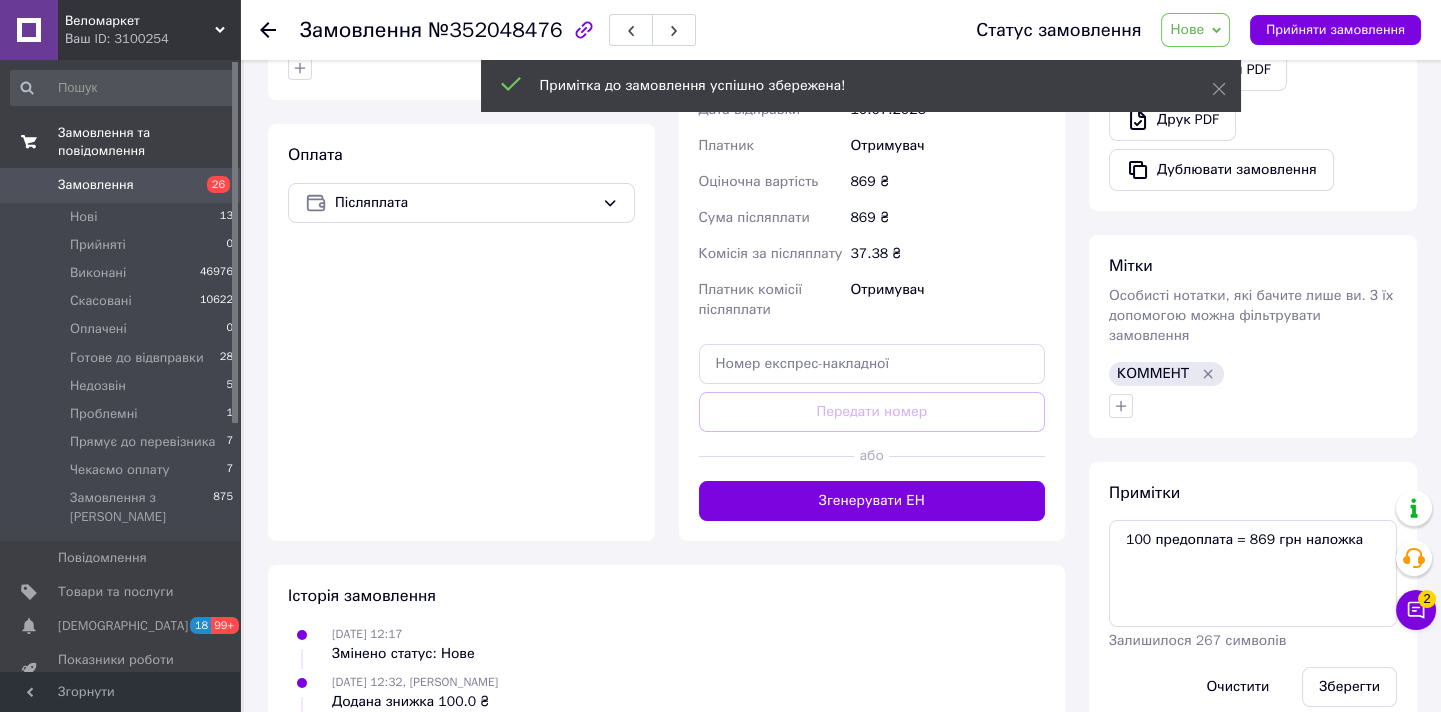 click on "Нове" at bounding box center [1195, 30] 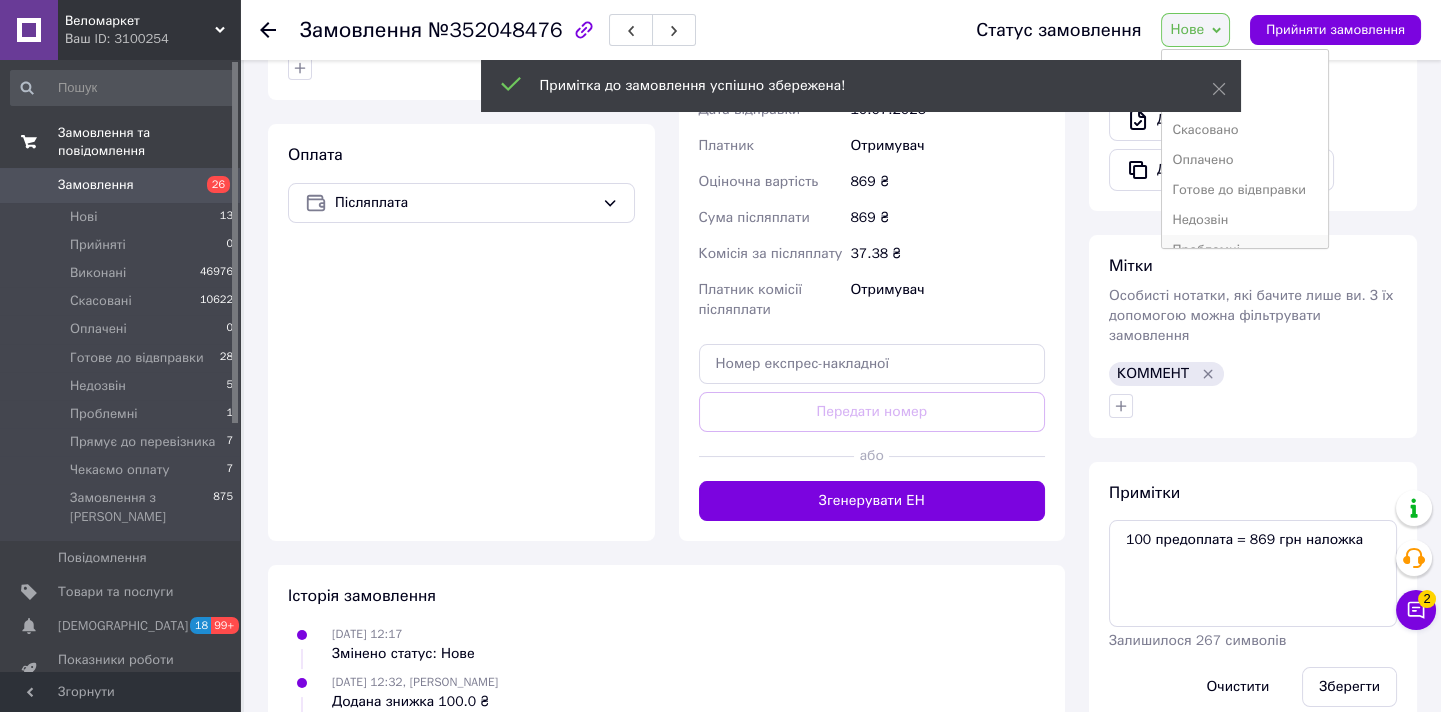 scroll, scrollTop: 81, scrollLeft: 0, axis: vertical 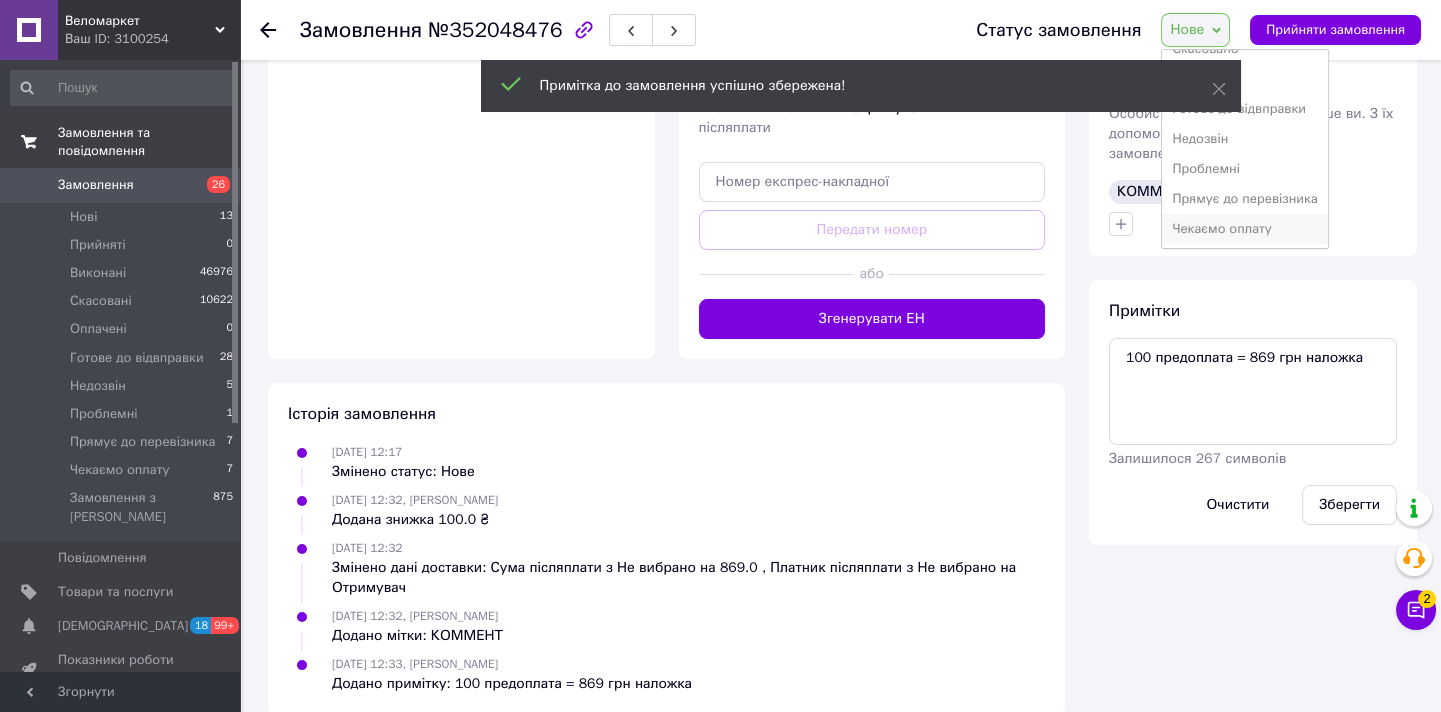 click on "Чекаємо оплату" at bounding box center (1244, 229) 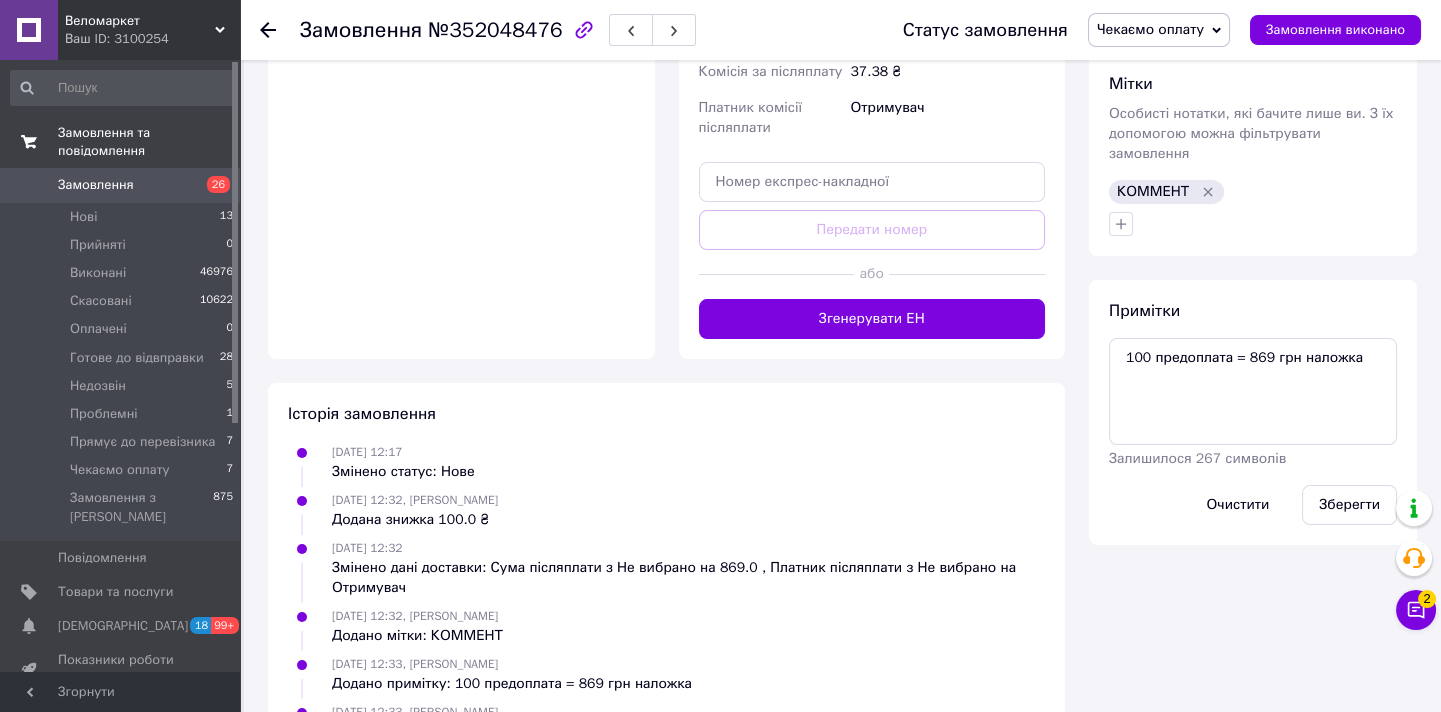 click on "Замовлення" at bounding box center (121, 185) 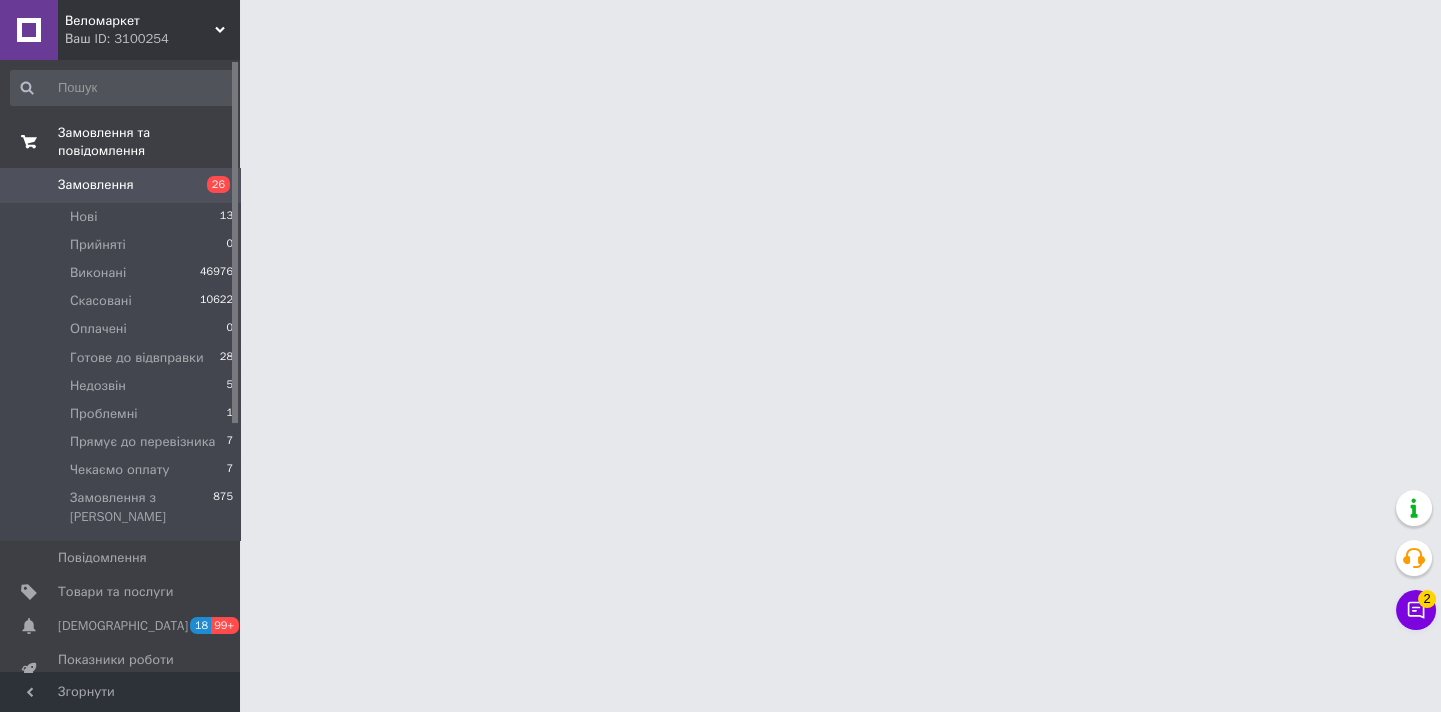 scroll, scrollTop: 0, scrollLeft: 0, axis: both 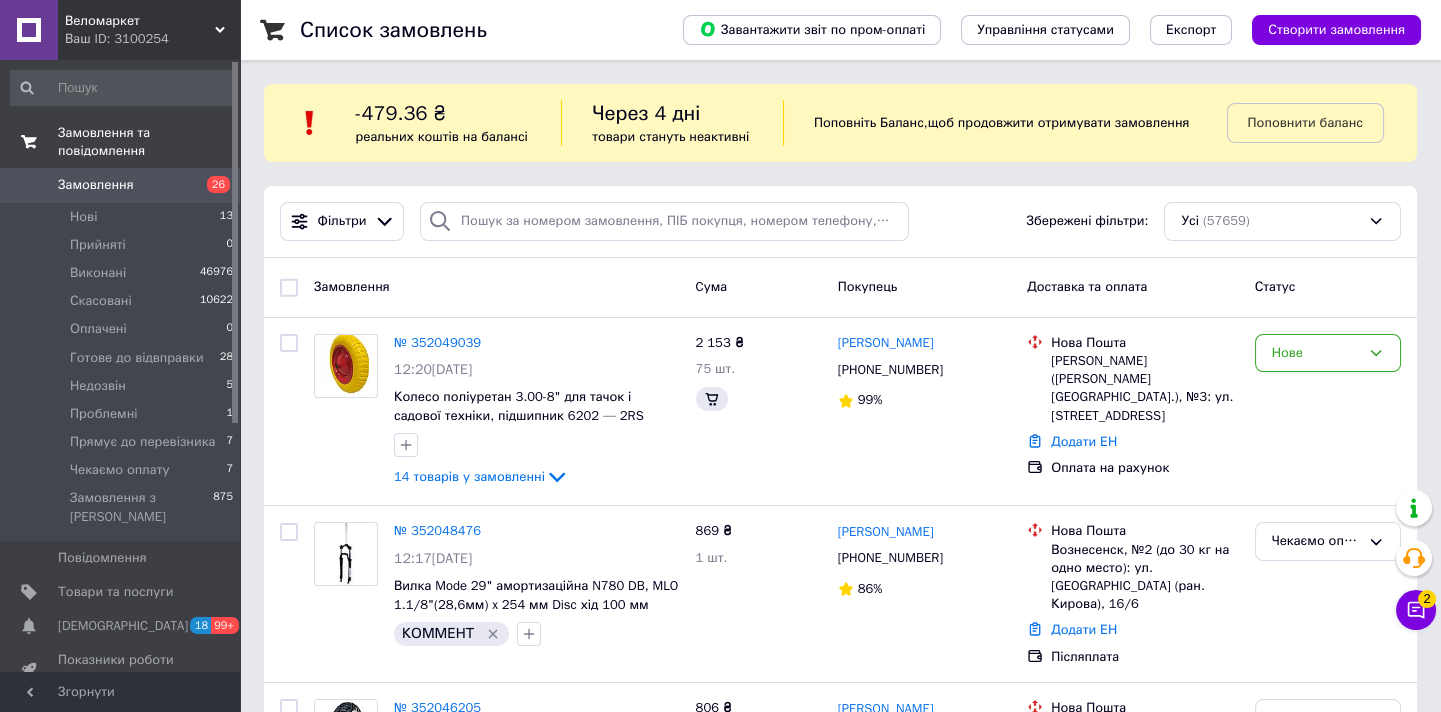 click on "Через 4 дні" at bounding box center [646, 113] 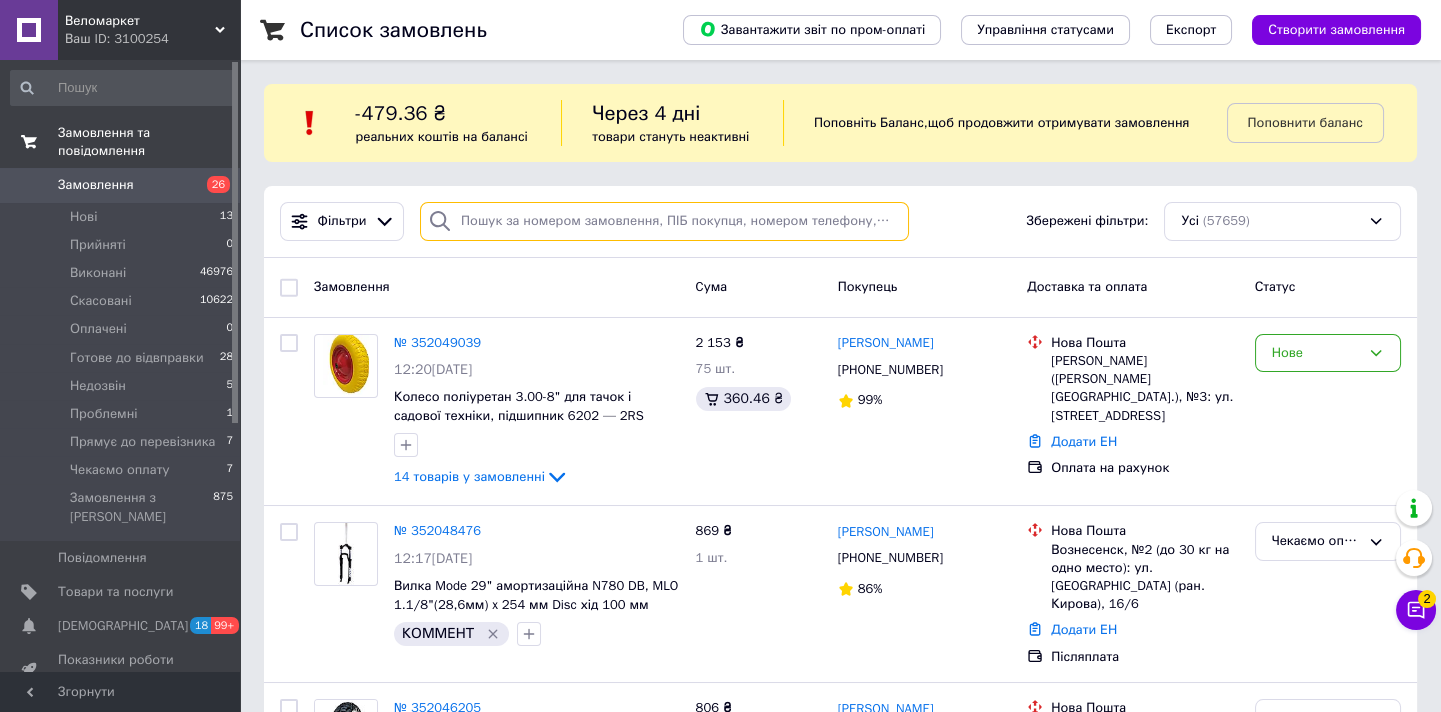click at bounding box center [664, 221] 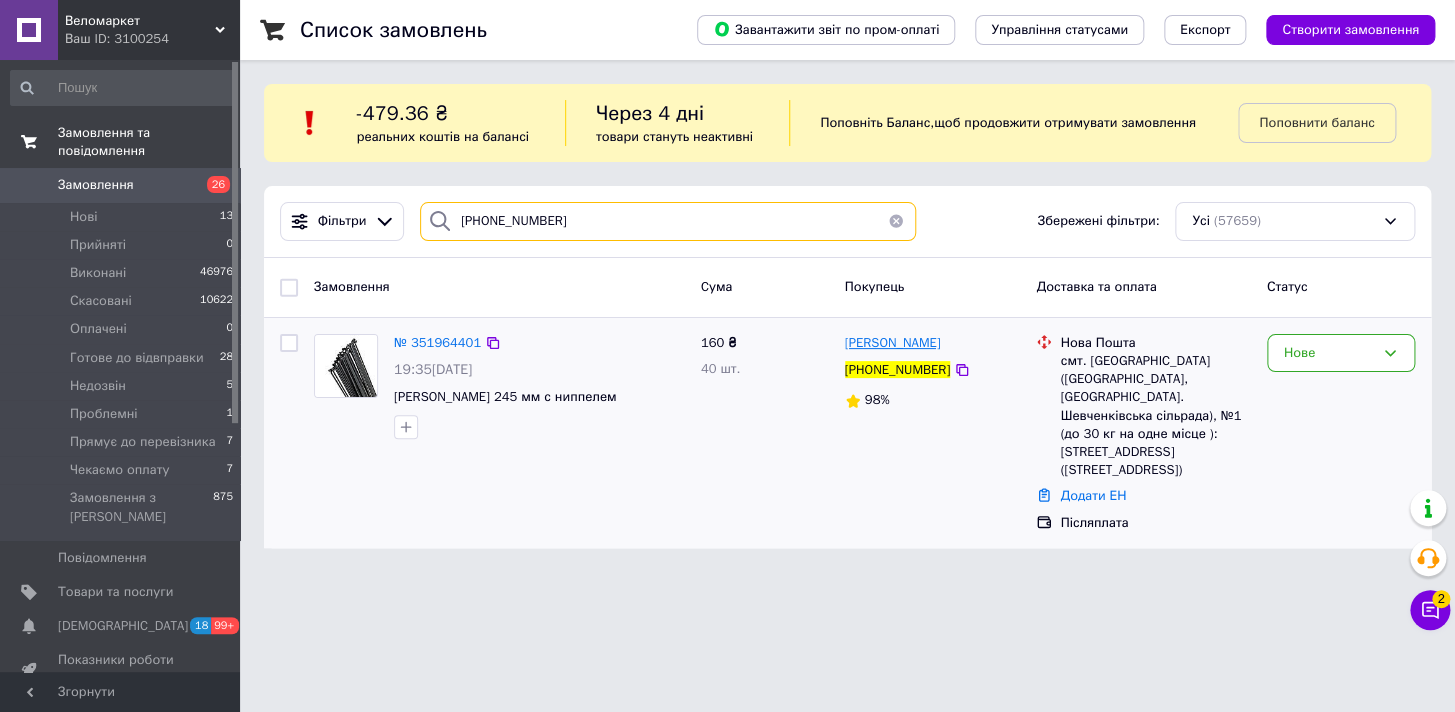 type on "+380636538700" 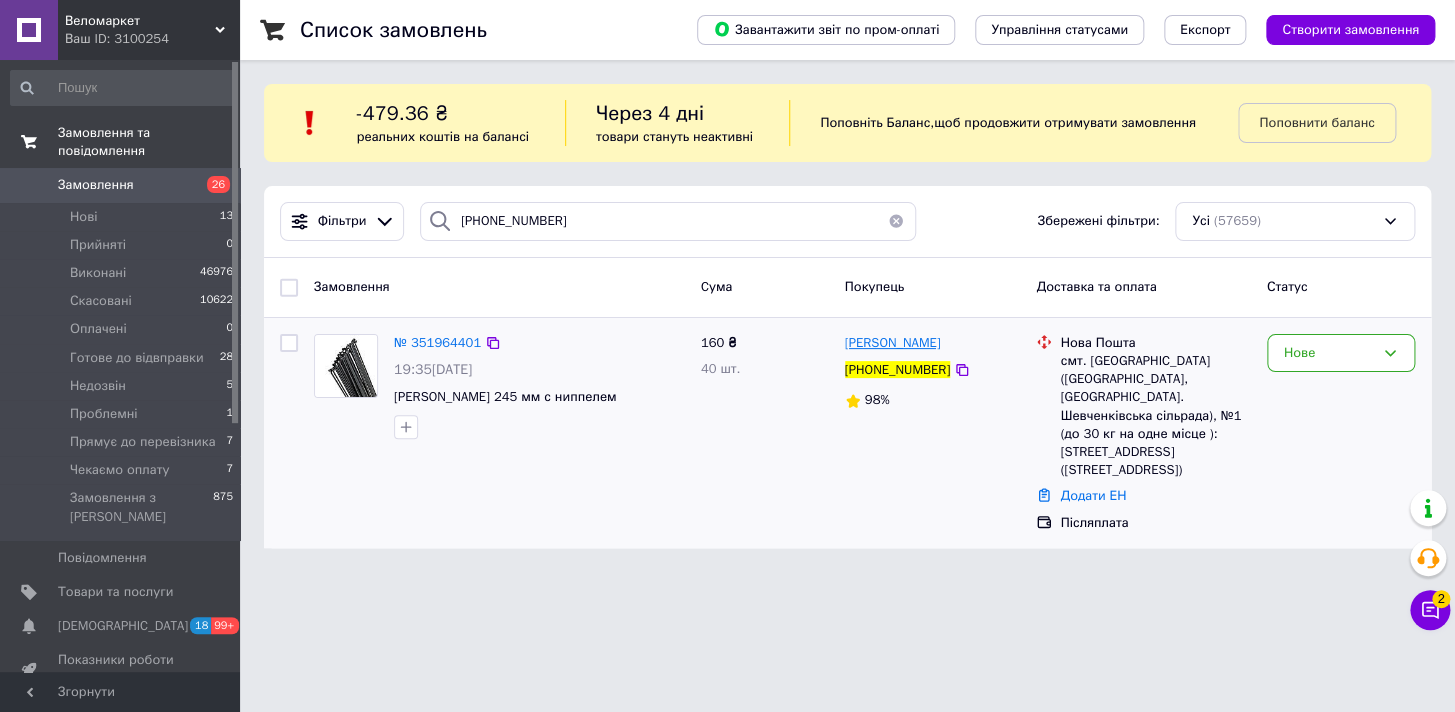 click on "Микола Стефанишин" at bounding box center [893, 342] 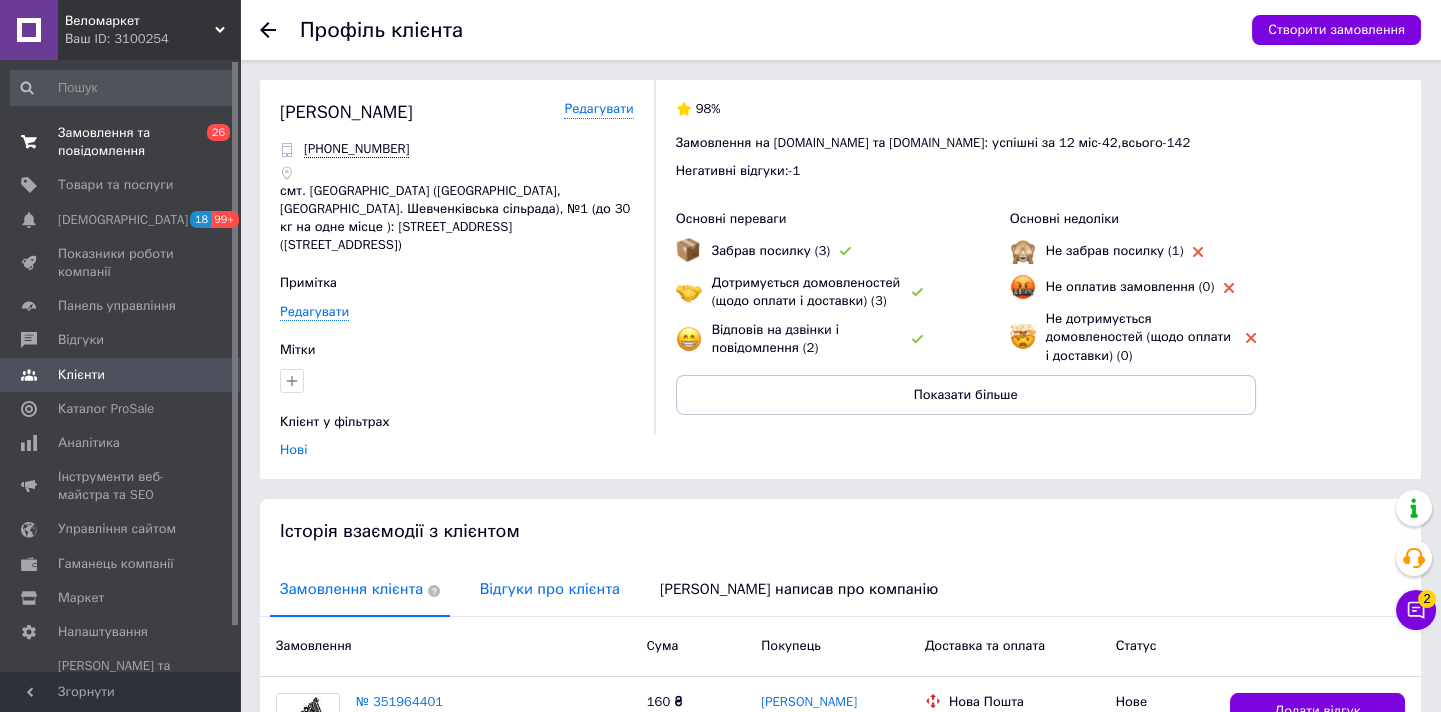 click on "Відгуки про клієнта" at bounding box center (550, 589) 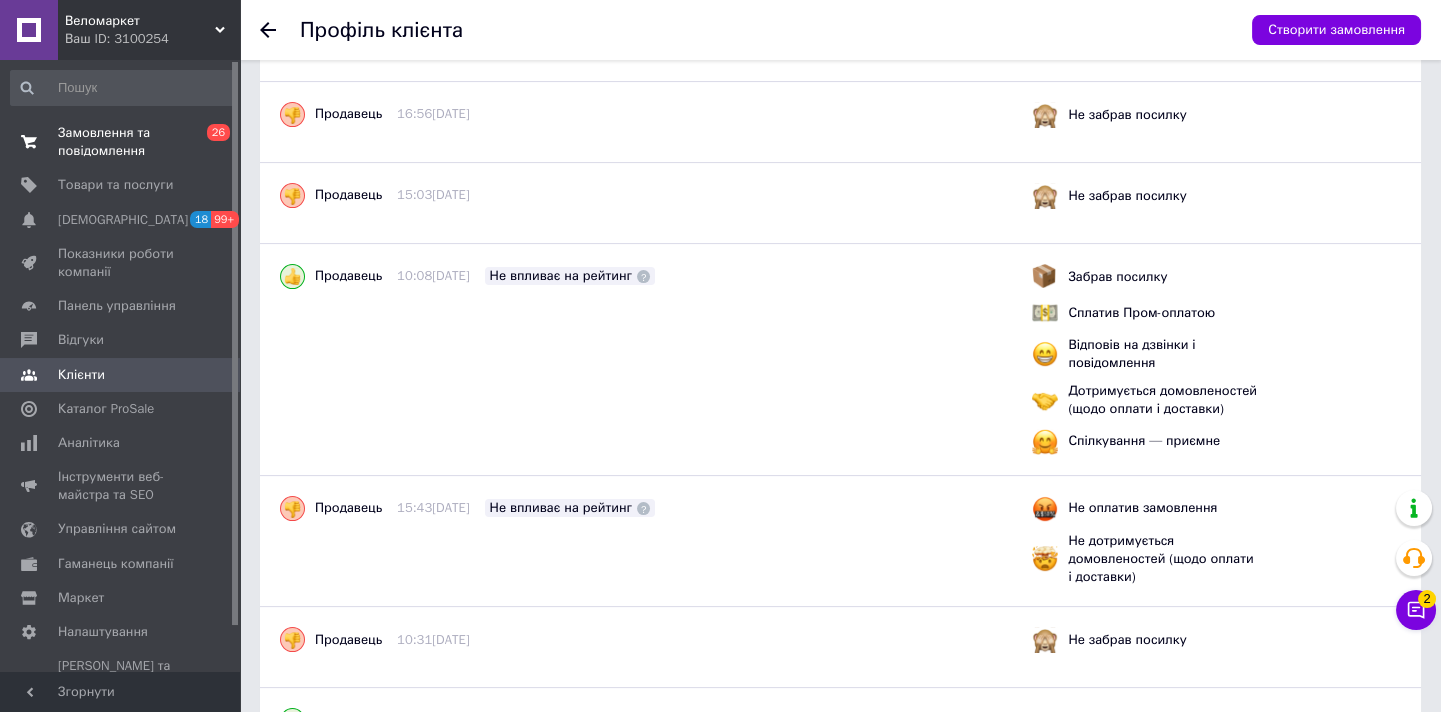 scroll, scrollTop: 1298, scrollLeft: 0, axis: vertical 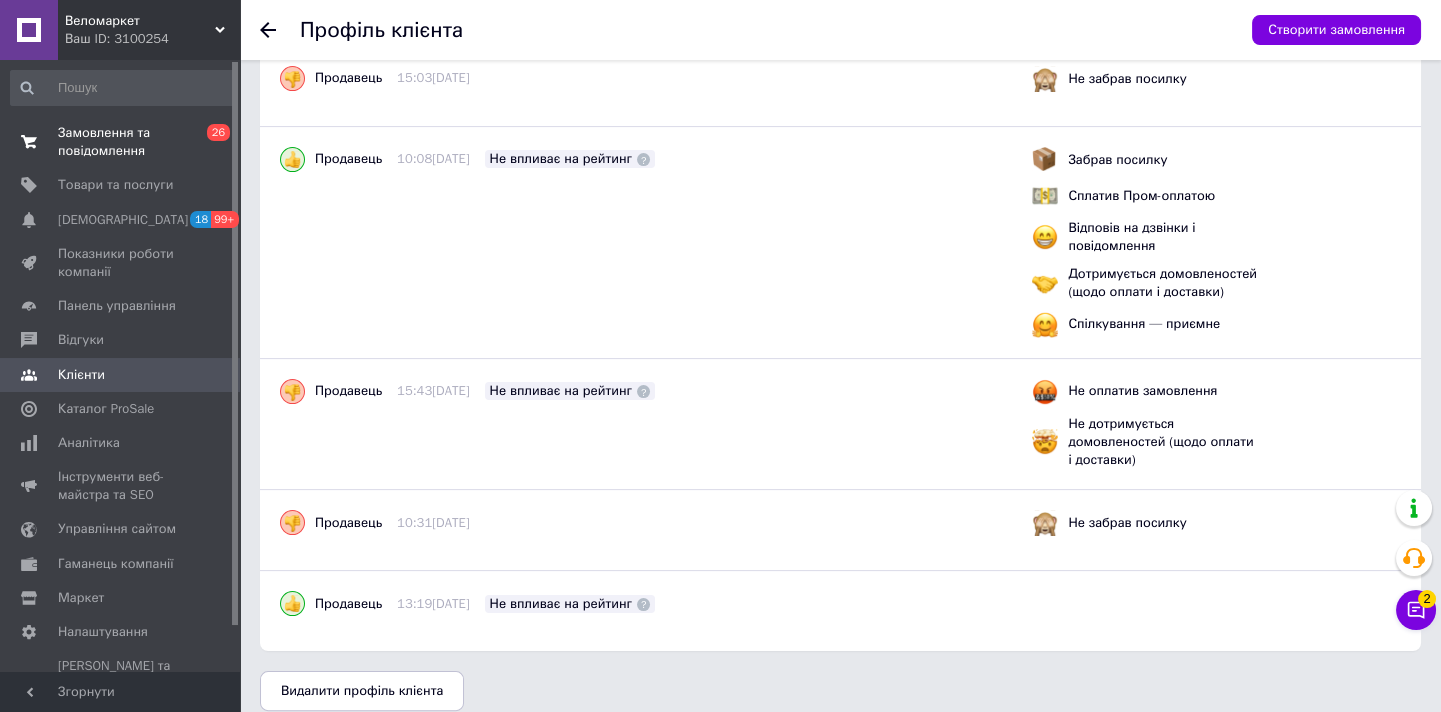 click on "0 26" at bounding box center (212, 142) 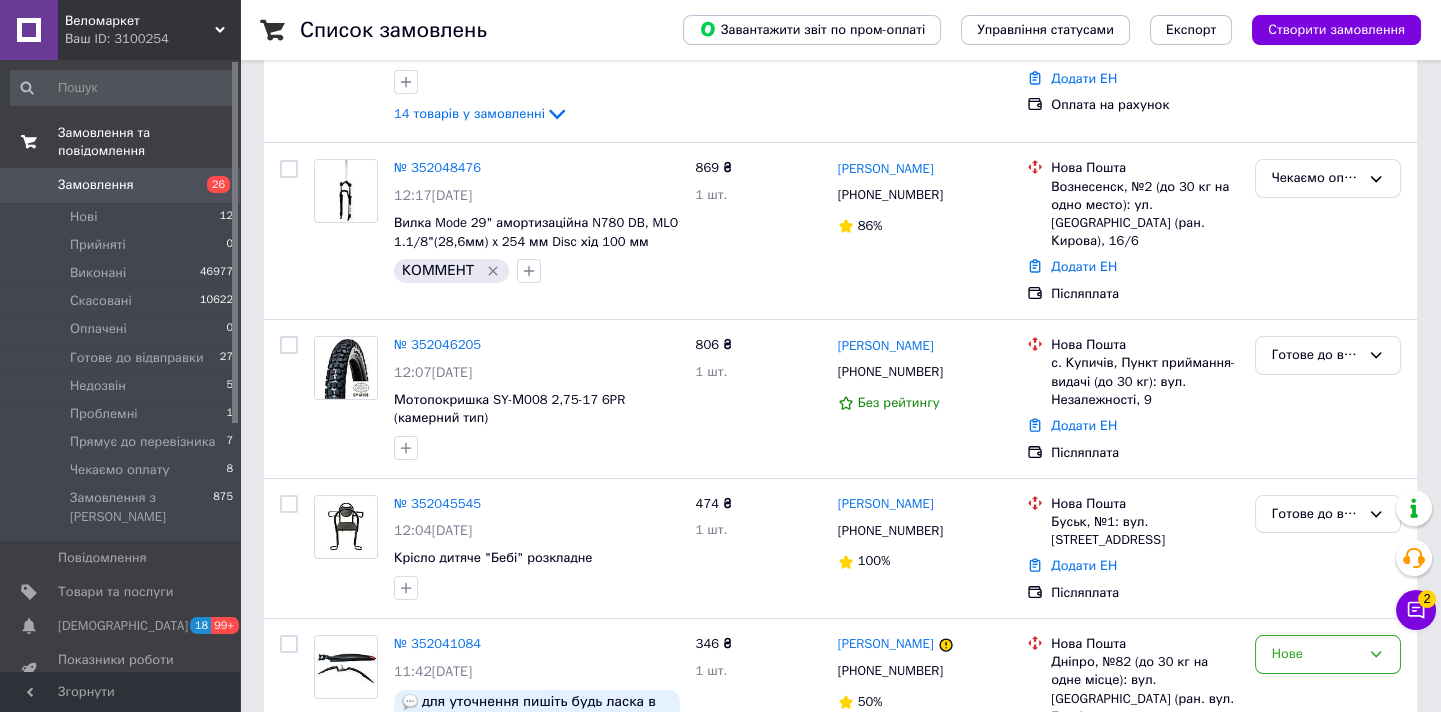 scroll, scrollTop: 0, scrollLeft: 0, axis: both 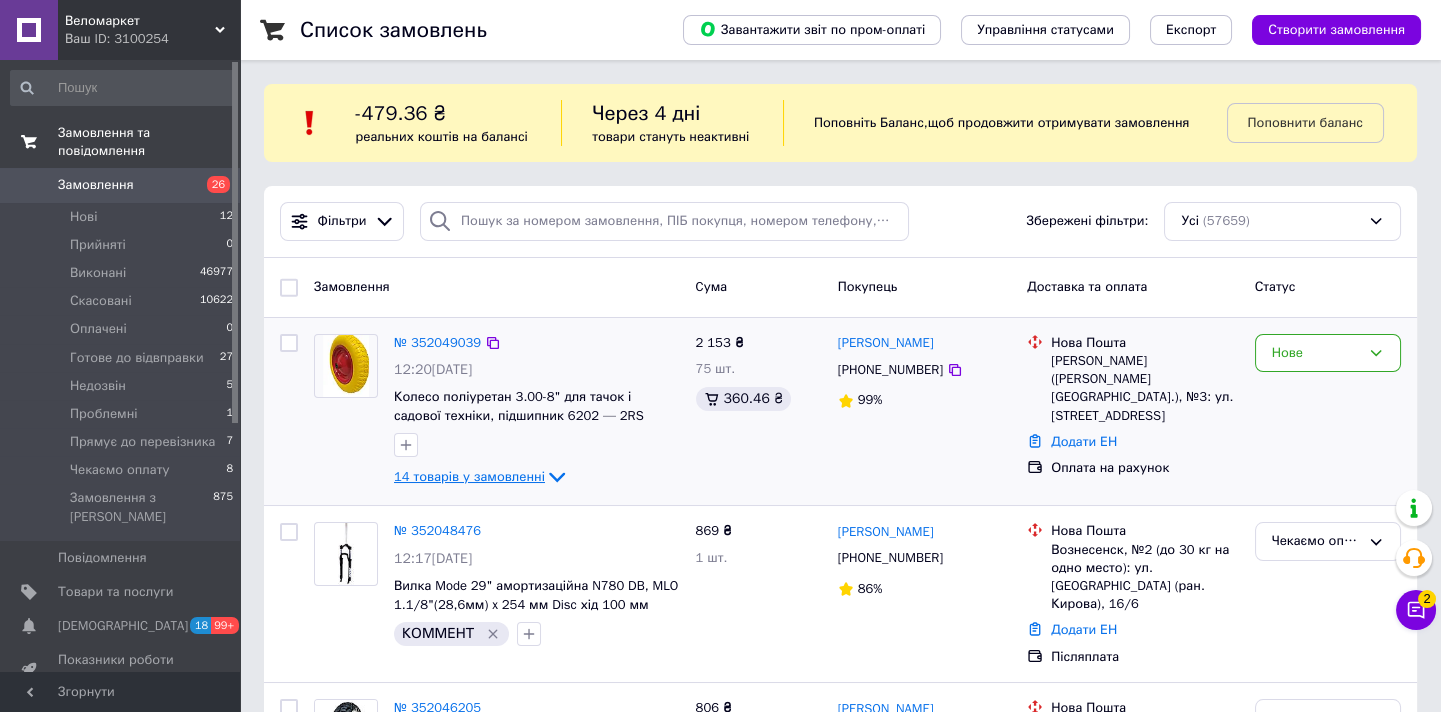 click on "14 товарів у замовленні" at bounding box center (469, 476) 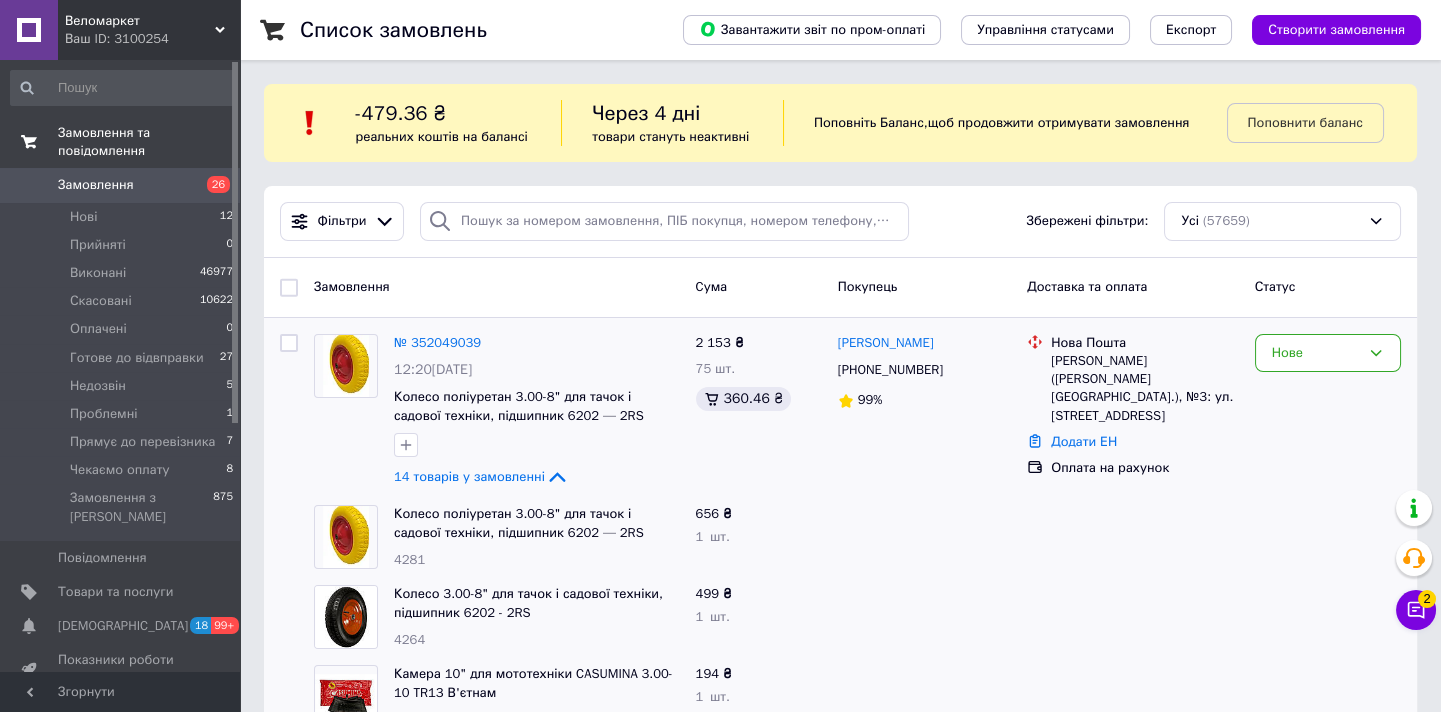 scroll, scrollTop: 181, scrollLeft: 0, axis: vertical 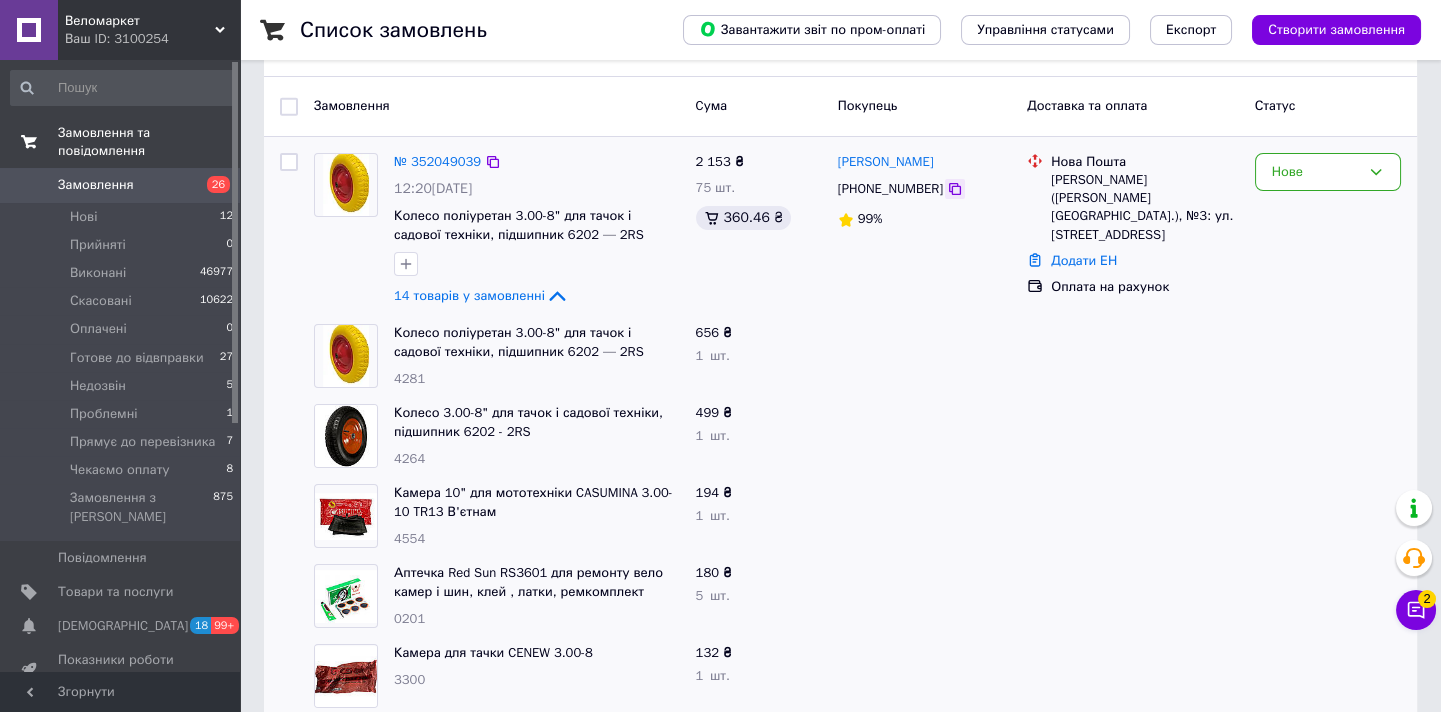 click 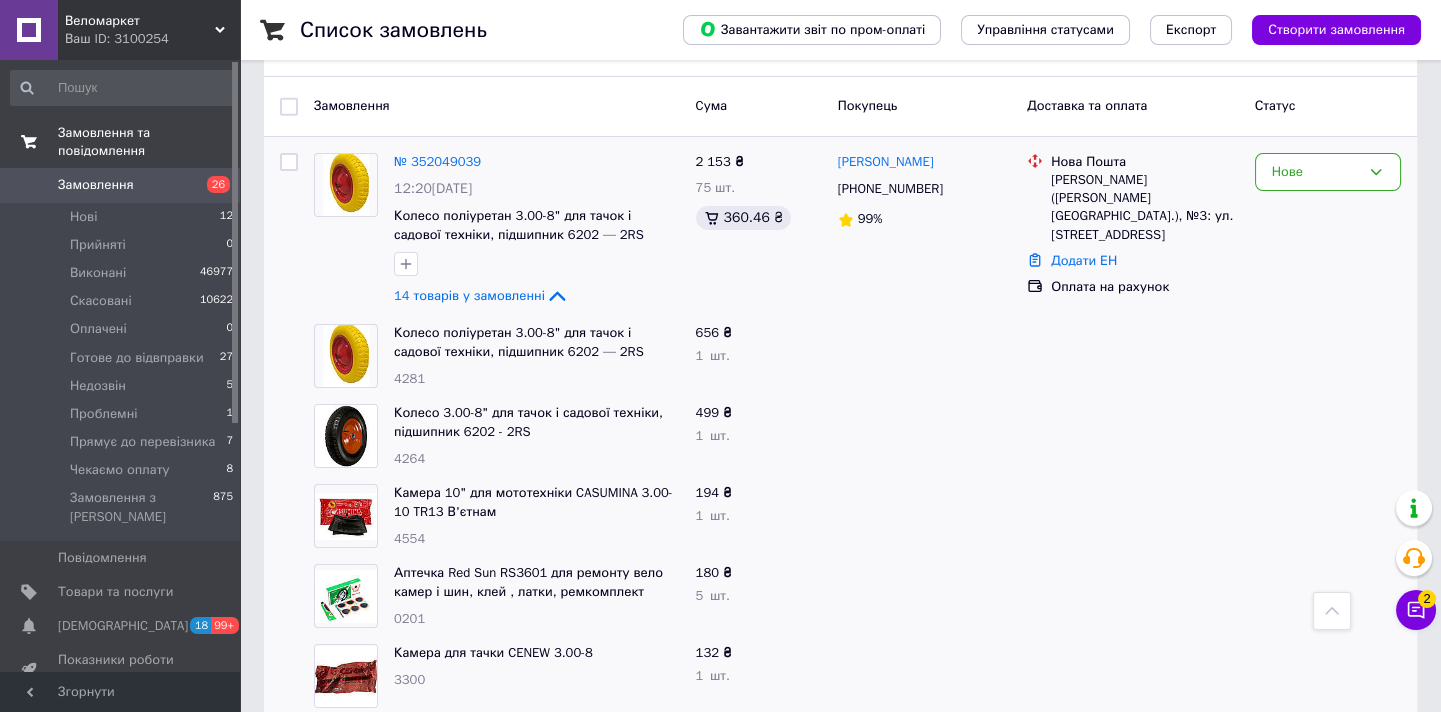 scroll, scrollTop: 0, scrollLeft: 0, axis: both 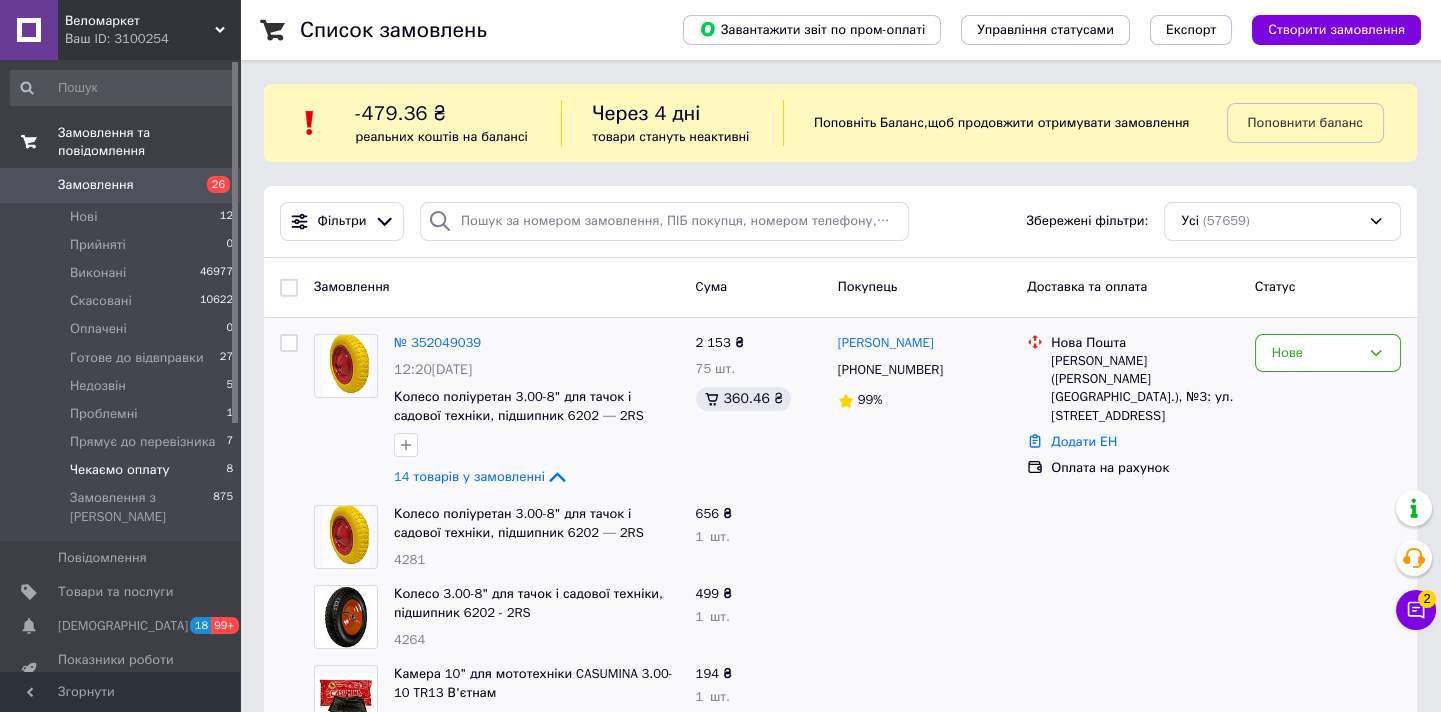 click on "Чекаємо оплату" at bounding box center [119, 470] 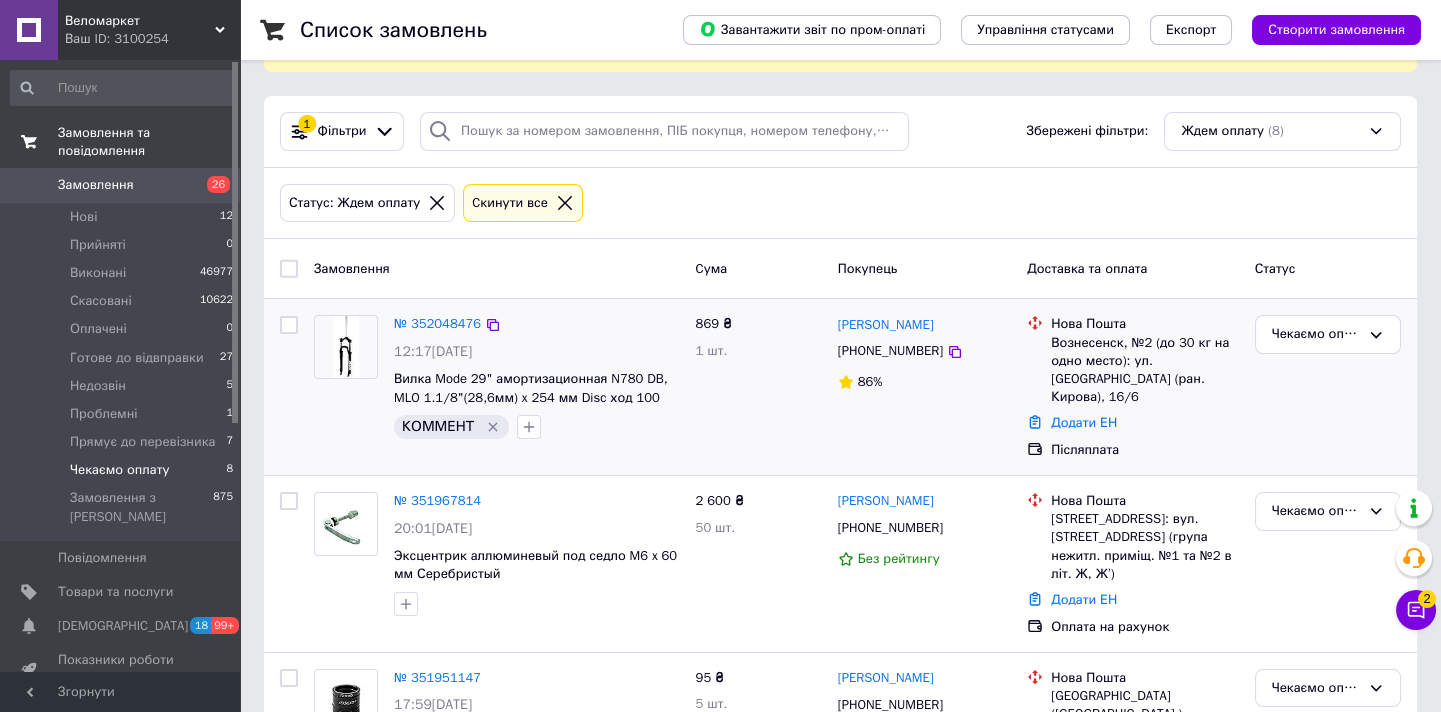 scroll, scrollTop: 181, scrollLeft: 0, axis: vertical 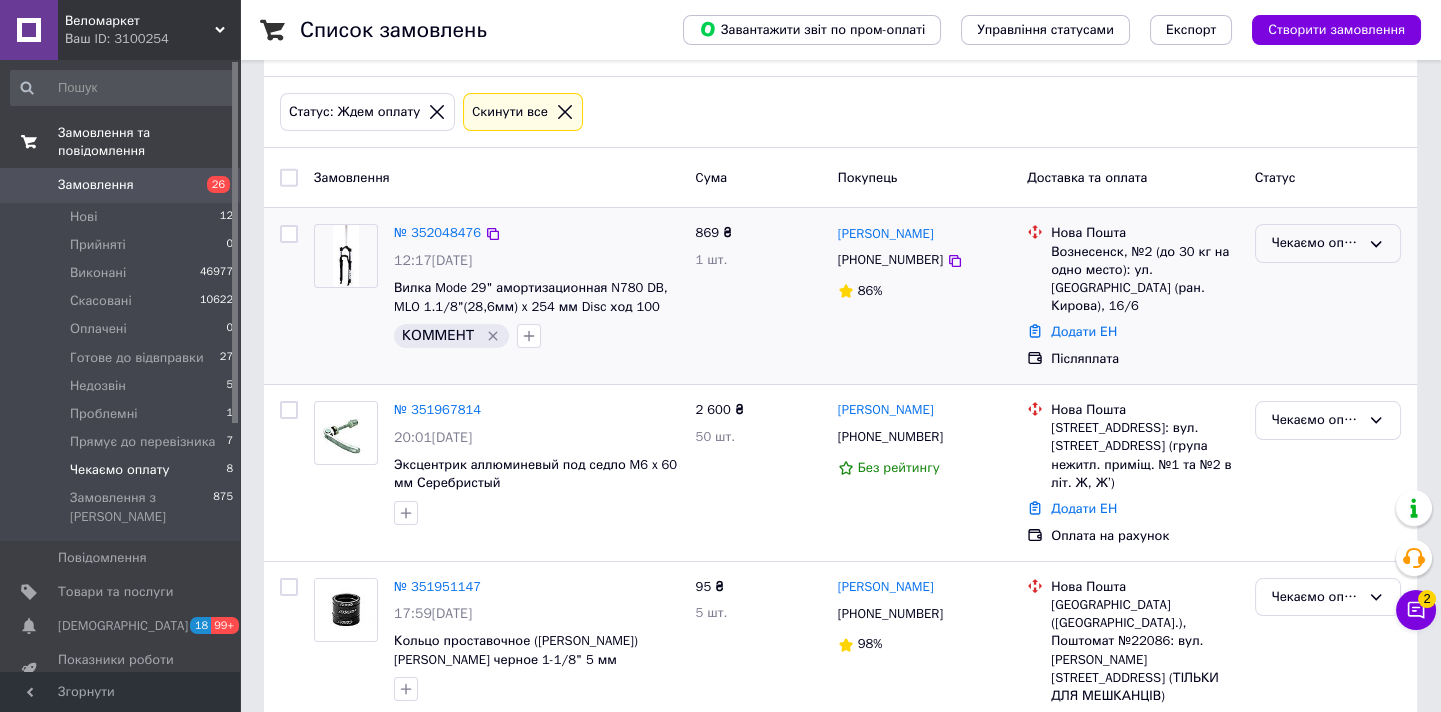 click on "Чекаємо оплату" at bounding box center [1316, 243] 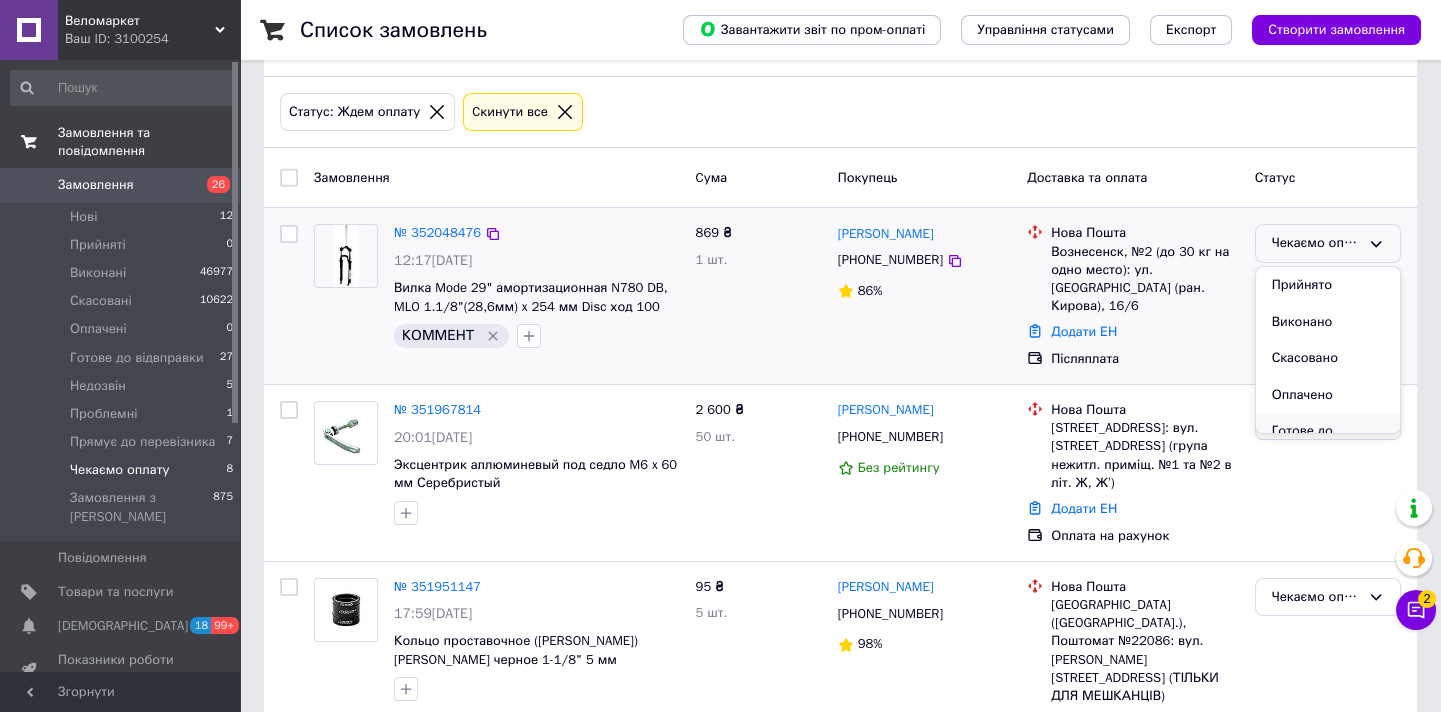 click on "Готове до відвправки" at bounding box center [1328, 441] 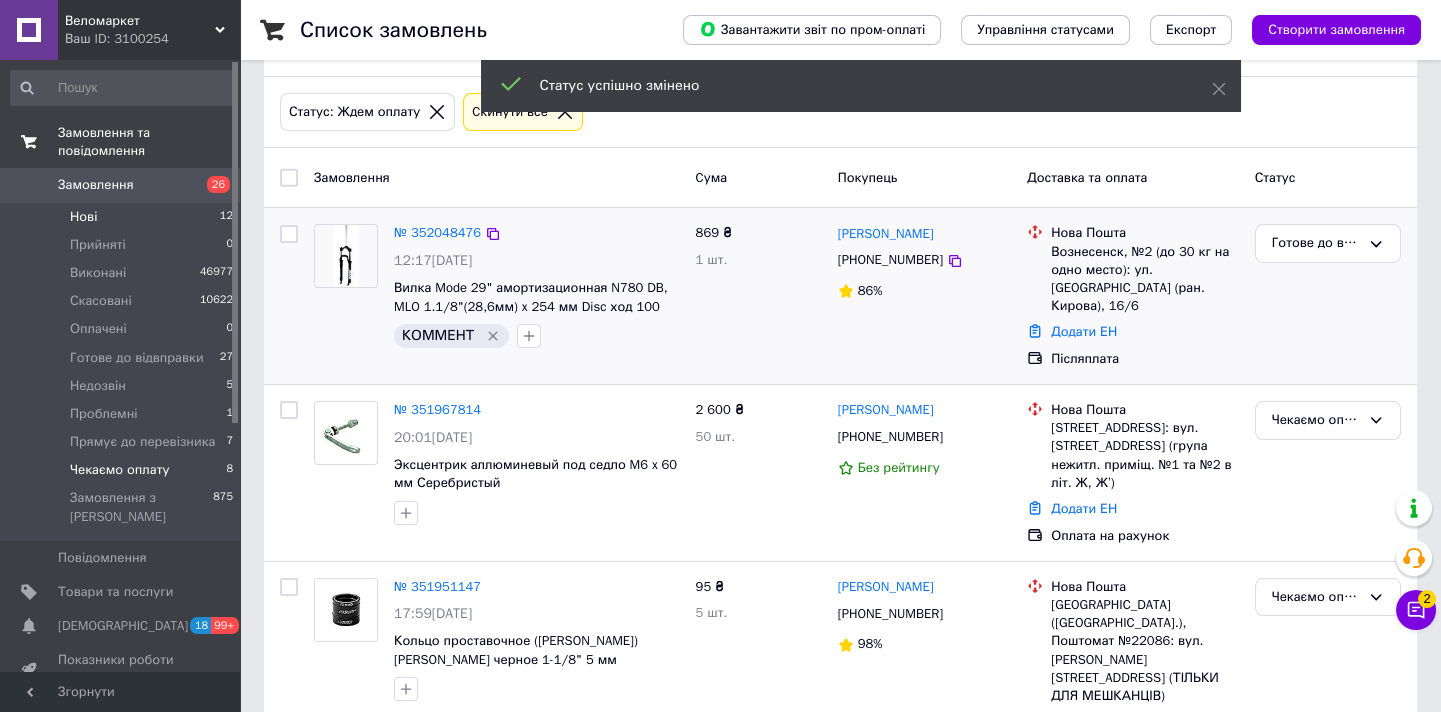 click on "Нові 12" at bounding box center [122, 217] 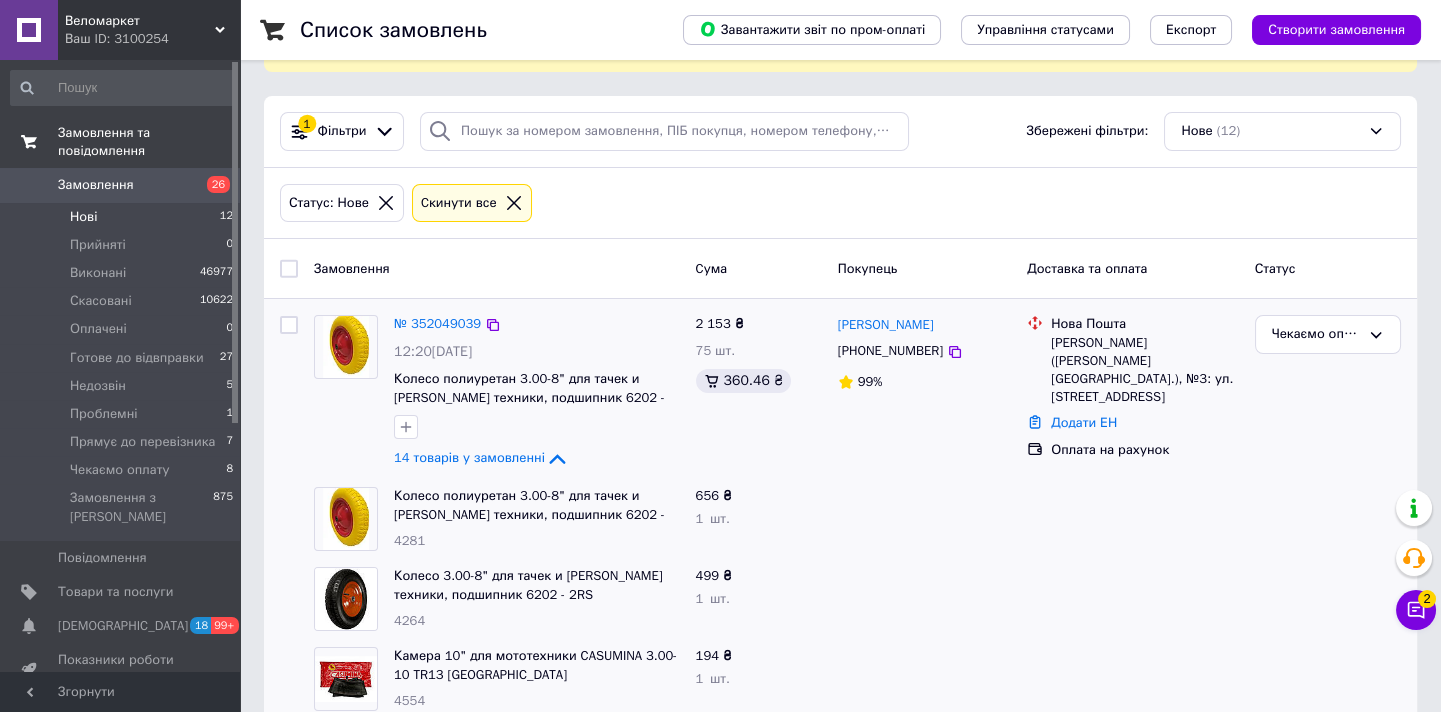 scroll, scrollTop: 272, scrollLeft: 0, axis: vertical 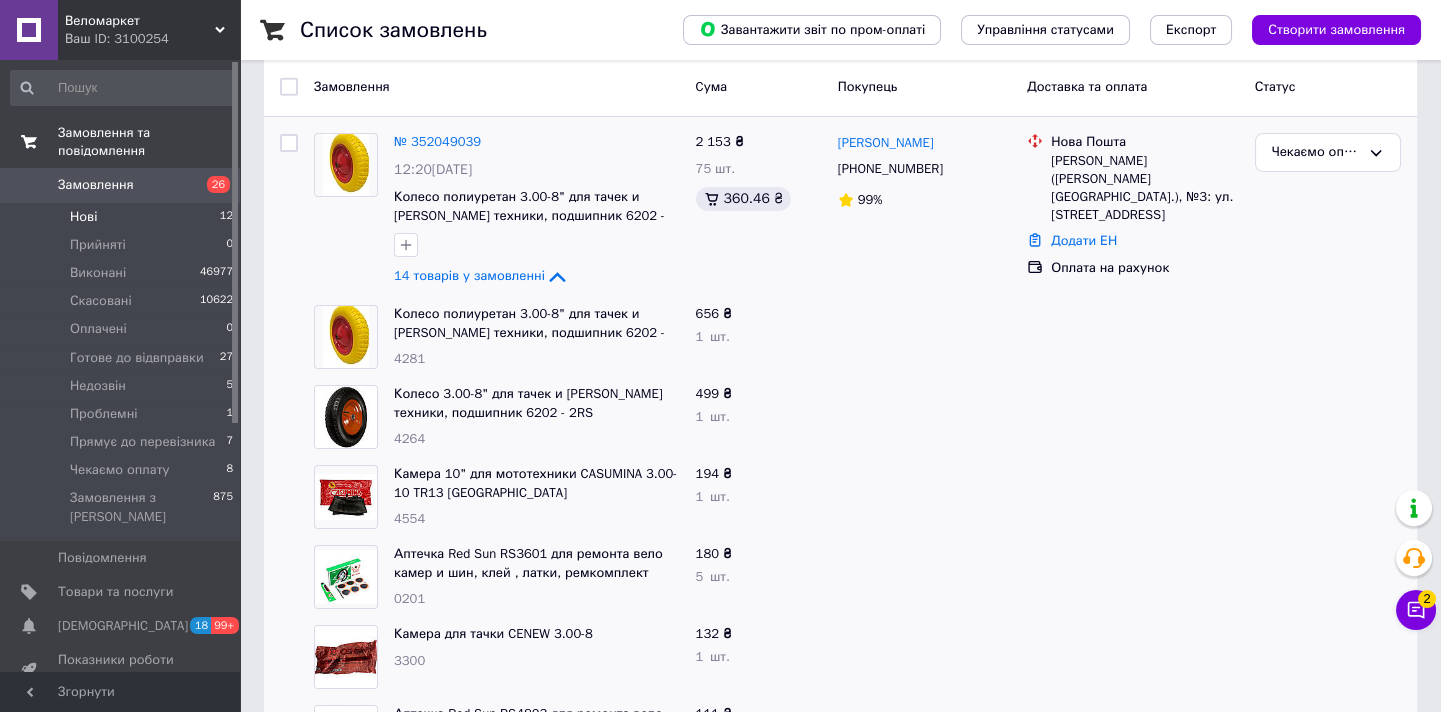 click on "Нові 12" at bounding box center (122, 217) 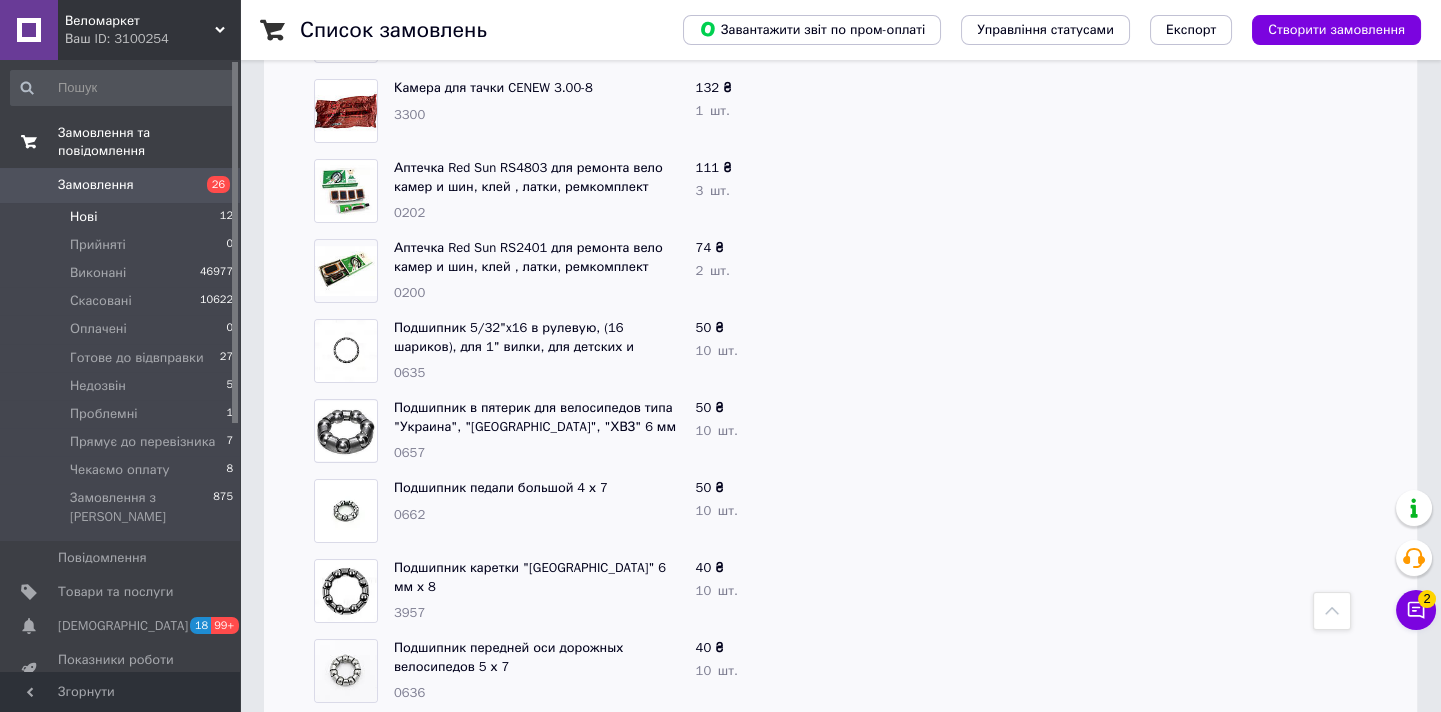 scroll, scrollTop: 1363, scrollLeft: 0, axis: vertical 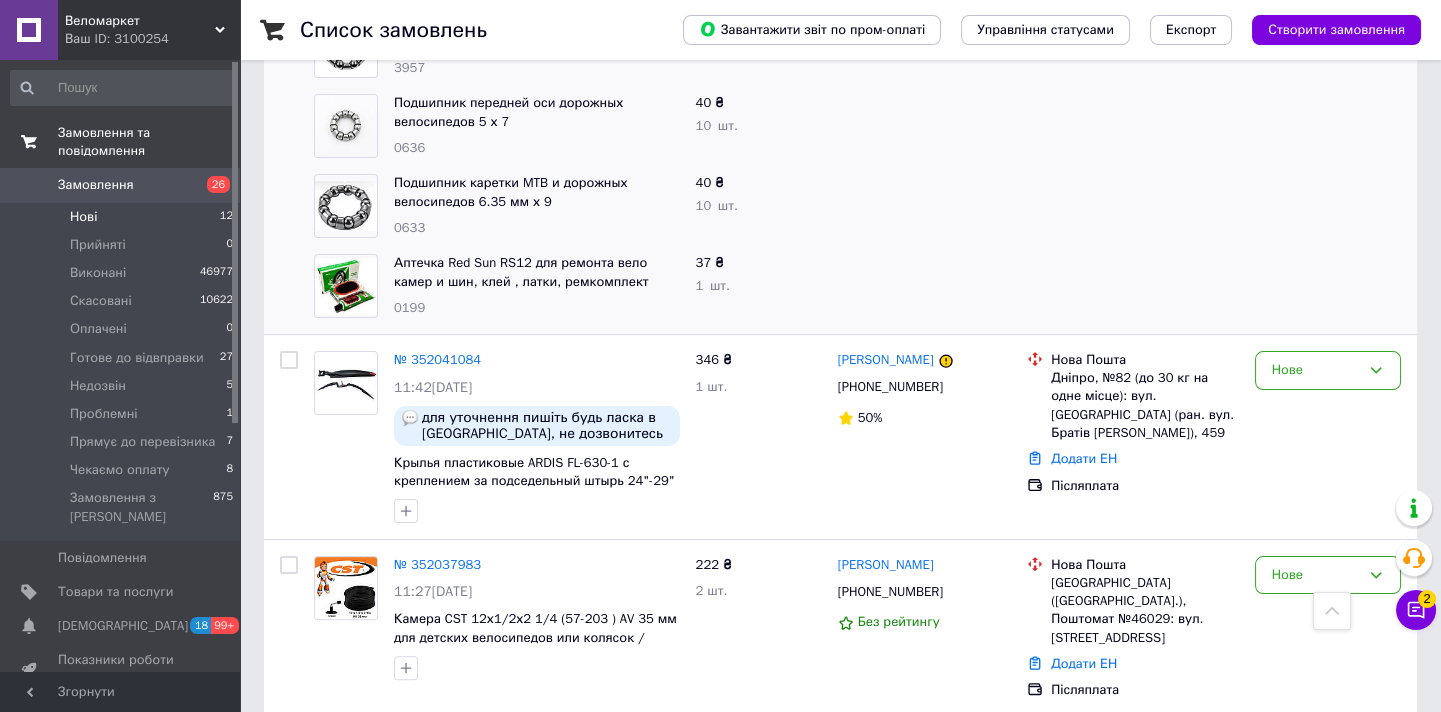 click on "Нові 12" at bounding box center (122, 217) 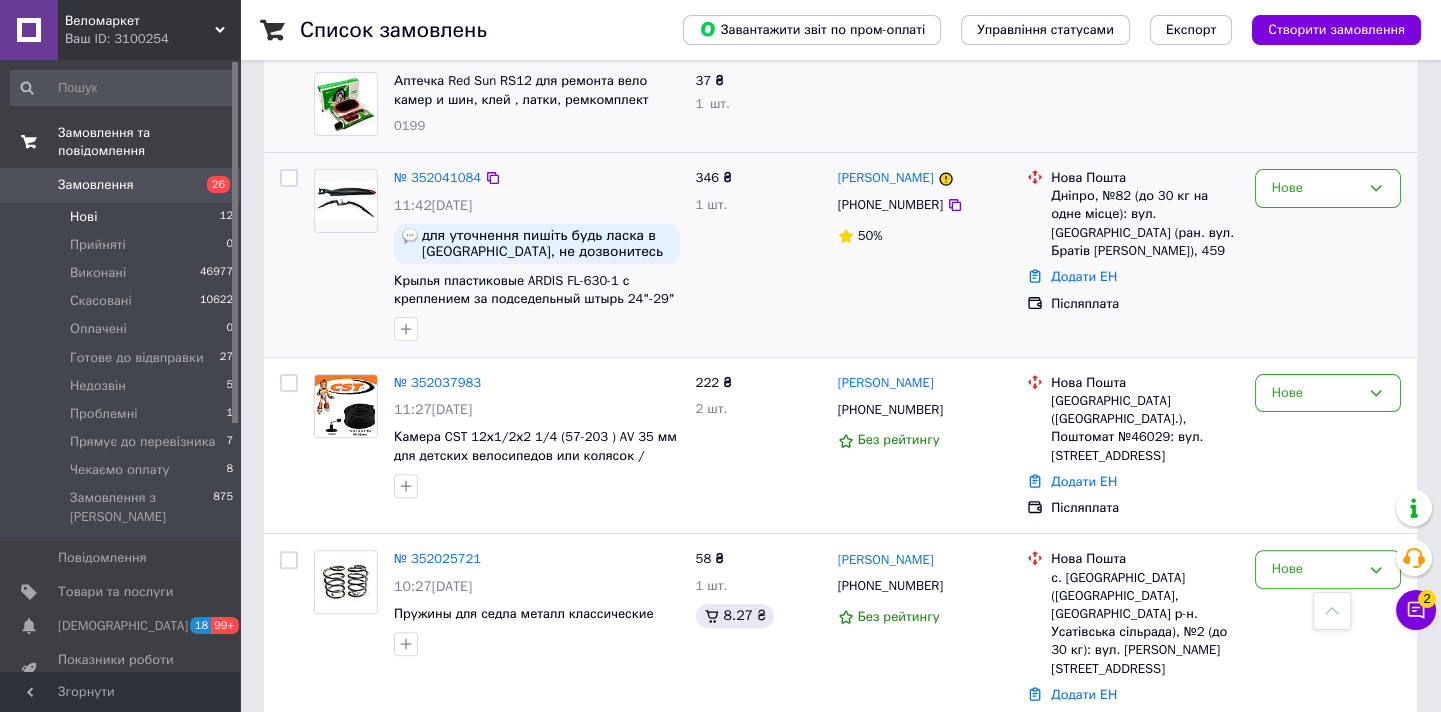 scroll, scrollTop: 1454, scrollLeft: 0, axis: vertical 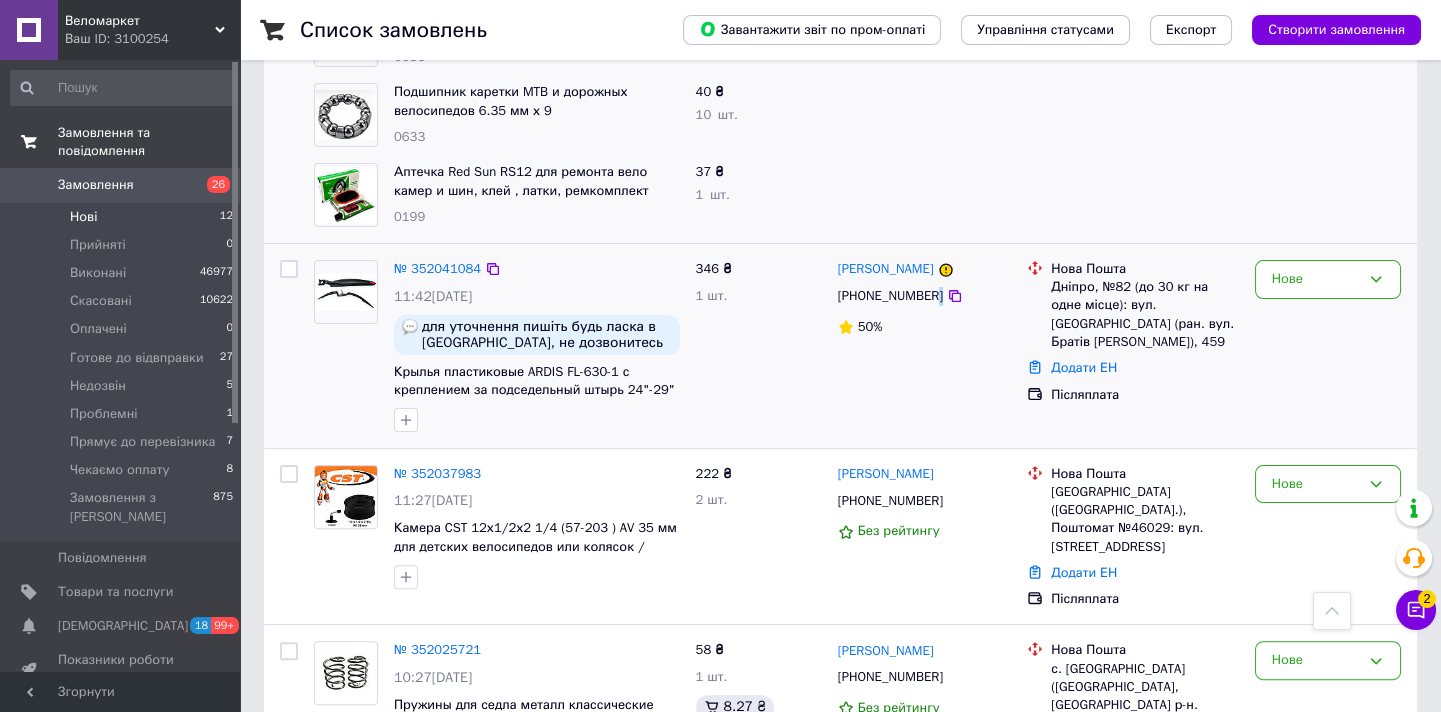 click on "[PHONE_NUMBER]" at bounding box center (925, 296) 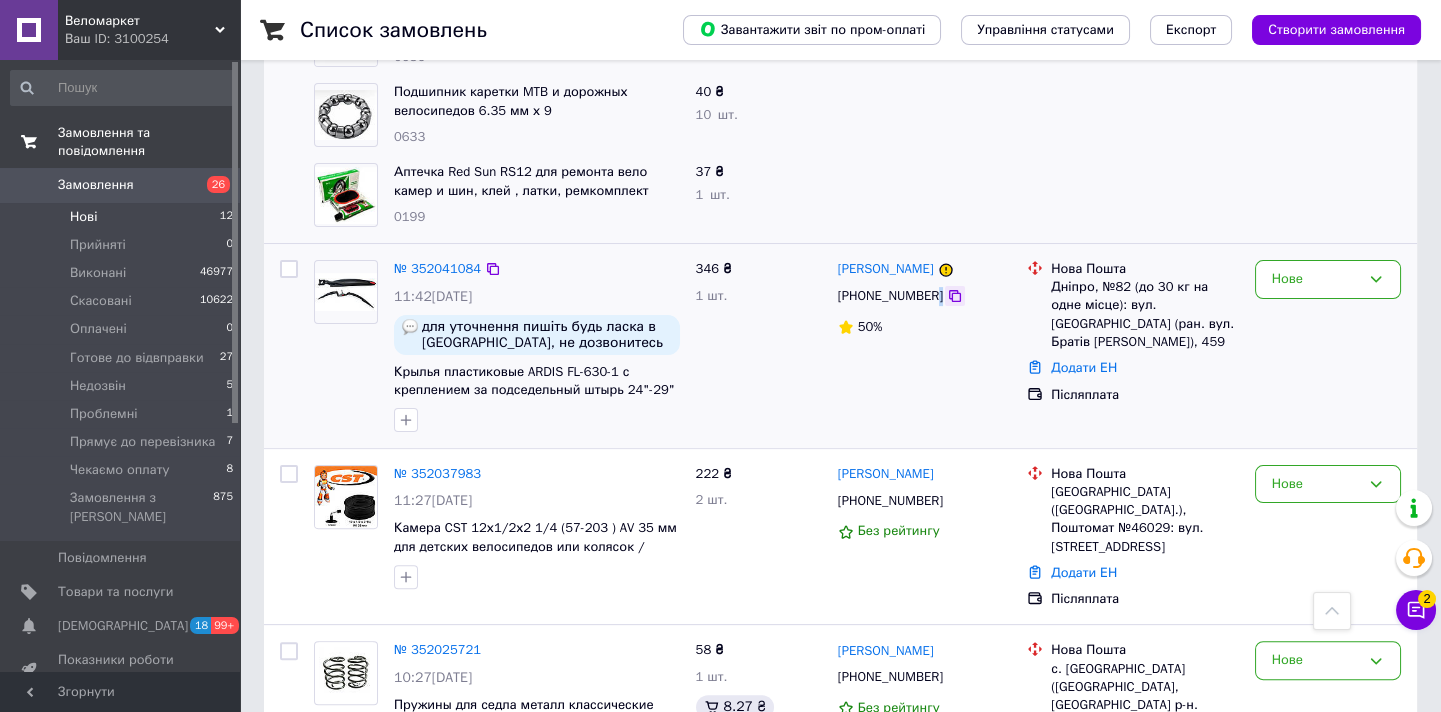 click 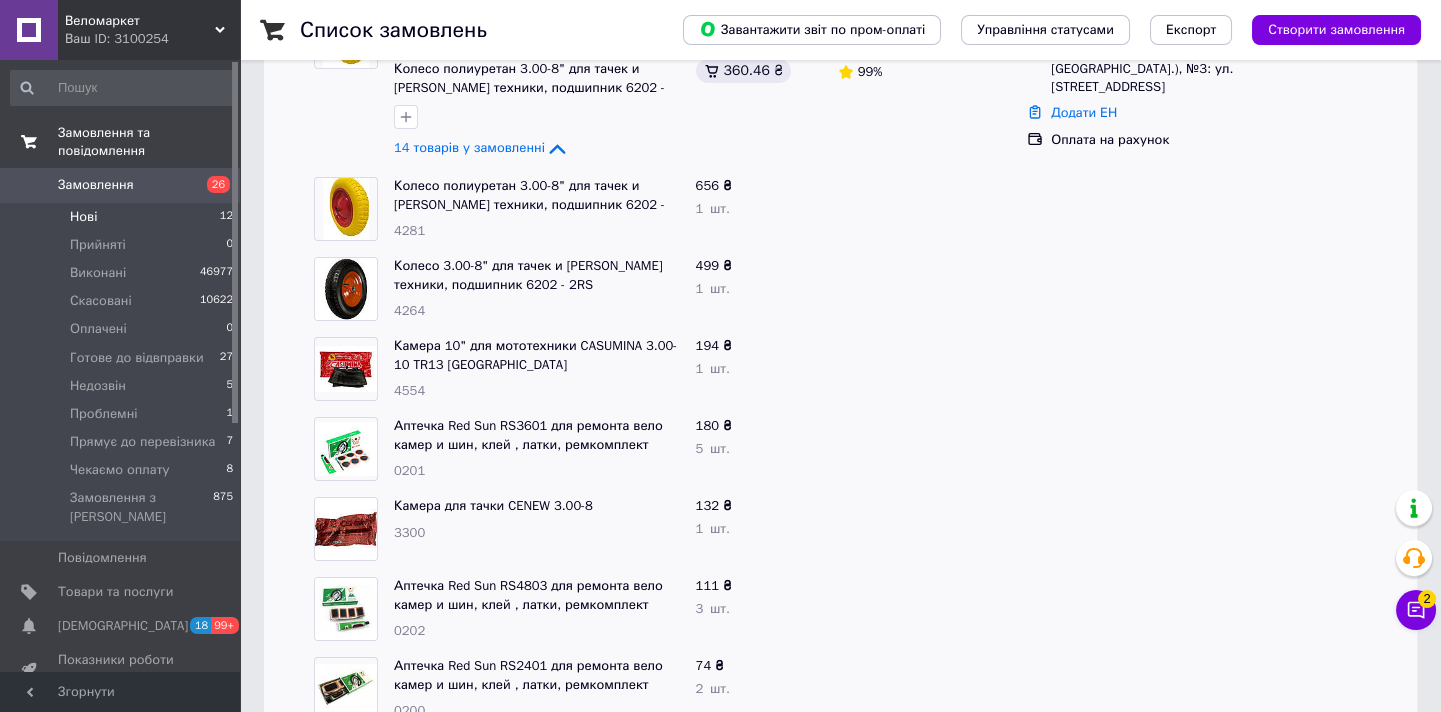 scroll, scrollTop: 0, scrollLeft: 0, axis: both 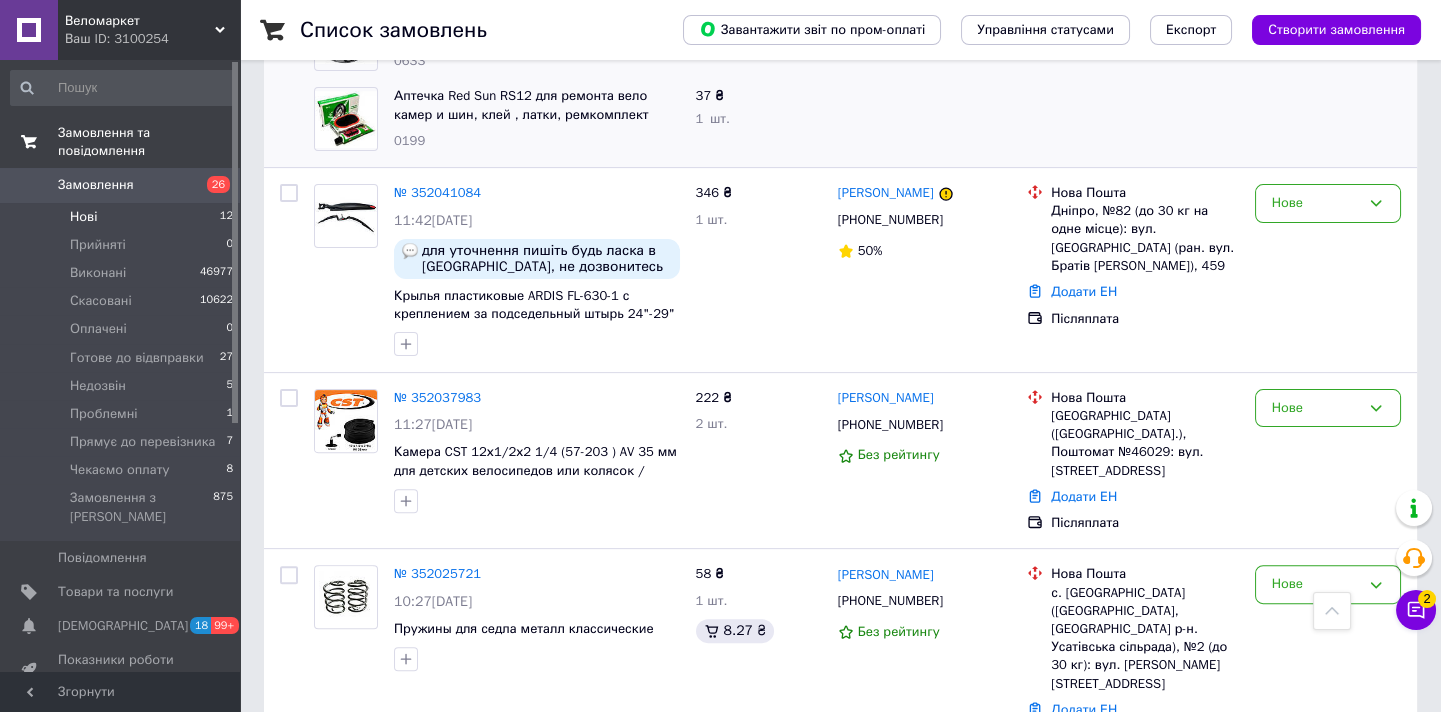 click on "[PERSON_NAME]" at bounding box center [886, 398] 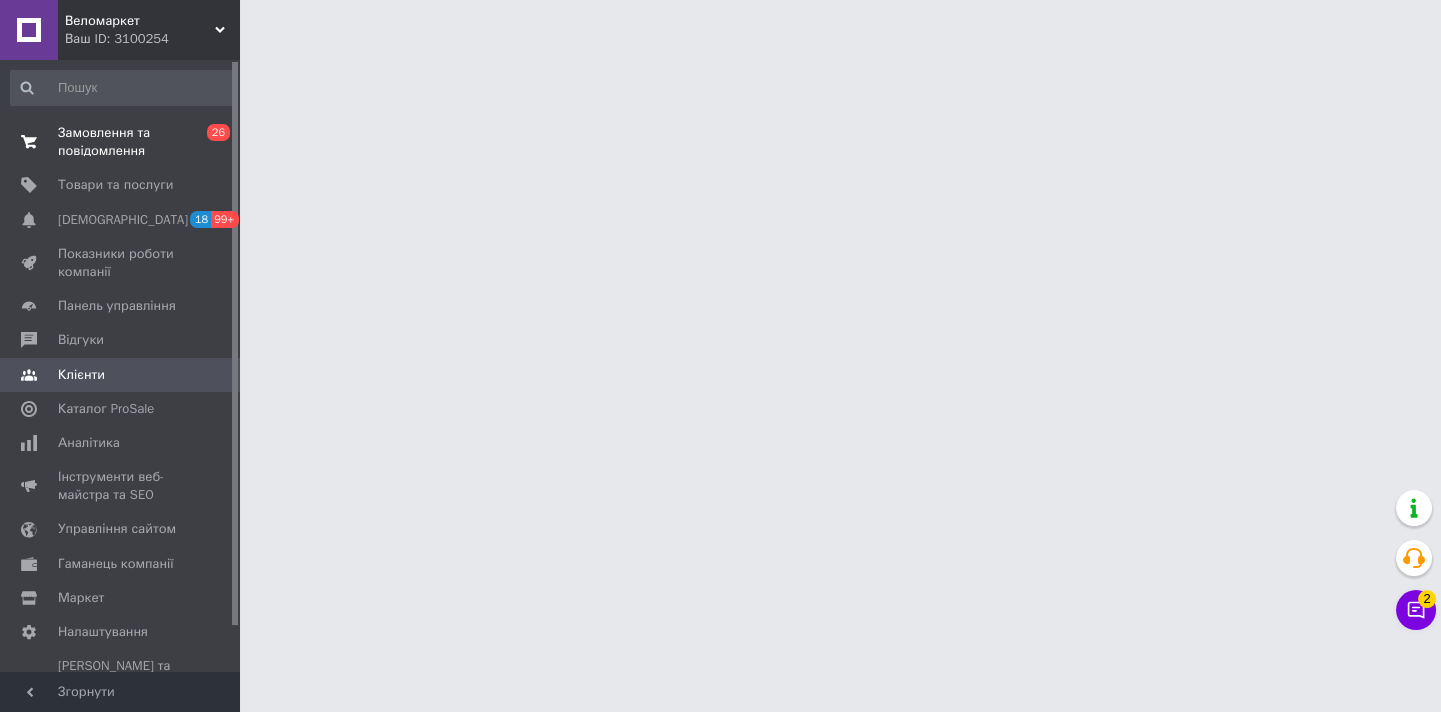 scroll, scrollTop: 0, scrollLeft: 0, axis: both 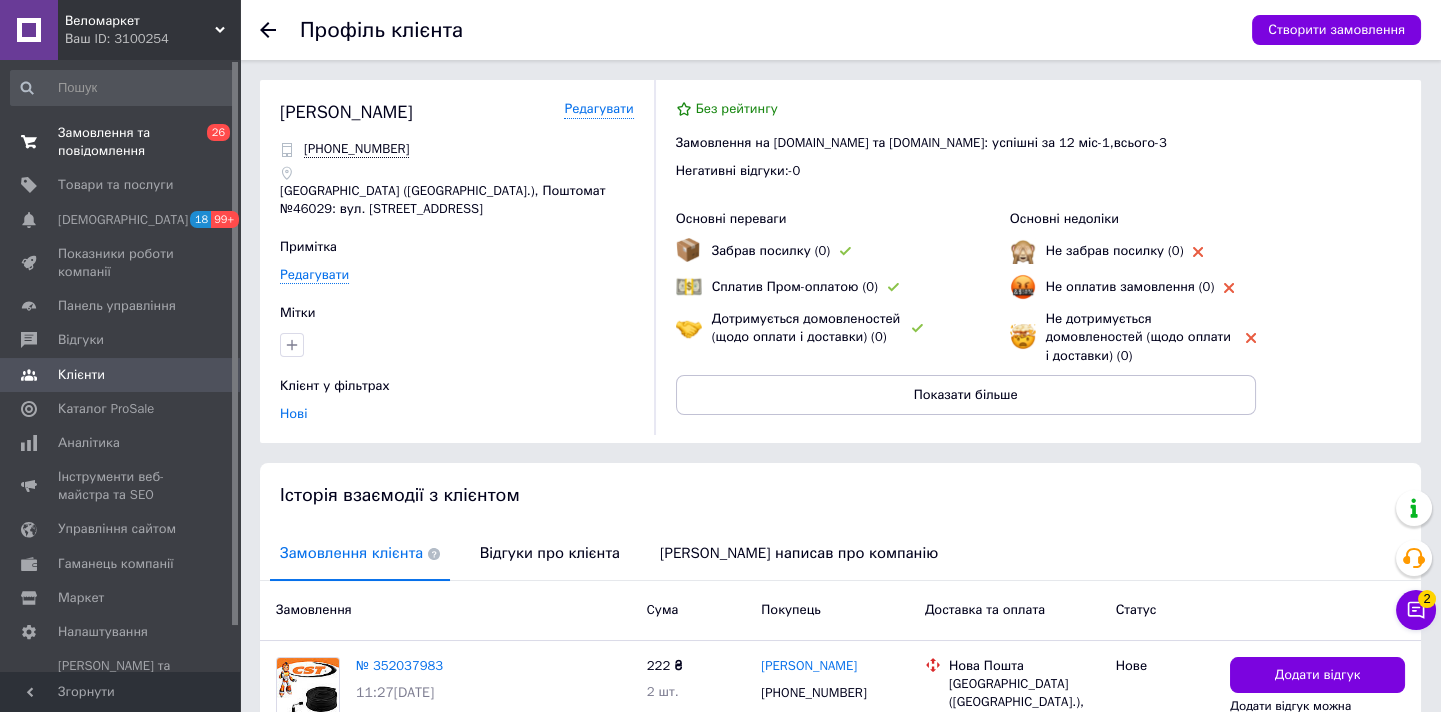 click on "Відгуки про клієнта" at bounding box center (550, 553) 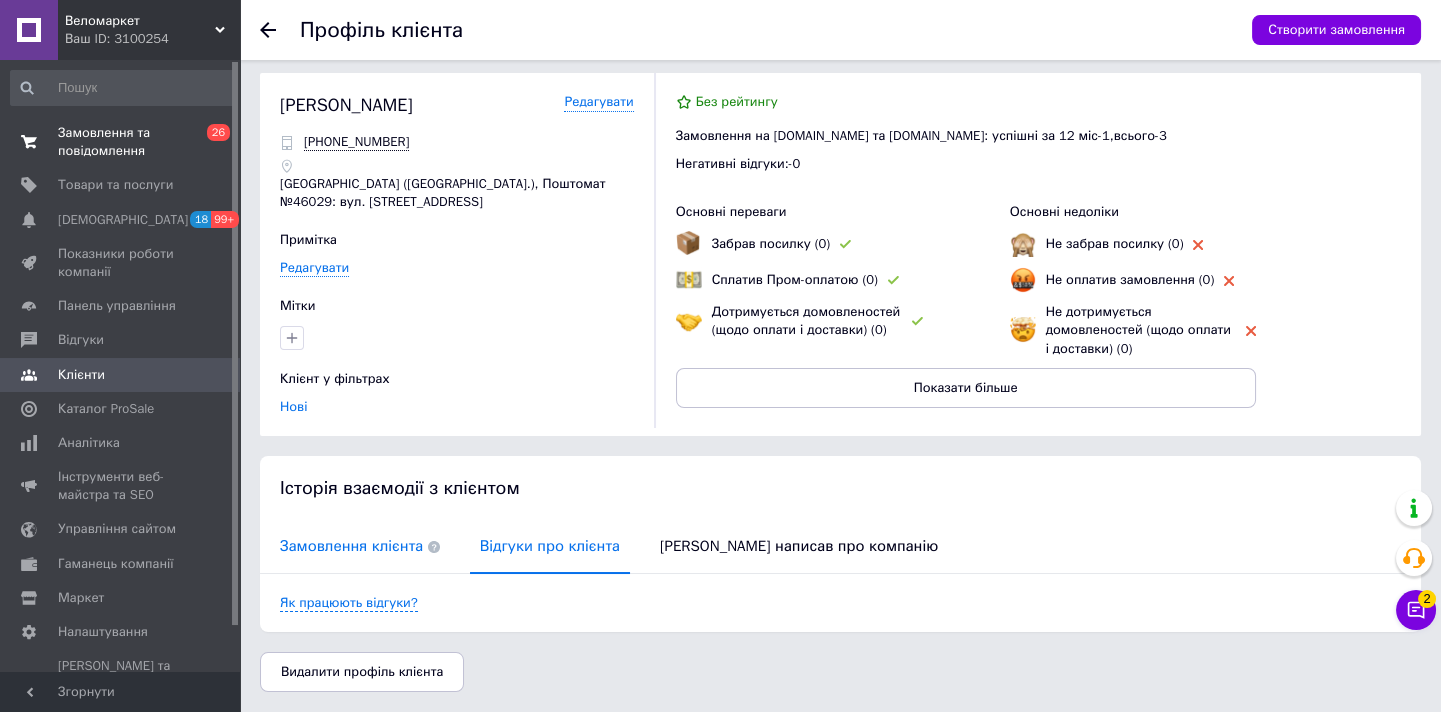 click on "Замовлення клієнта" at bounding box center [360, 546] 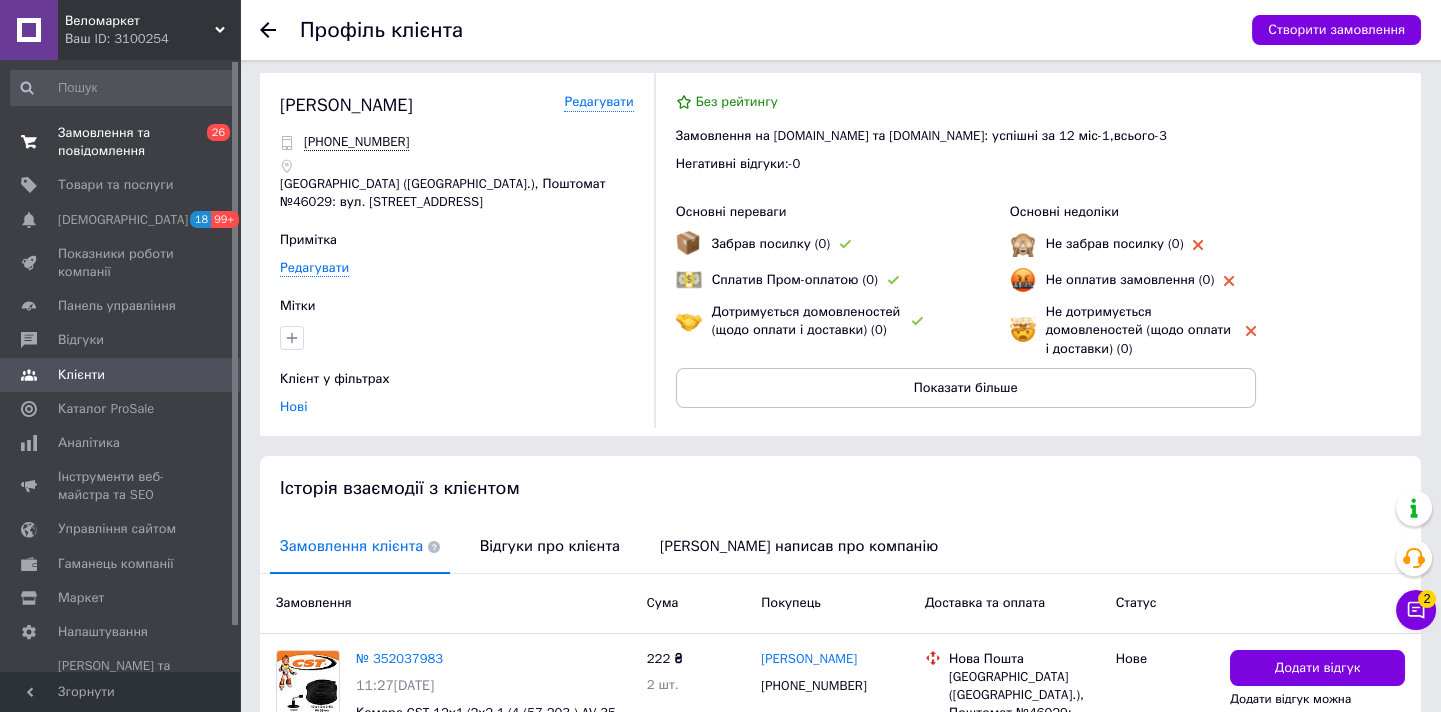 scroll, scrollTop: 189, scrollLeft: 0, axis: vertical 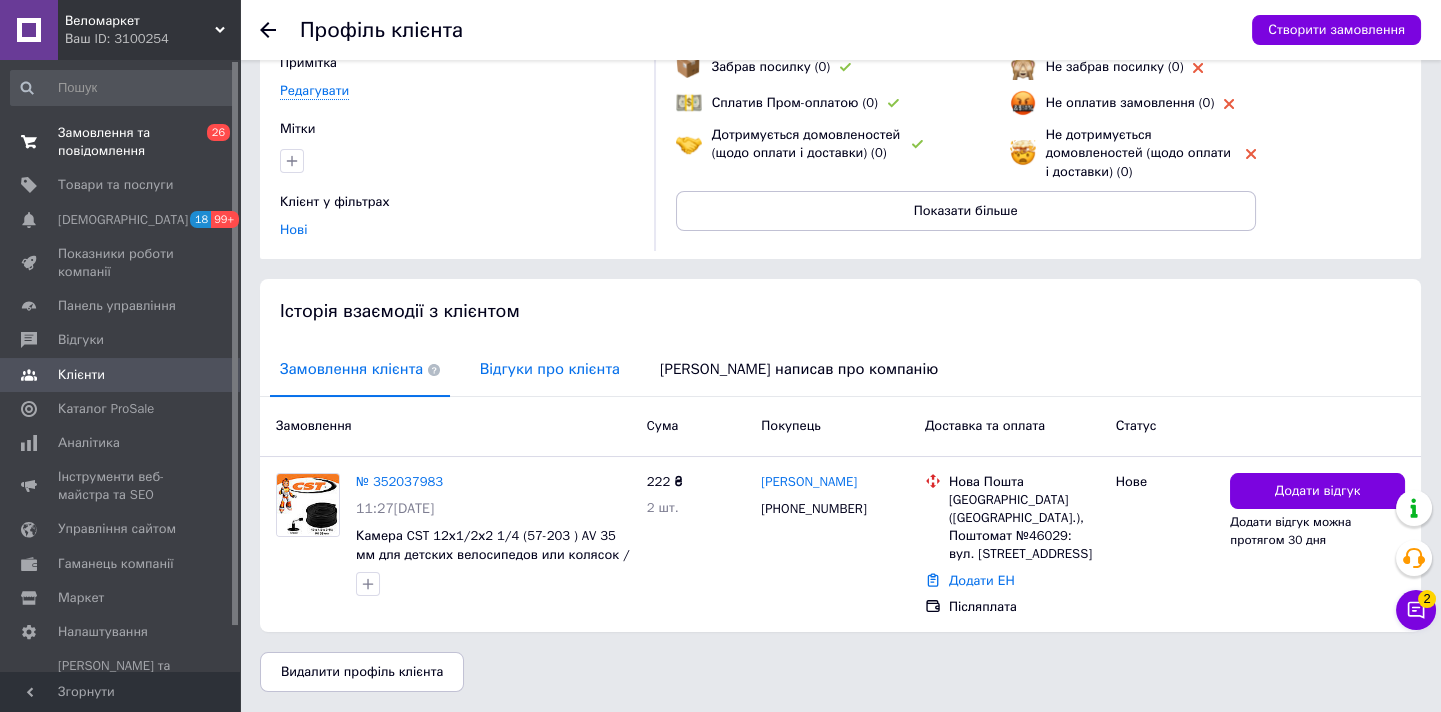 click on "Відгуки про клієнта" at bounding box center (550, 369) 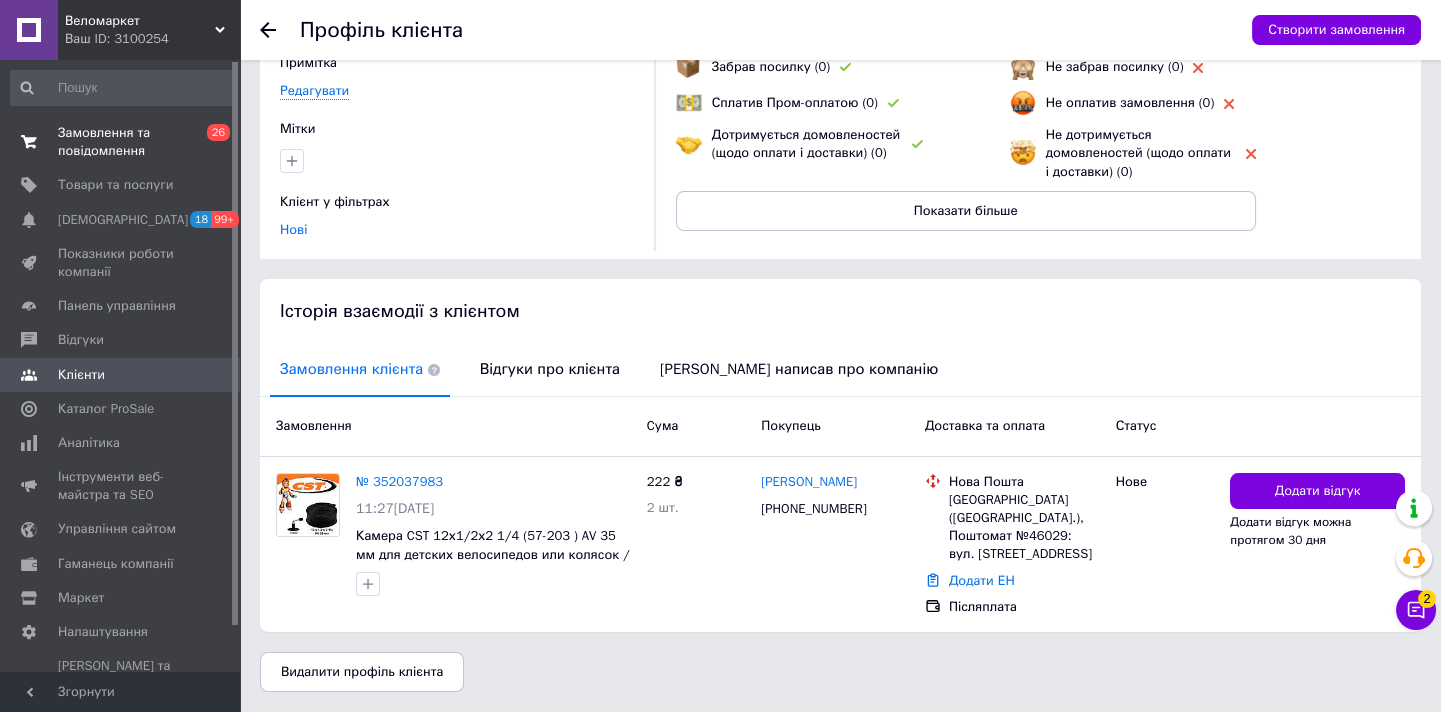 scroll, scrollTop: 7, scrollLeft: 0, axis: vertical 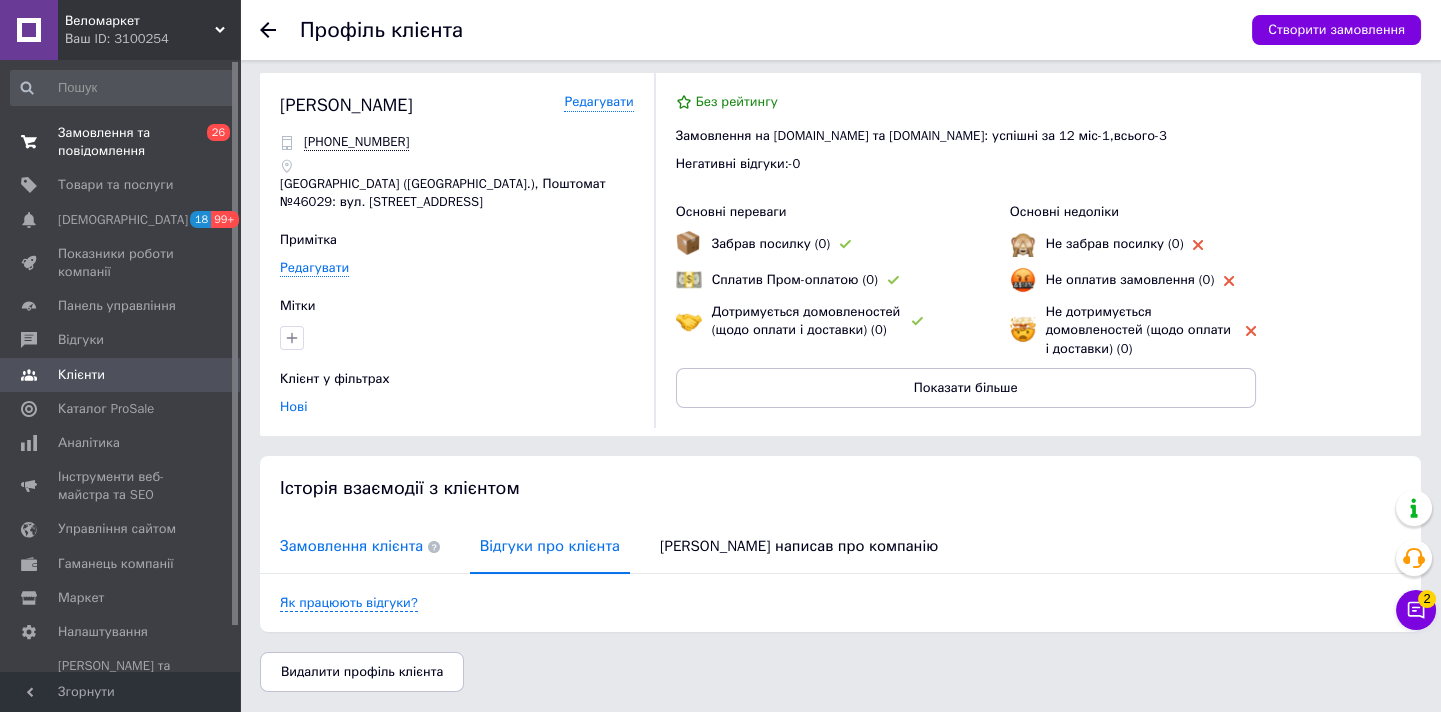 click on "Замовлення клієнта" at bounding box center (360, 546) 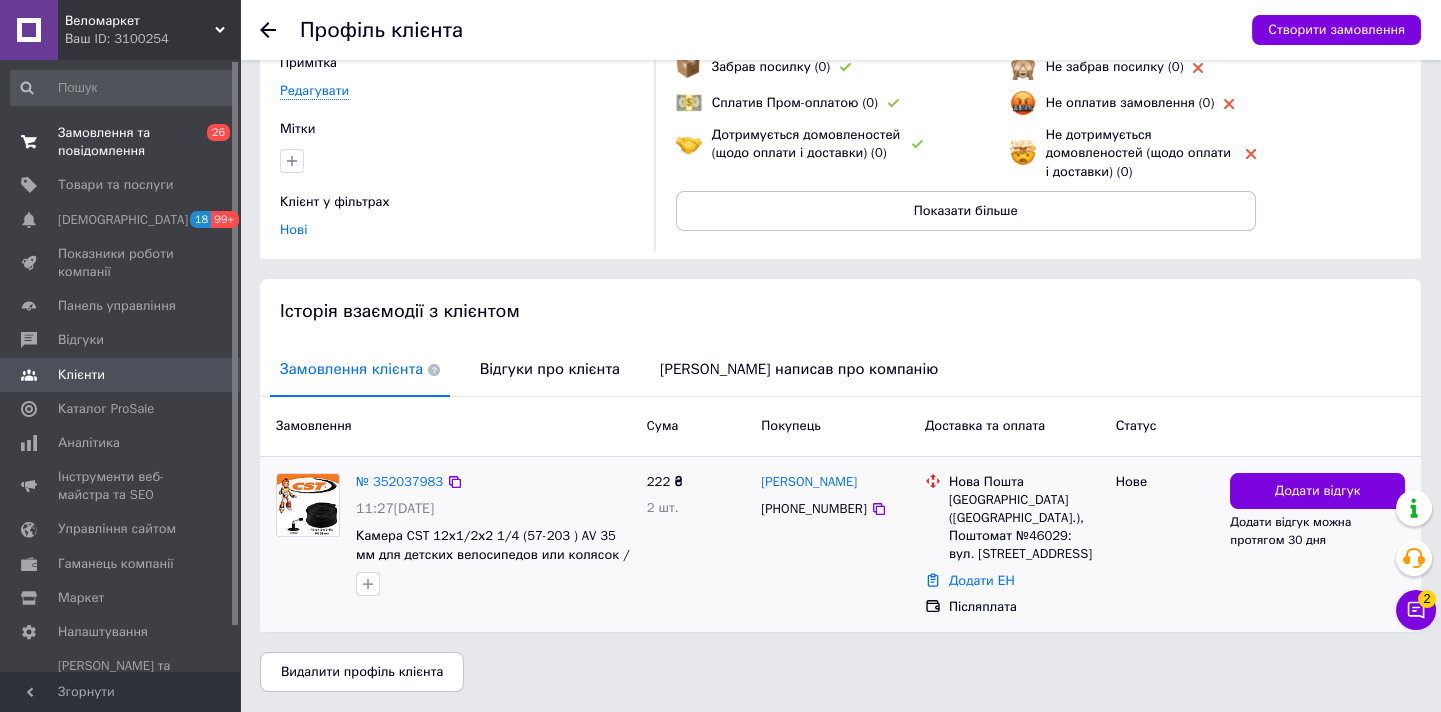 scroll, scrollTop: 202, scrollLeft: 0, axis: vertical 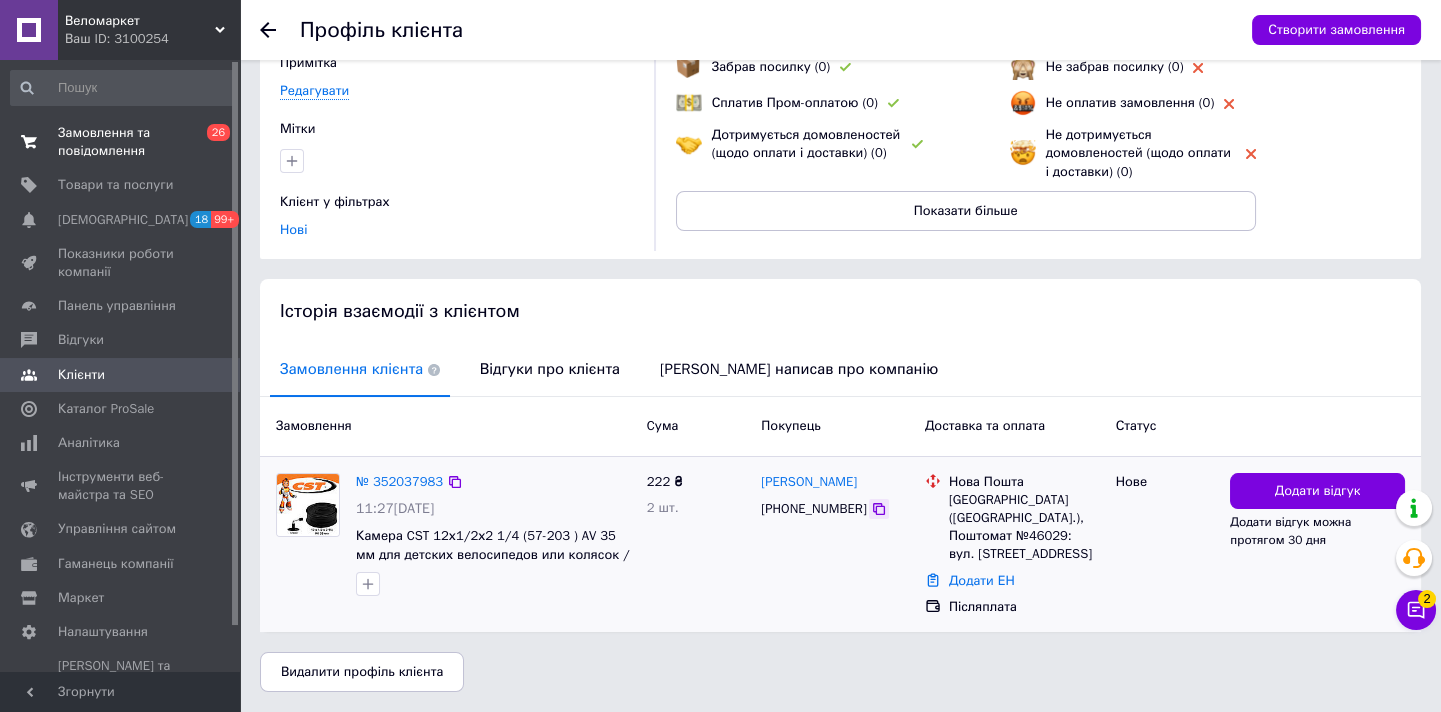 click 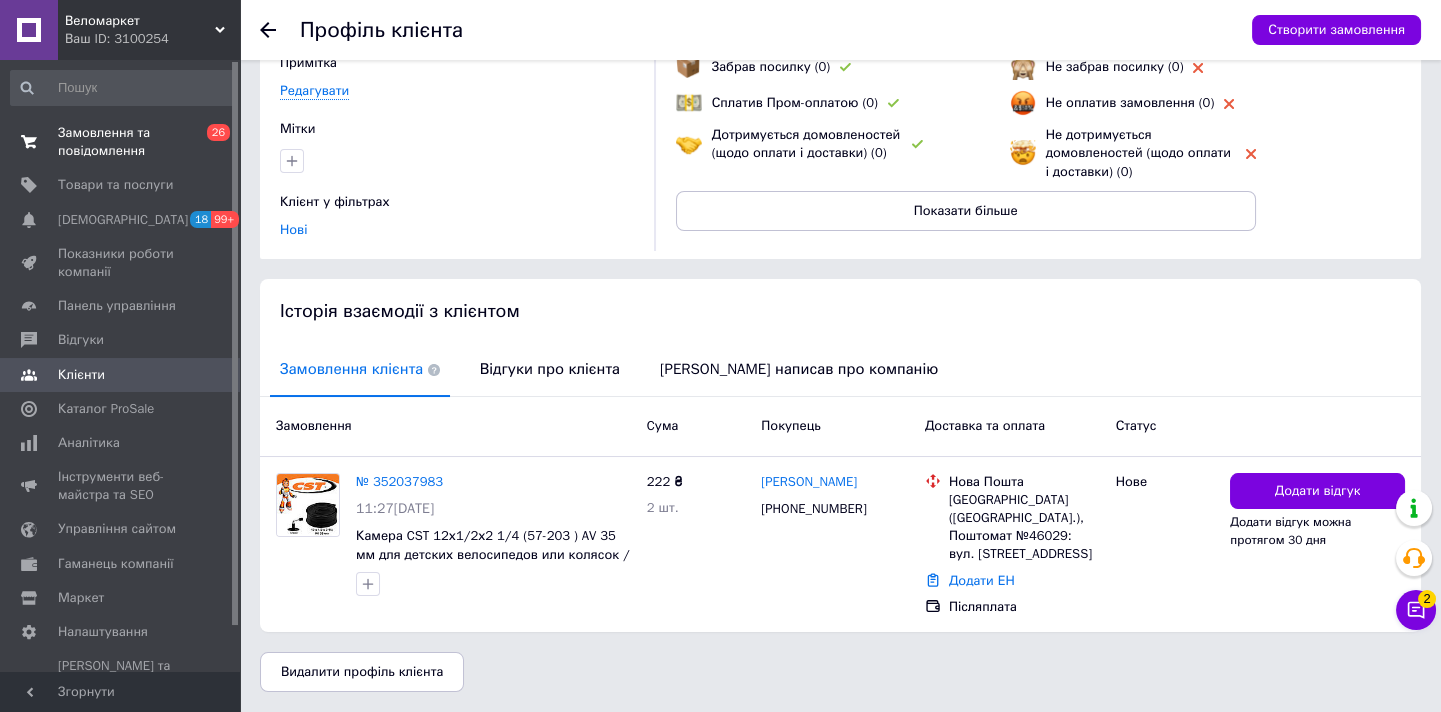 click on "Замовлення та повідомлення 0 26" at bounding box center (122, 142) 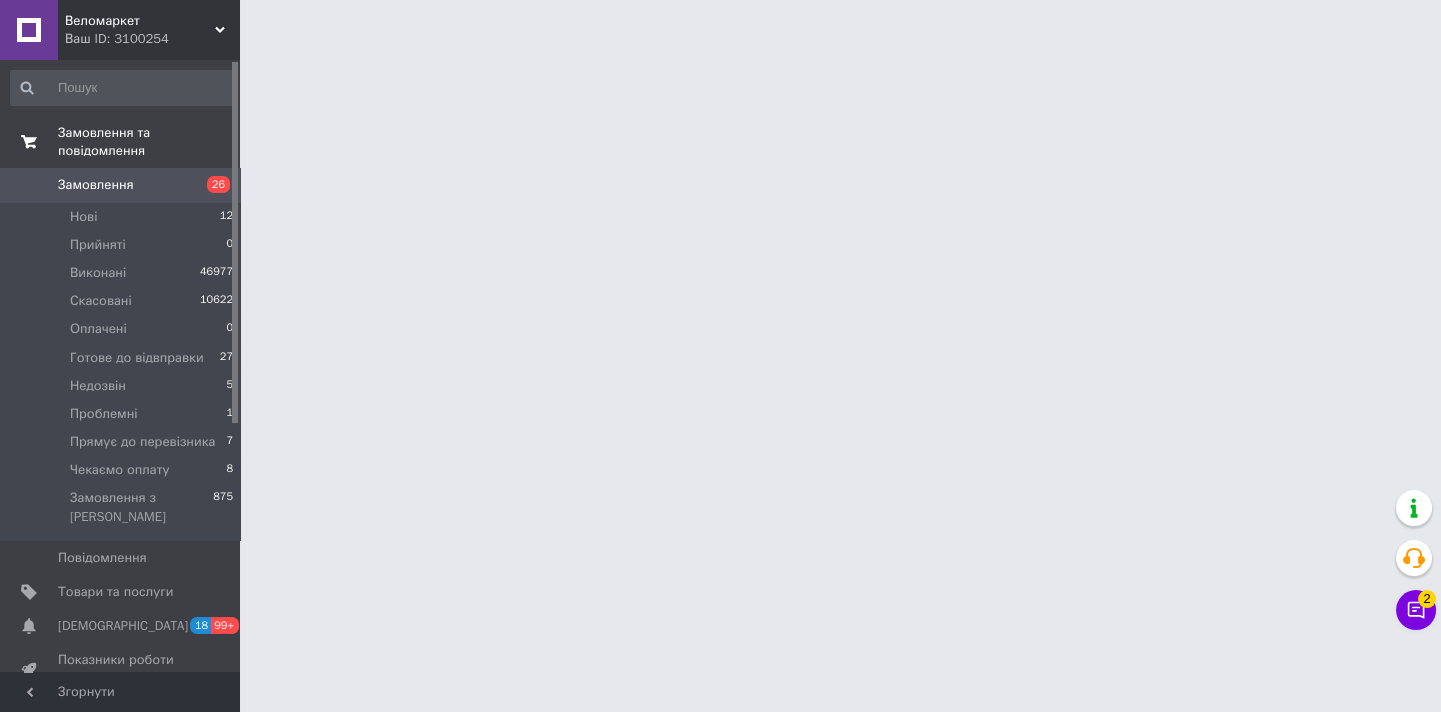 scroll, scrollTop: 0, scrollLeft: 0, axis: both 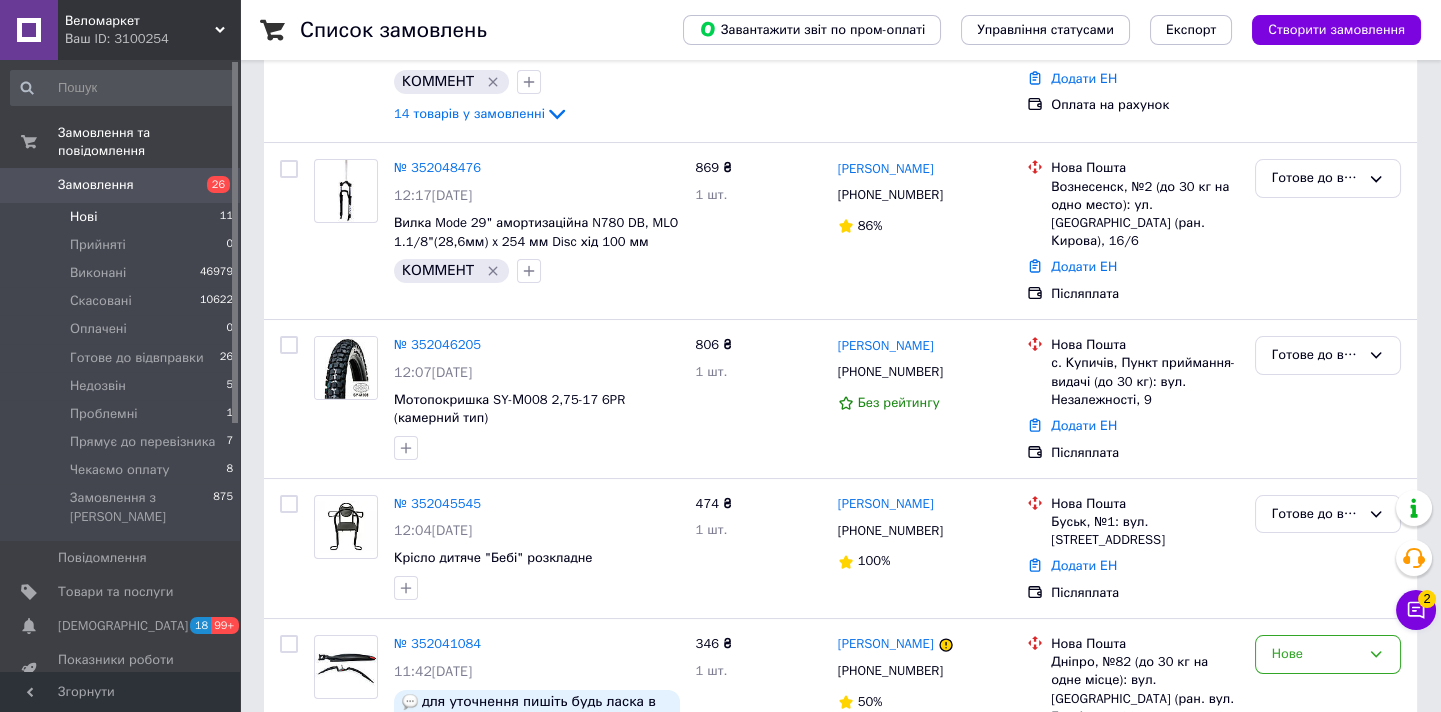 click on "Нові 11" at bounding box center (122, 217) 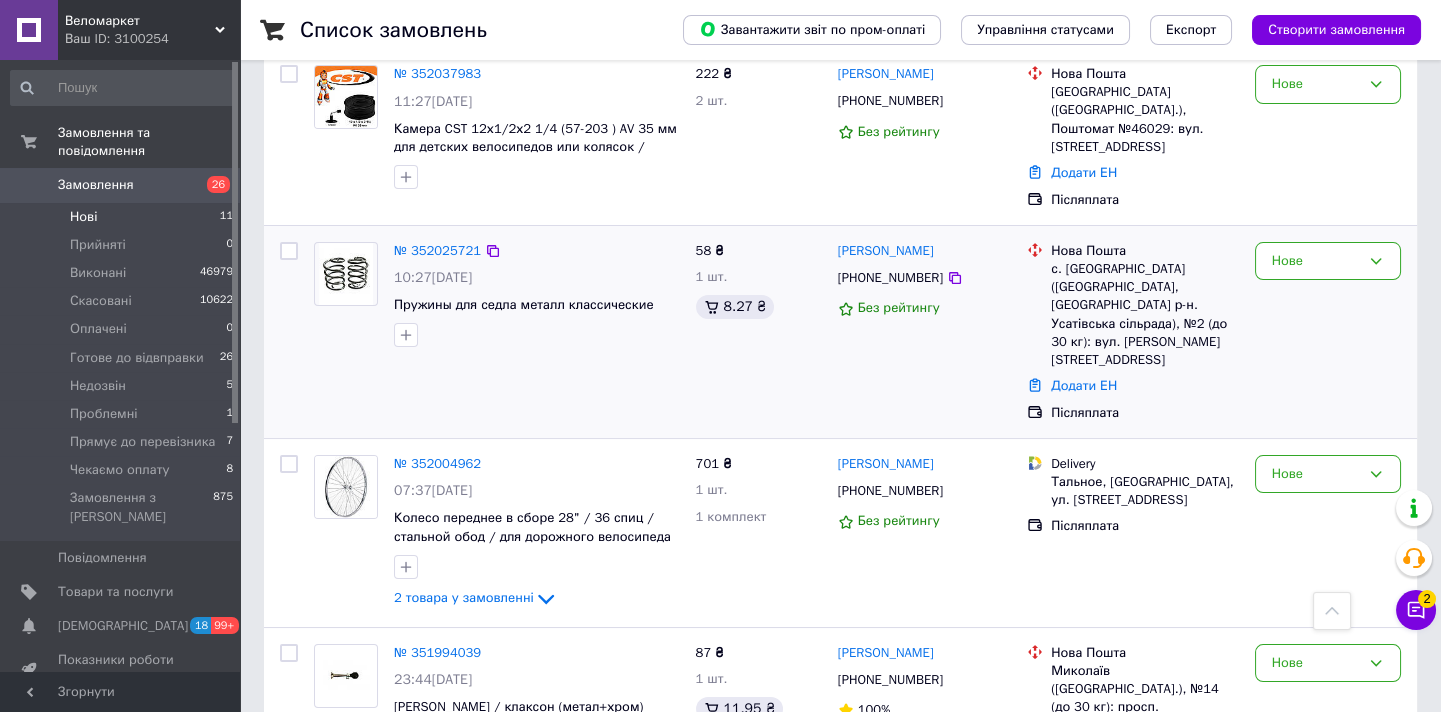 scroll, scrollTop: 727, scrollLeft: 0, axis: vertical 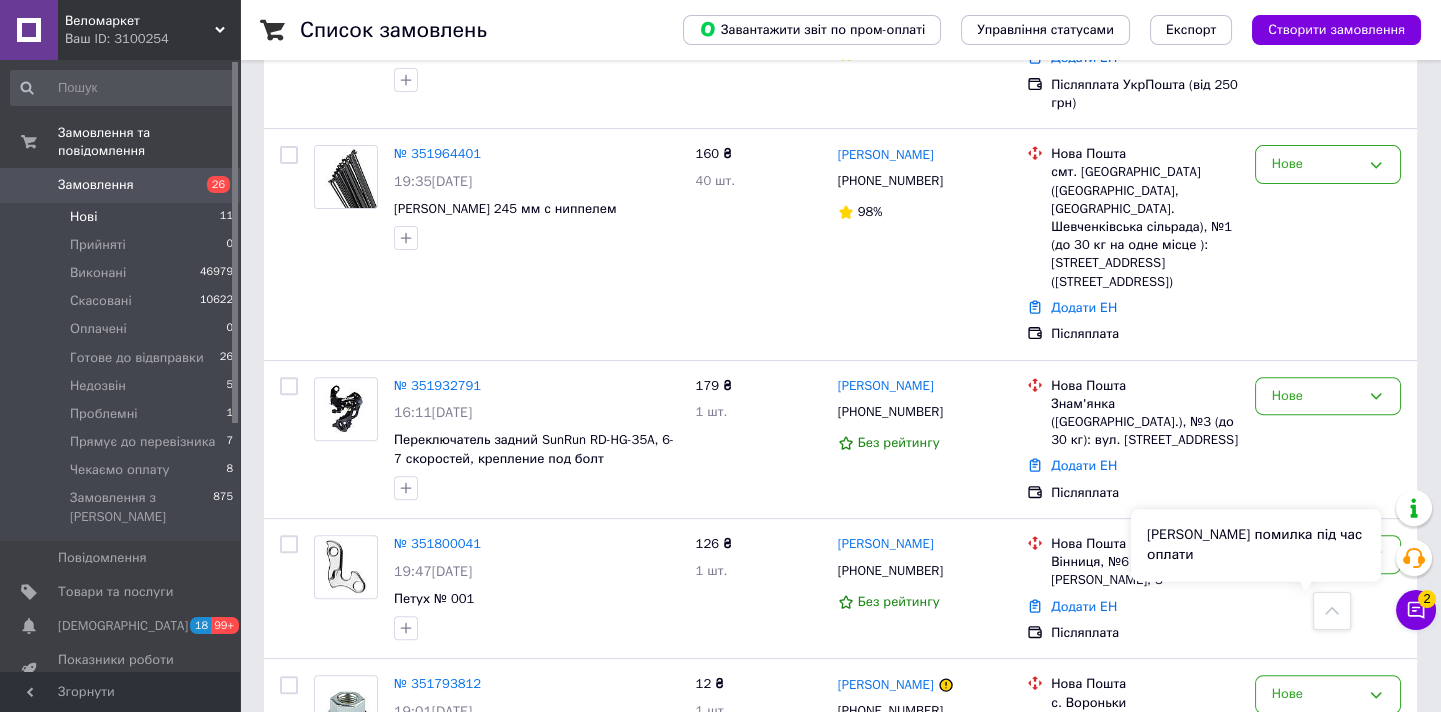 click on "Сталася помилка під час оплати" at bounding box center [1256, 545] 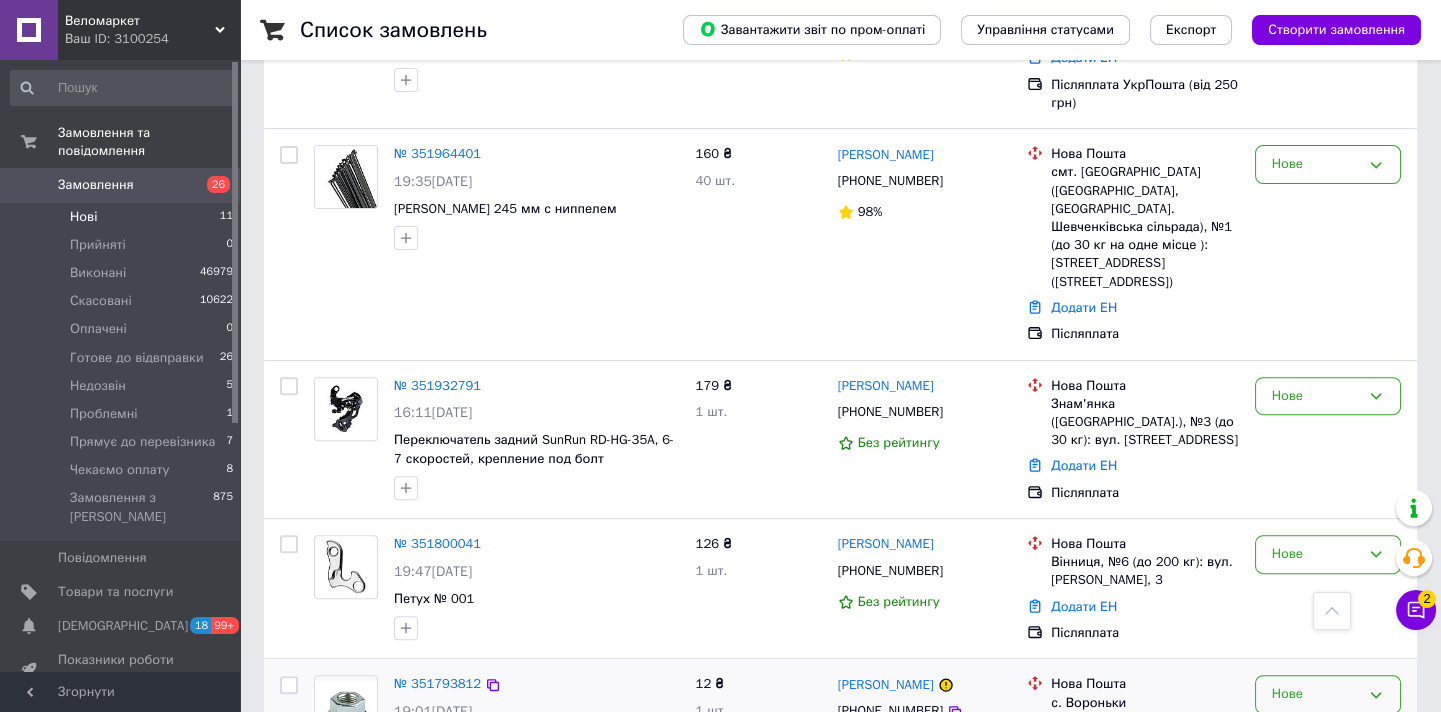 click on "Нове" at bounding box center [1328, 694] 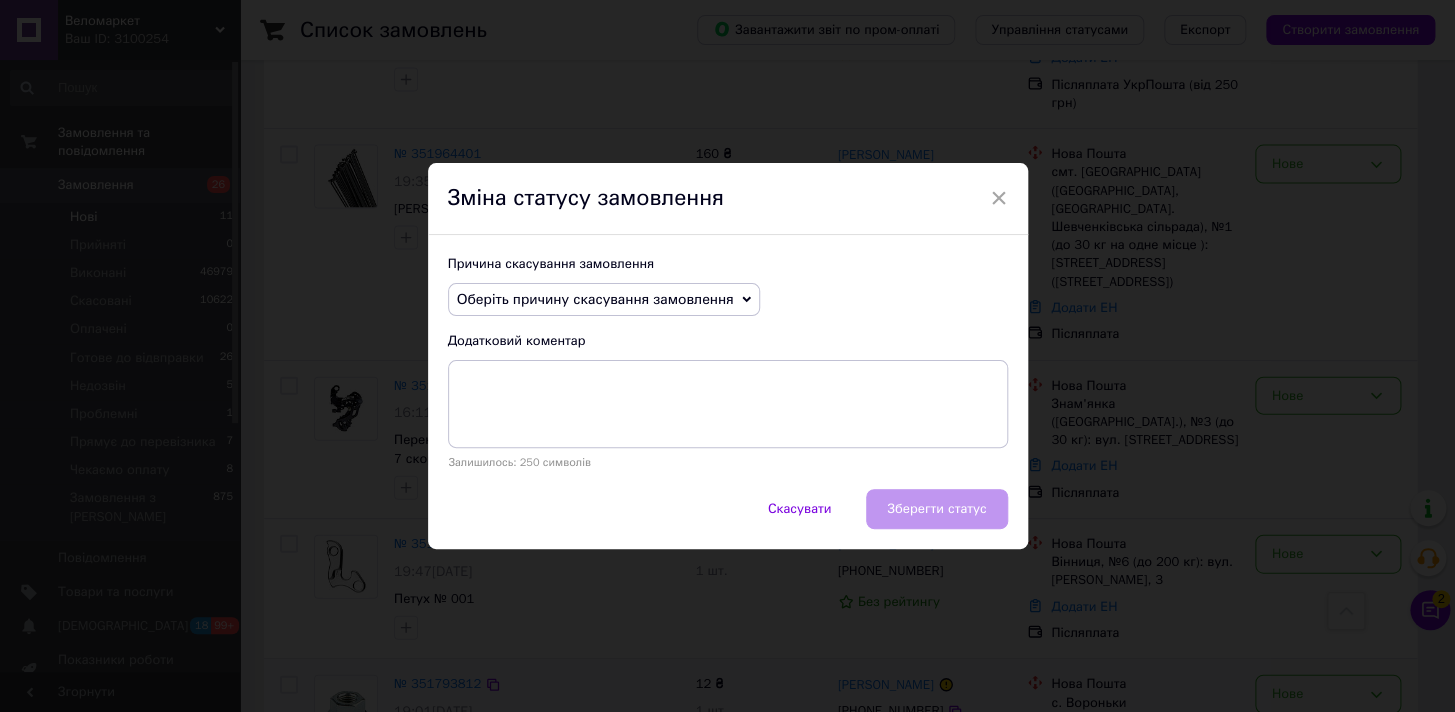 click on "Оберіть причину скасування замовлення" at bounding box center [604, 300] 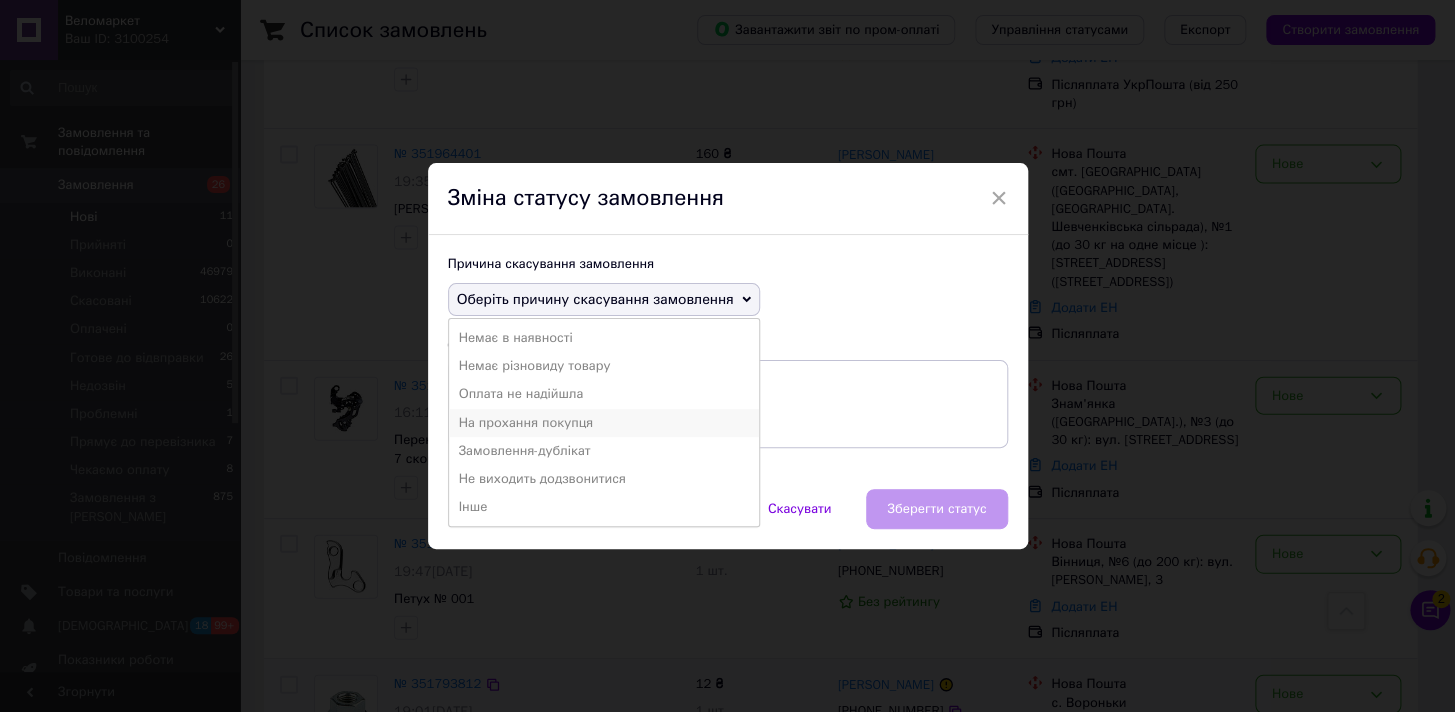 click on "На прохання покупця" at bounding box center [604, 423] 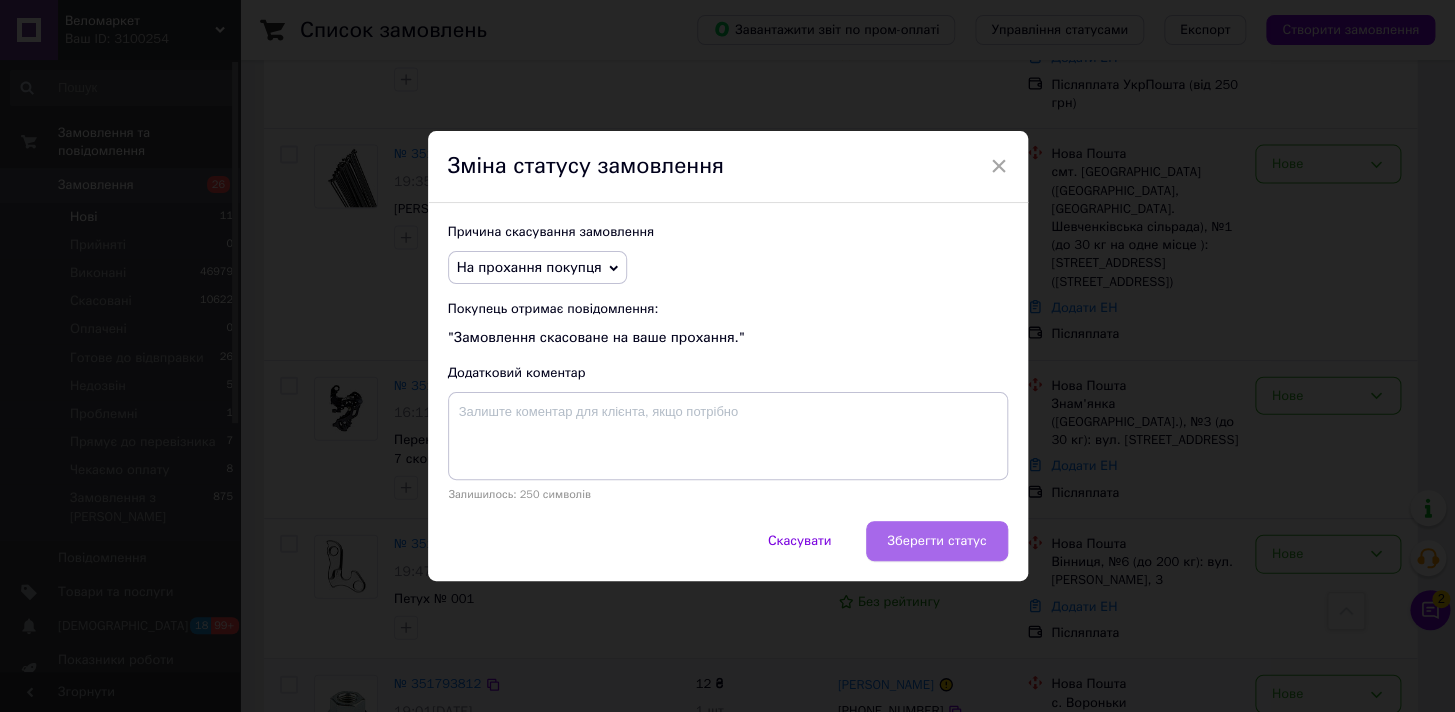 click on "Зберегти статус" at bounding box center [936, 541] 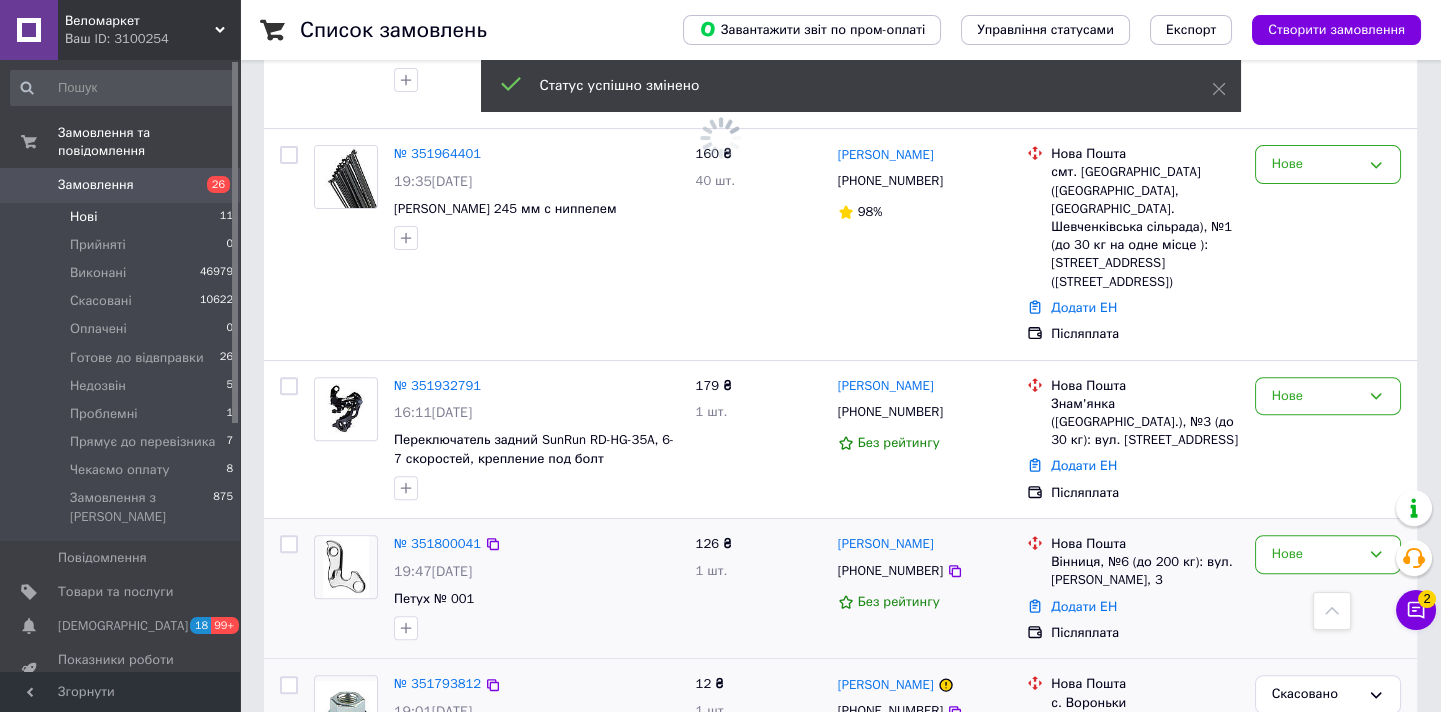 scroll, scrollTop: 1537, scrollLeft: 0, axis: vertical 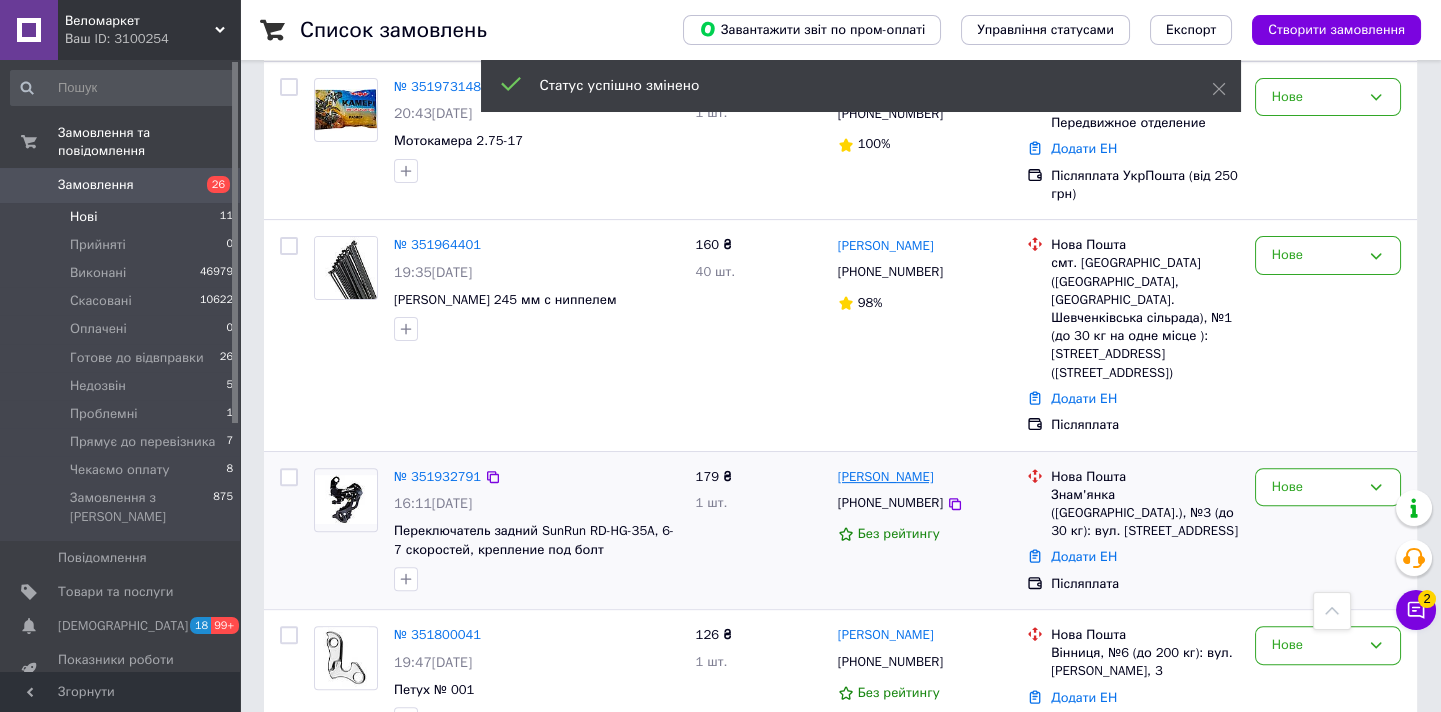 click on "[PERSON_NAME]" at bounding box center (886, 477) 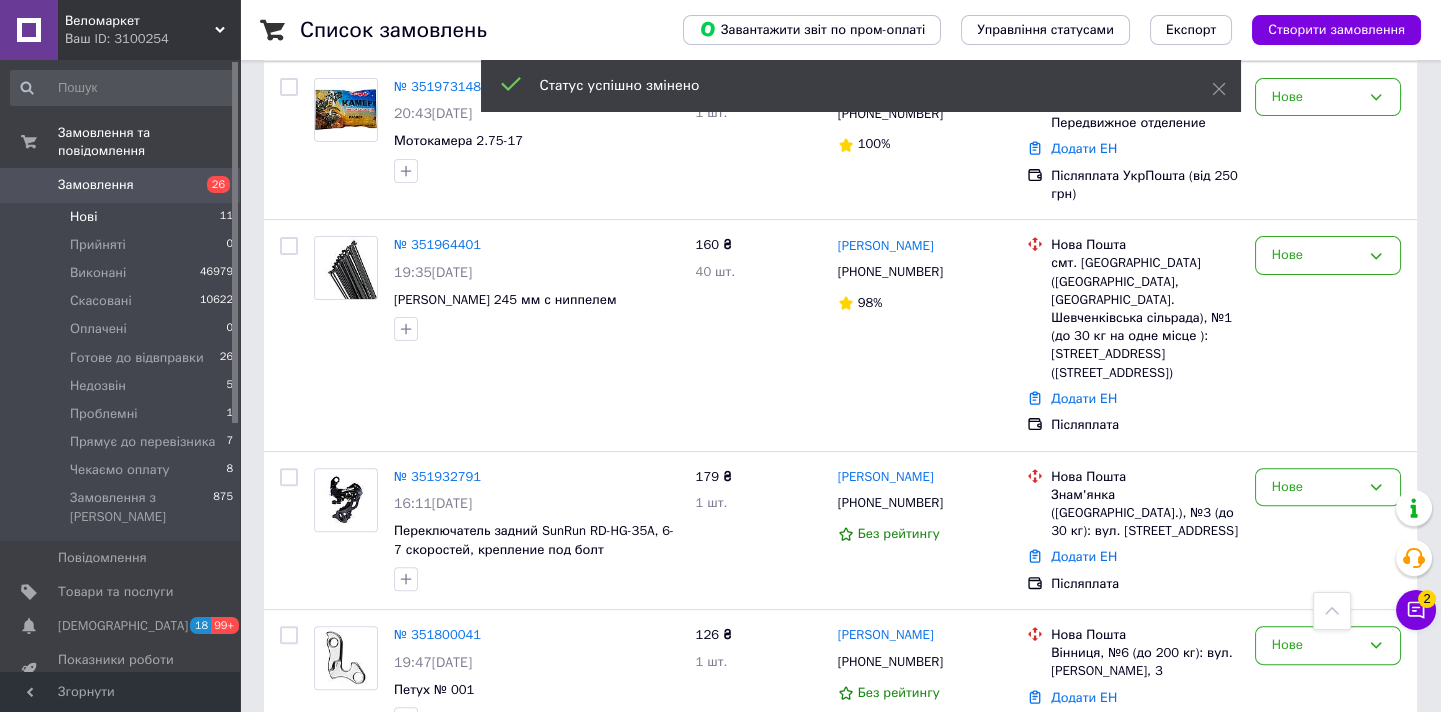 scroll, scrollTop: 0, scrollLeft: 0, axis: both 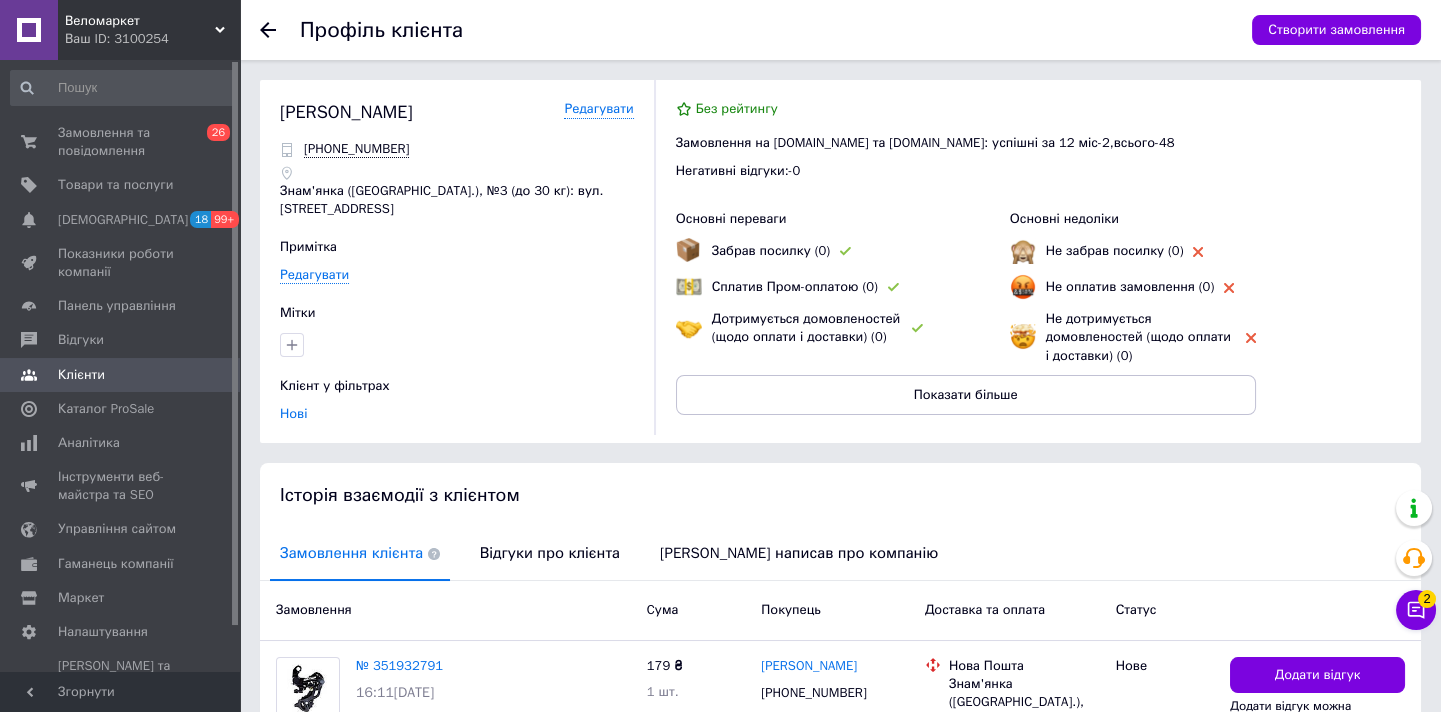 click on "Відгуки про клієнта" at bounding box center [550, 553] 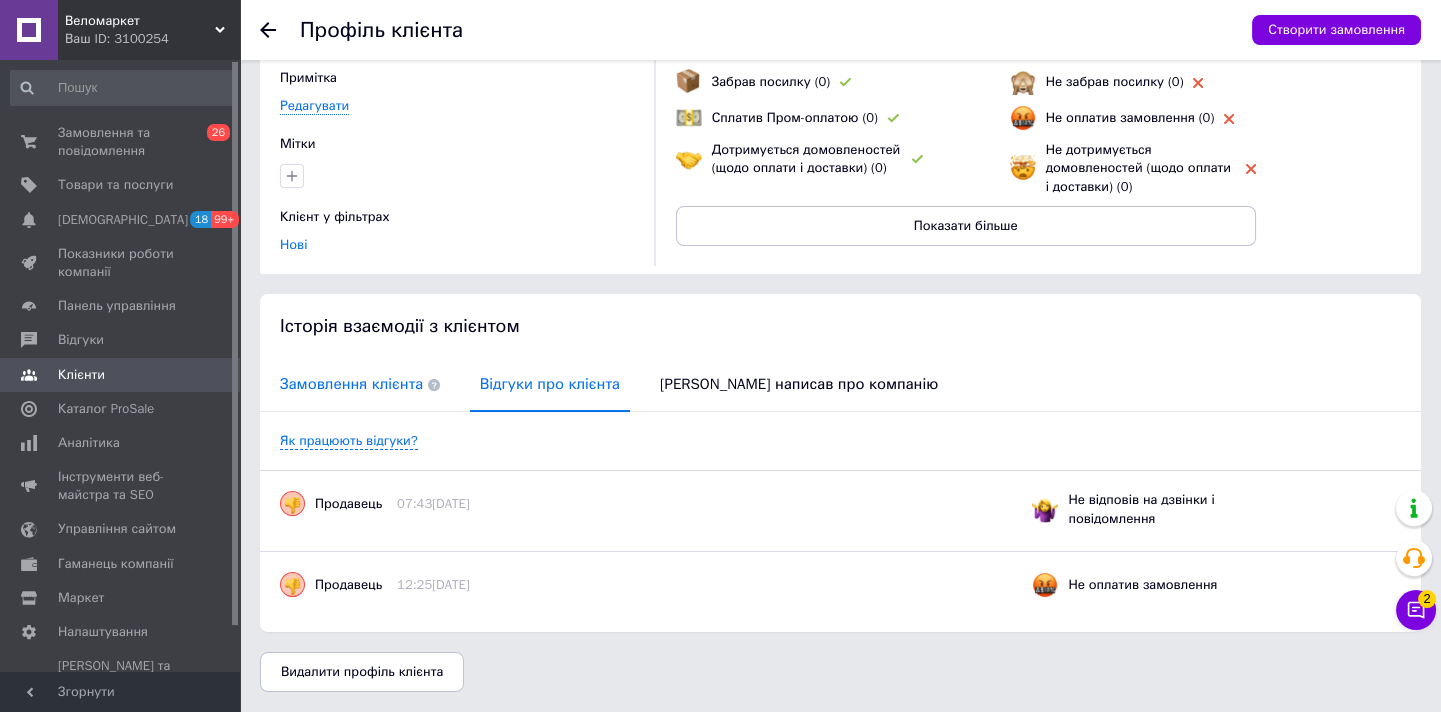 click on "Замовлення клієнта" at bounding box center (360, 384) 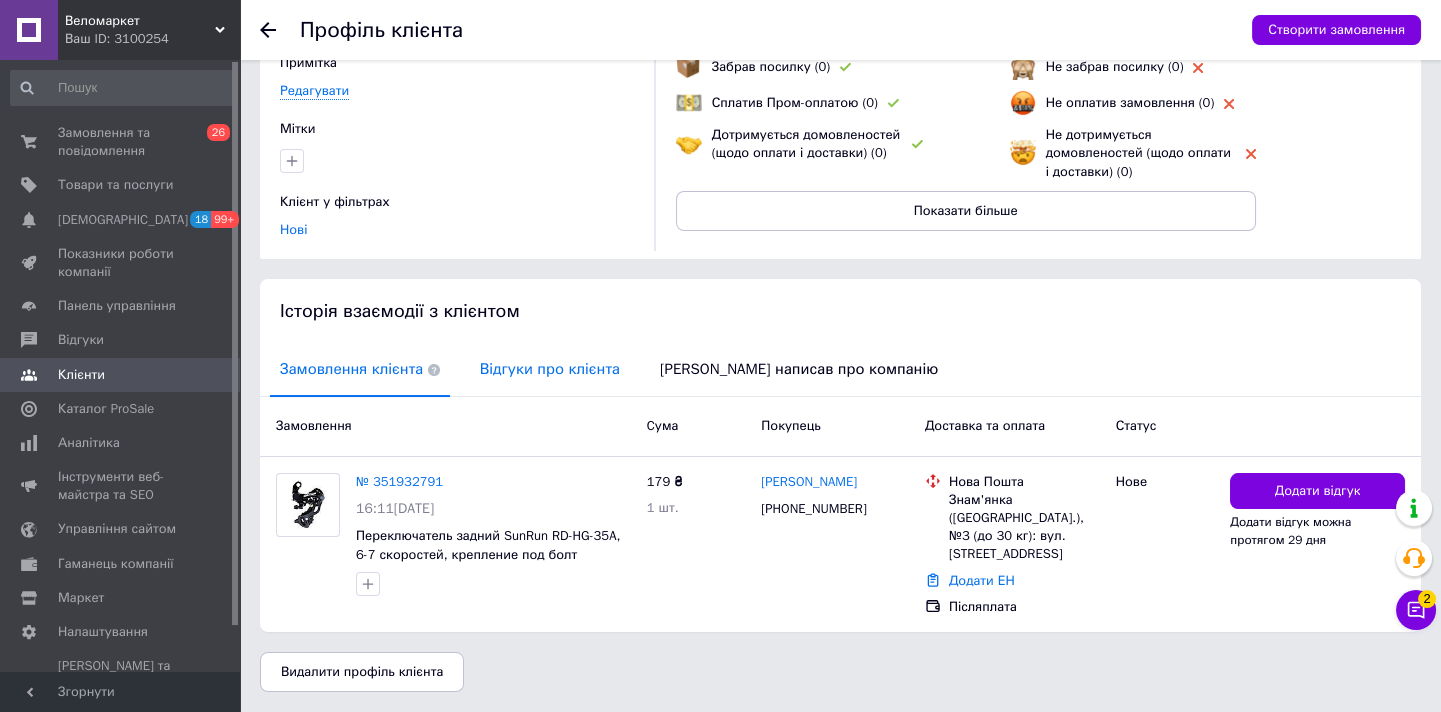 click on "Відгуки про клієнта" at bounding box center (550, 369) 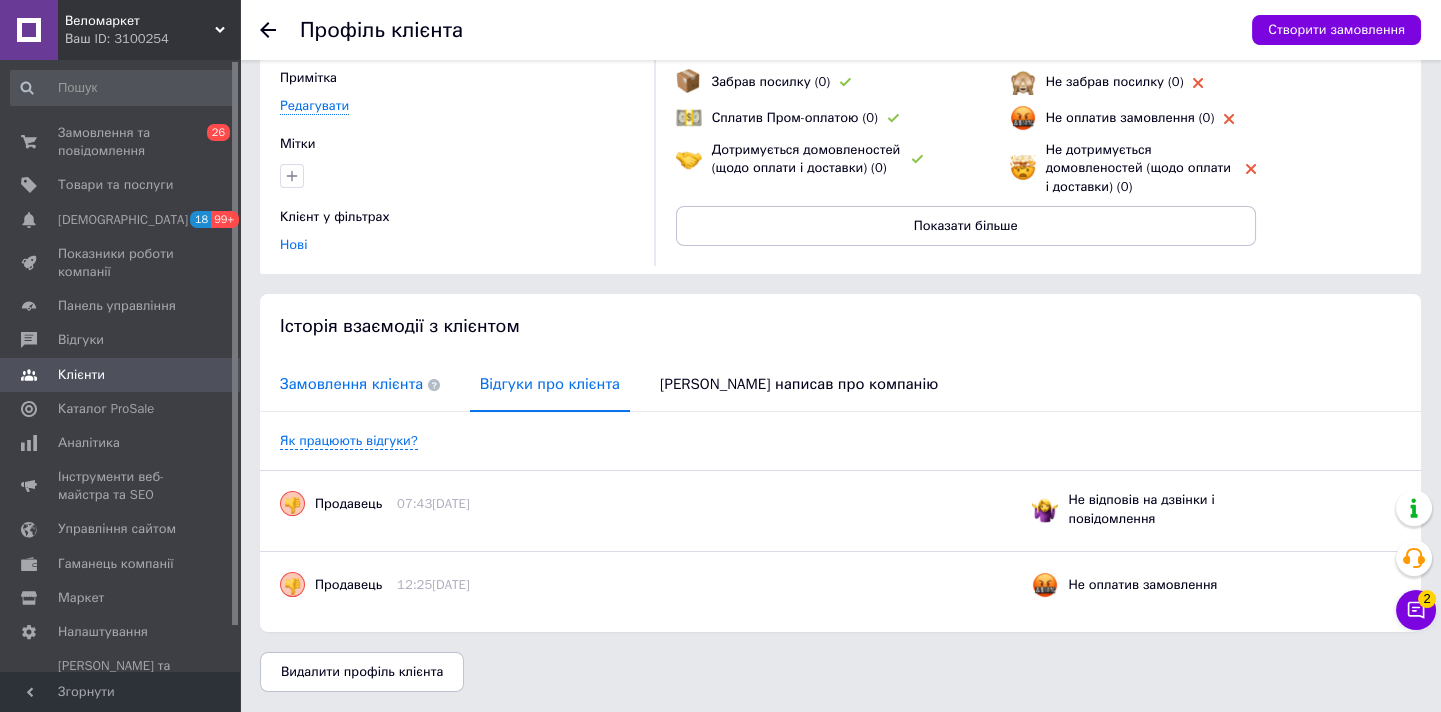 click on "Замовлення клієнта" at bounding box center (360, 384) 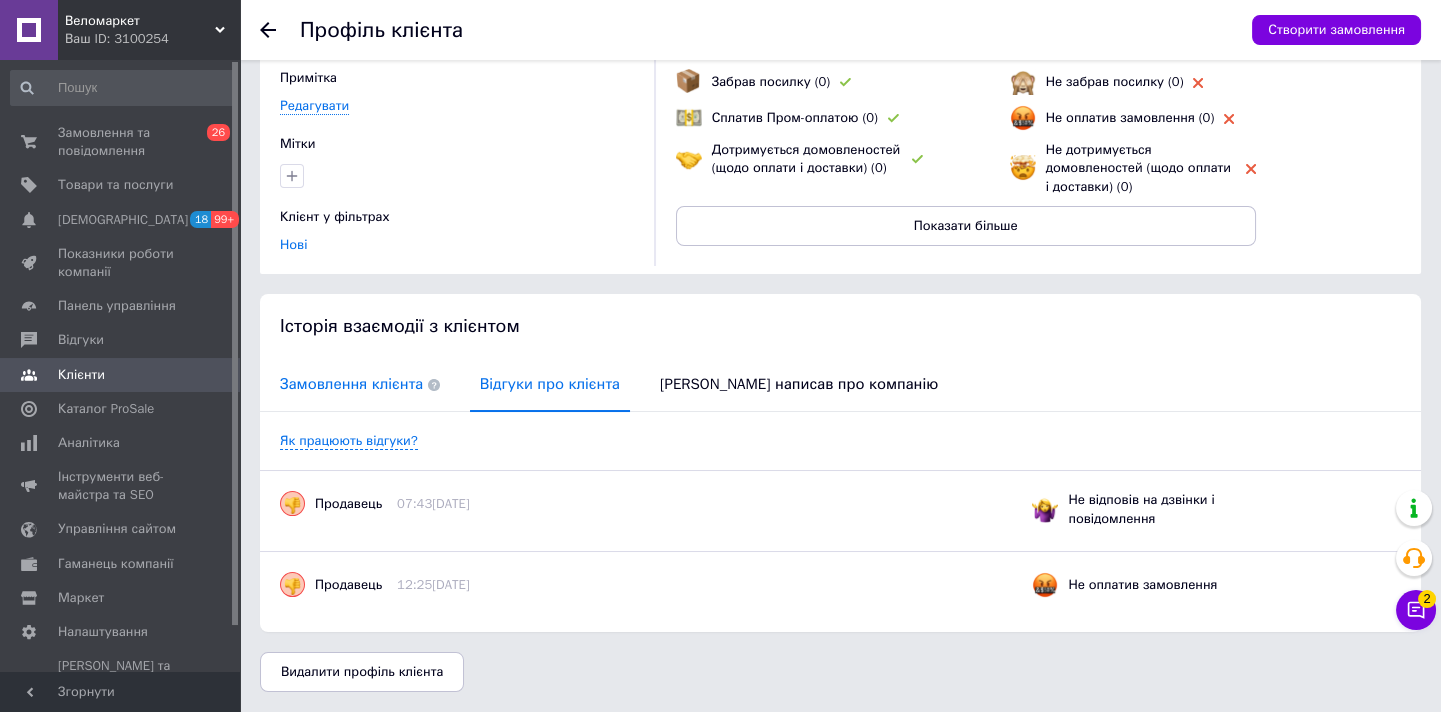 scroll, scrollTop: 184, scrollLeft: 0, axis: vertical 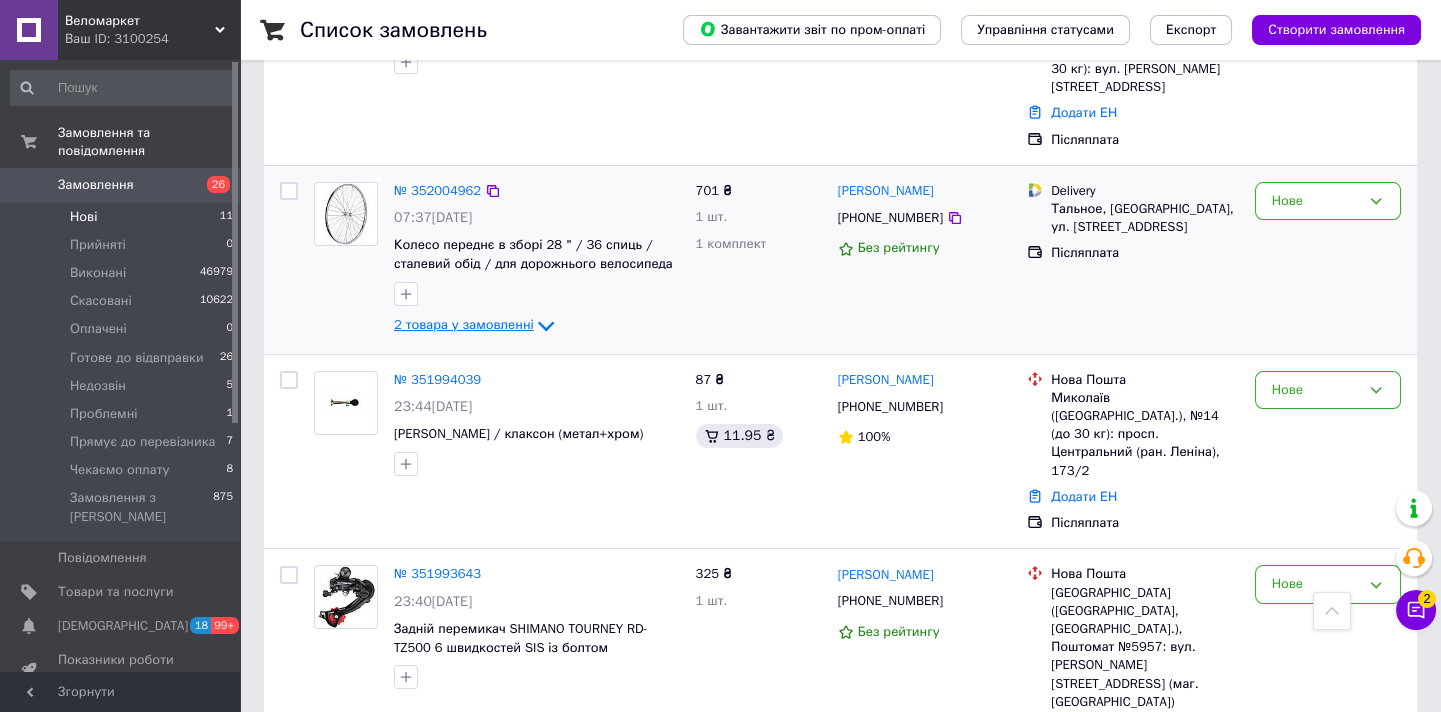 click on "2 товара у замовленні" at bounding box center [464, 324] 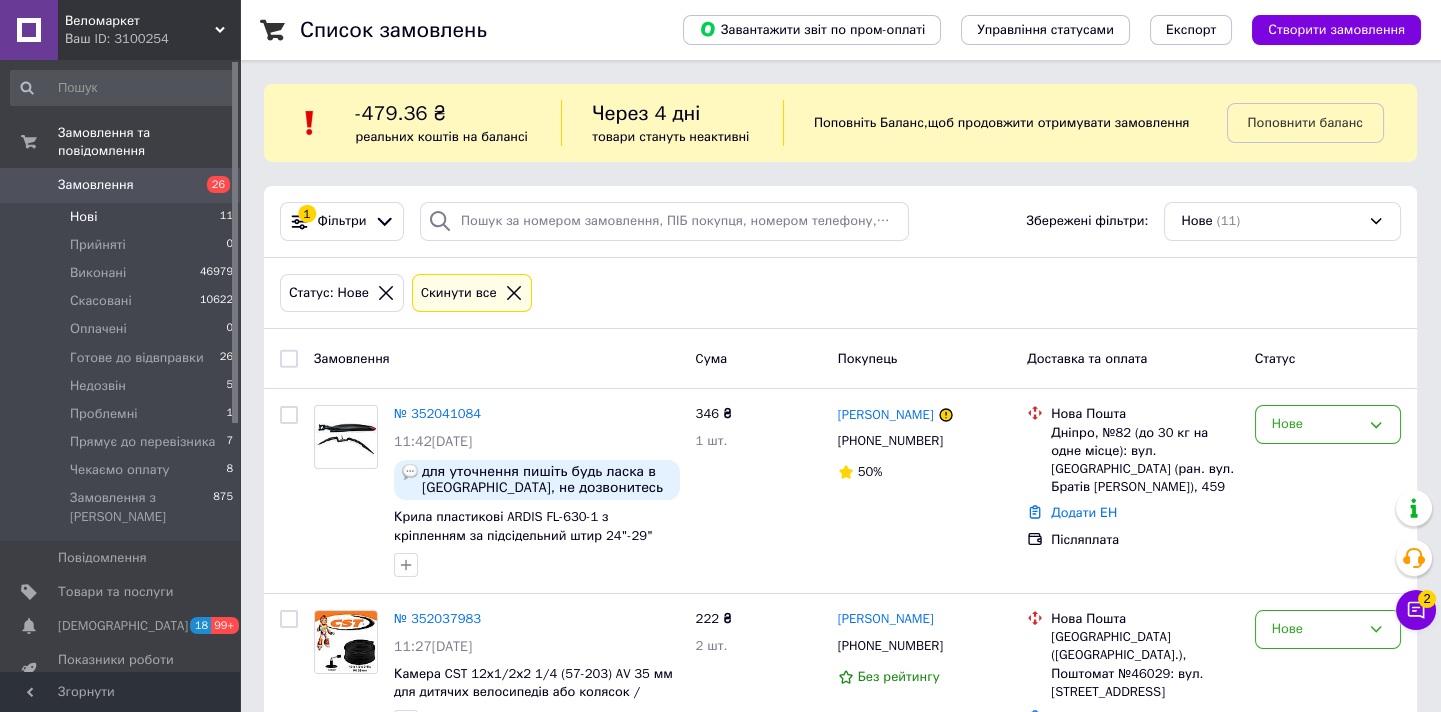 scroll, scrollTop: 454, scrollLeft: 0, axis: vertical 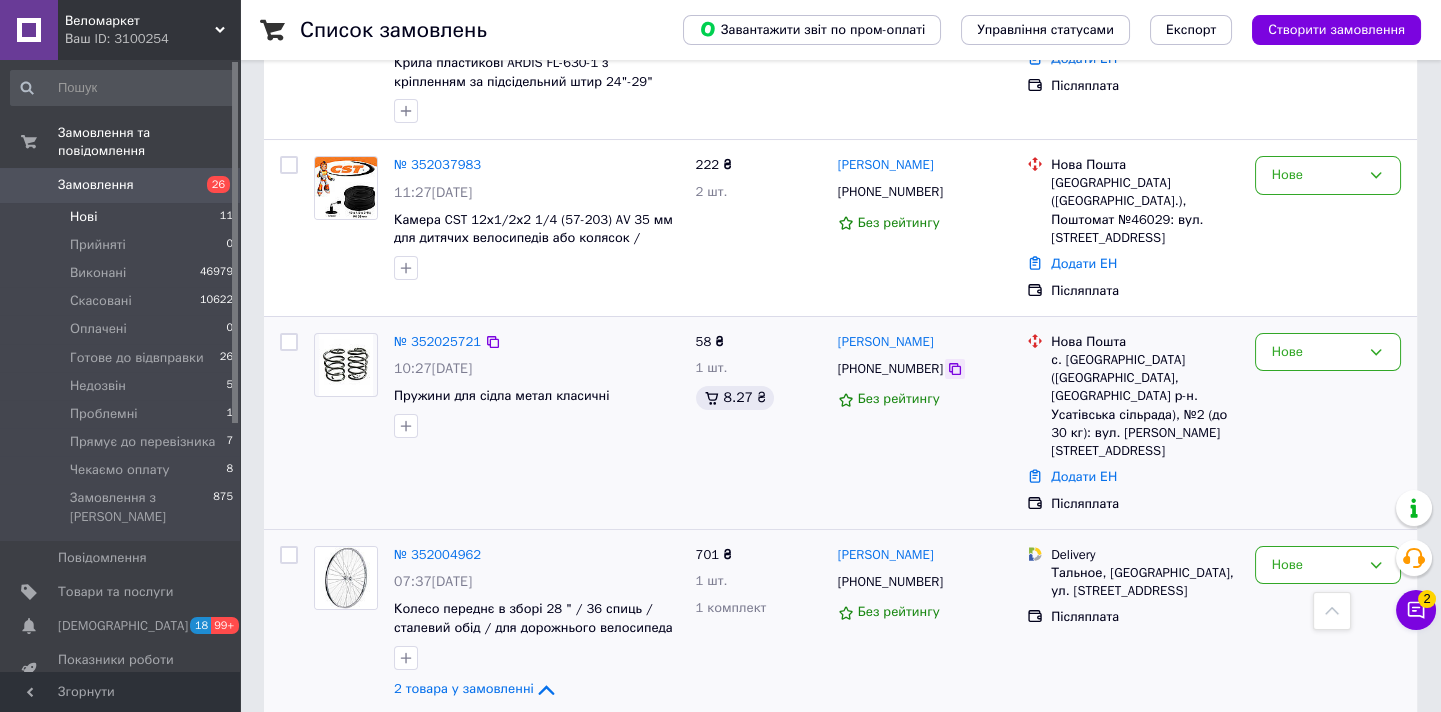 click 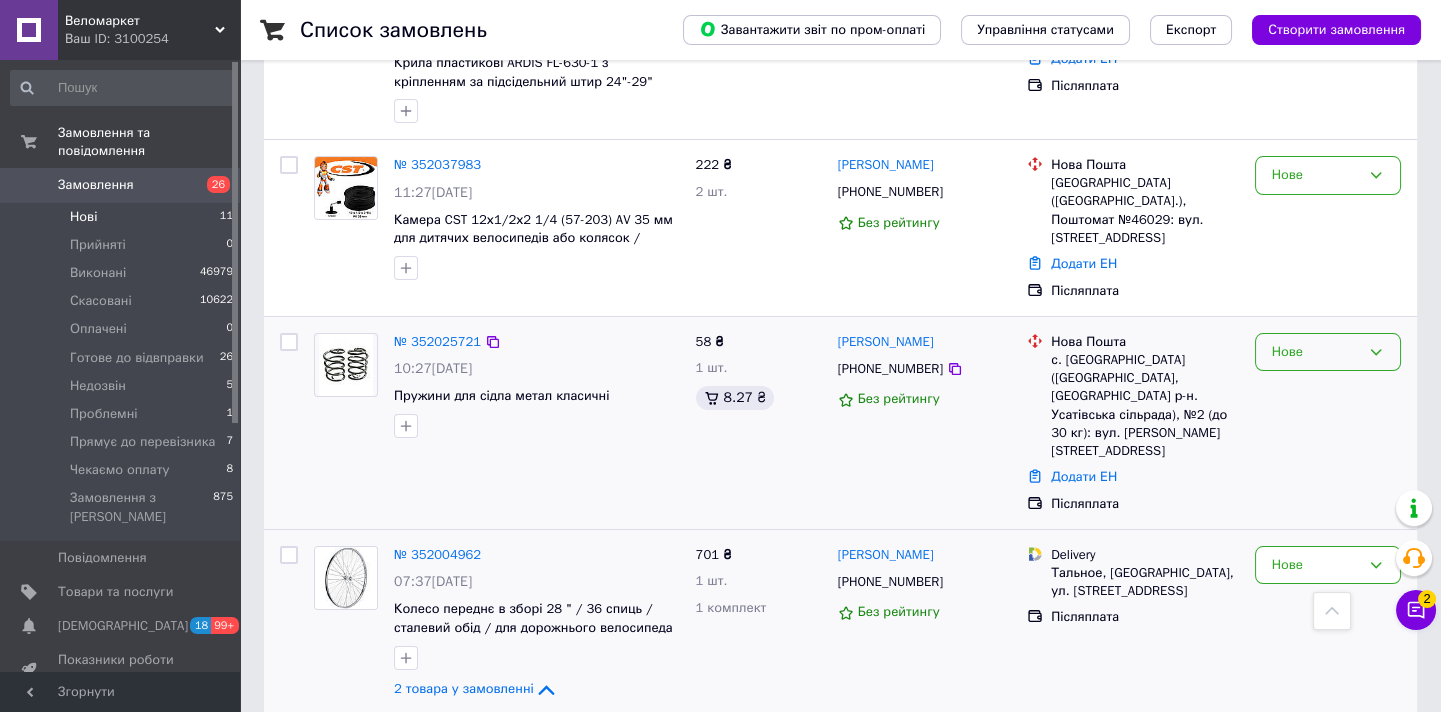 click on "Нове" at bounding box center (1316, 352) 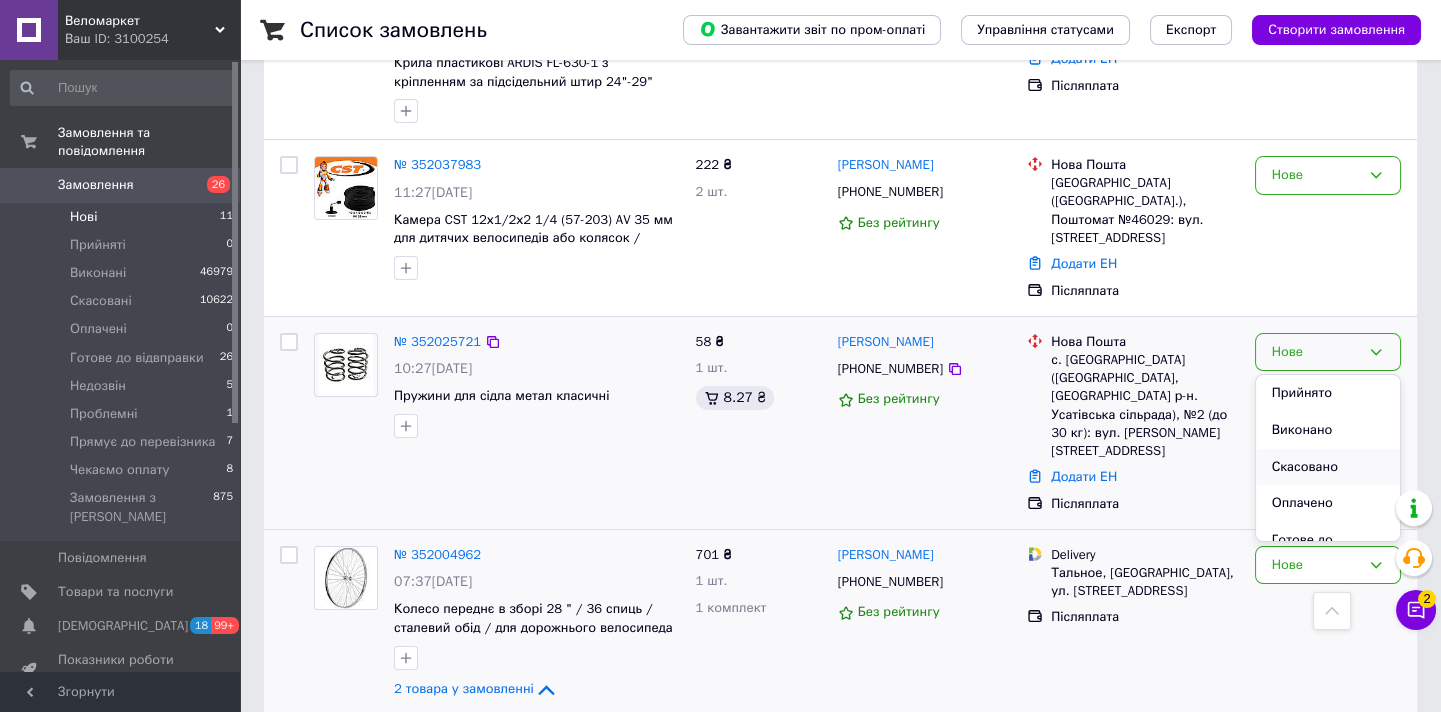 click on "Скасовано" at bounding box center [1328, 467] 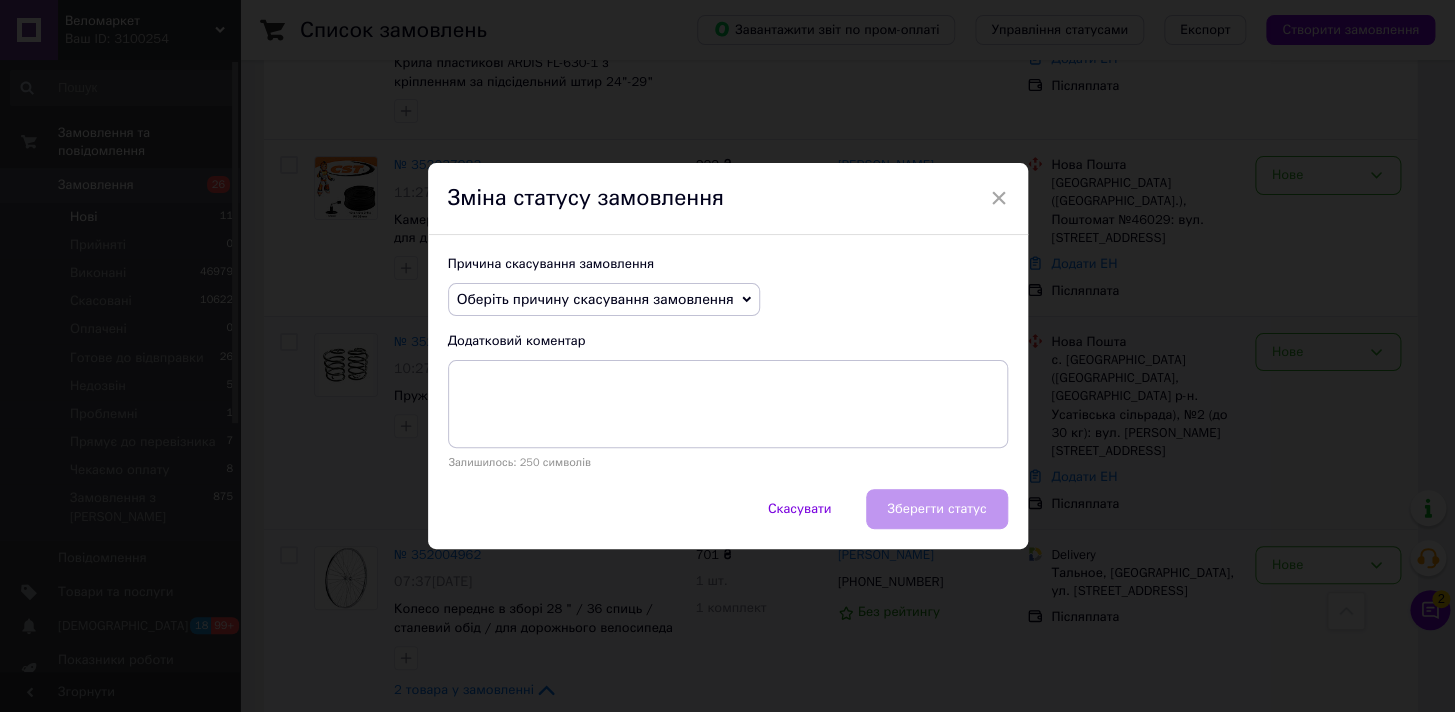 click on "Оберіть причину скасування замовлення" at bounding box center [604, 300] 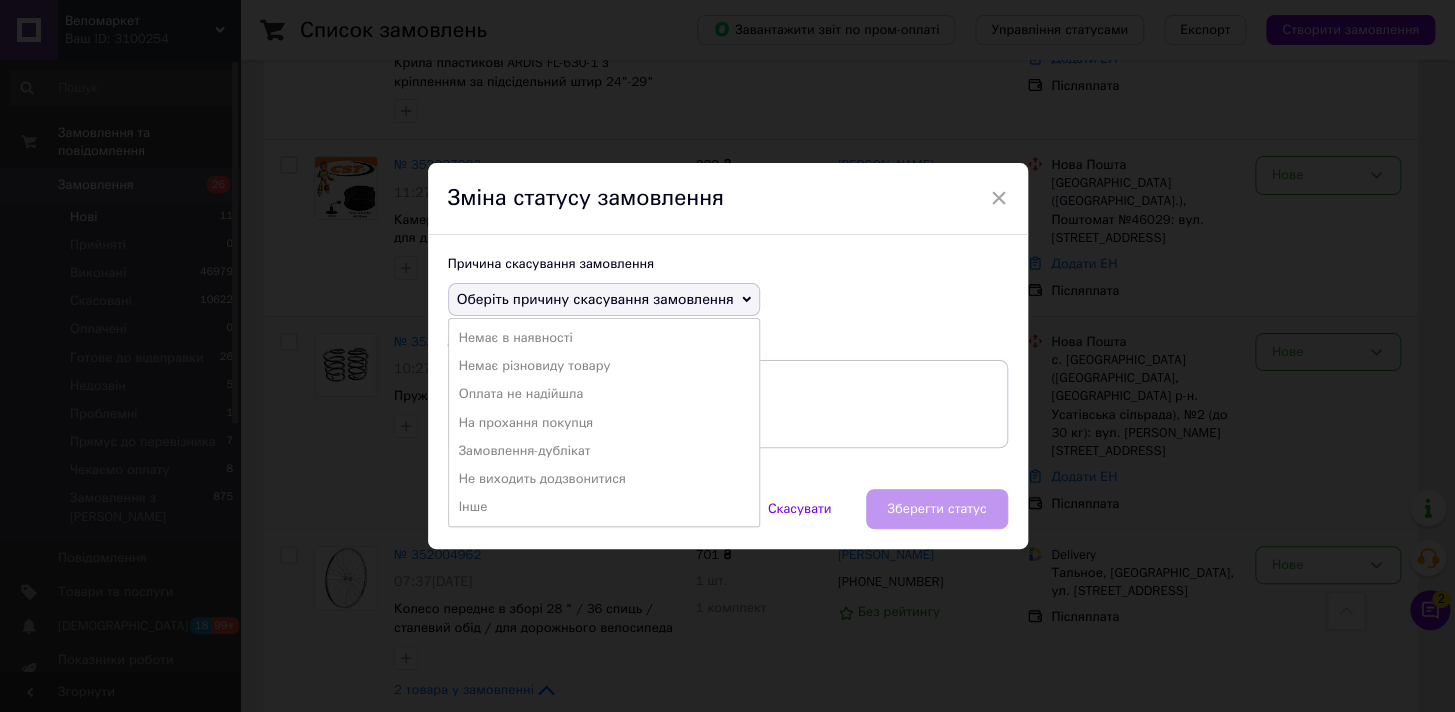 click on "На прохання покупця" at bounding box center (604, 423) 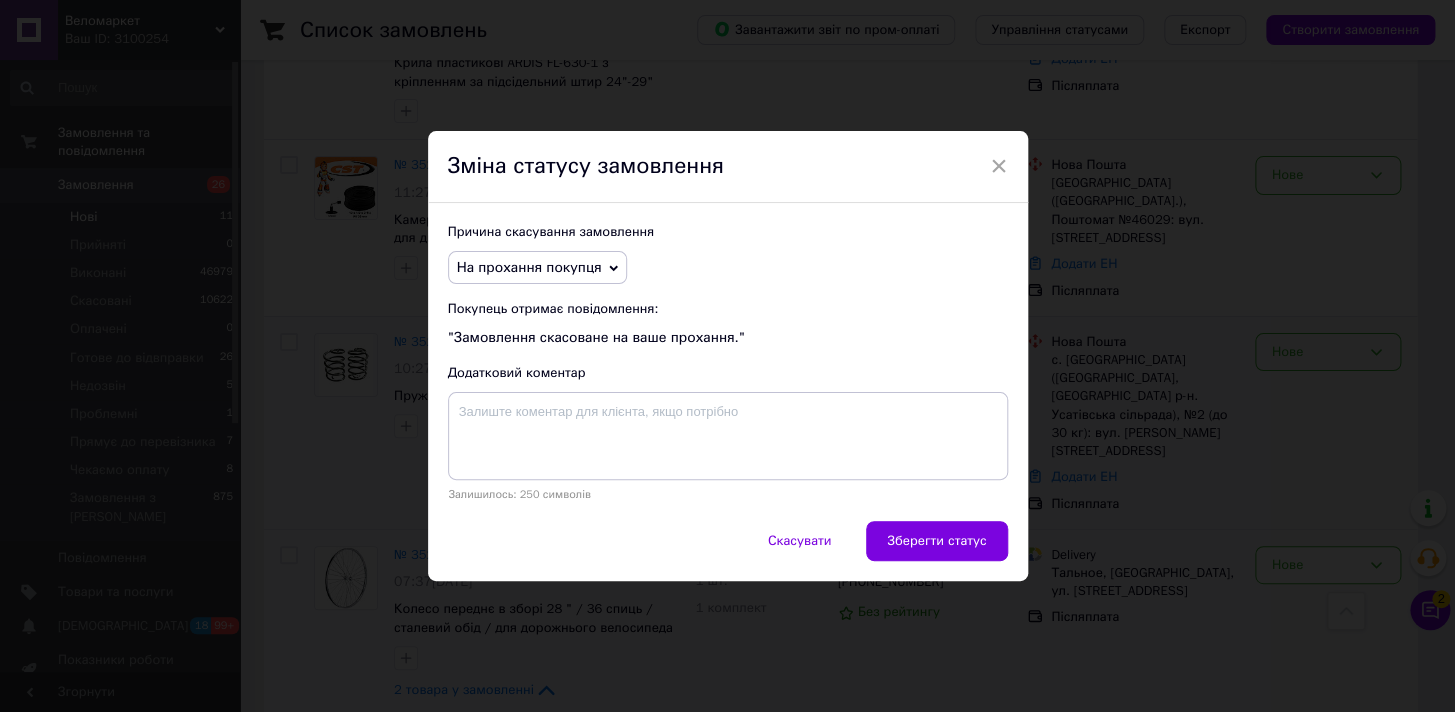 click on "Зберегти статус" at bounding box center (936, 541) 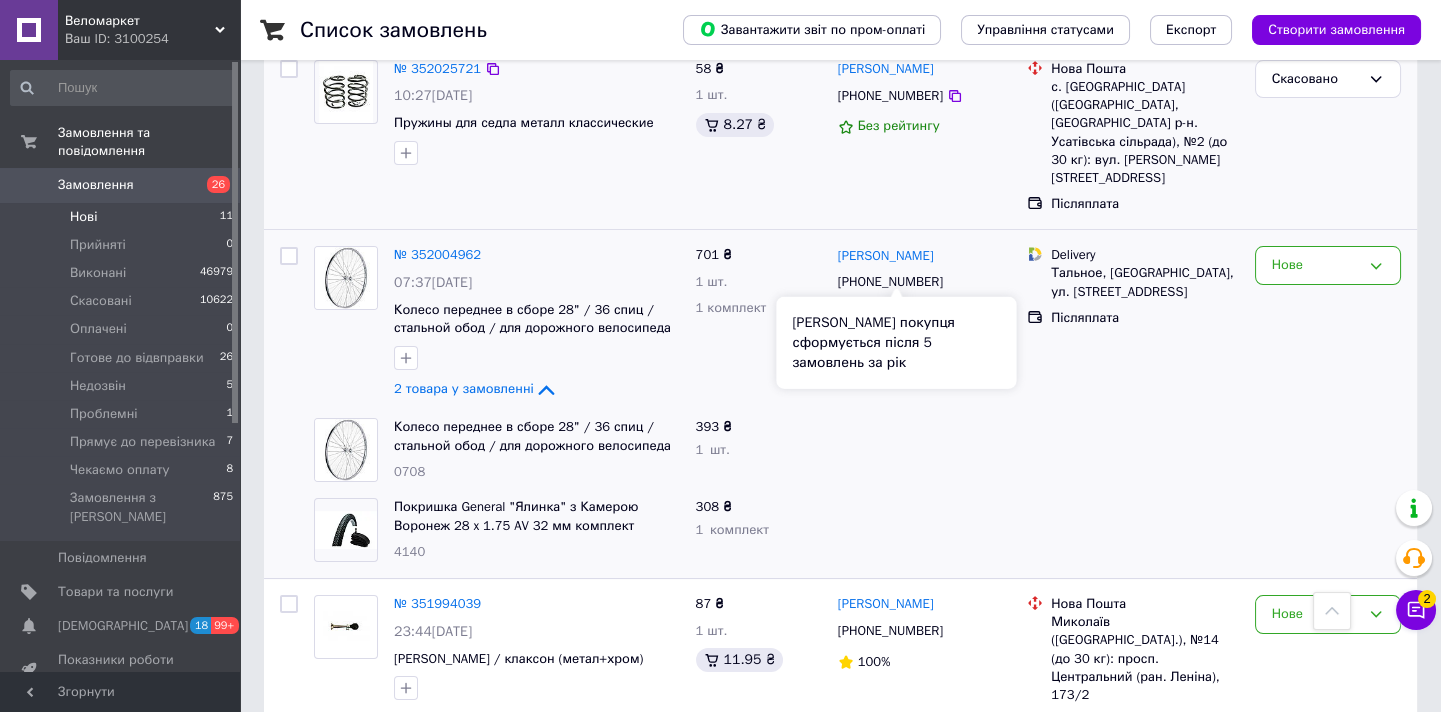 scroll, scrollTop: 636, scrollLeft: 0, axis: vertical 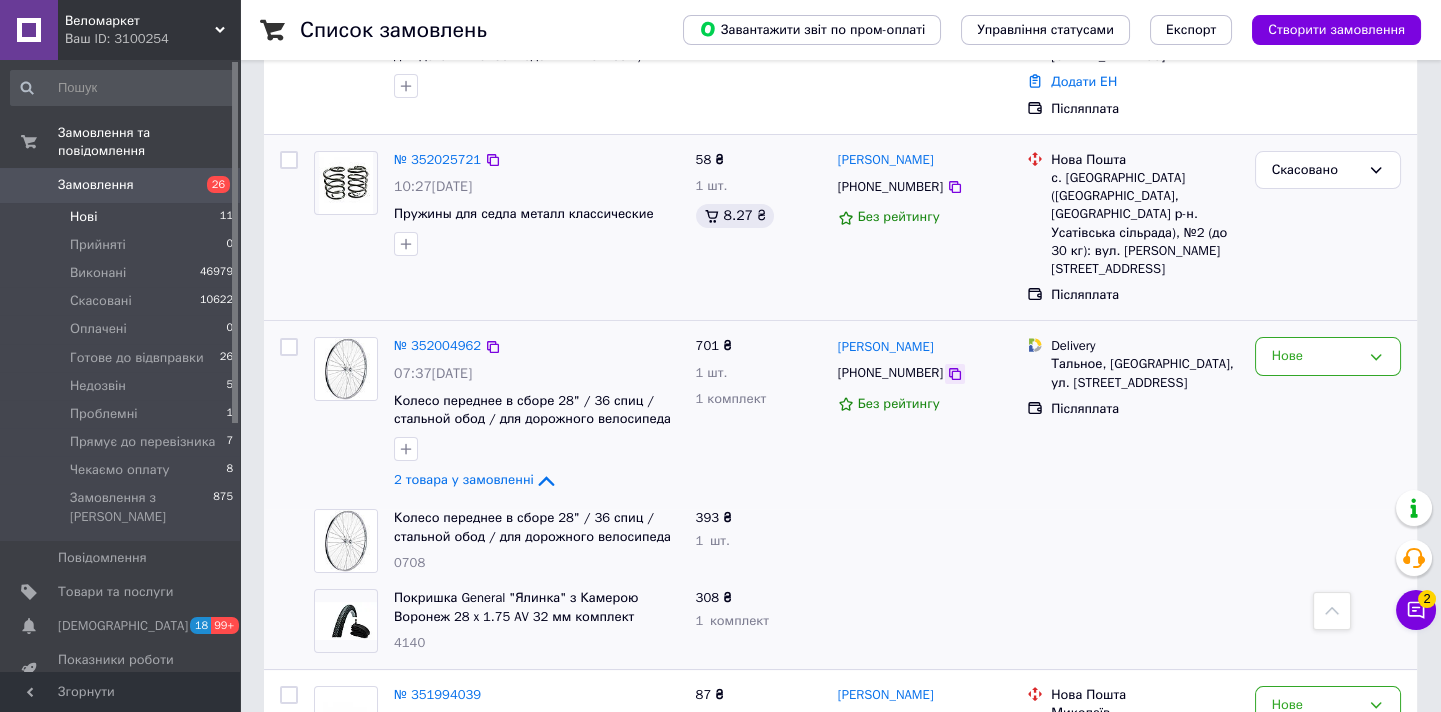 click 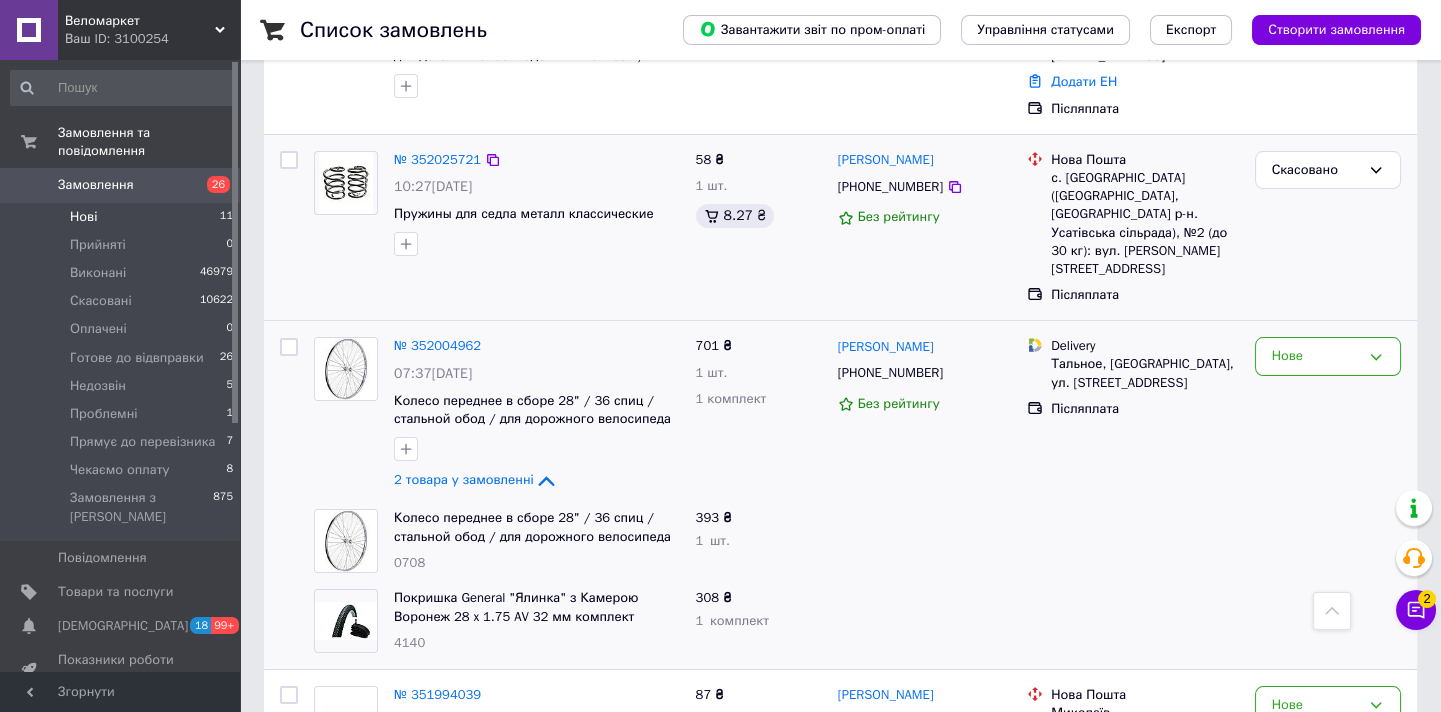 scroll, scrollTop: 1000, scrollLeft: 0, axis: vertical 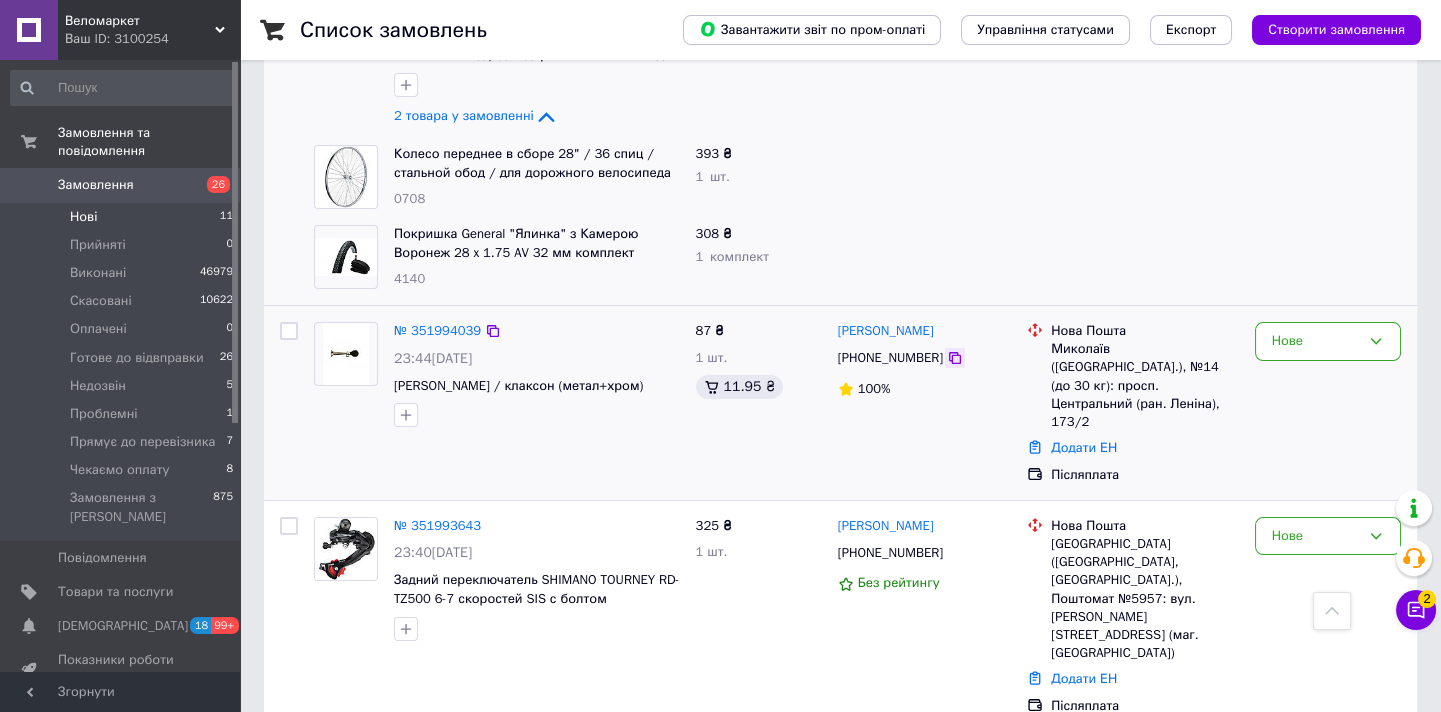 click 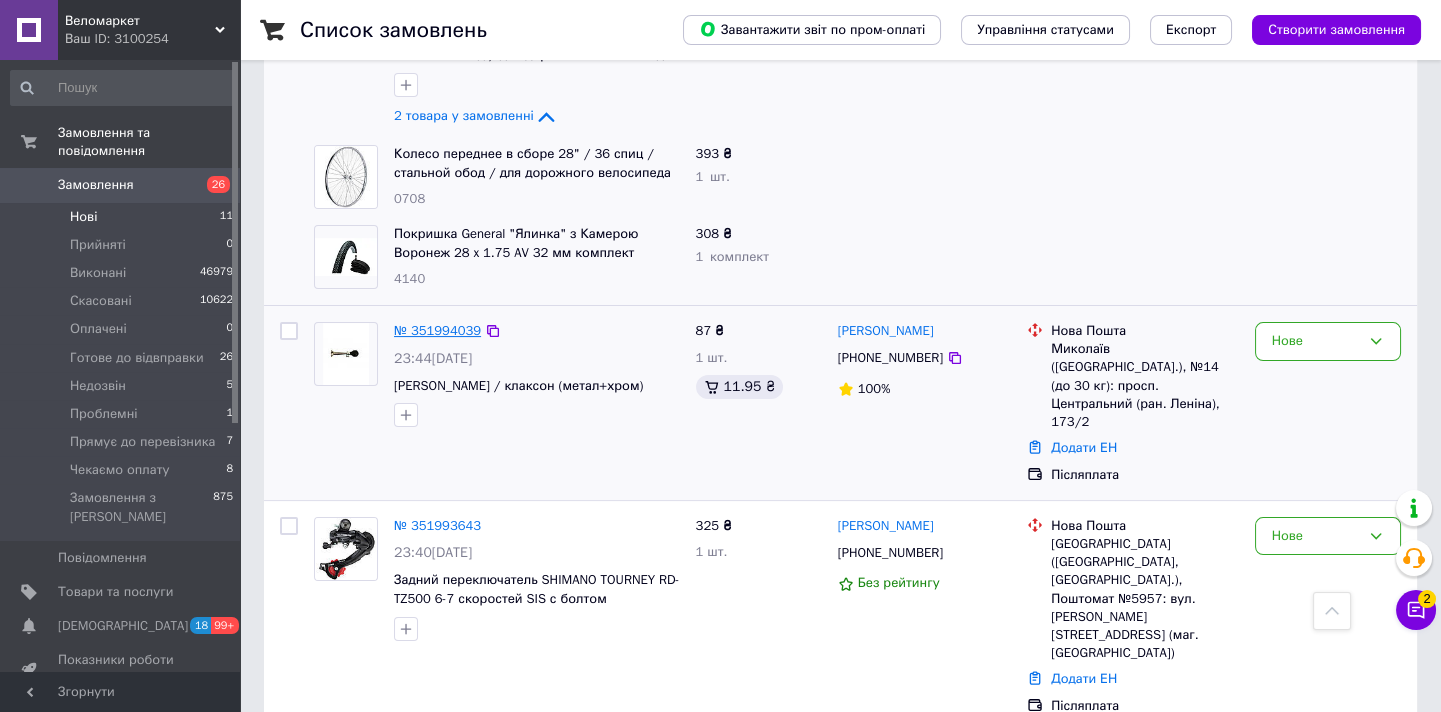 click on "№ 351994039" at bounding box center [437, 330] 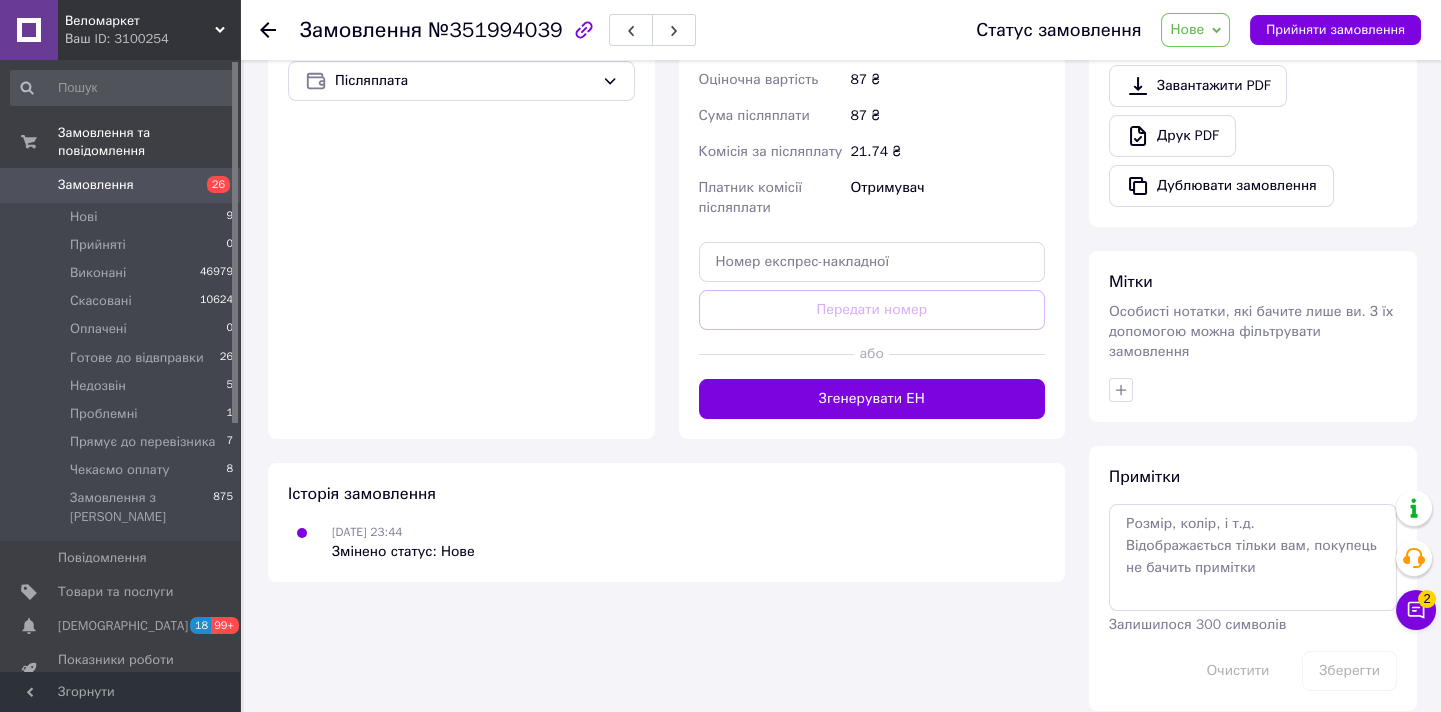scroll, scrollTop: 448, scrollLeft: 0, axis: vertical 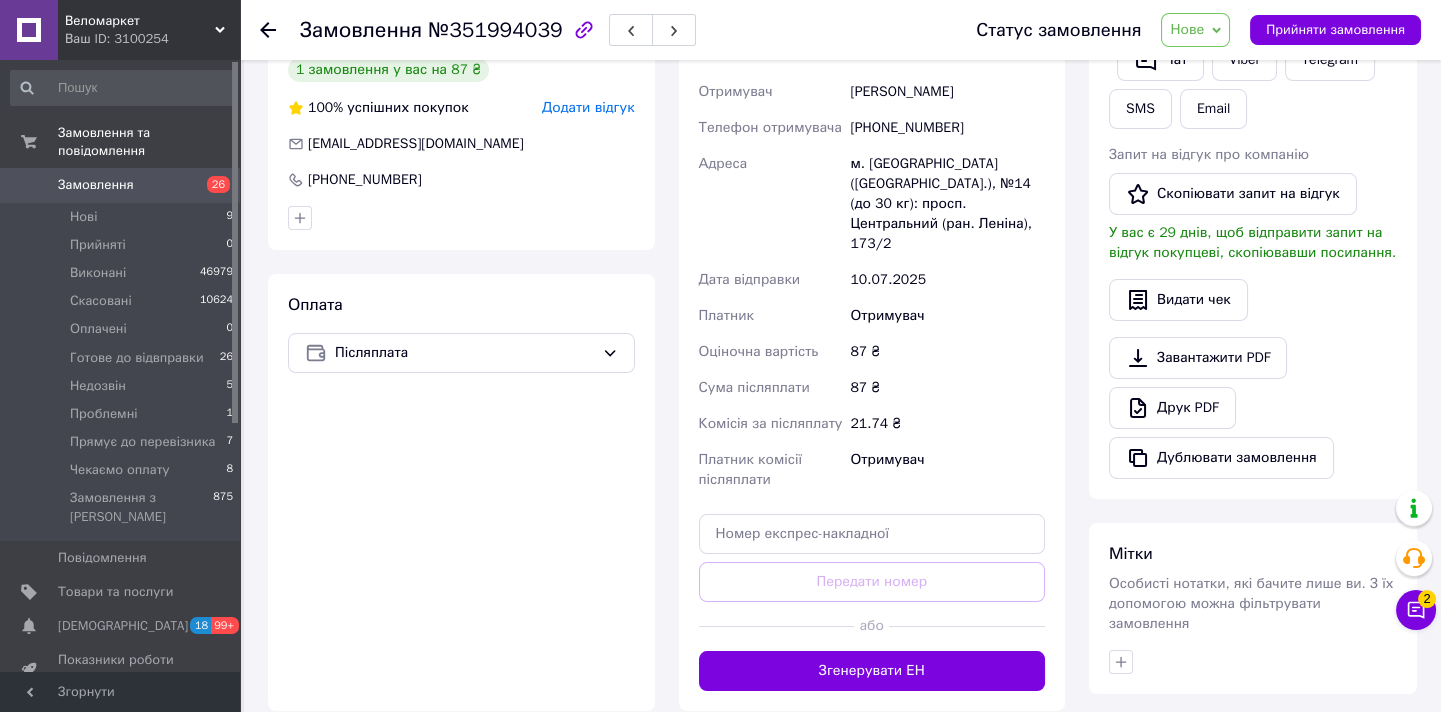 click on "Оплата Післяплата" at bounding box center (461, 492) 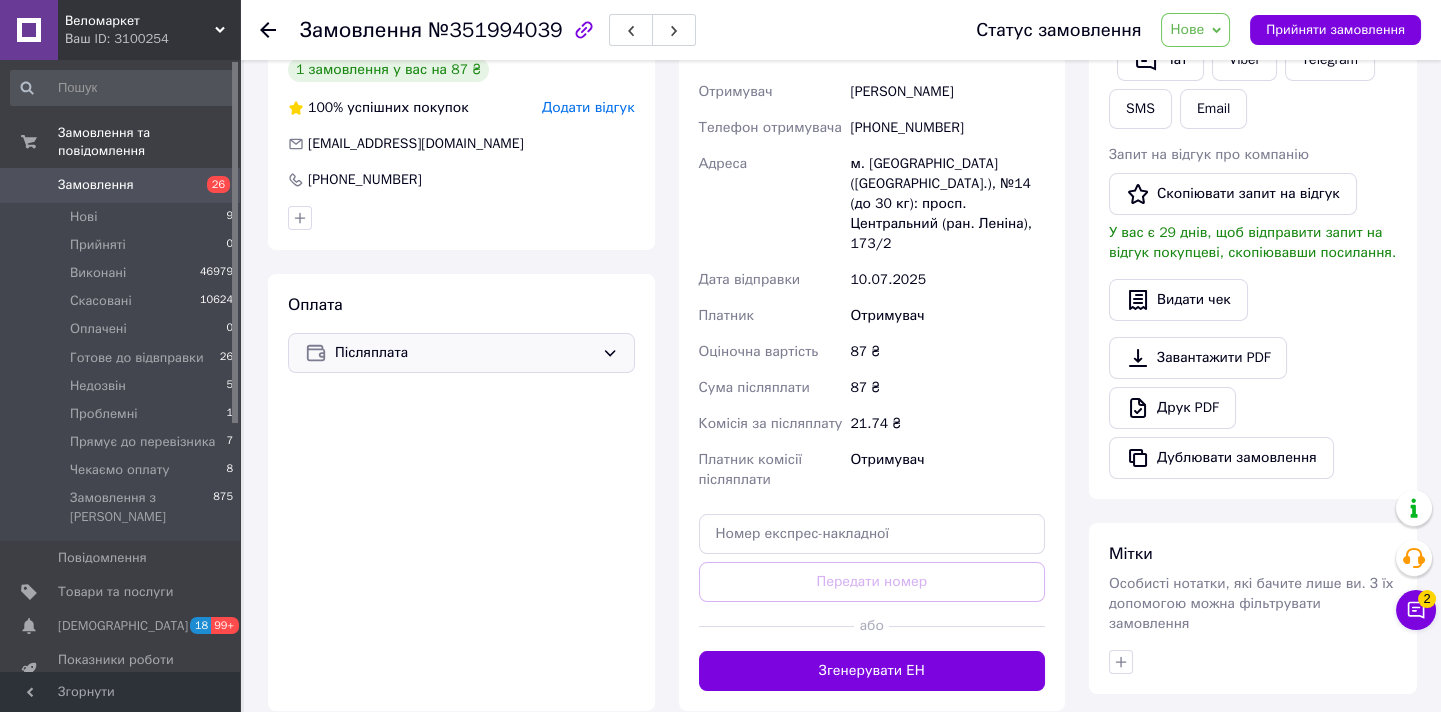 click on "Післяплата" at bounding box center (464, 353) 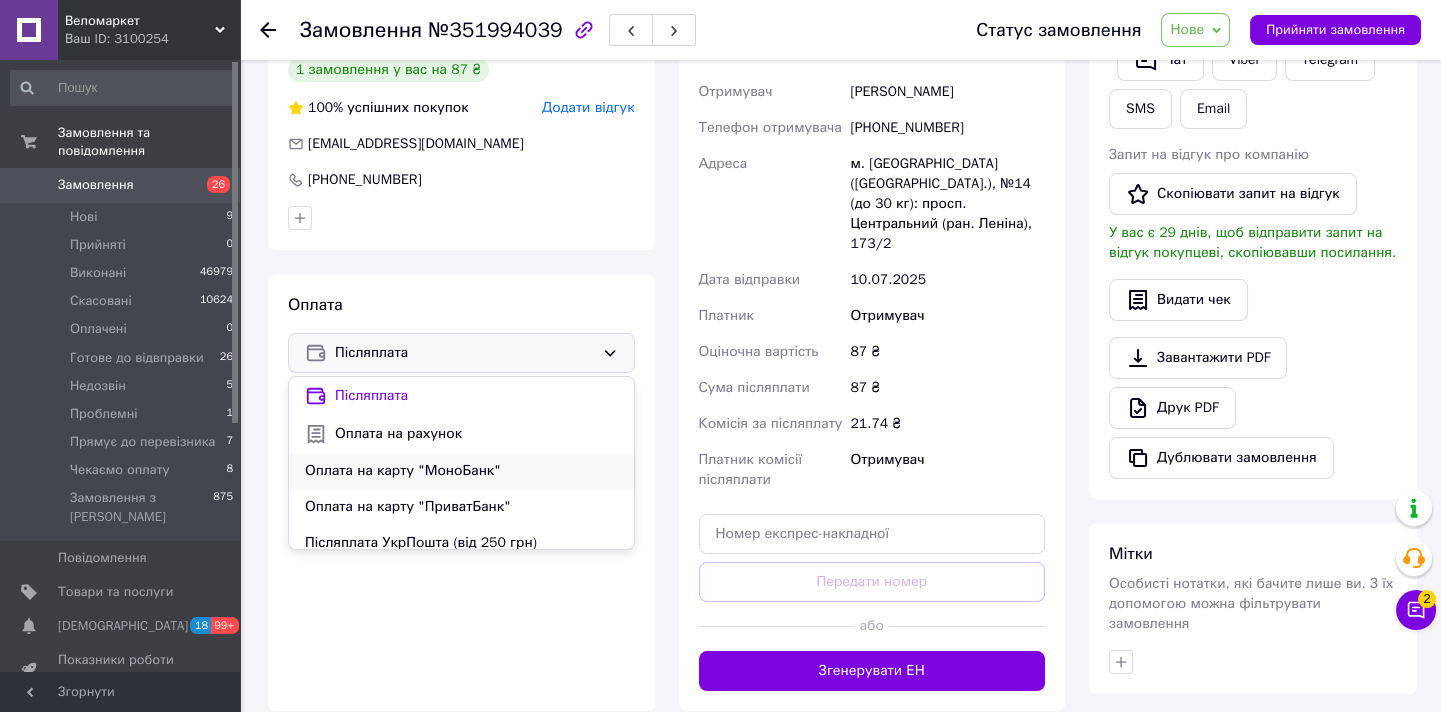 click on "Оплата на карту "МоноБанк"" at bounding box center [461, 471] 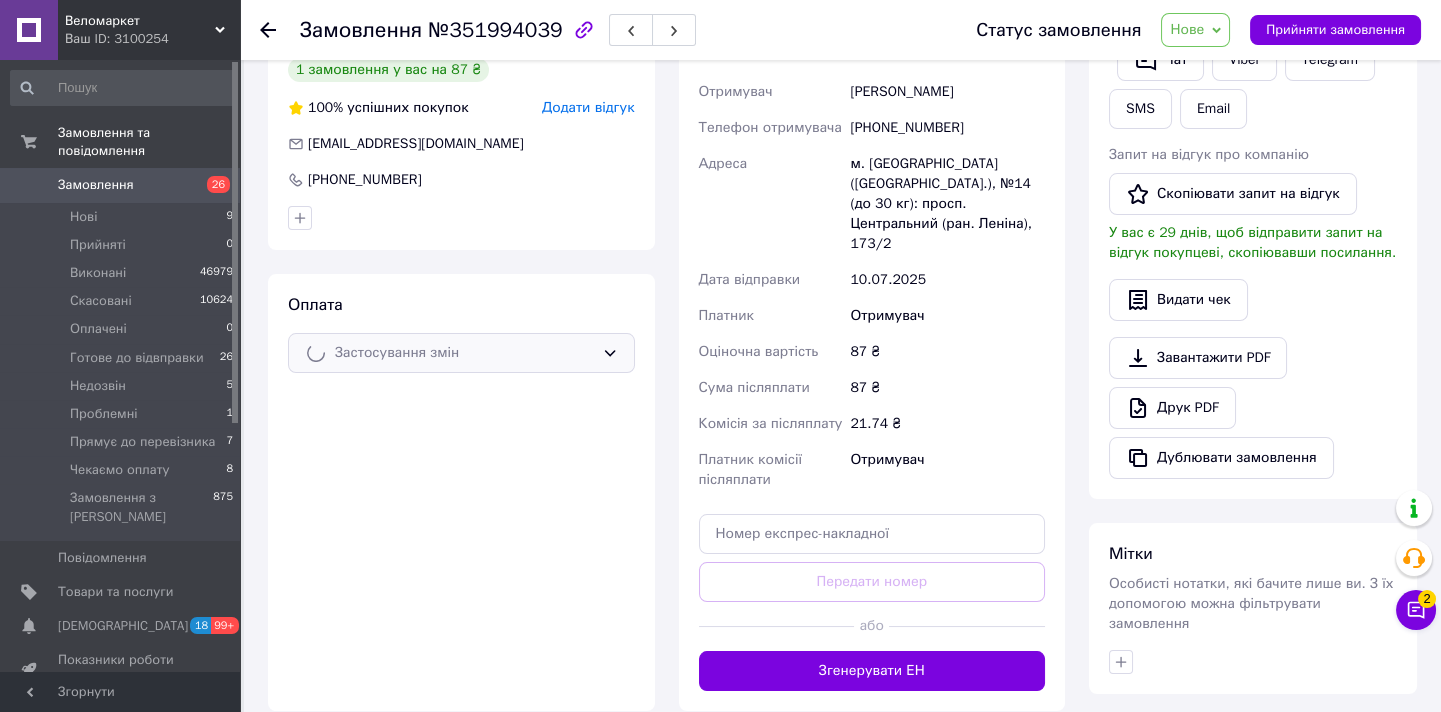 click on "Нове" at bounding box center [1195, 30] 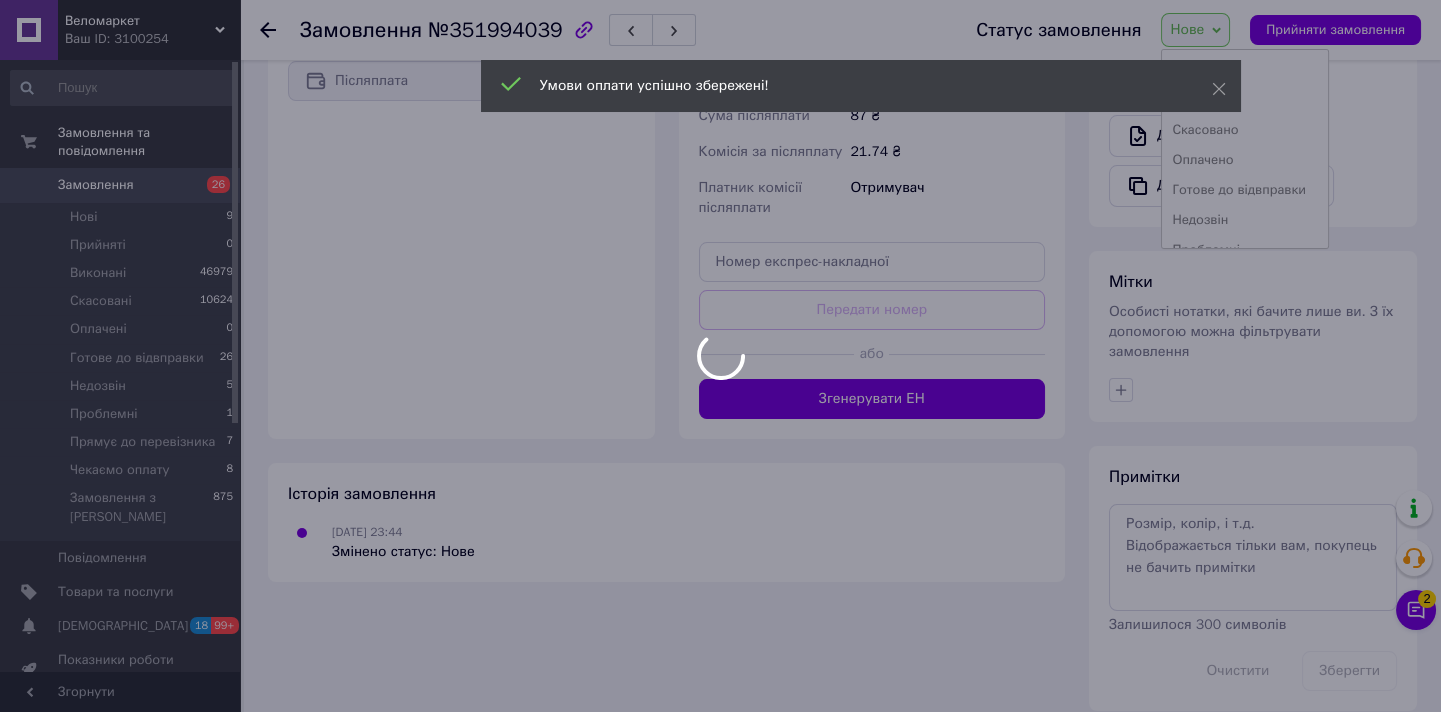 scroll, scrollTop: 685, scrollLeft: 0, axis: vertical 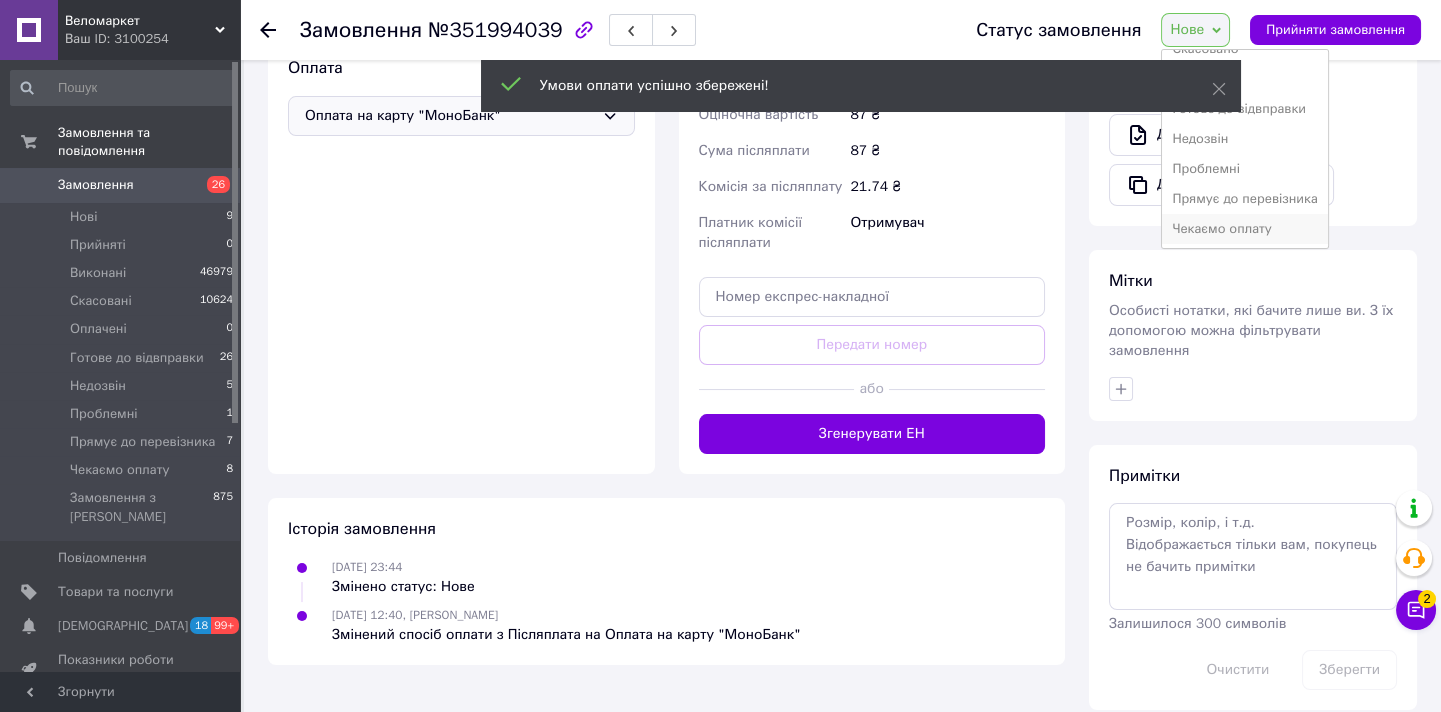 click on "Чекаємо оплату" at bounding box center (1244, 229) 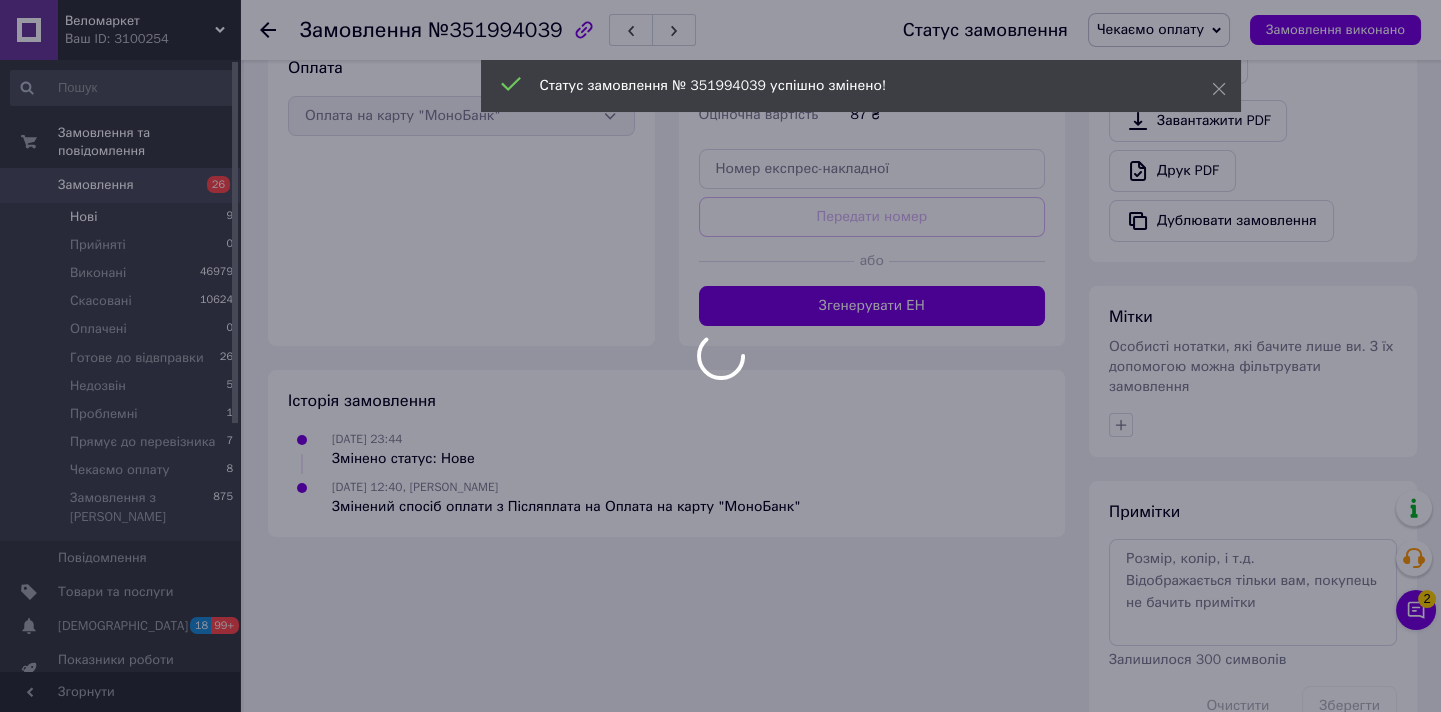 click at bounding box center [720, 356] 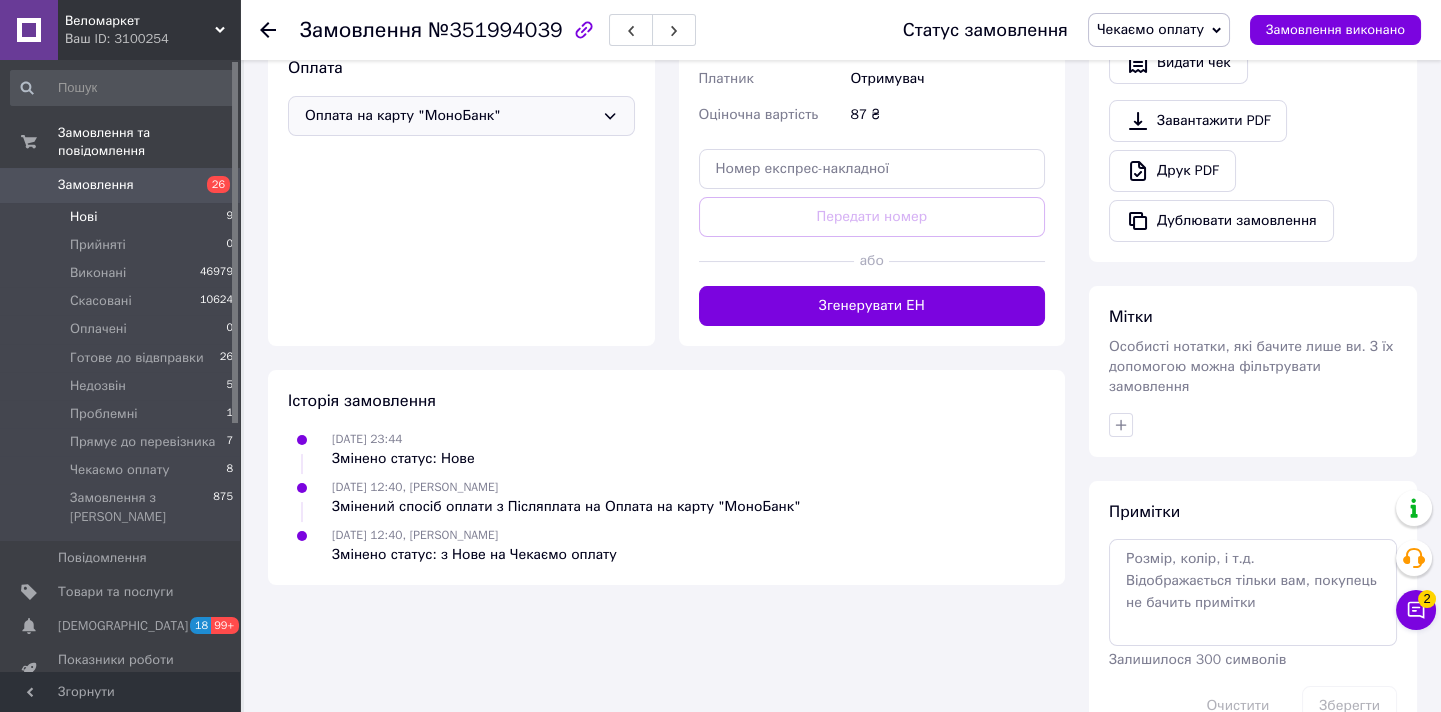 click on "Нові 9" at bounding box center (122, 217) 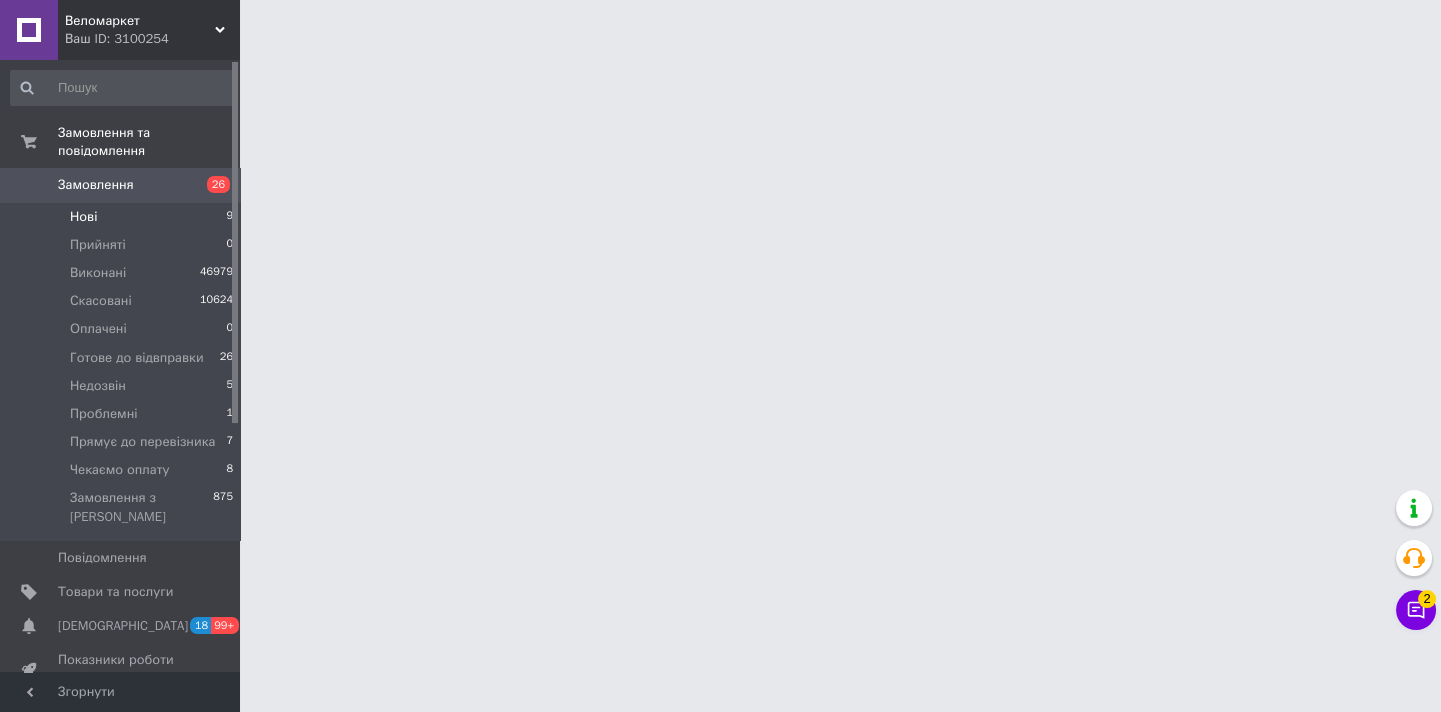 scroll, scrollTop: 0, scrollLeft: 0, axis: both 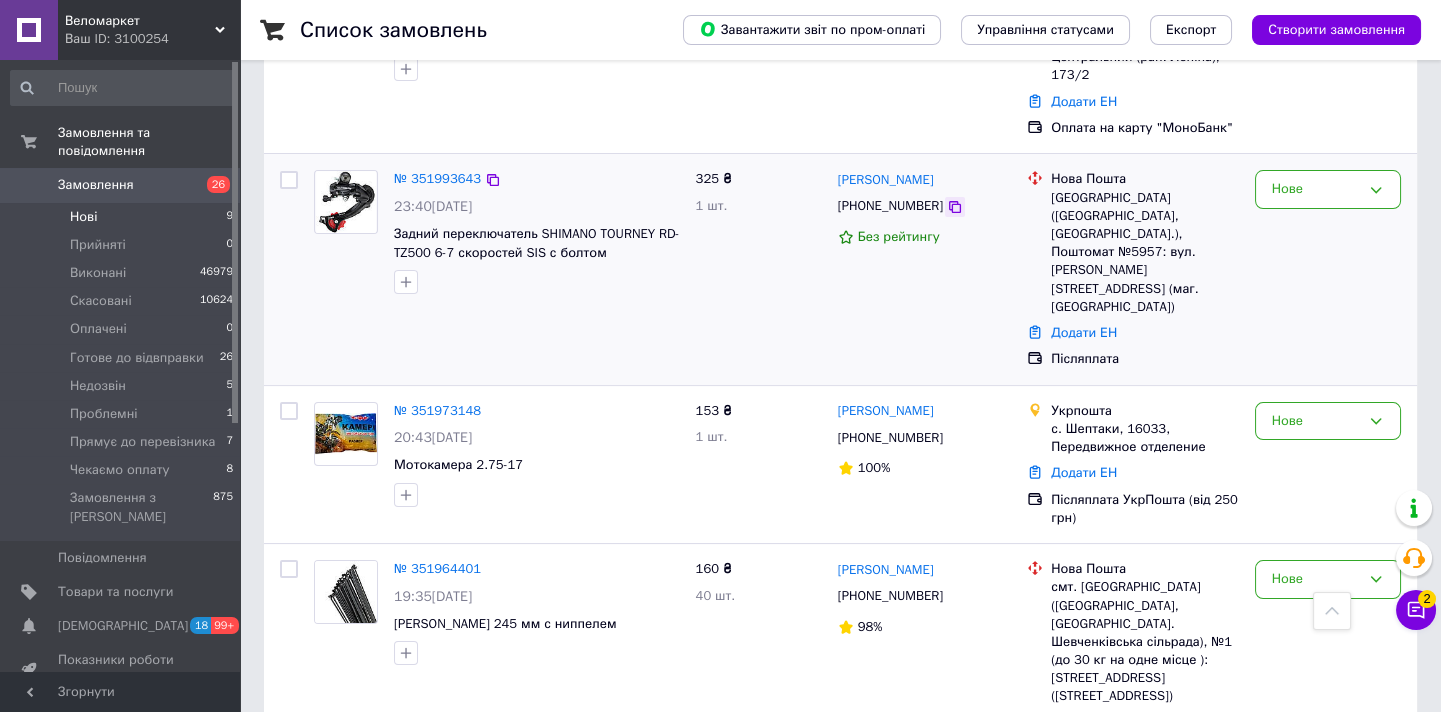 click 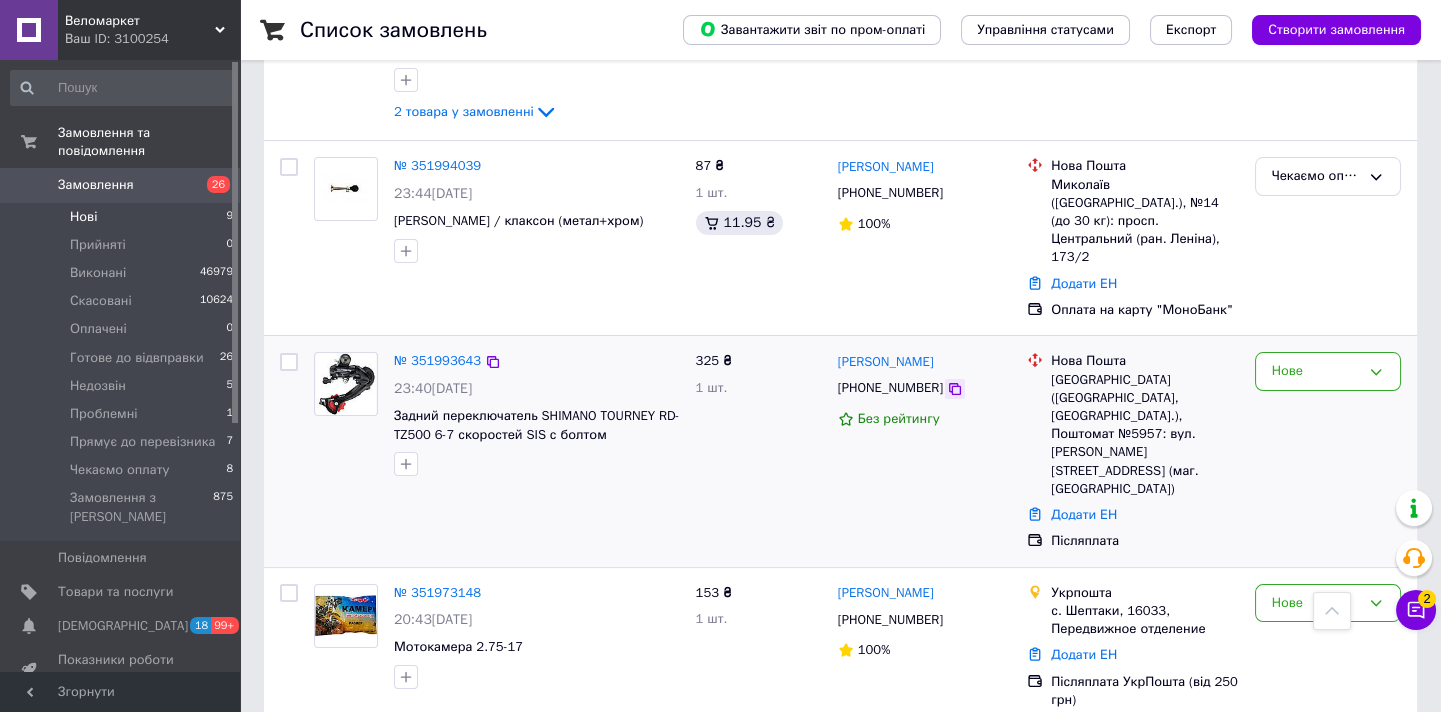 scroll, scrollTop: 909, scrollLeft: 0, axis: vertical 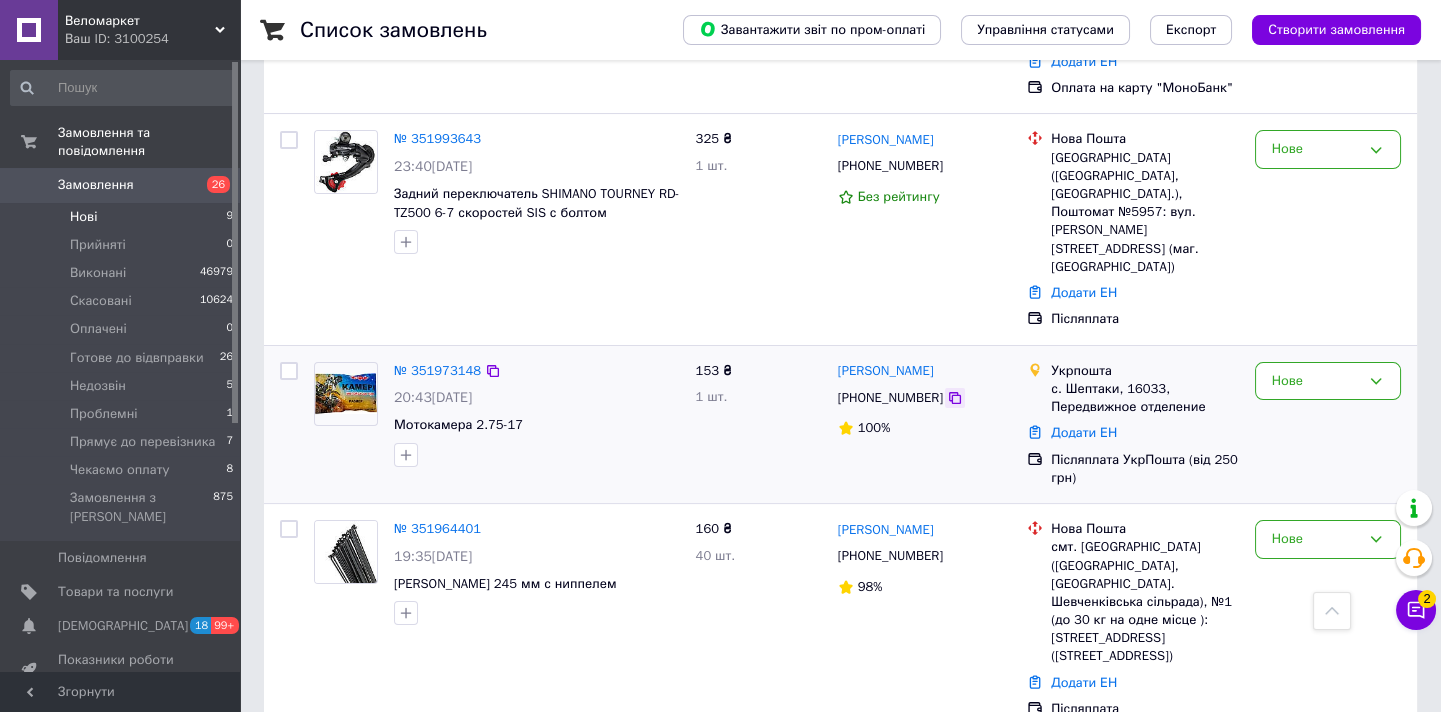 click 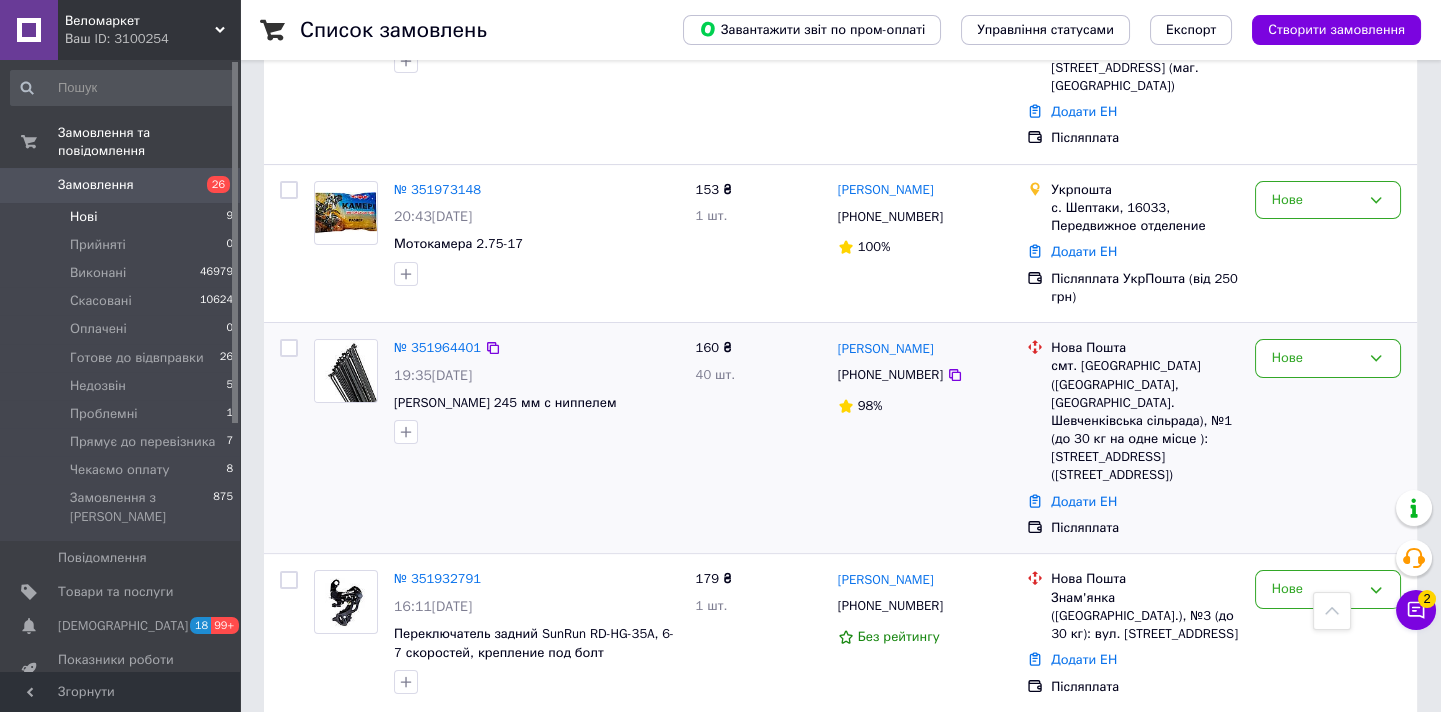 scroll, scrollTop: 1292, scrollLeft: 0, axis: vertical 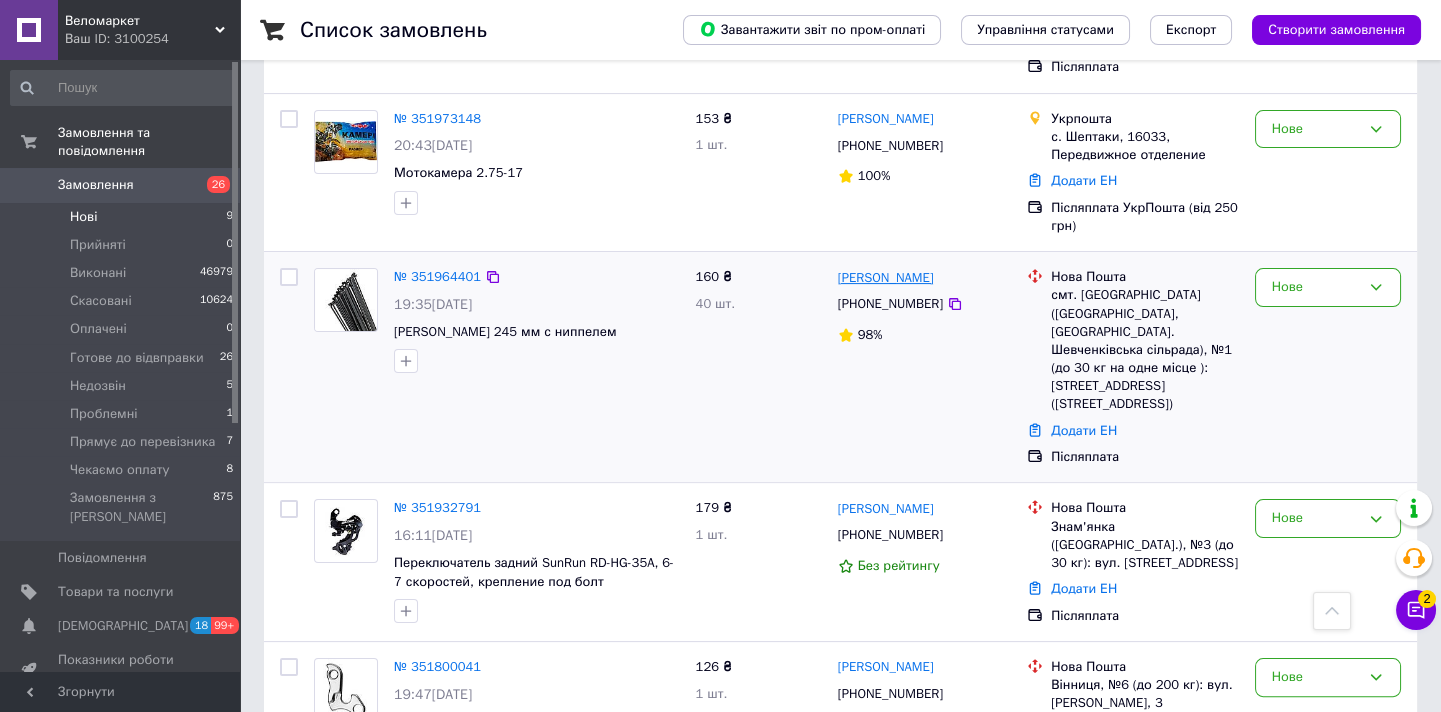 click on "Микола Стефанишин" at bounding box center (886, 278) 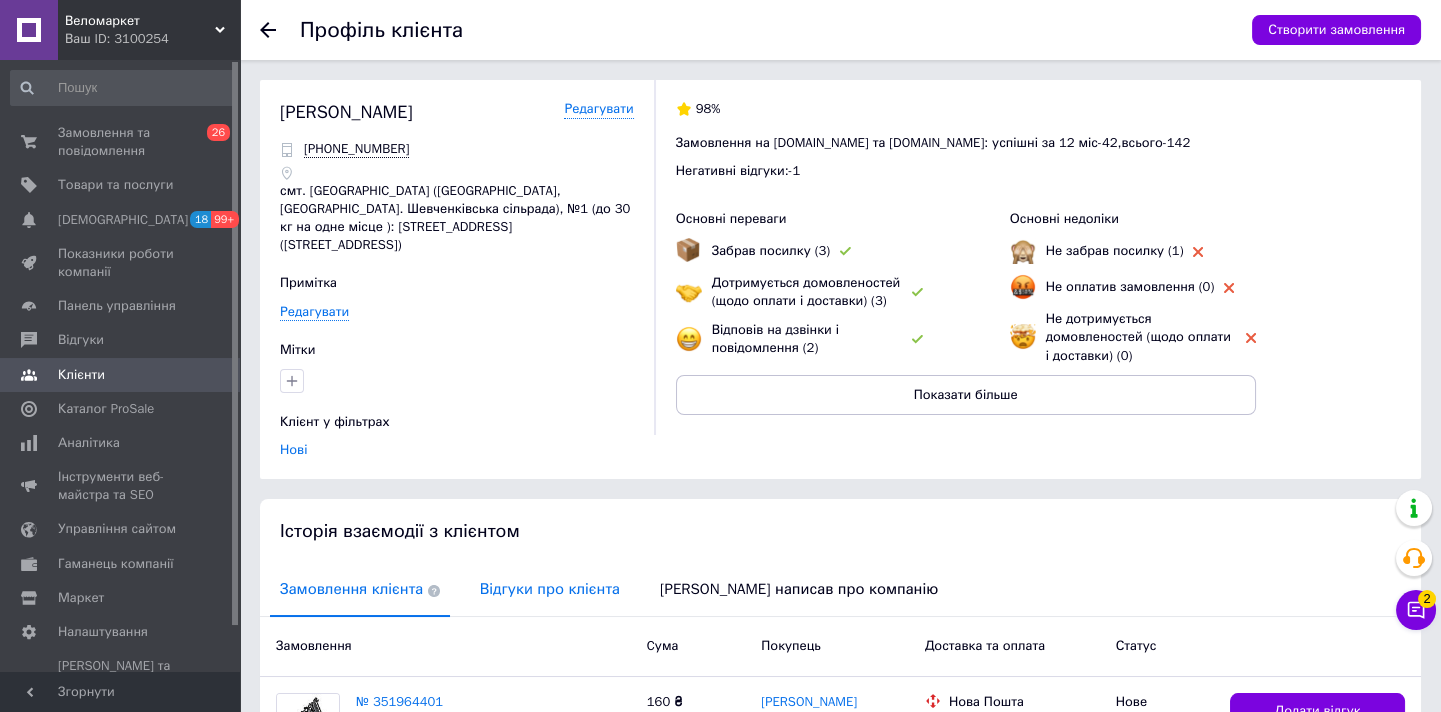 click on "Відгуки про клієнта" at bounding box center [550, 589] 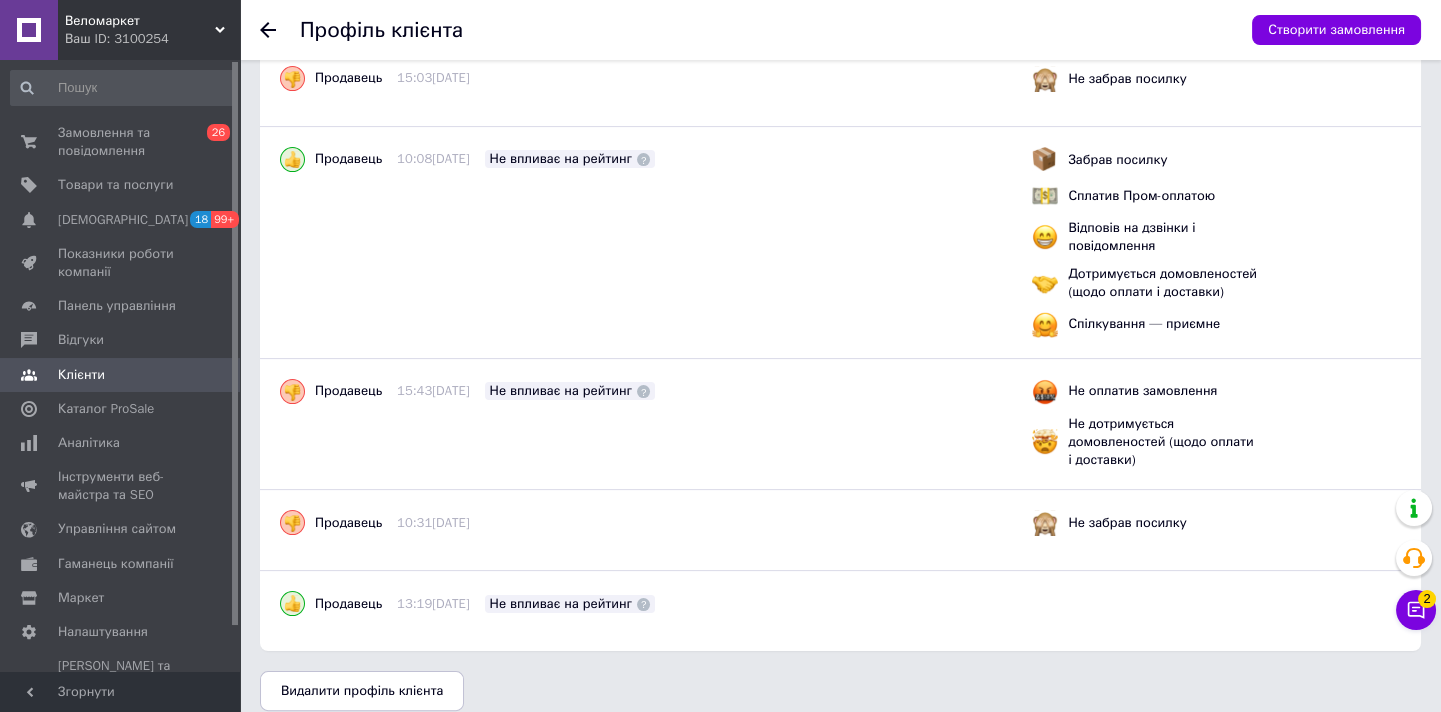 scroll, scrollTop: 843, scrollLeft: 0, axis: vertical 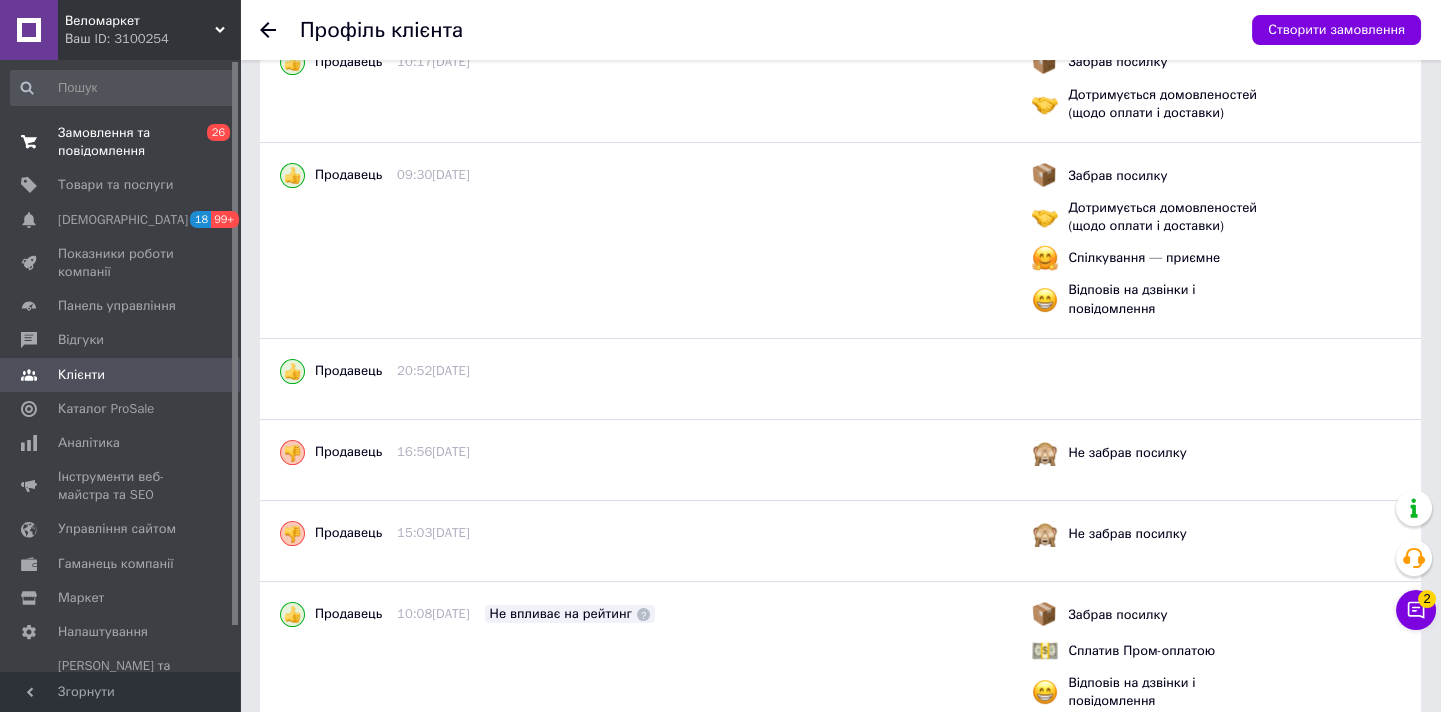 click on "Замовлення та повідомлення 0 26" at bounding box center (122, 142) 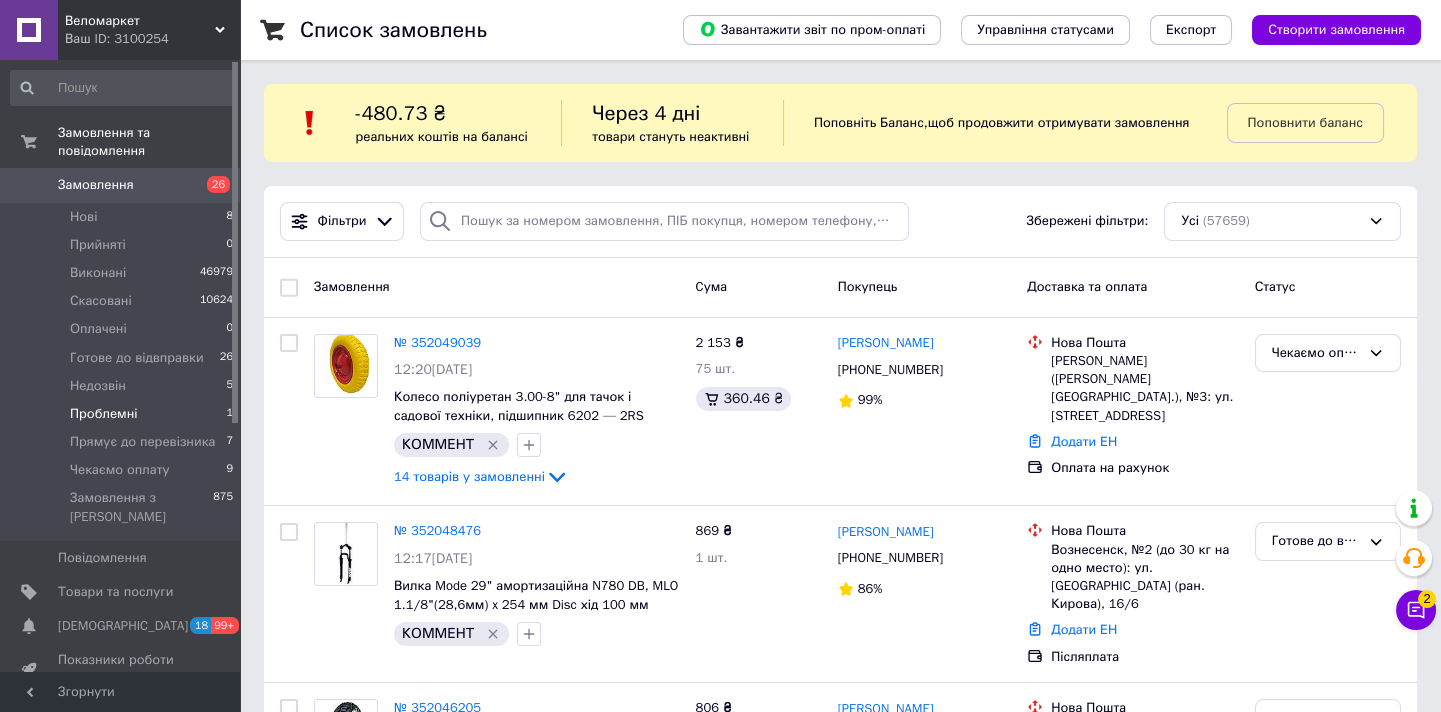click on "Проблемні 1" at bounding box center [122, 414] 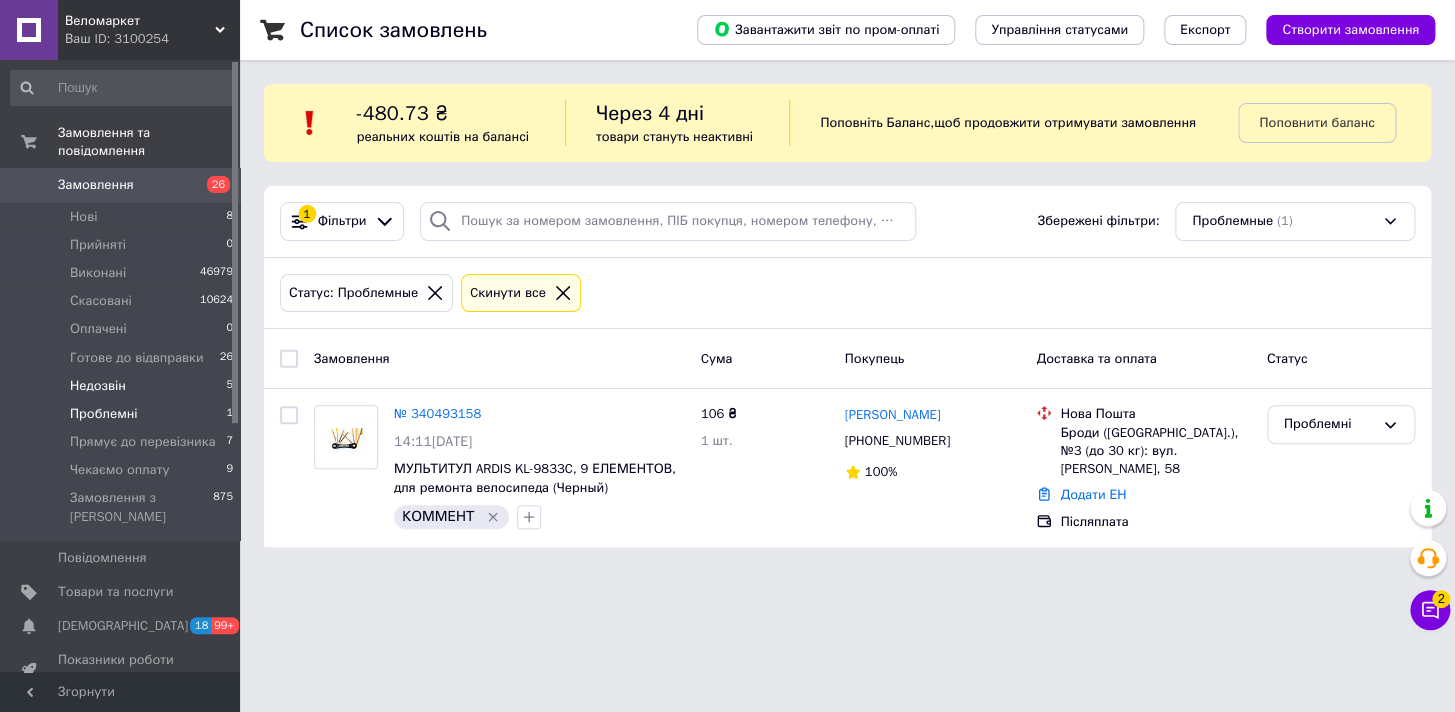 click on "Недозвін 5" at bounding box center (122, 386) 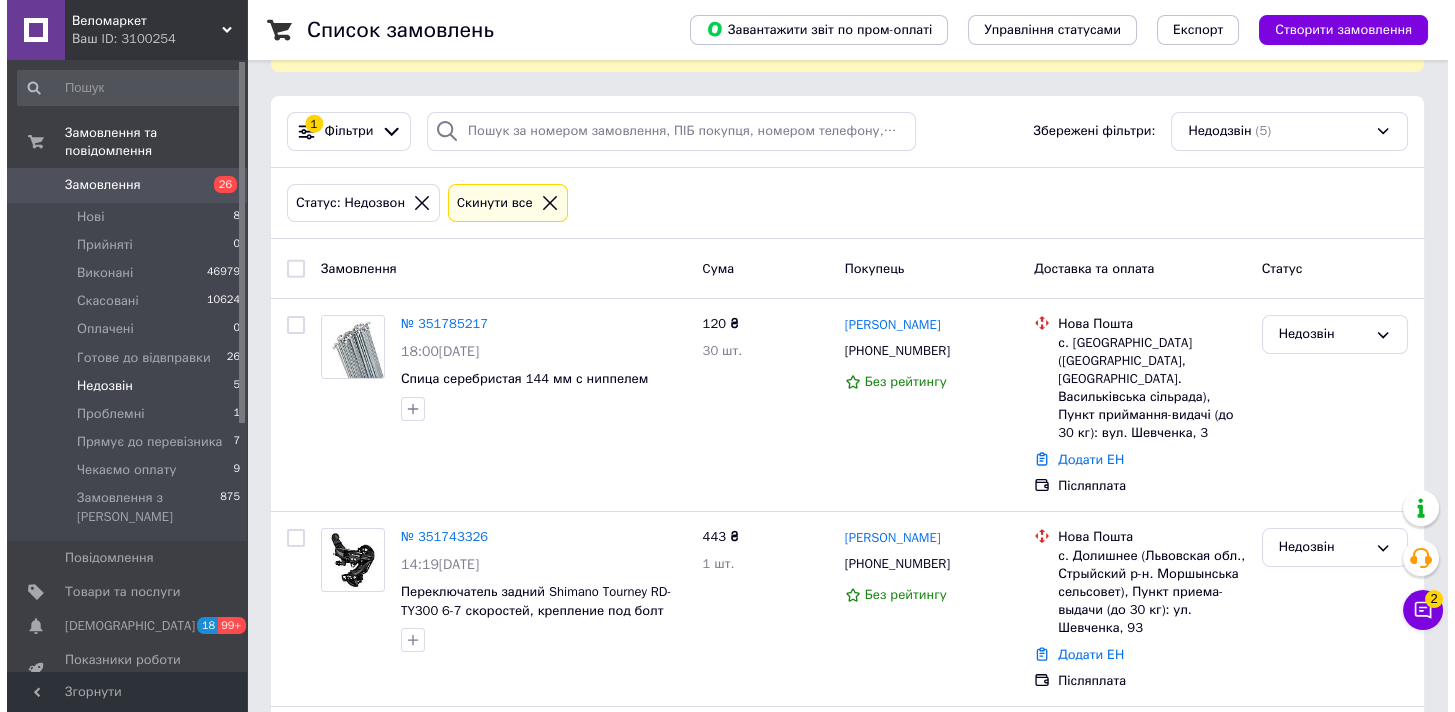 scroll, scrollTop: 630, scrollLeft: 0, axis: vertical 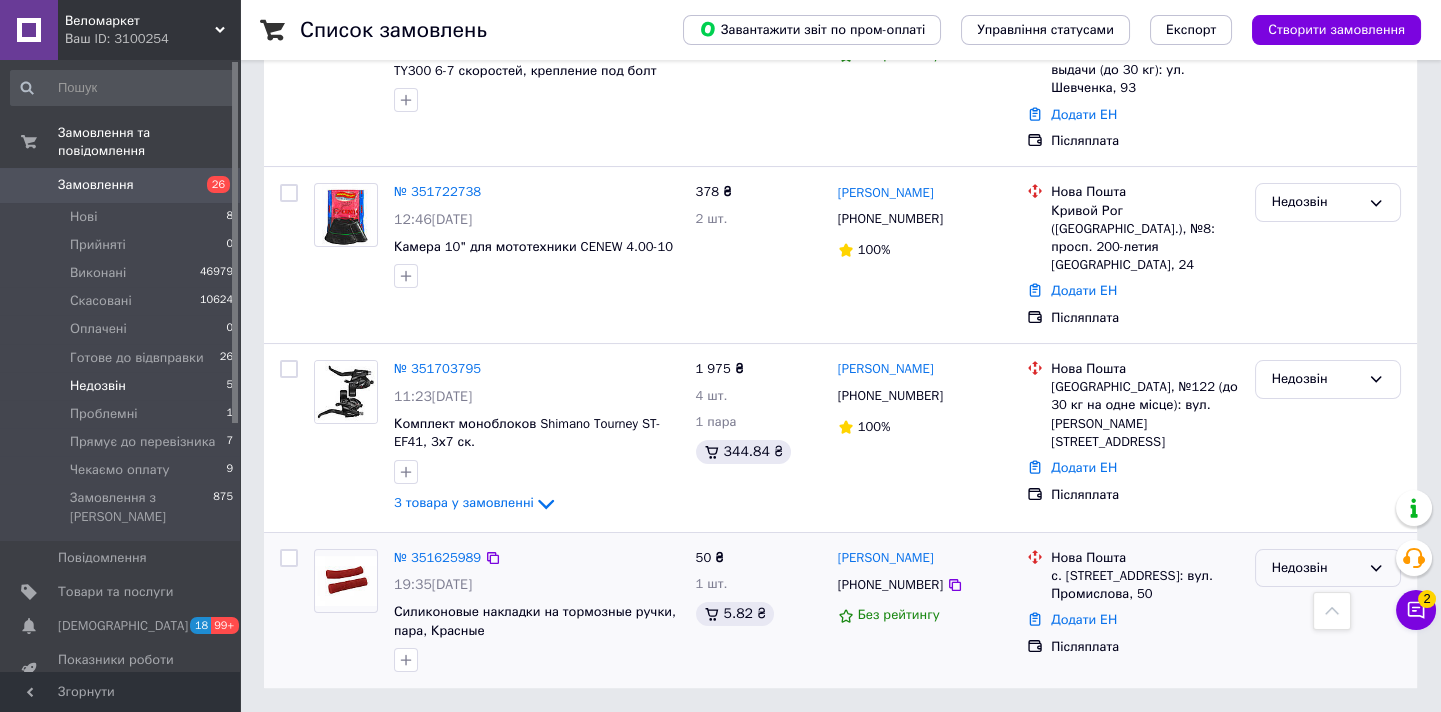 click on "Недозвін" at bounding box center (1328, 568) 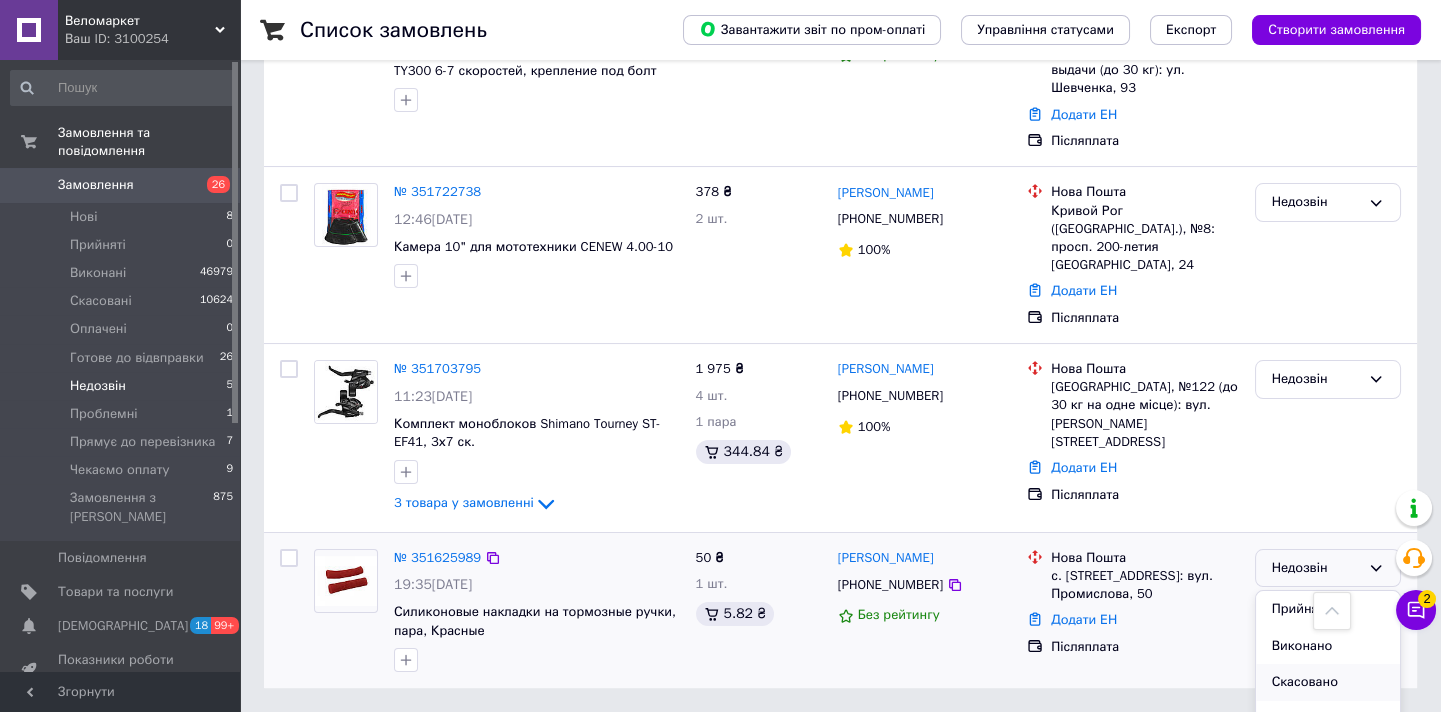 click on "Скасовано" at bounding box center [1328, 682] 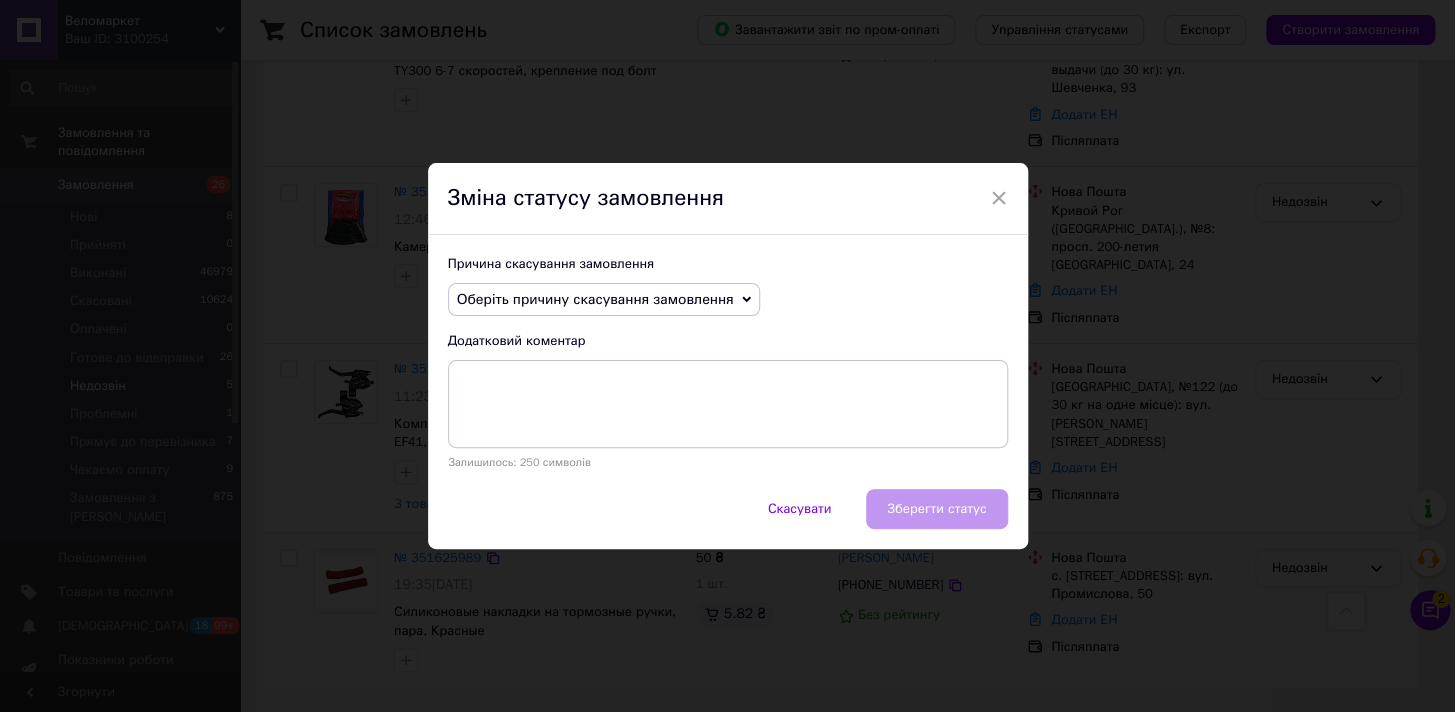 click on "Оберіть причину скасування замовлення" at bounding box center [595, 299] 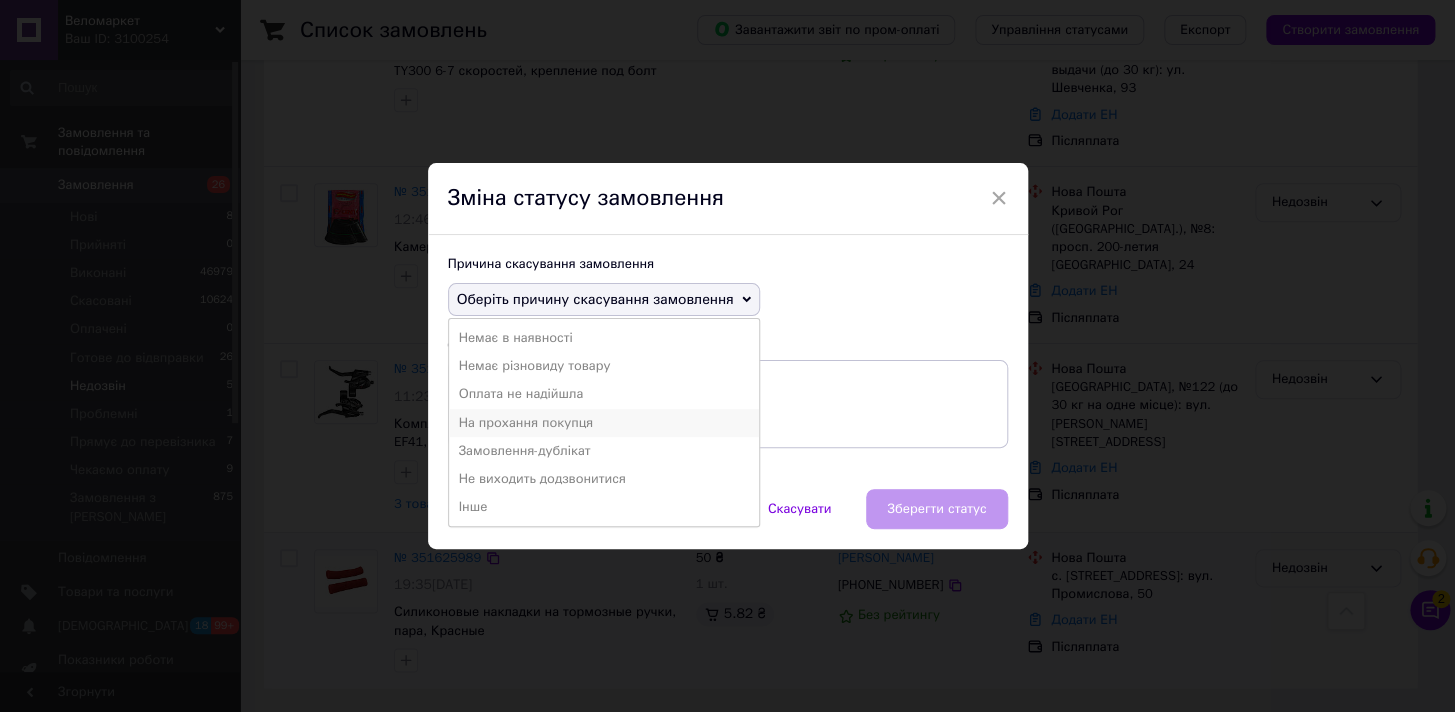 click on "На прохання покупця" at bounding box center (604, 423) 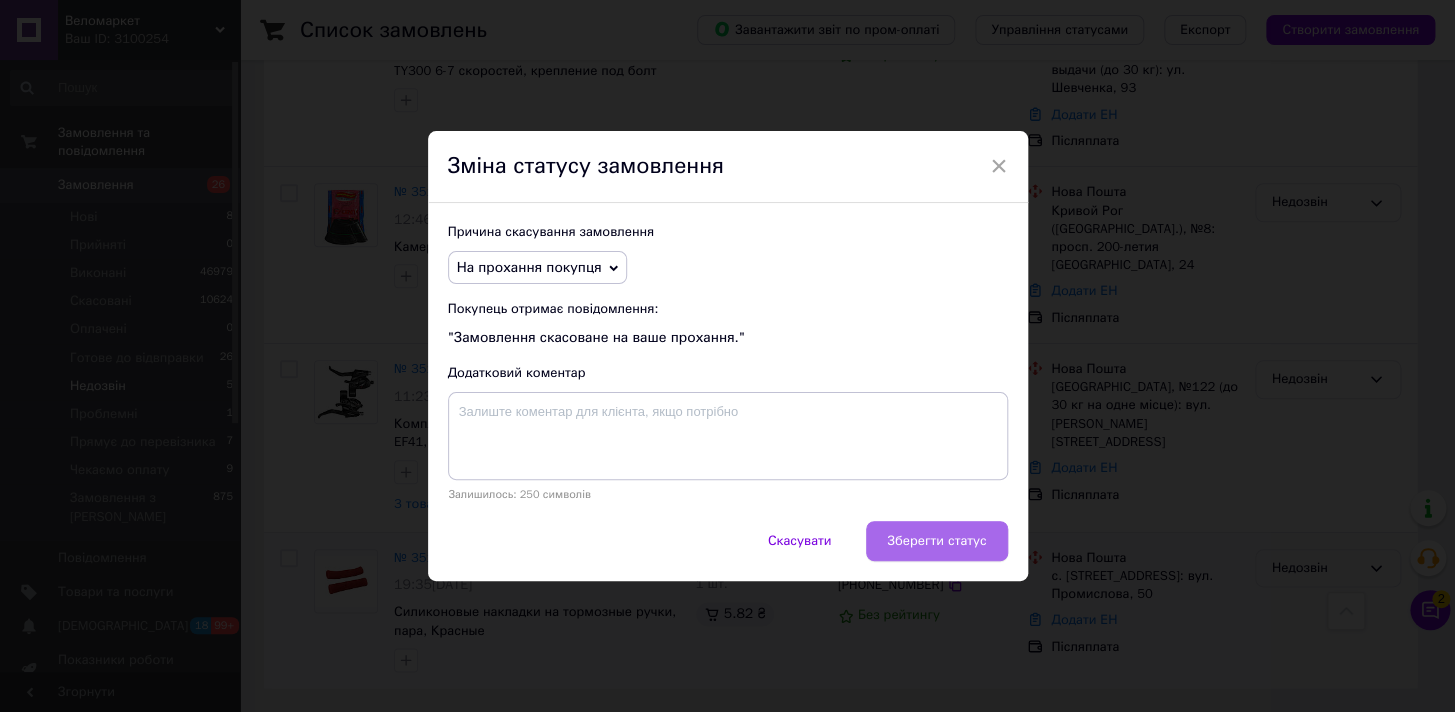 click on "Зберегти статус" at bounding box center [936, 541] 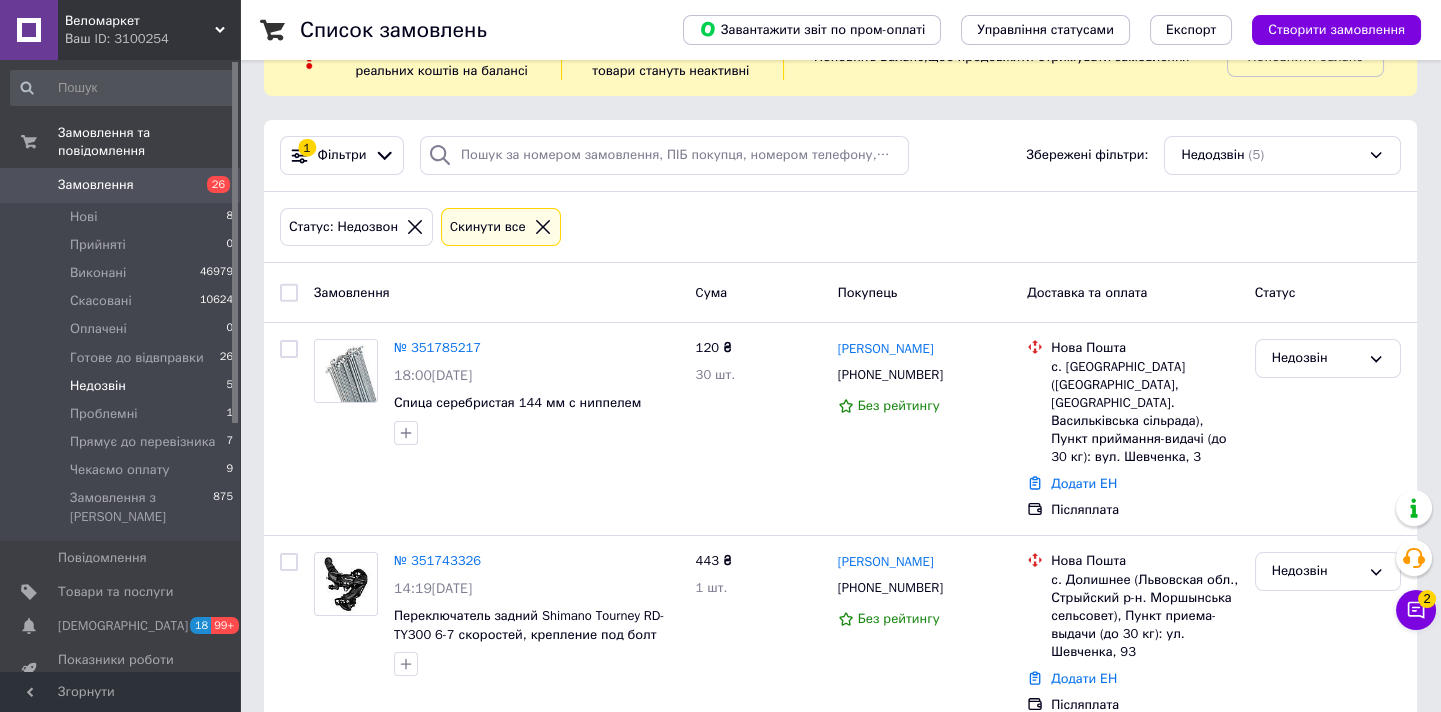 scroll, scrollTop: 0, scrollLeft: 0, axis: both 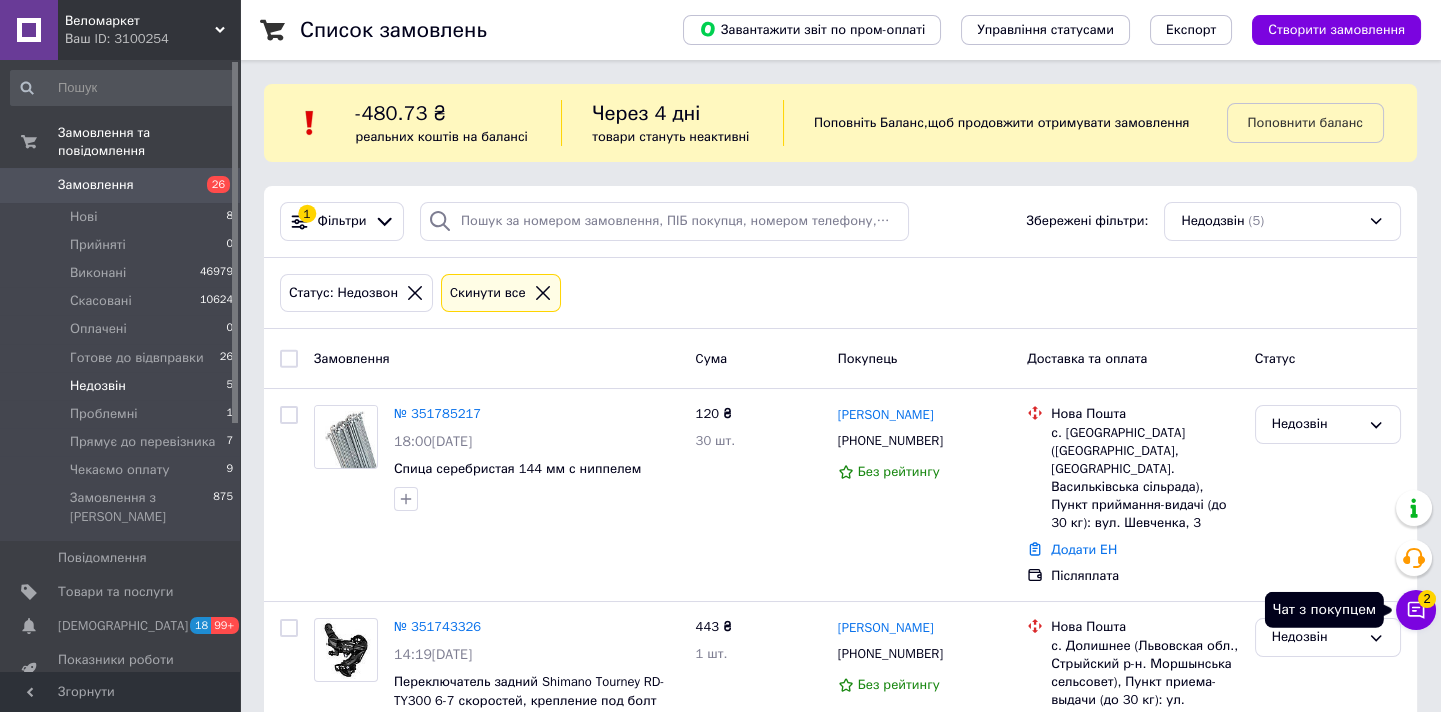click 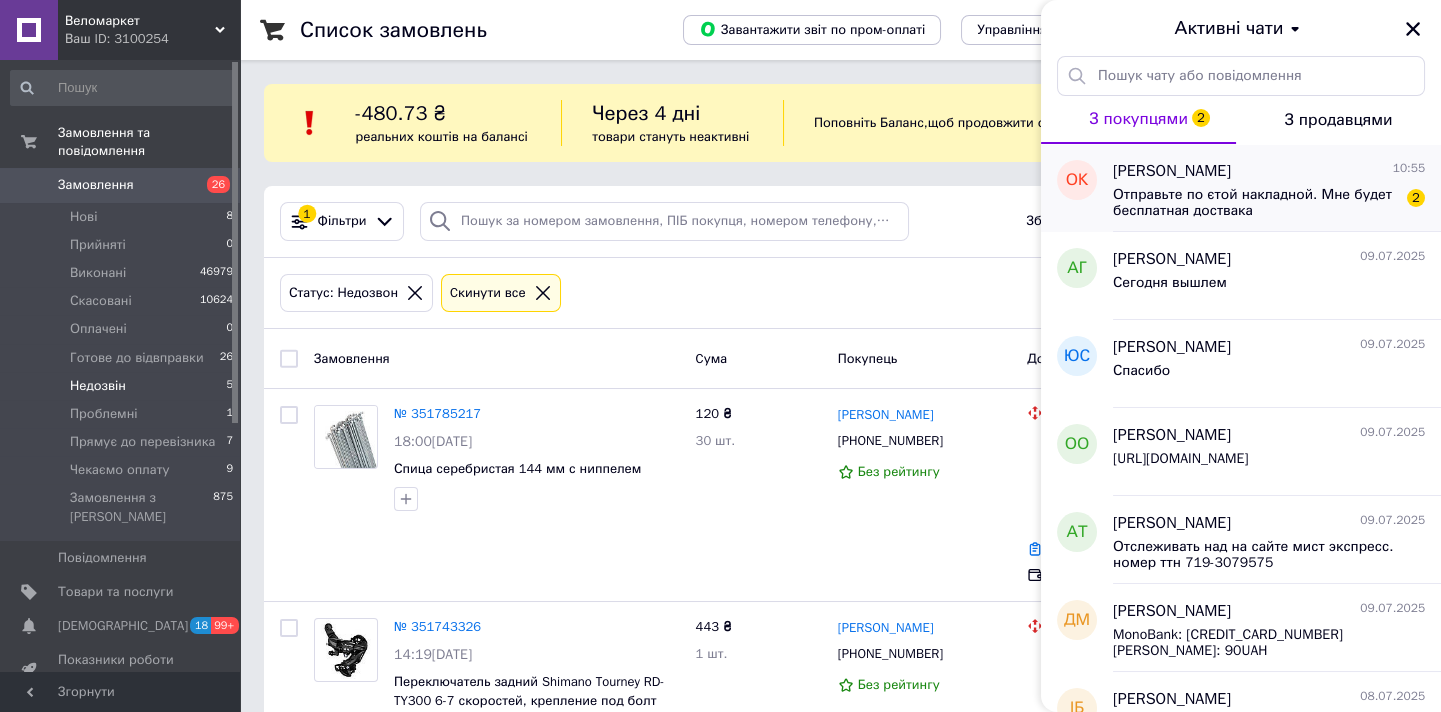 click on "Олег Кужелєв 10:55 Отправьте по єтой накладной. Мне будет бесплатная доствака 2" at bounding box center [1277, 188] 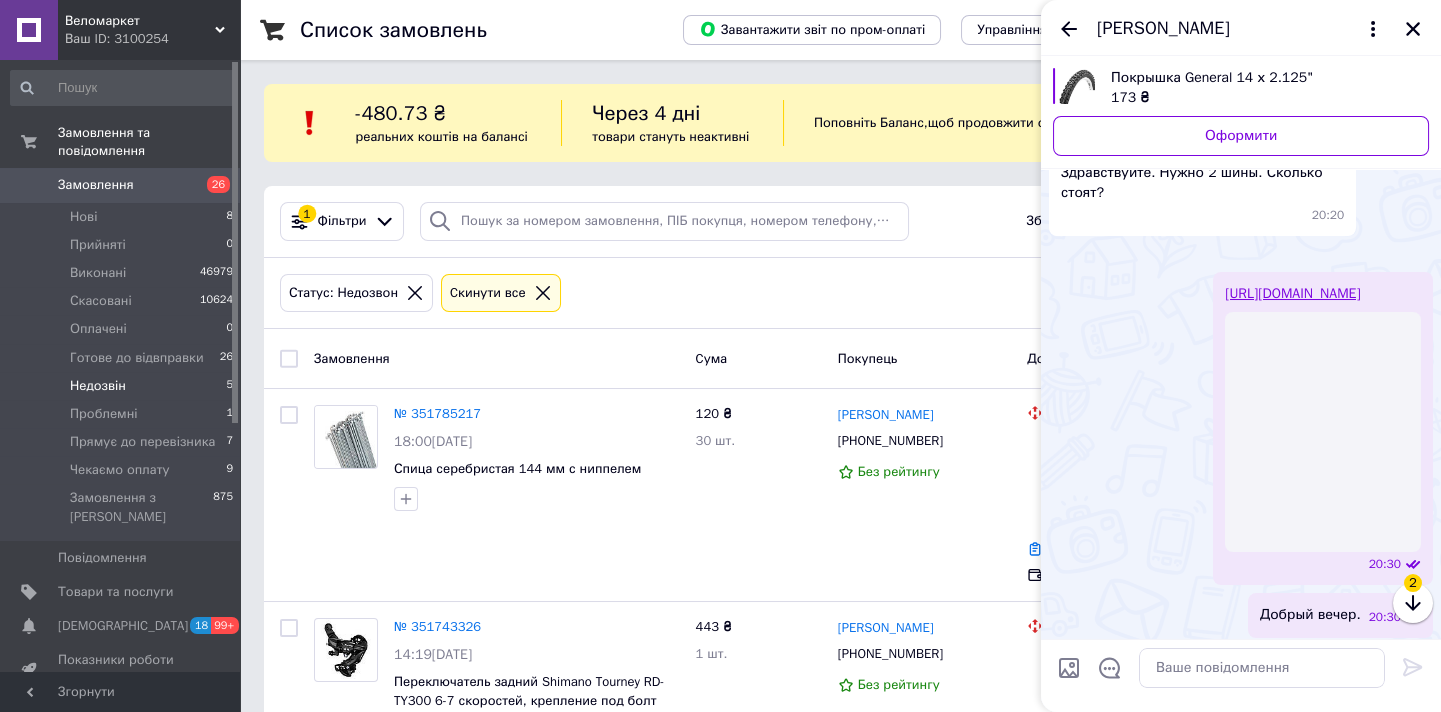 scroll, scrollTop: 154, scrollLeft: 0, axis: vertical 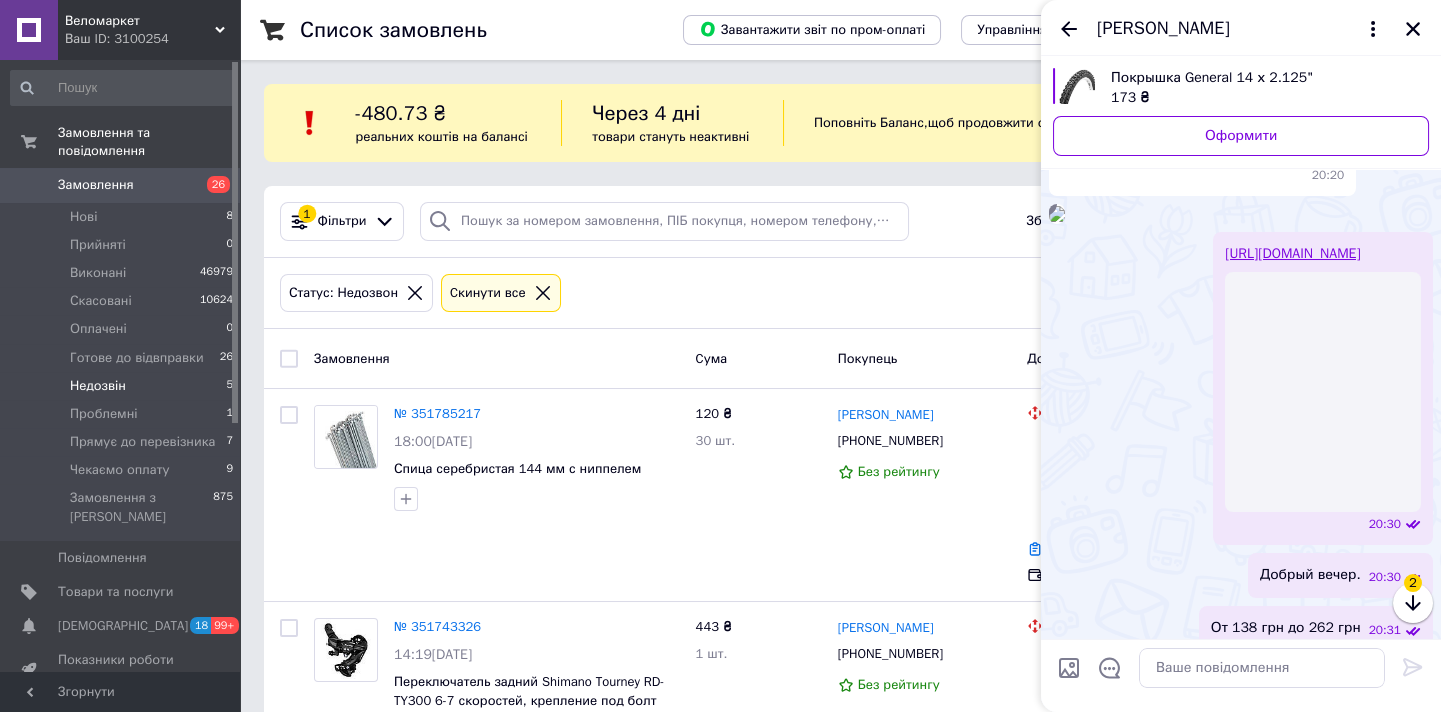 click at bounding box center (1057, 214) 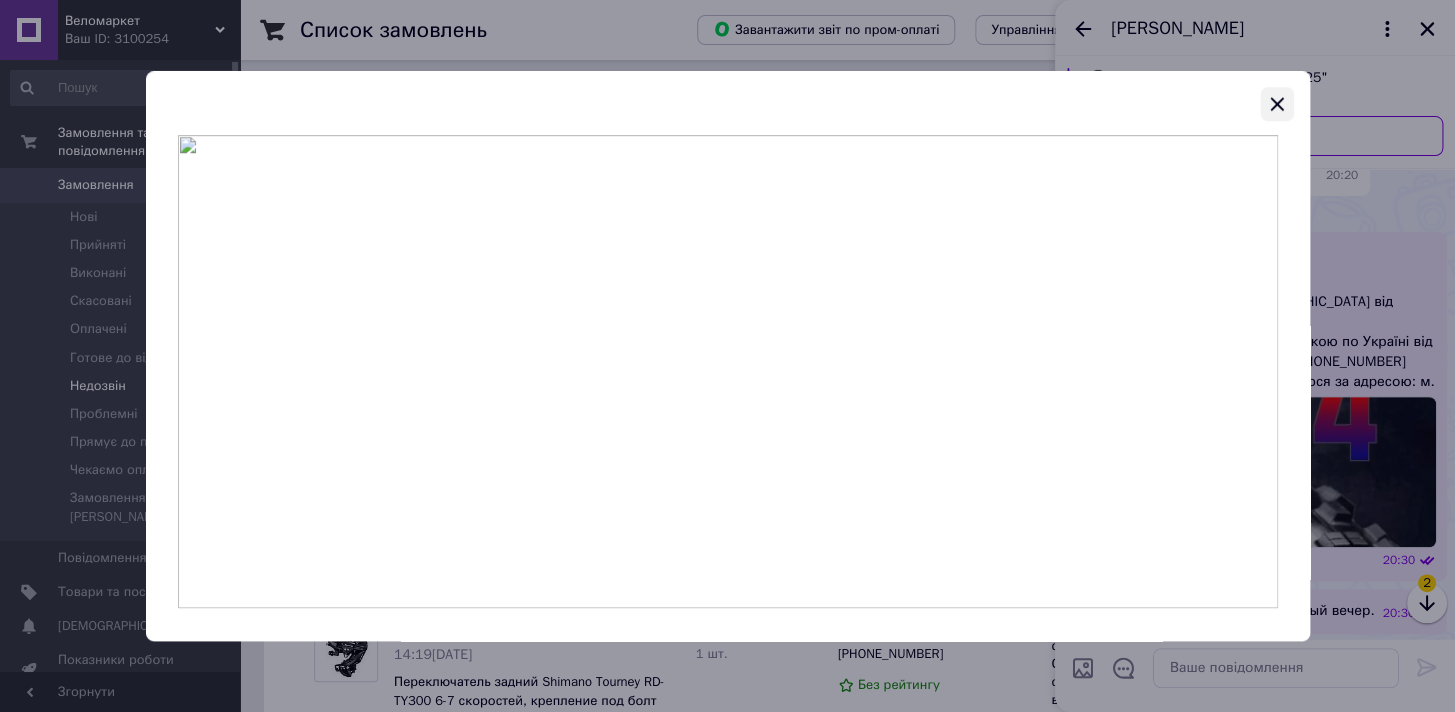 click 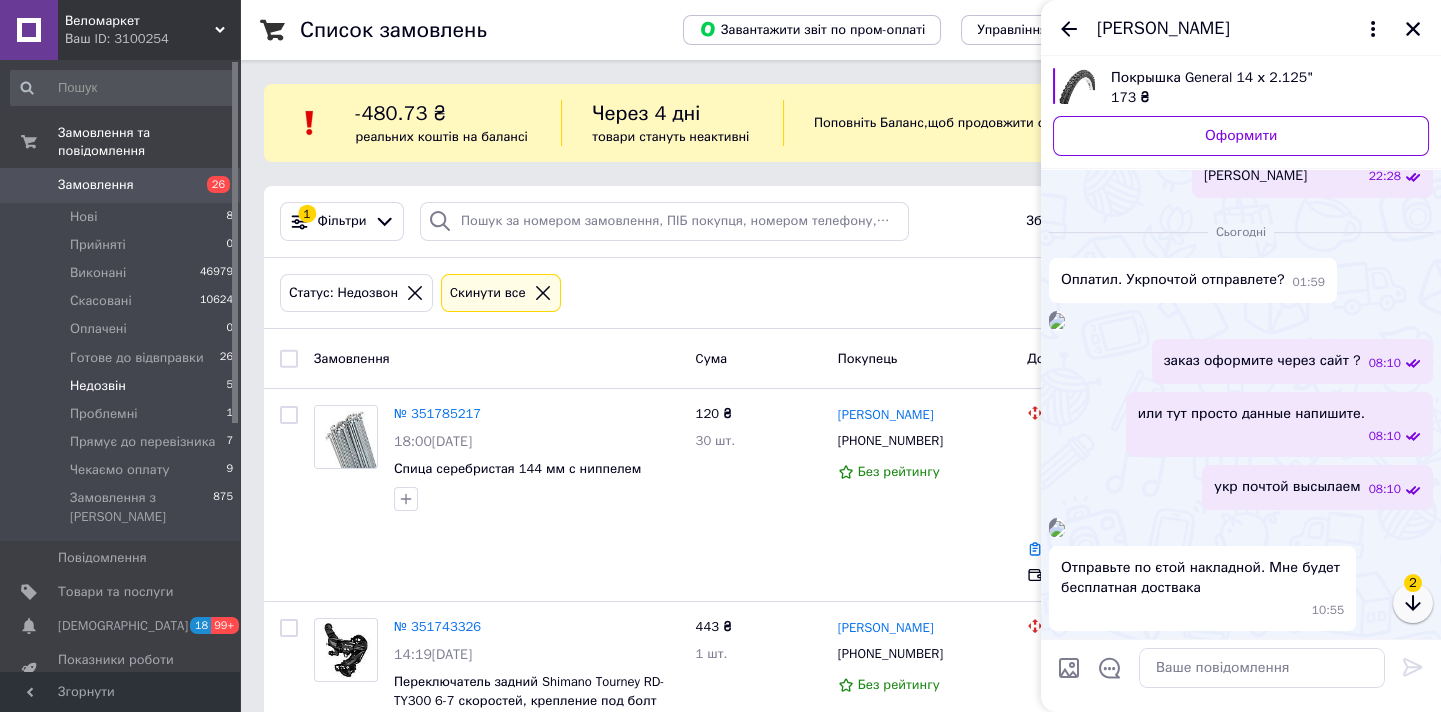click 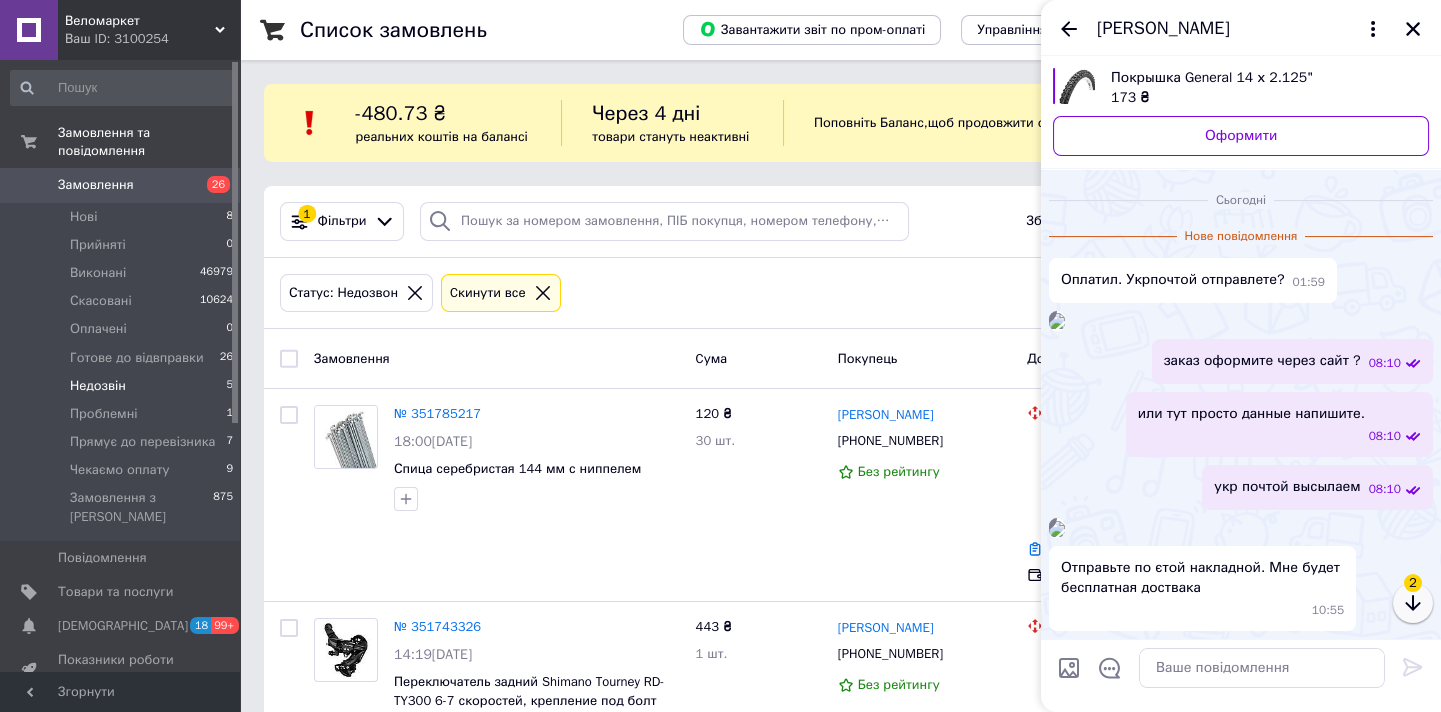 click 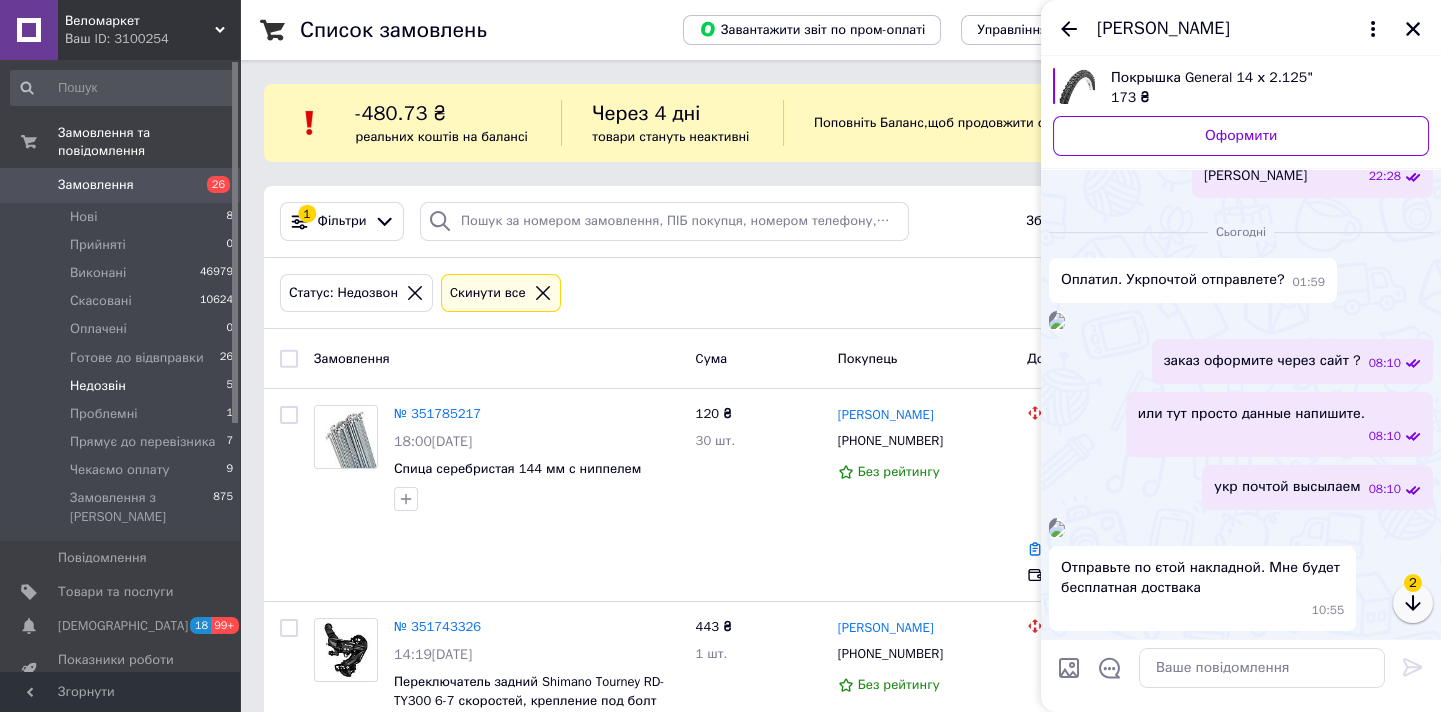 click 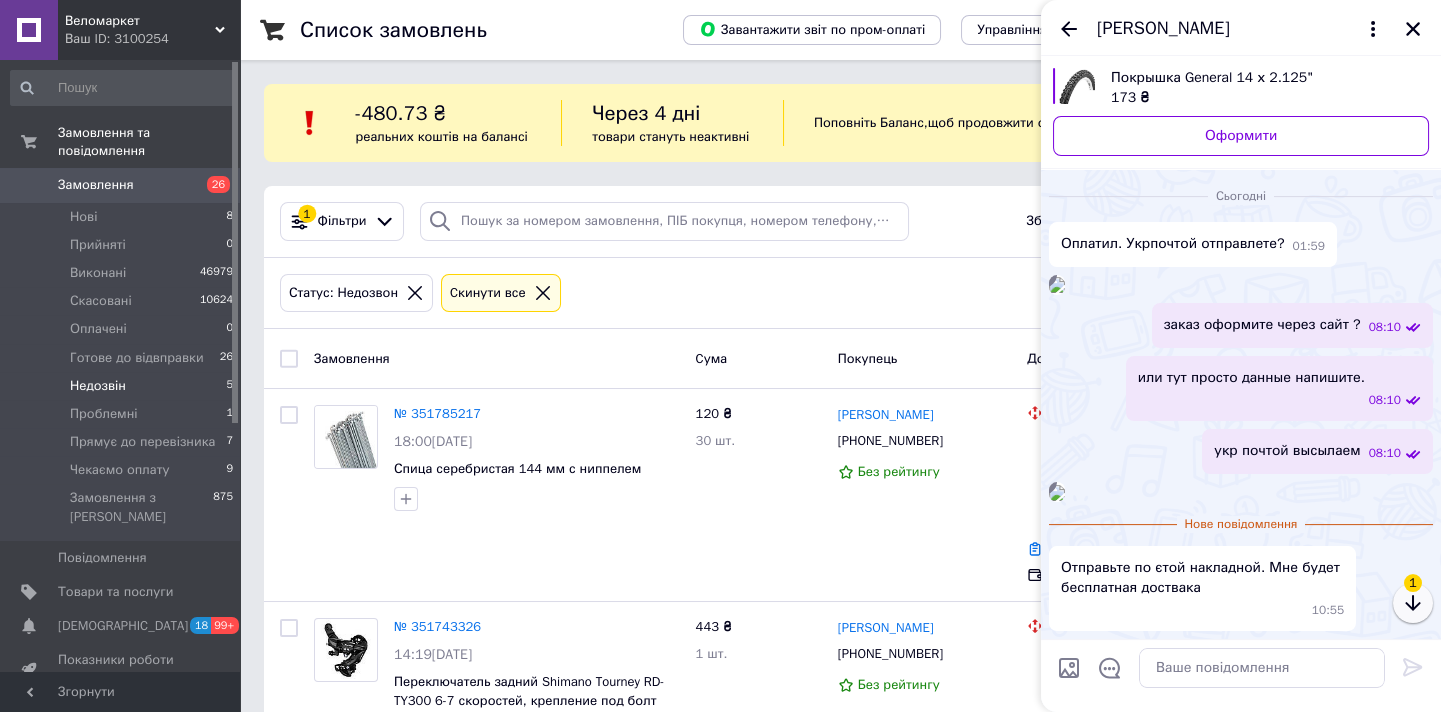 scroll, scrollTop: 1965, scrollLeft: 0, axis: vertical 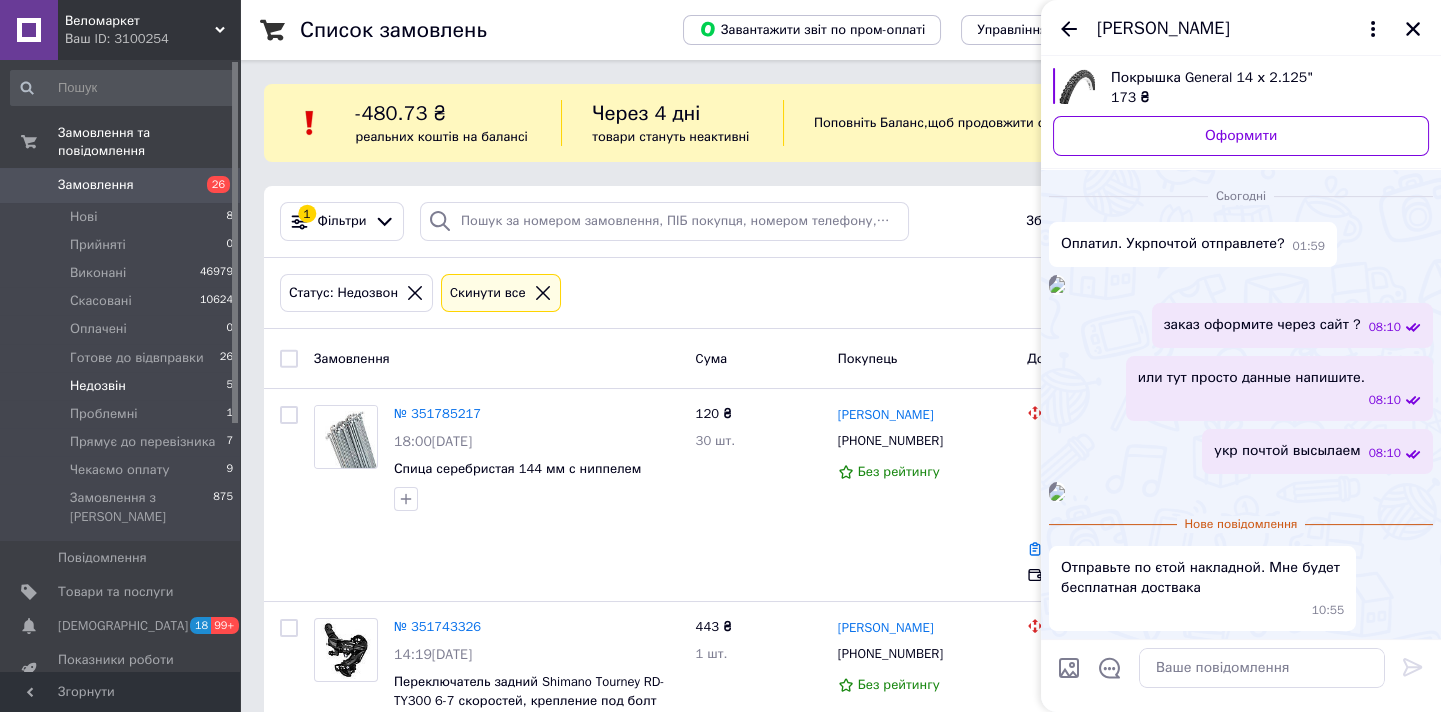 click on "Отправьте по єтой накладной. Мне будет бесплатная доствака 10:55" at bounding box center [1241, 588] 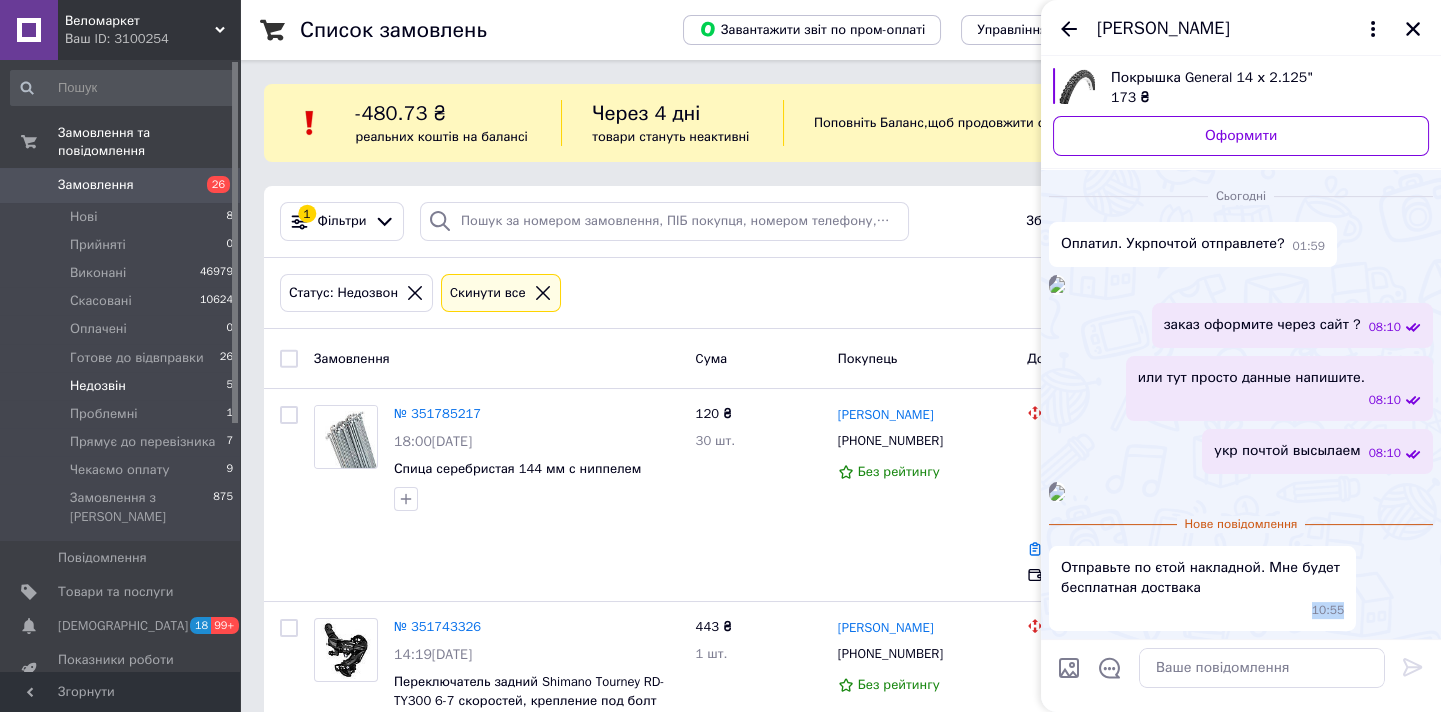 click on "Отправьте по єтой накладной. Мне будет бесплатная доствака 10:55" at bounding box center (1241, 588) 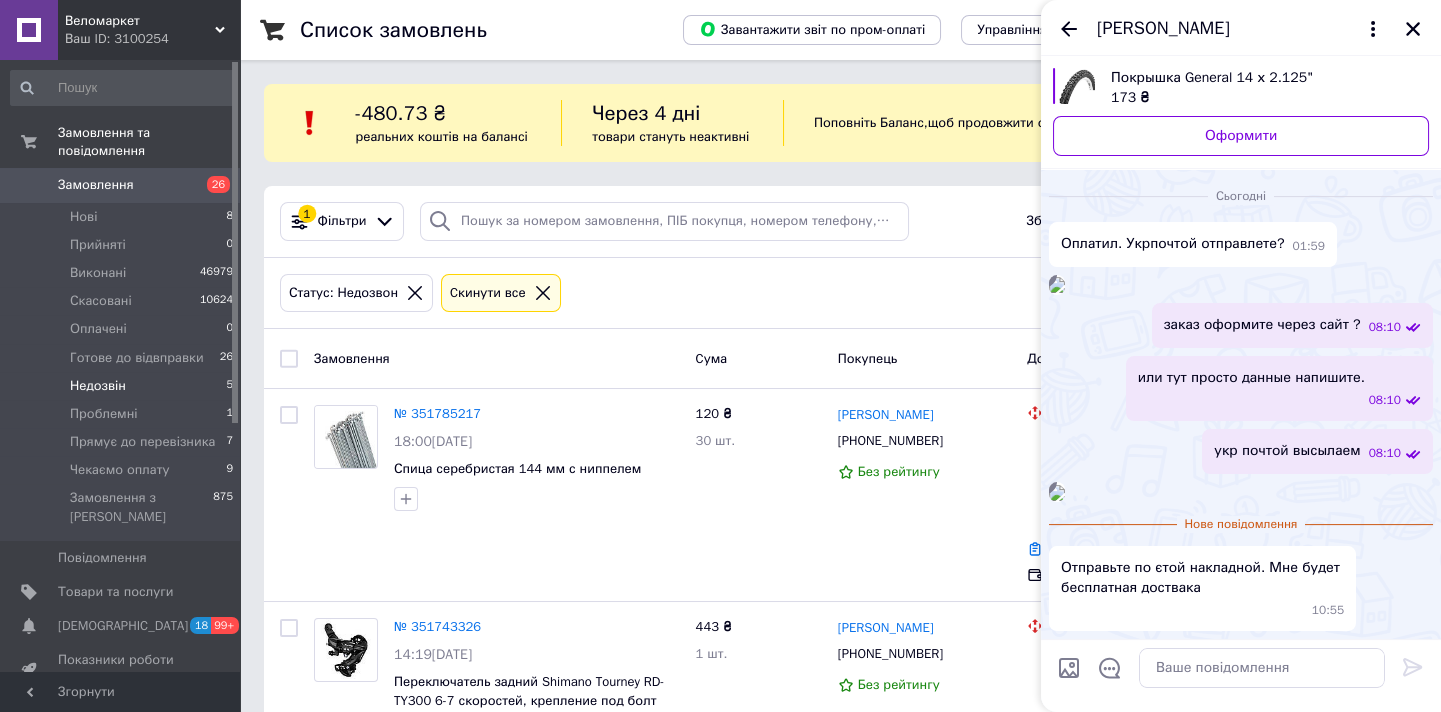 click on "Отправьте по єтой накладной. Мне будет бесплатная доствака 10:55" at bounding box center (1241, 588) 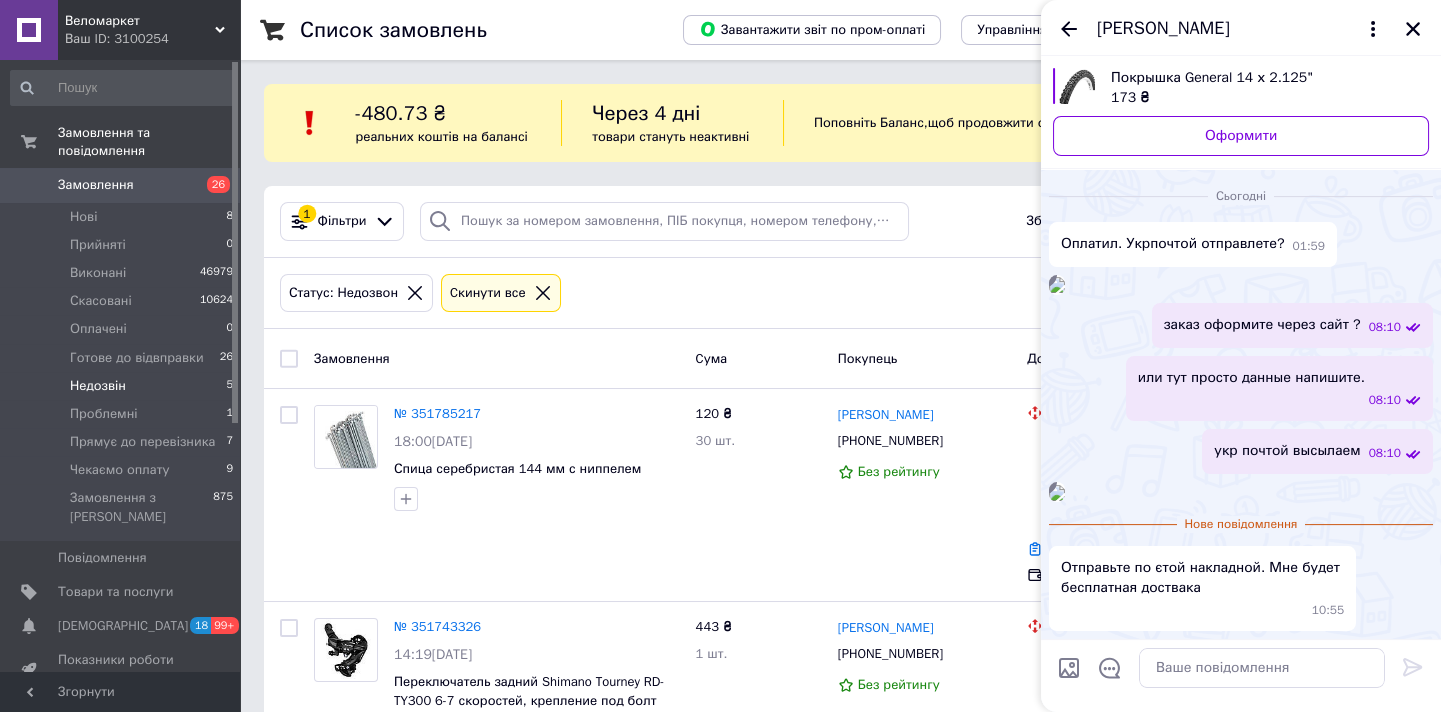 scroll, scrollTop: 1965, scrollLeft: 0, axis: vertical 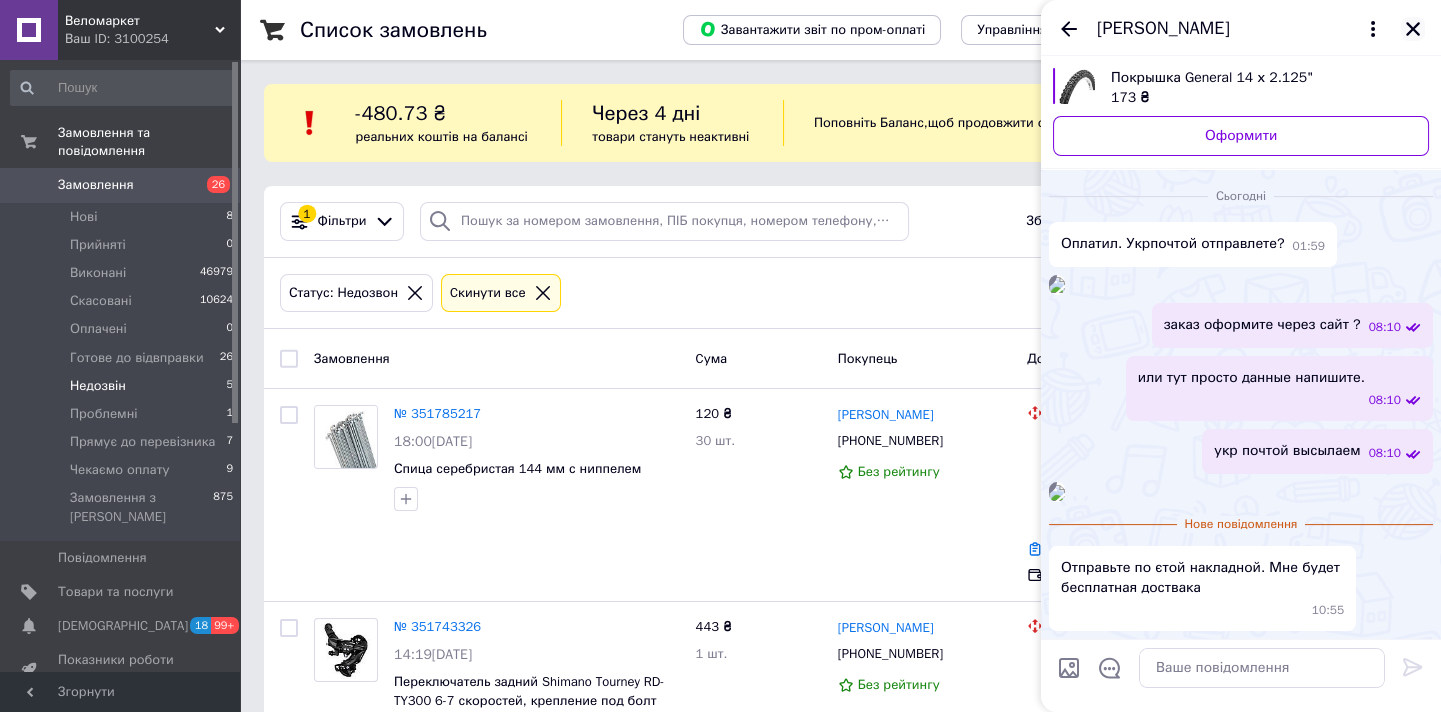 click 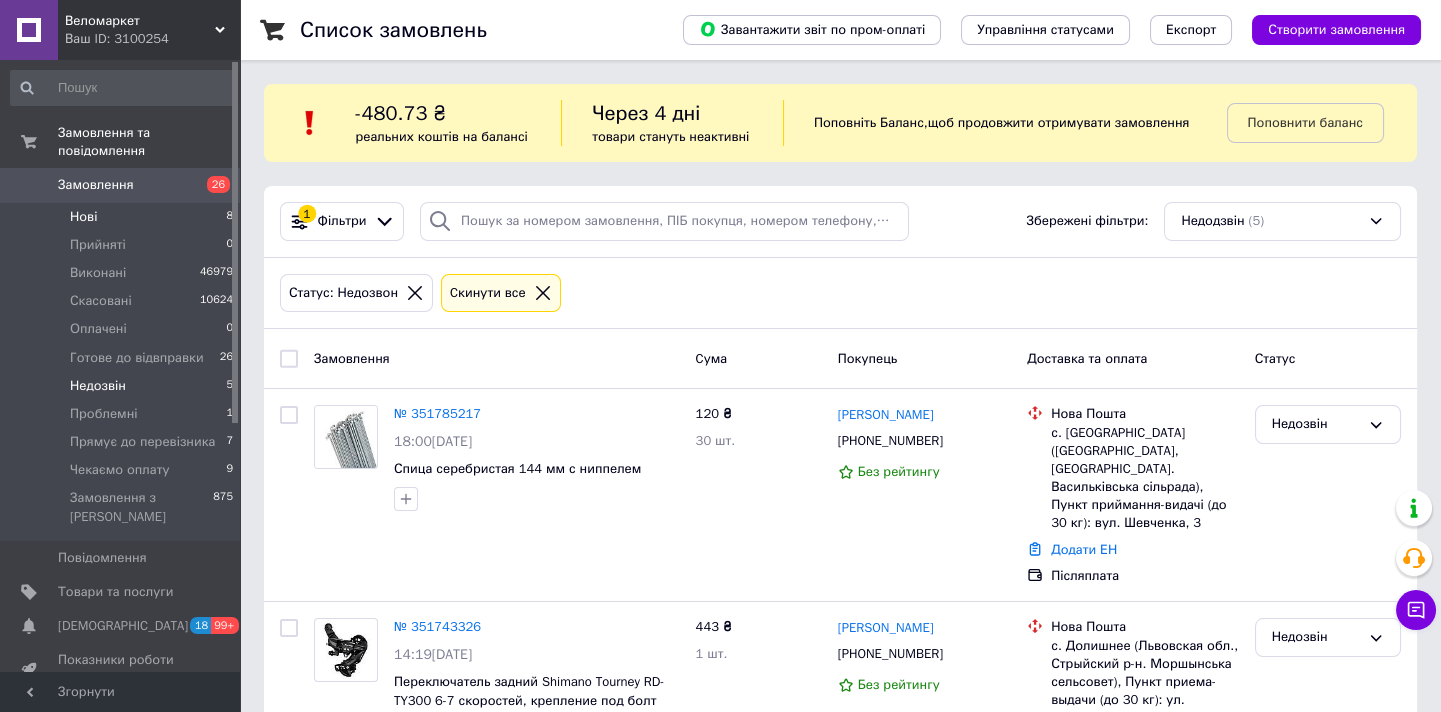 click on "Нові 8" at bounding box center (122, 217) 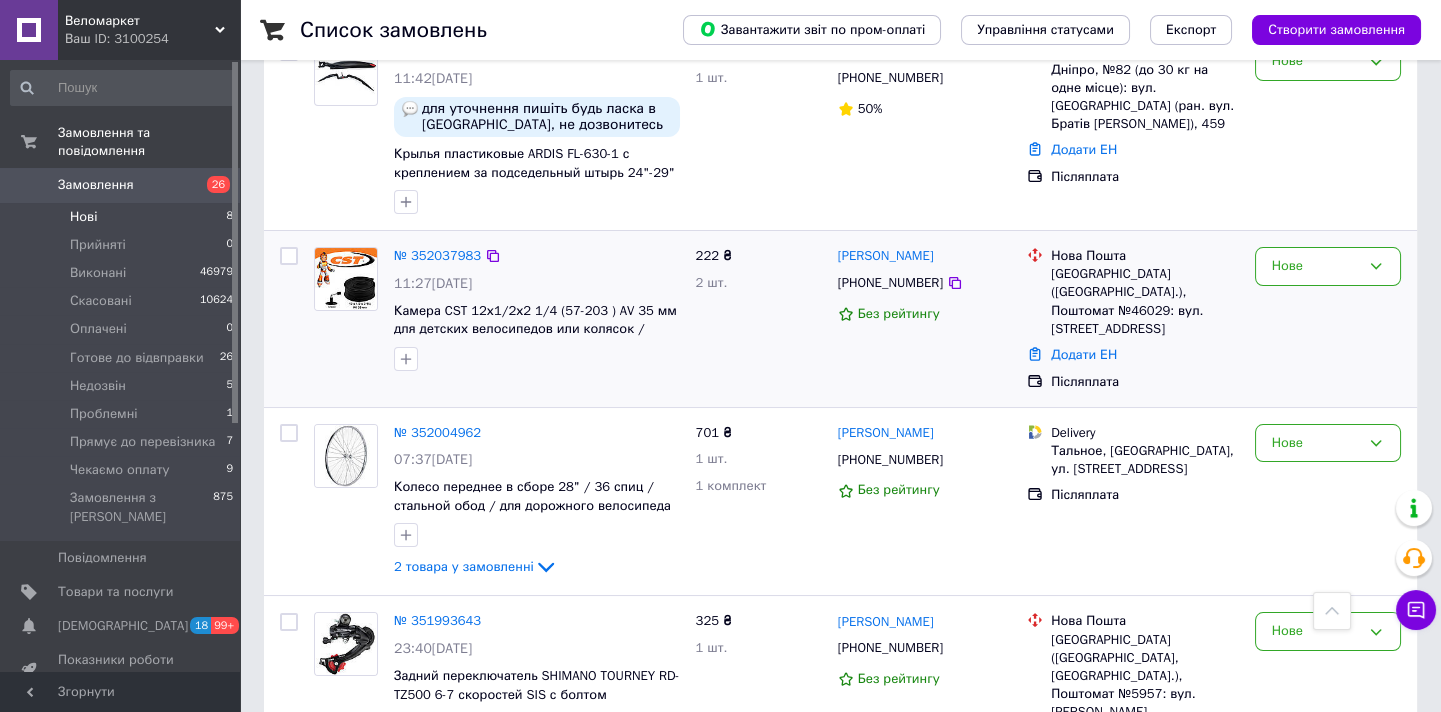 scroll, scrollTop: 181, scrollLeft: 0, axis: vertical 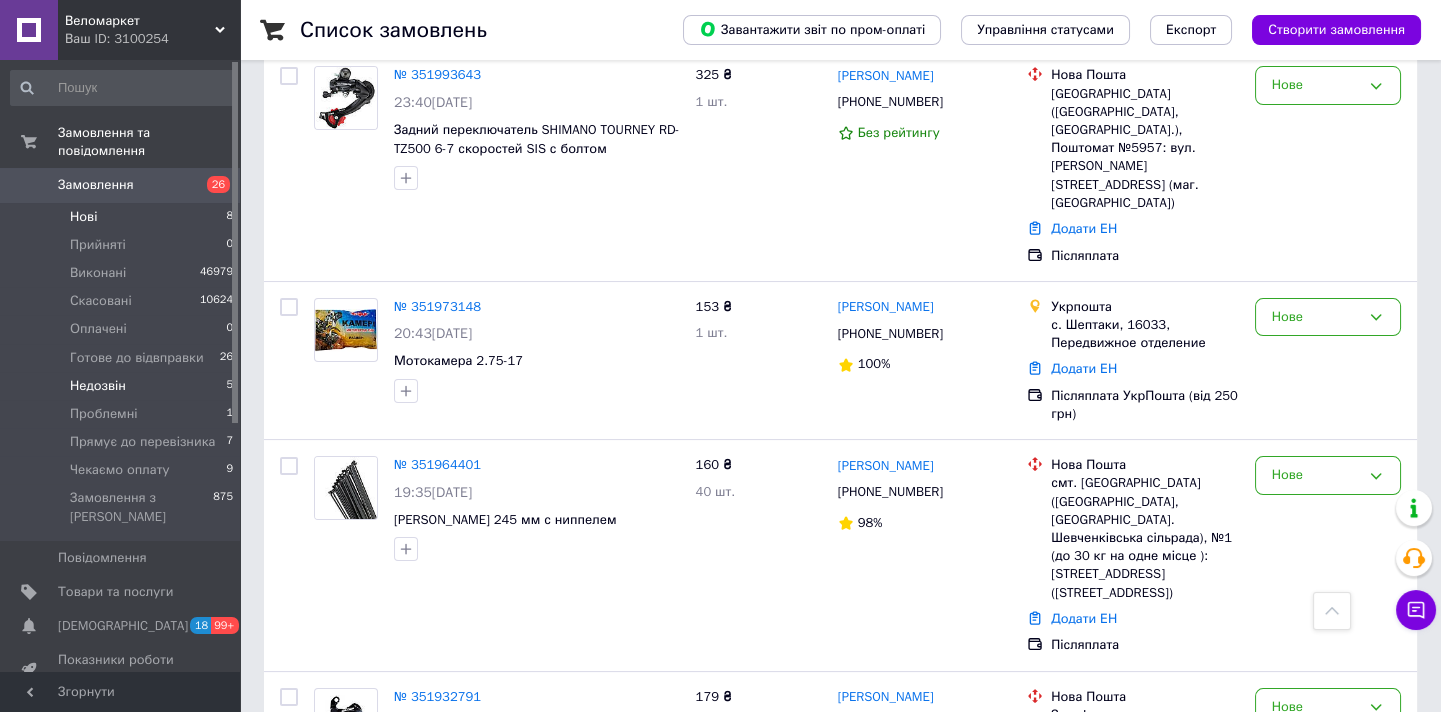click on "Недозвін 5" at bounding box center (122, 386) 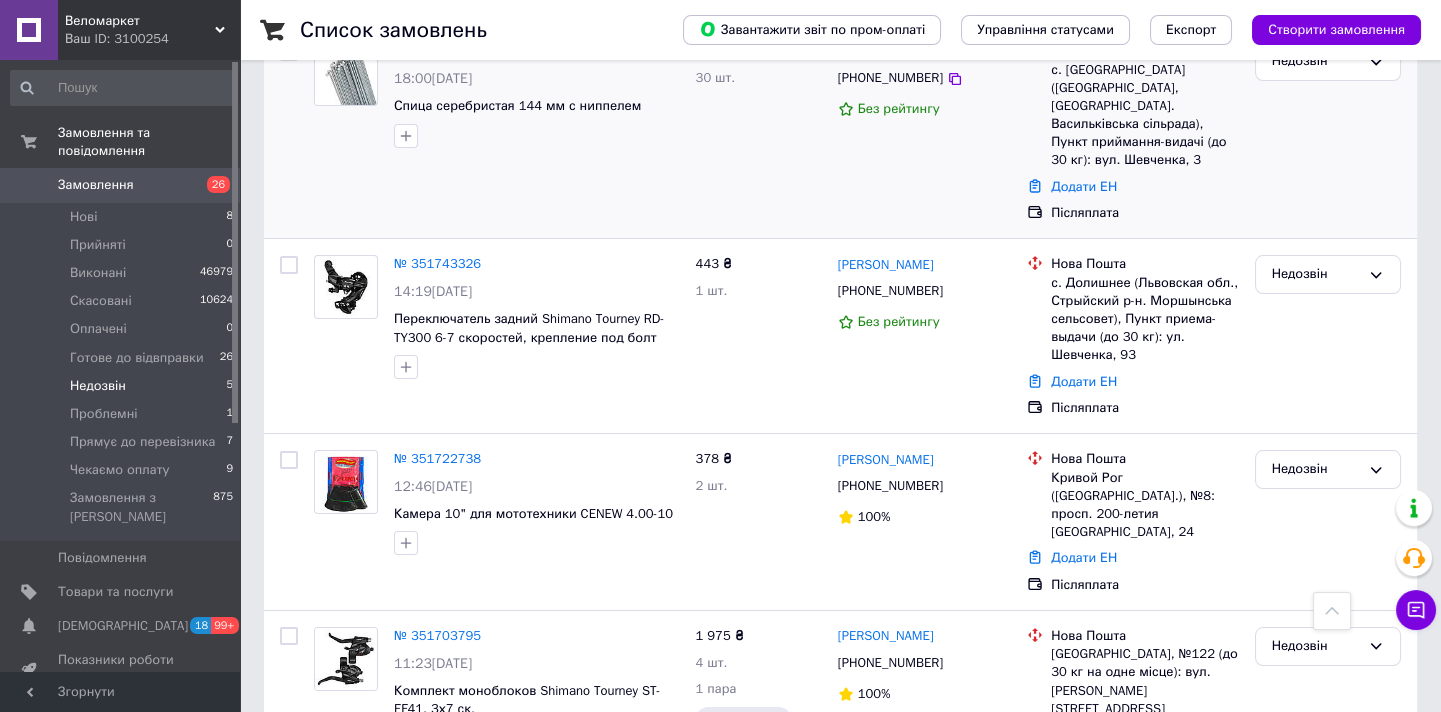 scroll, scrollTop: 472, scrollLeft: 0, axis: vertical 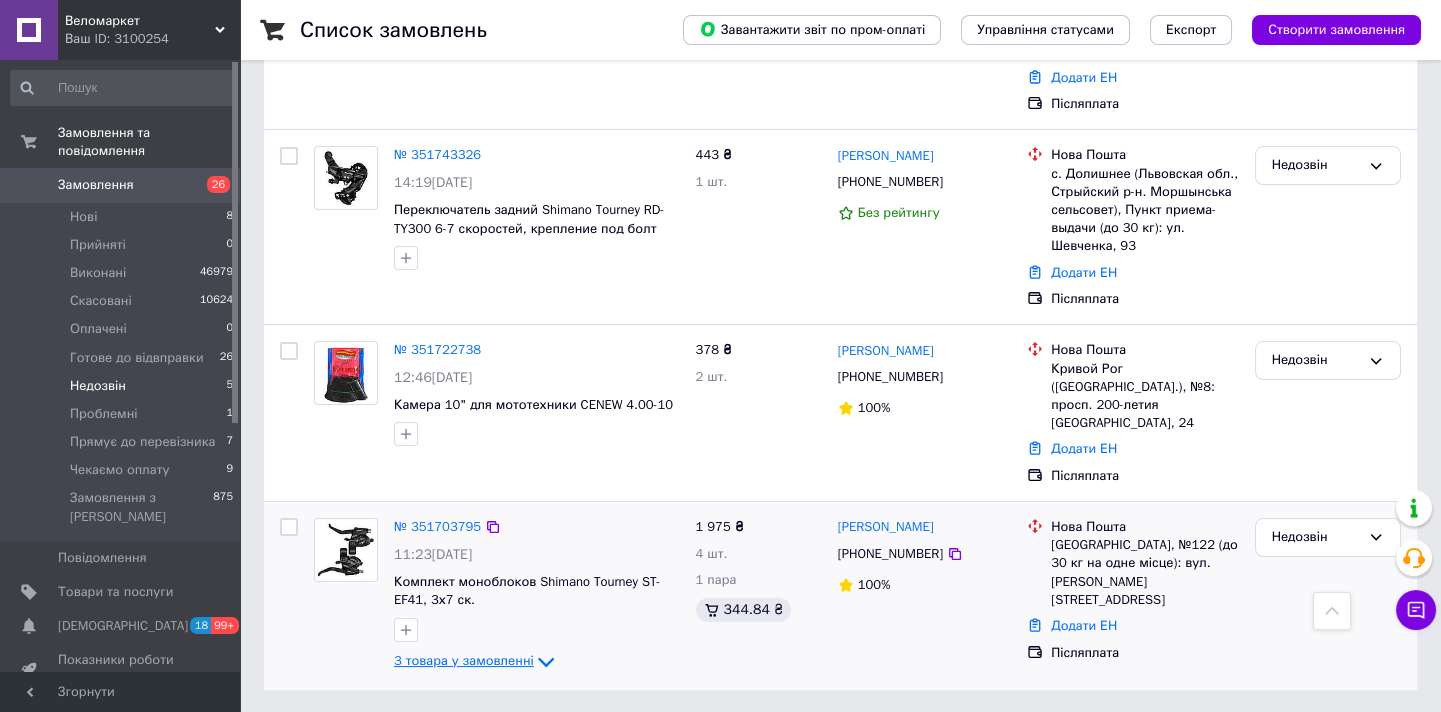 click on "3 товара у замовленні" at bounding box center (464, 660) 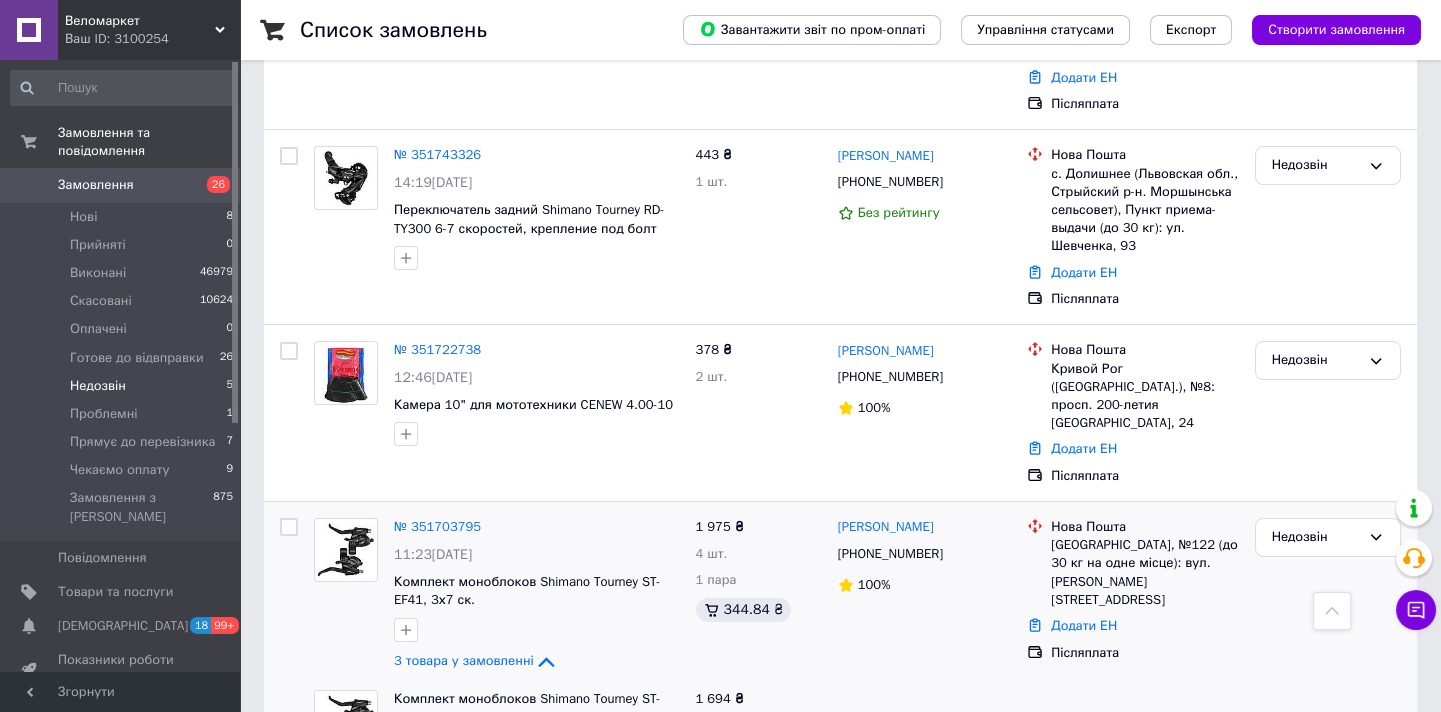 scroll, scrollTop: 713, scrollLeft: 0, axis: vertical 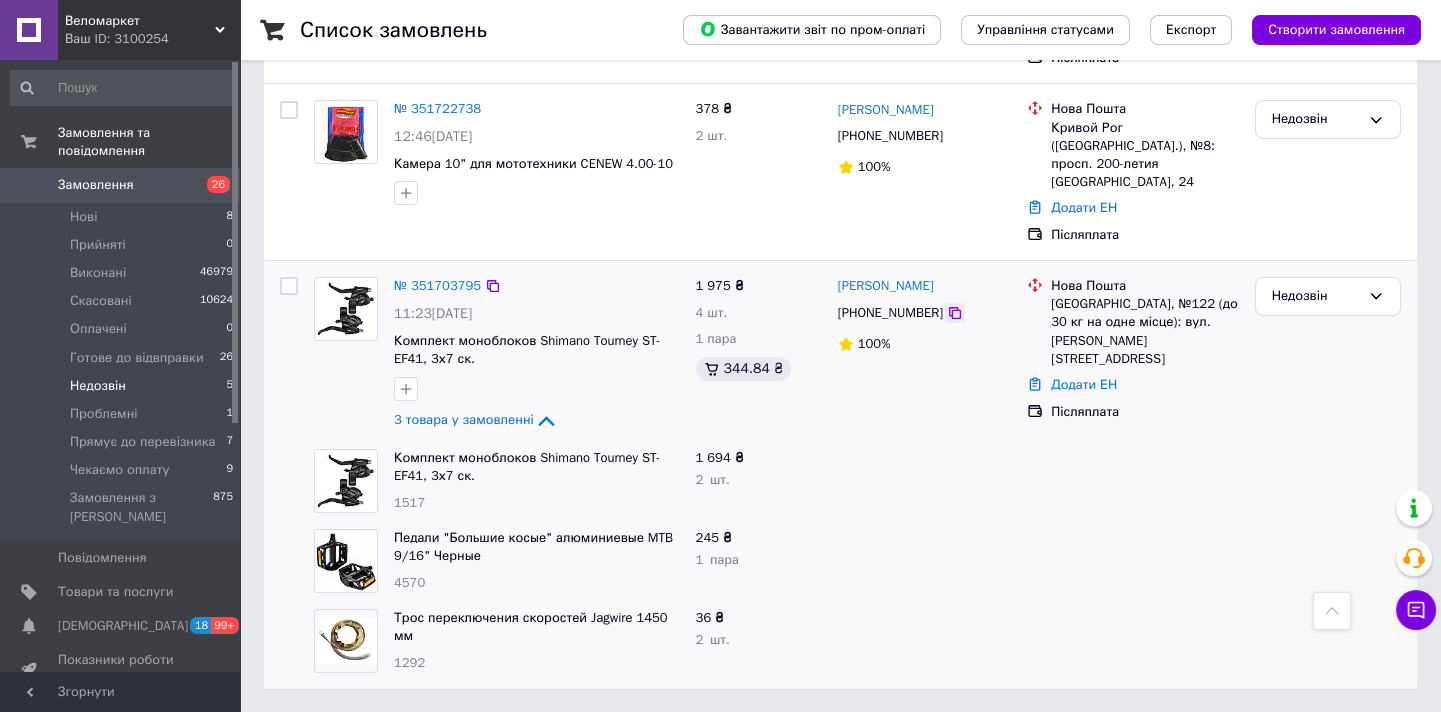 click 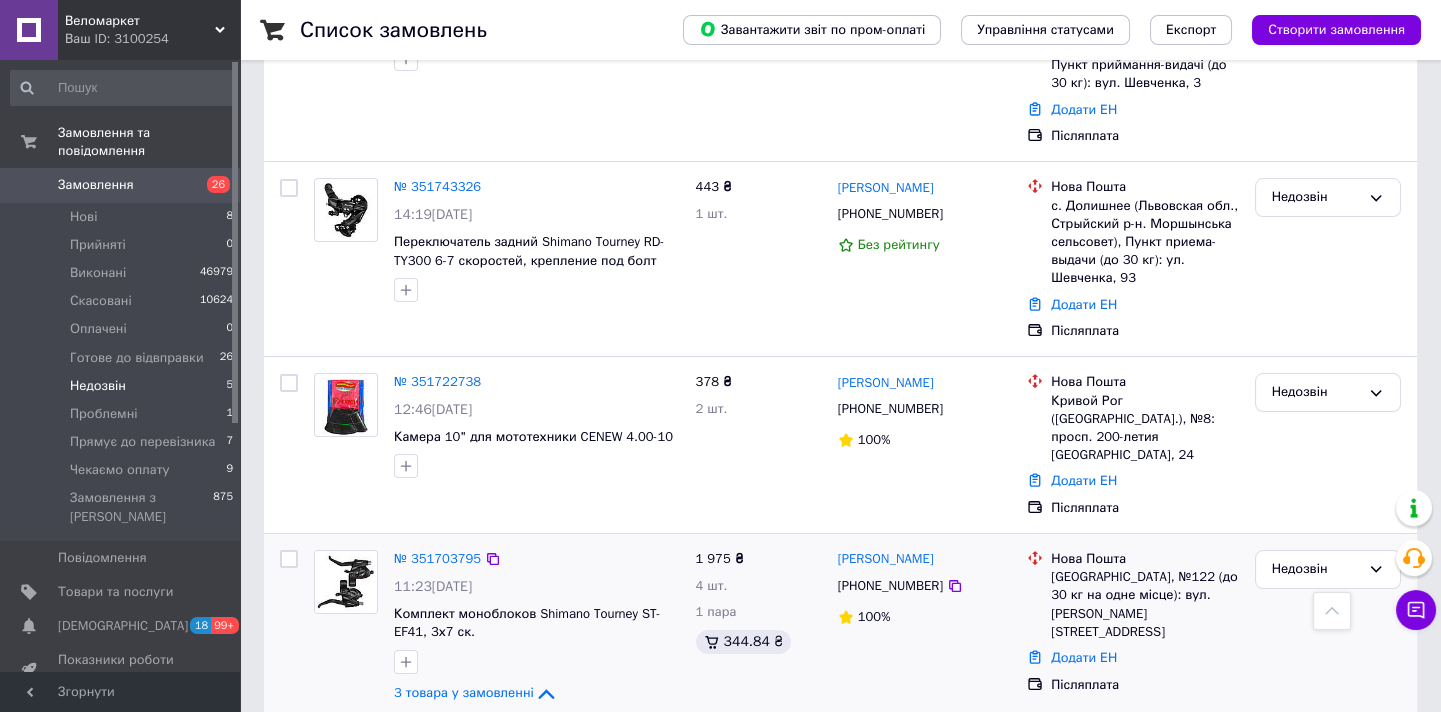 scroll, scrollTop: 350, scrollLeft: 0, axis: vertical 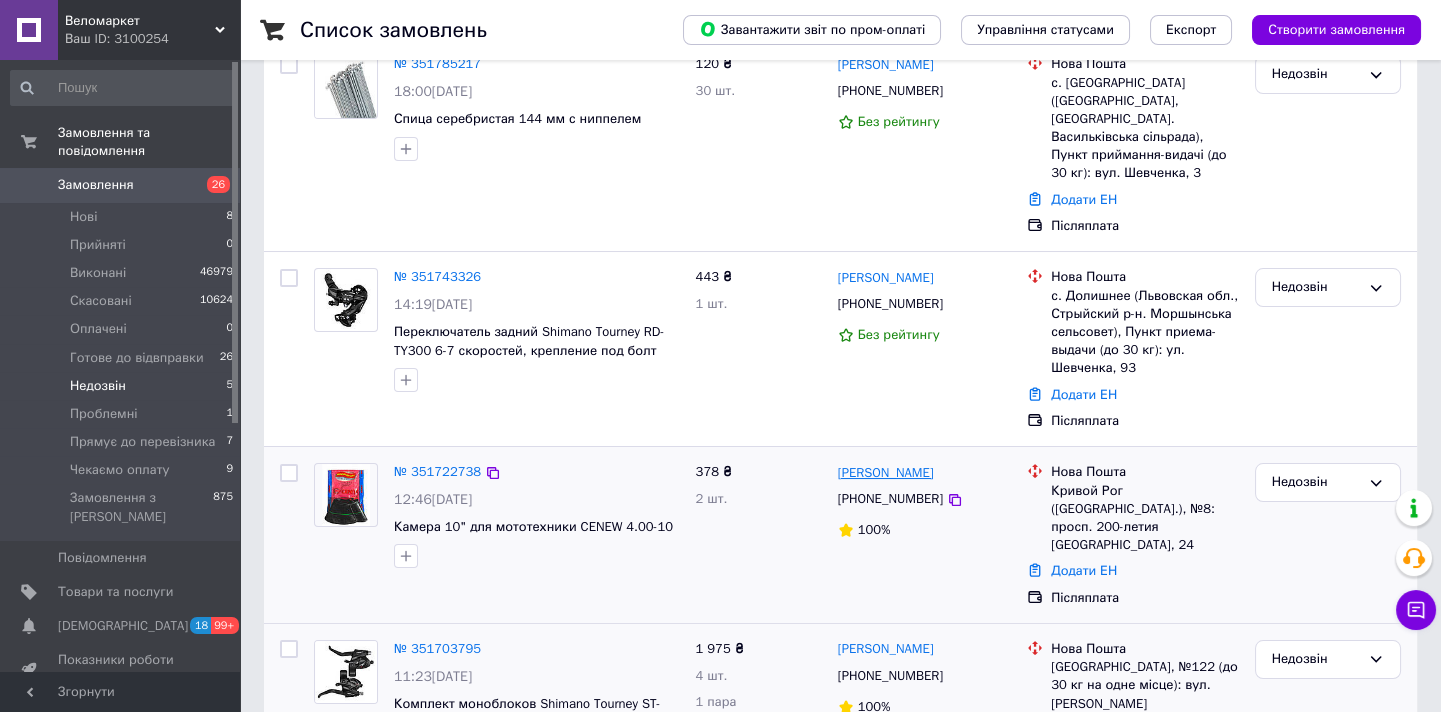 click on "Ольга Соколовська" at bounding box center [886, 473] 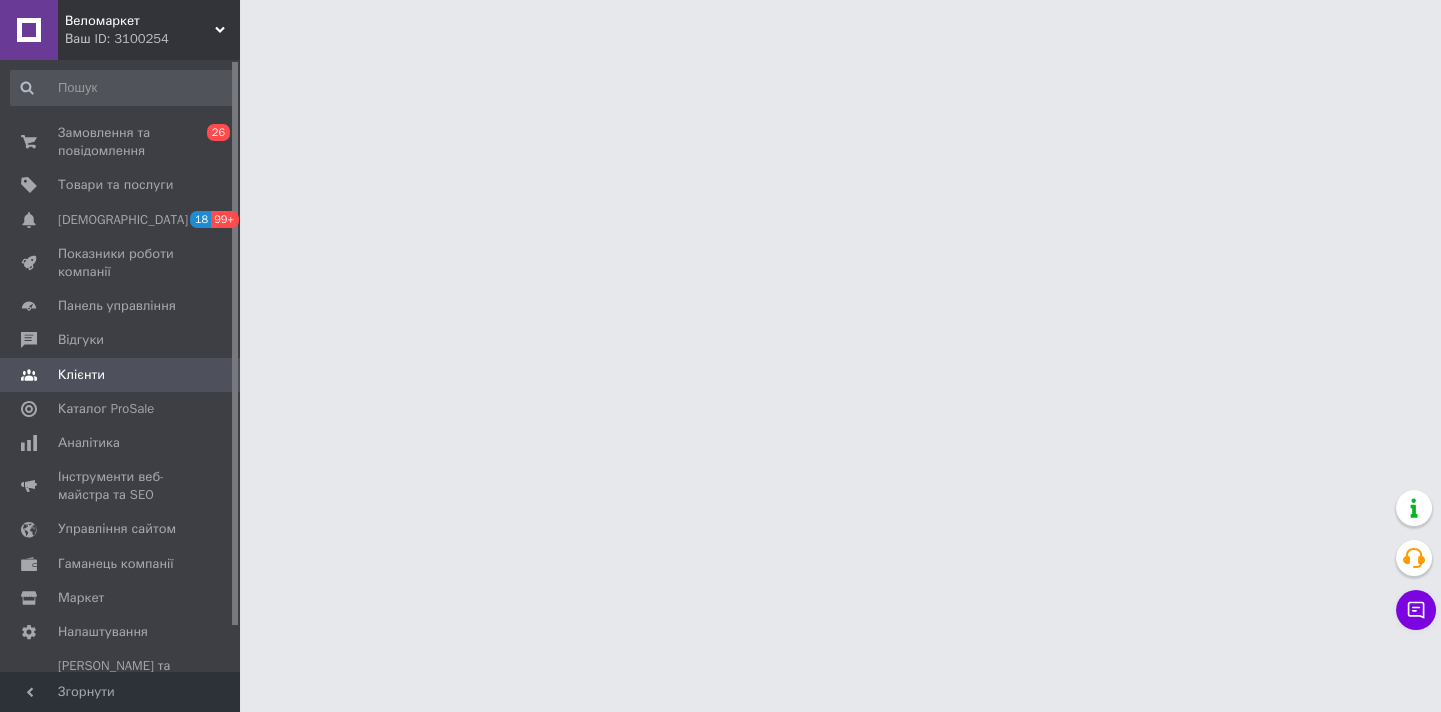 scroll, scrollTop: 0, scrollLeft: 0, axis: both 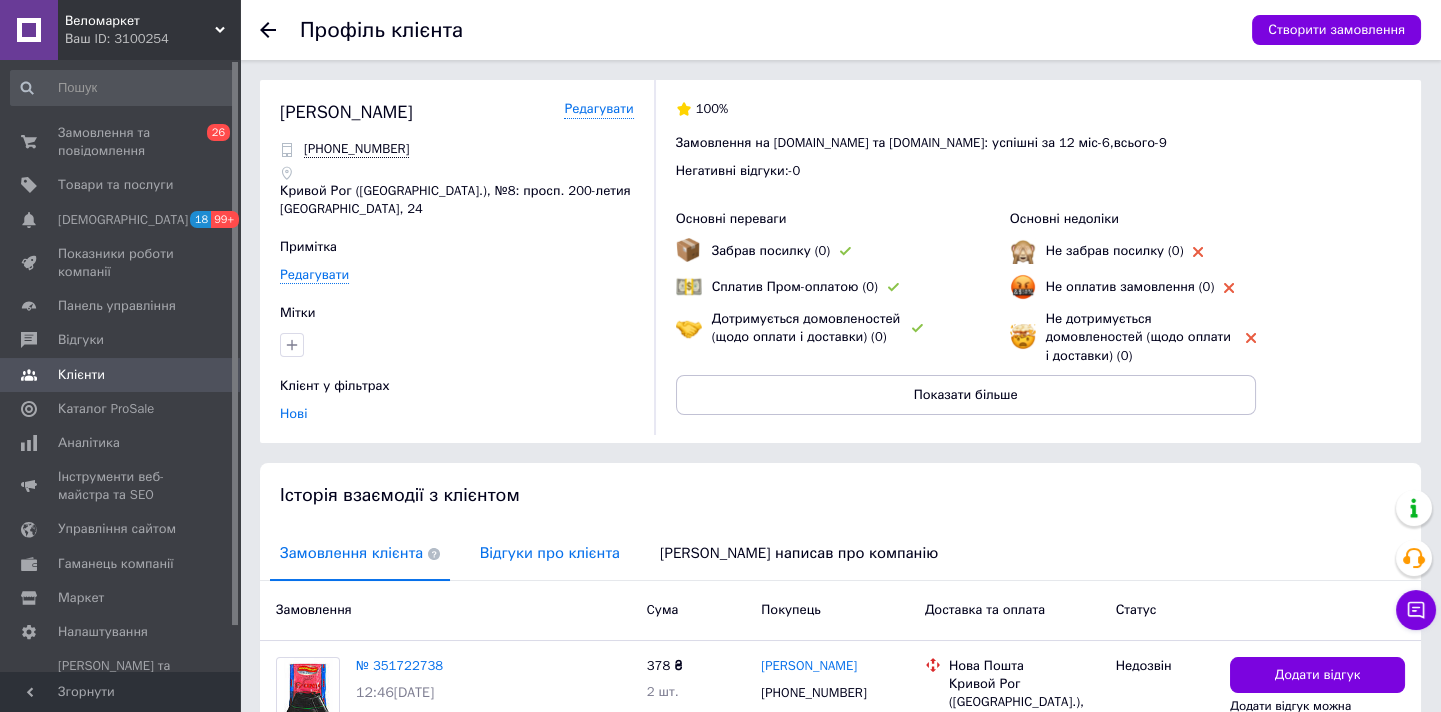 click on "Відгуки про клієнта" at bounding box center (550, 553) 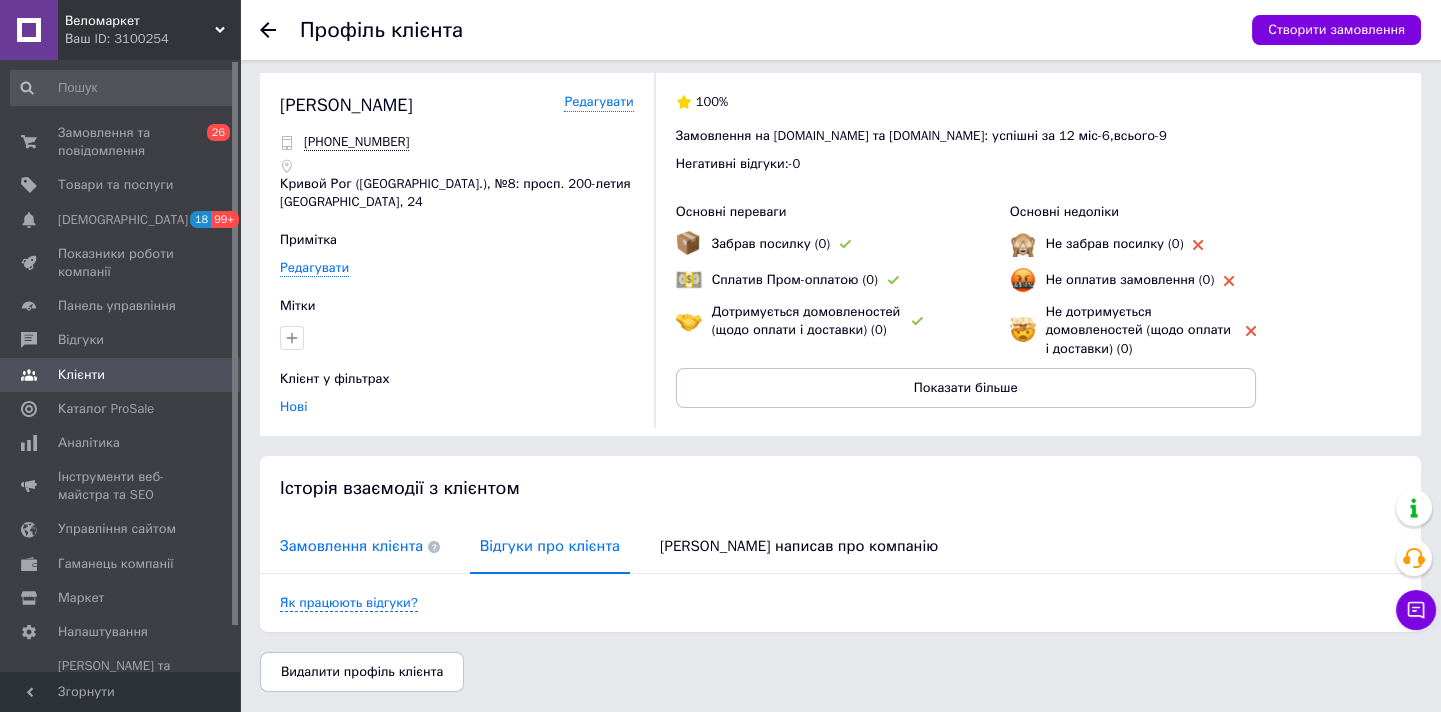 click on "Замовлення клієнта" at bounding box center (360, 546) 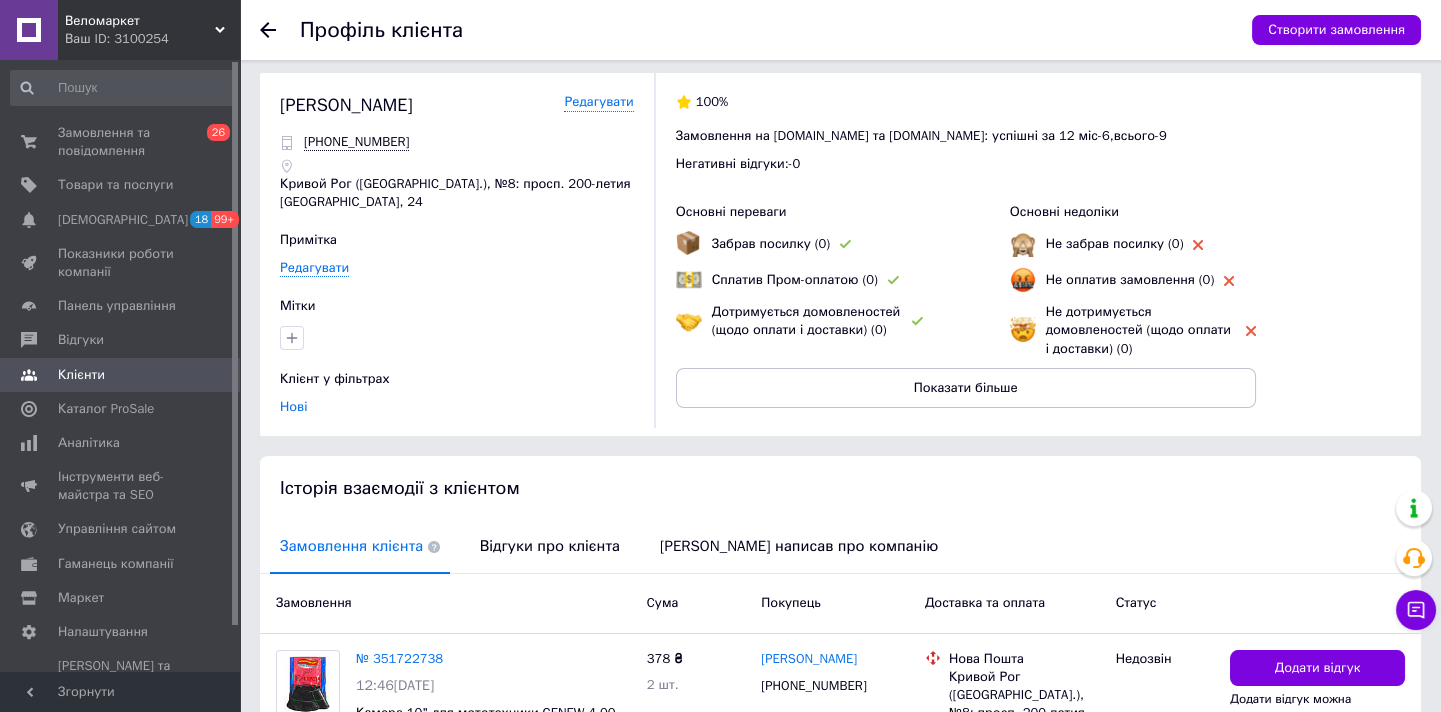 scroll, scrollTop: 184, scrollLeft: 0, axis: vertical 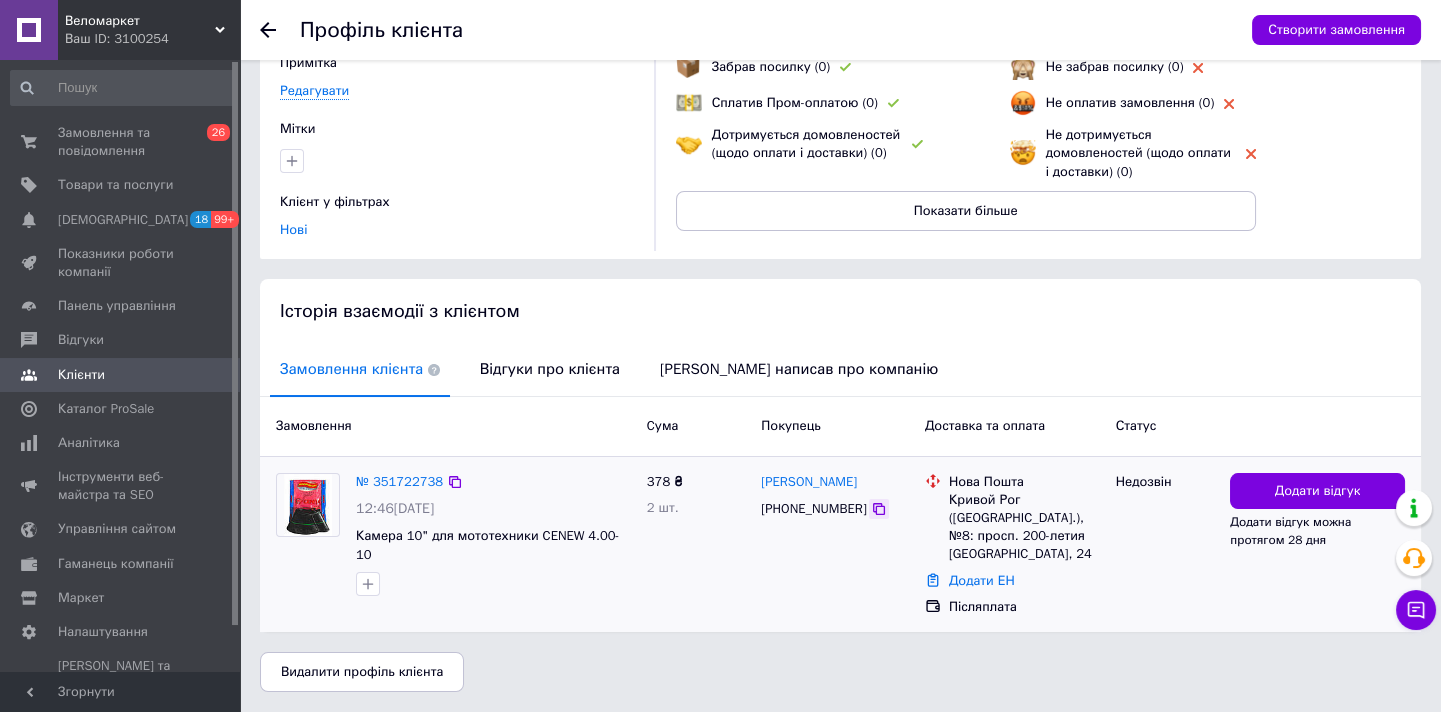 click 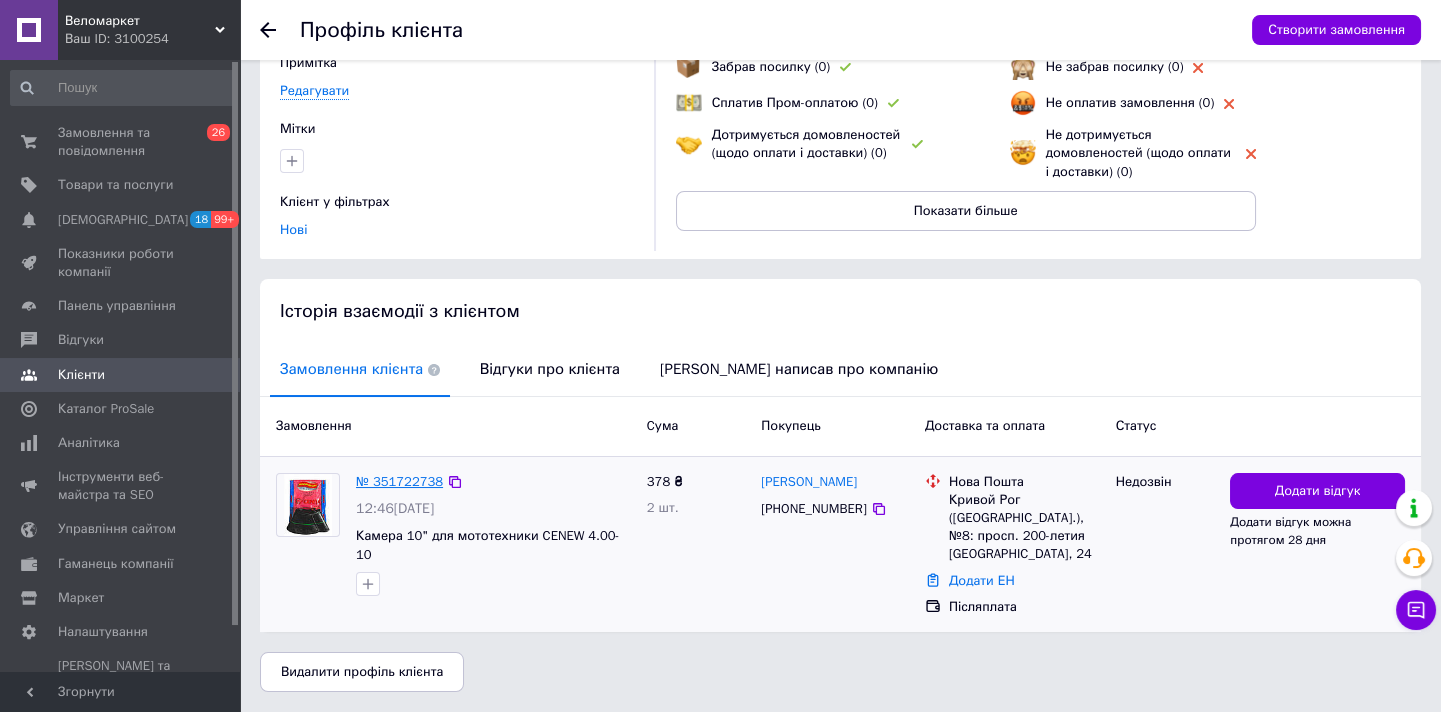 click on "№ 351722738" at bounding box center (399, 481) 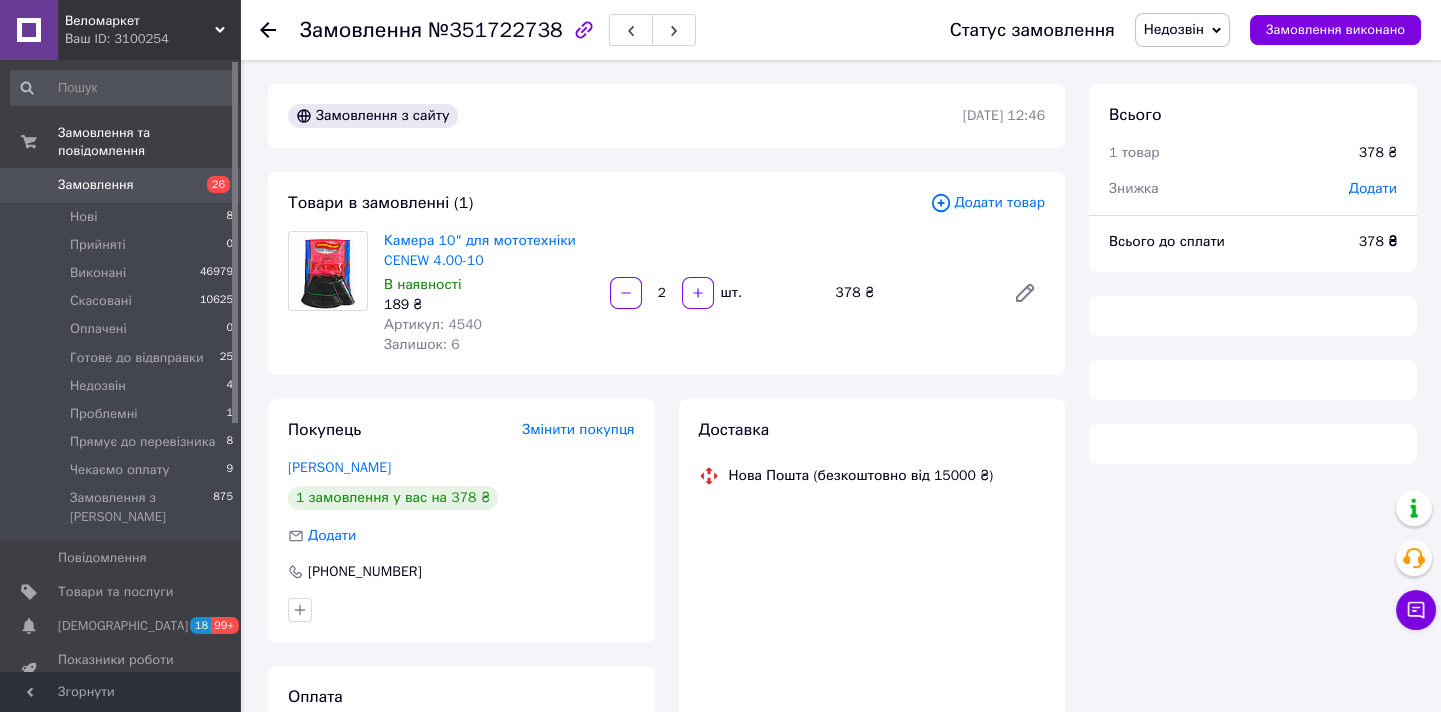 click on "Недозвін" at bounding box center (1174, 29) 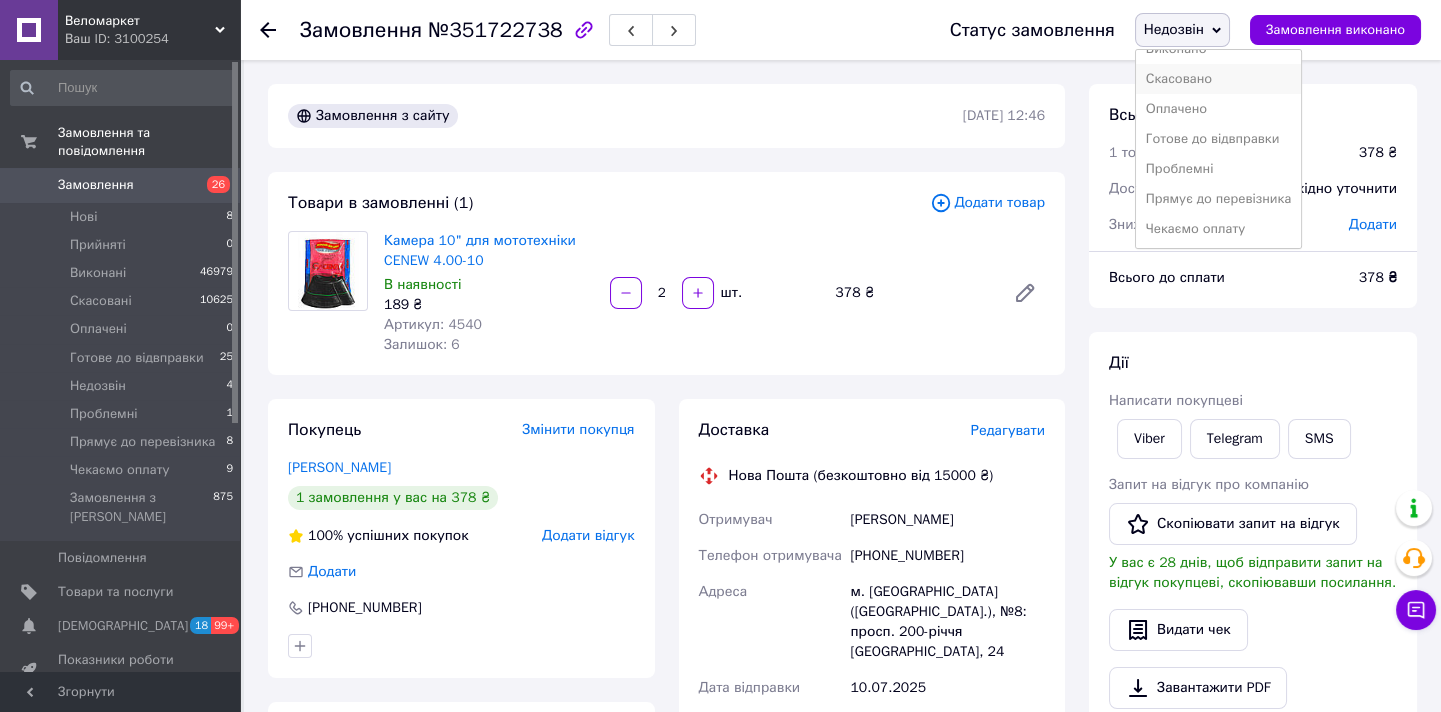 scroll, scrollTop: 0, scrollLeft: 0, axis: both 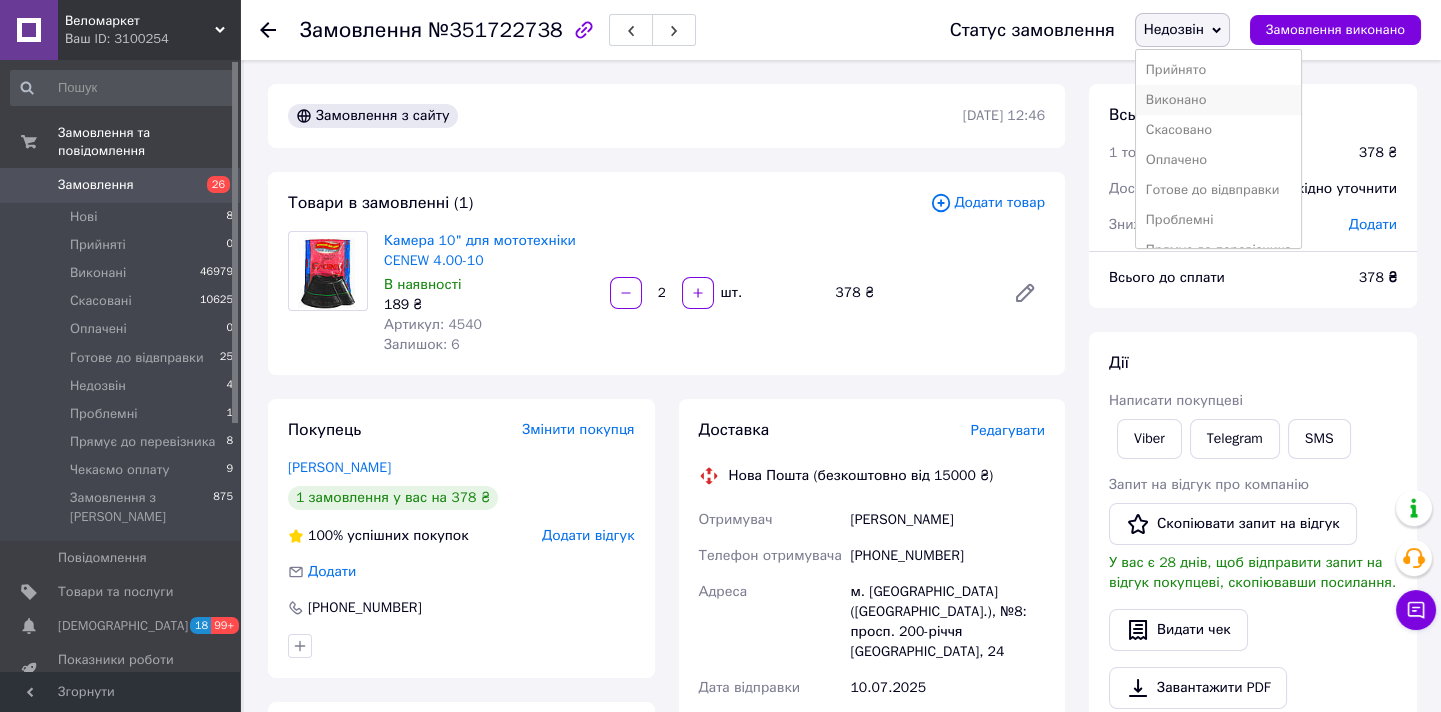 click on "Виконано" at bounding box center (1218, 100) 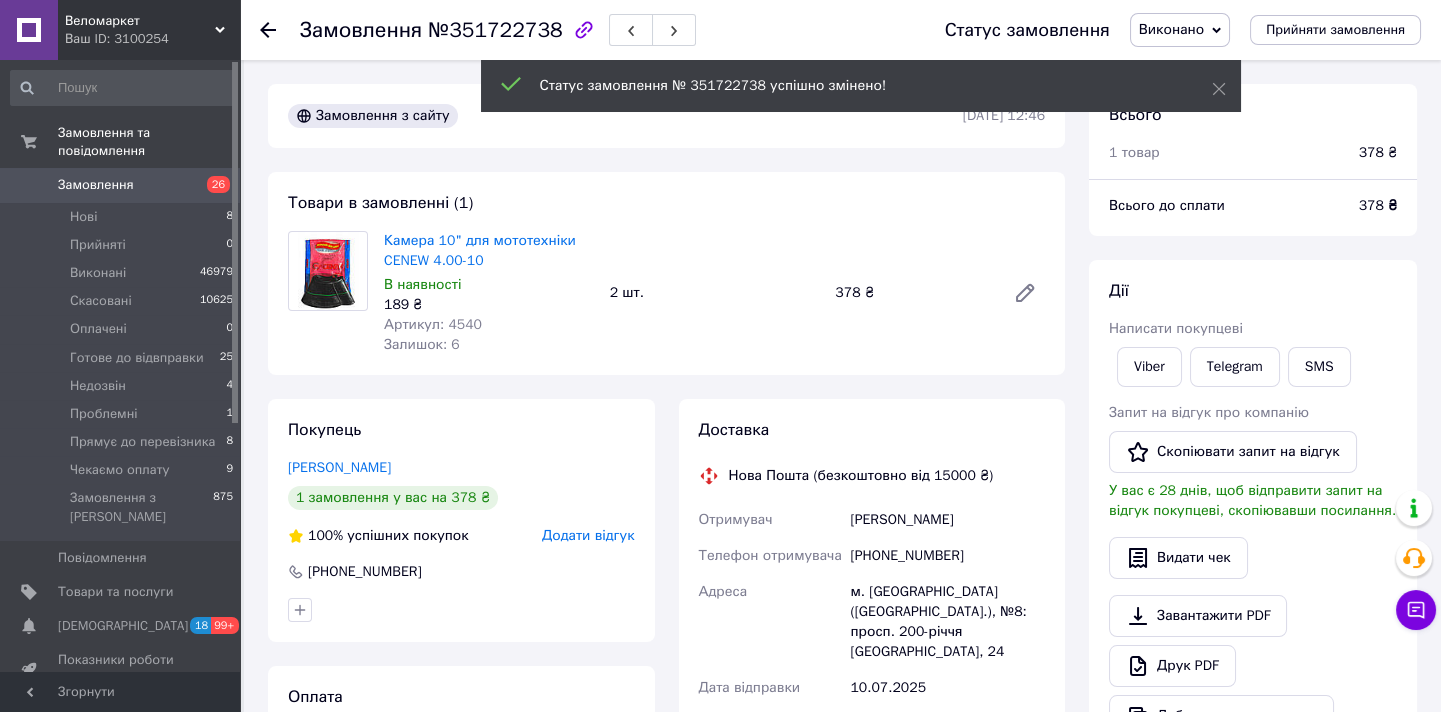 click on "Виконано" at bounding box center [1171, 29] 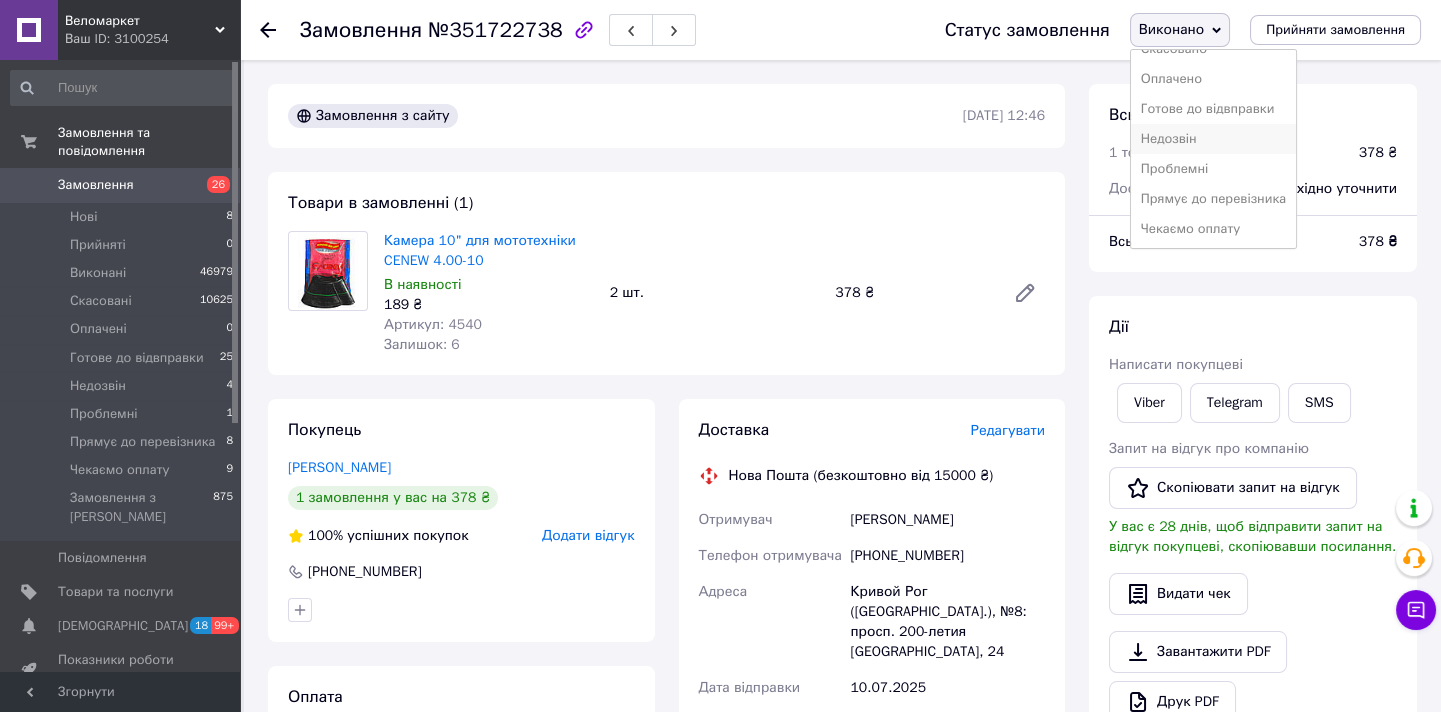 scroll, scrollTop: 0, scrollLeft: 0, axis: both 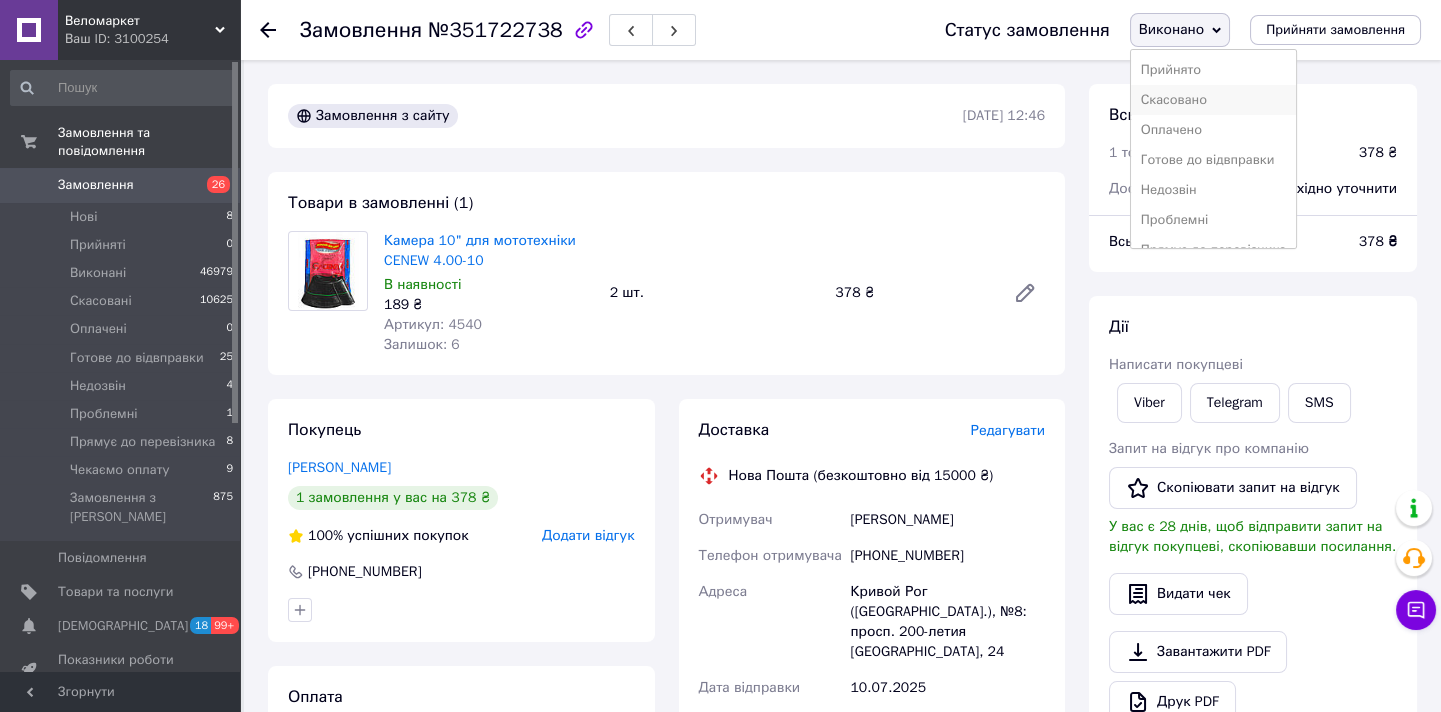 click on "Скасовано" at bounding box center (1213, 100) 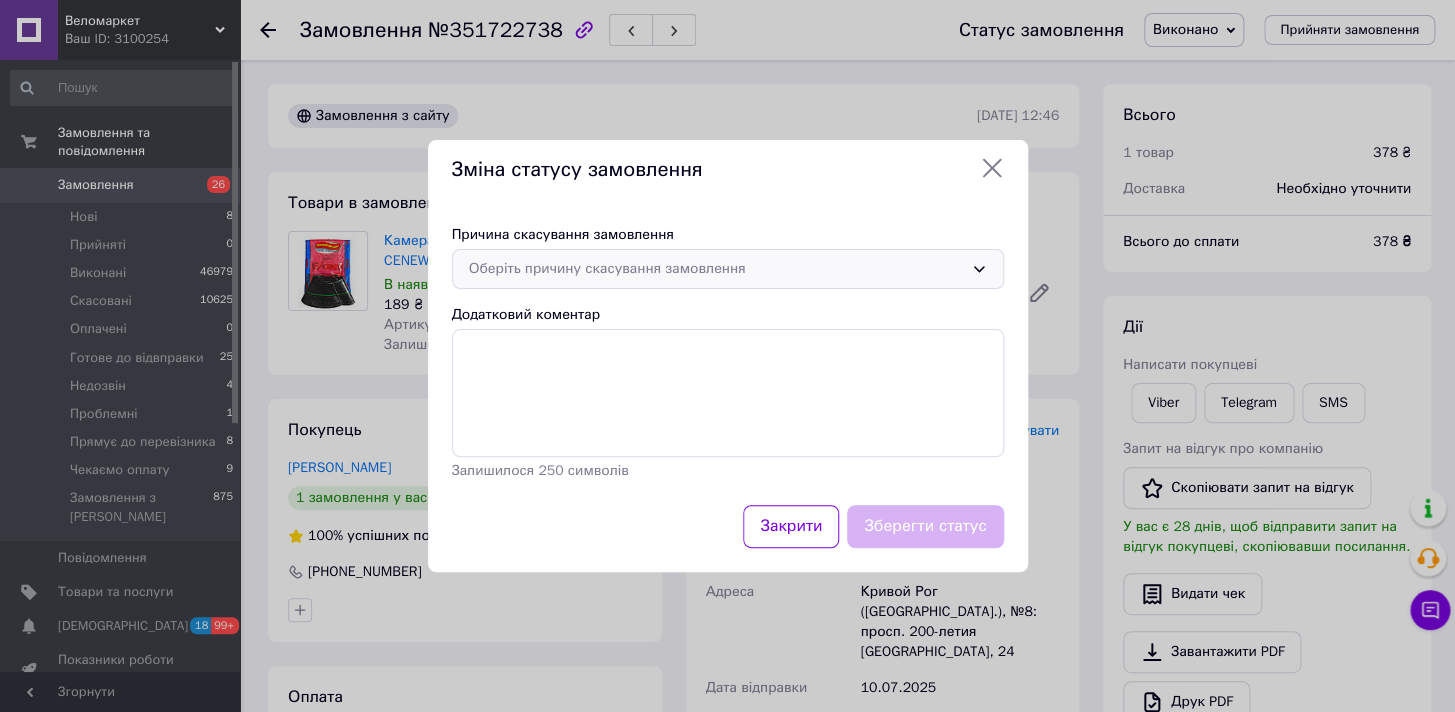 click on "Оберіть причину скасування замовлення" at bounding box center [728, 269] 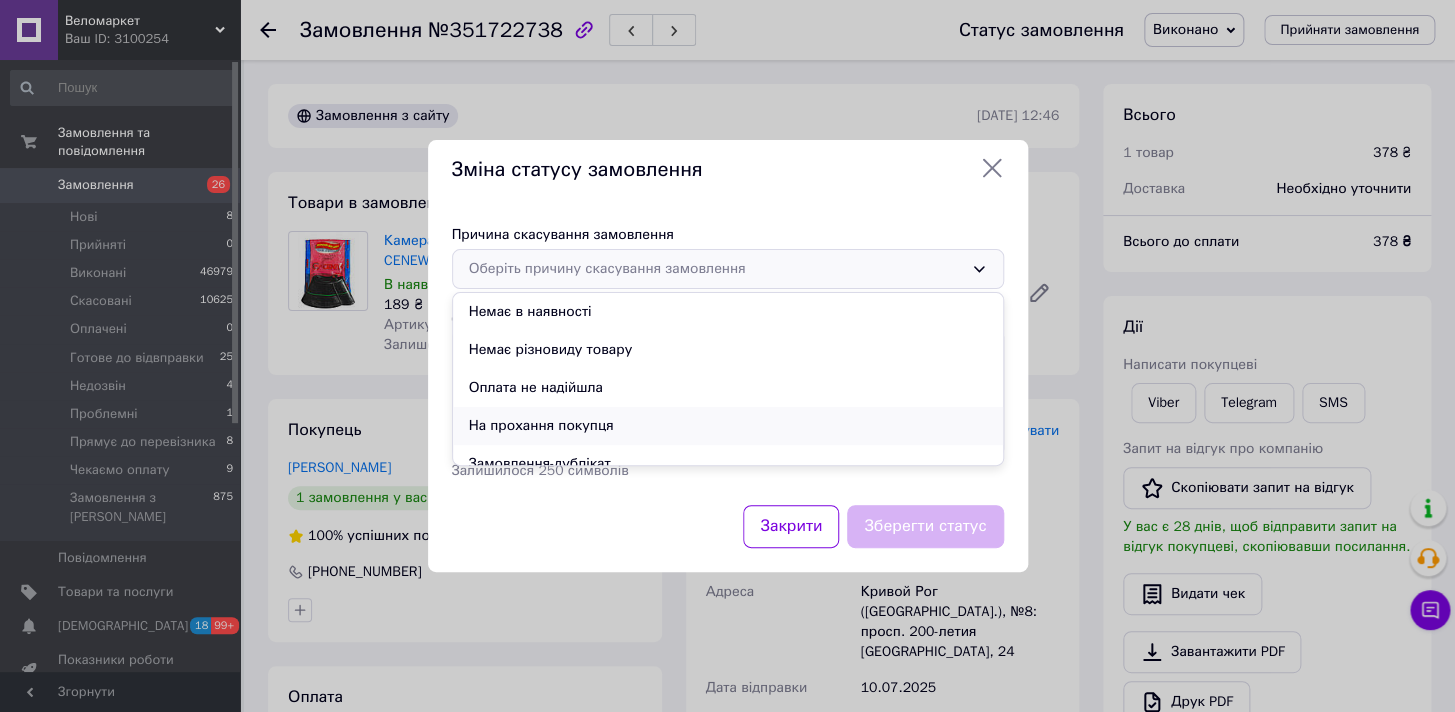 click on "На прохання покупця" at bounding box center (728, 426) 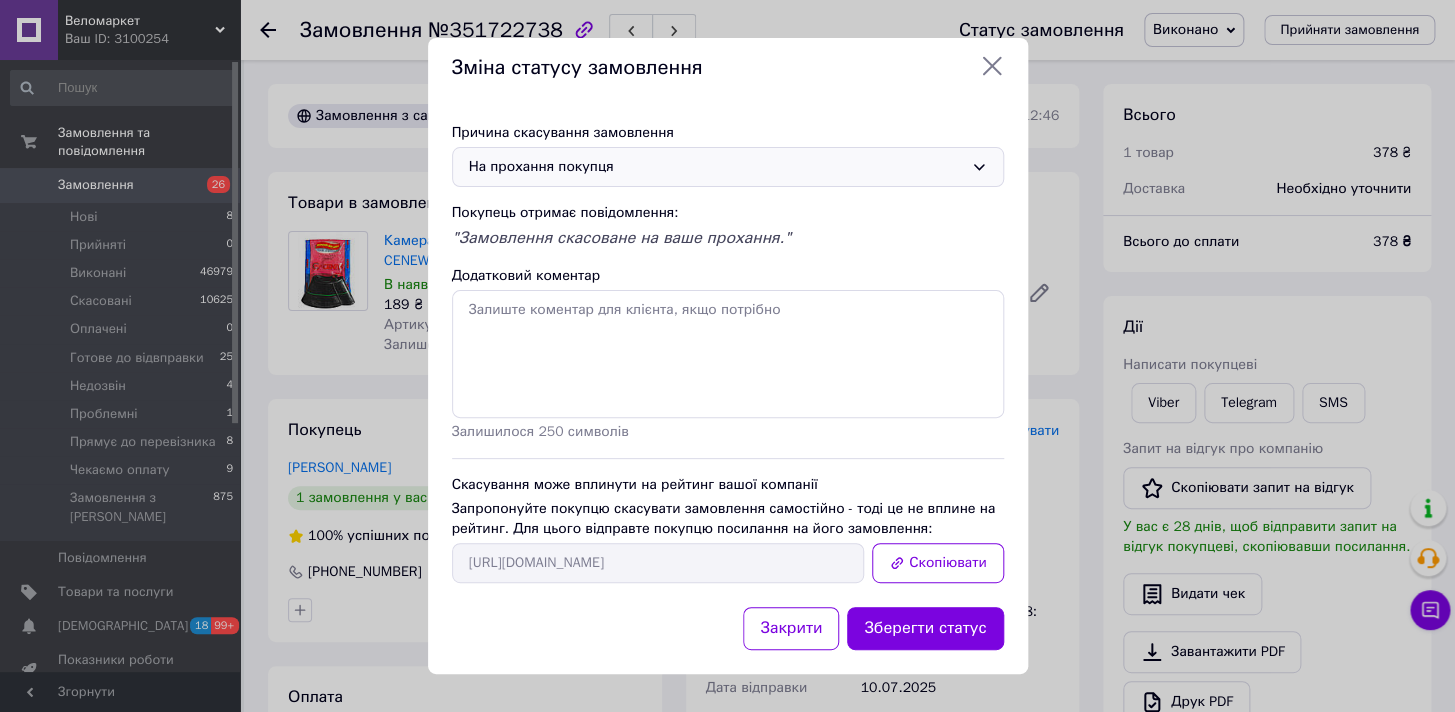 click on "Зберегти статус" at bounding box center (925, 628) 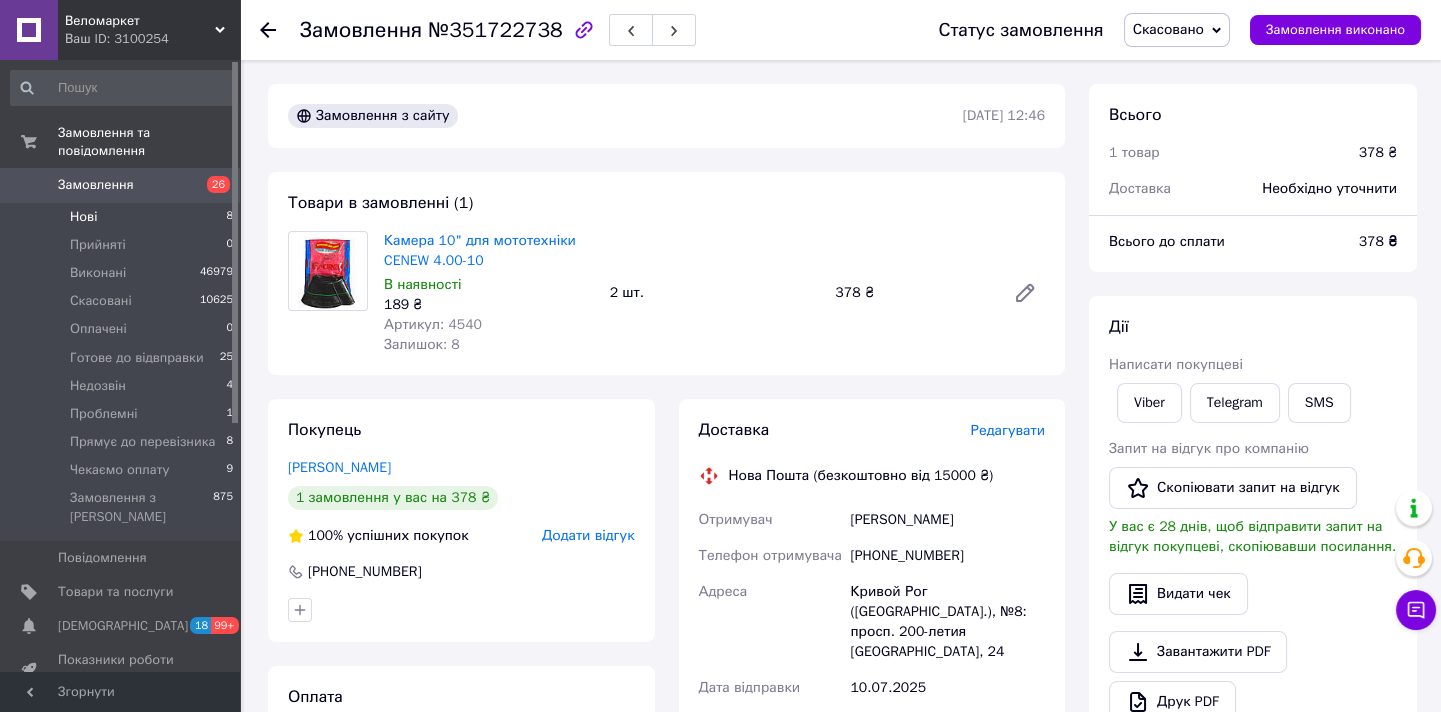 click on "Нові 8" at bounding box center (122, 217) 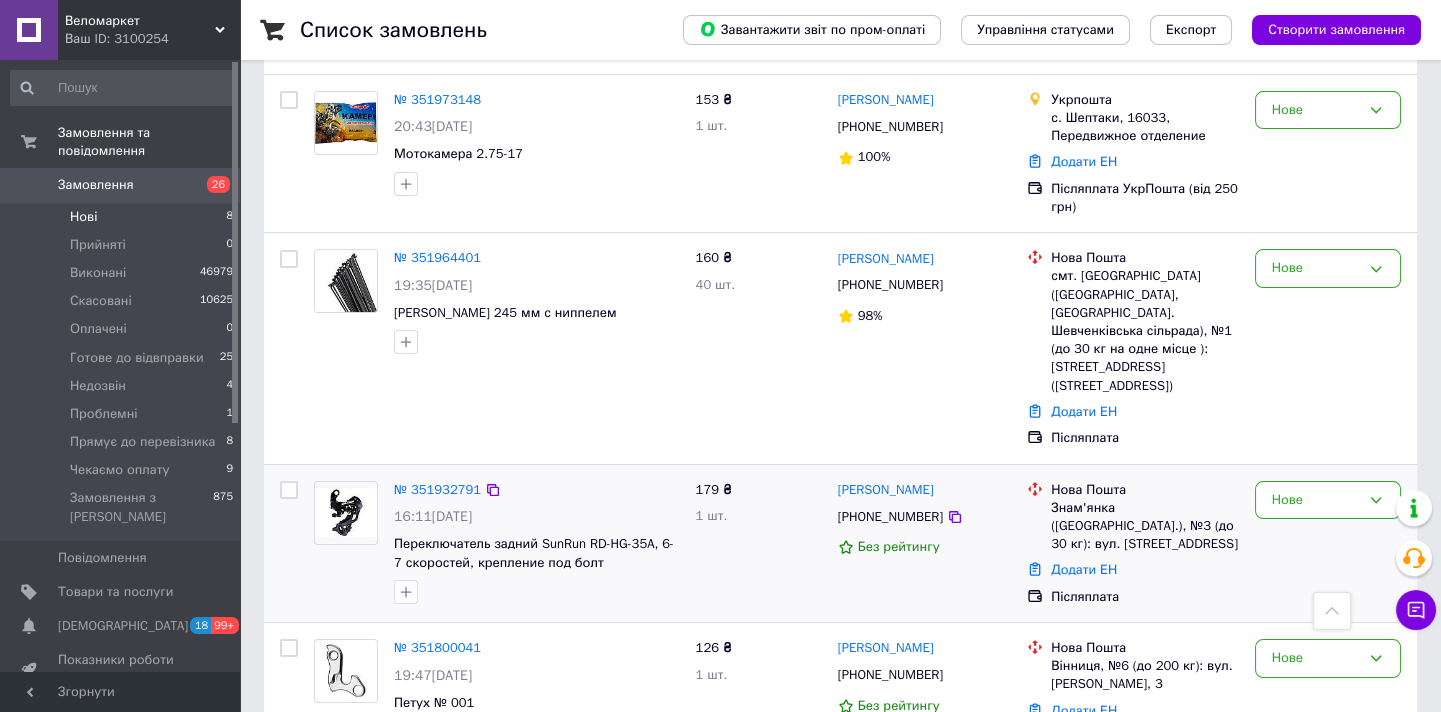 scroll, scrollTop: 752, scrollLeft: 0, axis: vertical 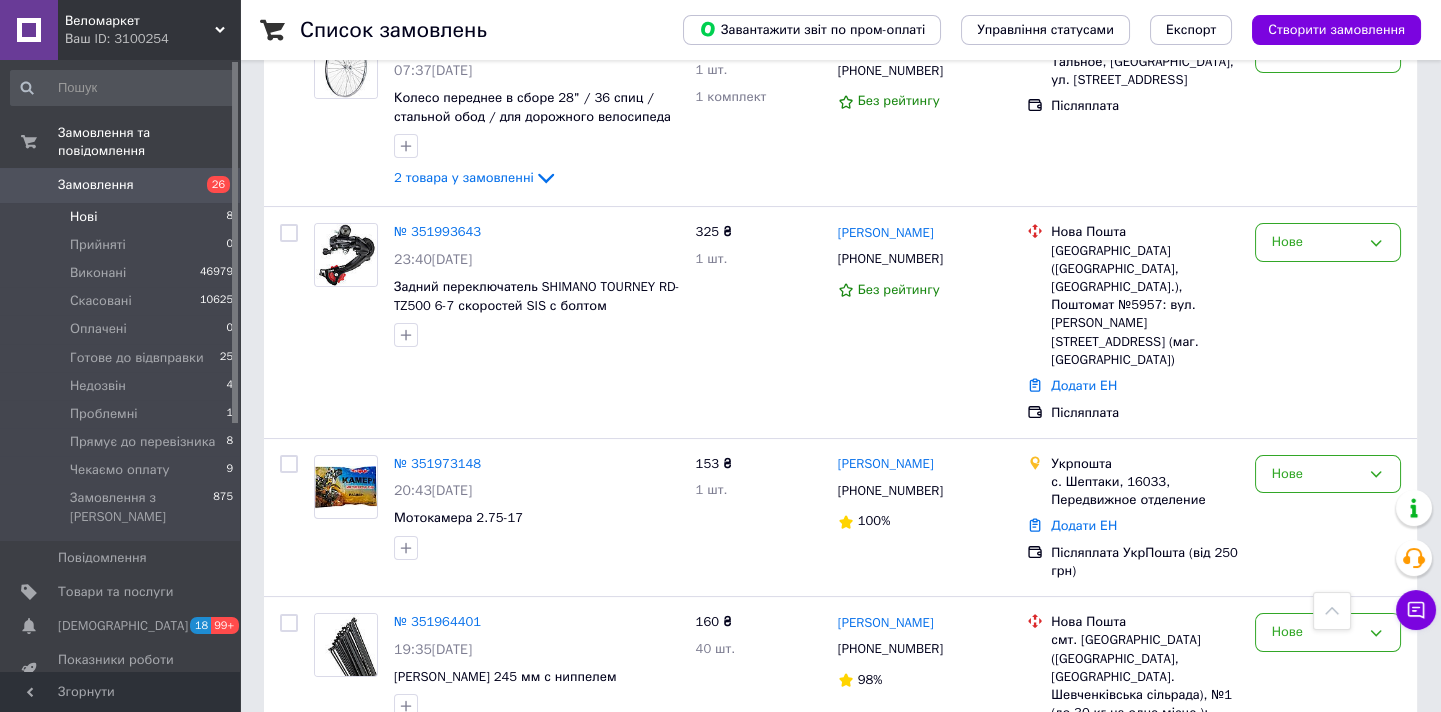 click on "Нові 8" at bounding box center [122, 217] 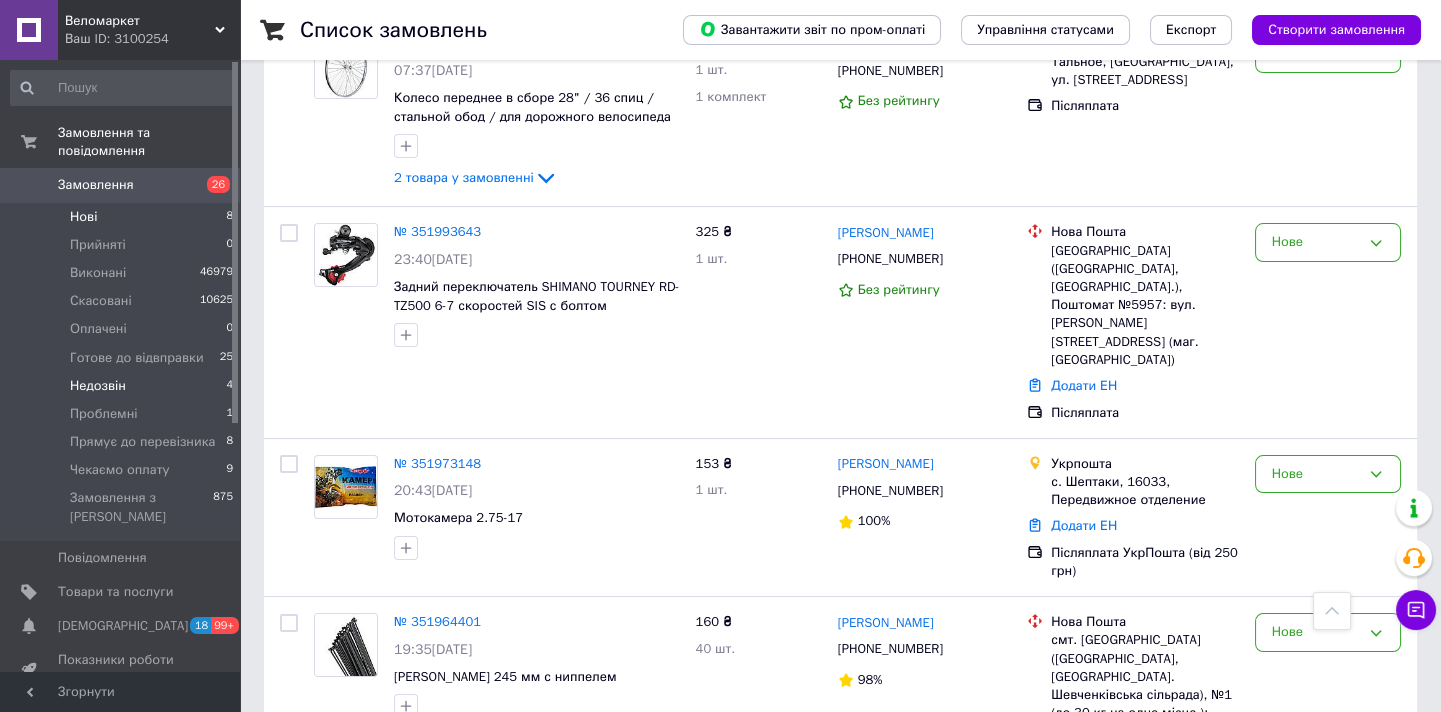 scroll, scrollTop: 843, scrollLeft: 0, axis: vertical 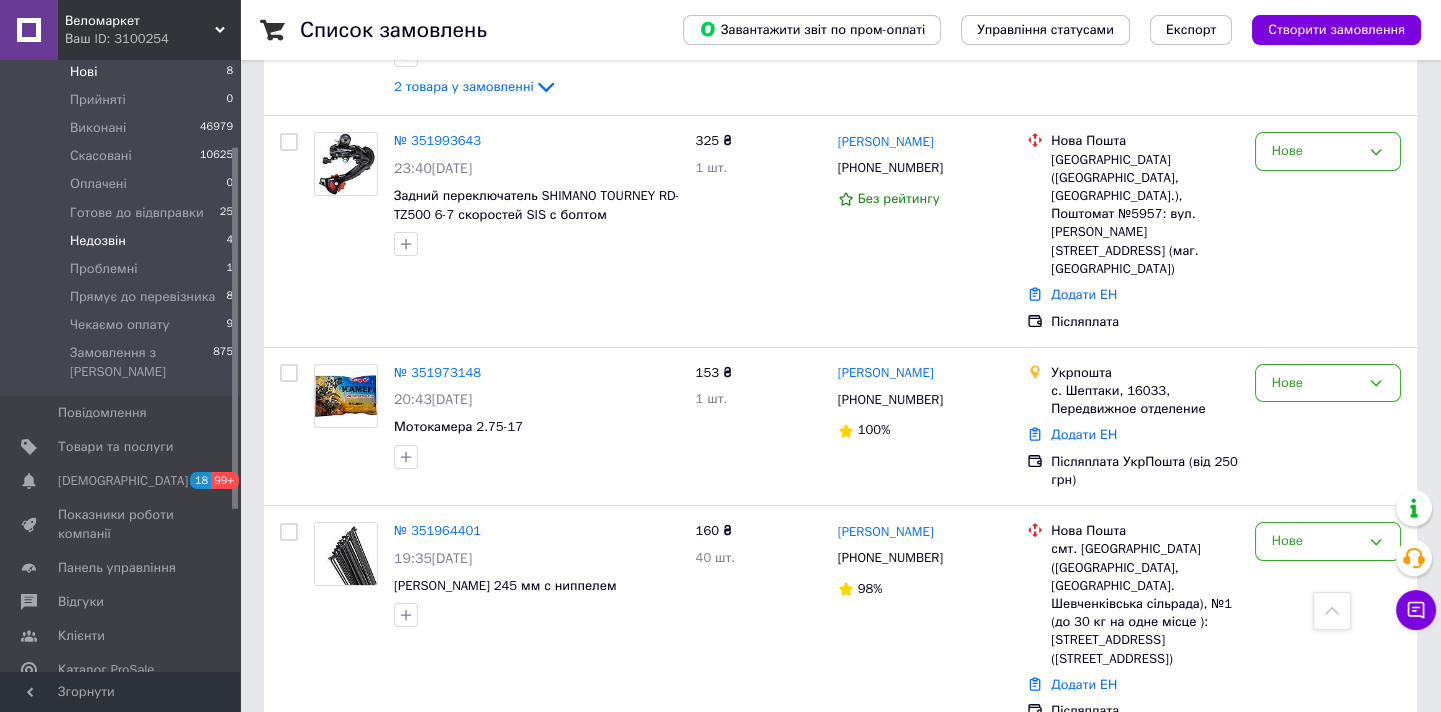 click on "Недозвін 4" at bounding box center (122, 241) 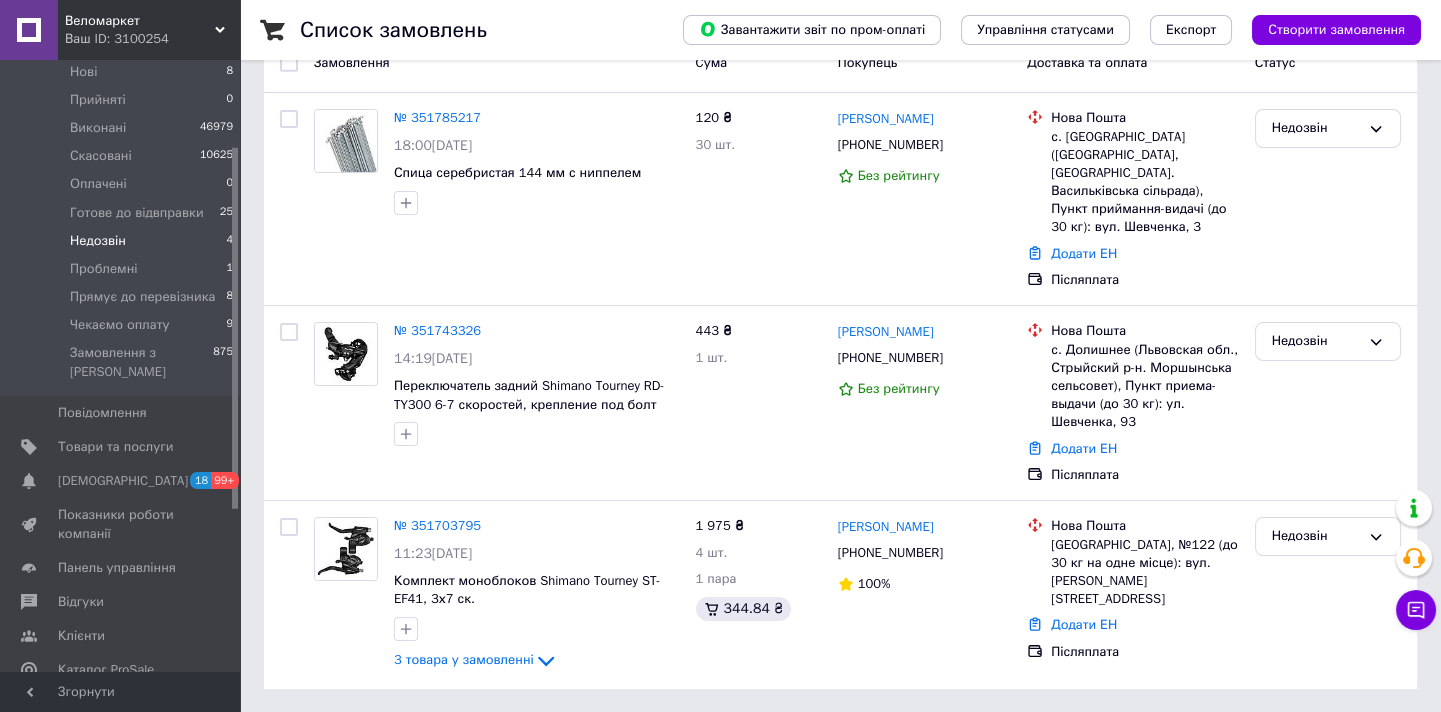 scroll, scrollTop: 114, scrollLeft: 0, axis: vertical 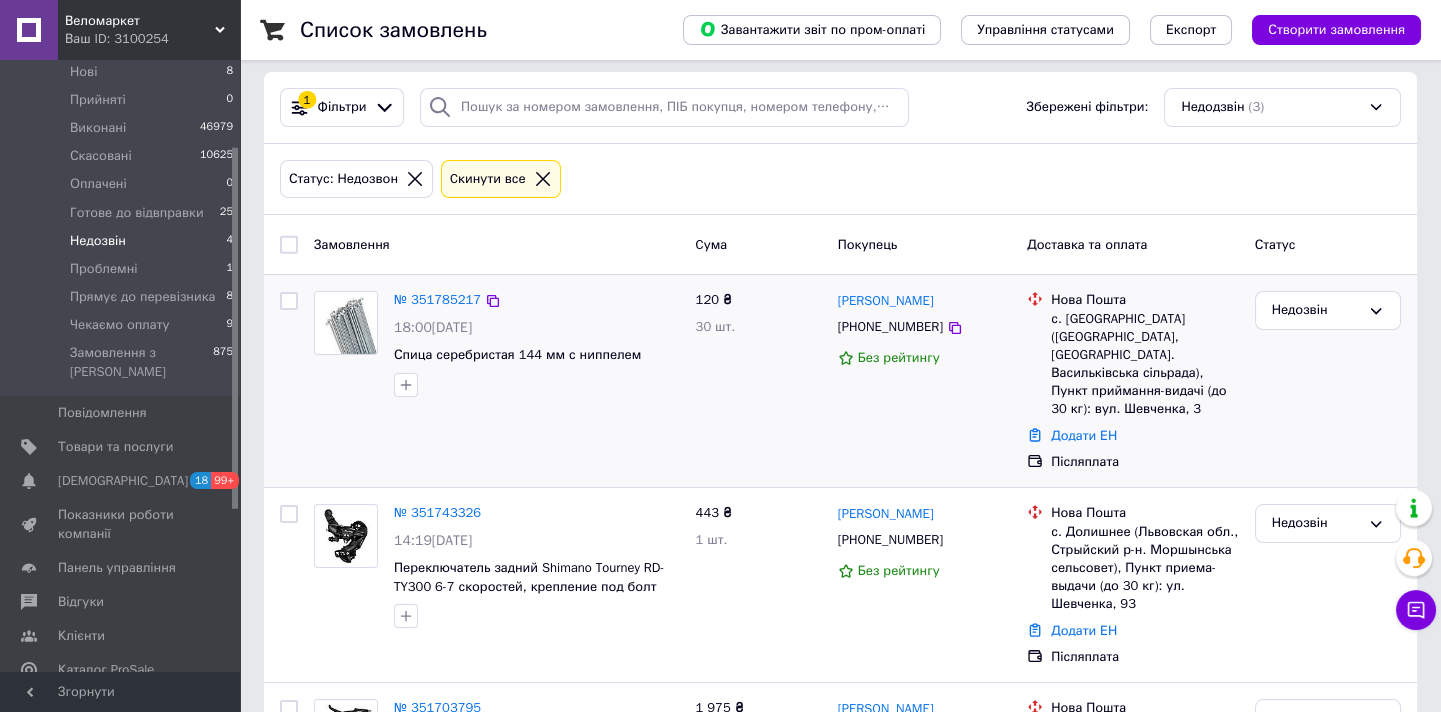 click on "Антон Паращенко" at bounding box center (886, 300) 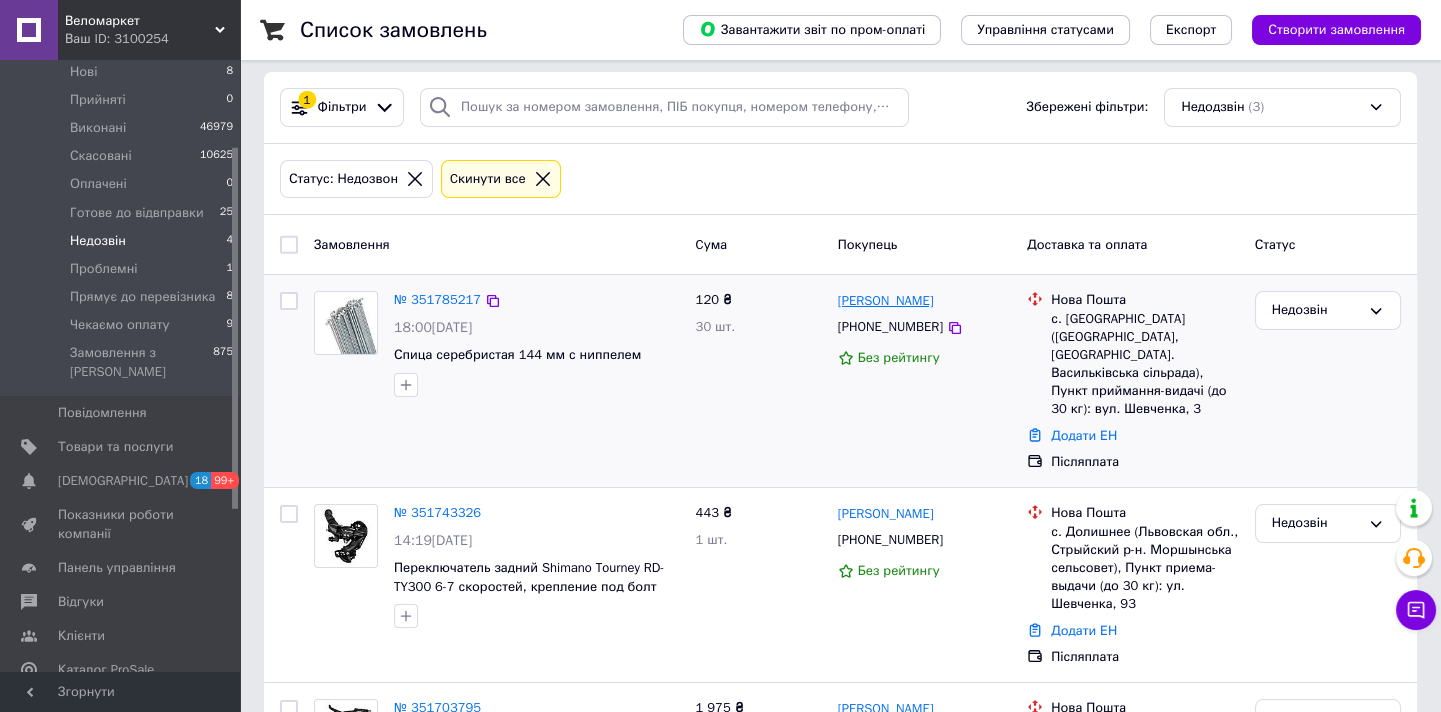 click on "Антон Паращенко" at bounding box center [886, 301] 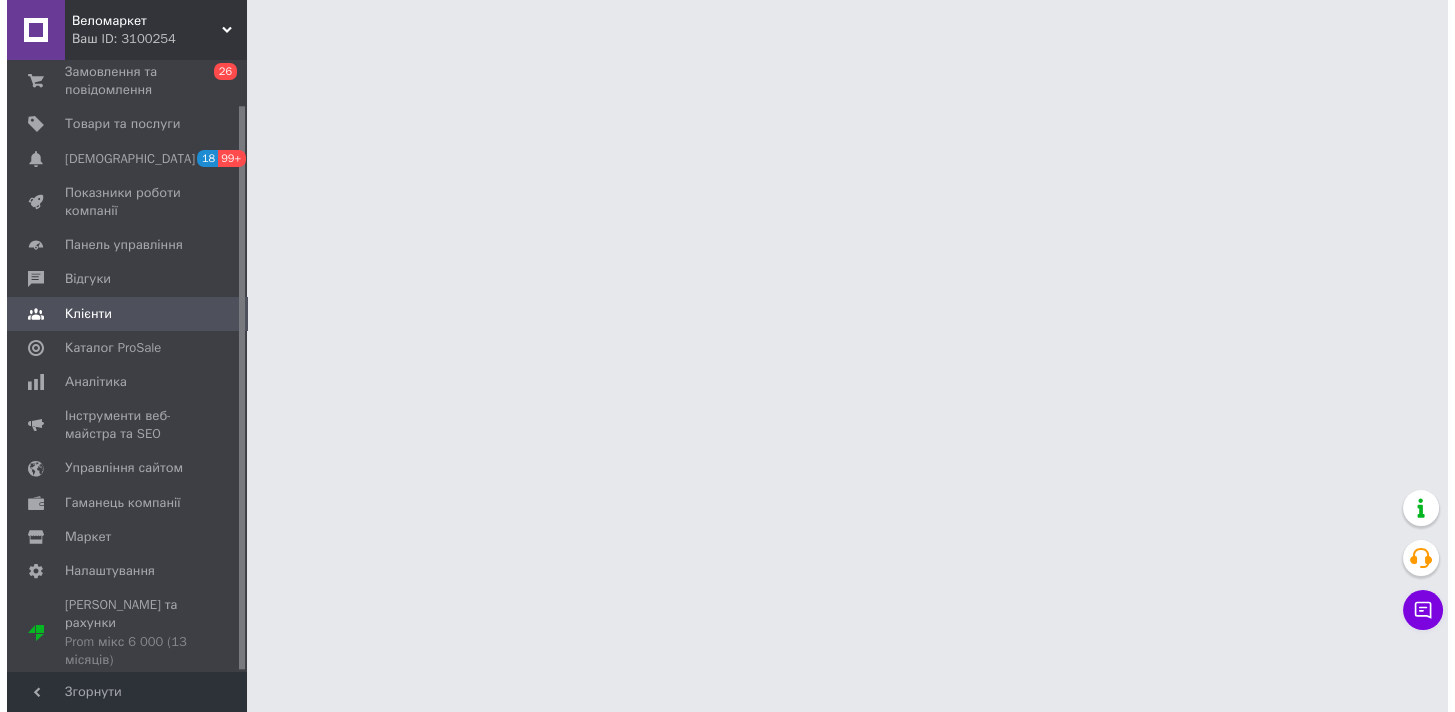 scroll, scrollTop: 0, scrollLeft: 0, axis: both 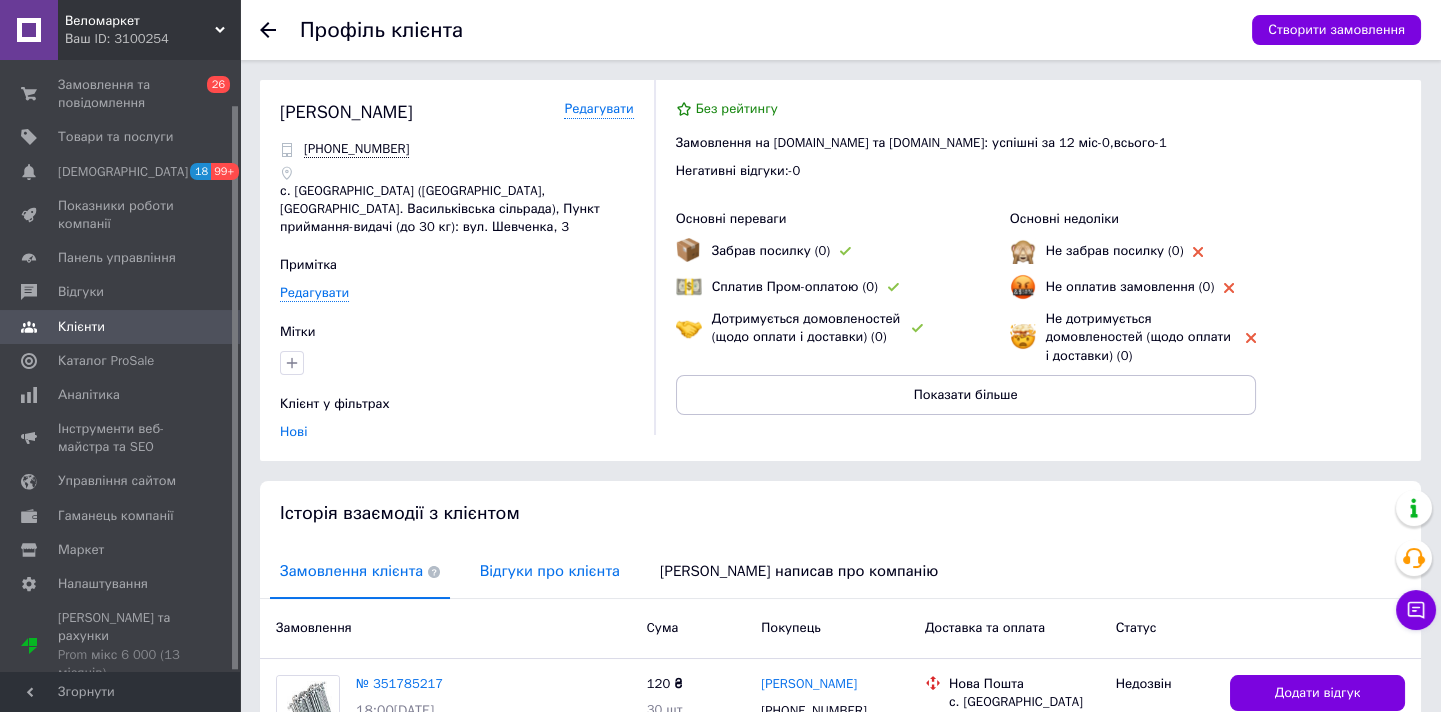 click on "Відгуки про клієнта" at bounding box center [550, 571] 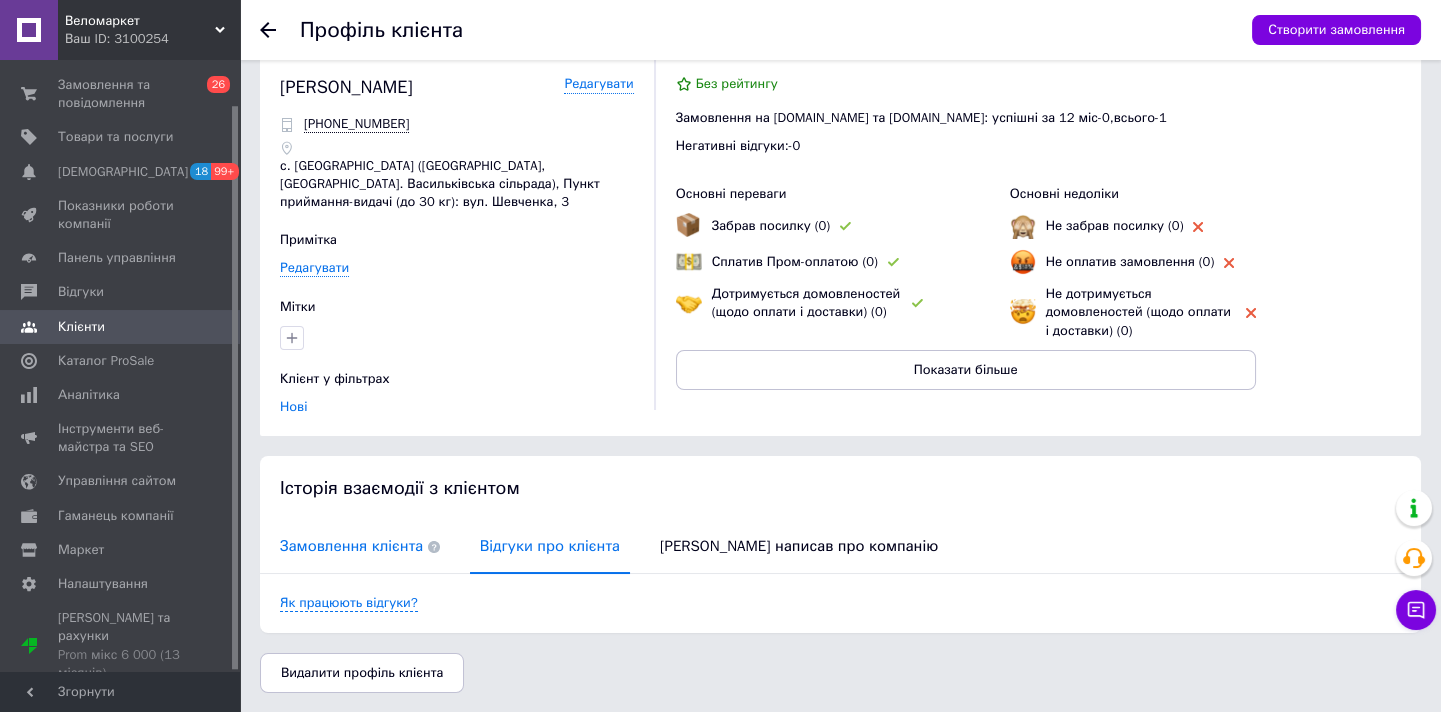 click on "Замовлення клієнта" at bounding box center [360, 546] 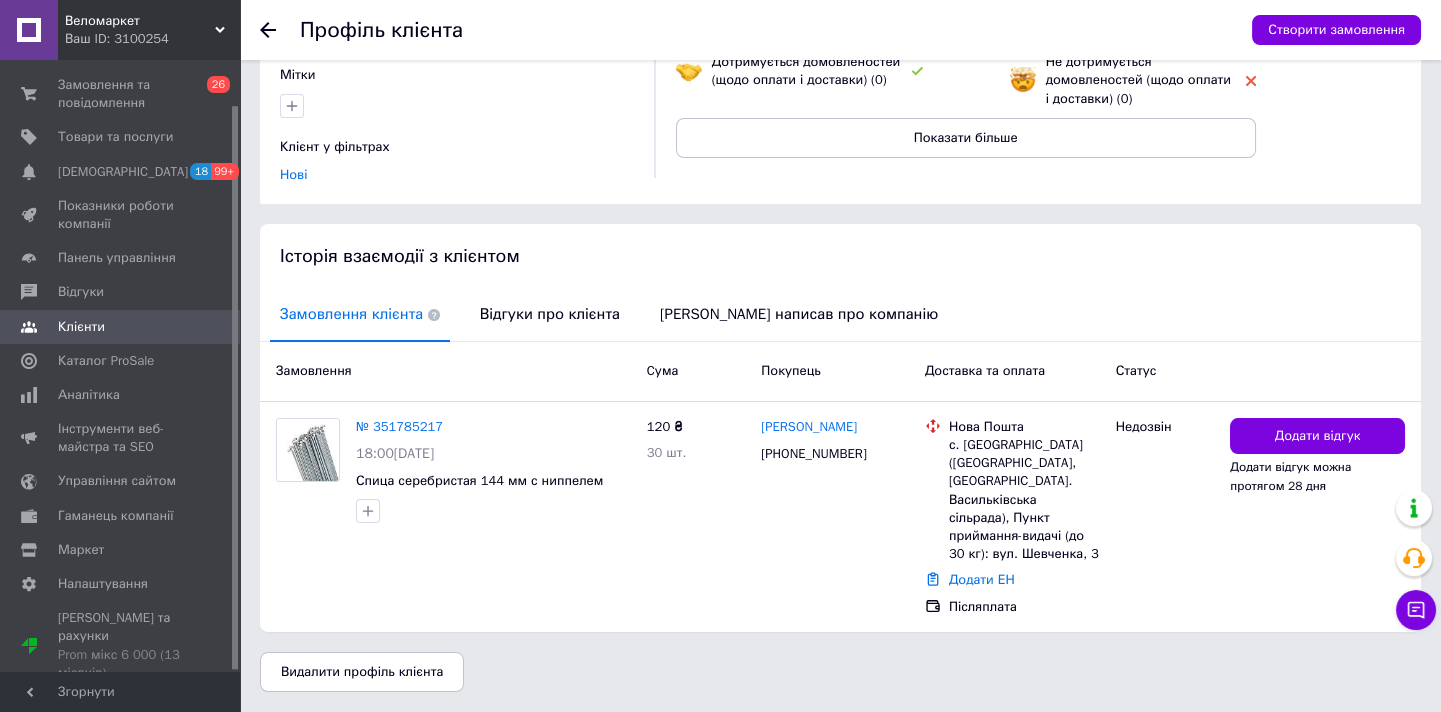scroll, scrollTop: 0, scrollLeft: 0, axis: both 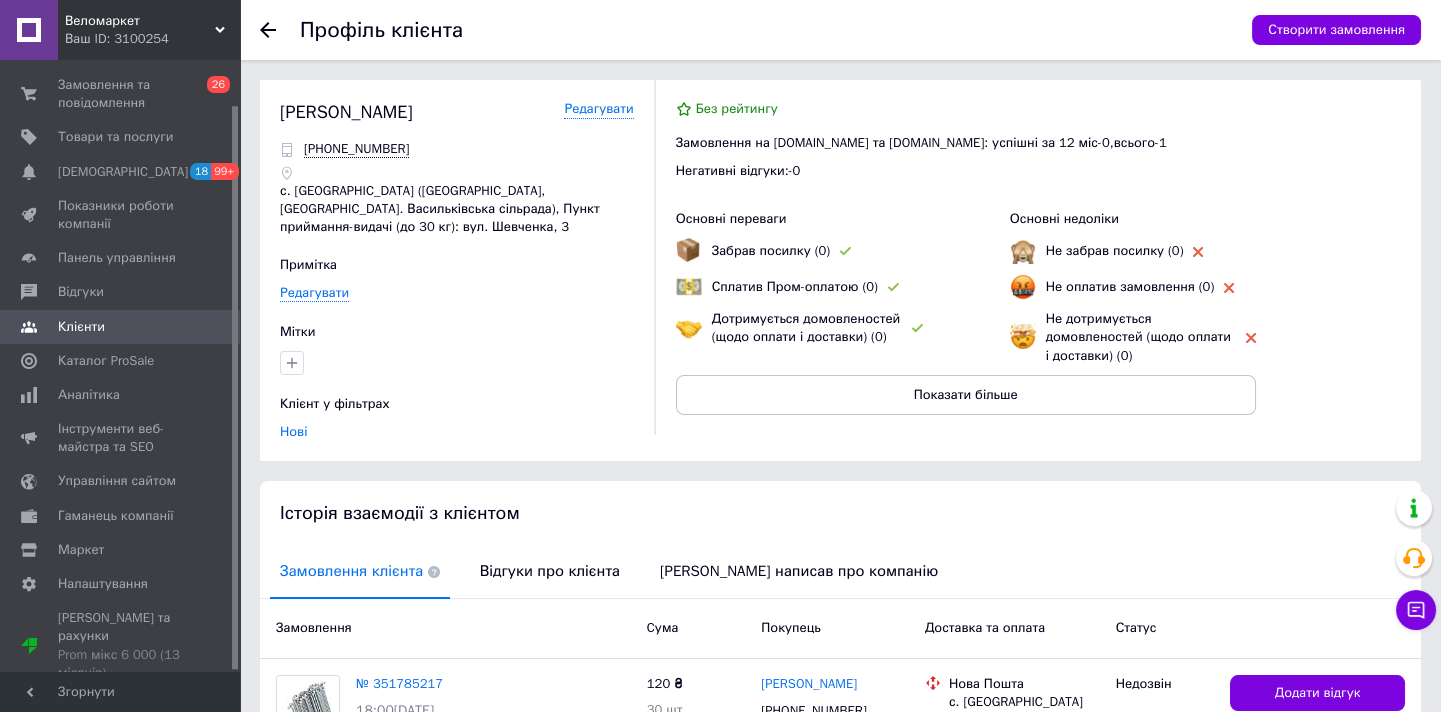 click on "Замовлення та повідомлення" at bounding box center (121, 94) 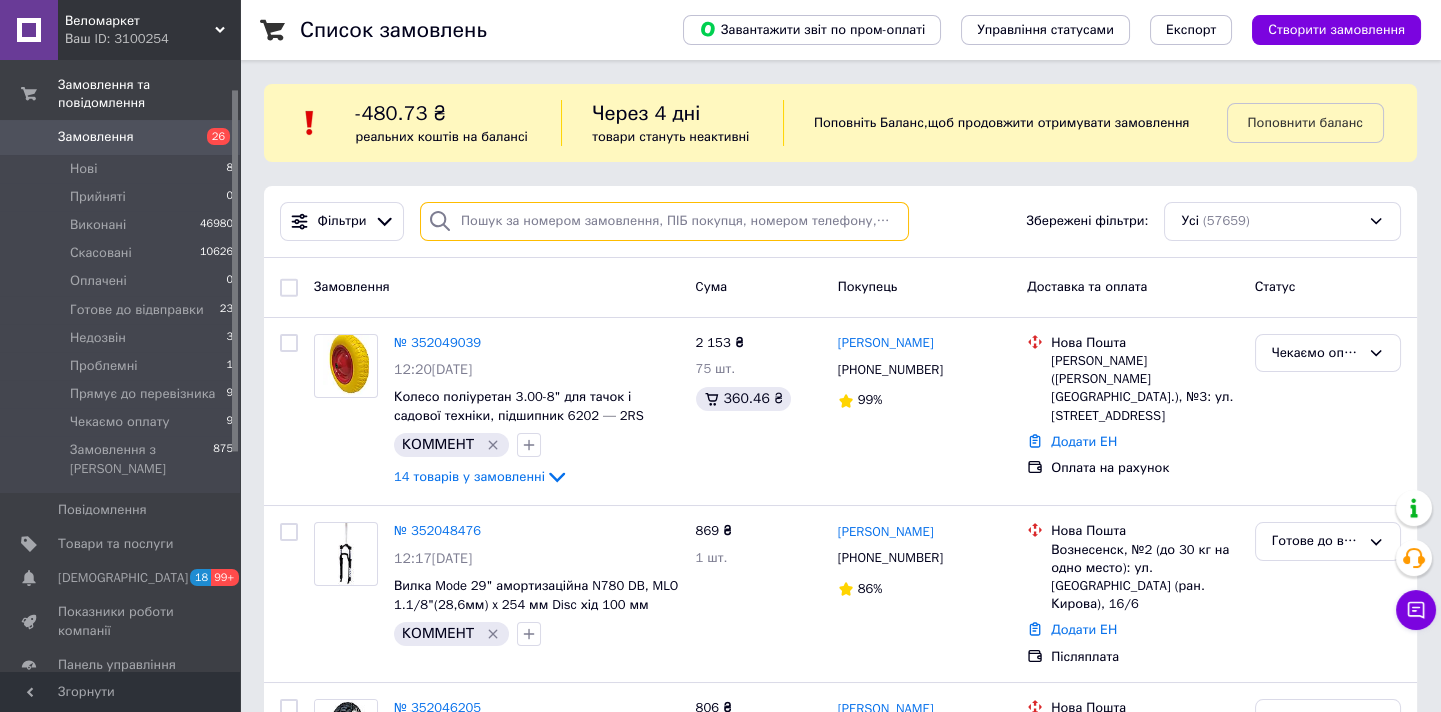 click at bounding box center (664, 221) 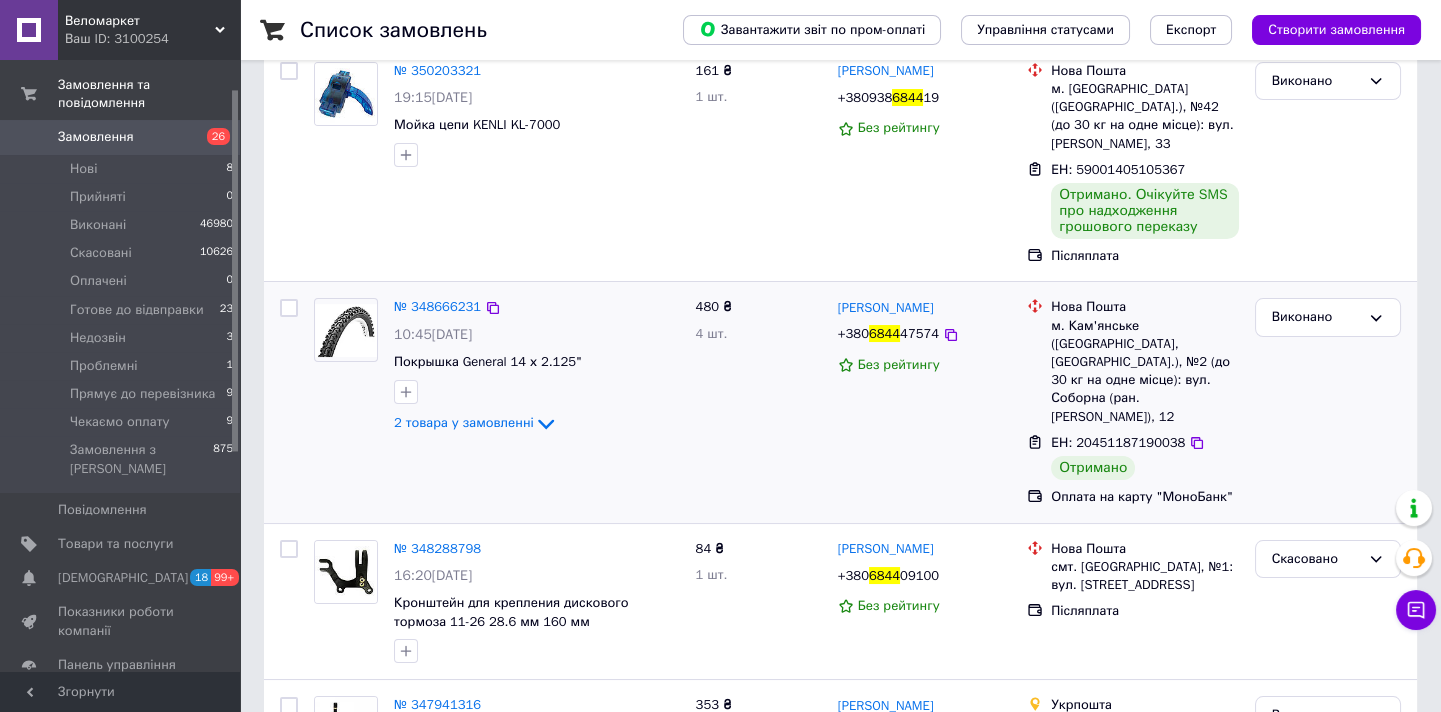 scroll, scrollTop: 363, scrollLeft: 0, axis: vertical 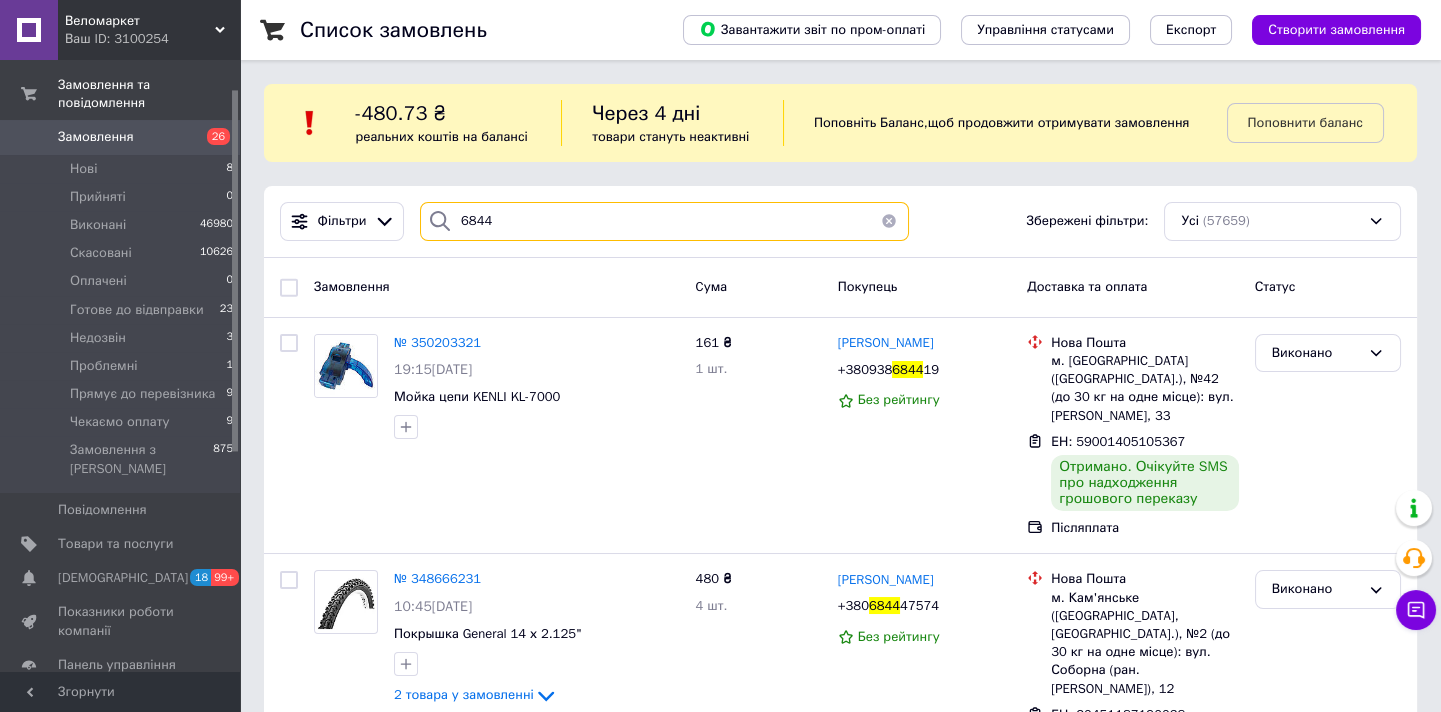 type on "6844" 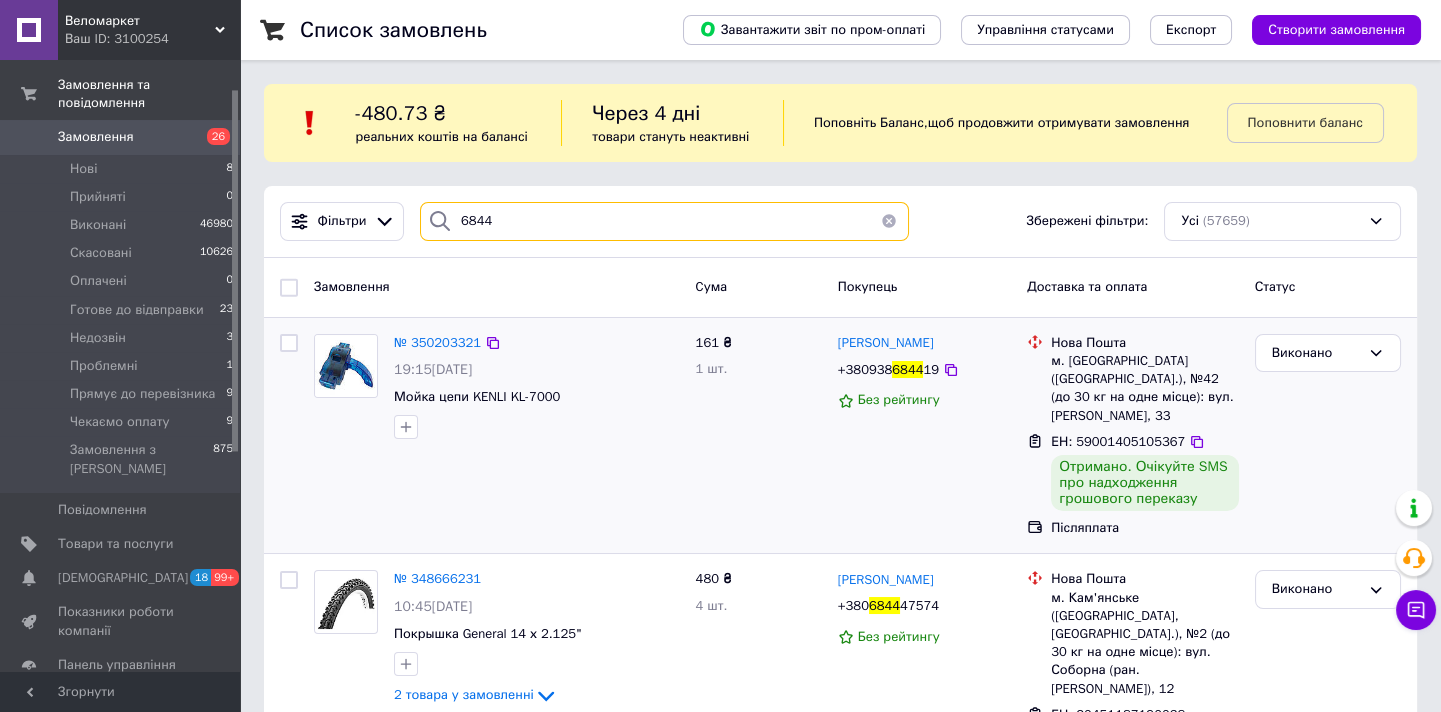 scroll, scrollTop: 181, scrollLeft: 0, axis: vertical 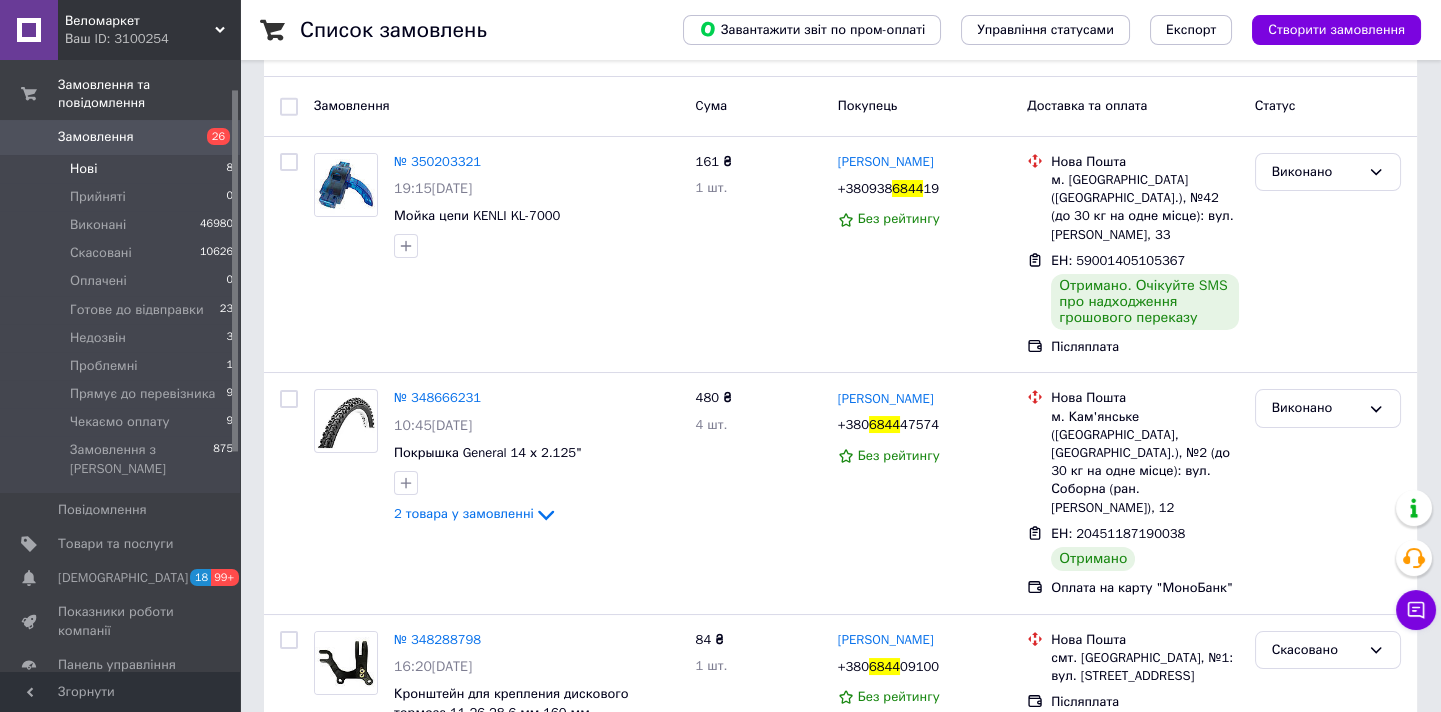 click on "Нові 8" at bounding box center (122, 169) 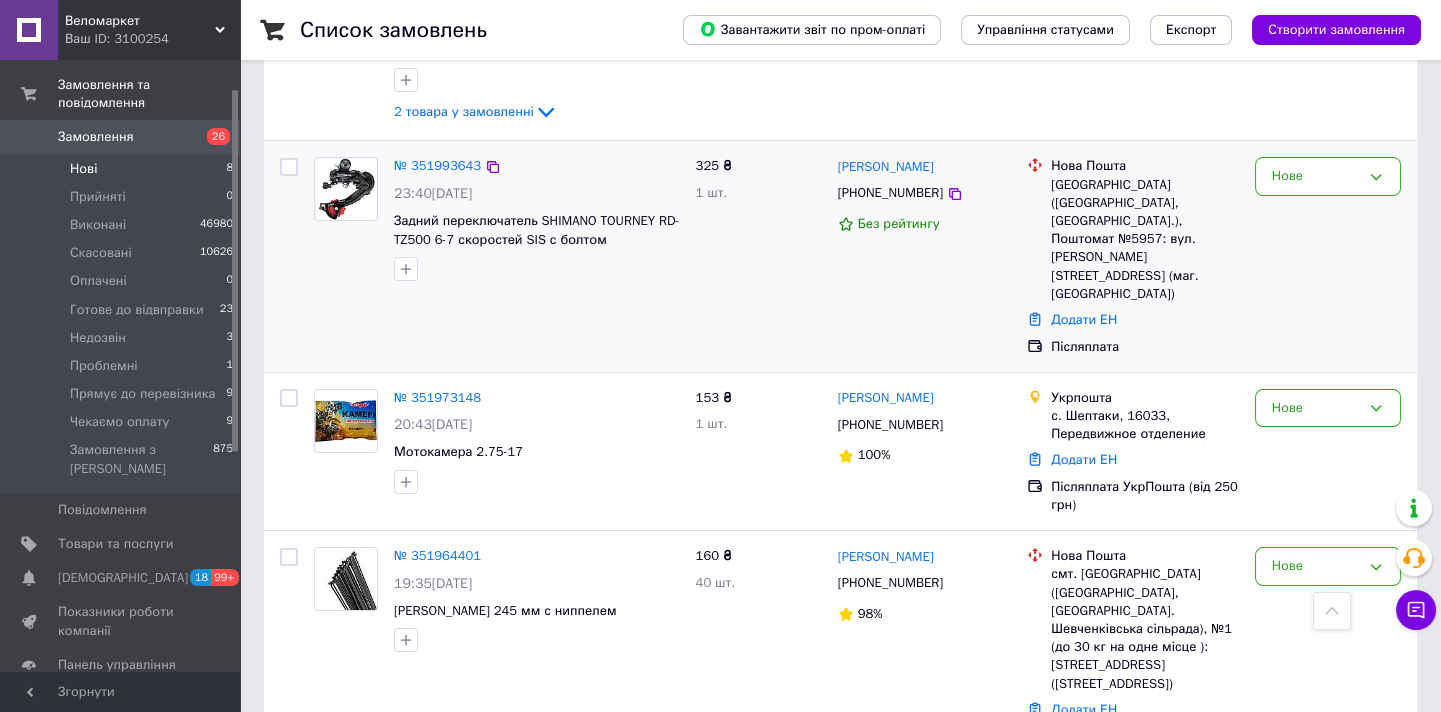 scroll, scrollTop: 1116, scrollLeft: 0, axis: vertical 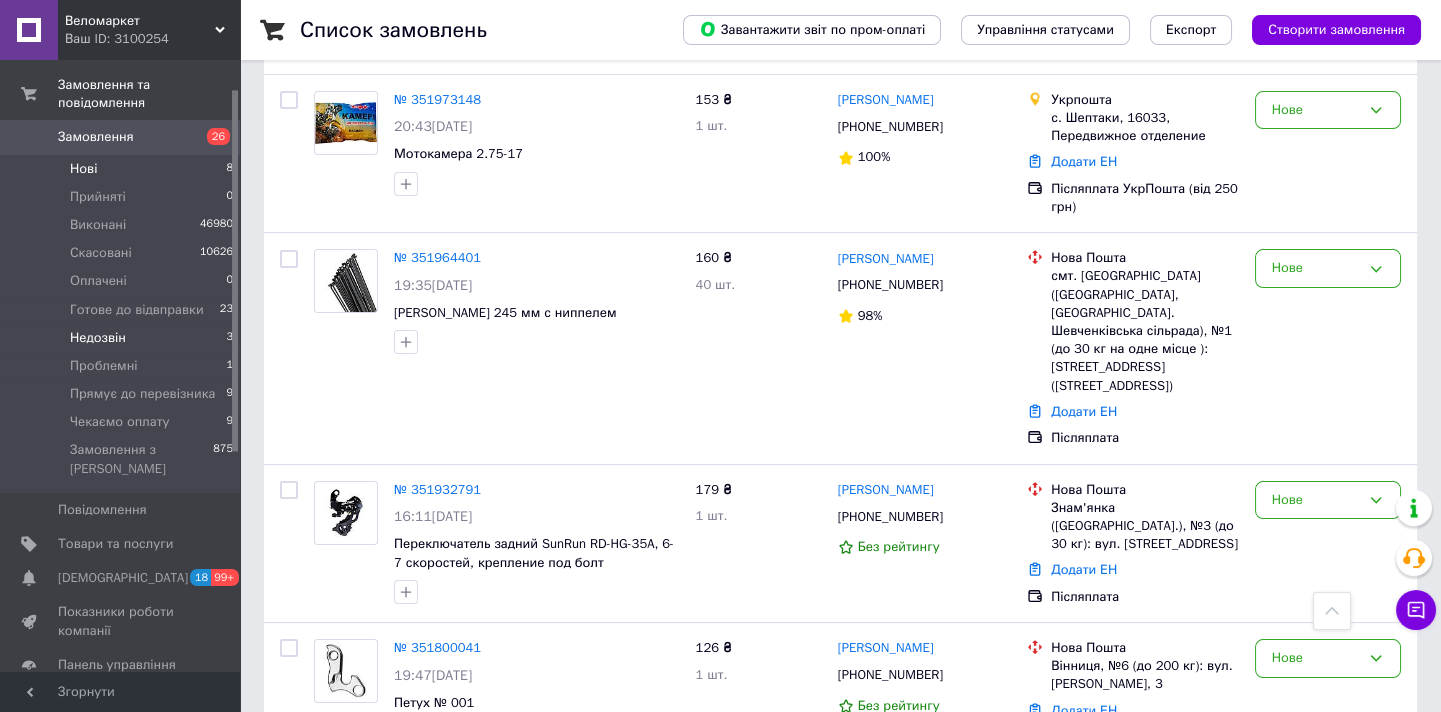 click on "Недозвін 3" at bounding box center (122, 338) 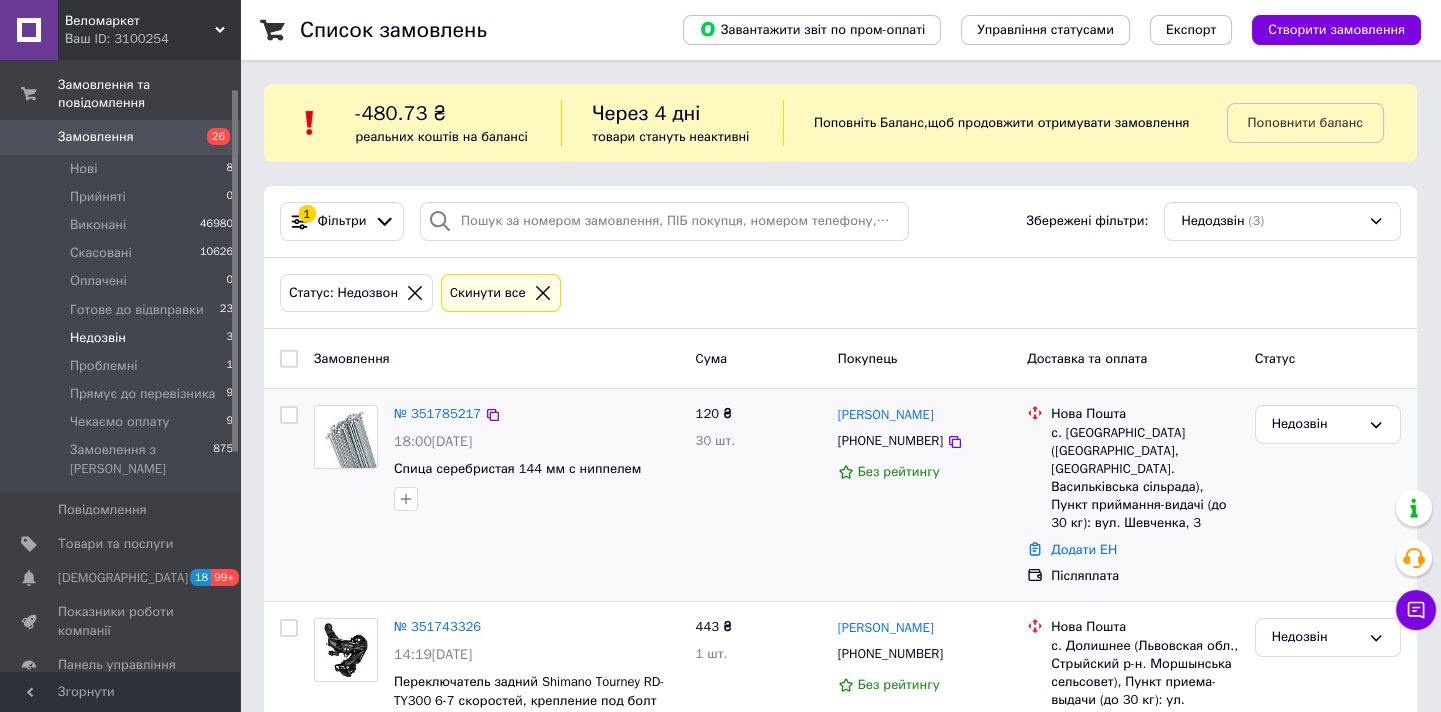 scroll, scrollTop: 181, scrollLeft: 0, axis: vertical 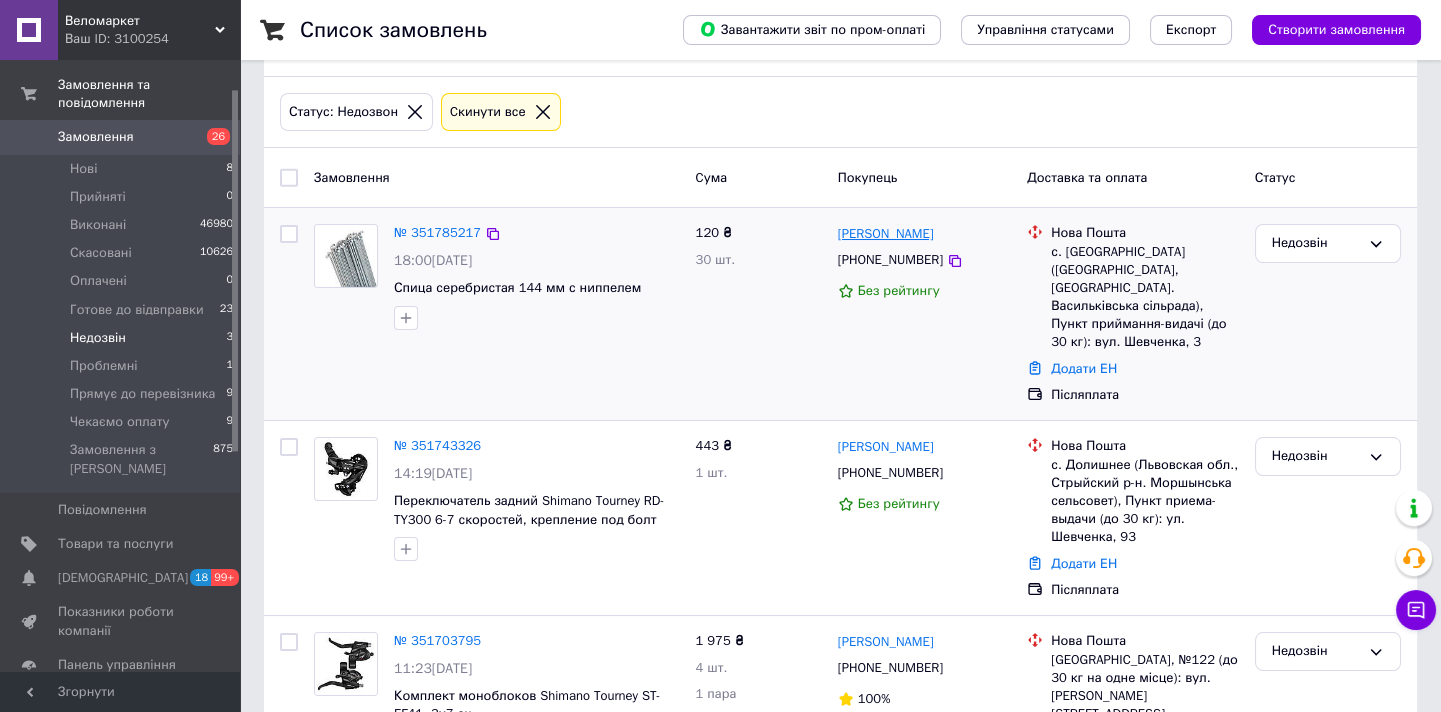 click on "Антон Паращенко" at bounding box center [886, 234] 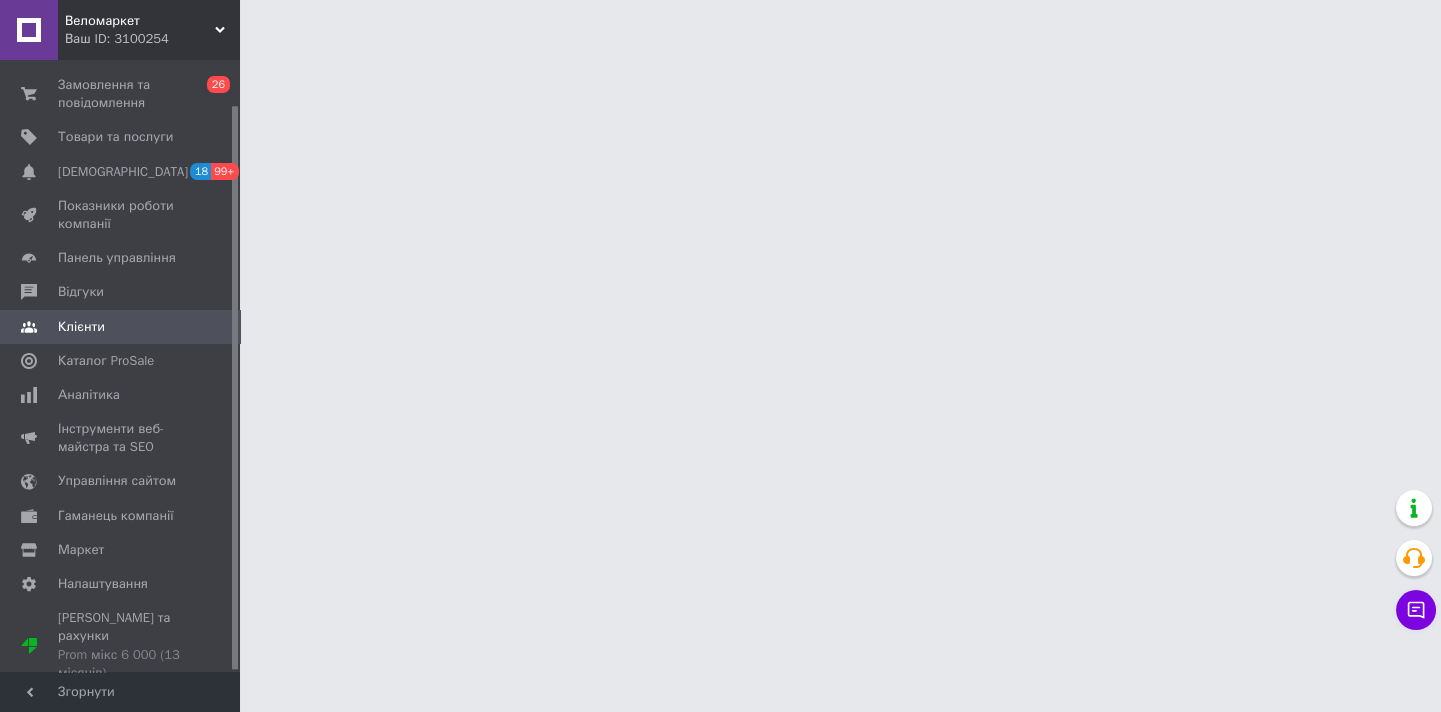 scroll, scrollTop: 0, scrollLeft: 0, axis: both 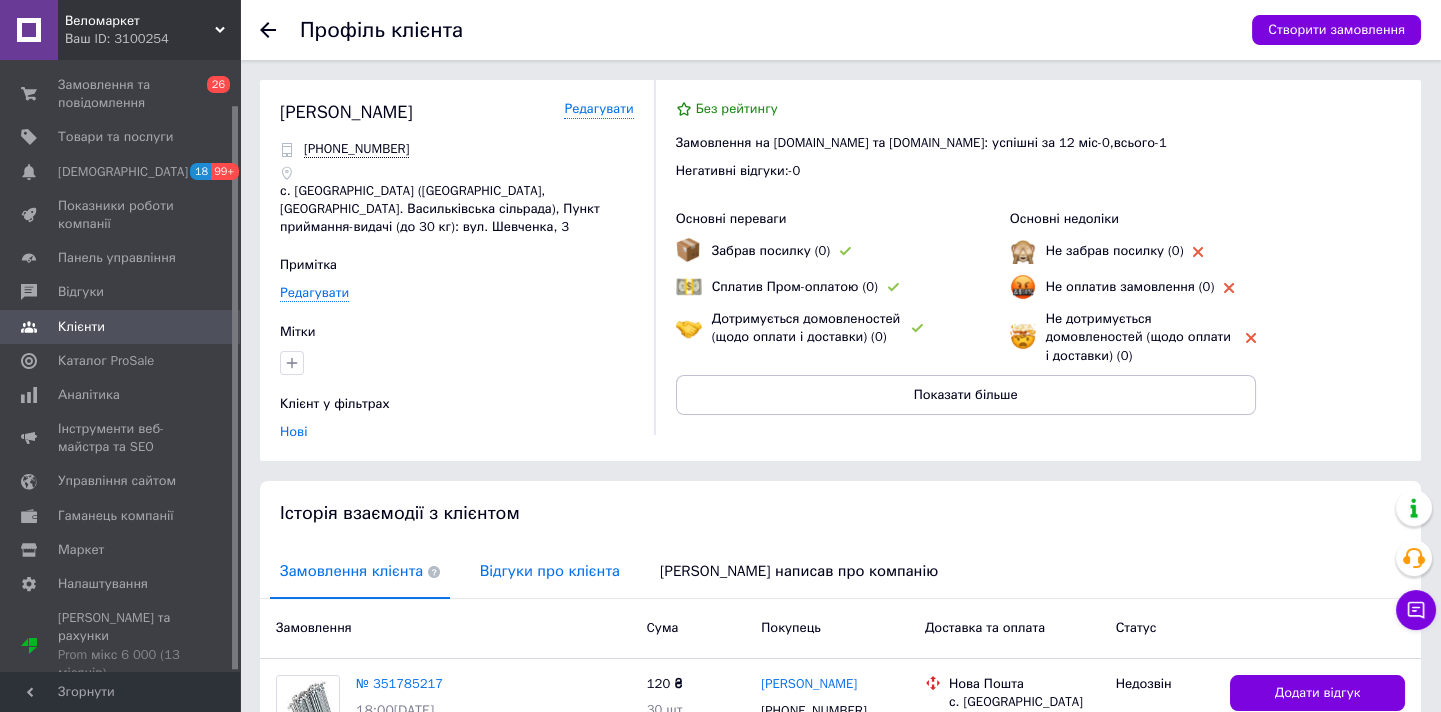 click on "Відгуки про клієнта" at bounding box center [550, 571] 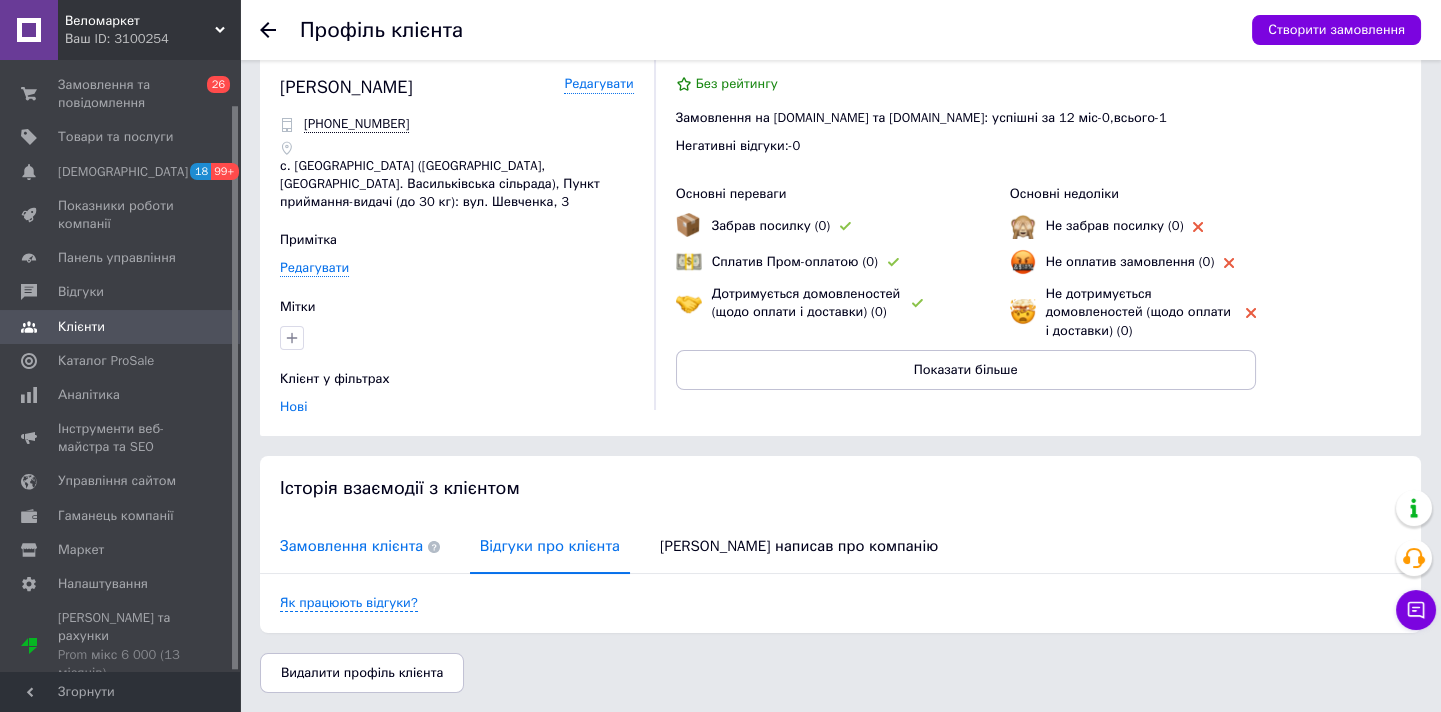 click on "Замовлення клієнта" at bounding box center [360, 546] 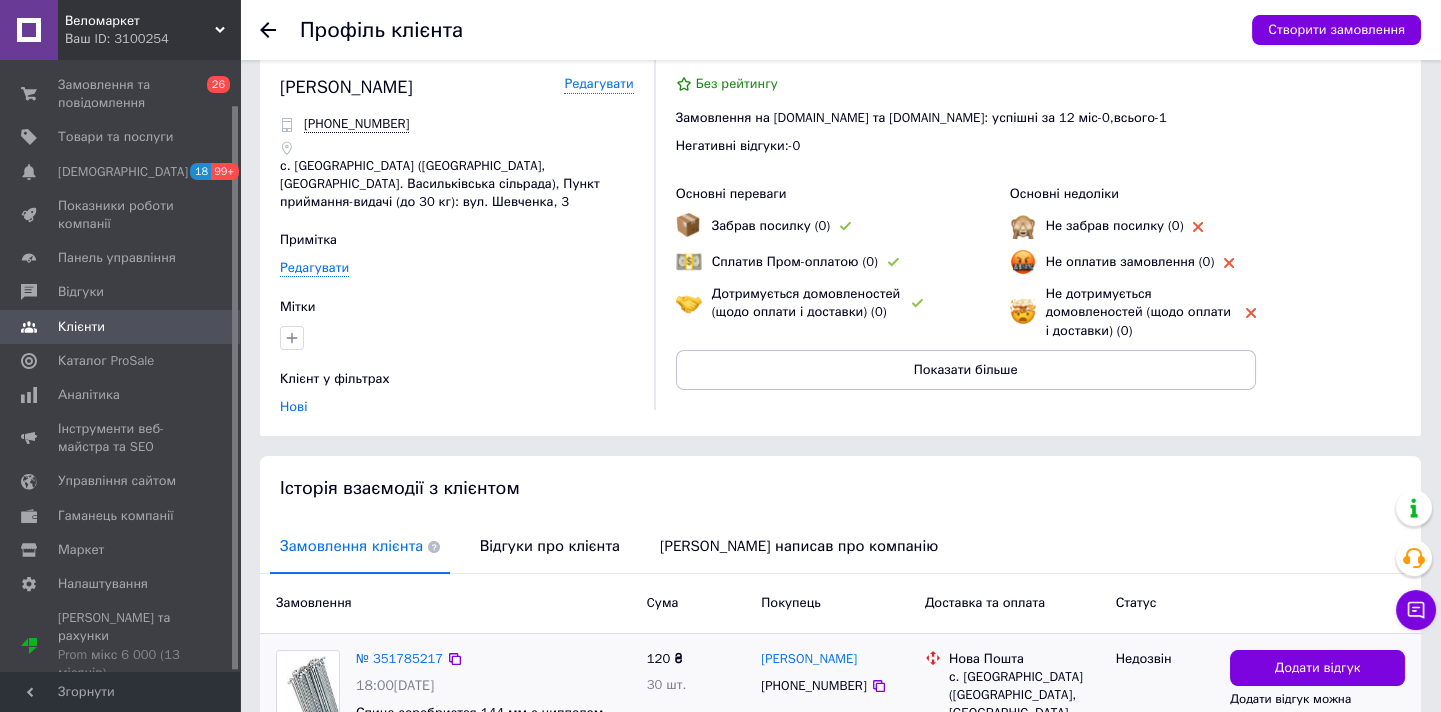 scroll, scrollTop: 257, scrollLeft: 0, axis: vertical 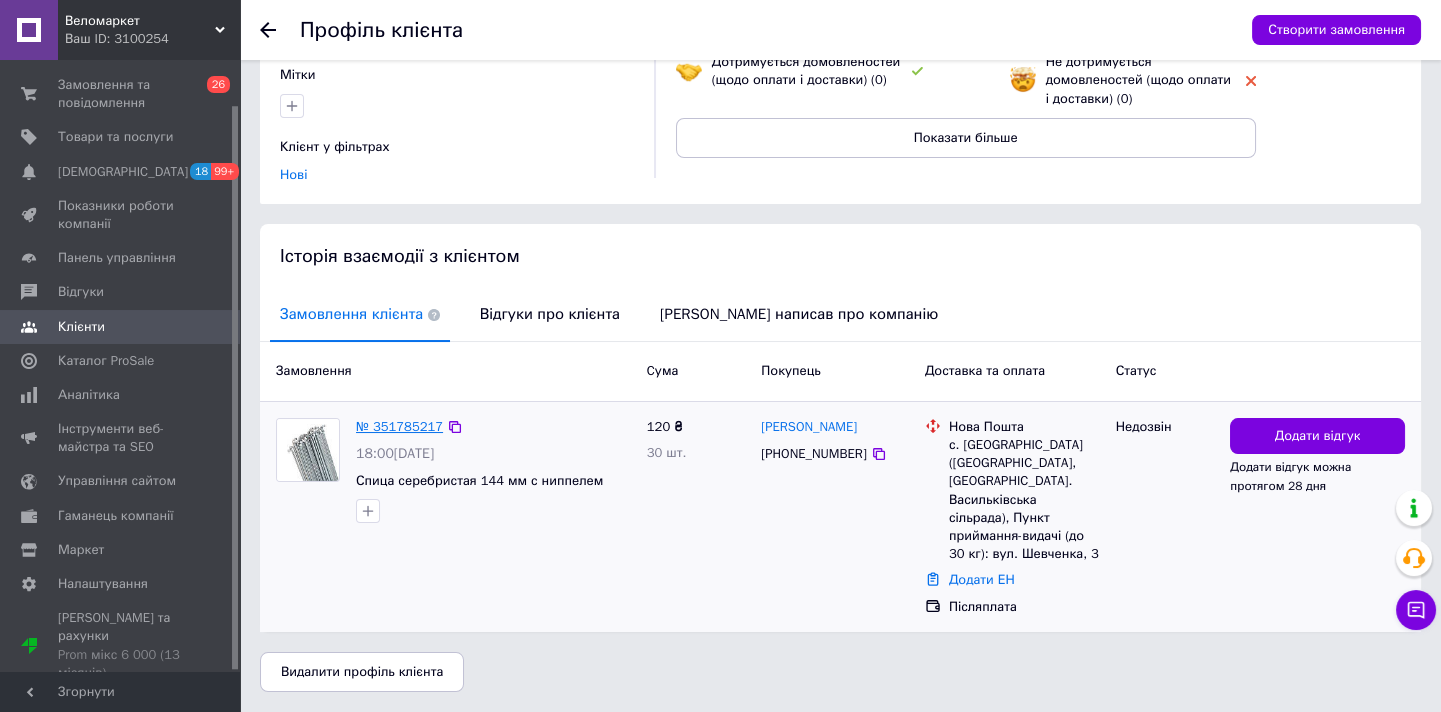 click on "№ 351785217" at bounding box center [399, 426] 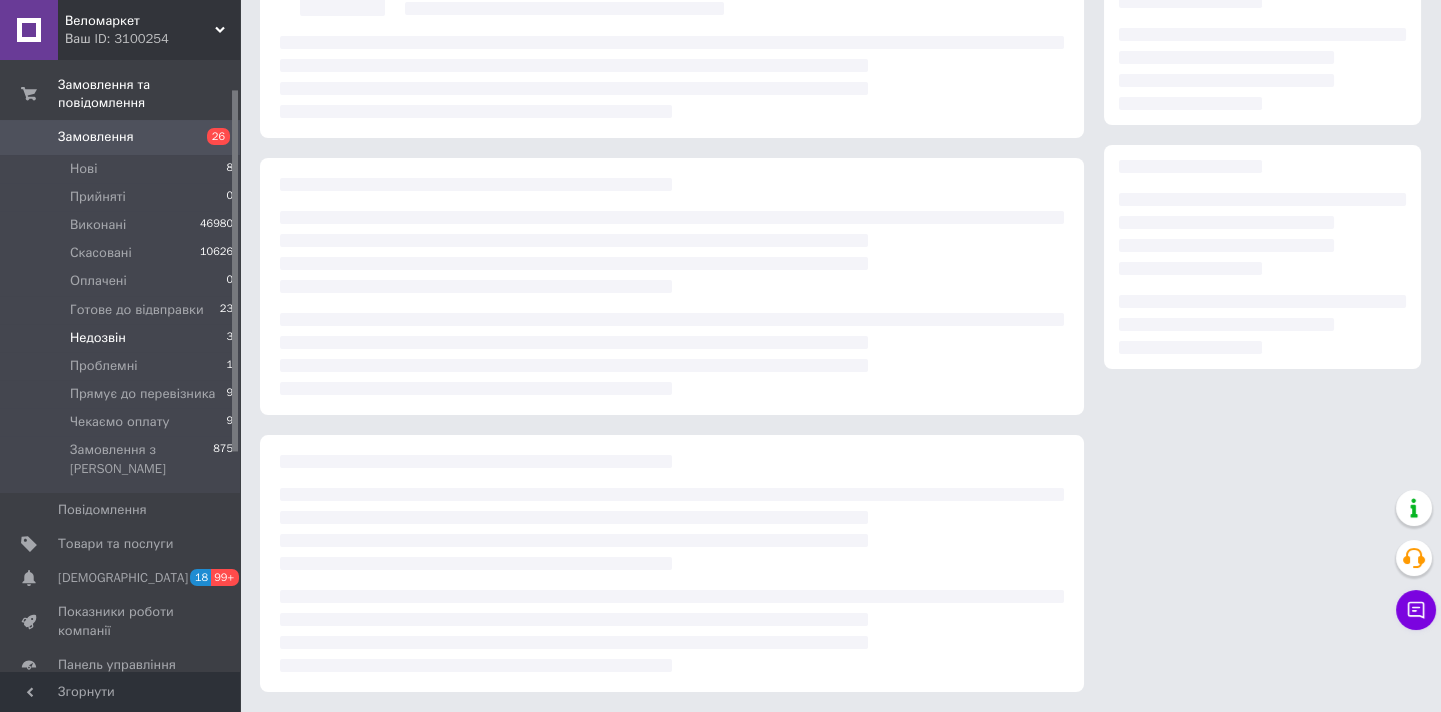 scroll, scrollTop: 0, scrollLeft: 0, axis: both 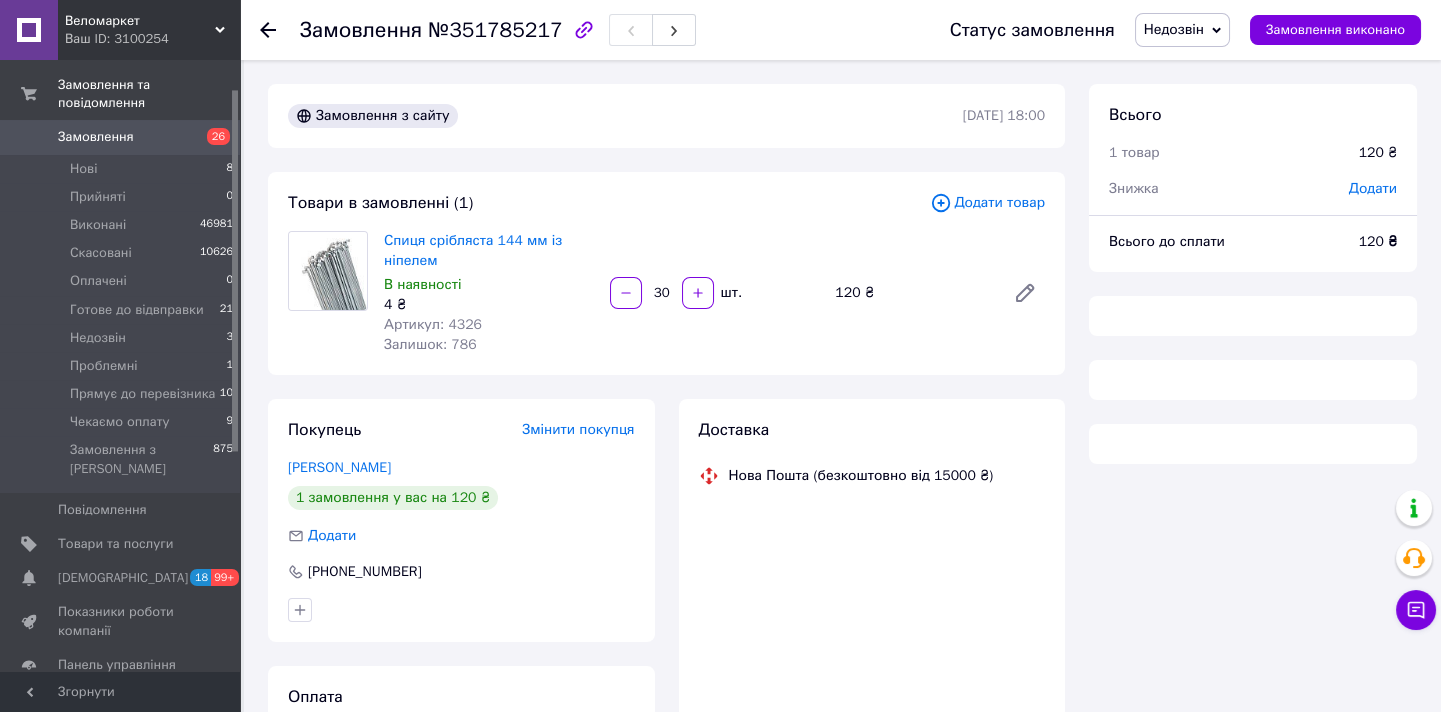 click on "Недозвін" at bounding box center (1182, 30) 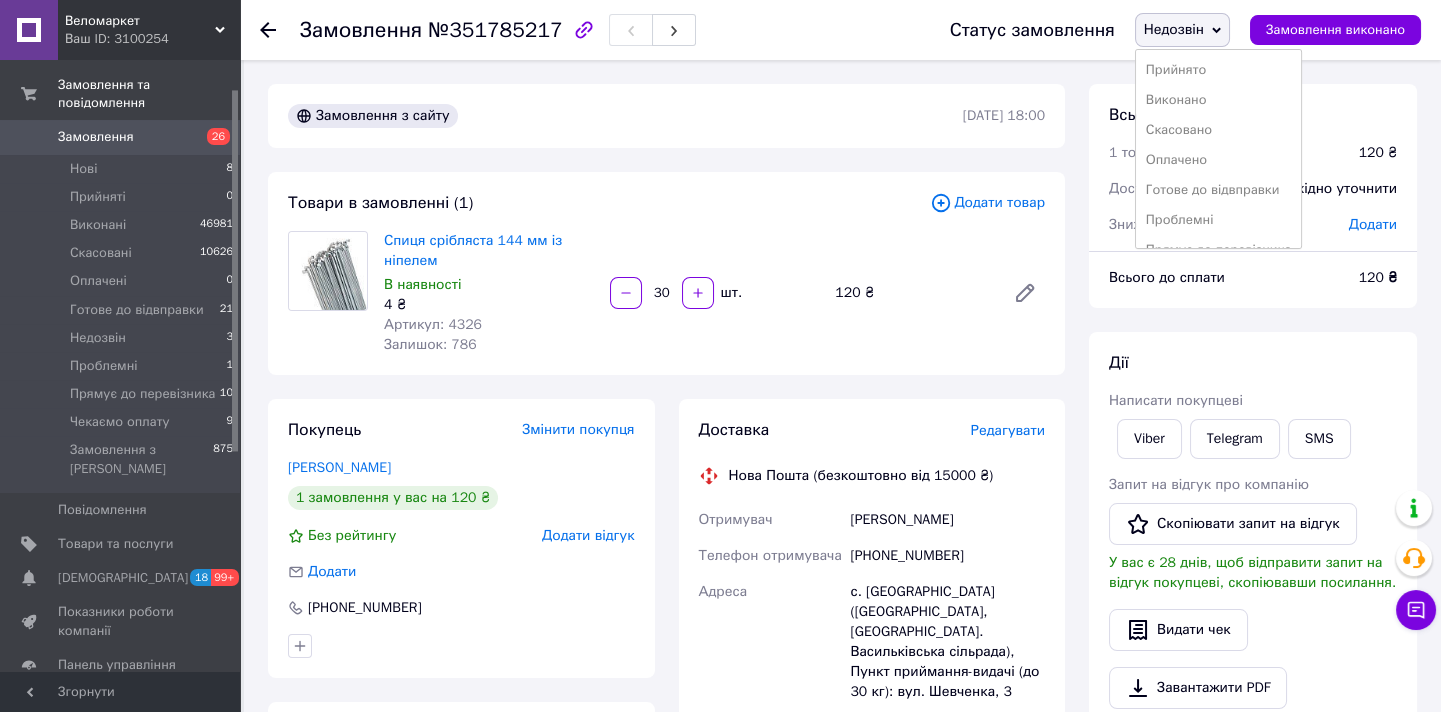 click on "Готове до відвправки" at bounding box center (1218, 190) 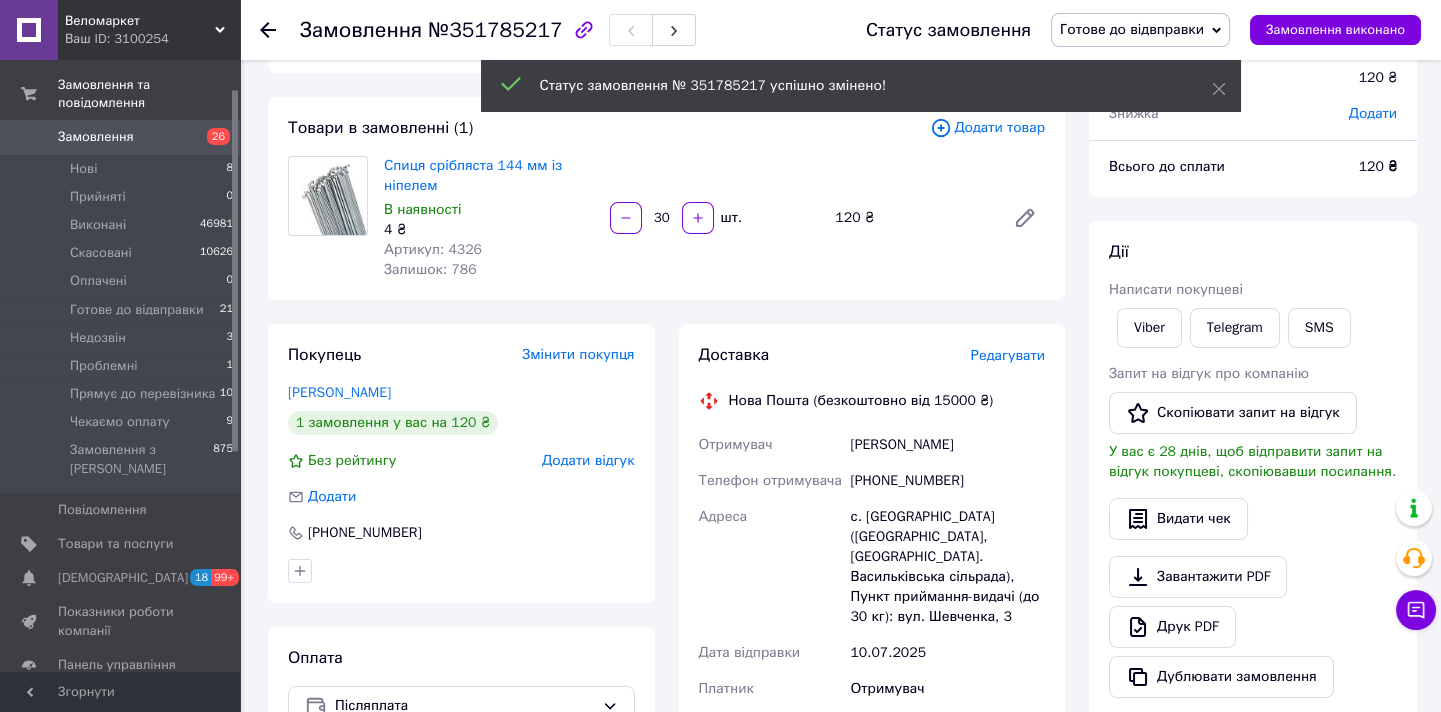 scroll, scrollTop: 0, scrollLeft: 0, axis: both 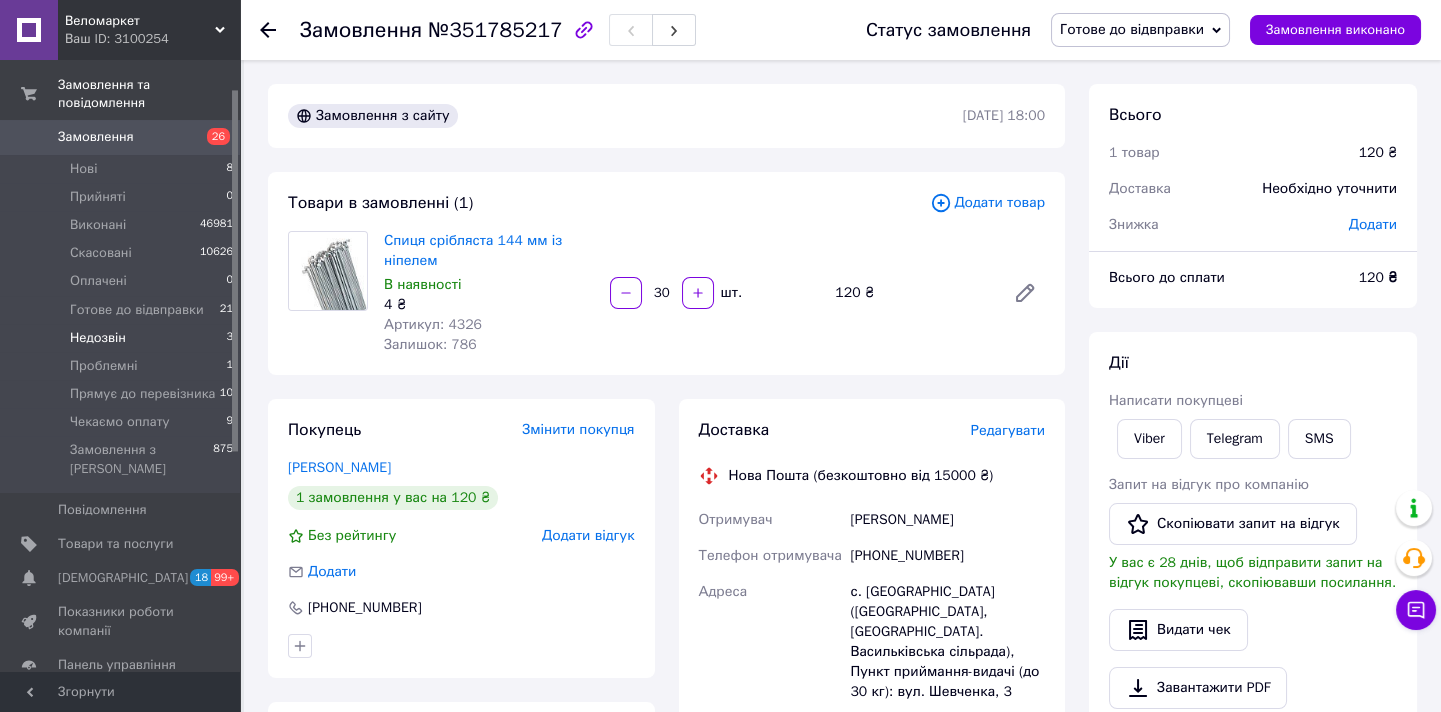 click on "Недозвін 3" at bounding box center (122, 338) 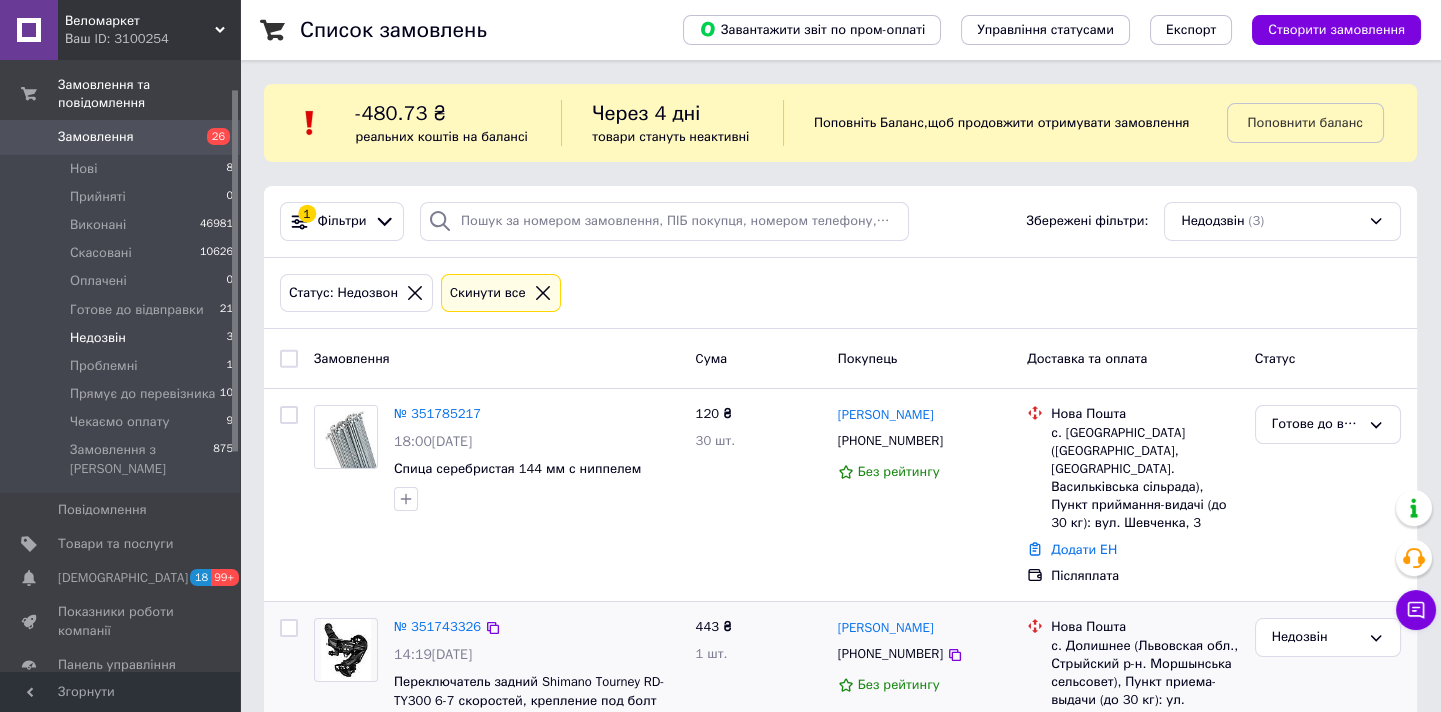 scroll, scrollTop: 296, scrollLeft: 0, axis: vertical 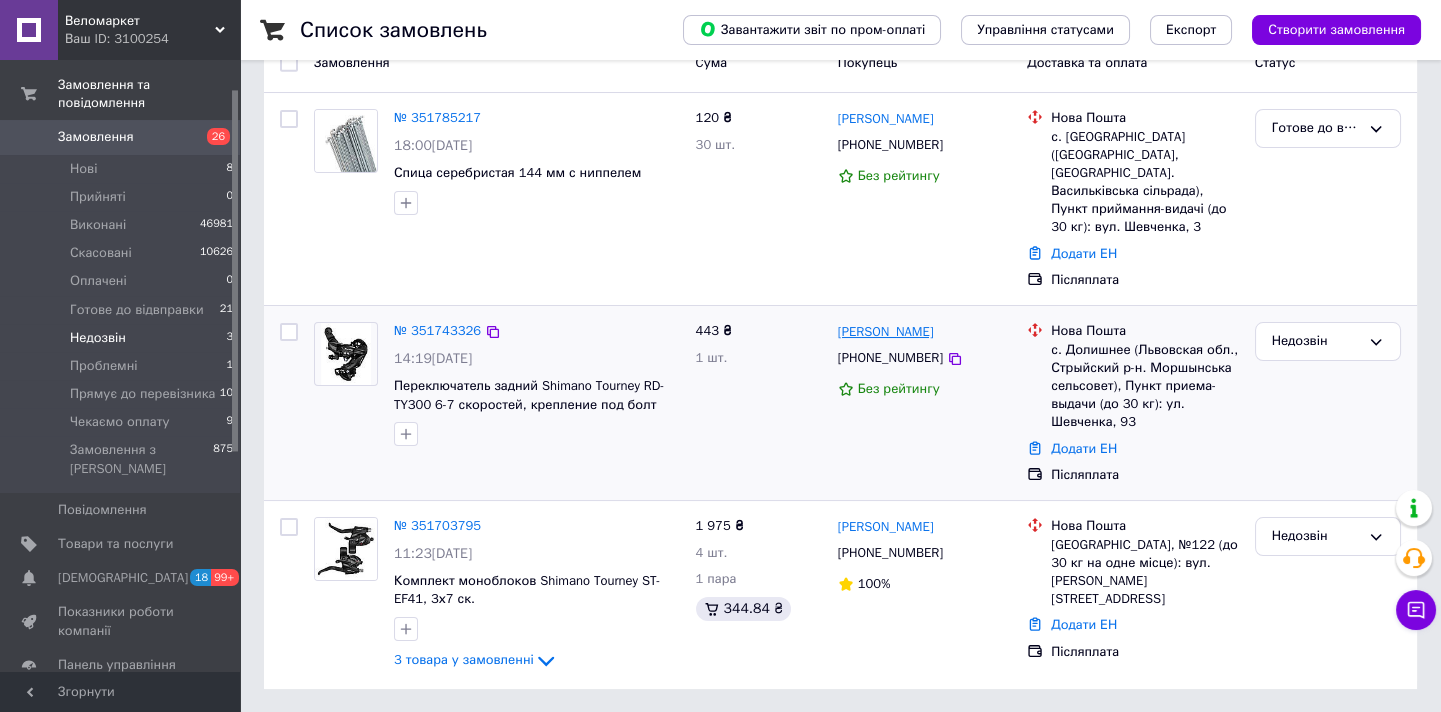 click on "[PERSON_NAME]" at bounding box center (886, 332) 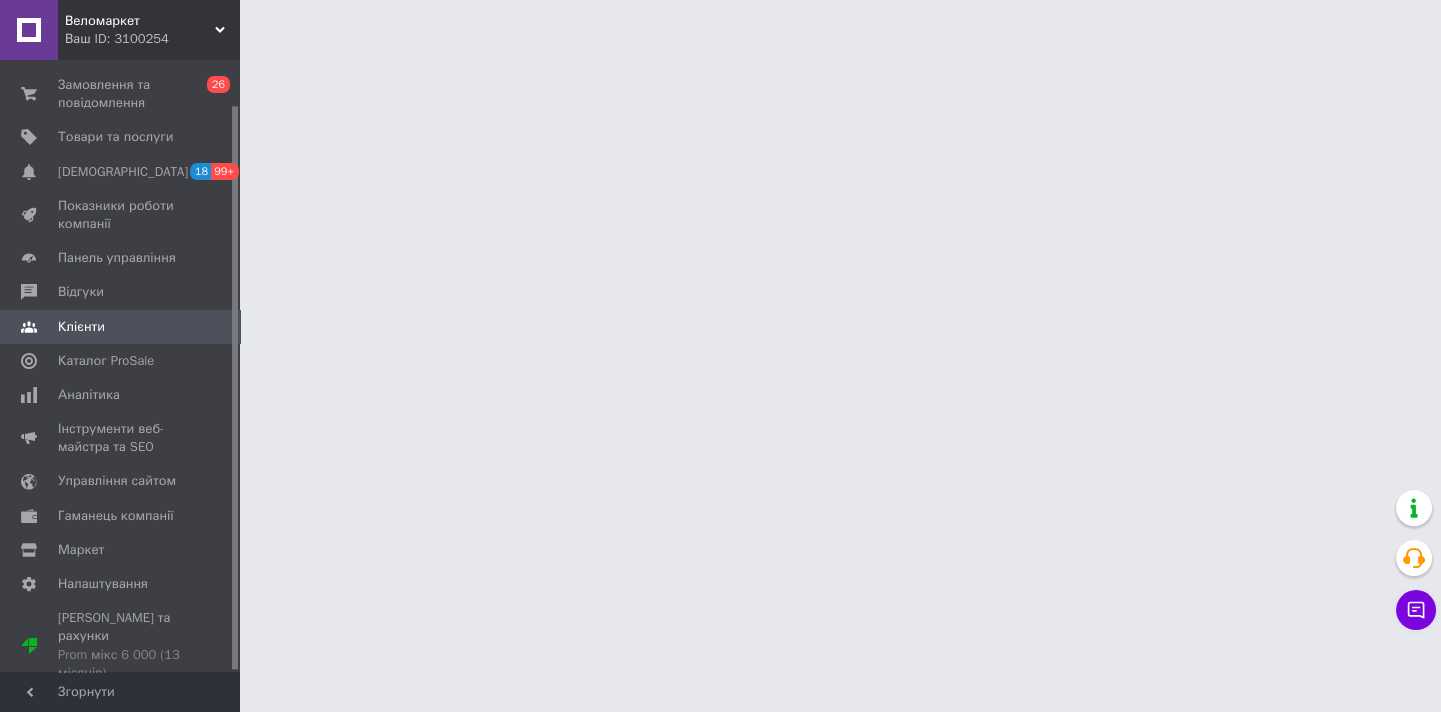 scroll, scrollTop: 0, scrollLeft: 0, axis: both 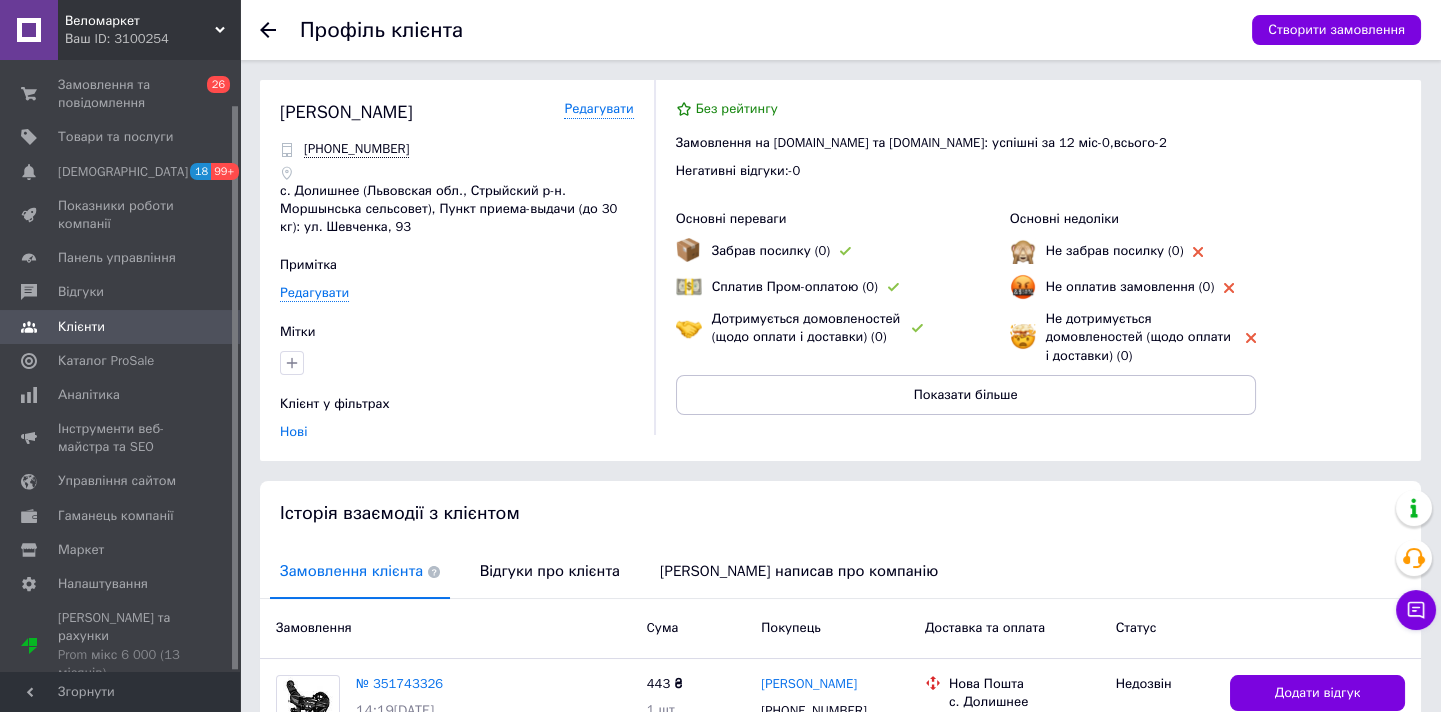 click on "Відгуки про клієнта" at bounding box center (550, 571) 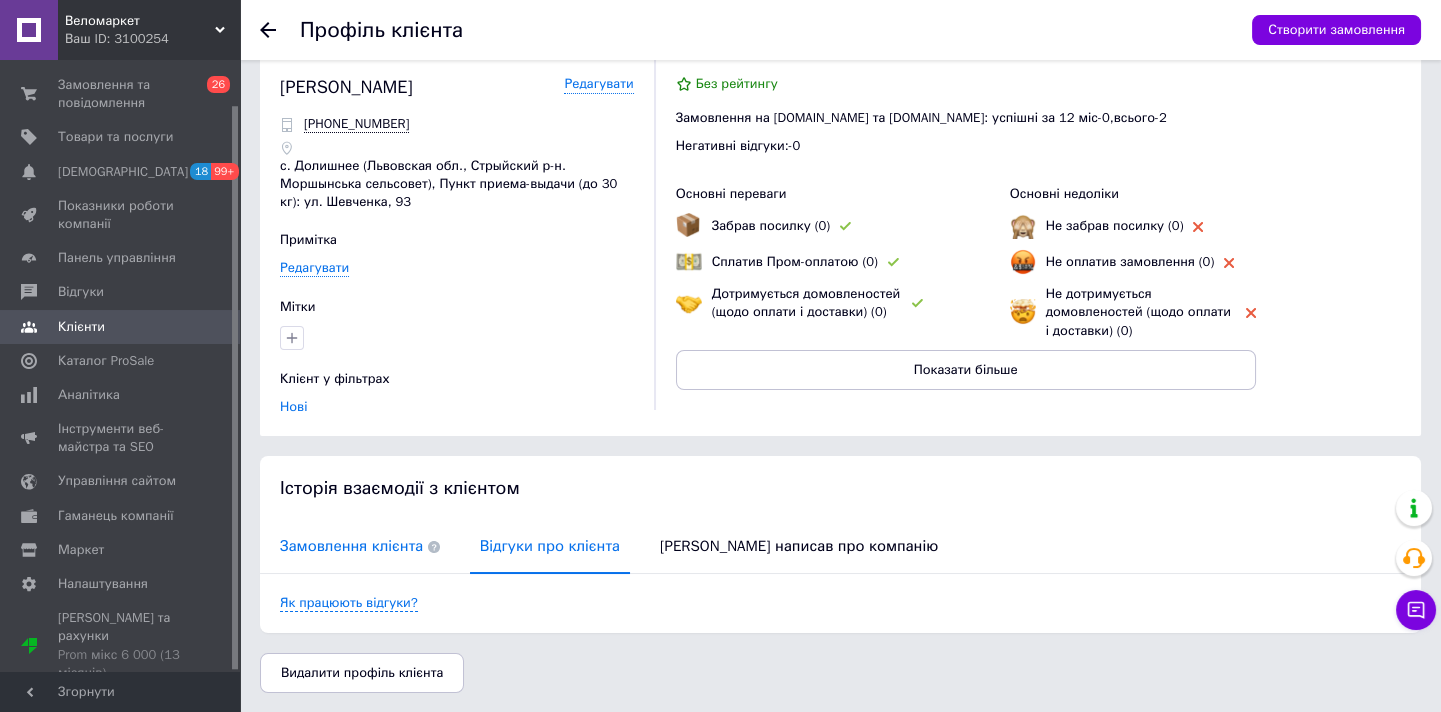 click on "Замовлення клієнта" at bounding box center [360, 546] 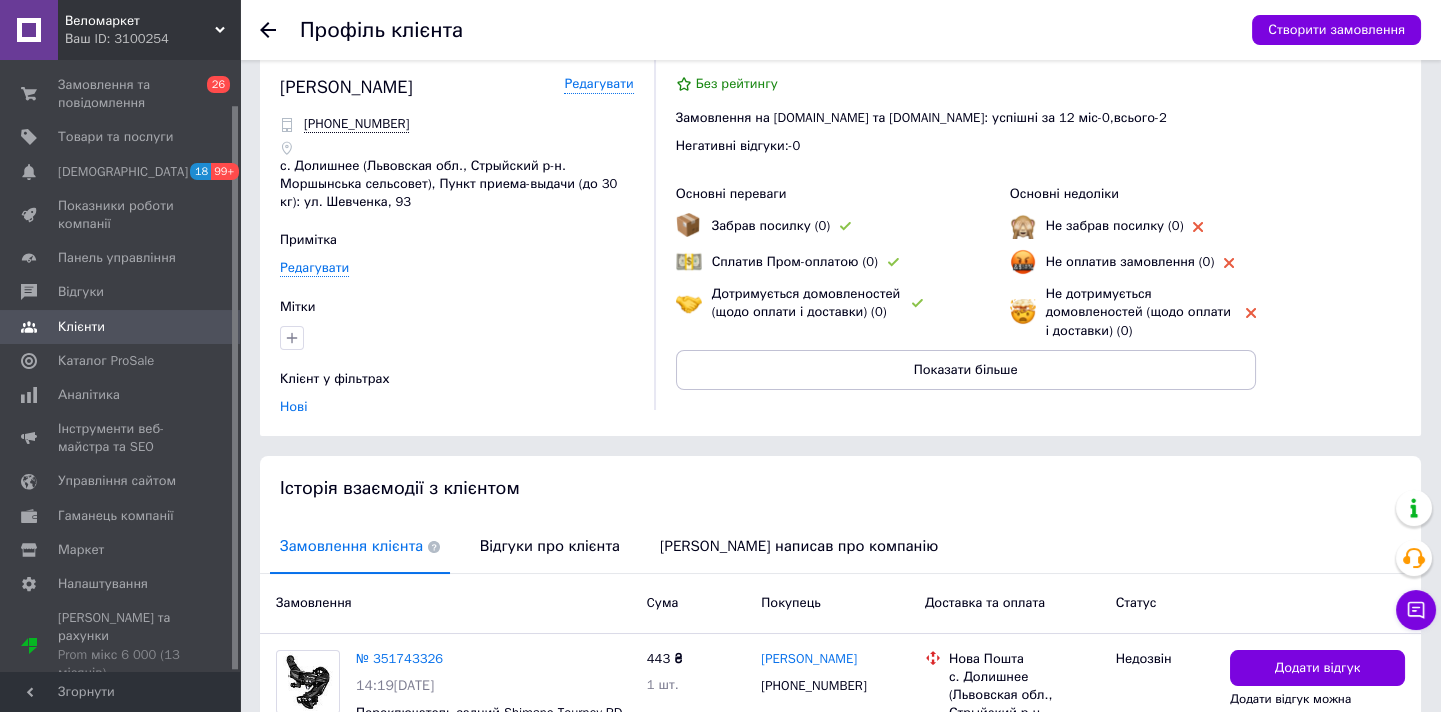 scroll, scrollTop: 239, scrollLeft: 0, axis: vertical 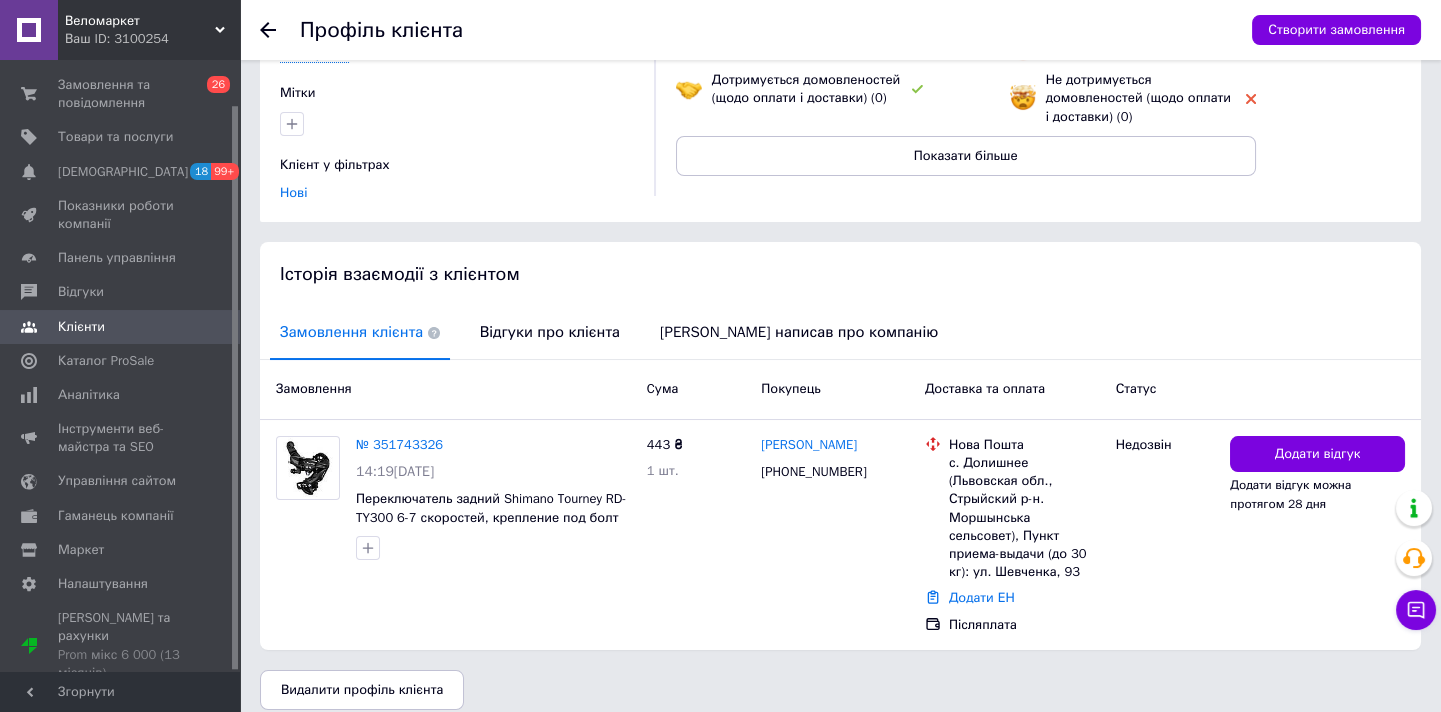 click on "Відгуки про клієнта" at bounding box center (550, 332) 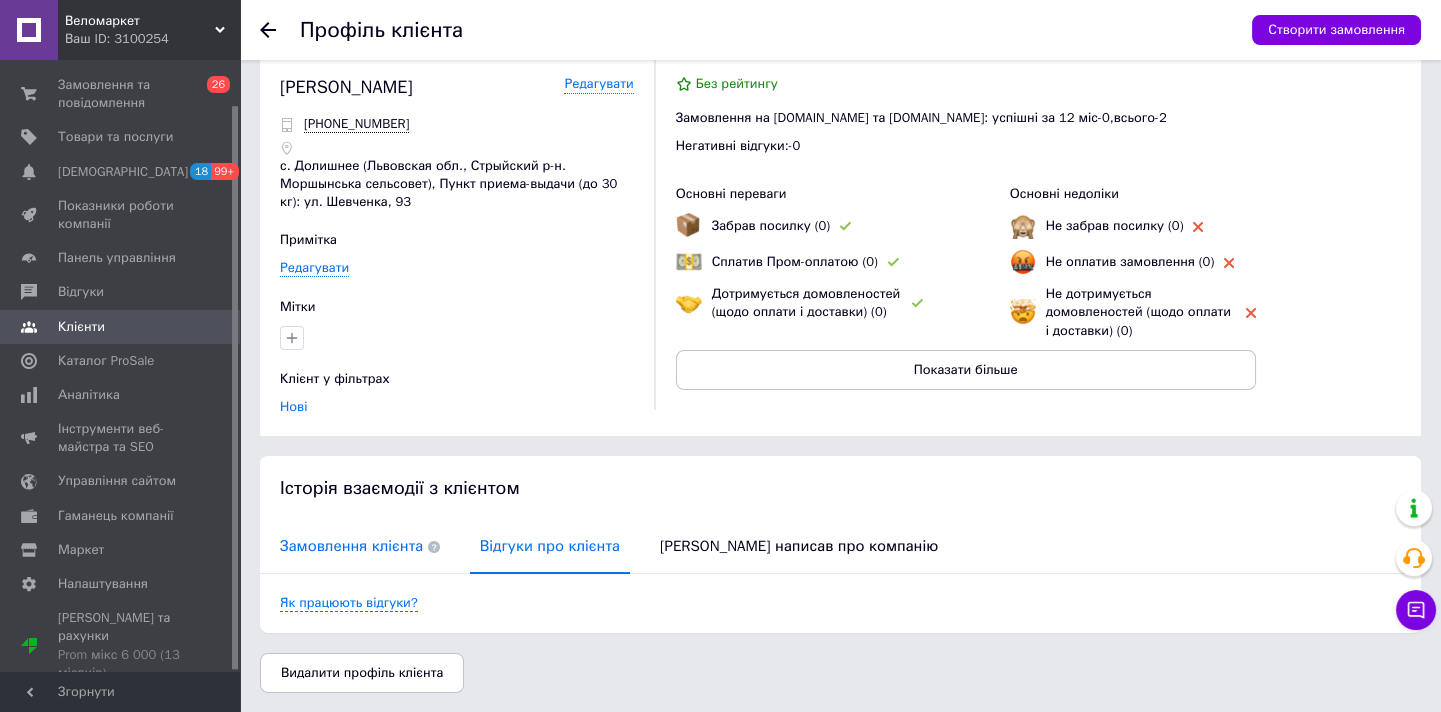 click on "Замовлення клієнта" at bounding box center (360, 546) 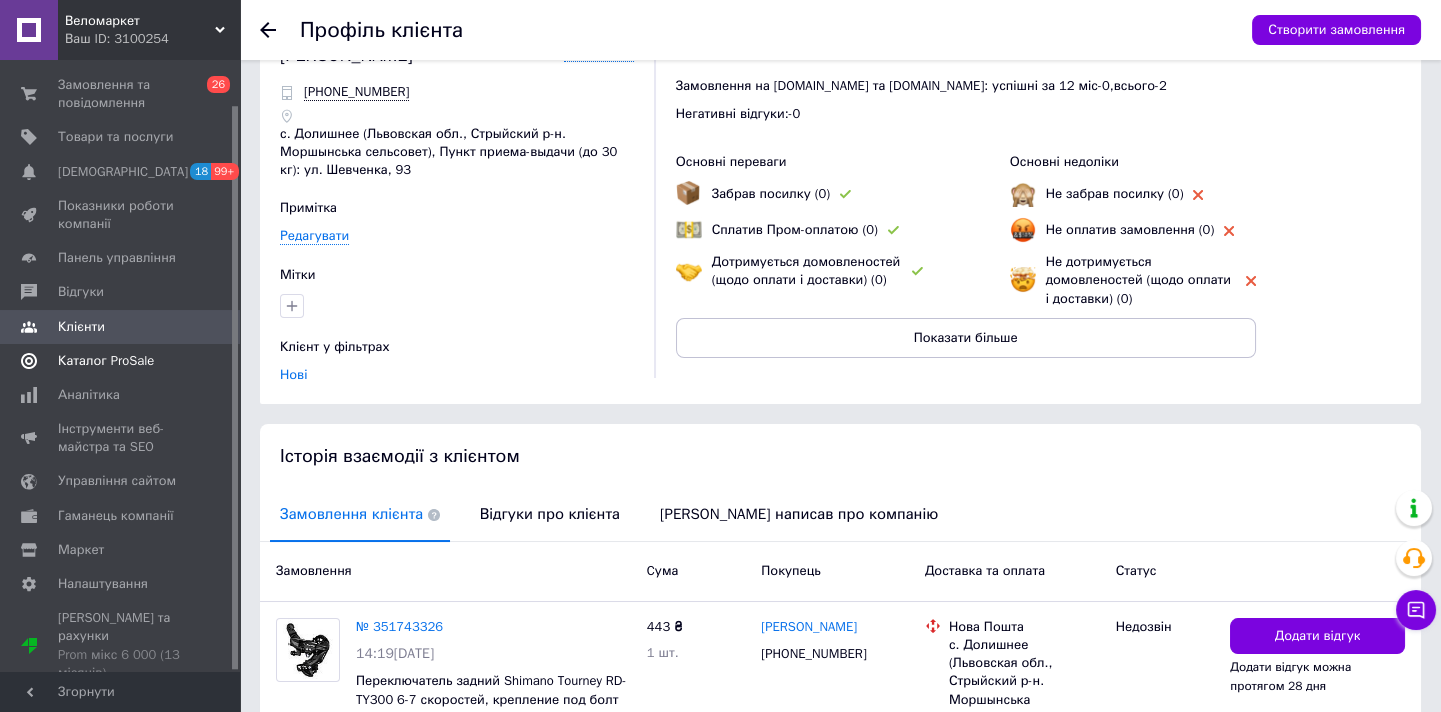 scroll, scrollTop: 0, scrollLeft: 0, axis: both 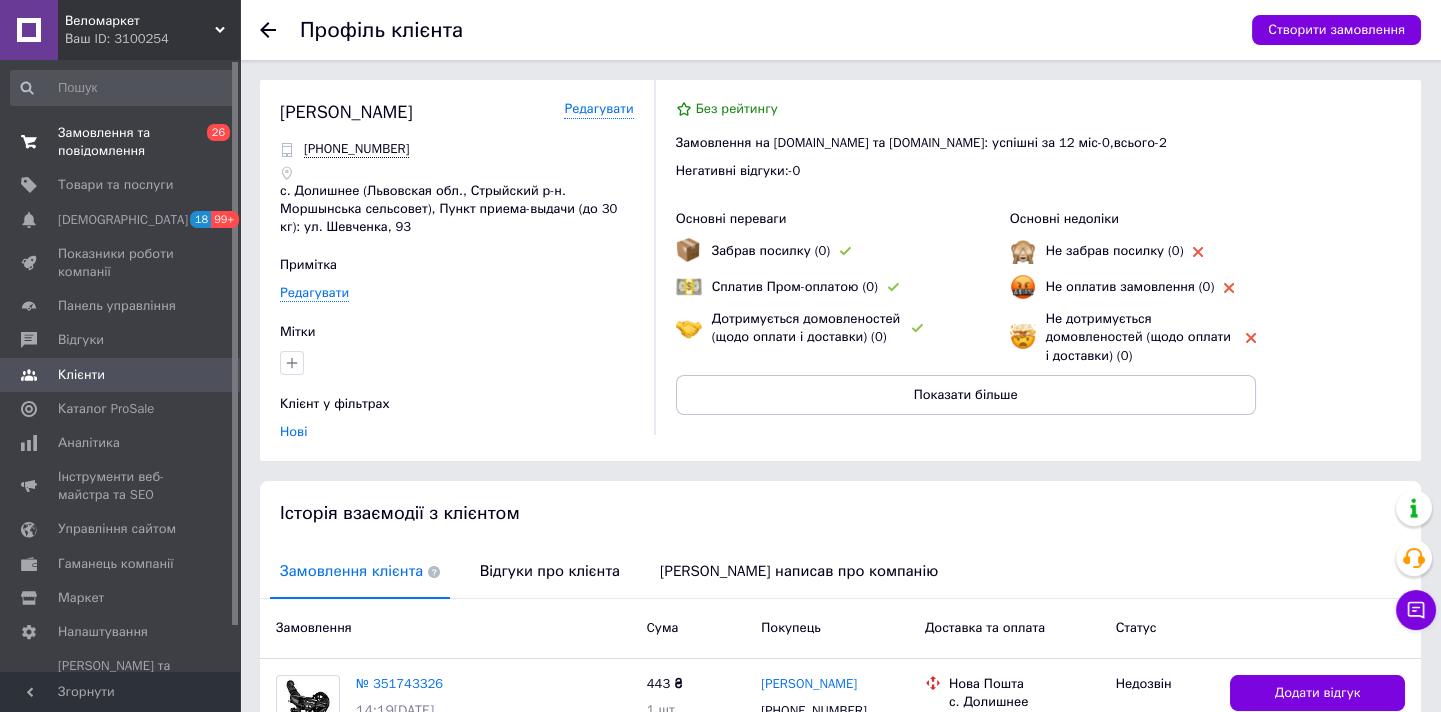click on "Замовлення та повідомлення" at bounding box center [121, 142] 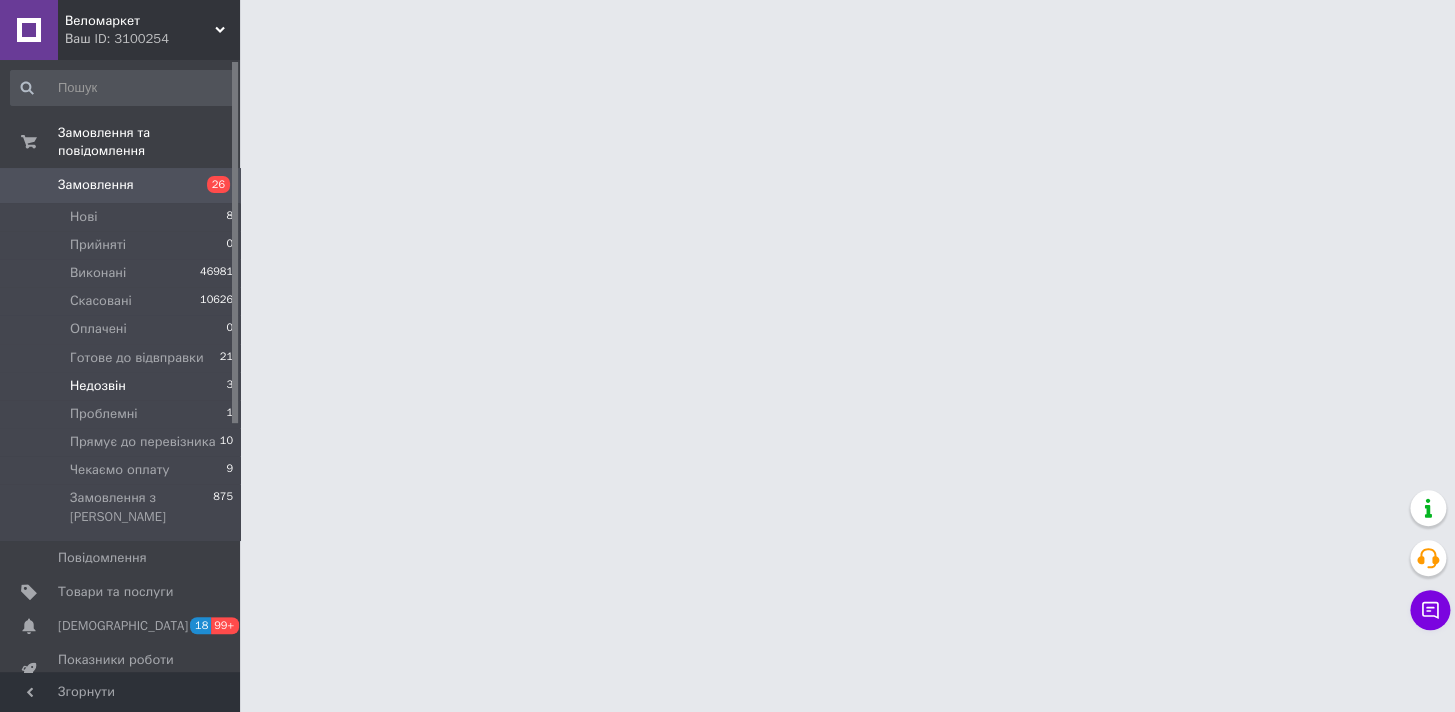click on "Недозвін 3" at bounding box center (122, 386) 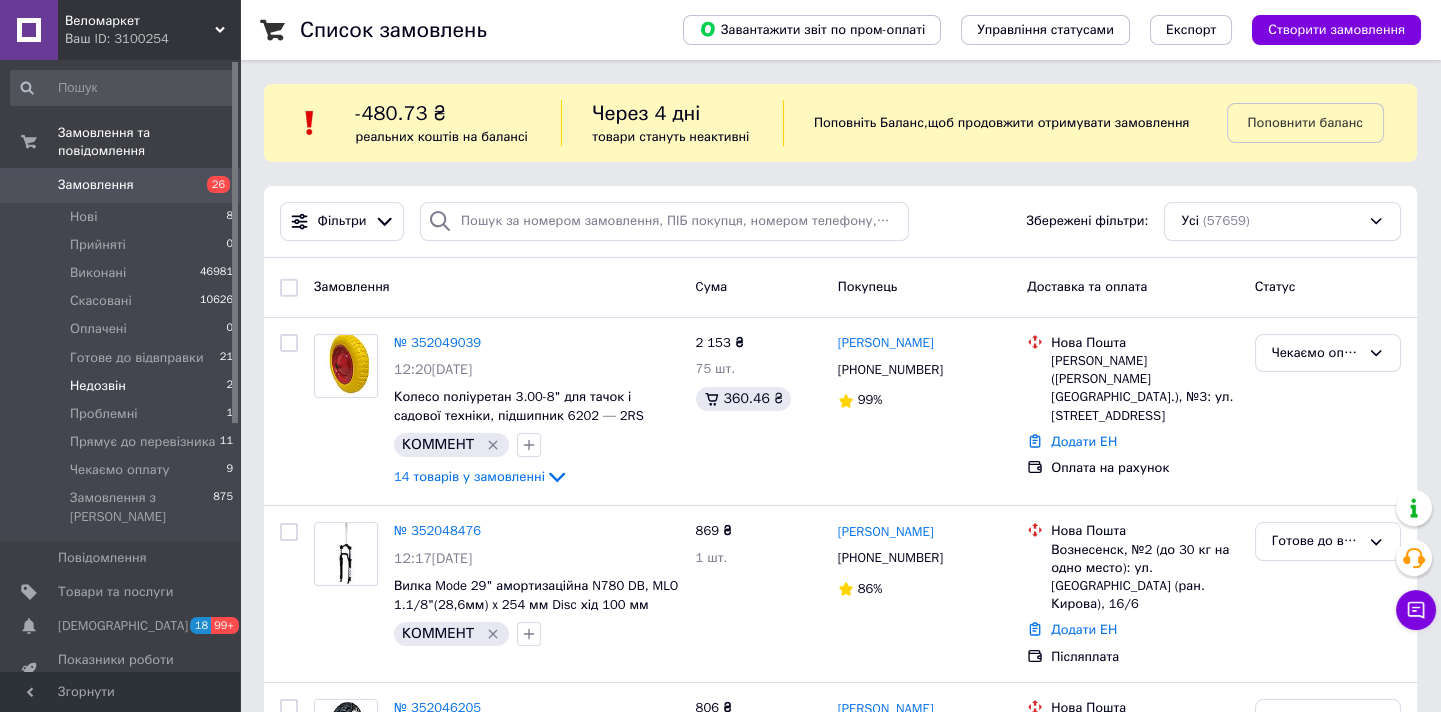 click on "Недозвін 2" at bounding box center [122, 386] 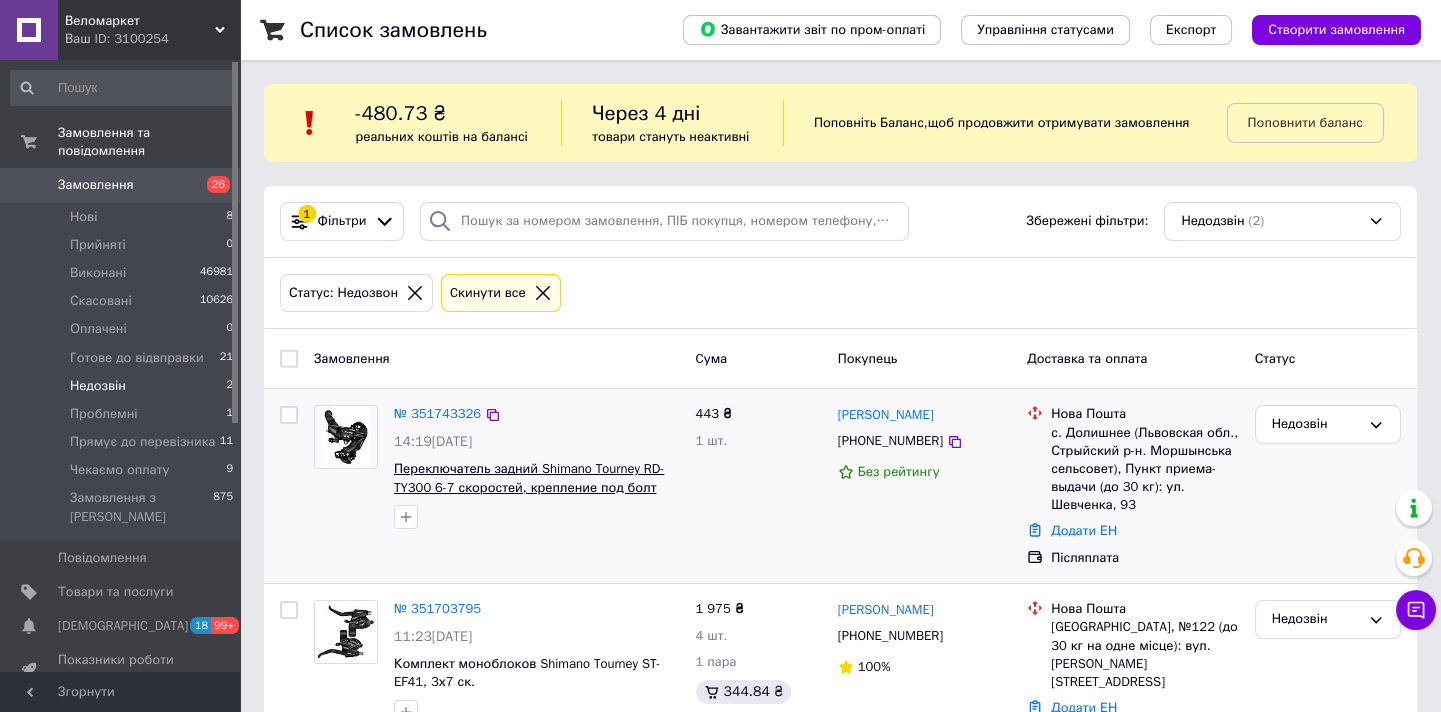 scroll, scrollTop: 83, scrollLeft: 0, axis: vertical 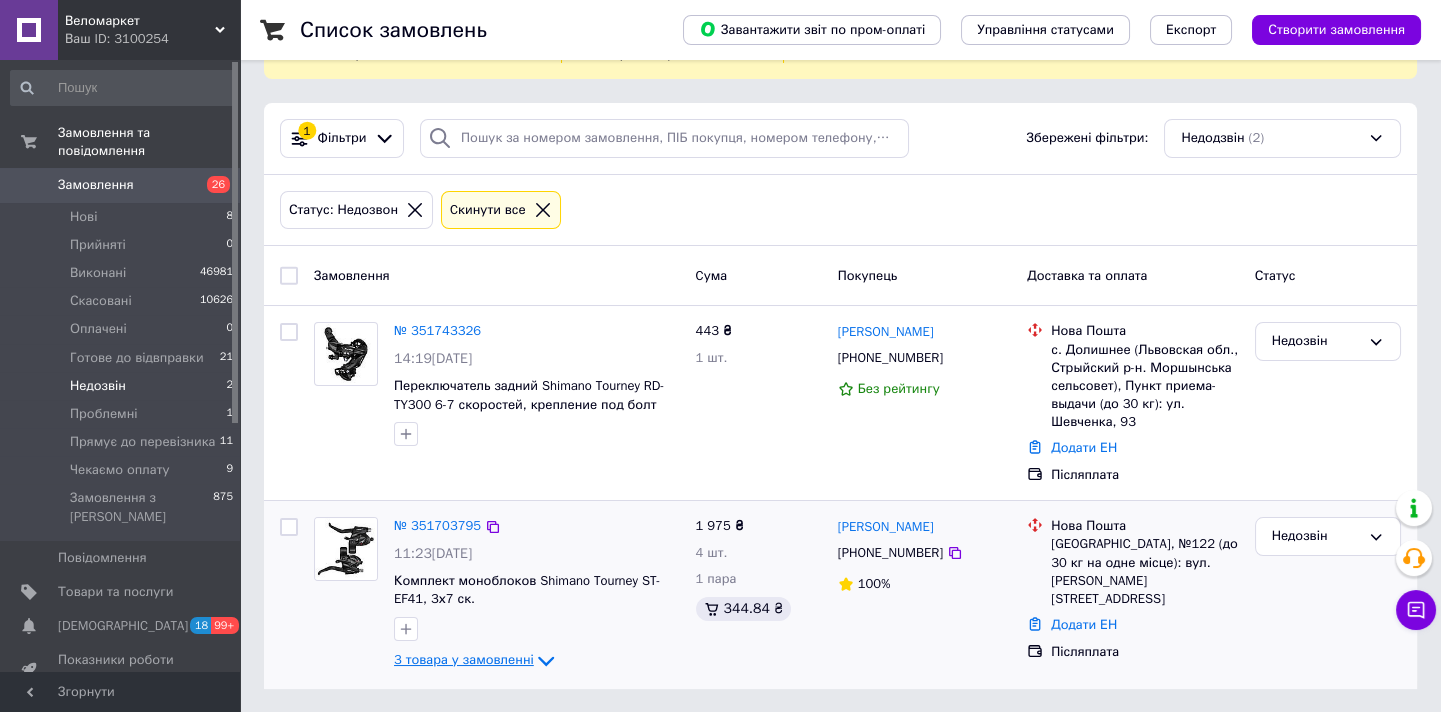click 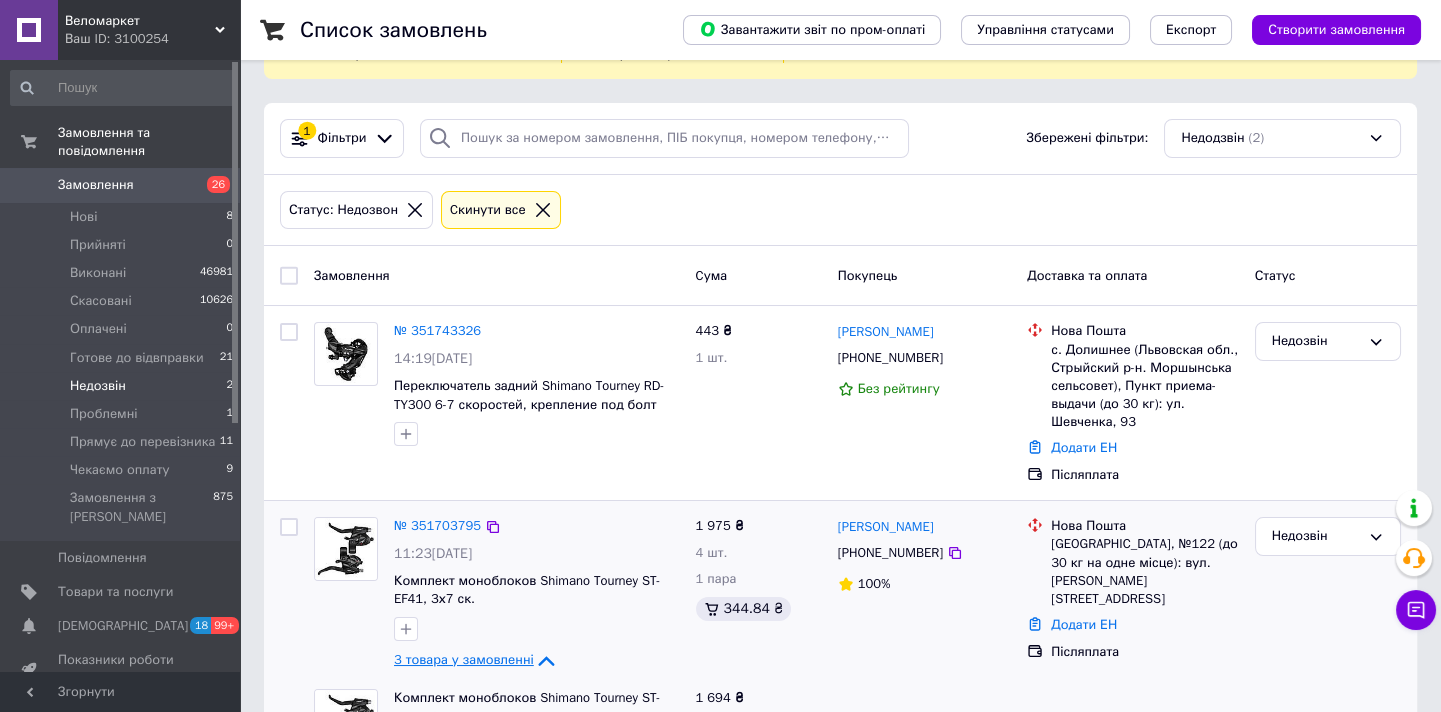 scroll, scrollTop: 324, scrollLeft: 0, axis: vertical 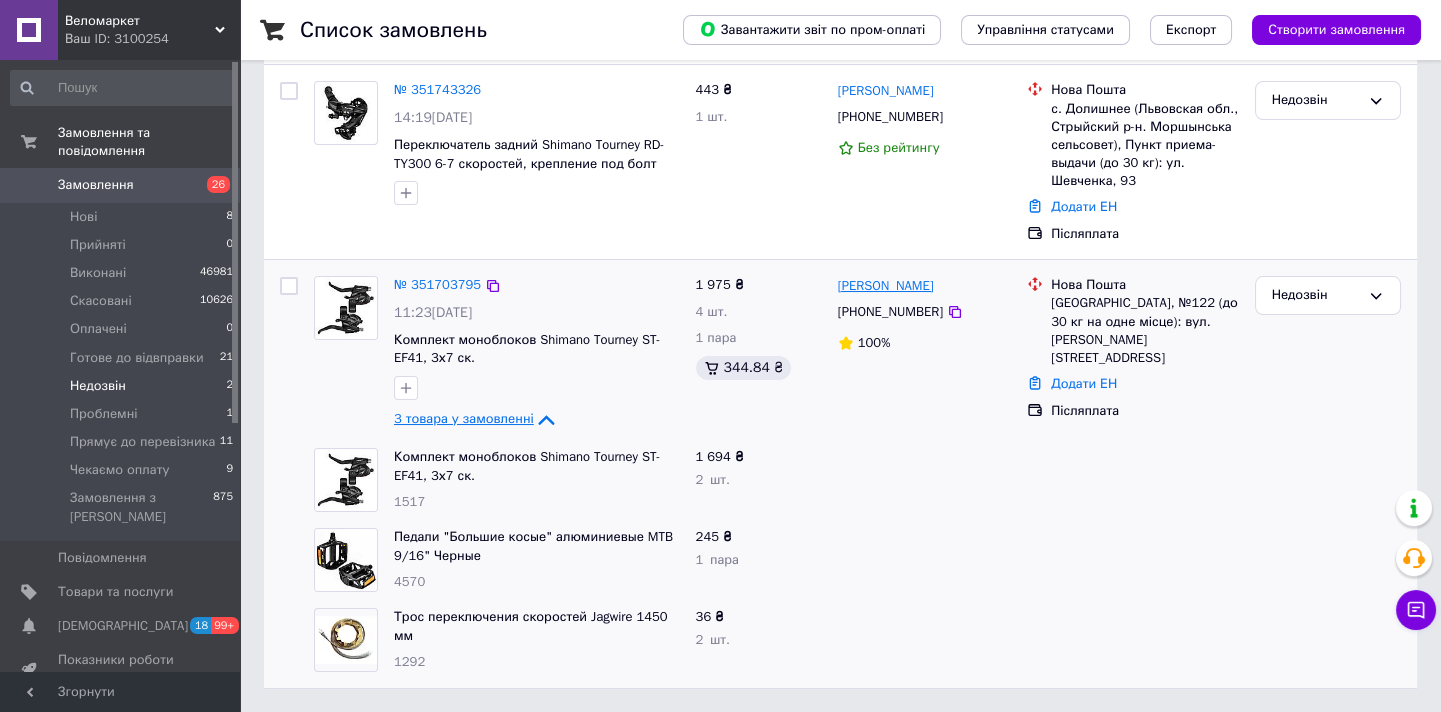 click on "[PERSON_NAME]" at bounding box center (886, 286) 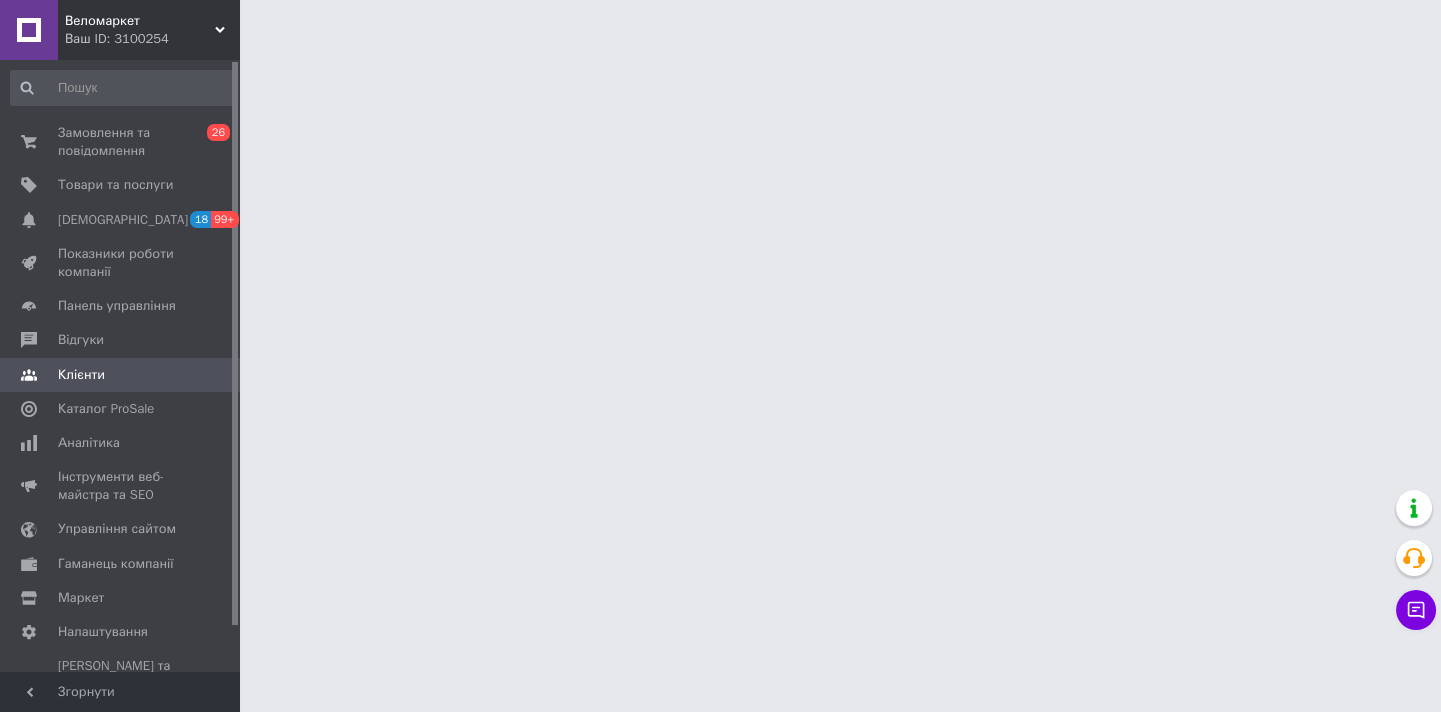 scroll, scrollTop: 0, scrollLeft: 0, axis: both 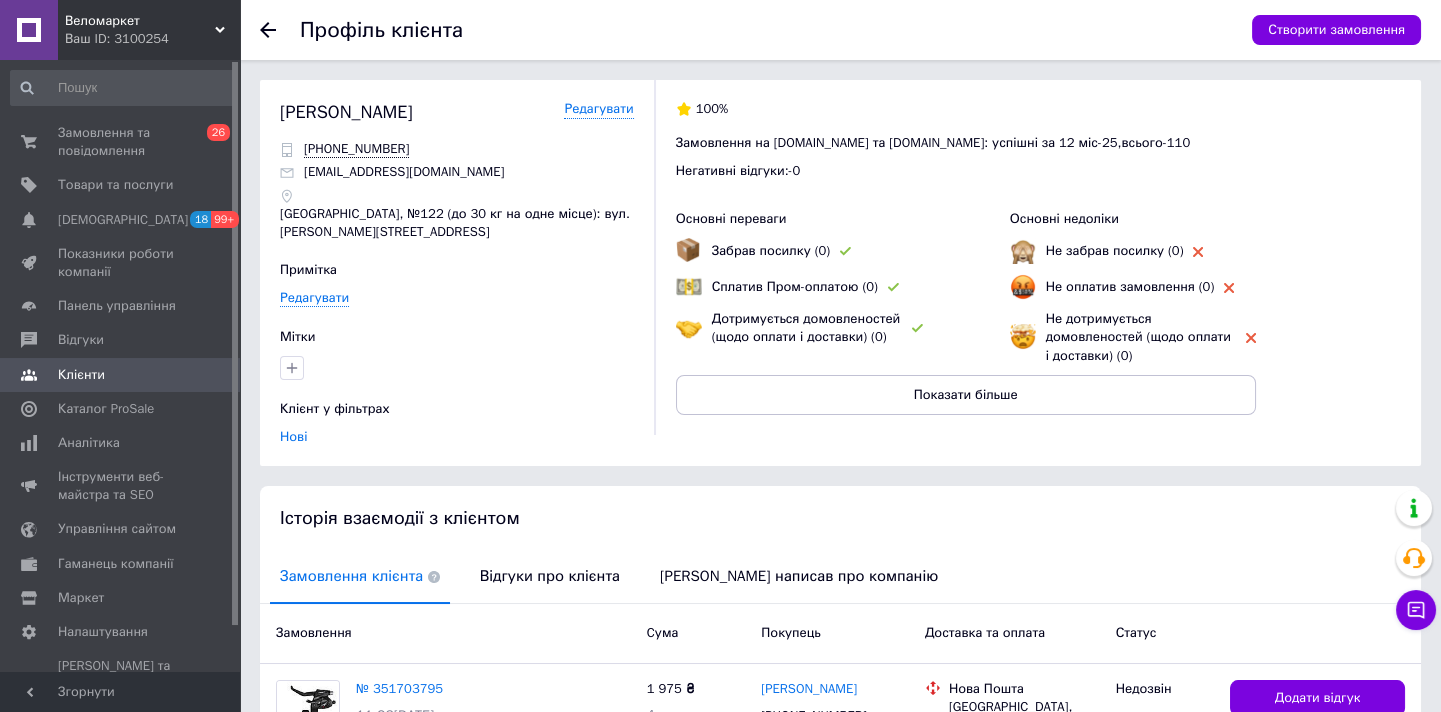 click on "Відгуки про клієнта" at bounding box center (550, 577) 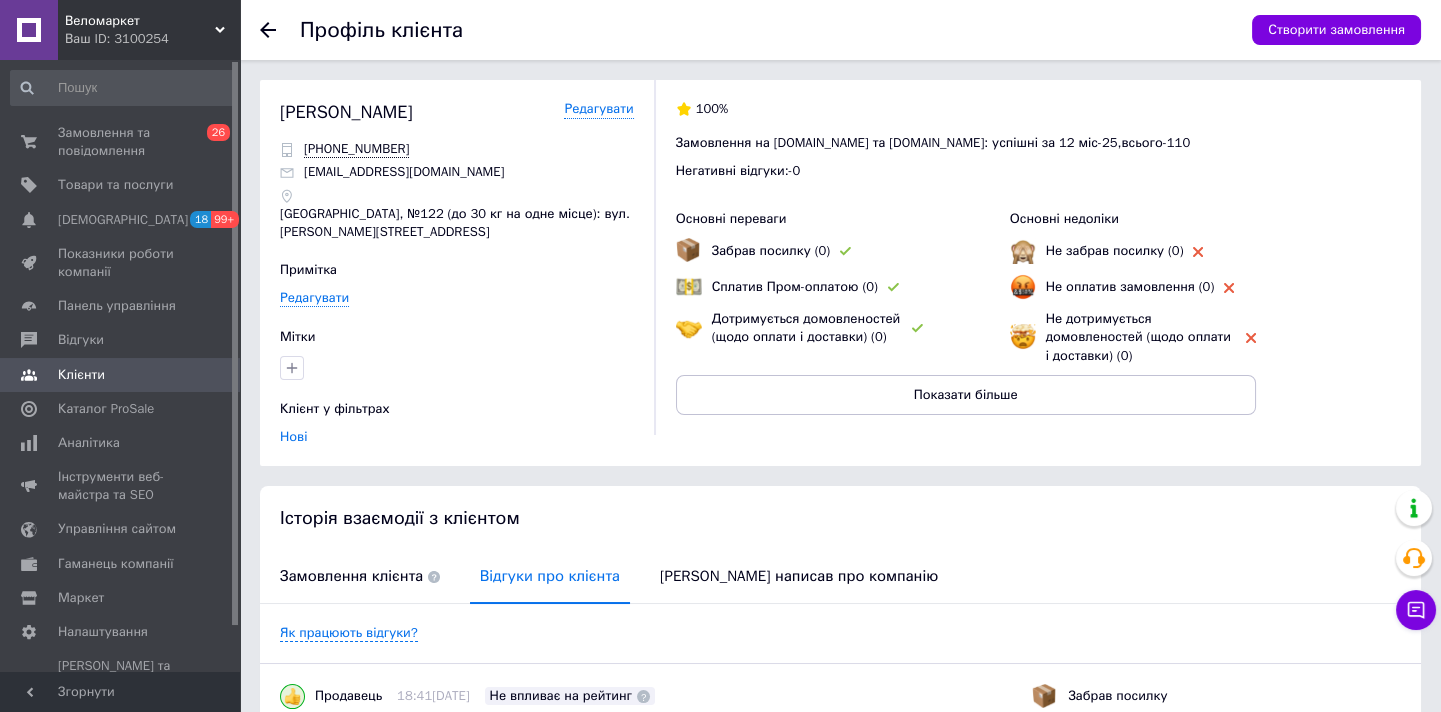 click on "Відгуки про клієнта" at bounding box center [550, 576] 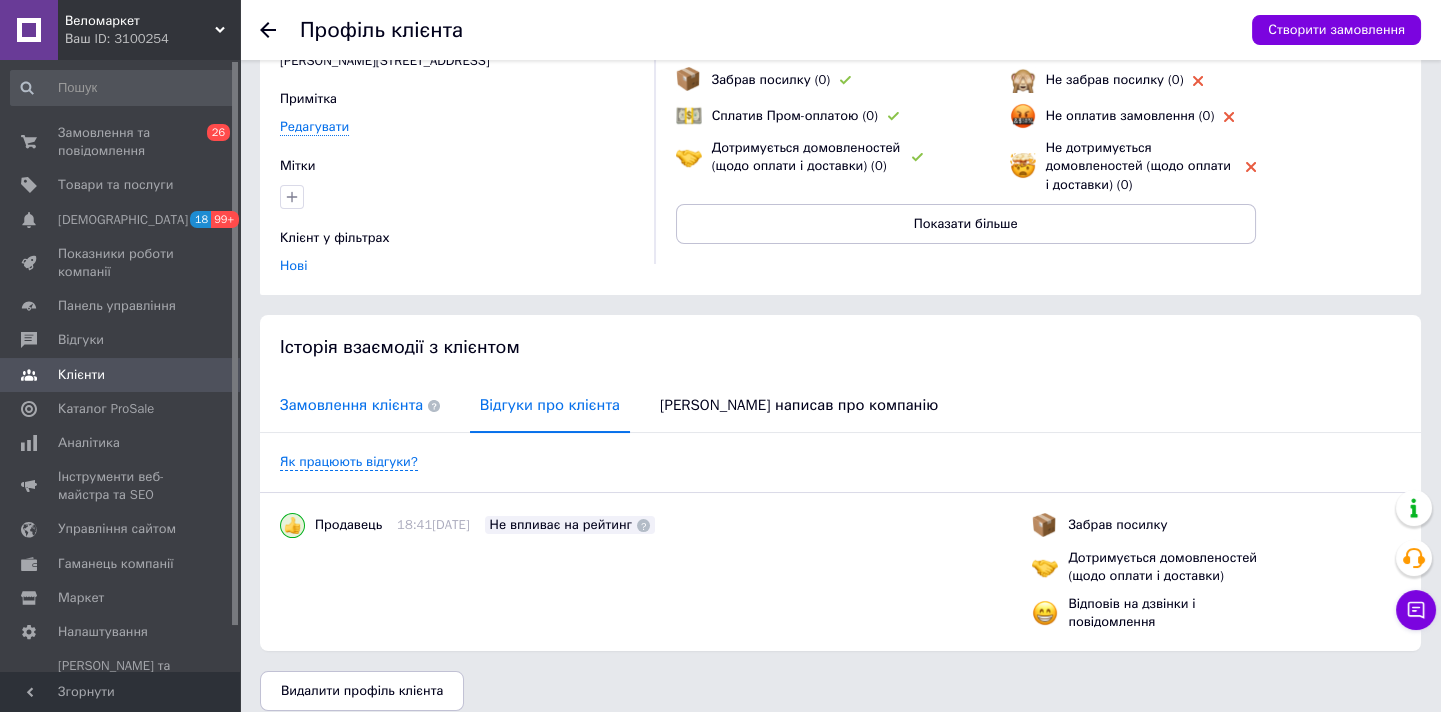 click on "Замовлення клієнта" at bounding box center [360, 405] 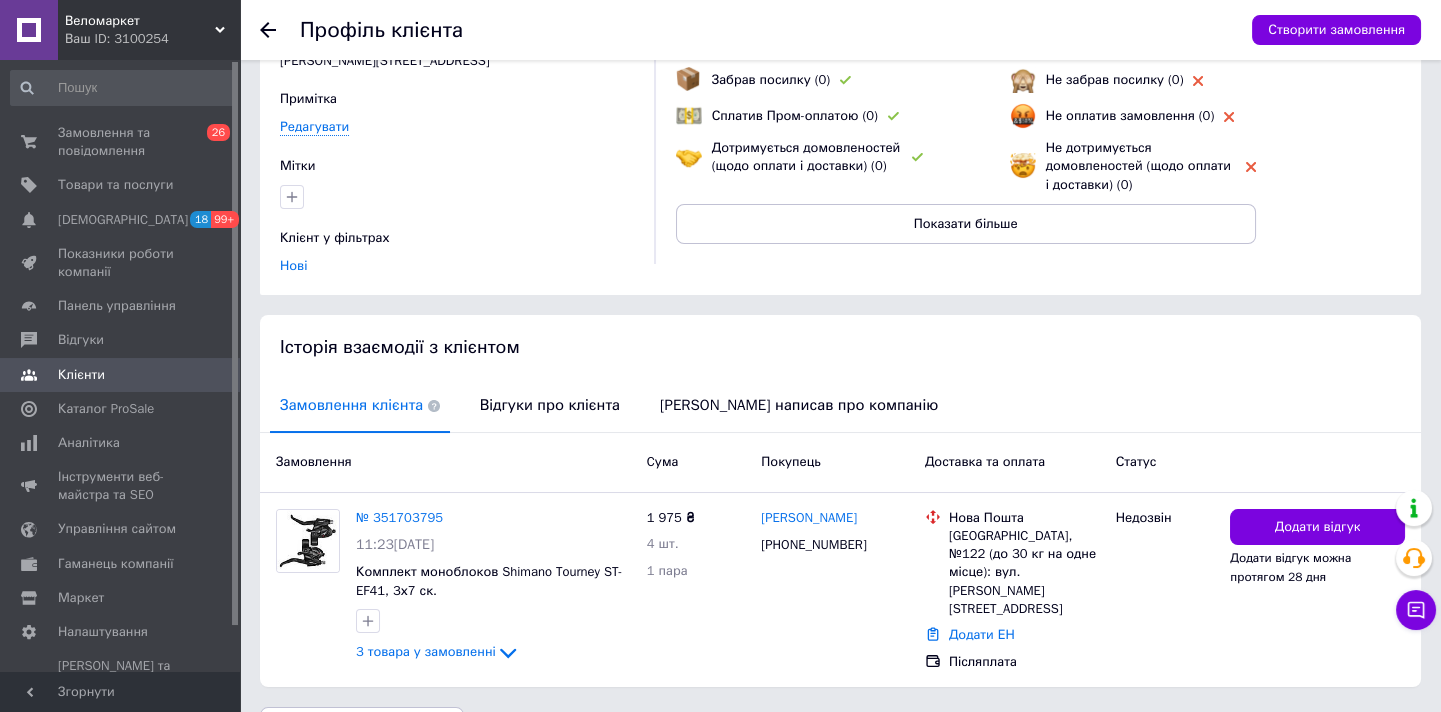 scroll, scrollTop: 200, scrollLeft: 0, axis: vertical 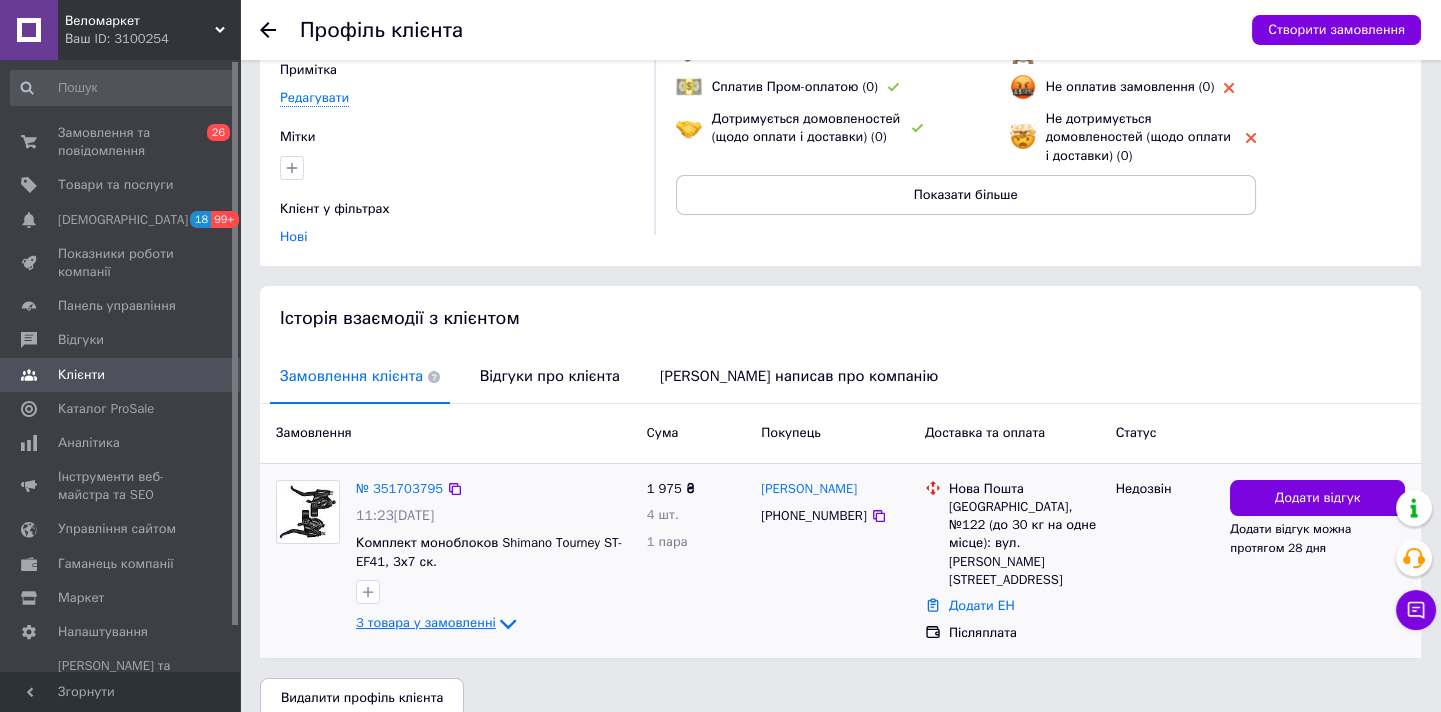 click on "3 товара у замовленні" at bounding box center (426, 622) 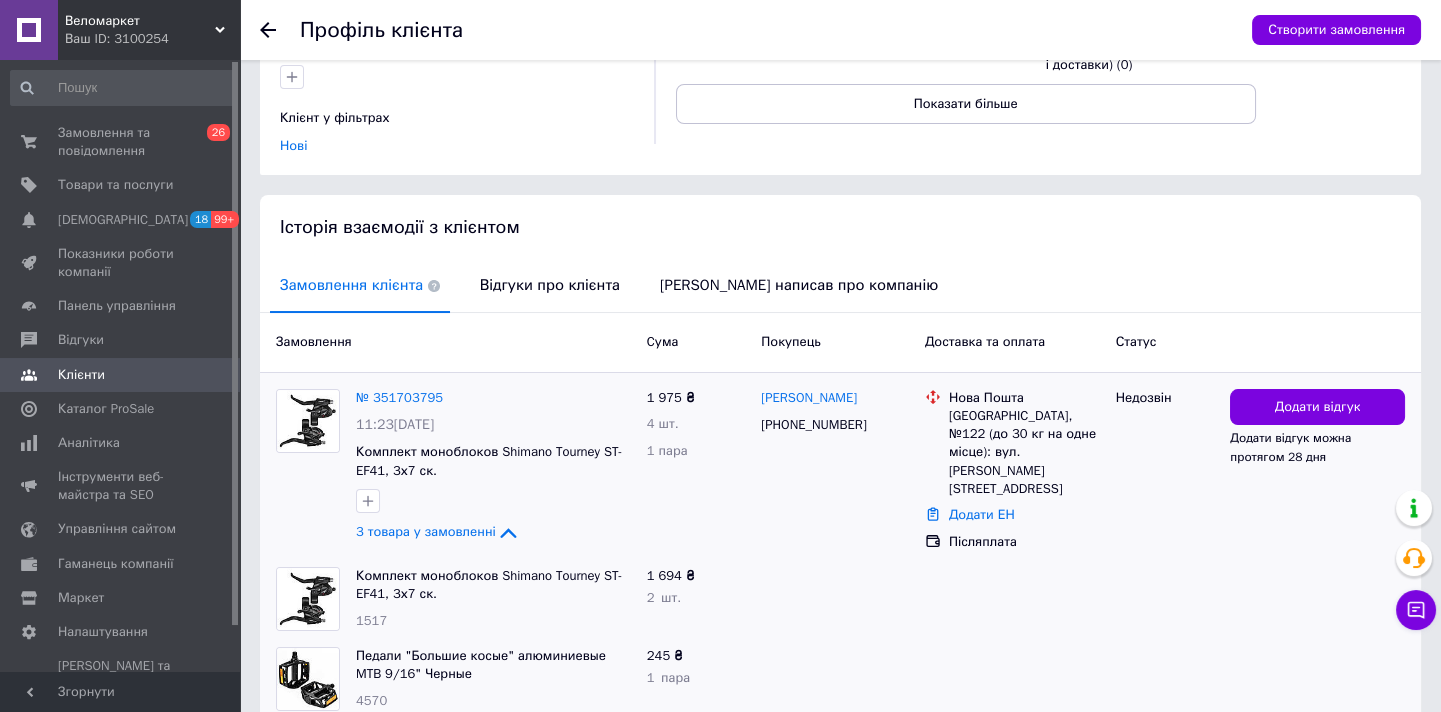 scroll, scrollTop: 441, scrollLeft: 0, axis: vertical 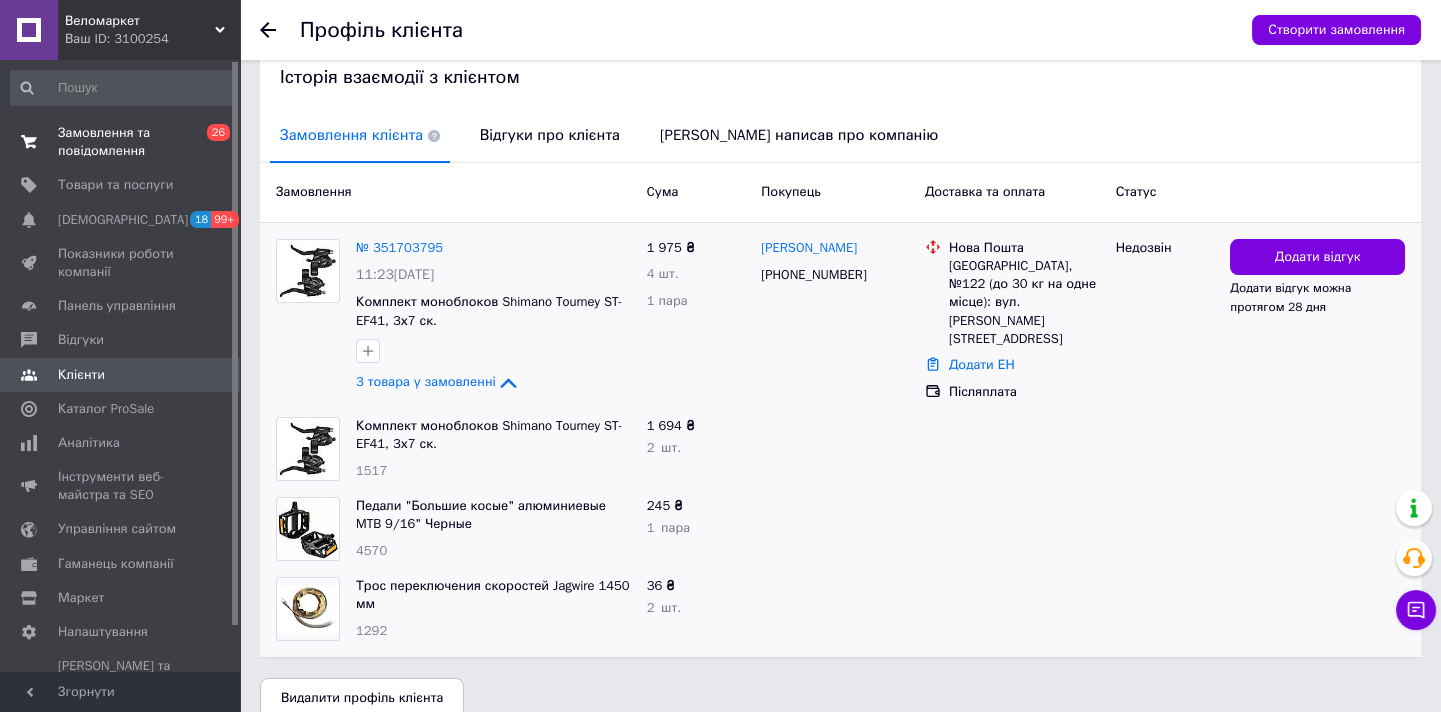 click on "26" at bounding box center (218, 132) 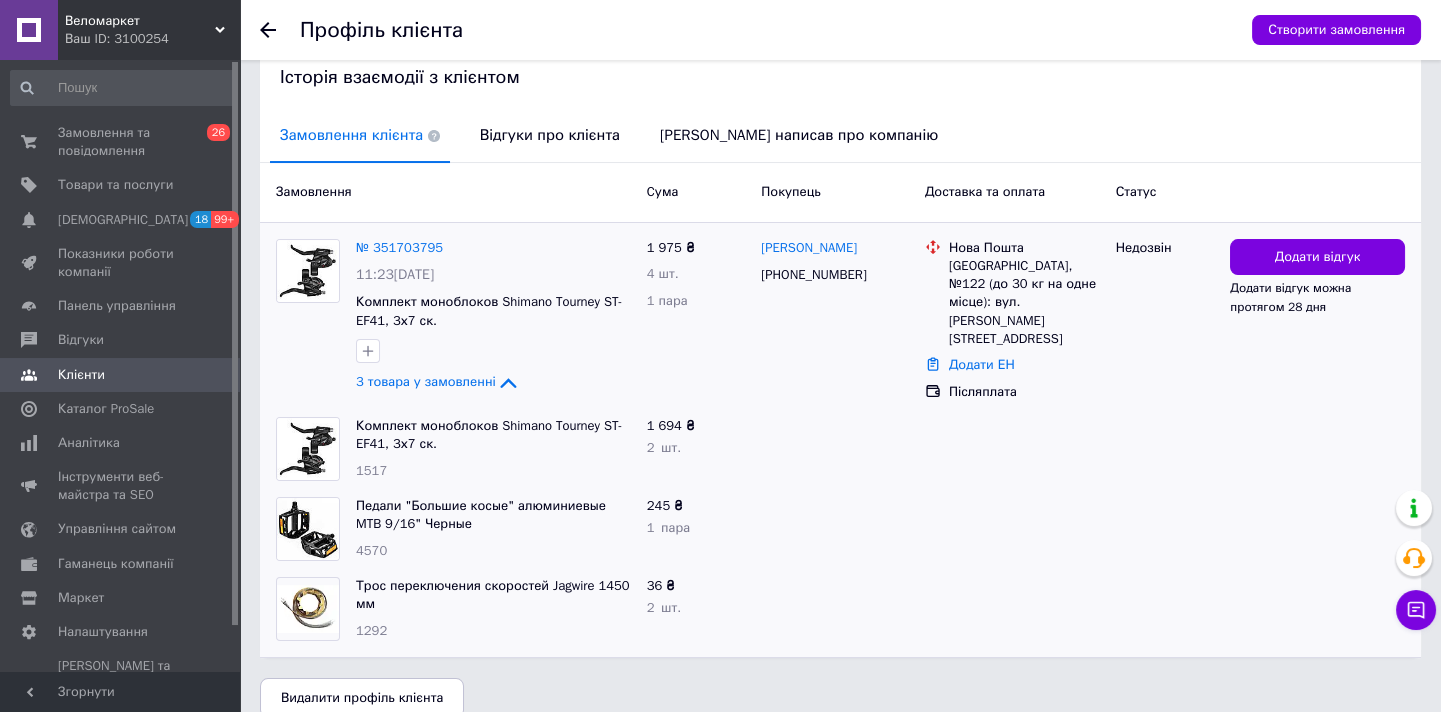 scroll, scrollTop: 0, scrollLeft: 0, axis: both 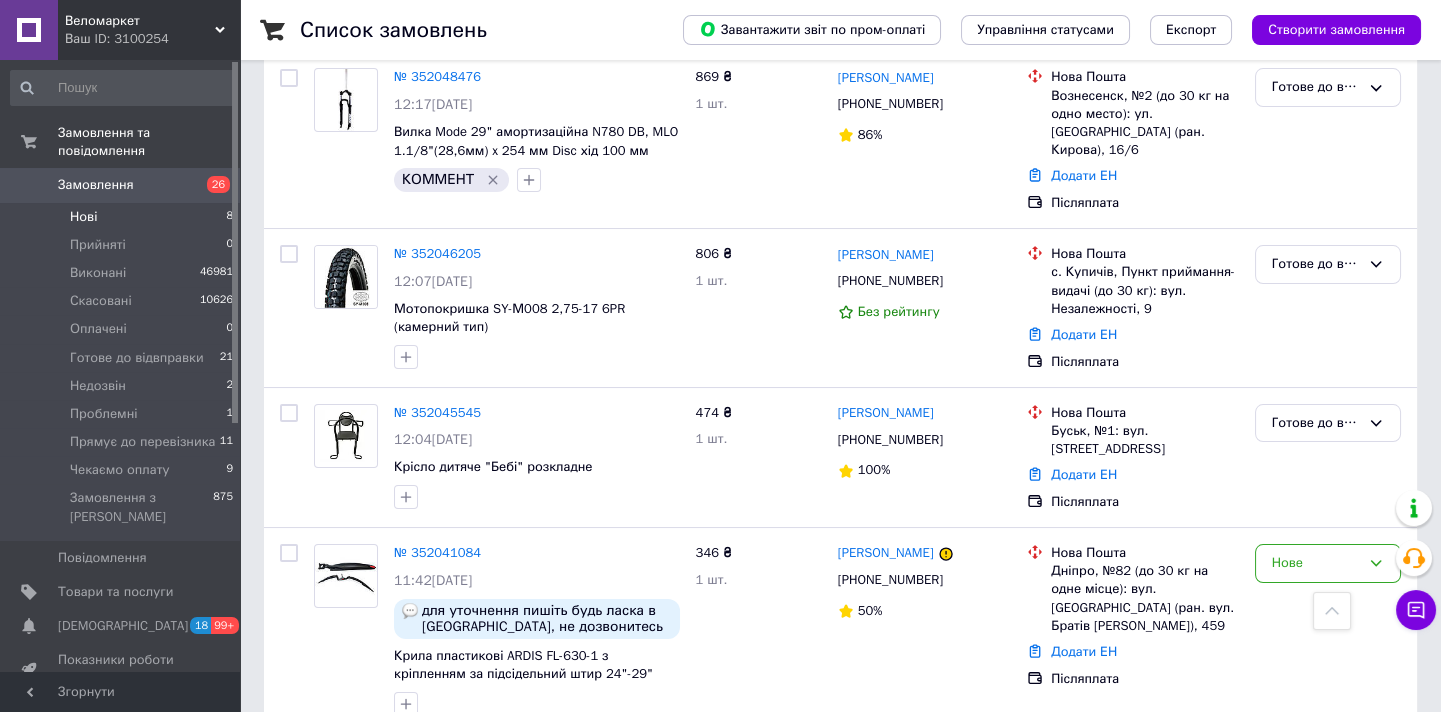 drag, startPoint x: 119, startPoint y: 197, endPoint x: 160, endPoint y: 209, distance: 42.72002 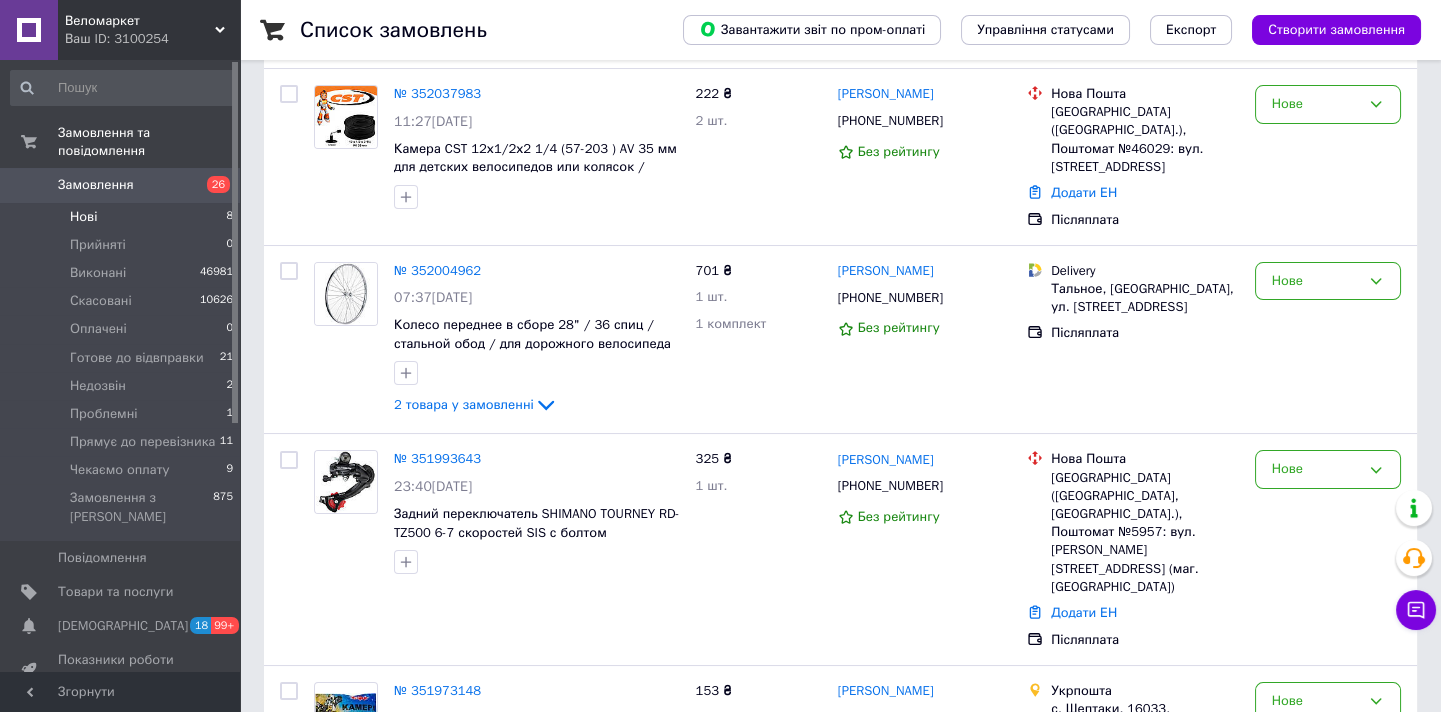 scroll, scrollTop: 0, scrollLeft: 0, axis: both 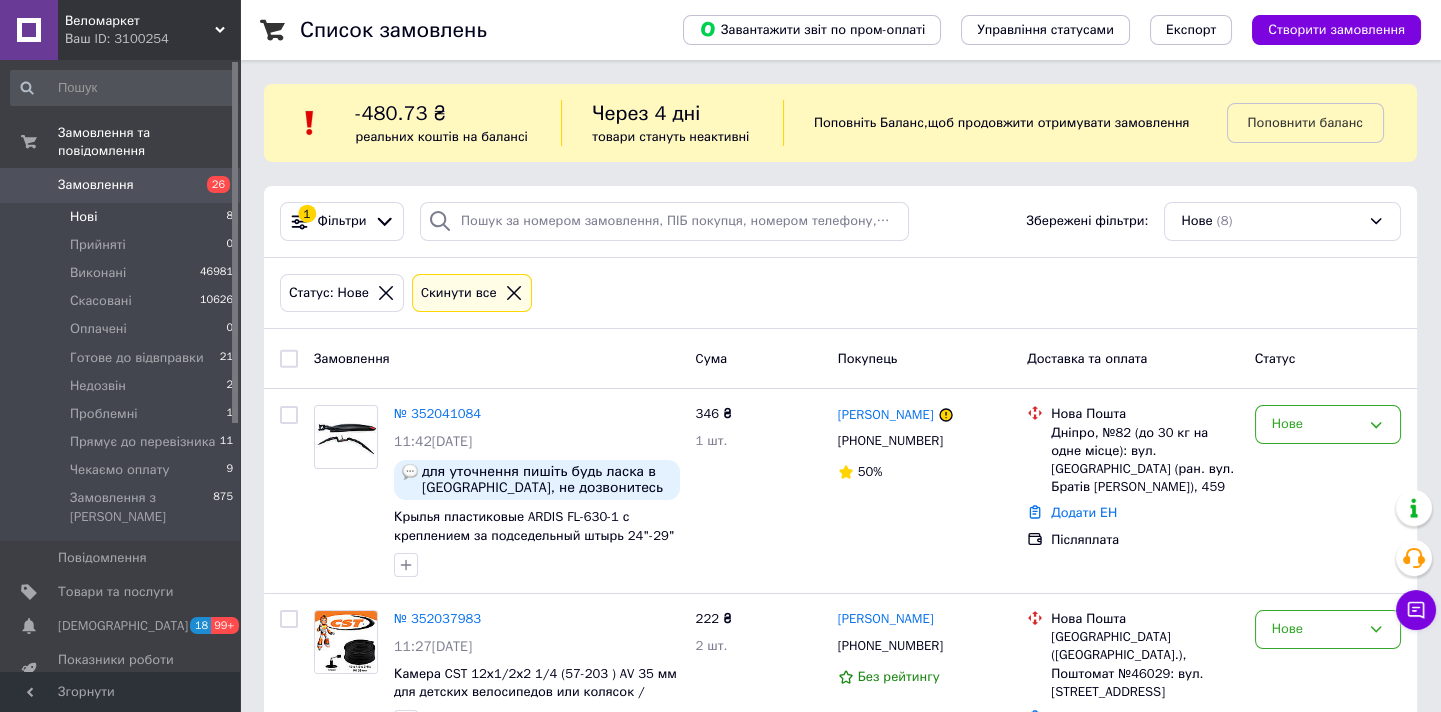click on "Нові 8" at bounding box center [122, 217] 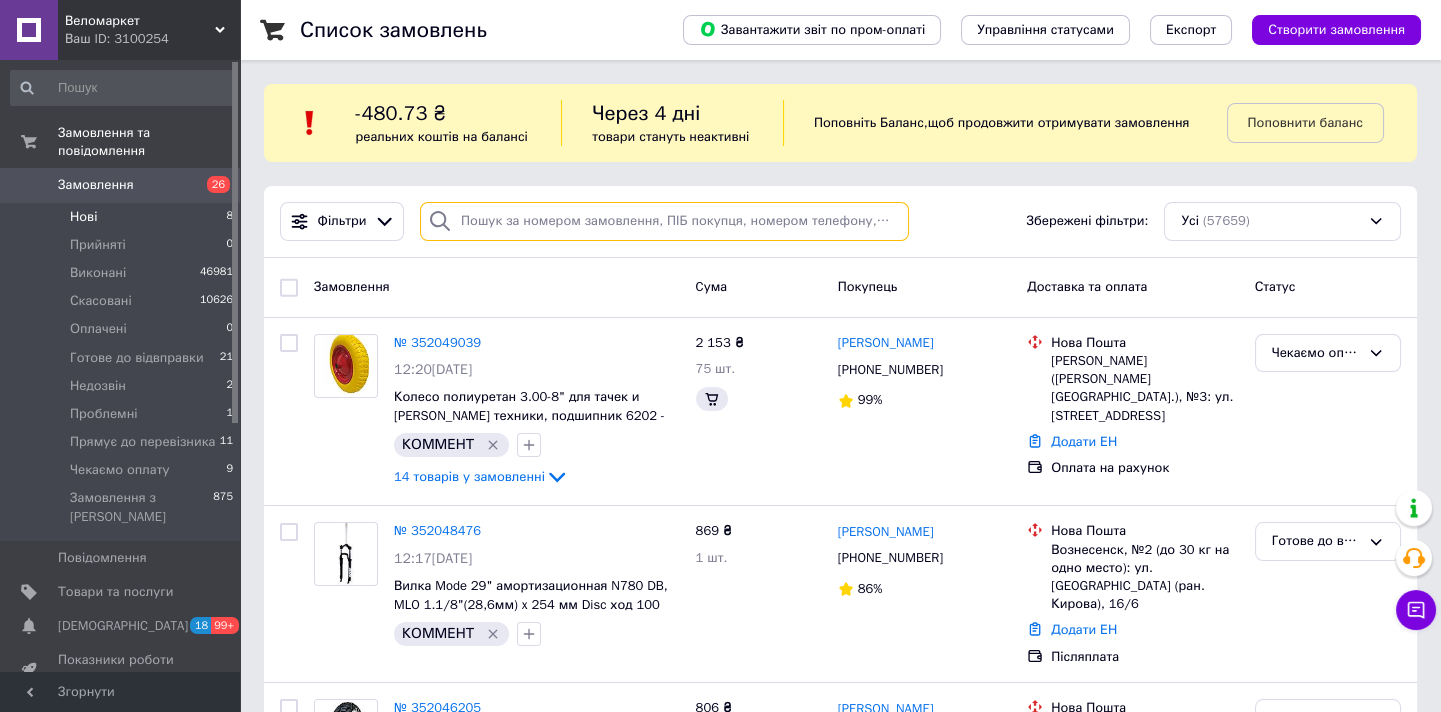 click at bounding box center [664, 221] 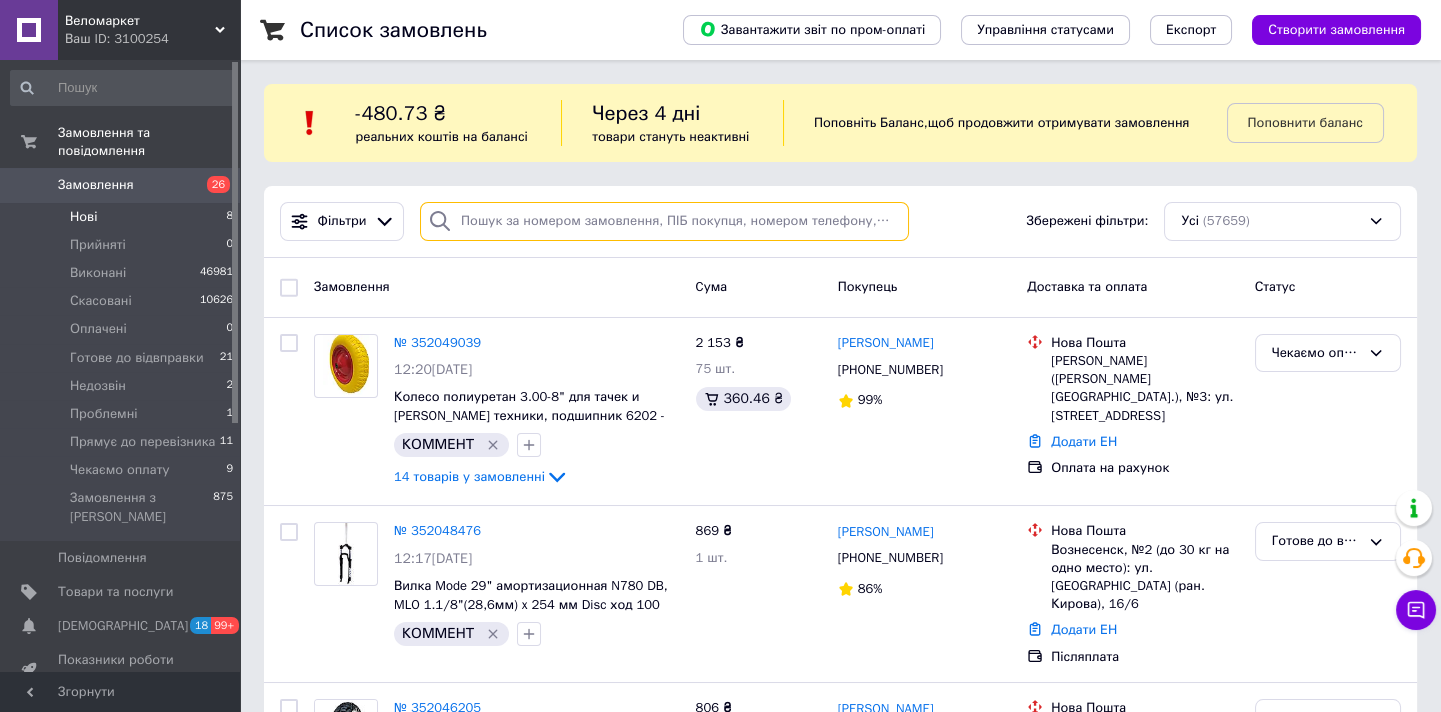 paste on "+380636538700" 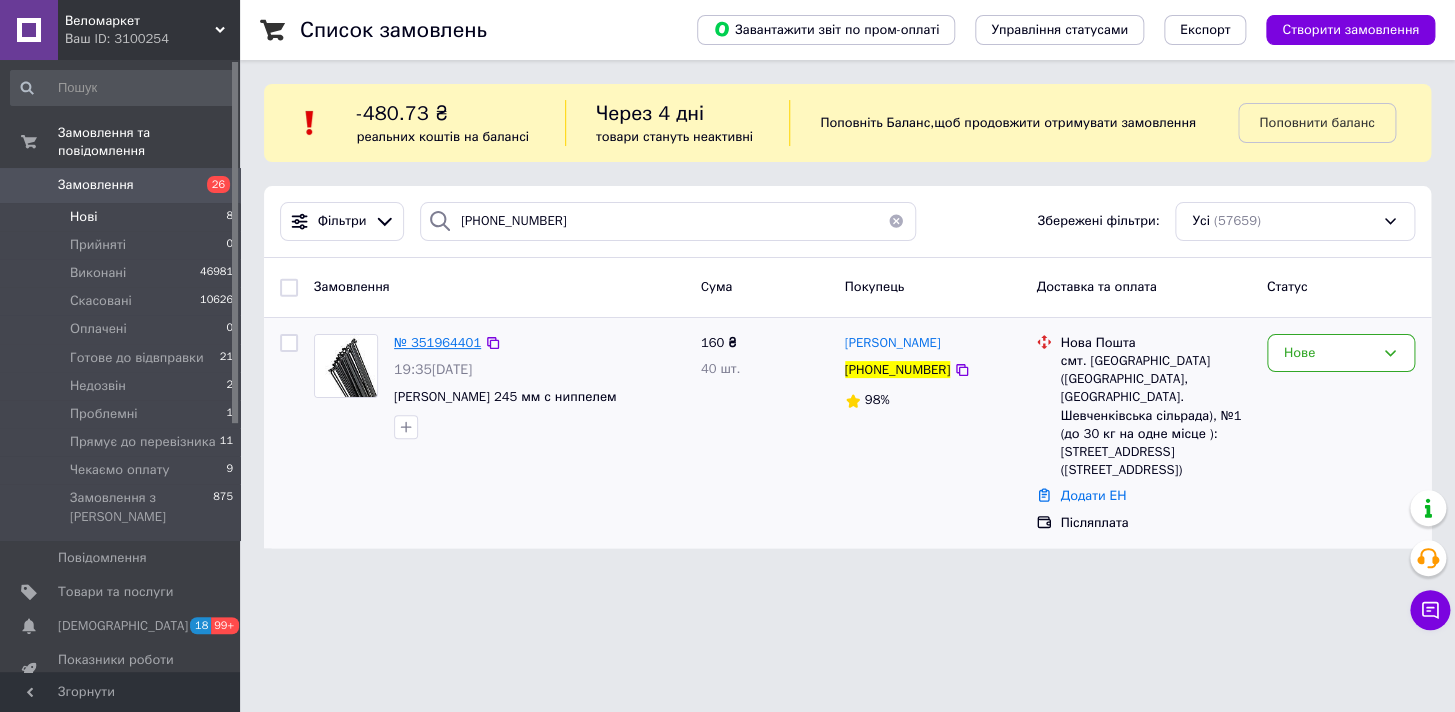 click on "№ 351964401" at bounding box center (437, 342) 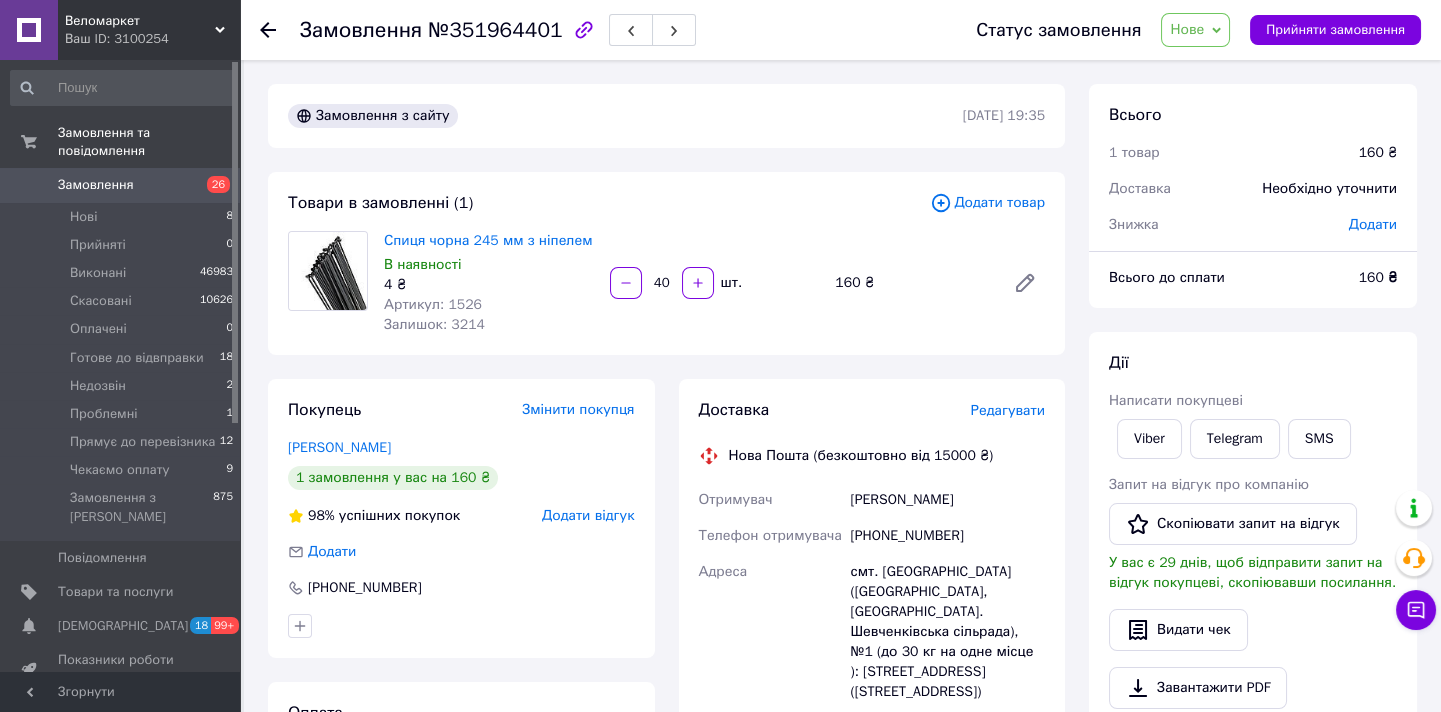 scroll, scrollTop: 90, scrollLeft: 0, axis: vertical 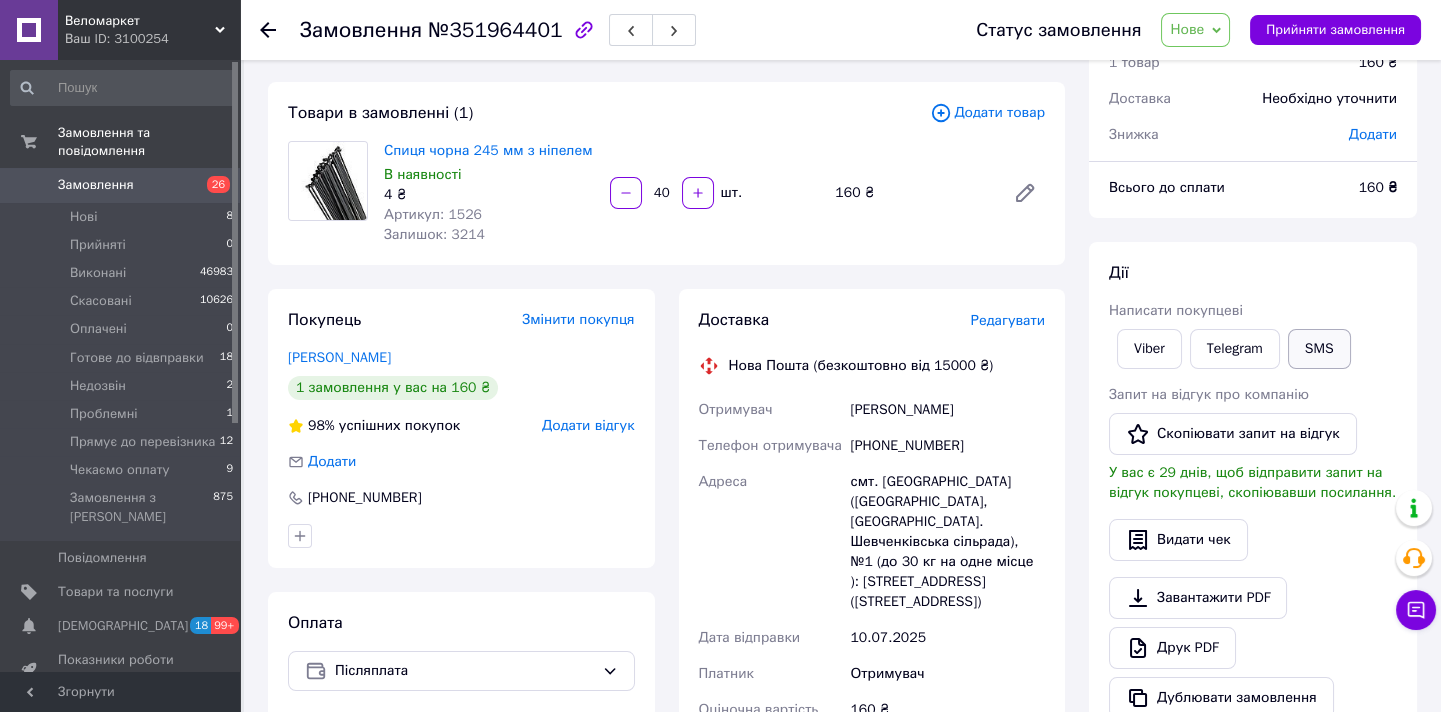 click on "SMS" at bounding box center [1319, 349] 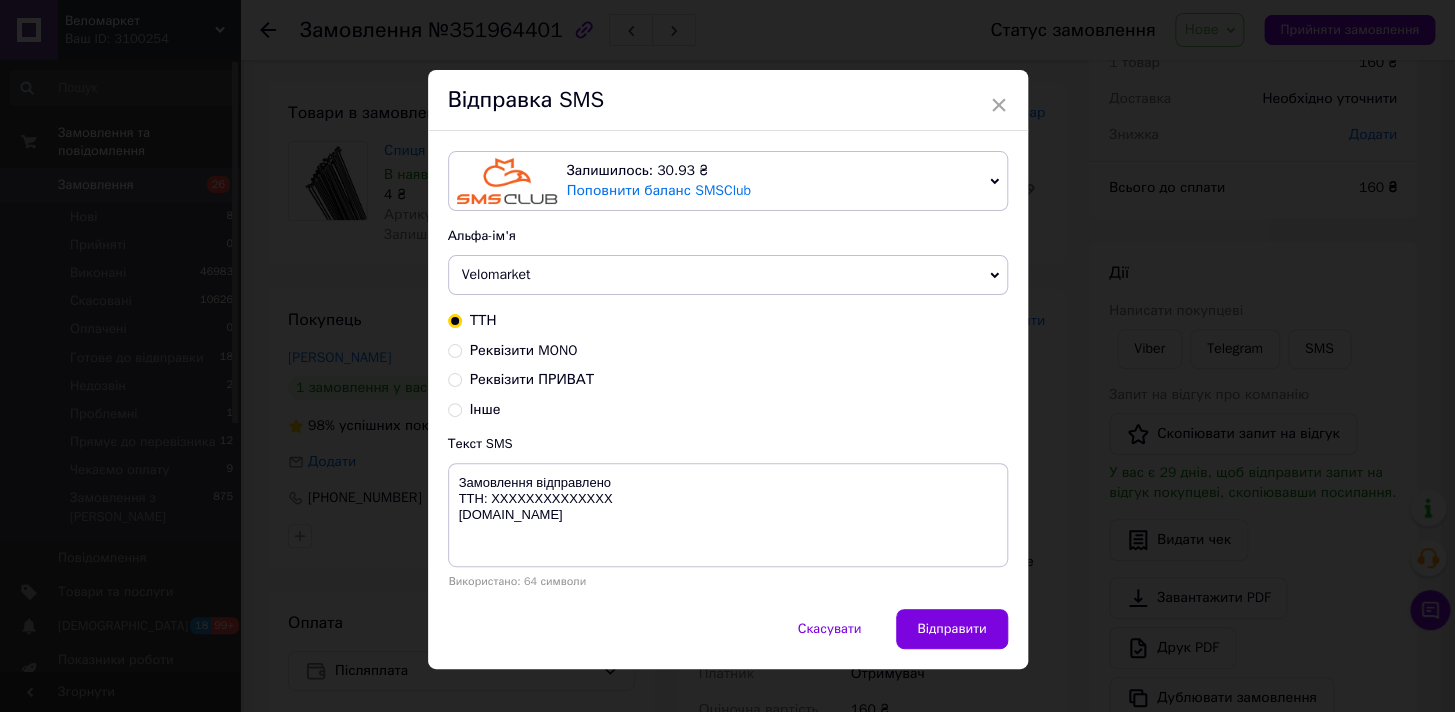 click on "Реквізити MONO" at bounding box center [728, 351] 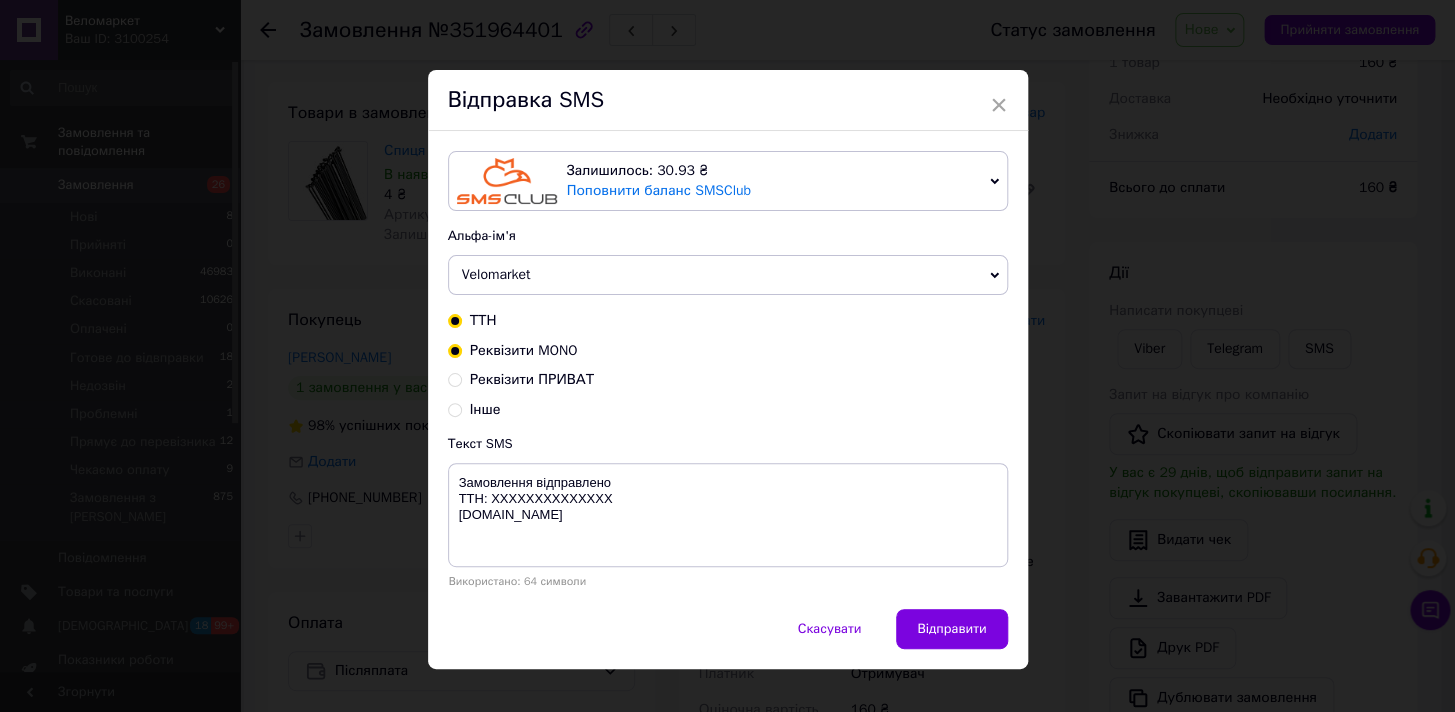 radio on "false" 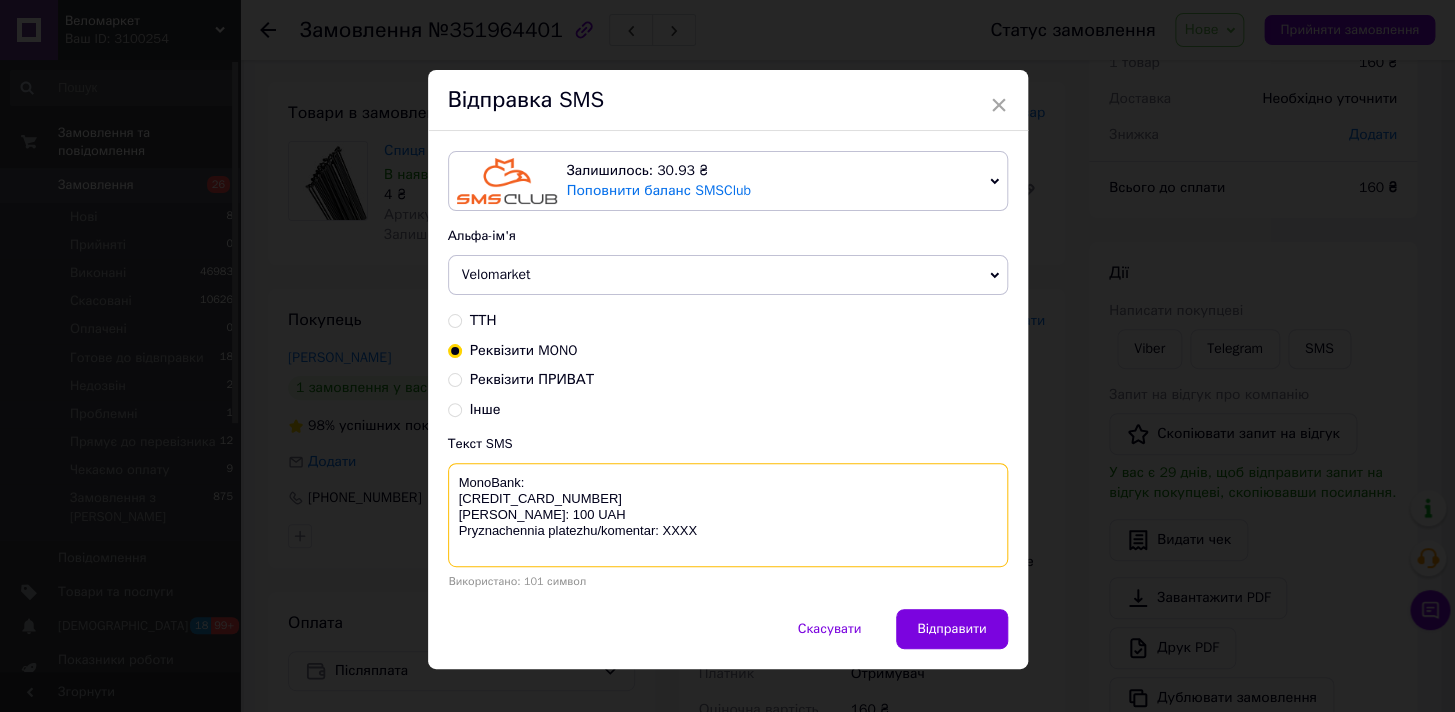 click on "MonoBank:
4441 1111 5106 5715
Yurchenko Stanislav
Suma: 100 UAH
Pryznachennia platezhu/komentar: XXXX" at bounding box center [728, 515] 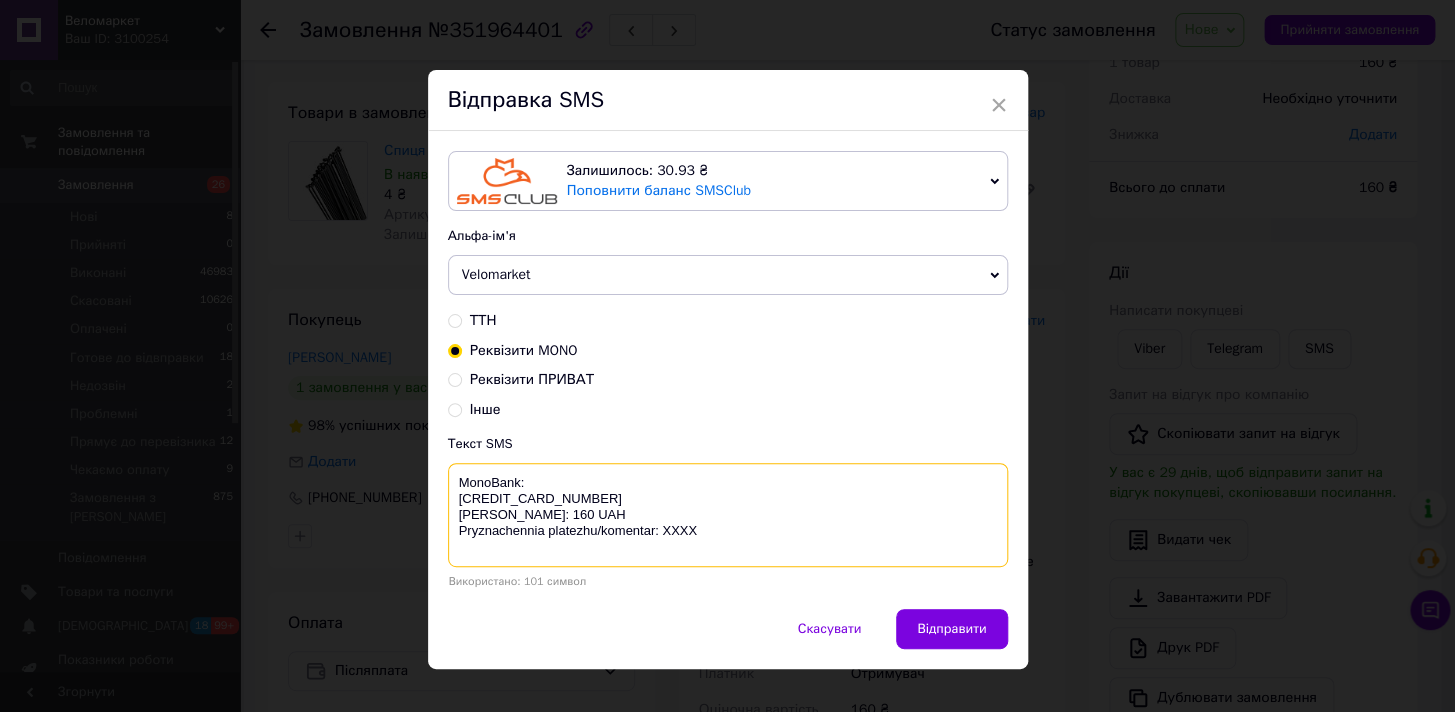 drag, startPoint x: 560, startPoint y: 532, endPoint x: 457, endPoint y: 484, distance: 113.63538 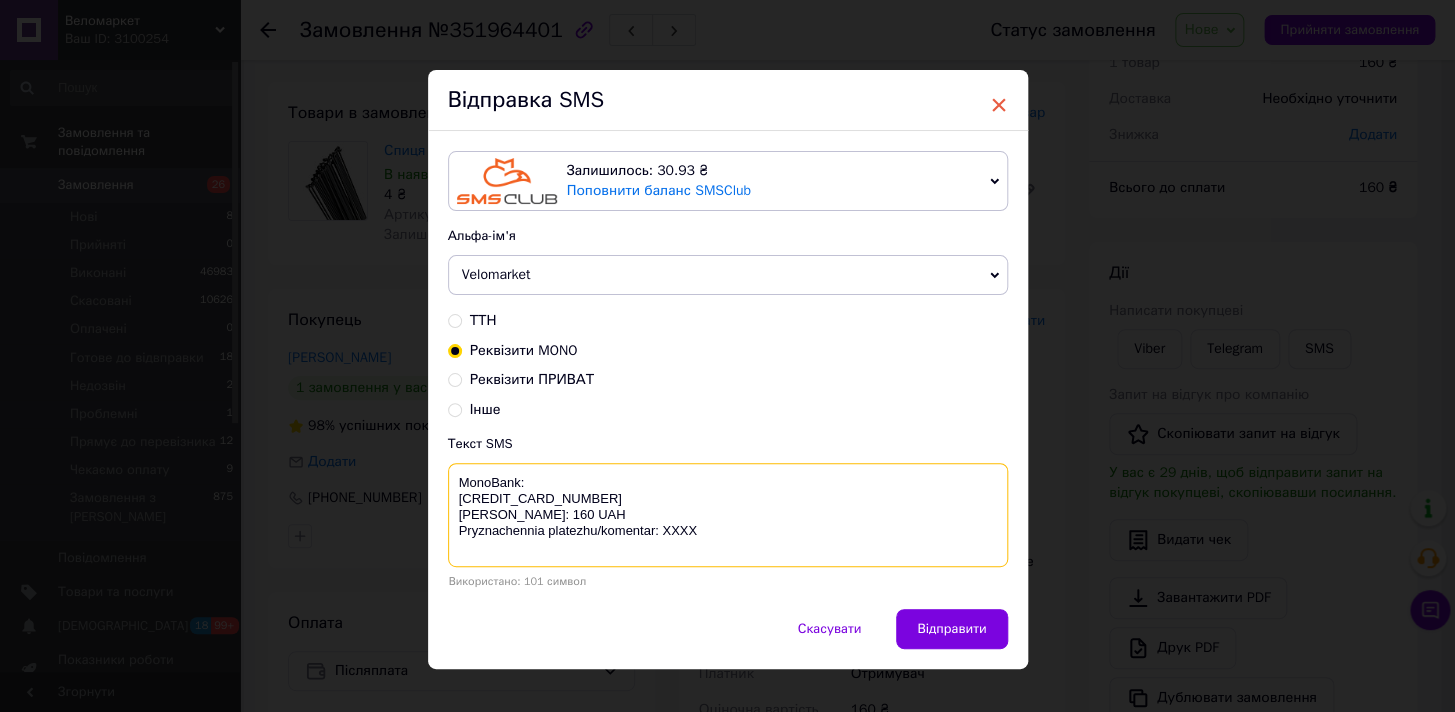 type on "MonoBank:
4441 1111 5106 5715
Yurchenko Stanislav
Suma: 160 UAH
Pryznachennia platezhu/komentar: XXXX" 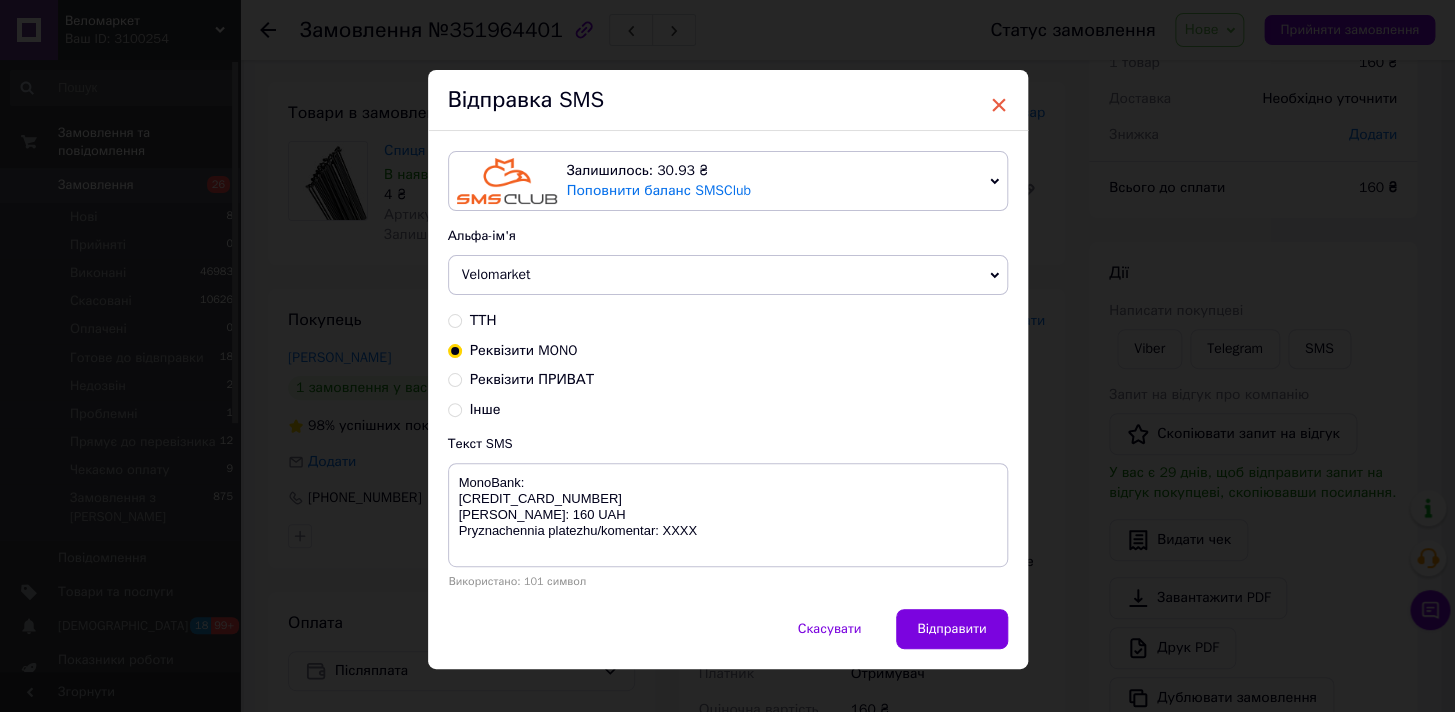 click on "×" at bounding box center [999, 105] 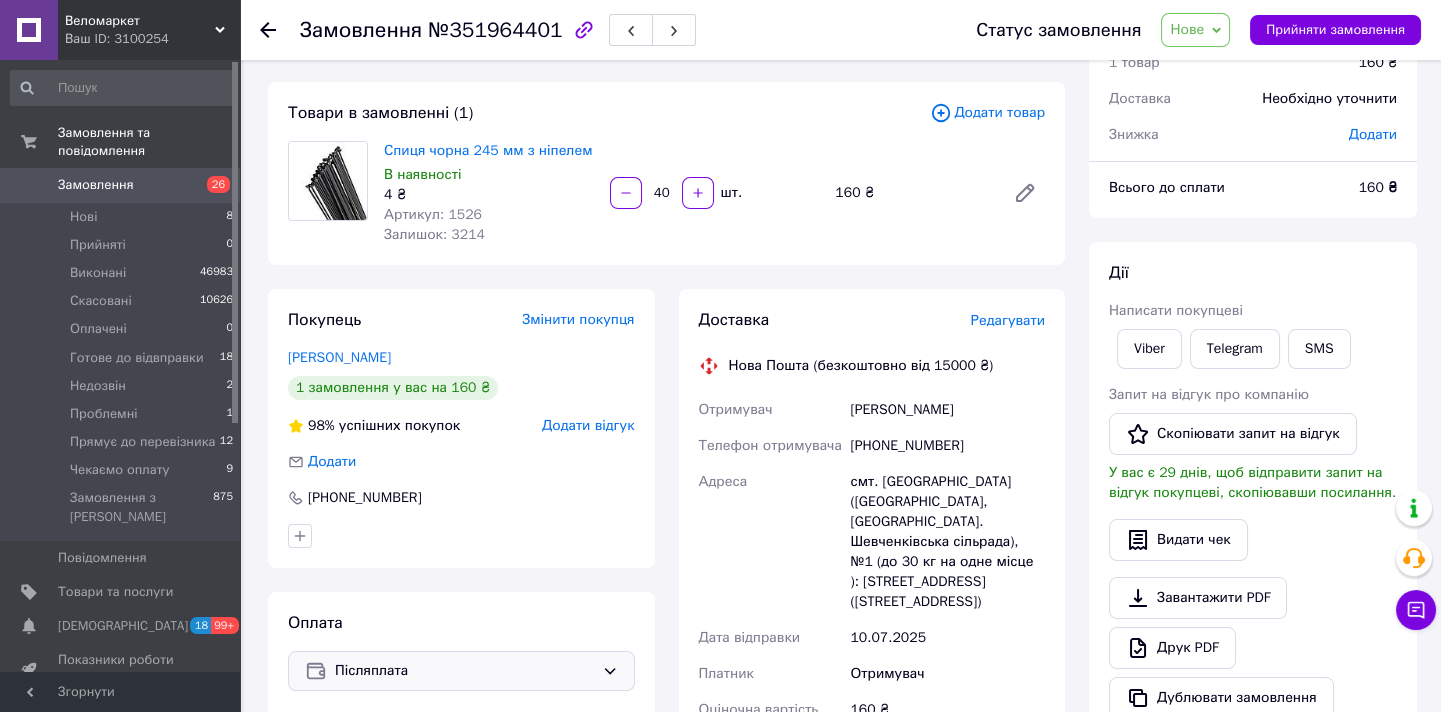 scroll, scrollTop: 363, scrollLeft: 0, axis: vertical 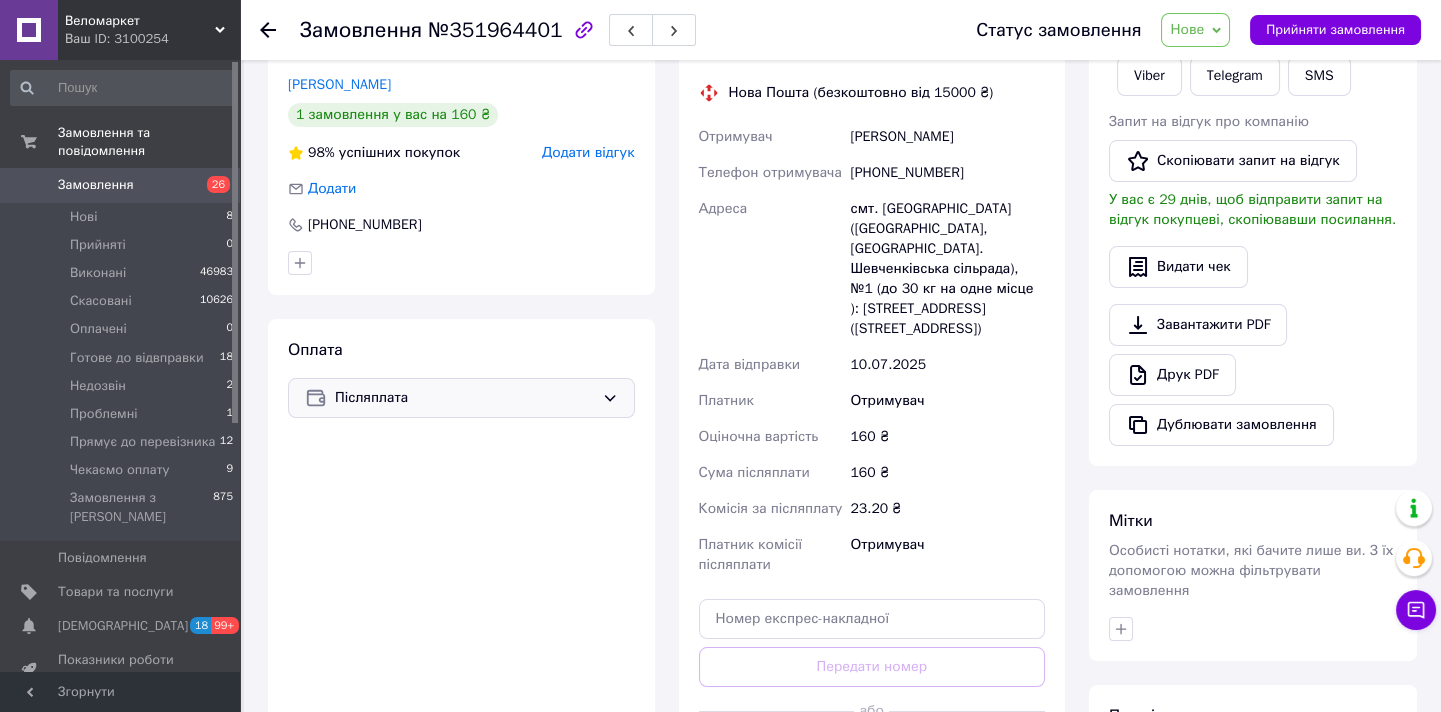 click on "Післяплата" at bounding box center (464, 398) 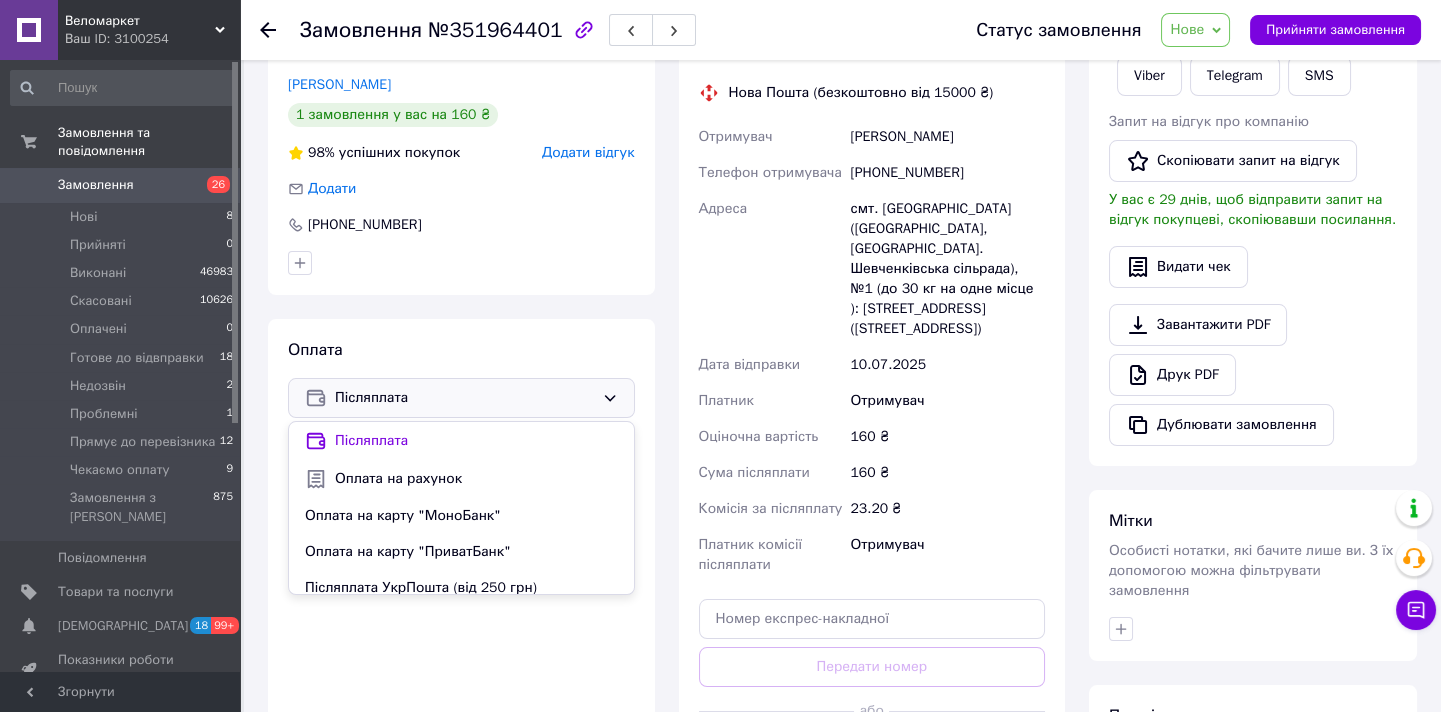 drag, startPoint x: 469, startPoint y: 517, endPoint x: 627, endPoint y: 439, distance: 176.20442 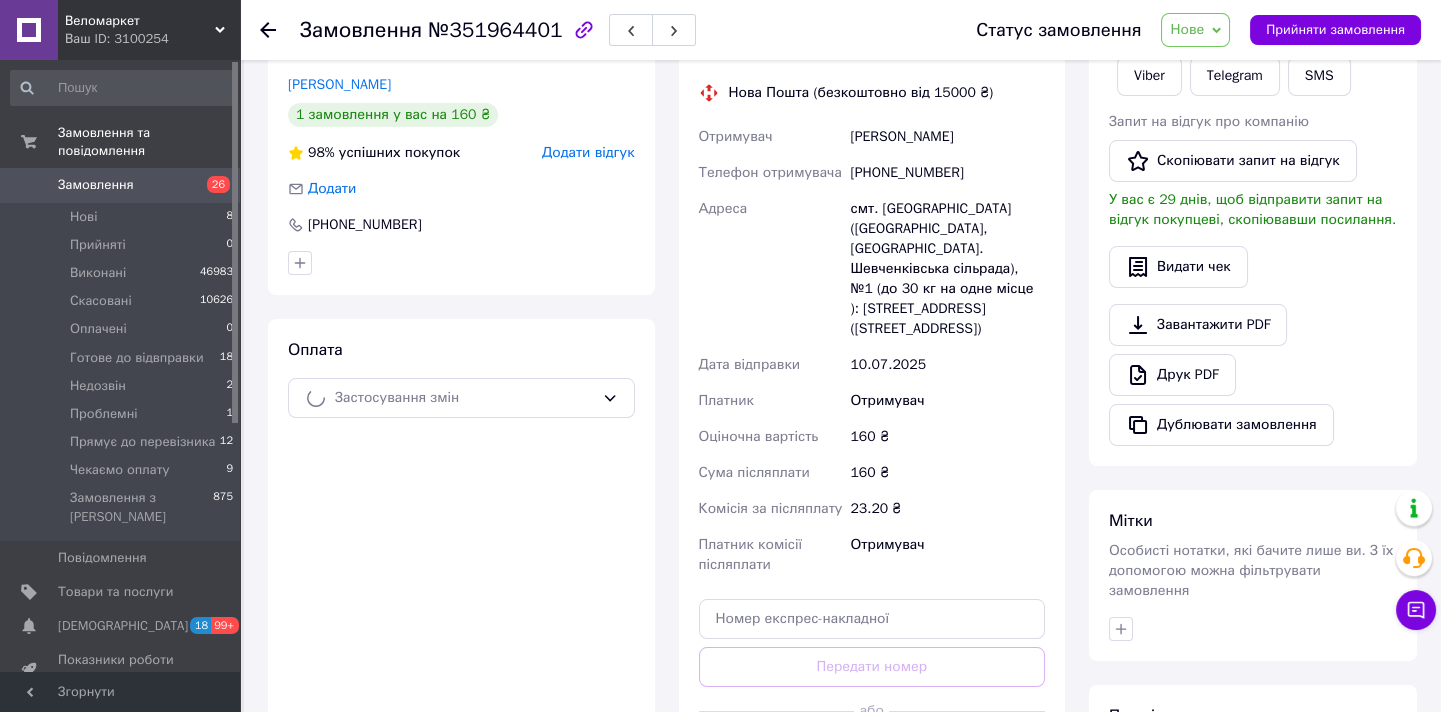 click on "Нове" at bounding box center [1195, 30] 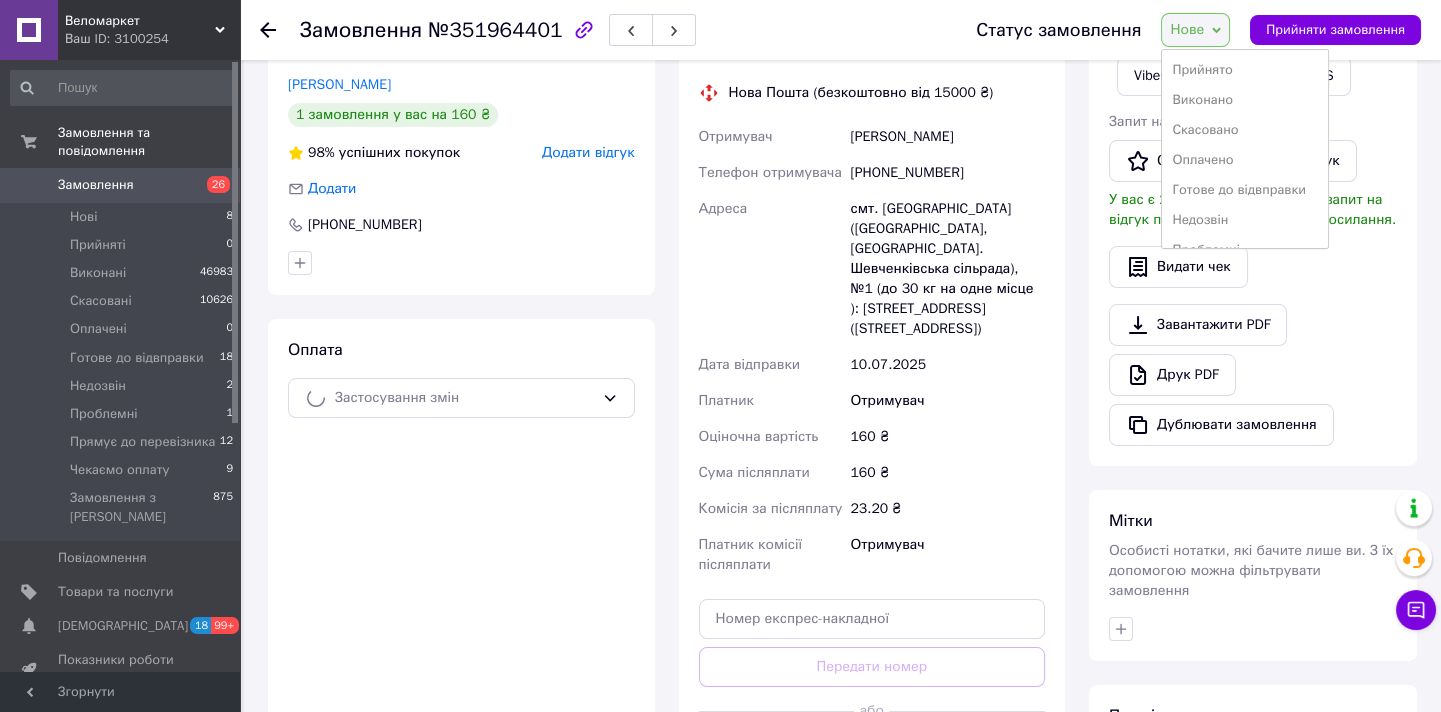 scroll, scrollTop: 81, scrollLeft: 0, axis: vertical 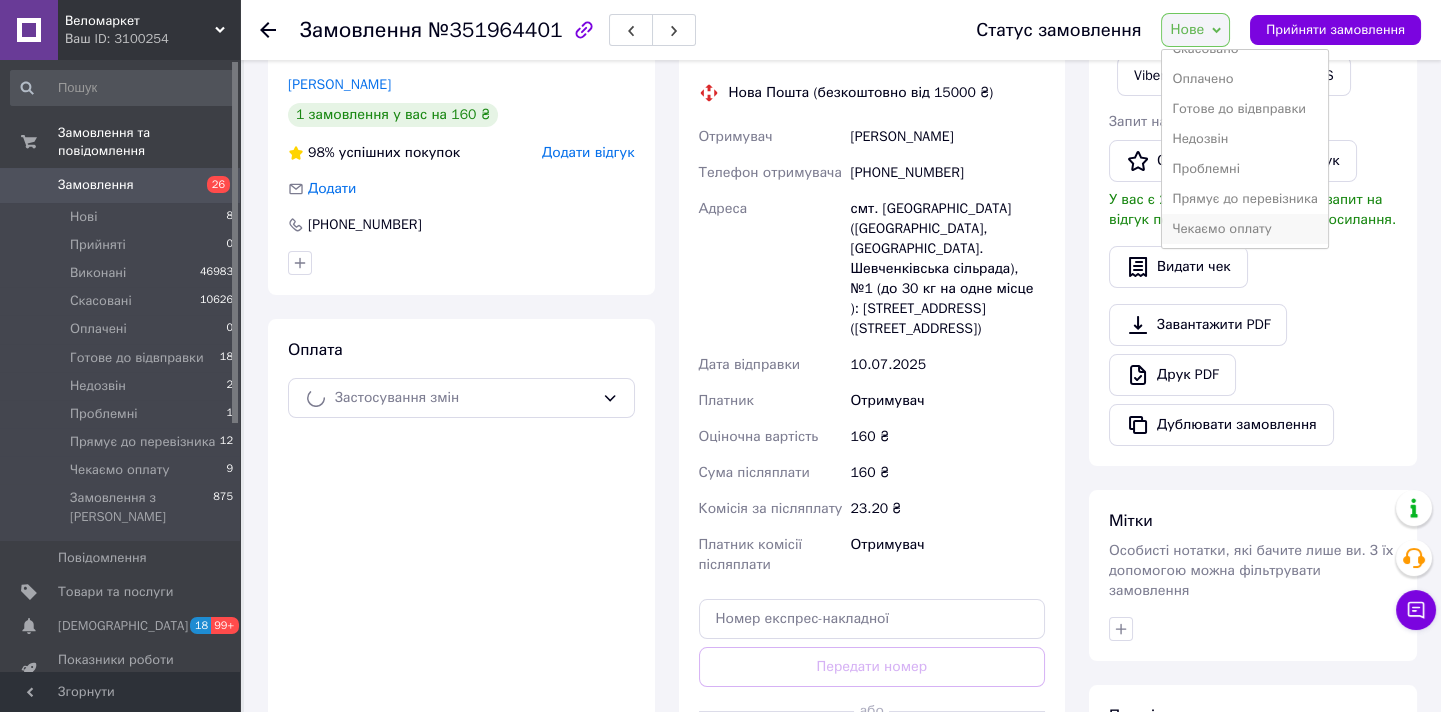 click on "Чекаємо оплату" at bounding box center (1244, 229) 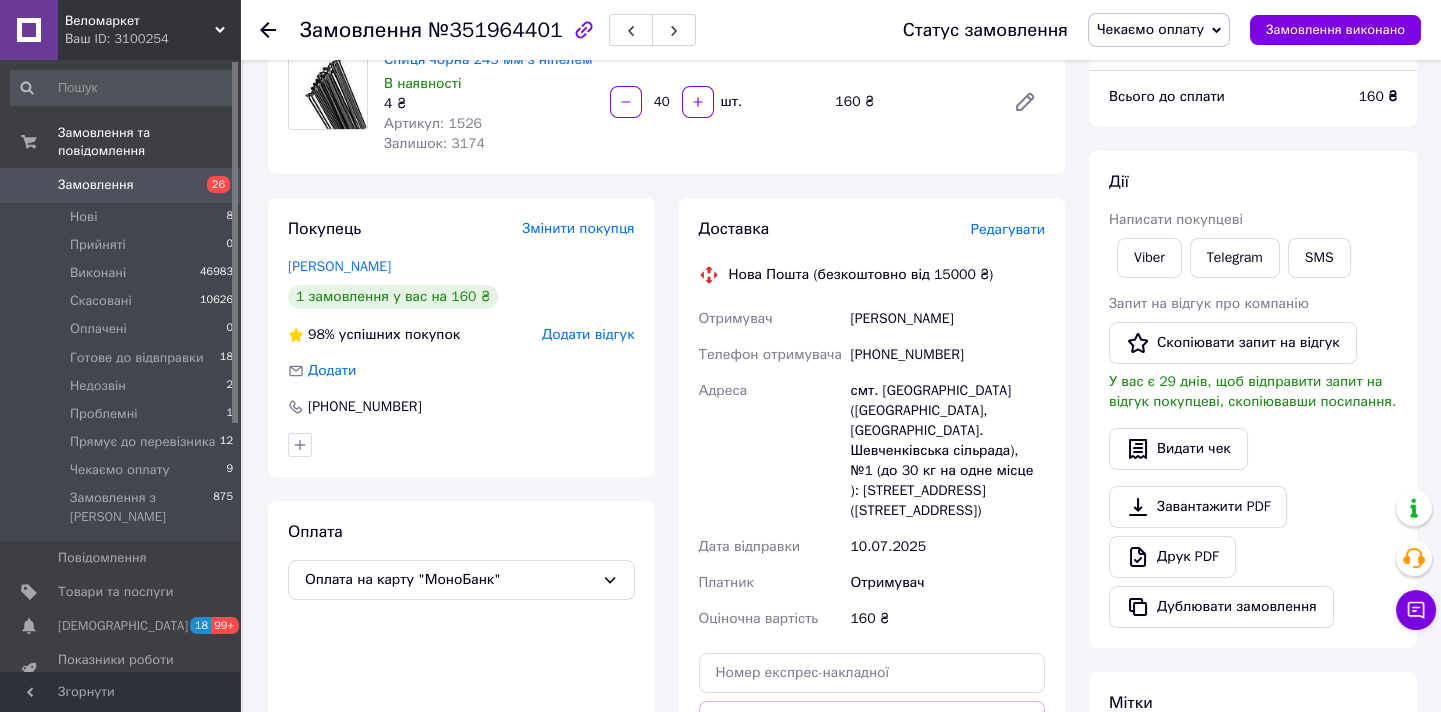 scroll, scrollTop: 90, scrollLeft: 0, axis: vertical 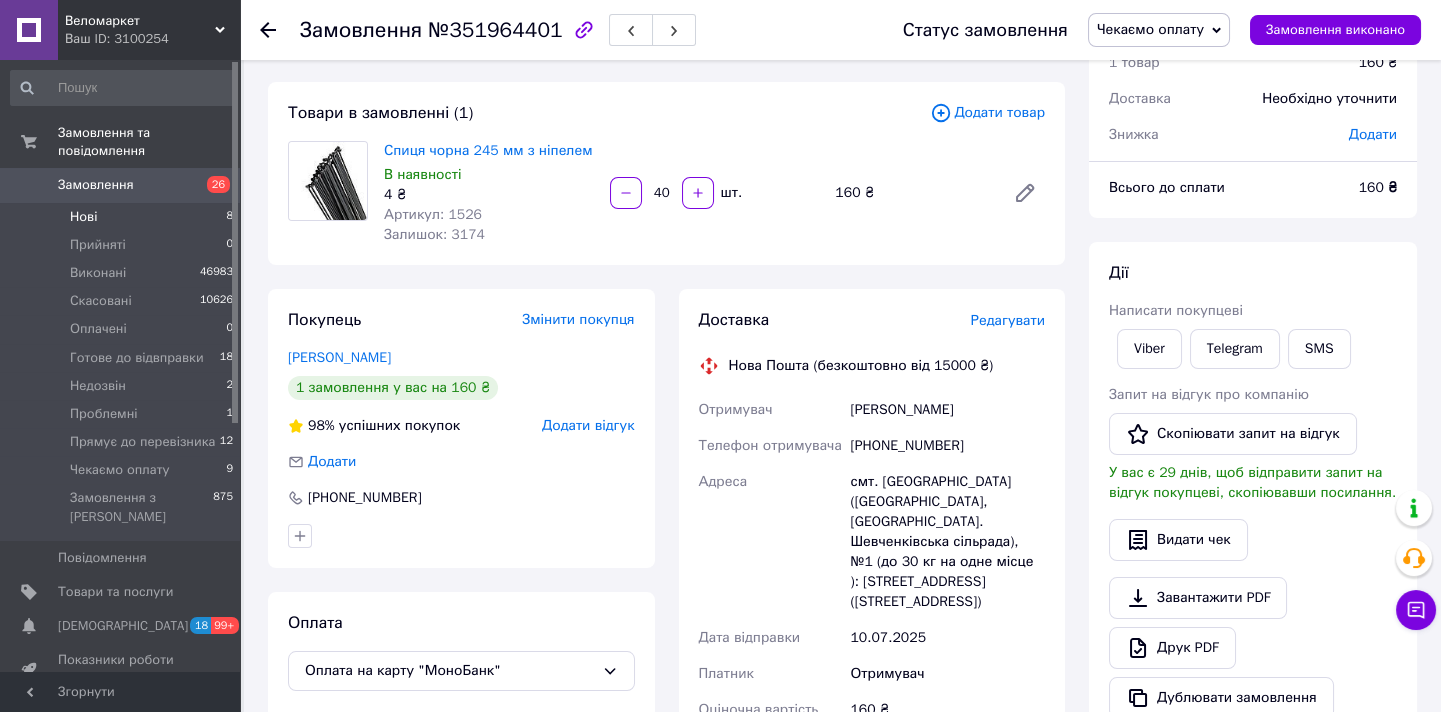 click on "Нові 8" at bounding box center [122, 217] 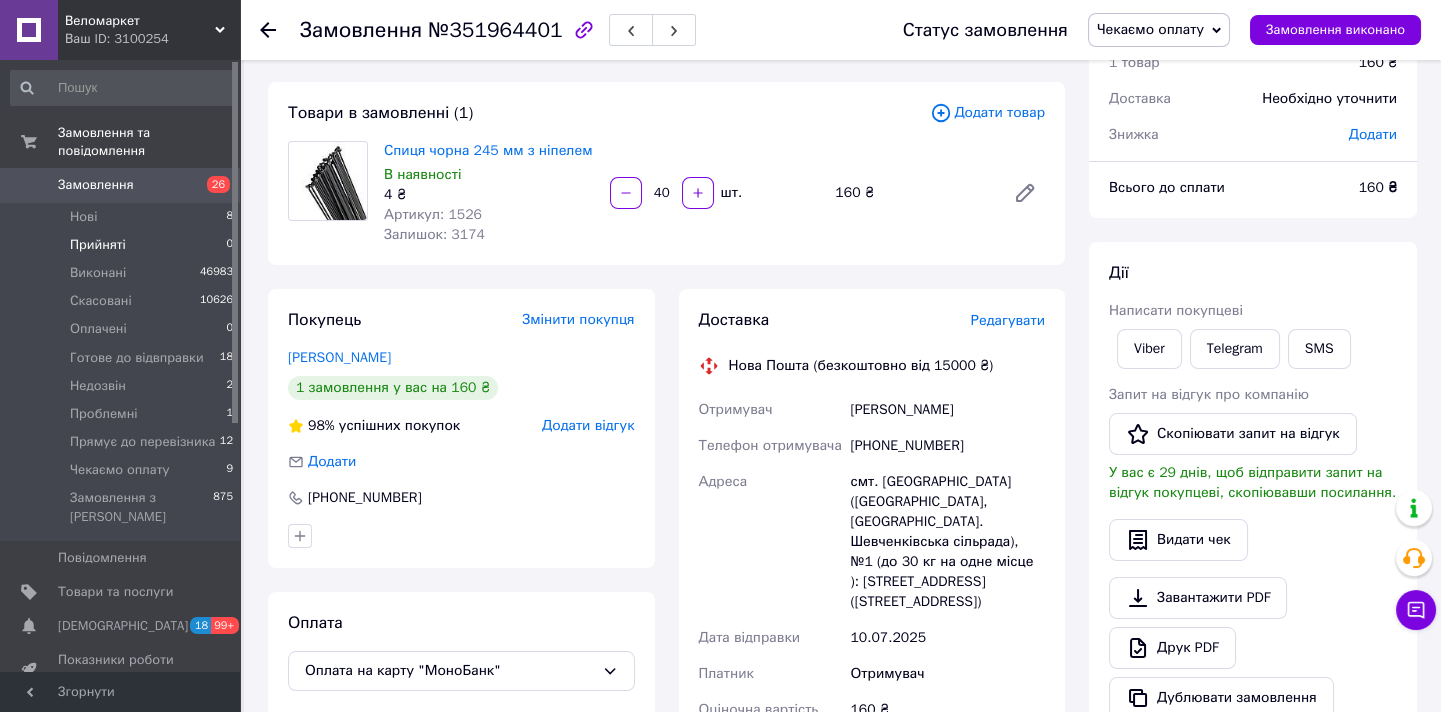 scroll, scrollTop: 0, scrollLeft: 0, axis: both 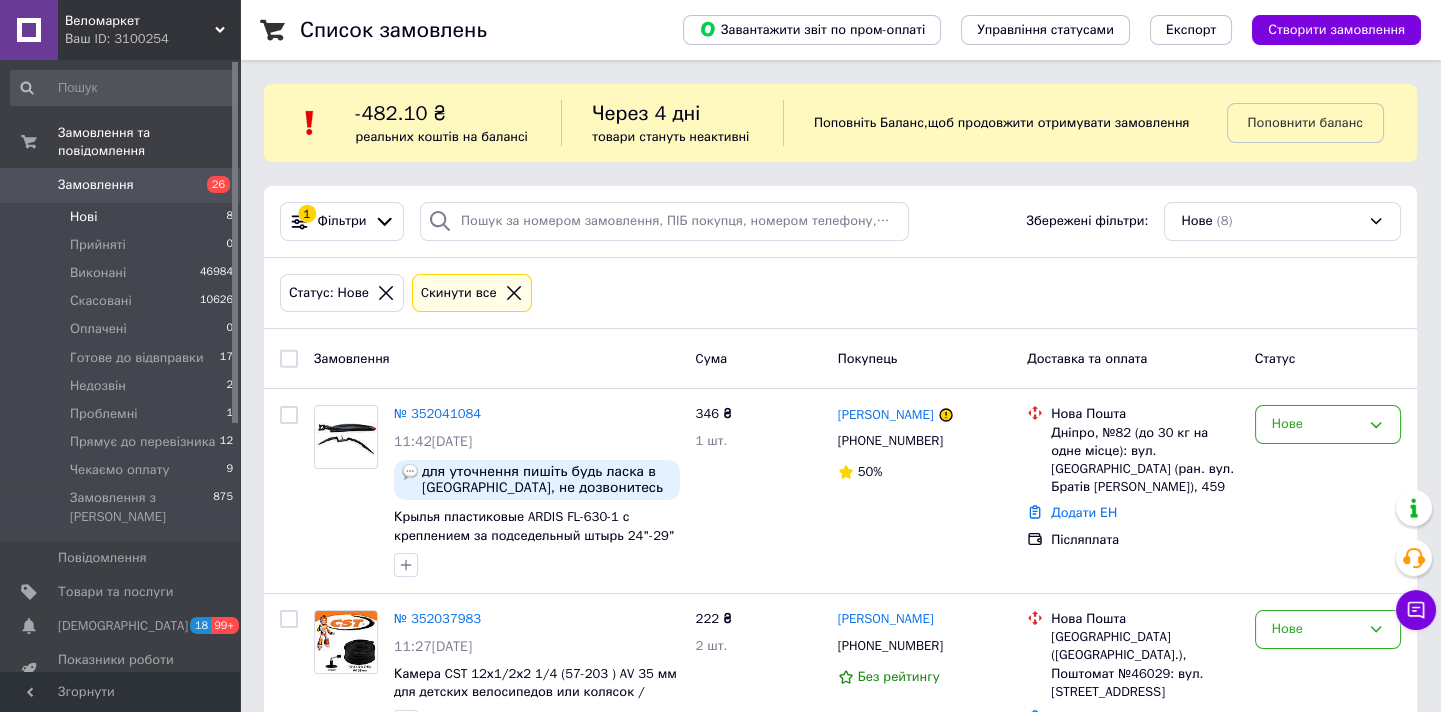 click on "Cкинути все" at bounding box center [472, 293] 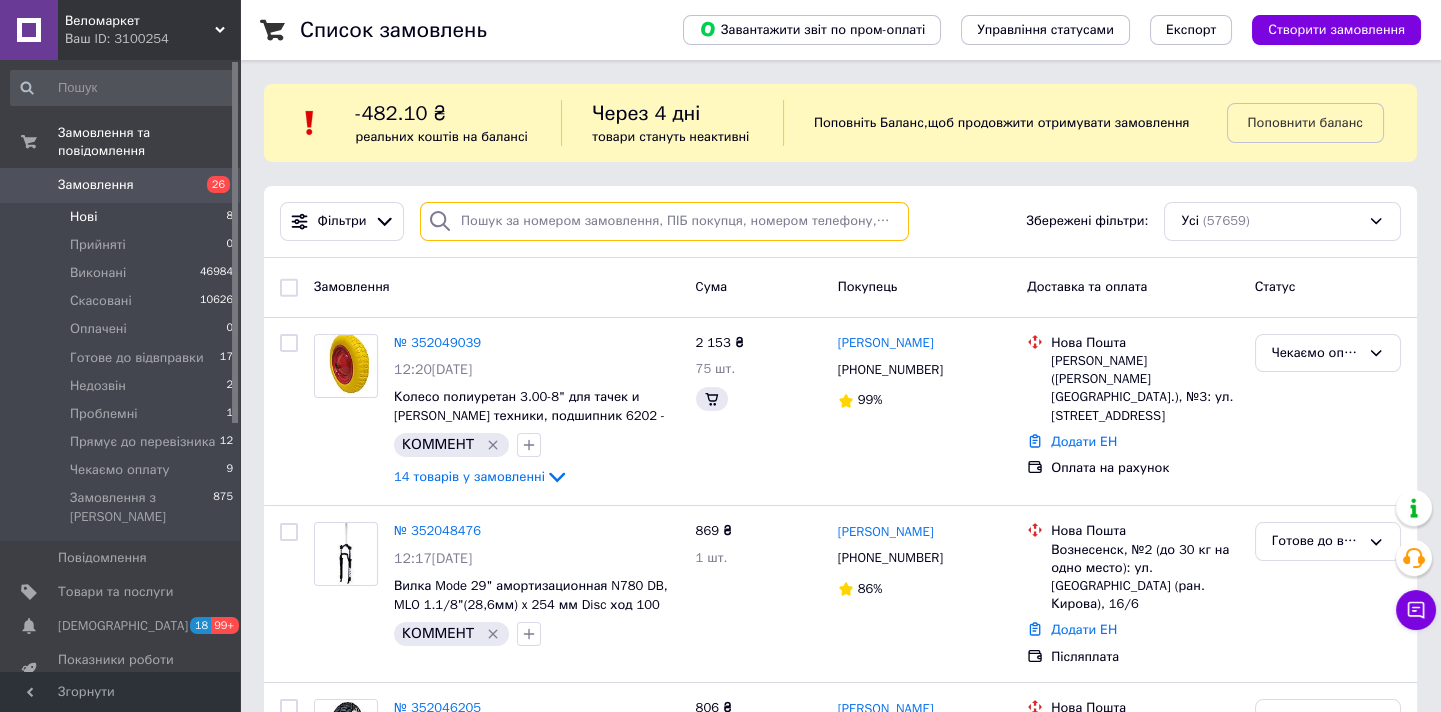 click at bounding box center (664, 221) 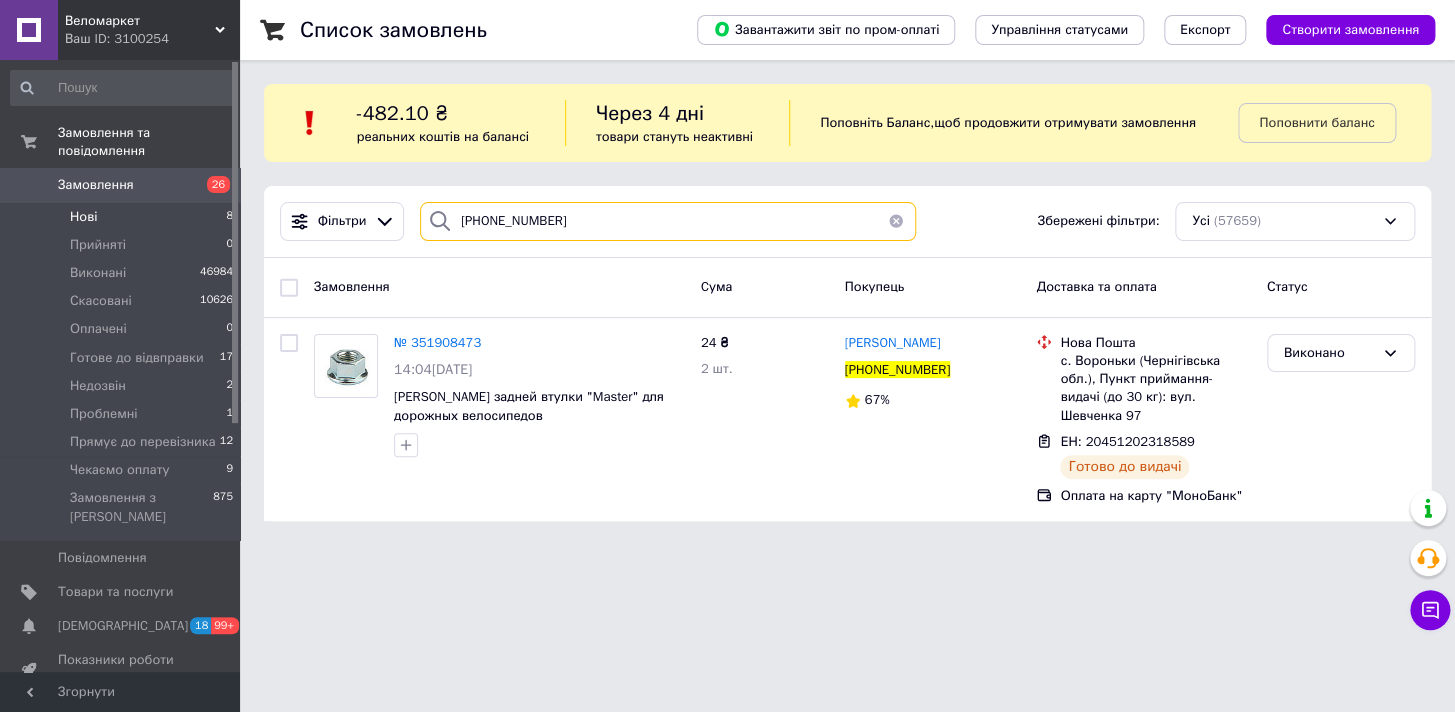 type on "+380662226429" 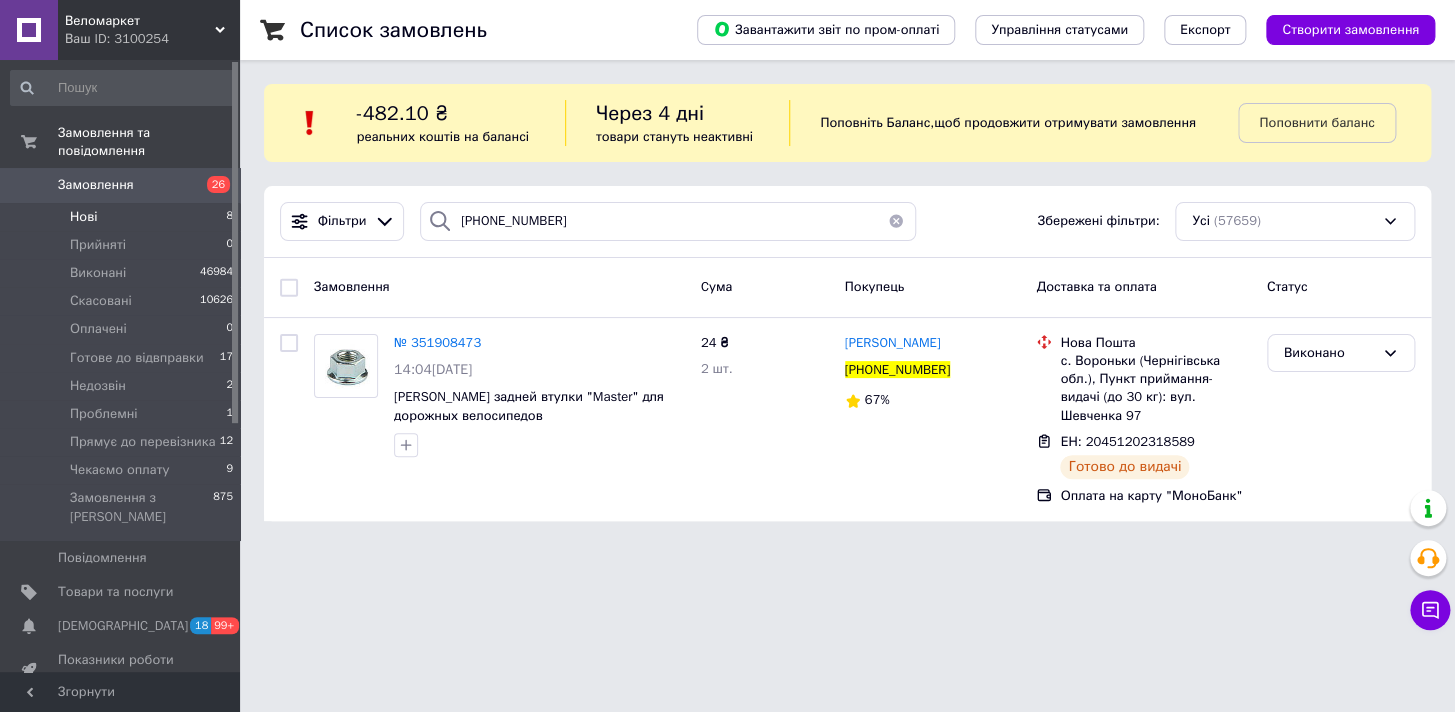 click on "Нові 8" at bounding box center (122, 217) 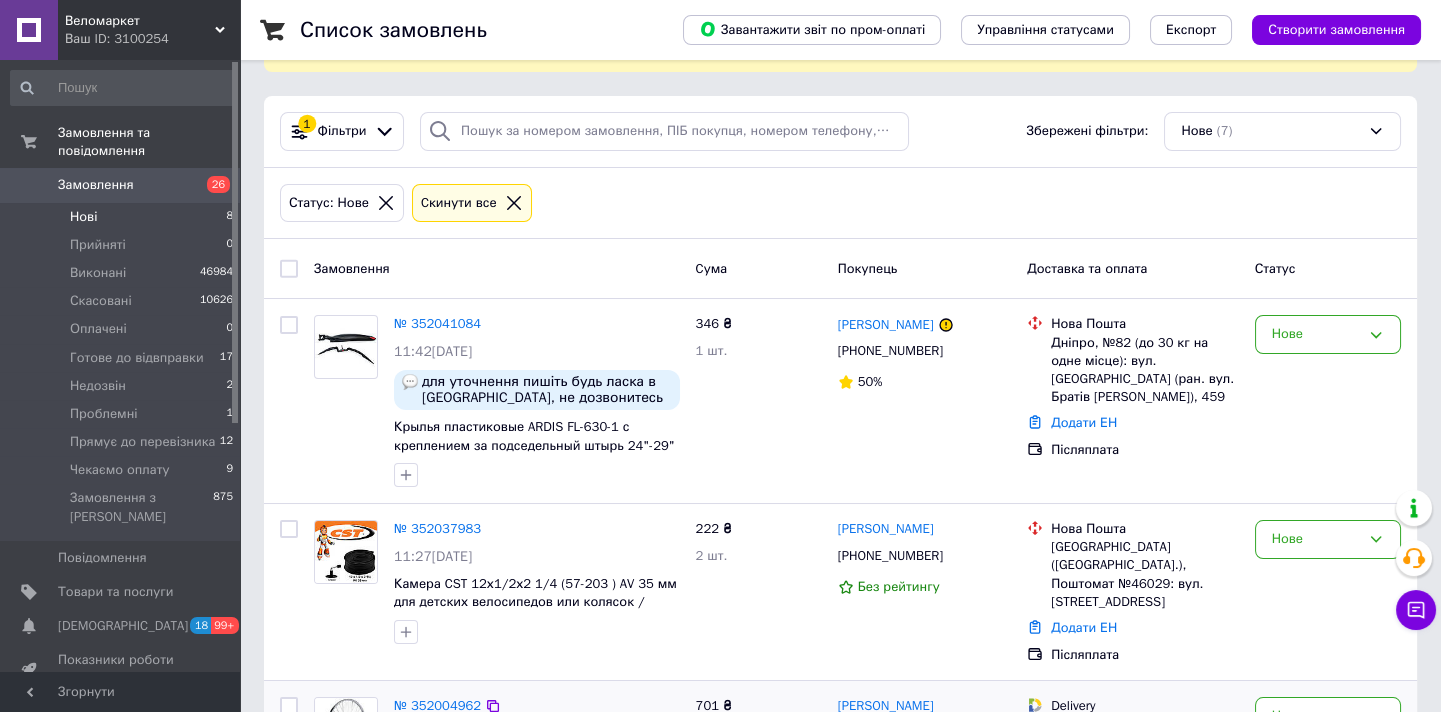 scroll, scrollTop: 272, scrollLeft: 0, axis: vertical 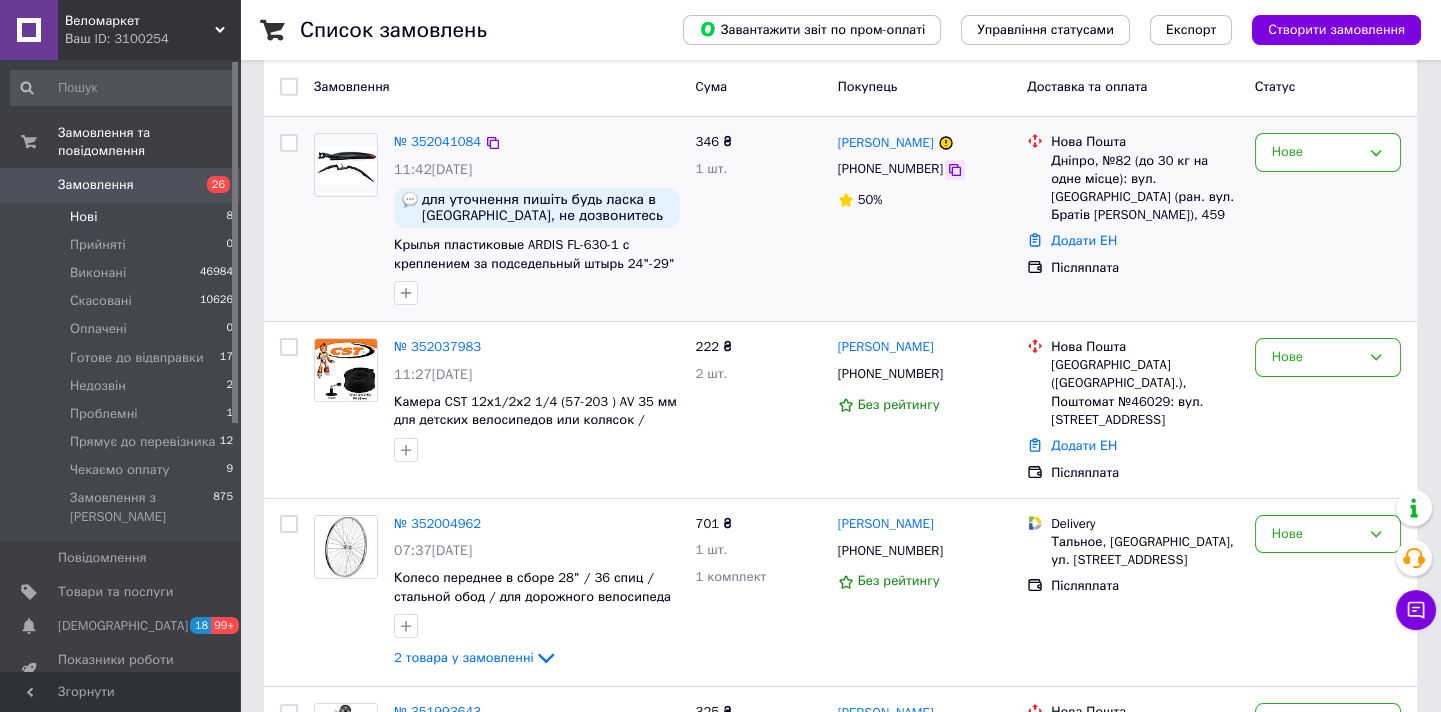 click 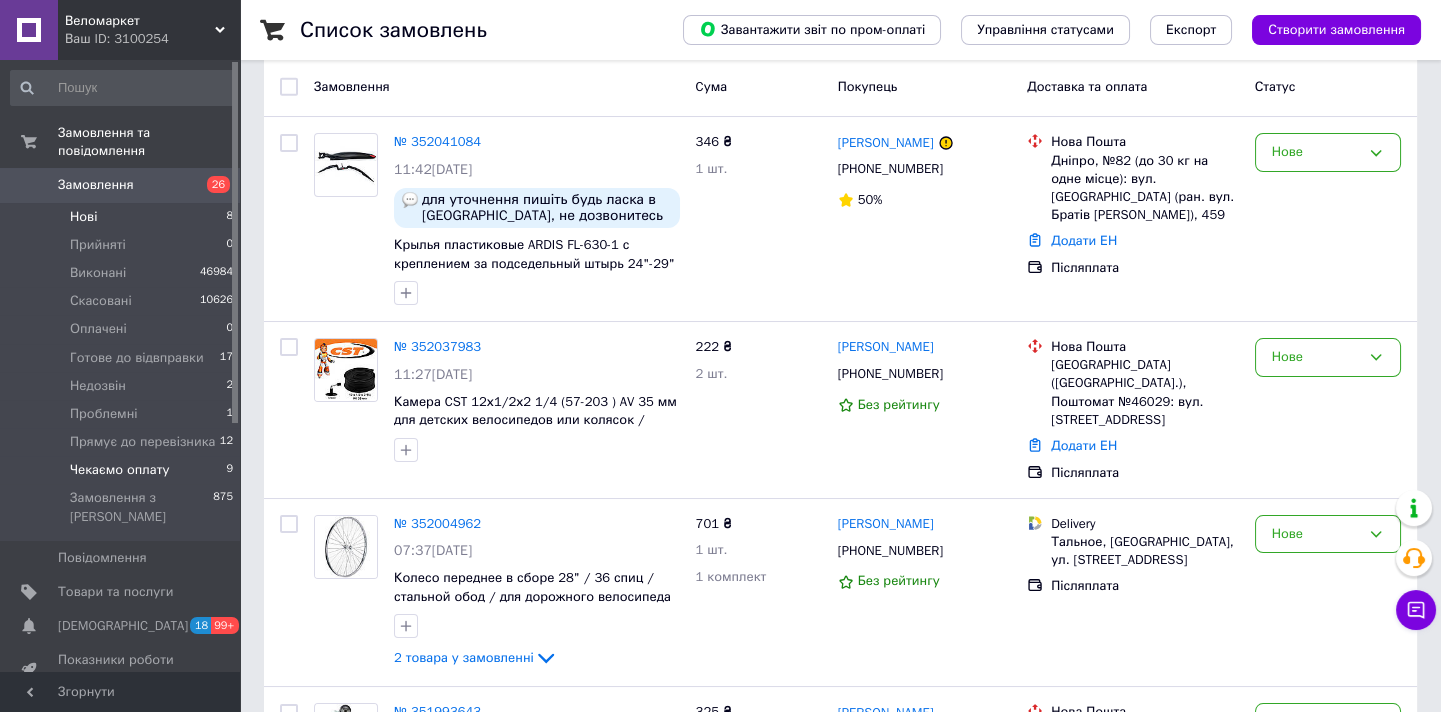 click on "Чекаємо оплату 9" at bounding box center (122, 470) 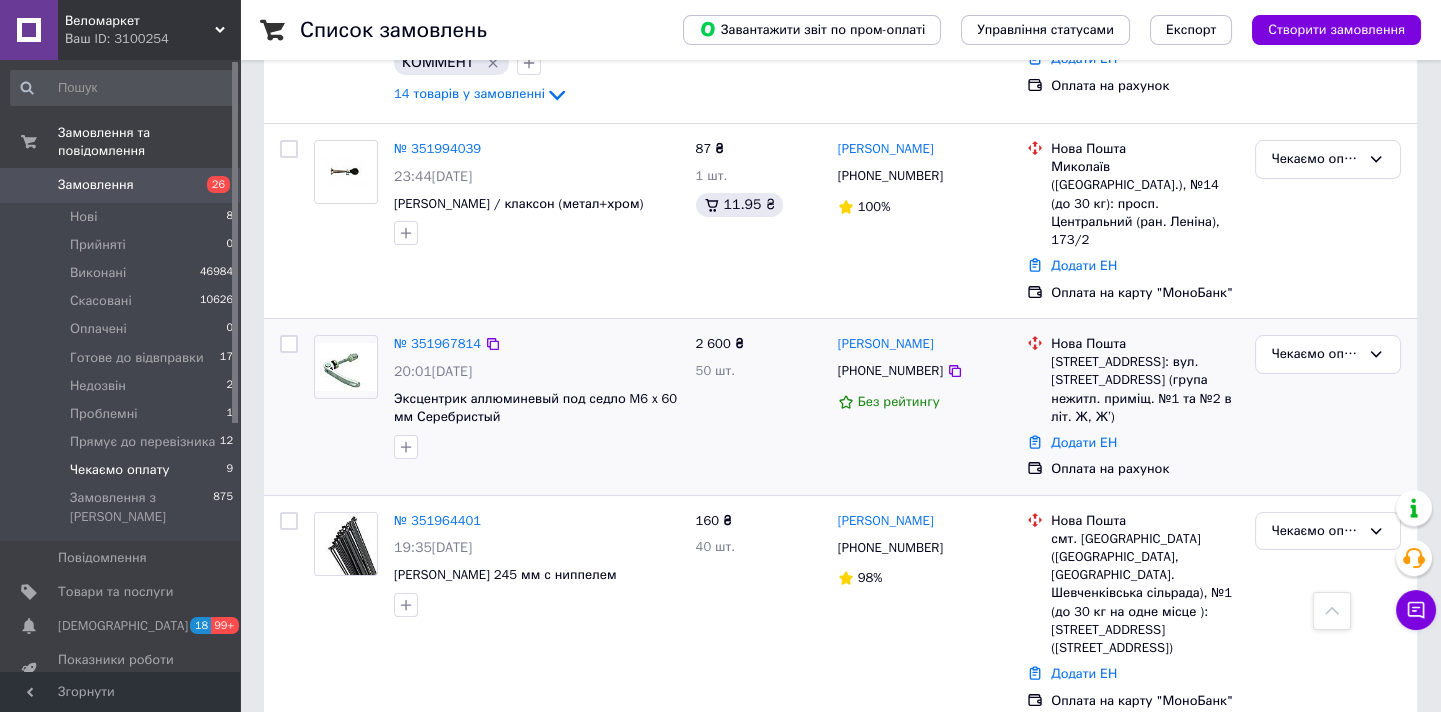 scroll, scrollTop: 272, scrollLeft: 0, axis: vertical 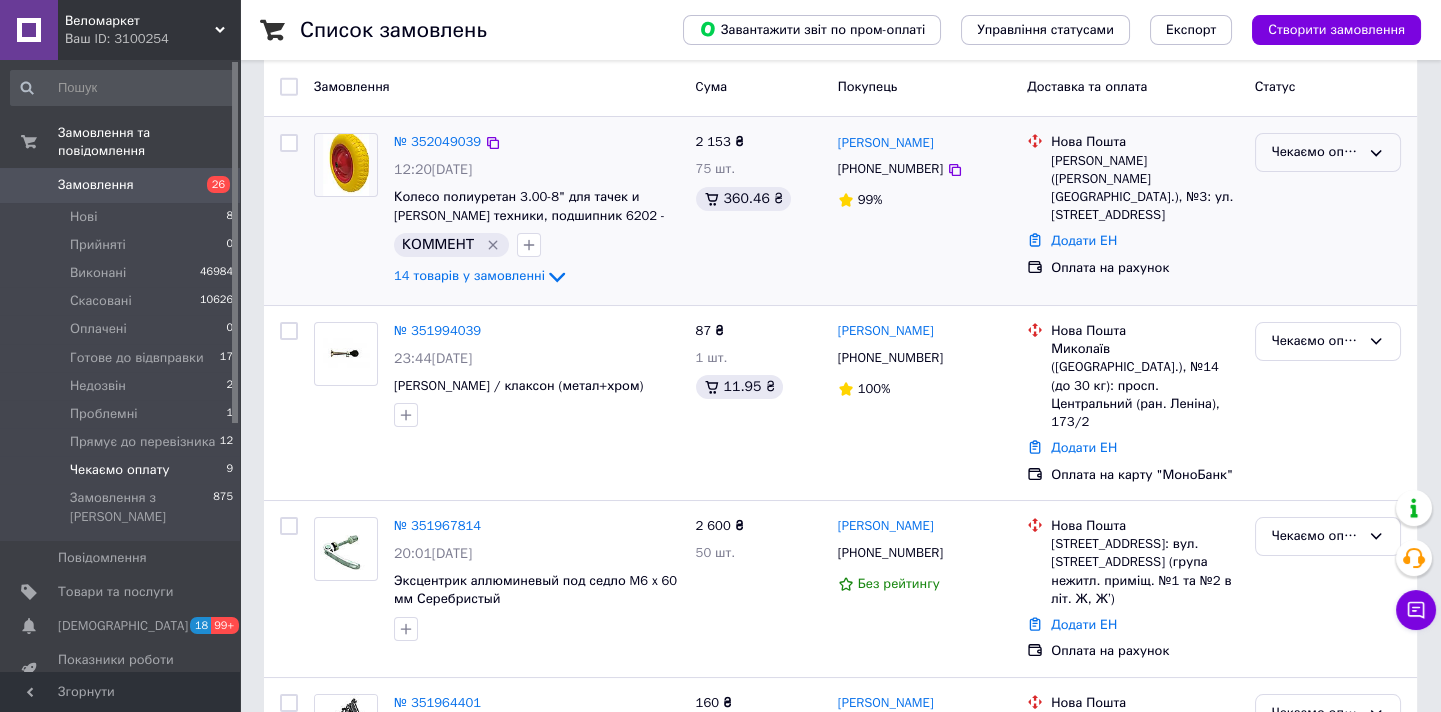 click on "Чекаємо оплату" at bounding box center (1316, 152) 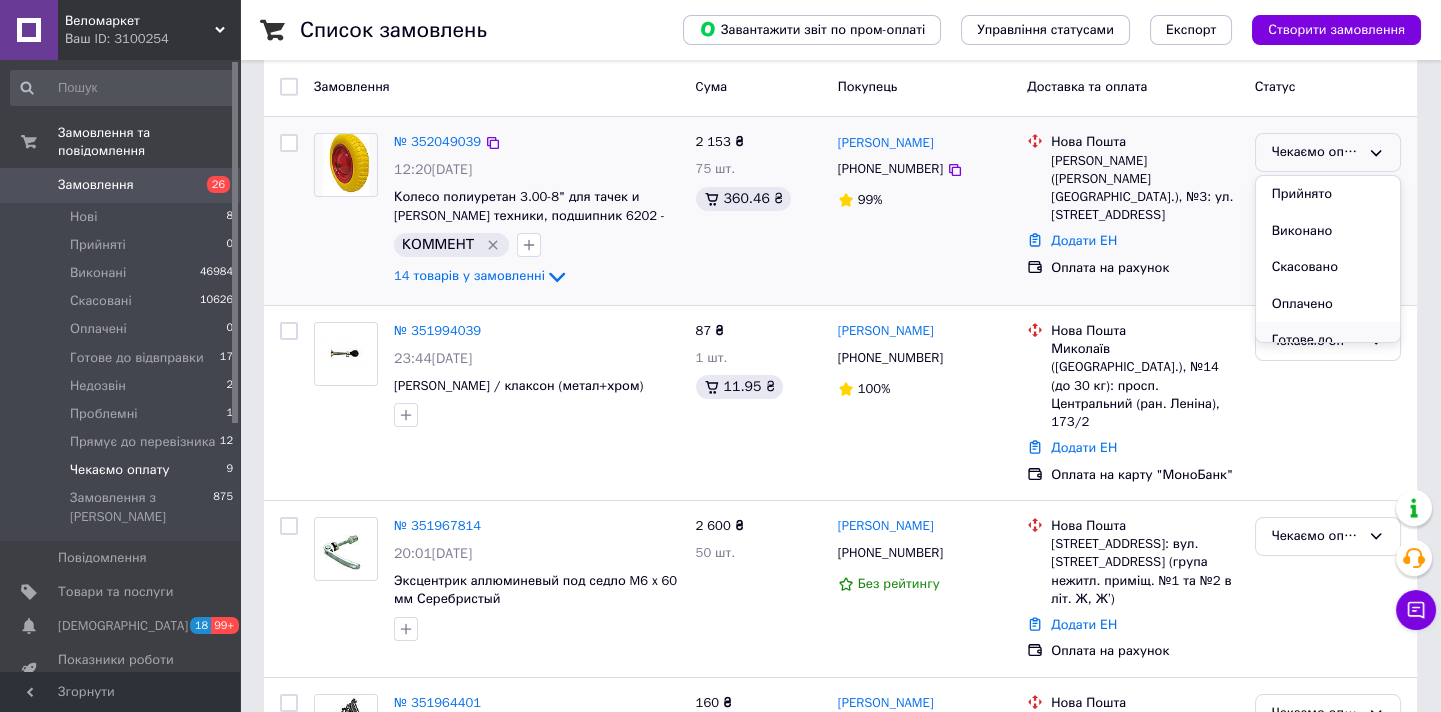 click on "Готове до відвправки" at bounding box center [1328, 350] 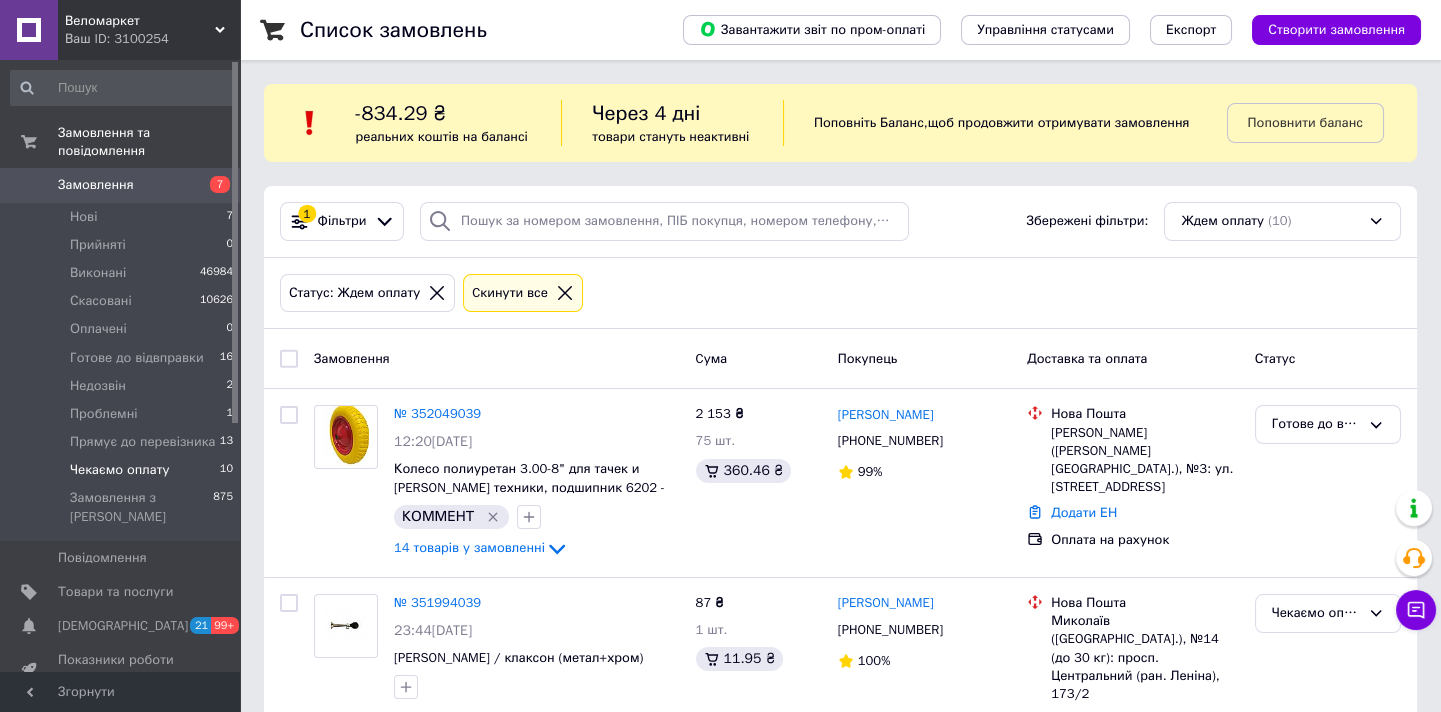 scroll, scrollTop: 272, scrollLeft: 0, axis: vertical 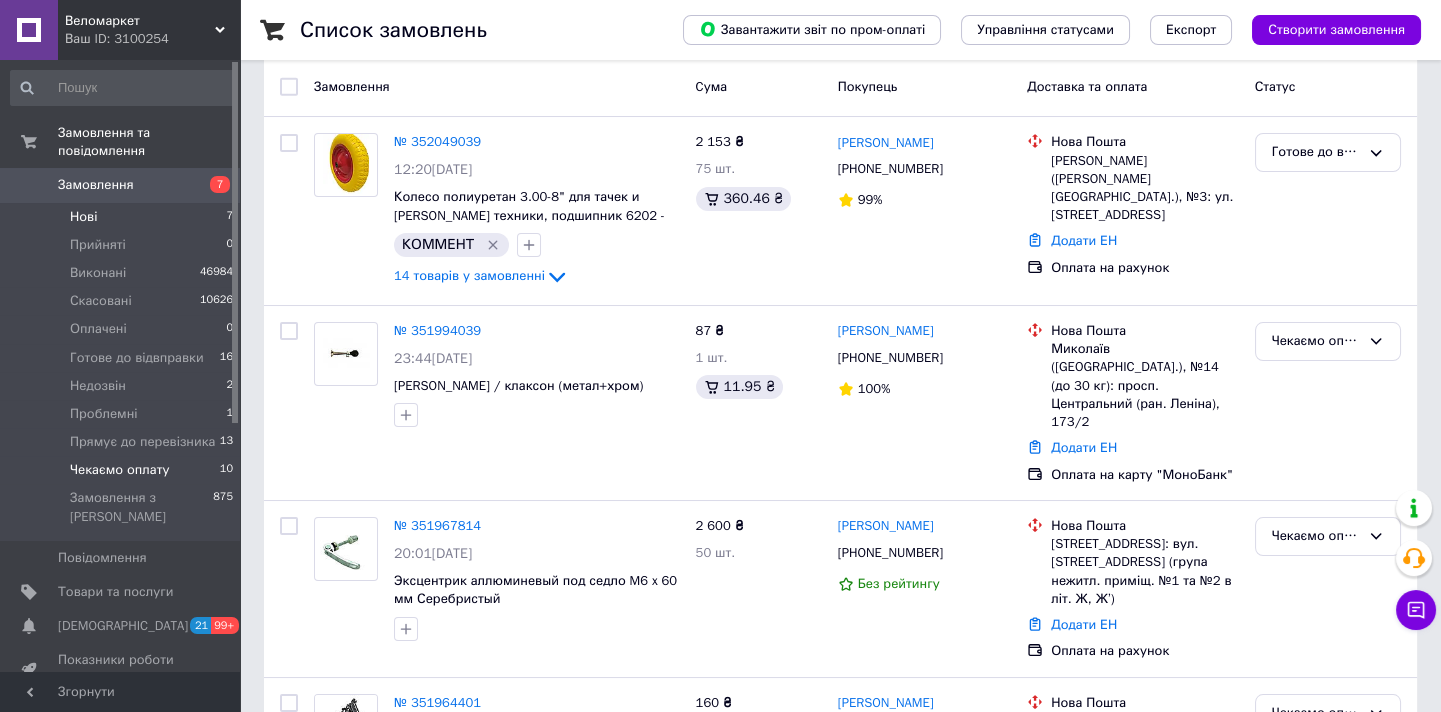 click on "Нові 7" at bounding box center [122, 217] 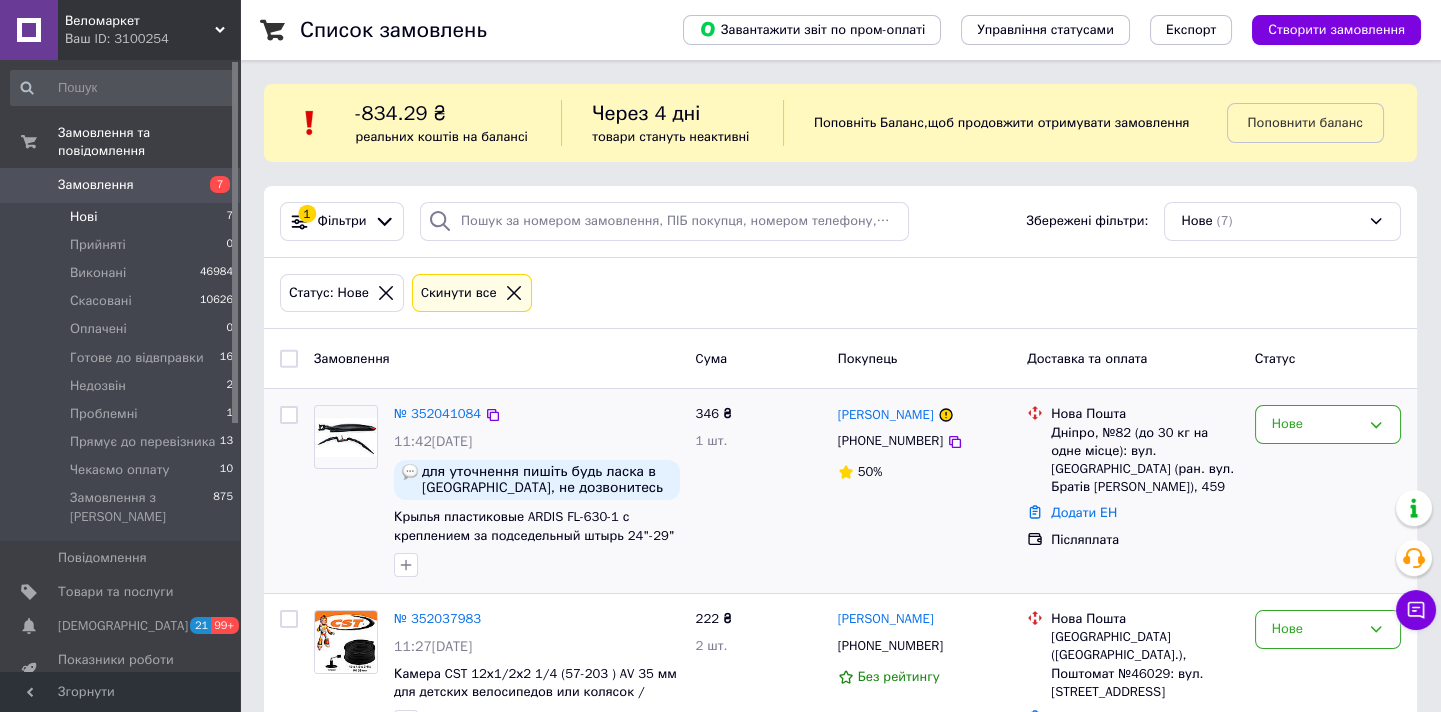 scroll, scrollTop: 272, scrollLeft: 0, axis: vertical 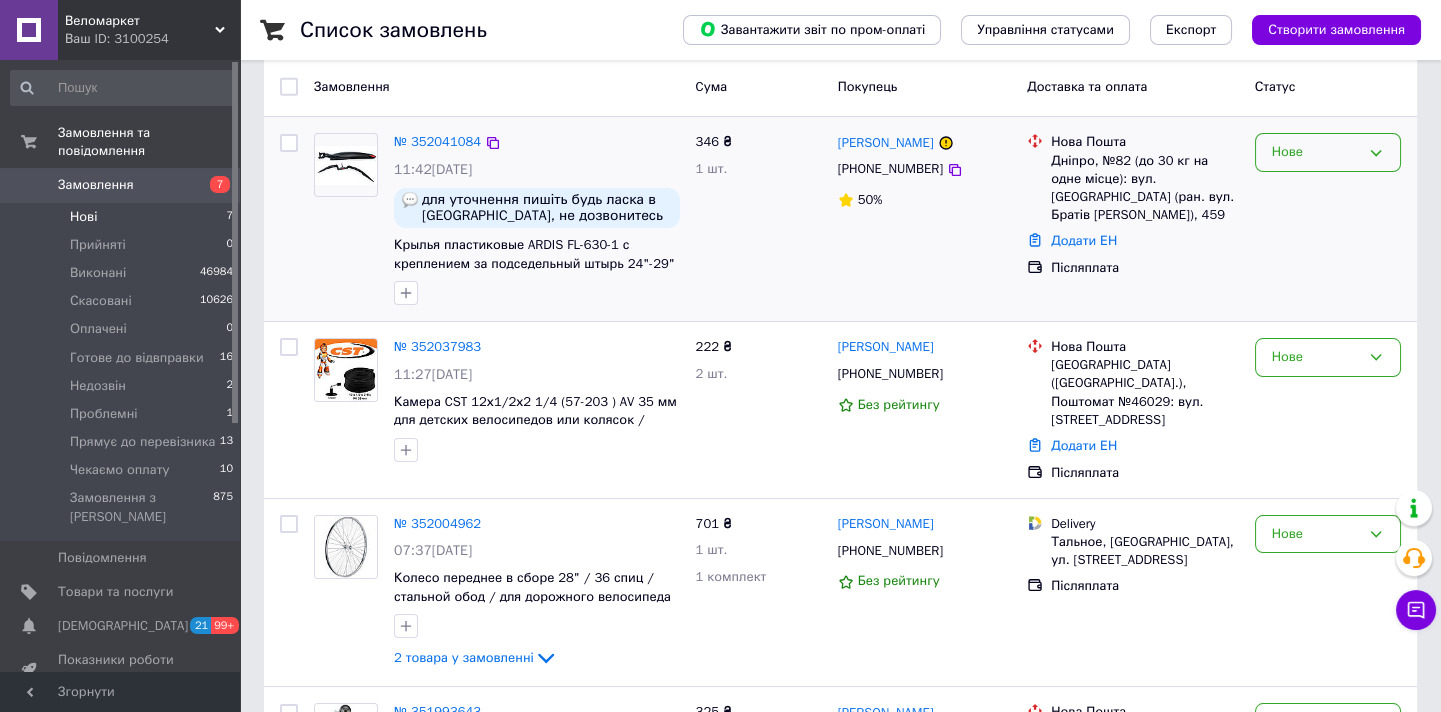 click on "Нове" at bounding box center (1316, 152) 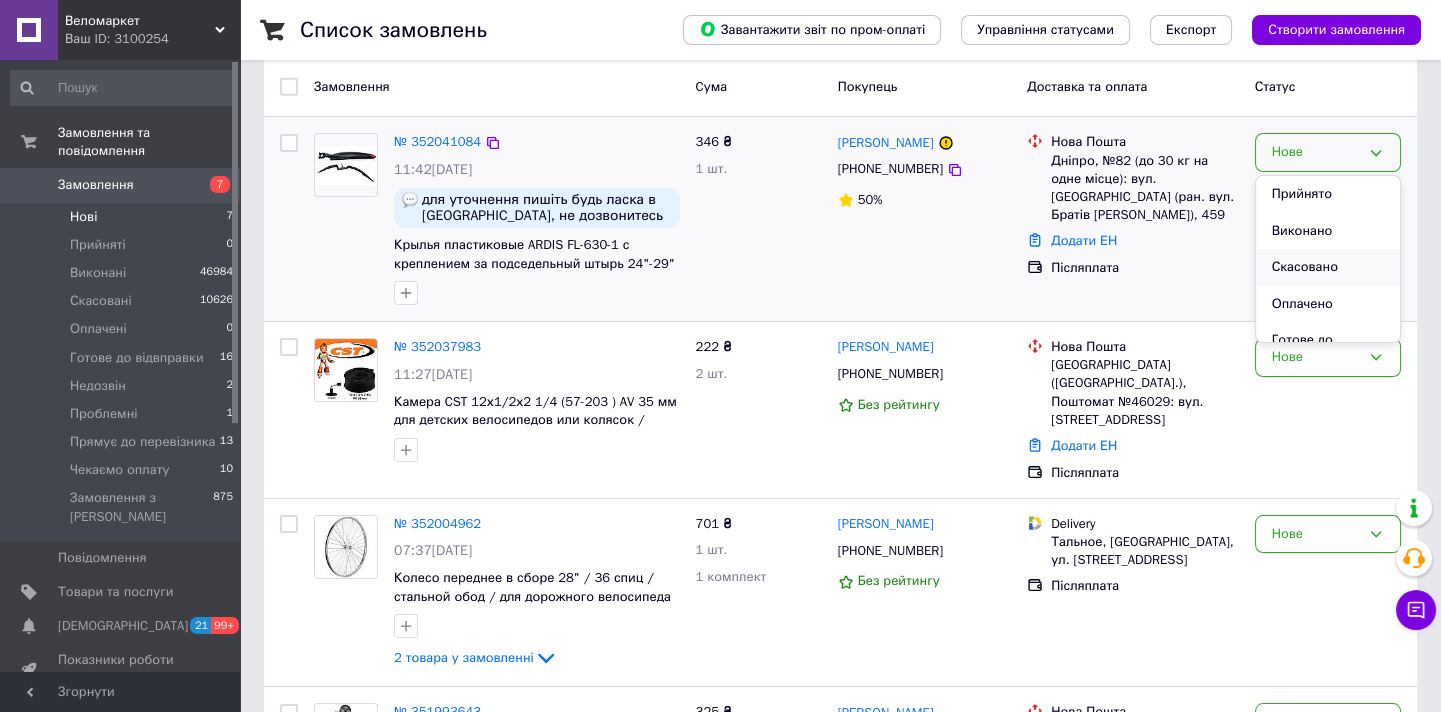 click on "Скасовано" at bounding box center [1328, 267] 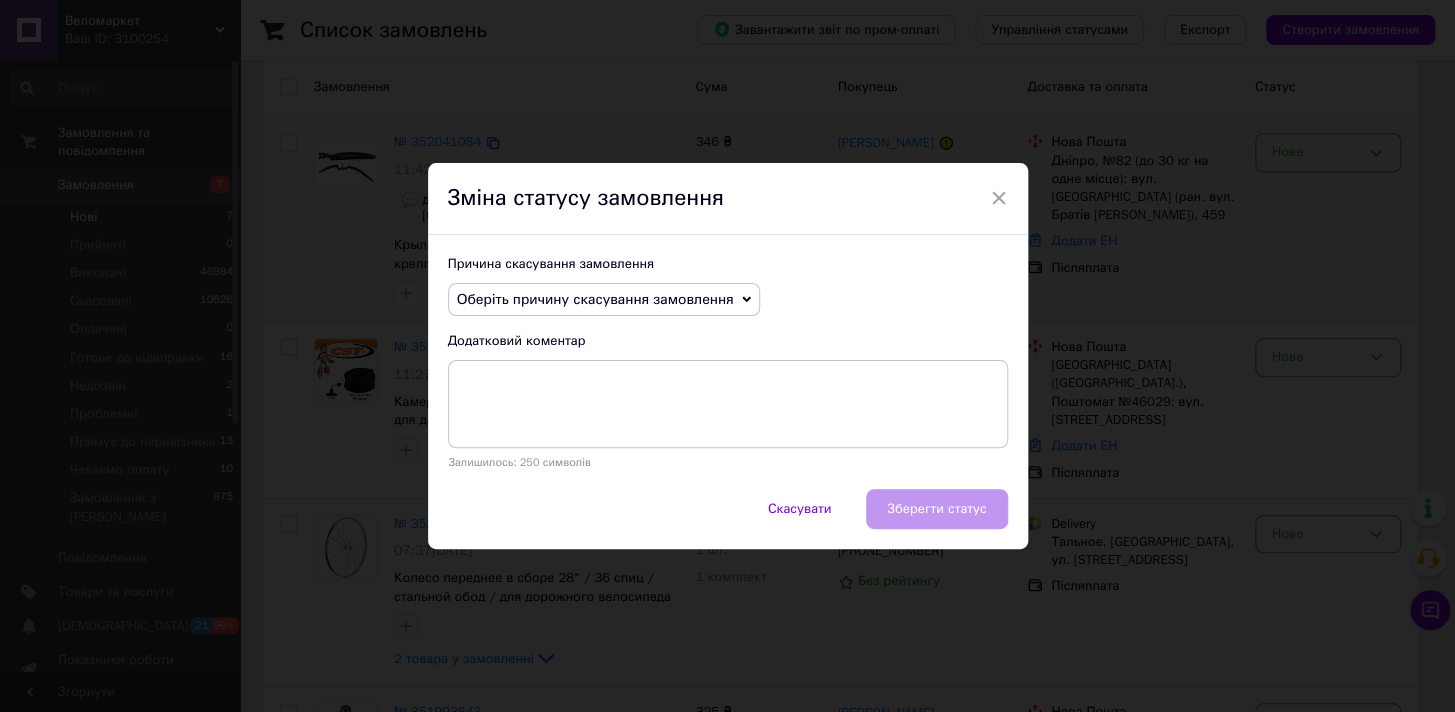 click on "Оберіть причину скасування замовлення" at bounding box center [595, 299] 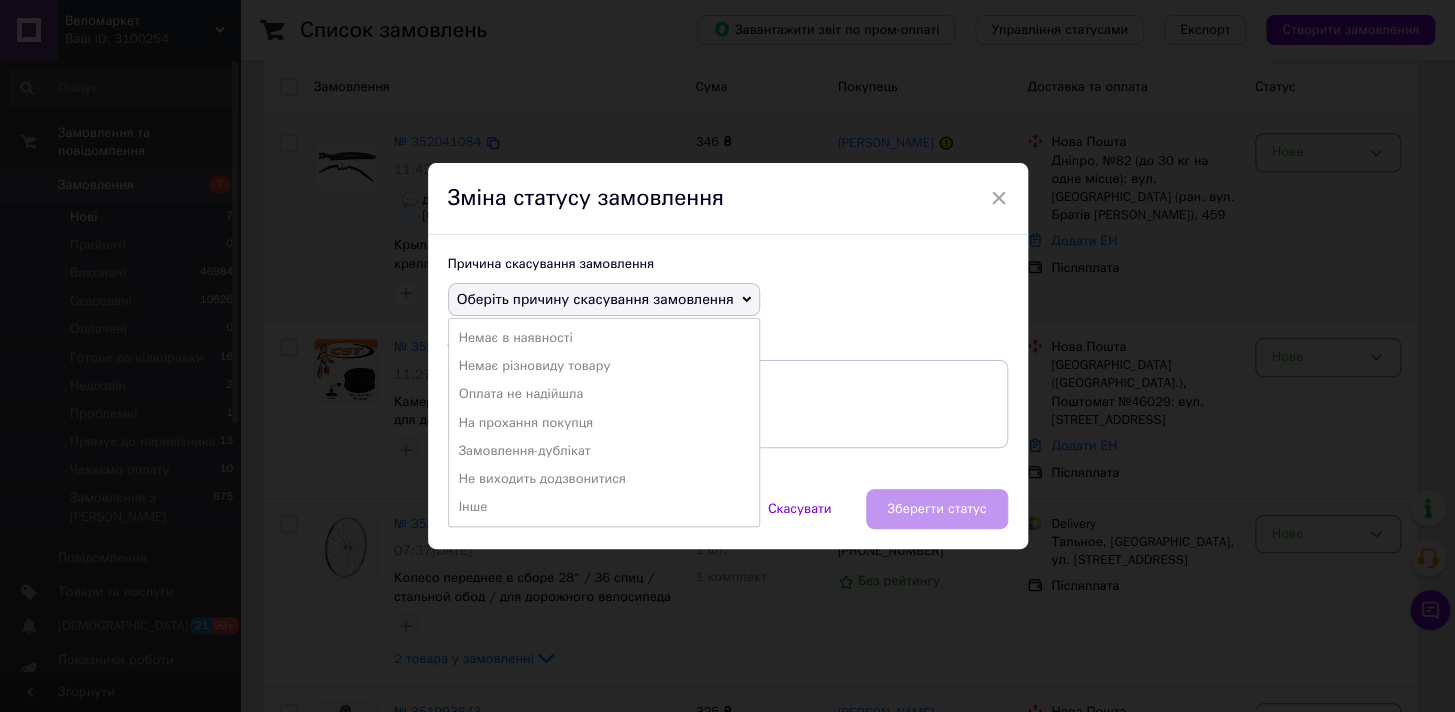 click on "На прохання покупця" at bounding box center (604, 423) 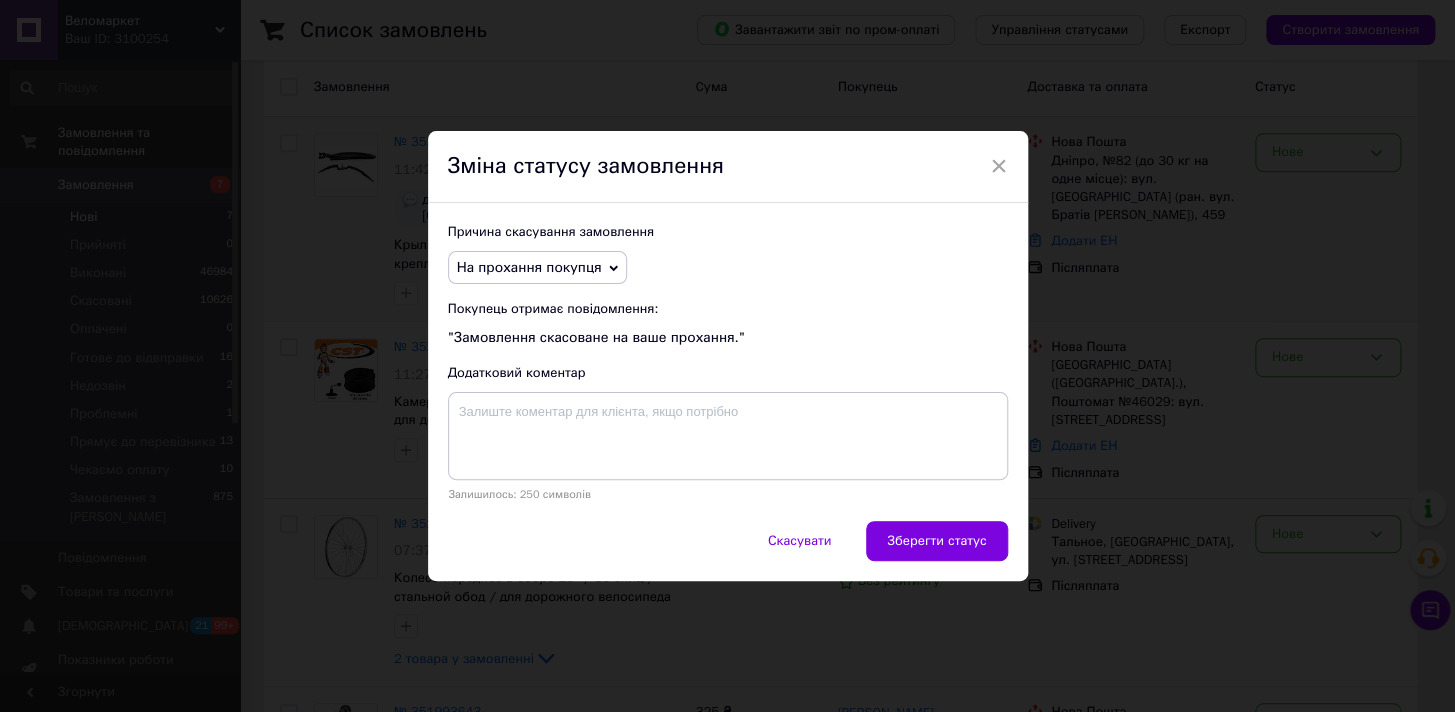 click on "Зберегти статус" at bounding box center [936, 541] 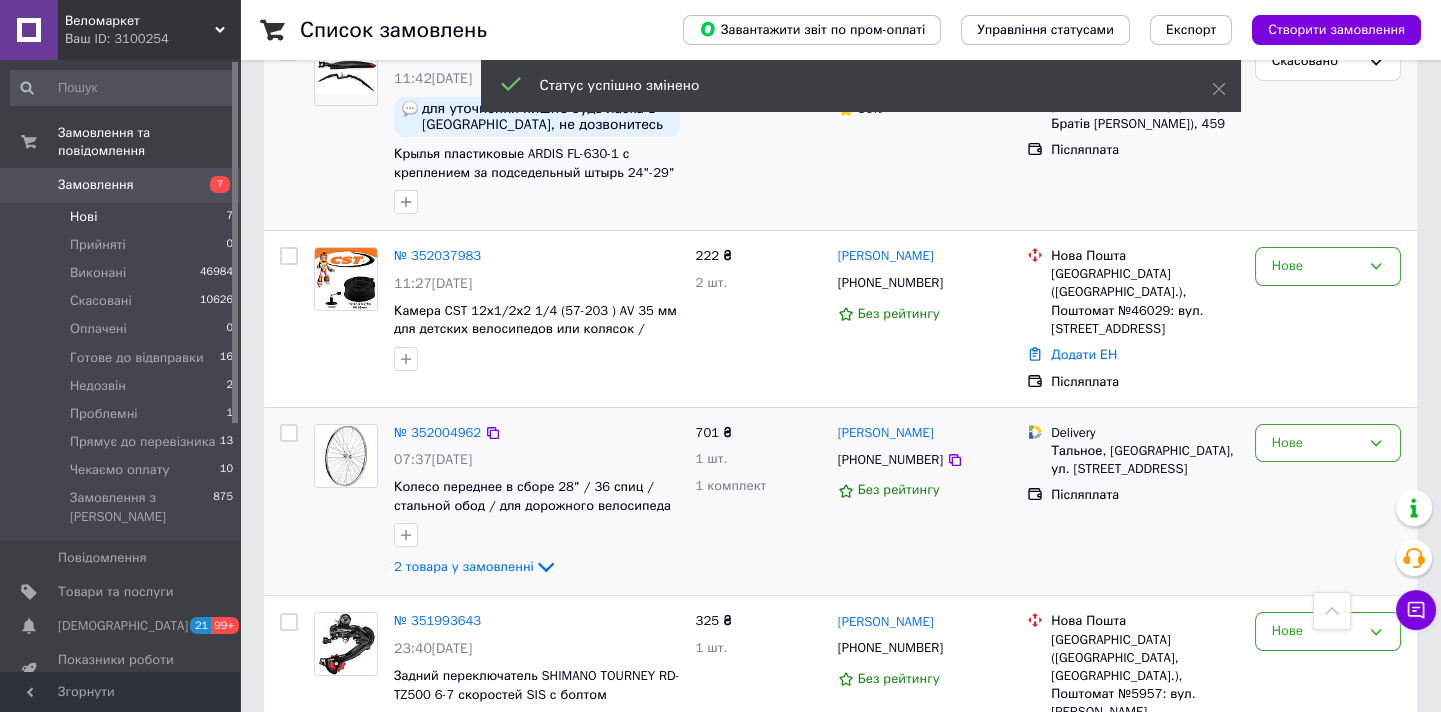 scroll, scrollTop: 454, scrollLeft: 0, axis: vertical 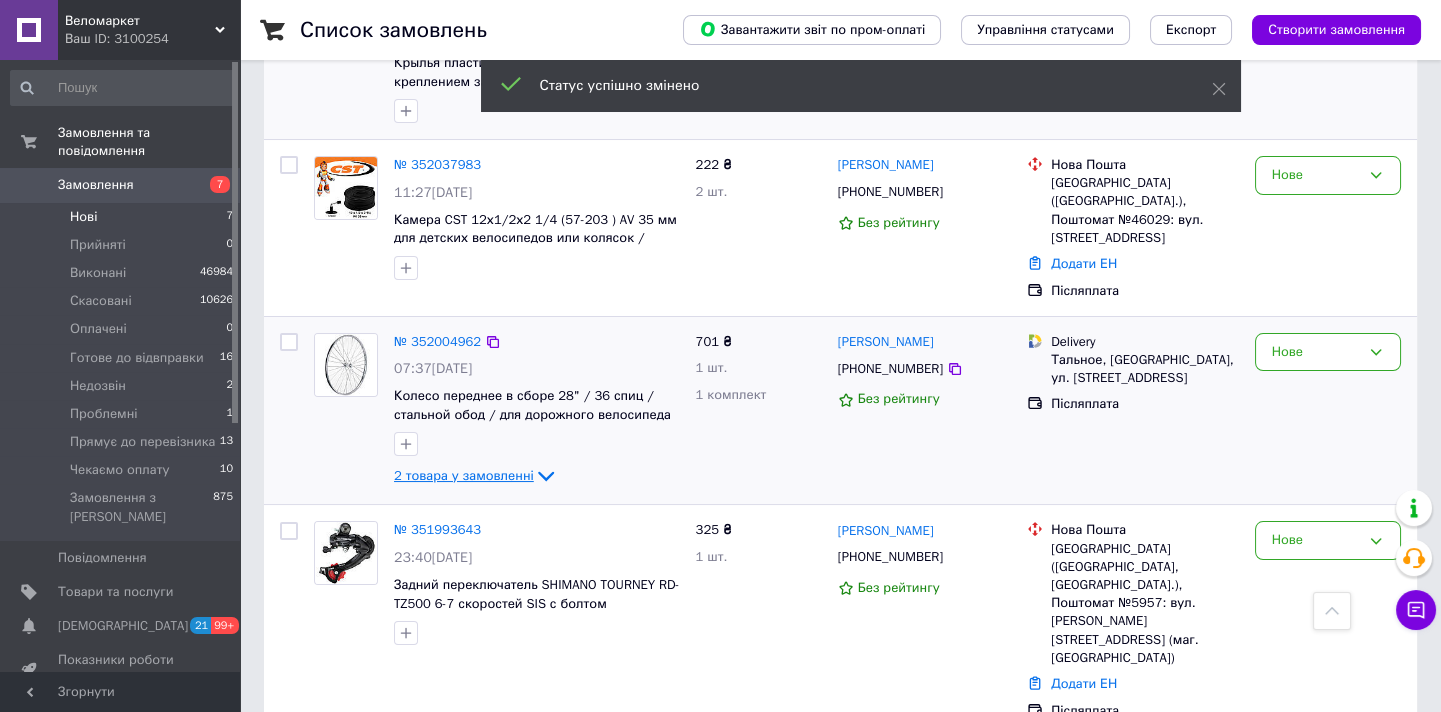 click 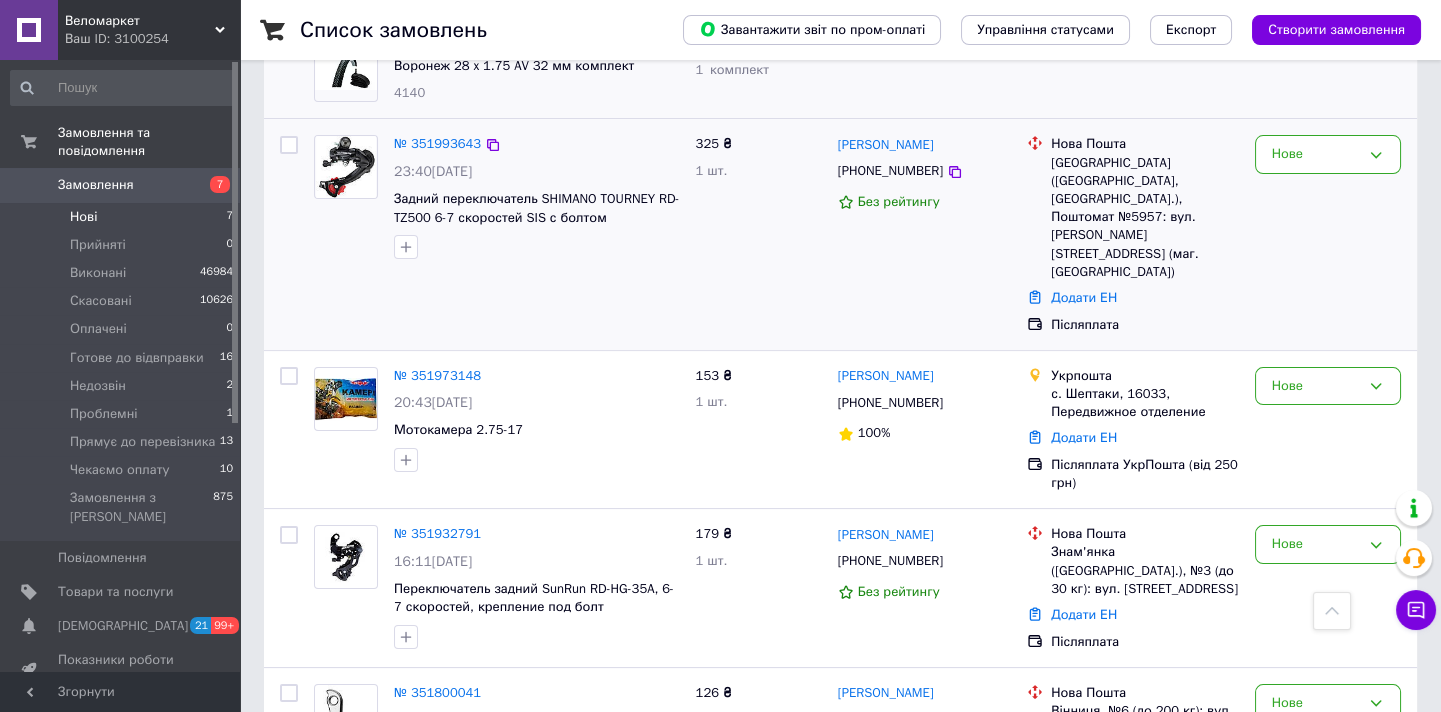 scroll, scrollTop: 1063, scrollLeft: 0, axis: vertical 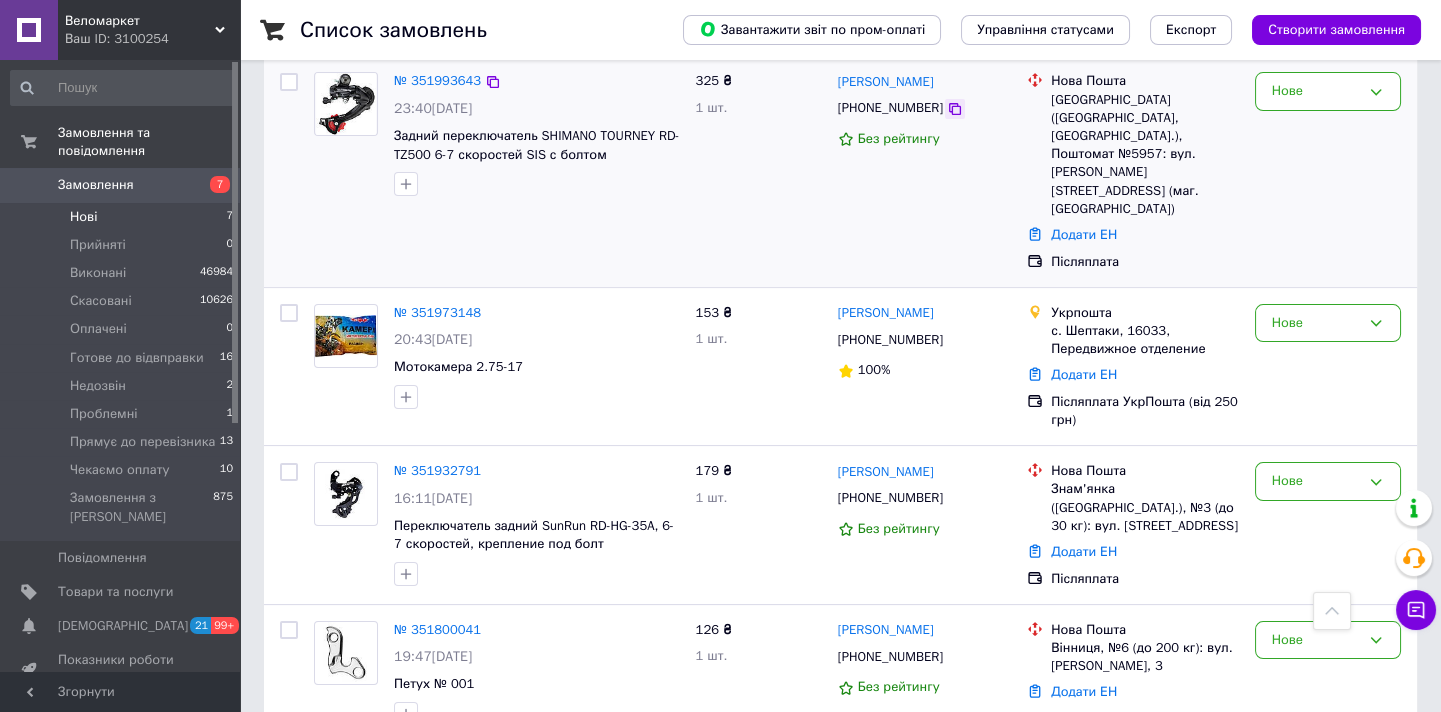 click at bounding box center [955, 109] 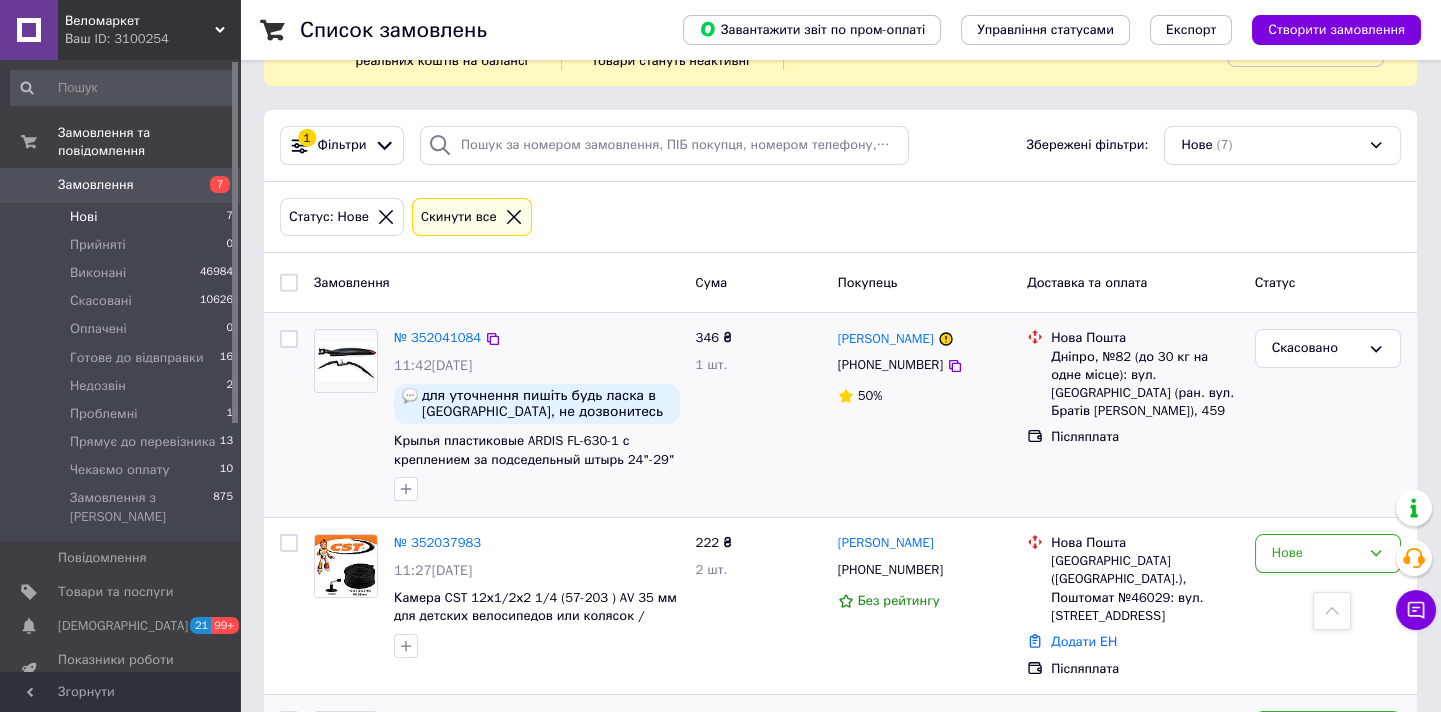 scroll, scrollTop: 0, scrollLeft: 0, axis: both 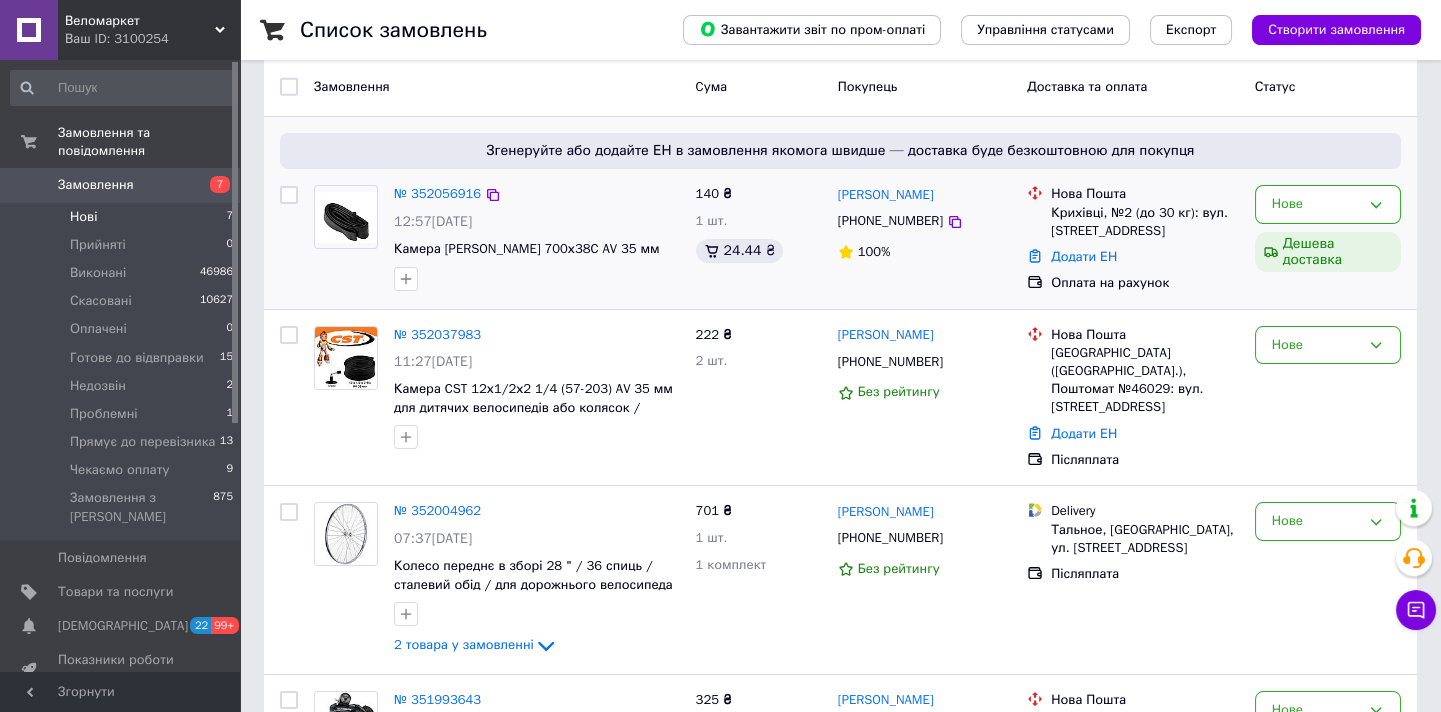click on "+380965197570" at bounding box center (925, 221) 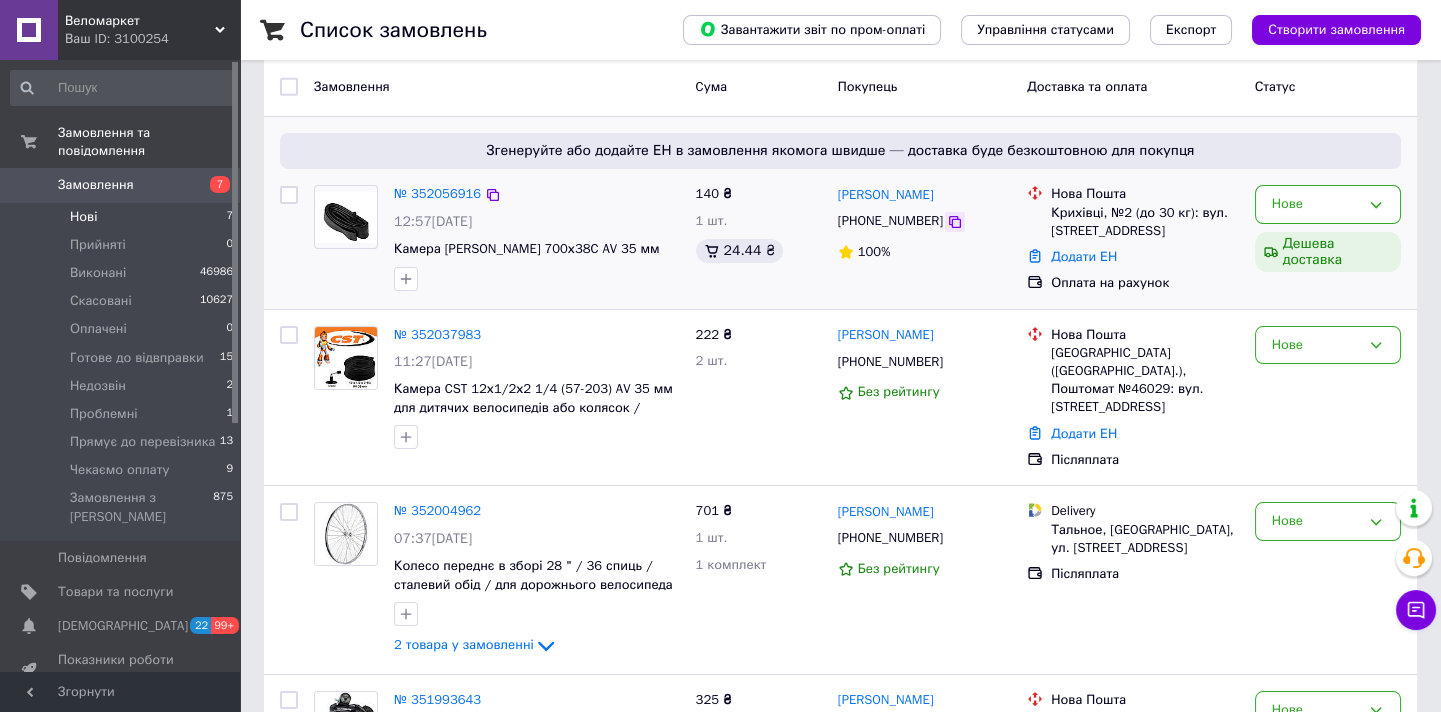 click 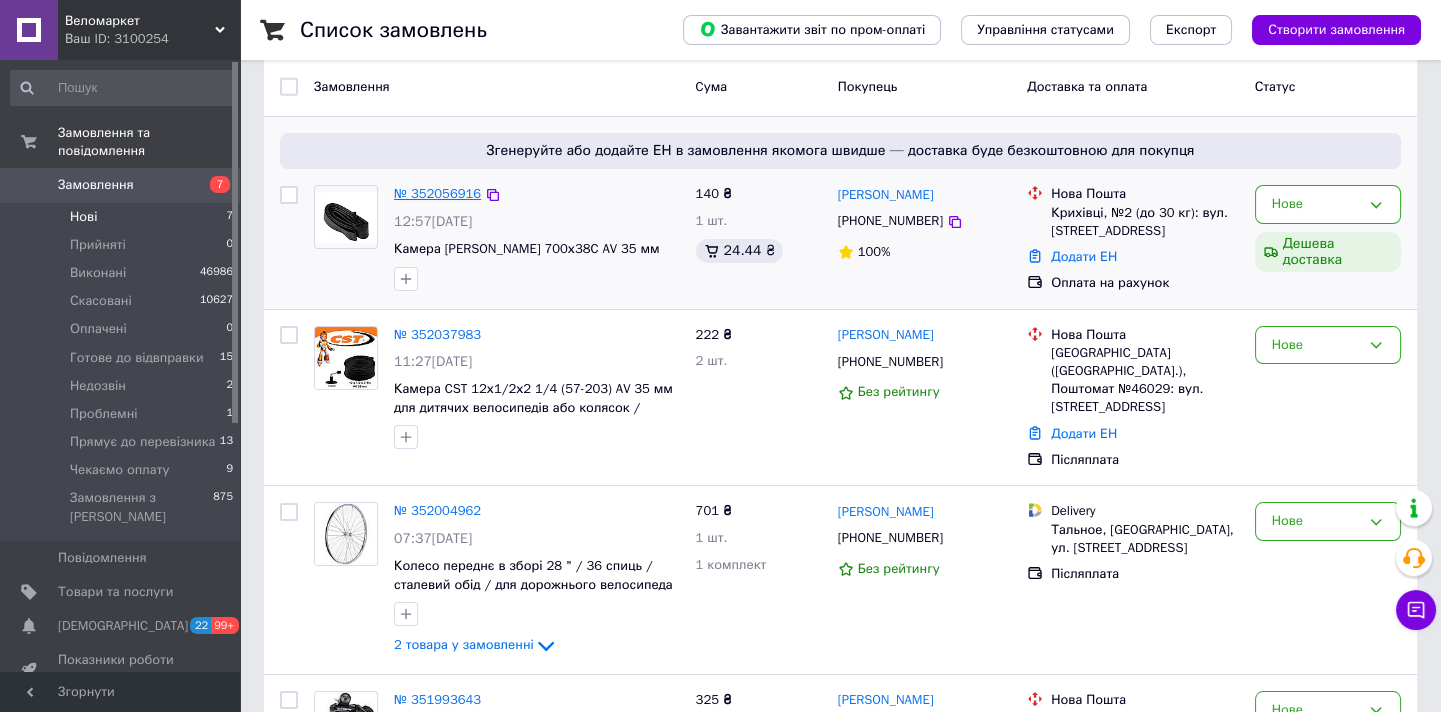 click on "№ 352056916" at bounding box center (437, 193) 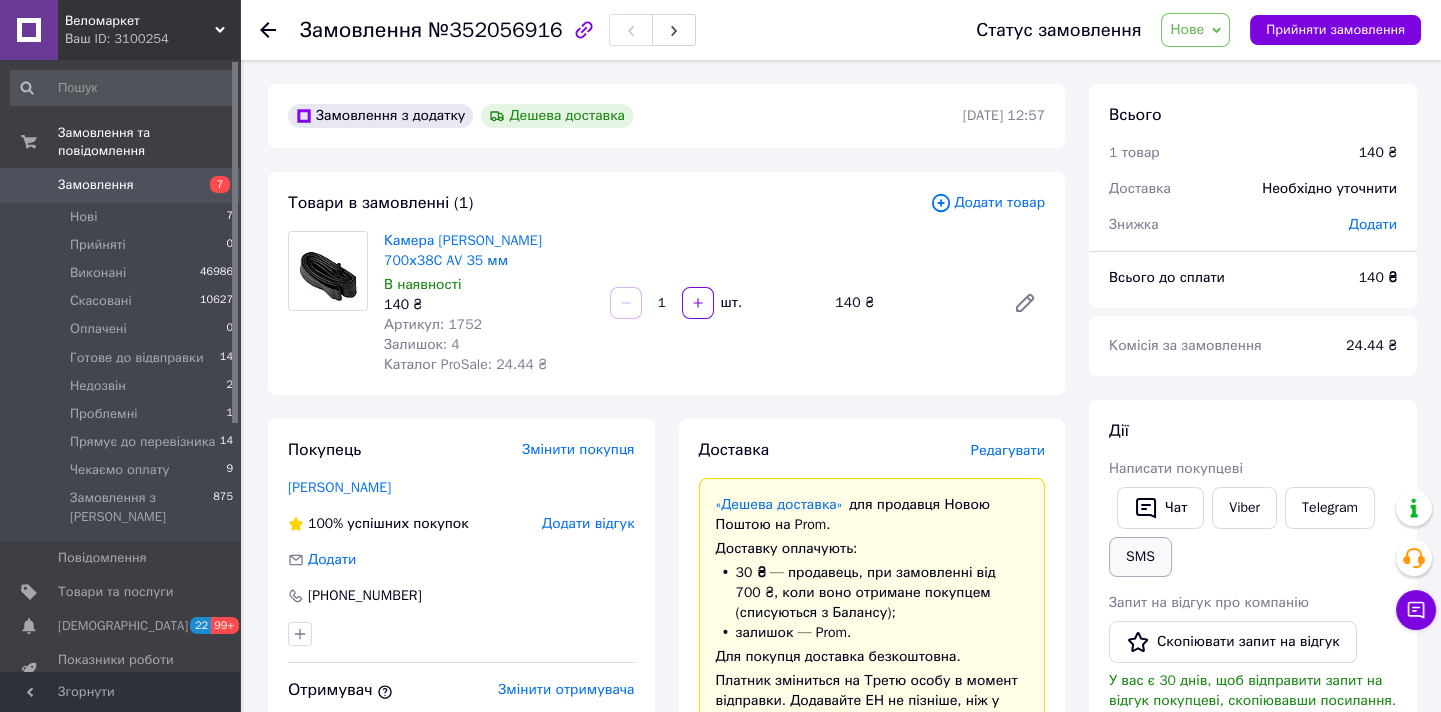 click on "SMS" at bounding box center (1140, 557) 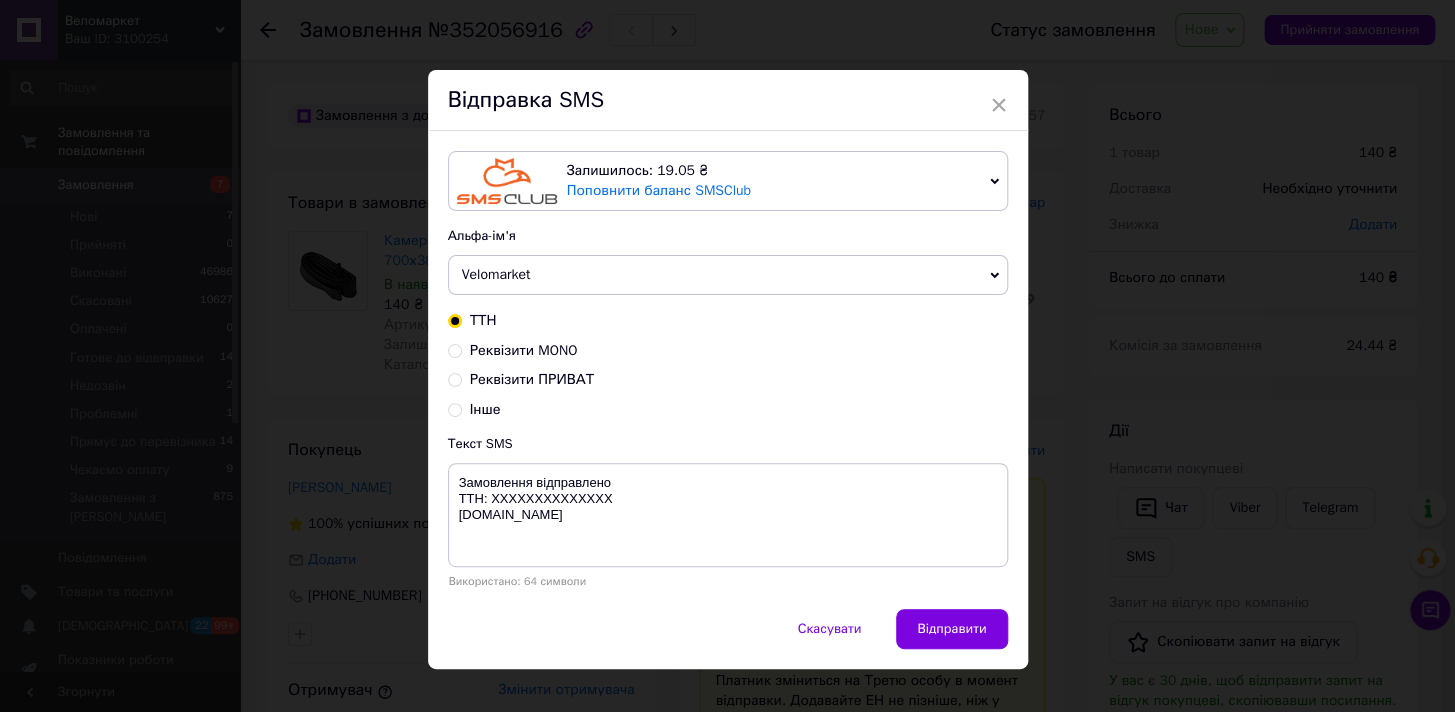 click on "ТТН Реквізити MONO Реквізити ПРИВАТ Інше" at bounding box center (728, 365) 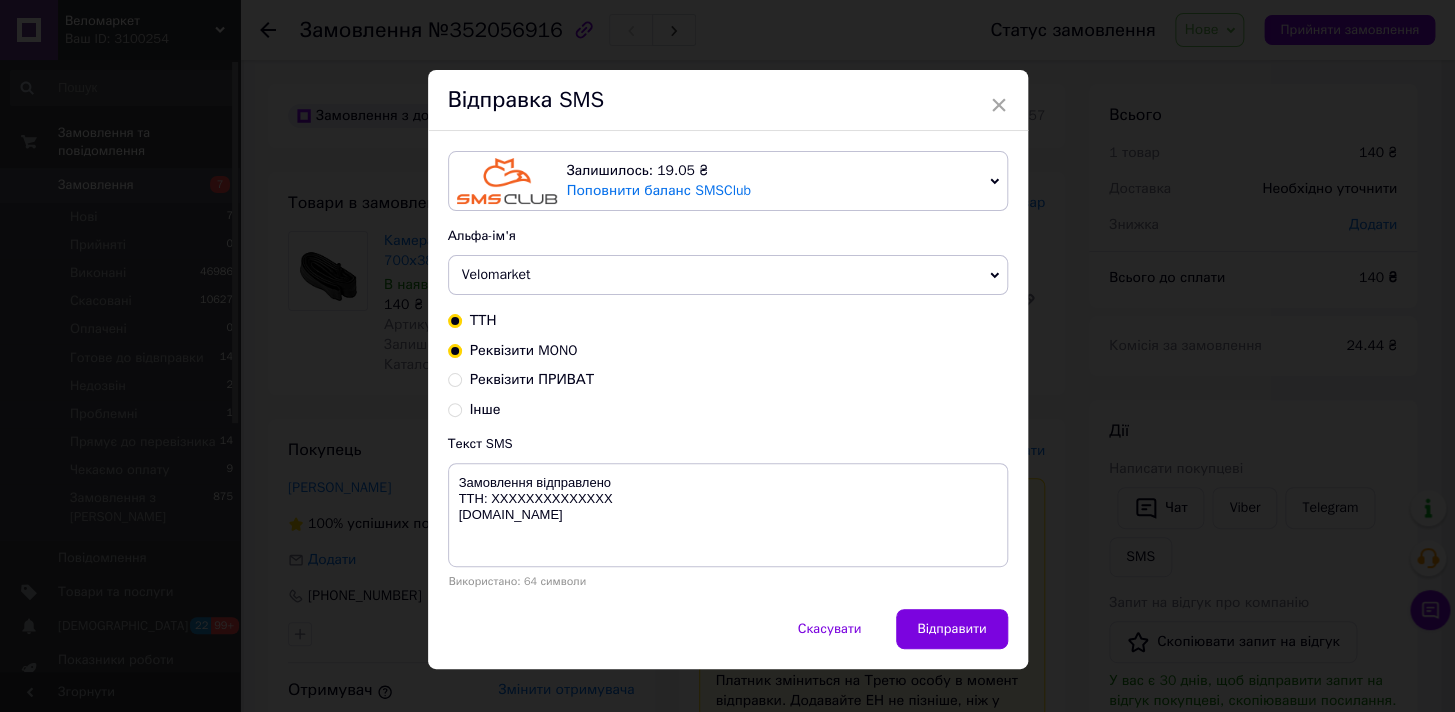 radio on "true" 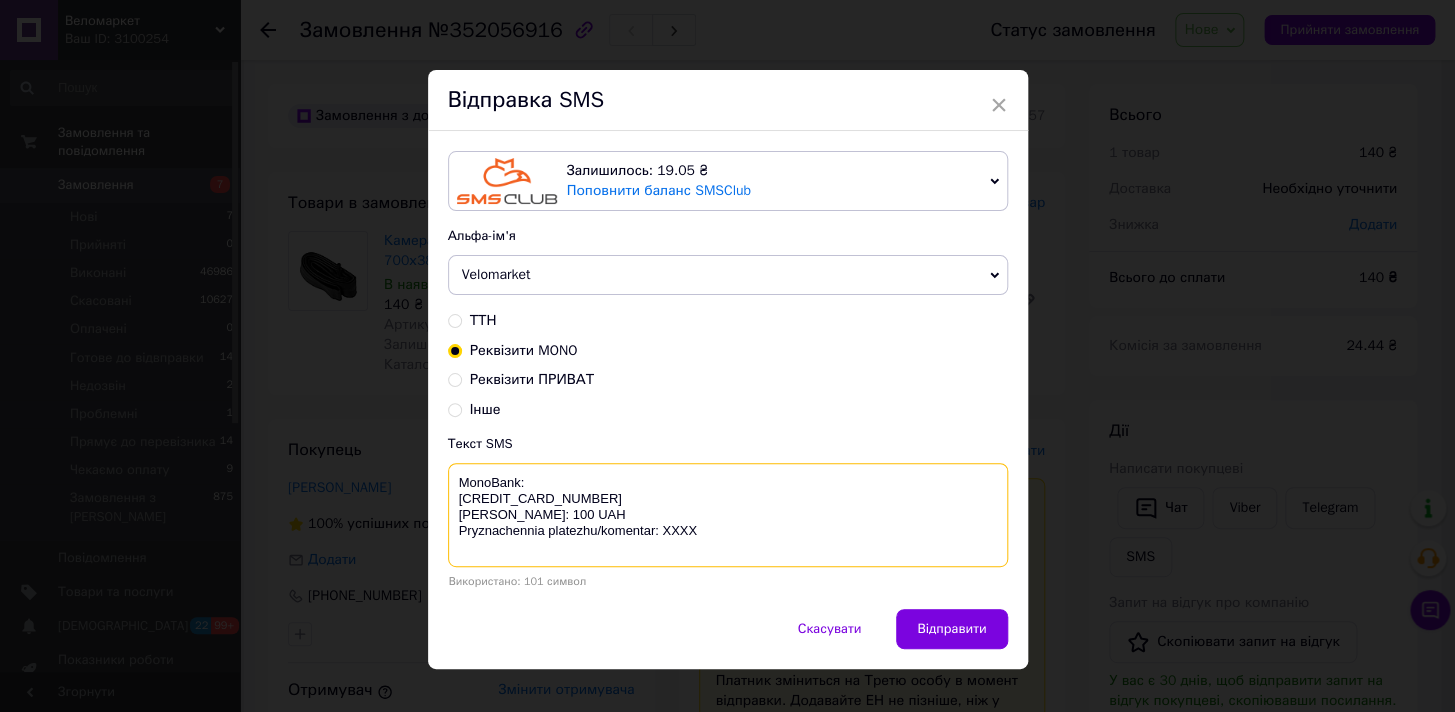 click on "MonoBank:
4441 1111 5106 5715
Yurchenko Stanislav
Suma: 100 UAH
Pryznachennia platezhu/komentar: XXXX" at bounding box center (728, 515) 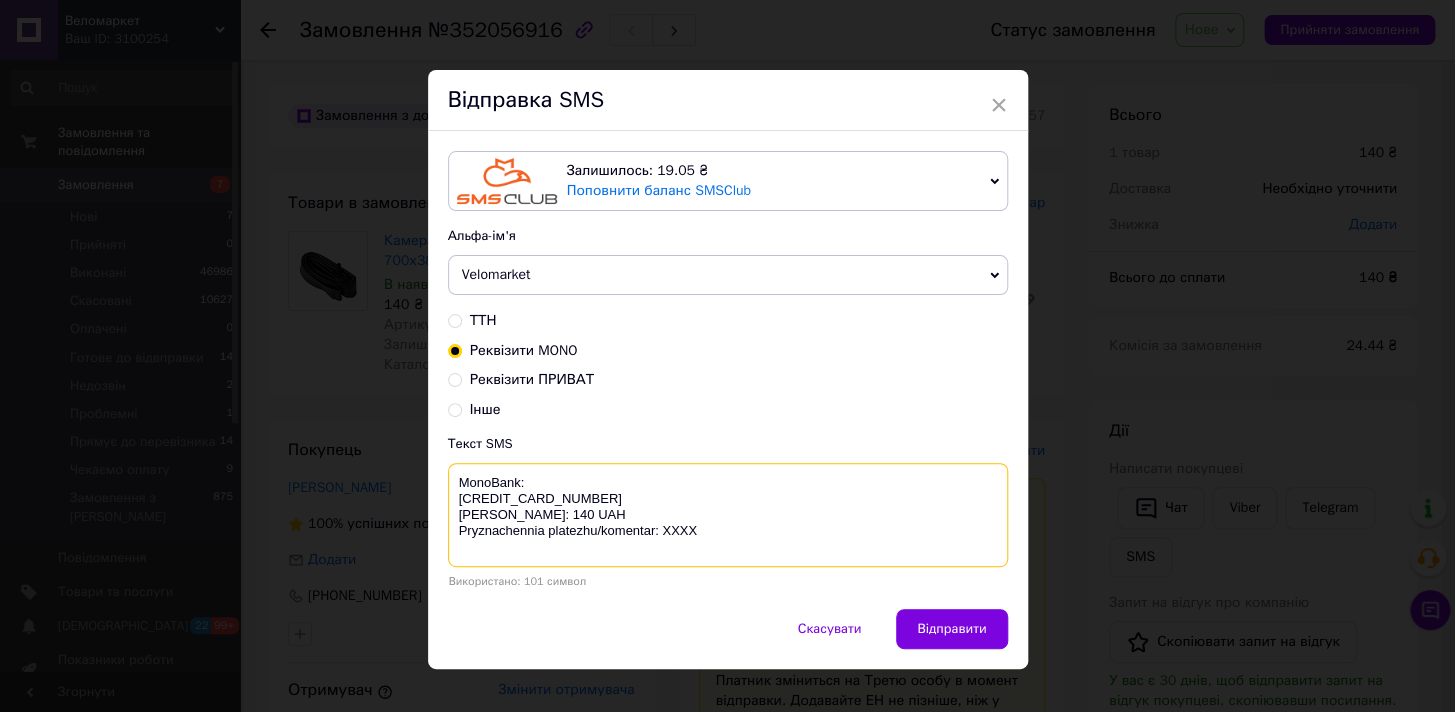 drag, startPoint x: 580, startPoint y: 516, endPoint x: 490, endPoint y: 509, distance: 90.27181 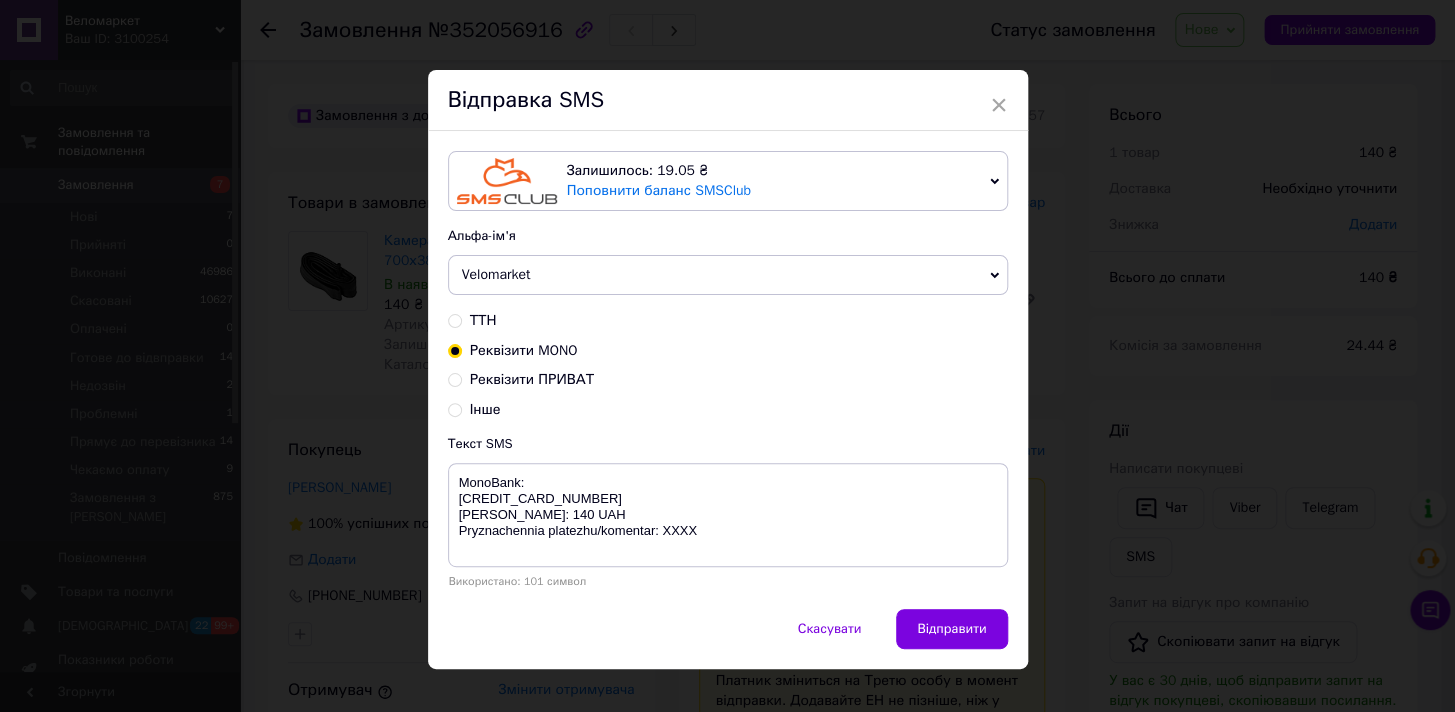 click on "×" at bounding box center (999, 105) 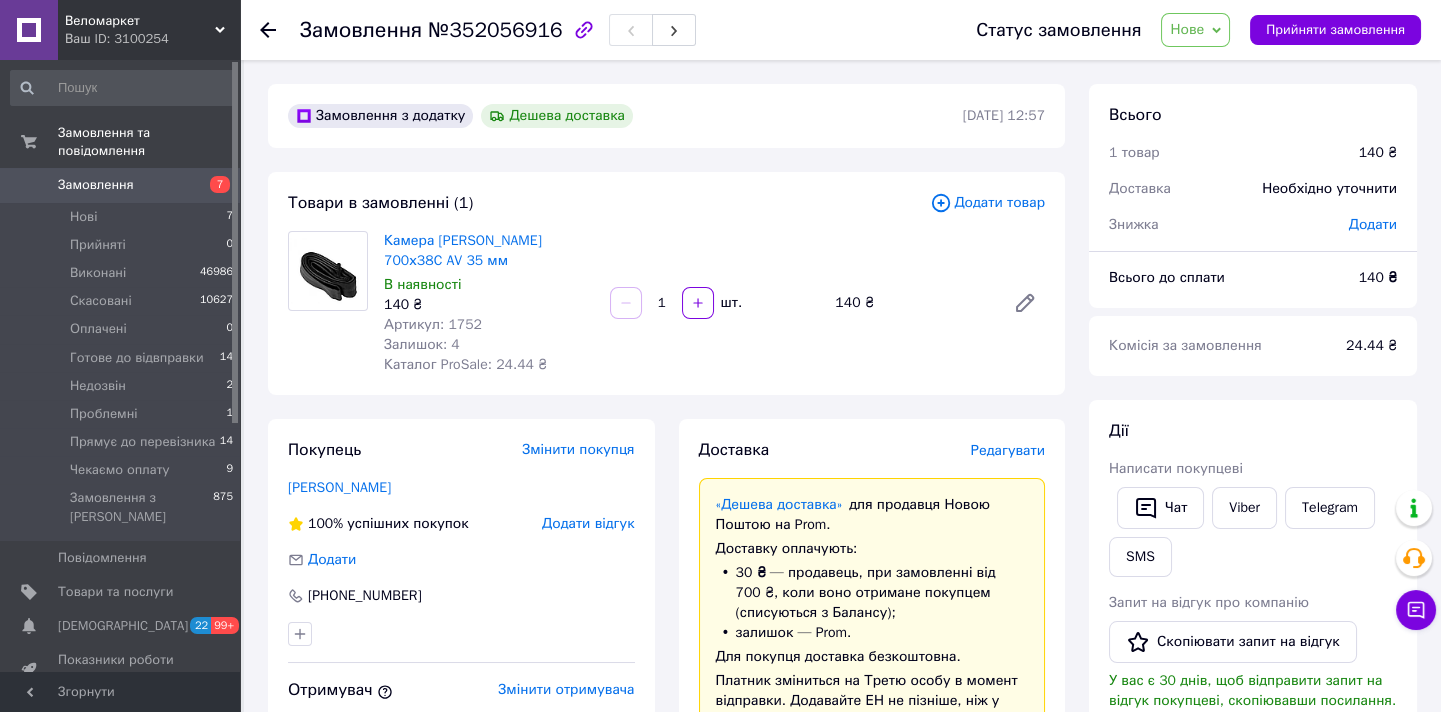 click on "Нове" at bounding box center [1187, 29] 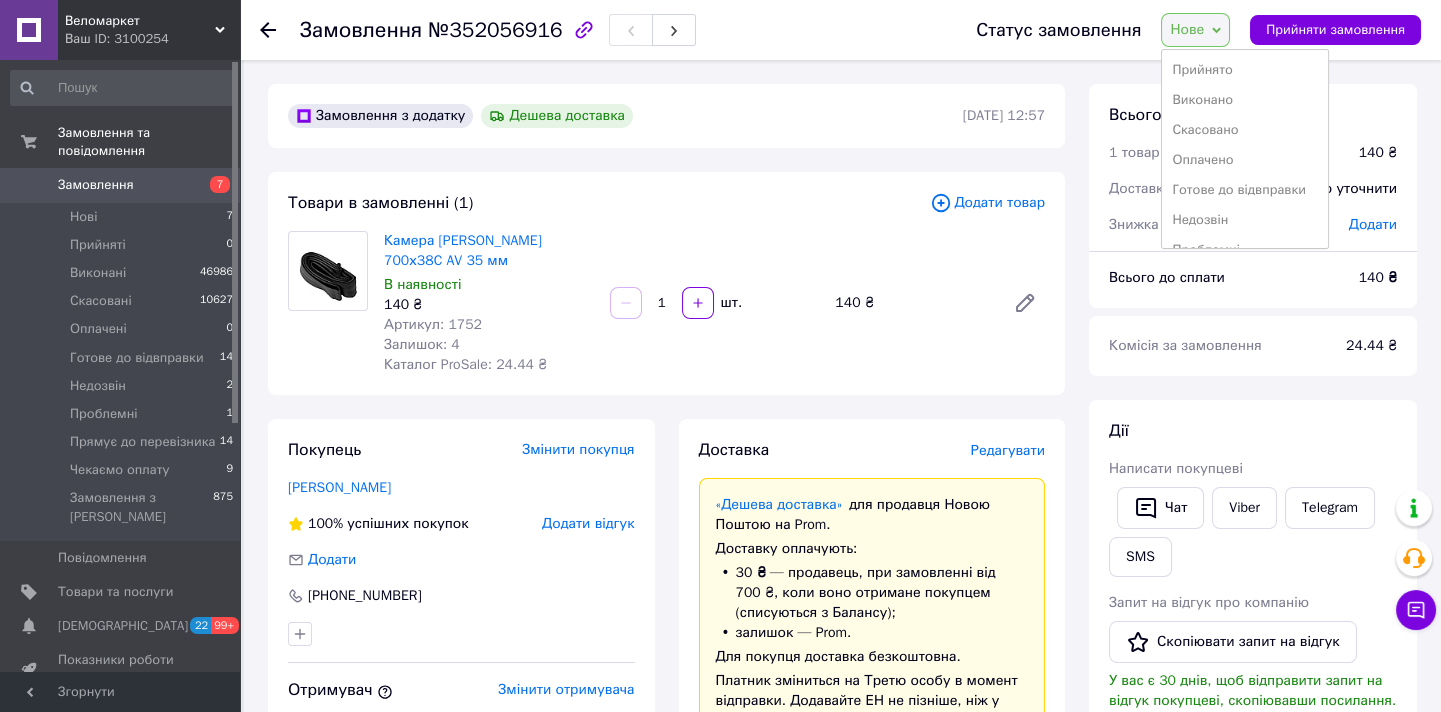 scroll, scrollTop: 81, scrollLeft: 0, axis: vertical 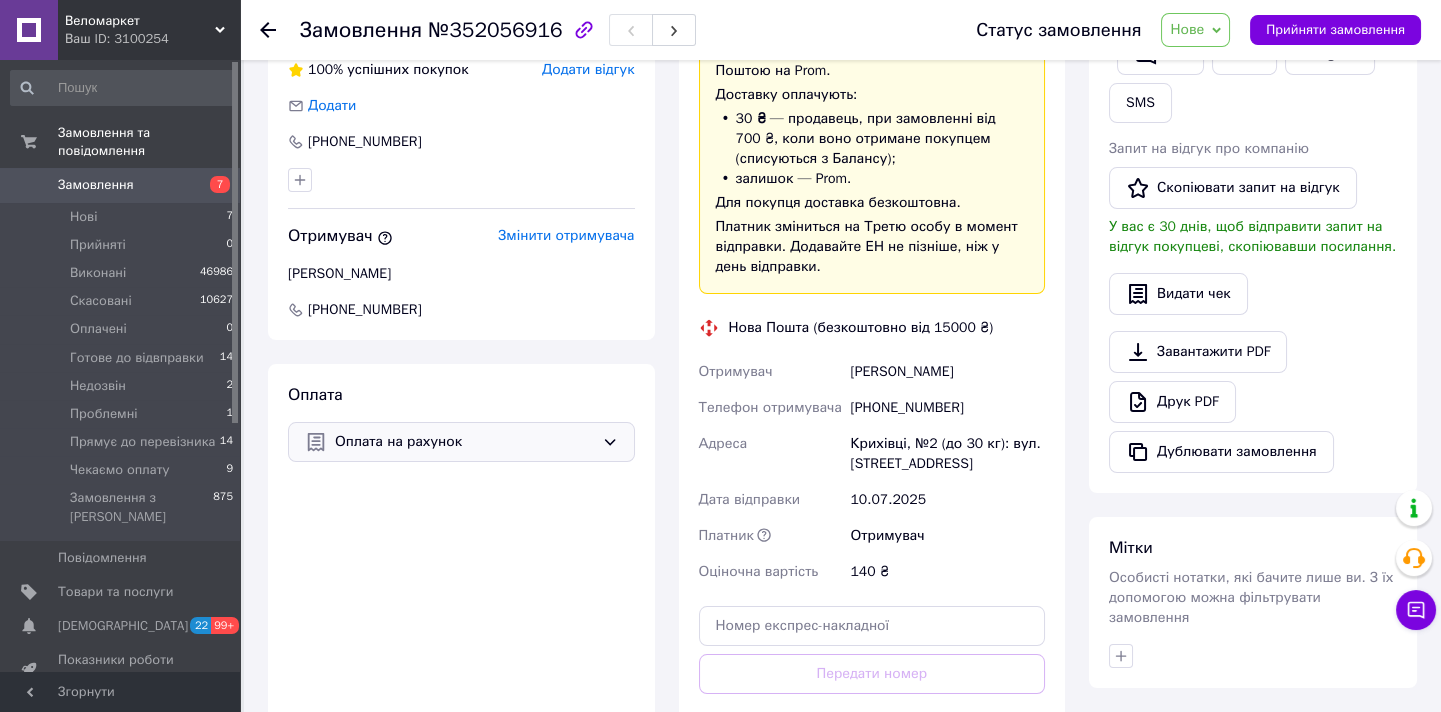 click on "Оплата на рахунок" at bounding box center [464, 442] 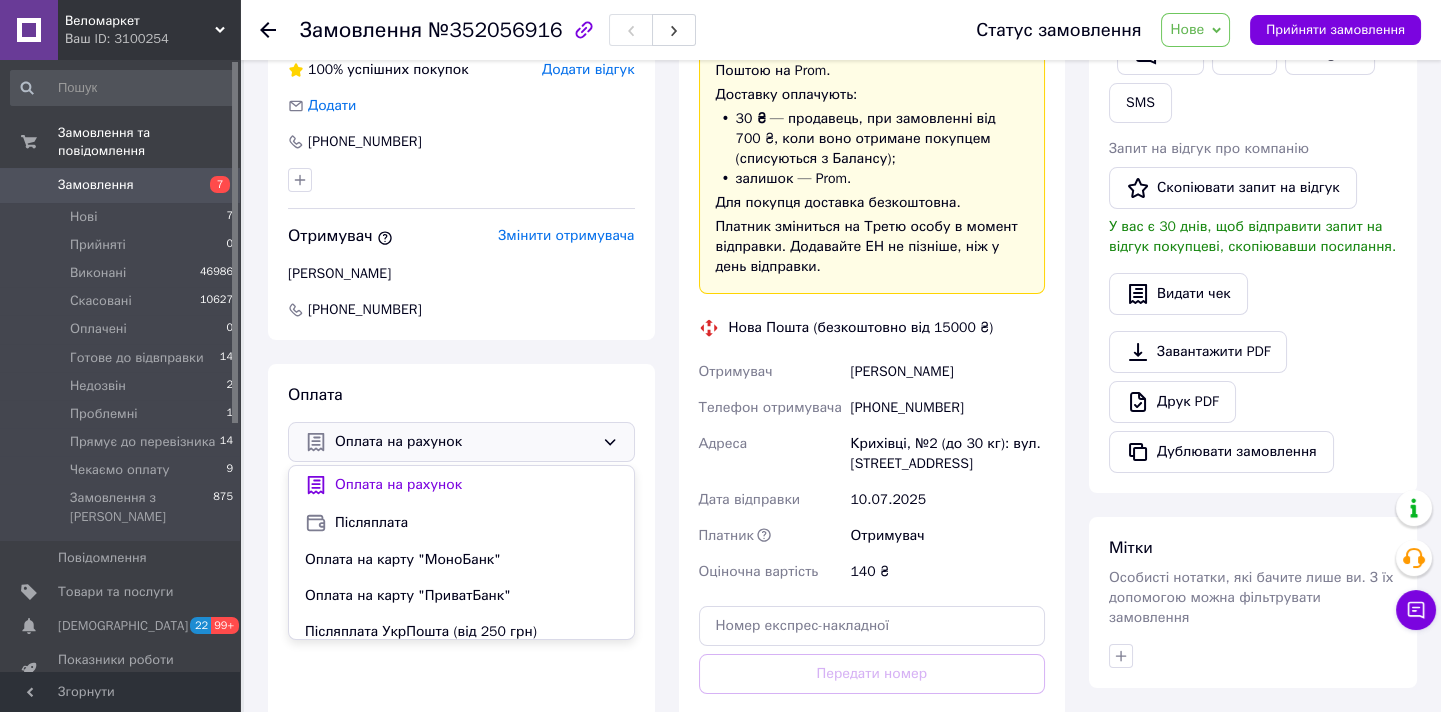 click on "Нове" at bounding box center [1195, 30] 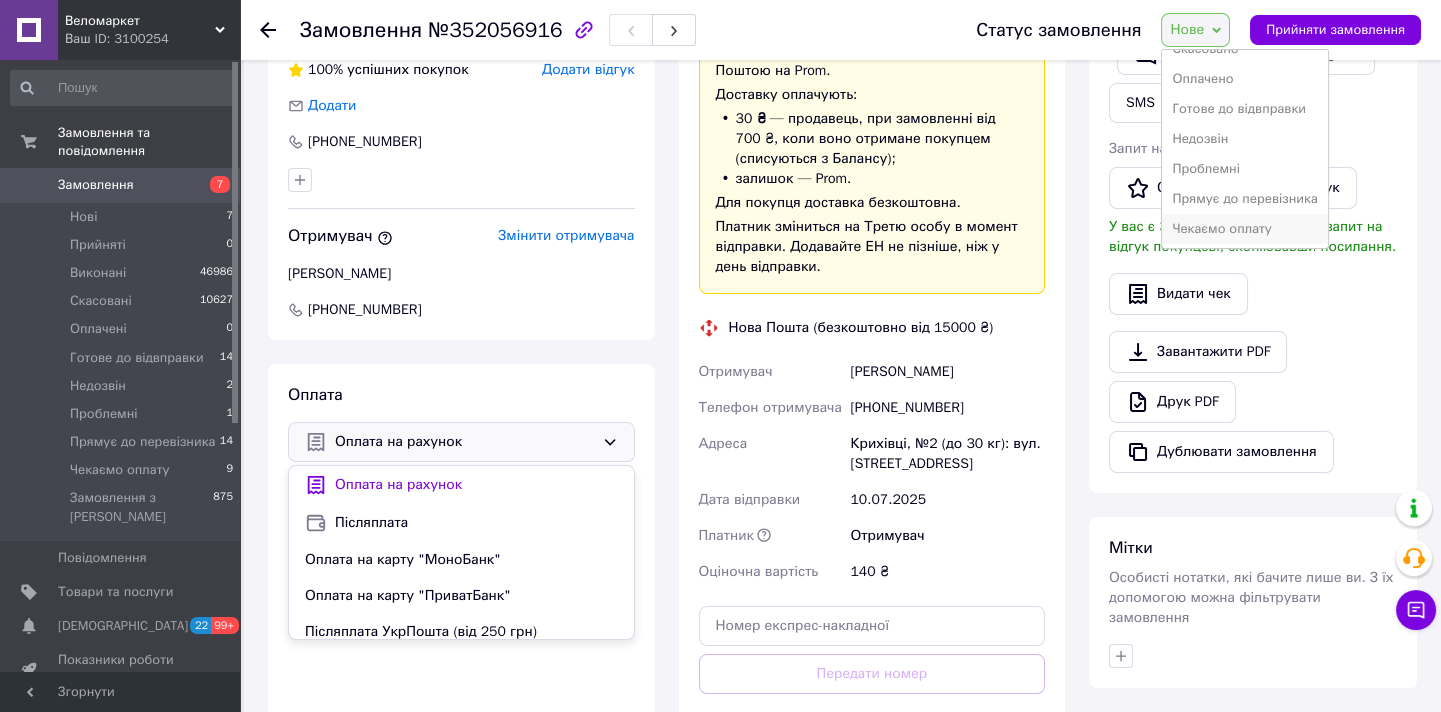 click on "Чекаємо оплату" at bounding box center [1244, 229] 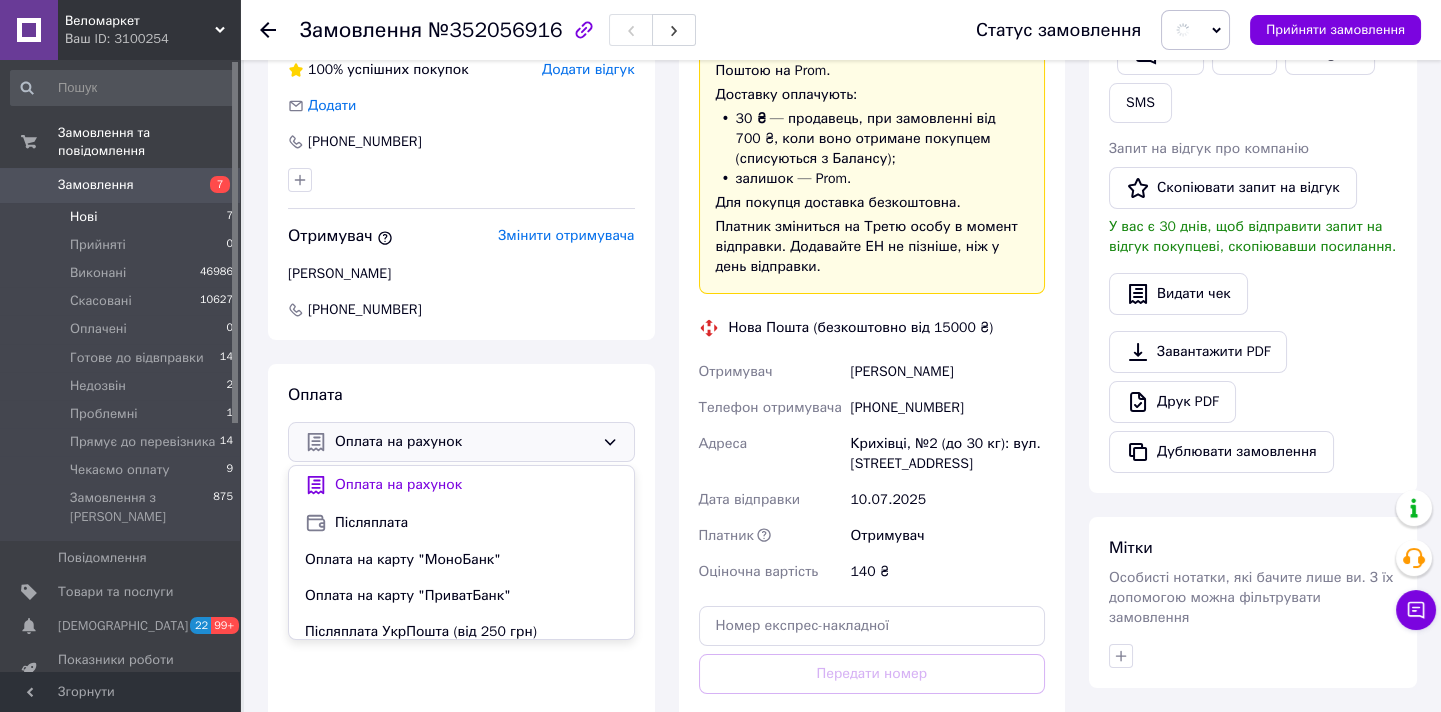 click on "Нові 7" at bounding box center [122, 217] 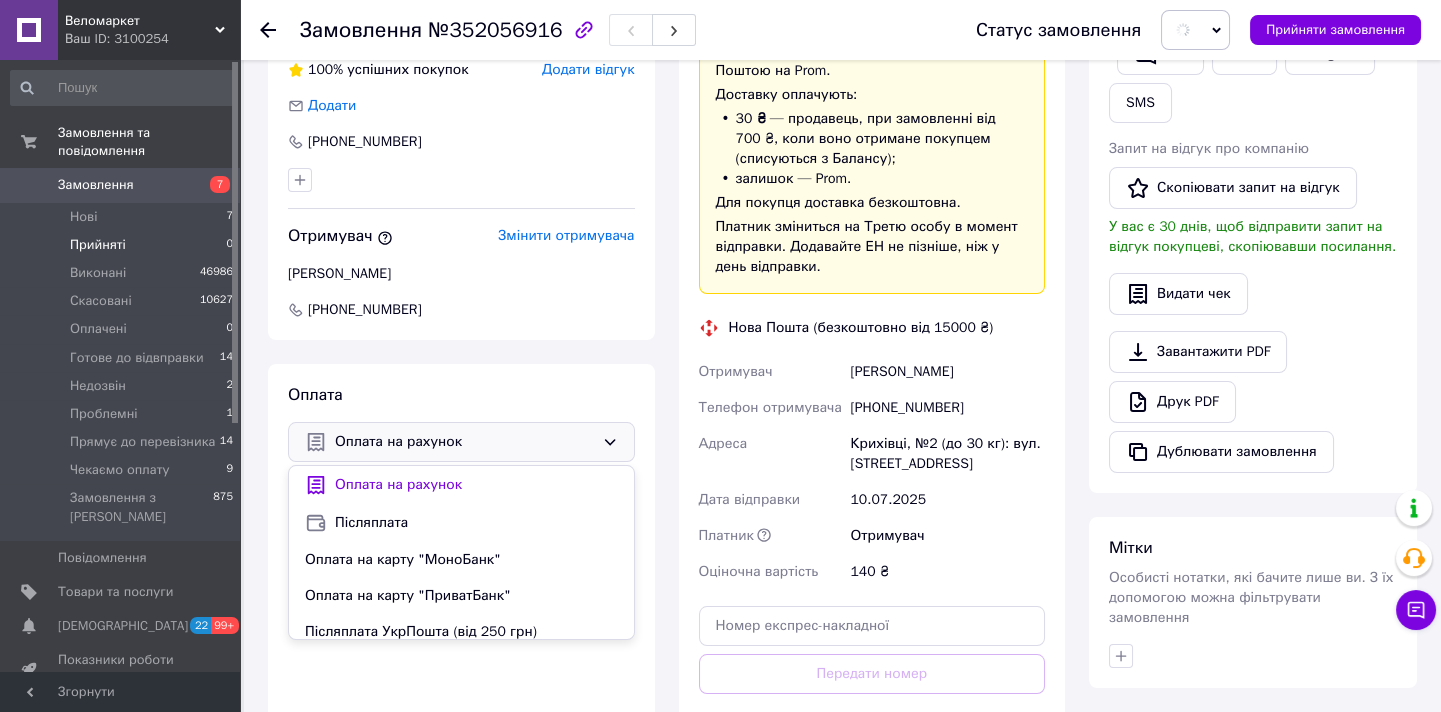 scroll, scrollTop: 0, scrollLeft: 0, axis: both 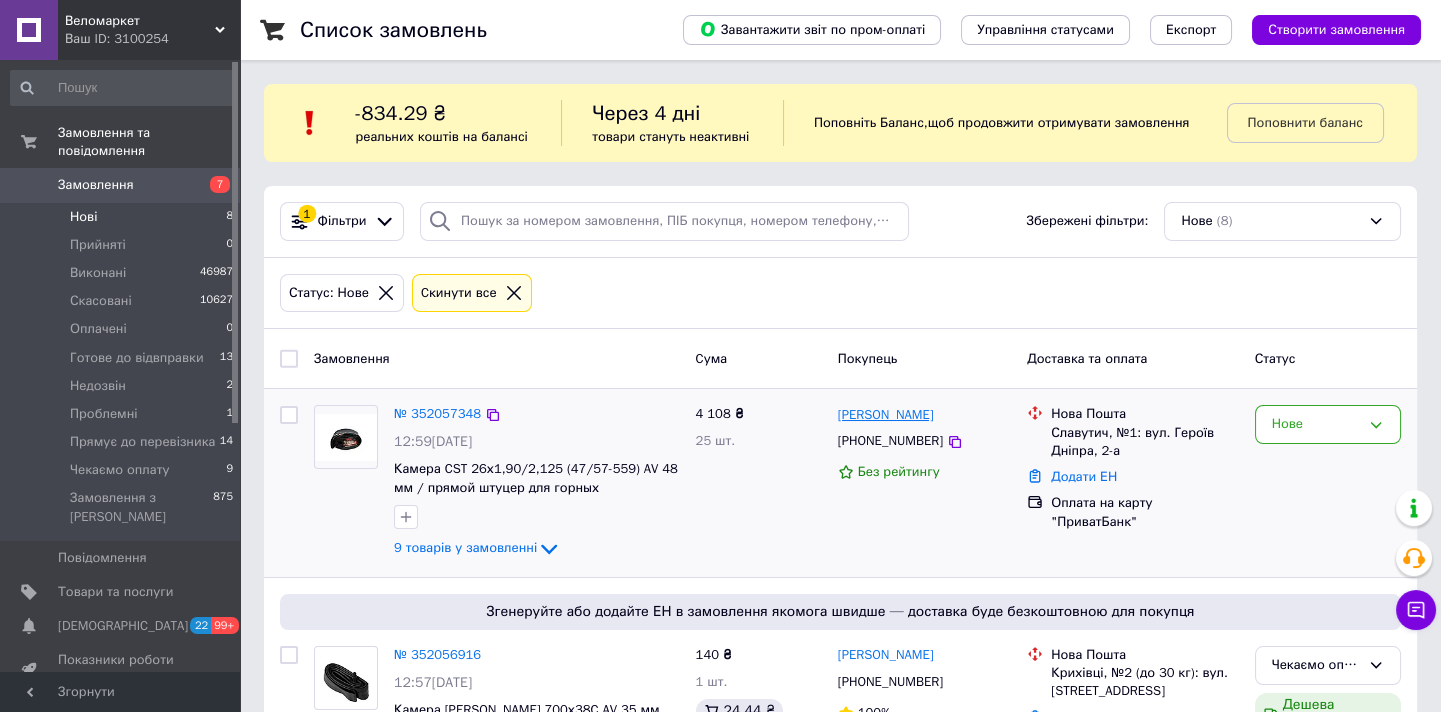 click on "[PERSON_NAME]" at bounding box center [886, 415] 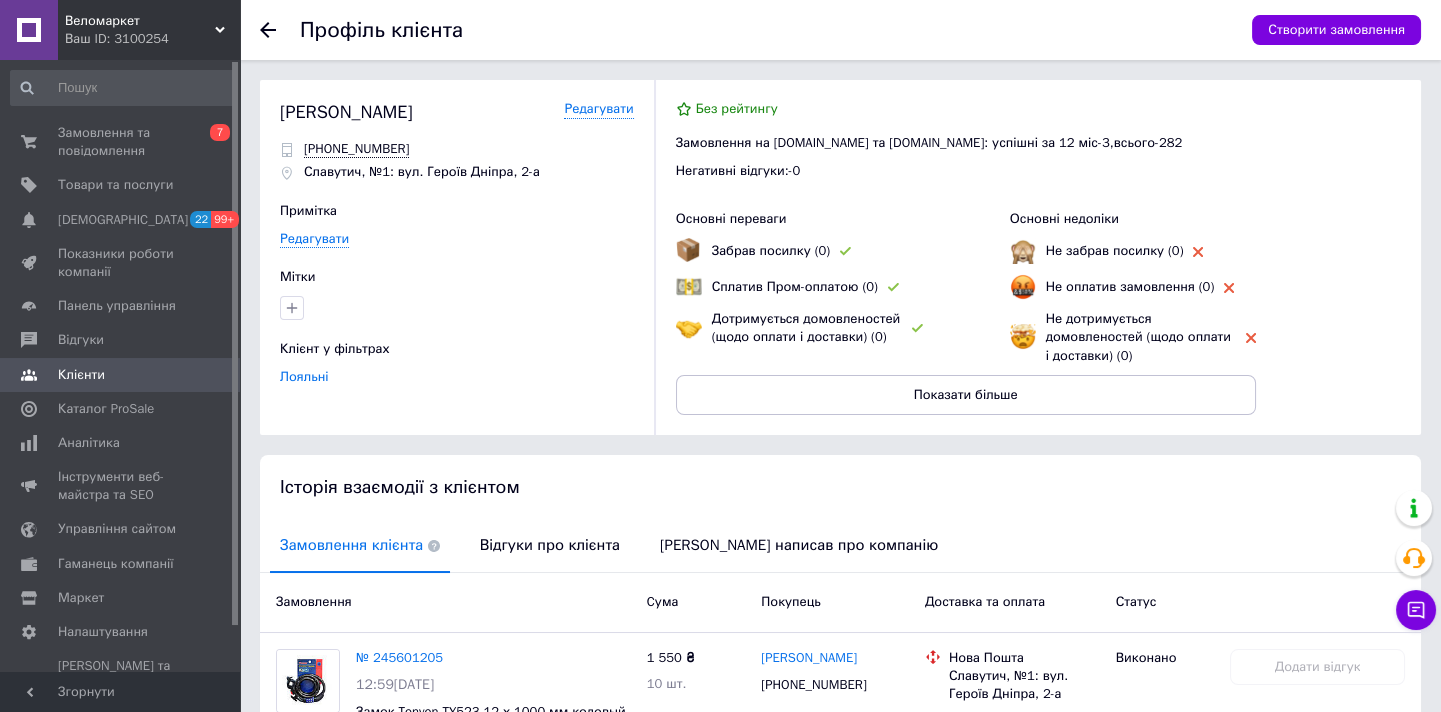 click on "Історія взаємодії з клієнтом" at bounding box center (840, 487) 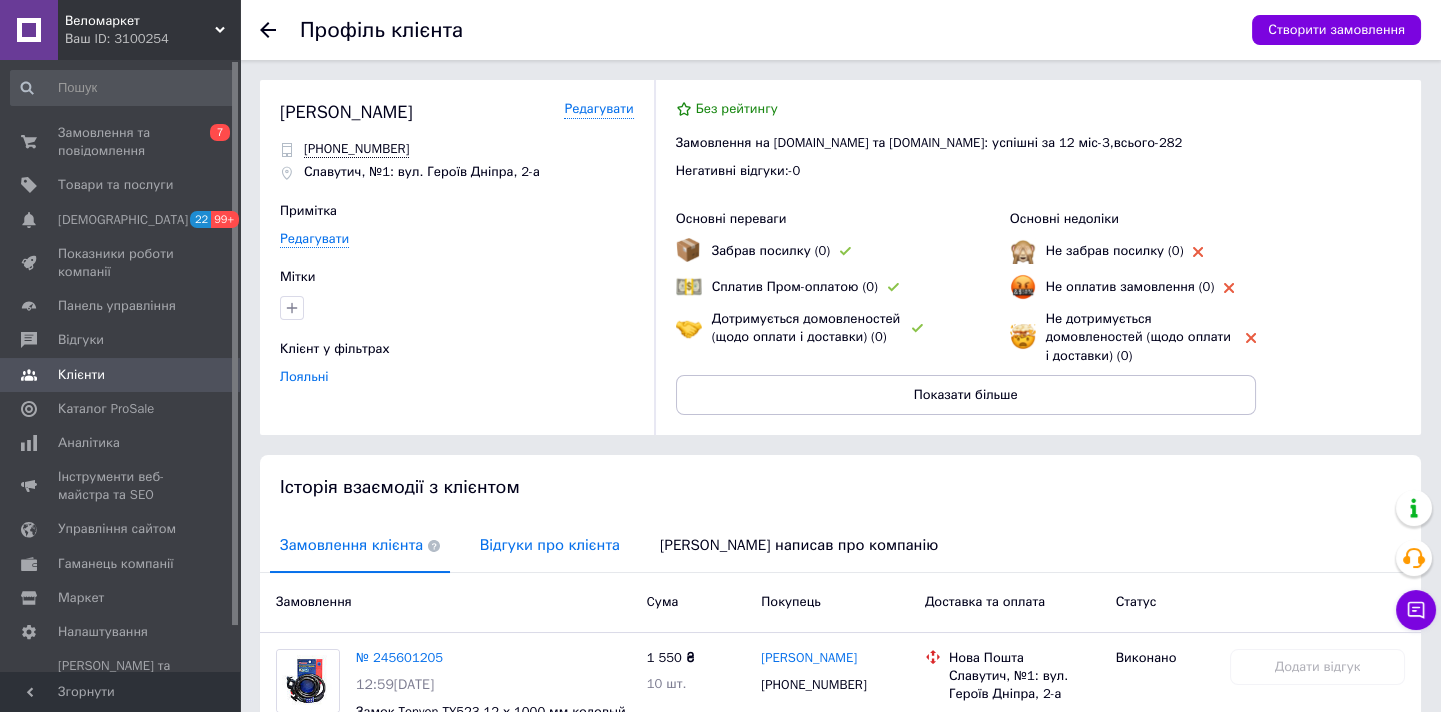 click on "Відгуки про клієнта" at bounding box center (550, 545) 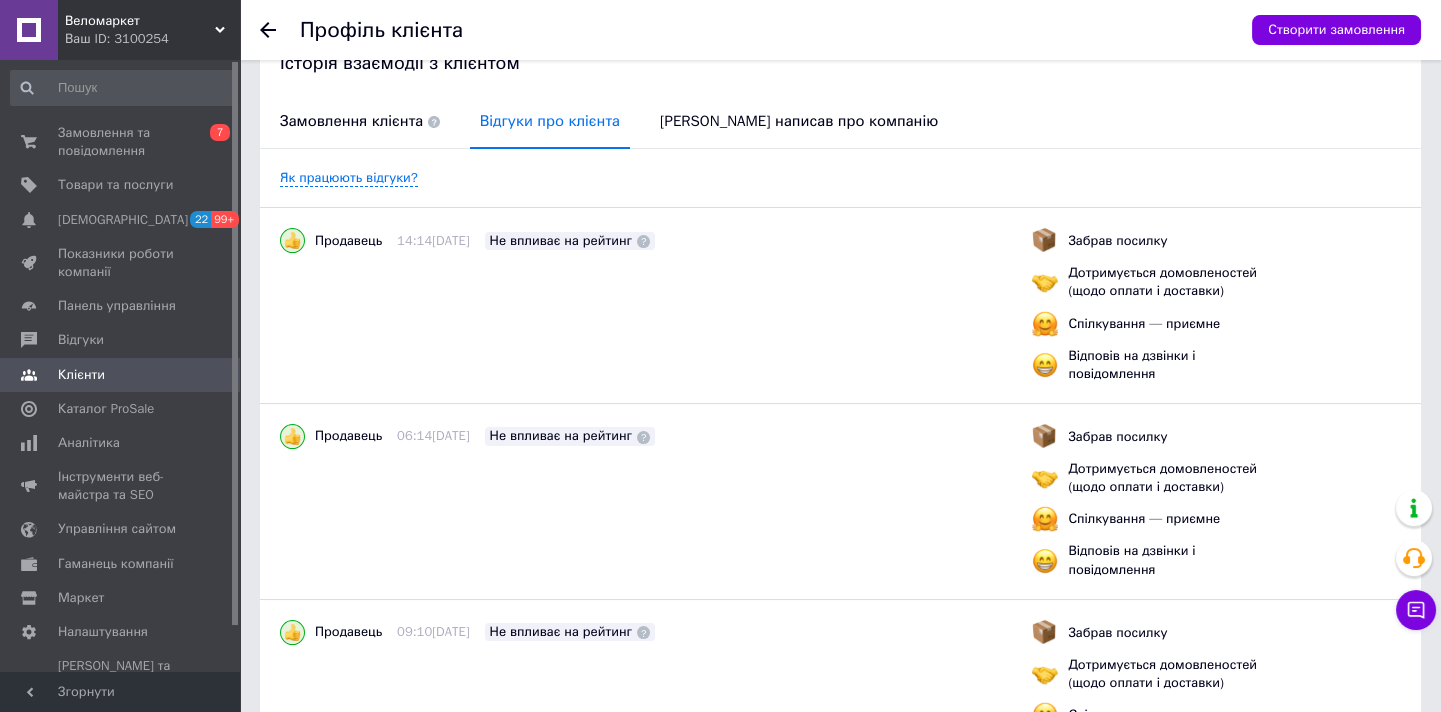 scroll, scrollTop: 0, scrollLeft: 0, axis: both 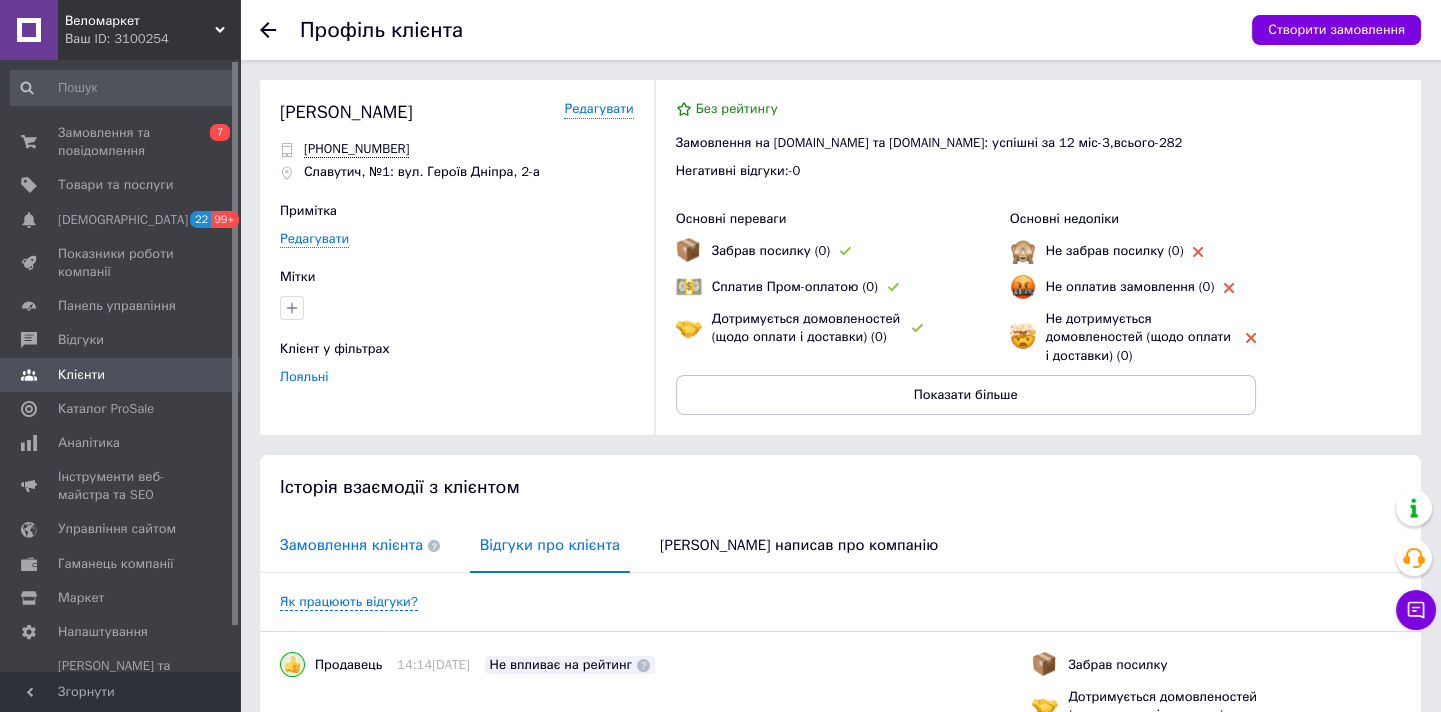 click on "Замовлення клієнта" at bounding box center (360, 545) 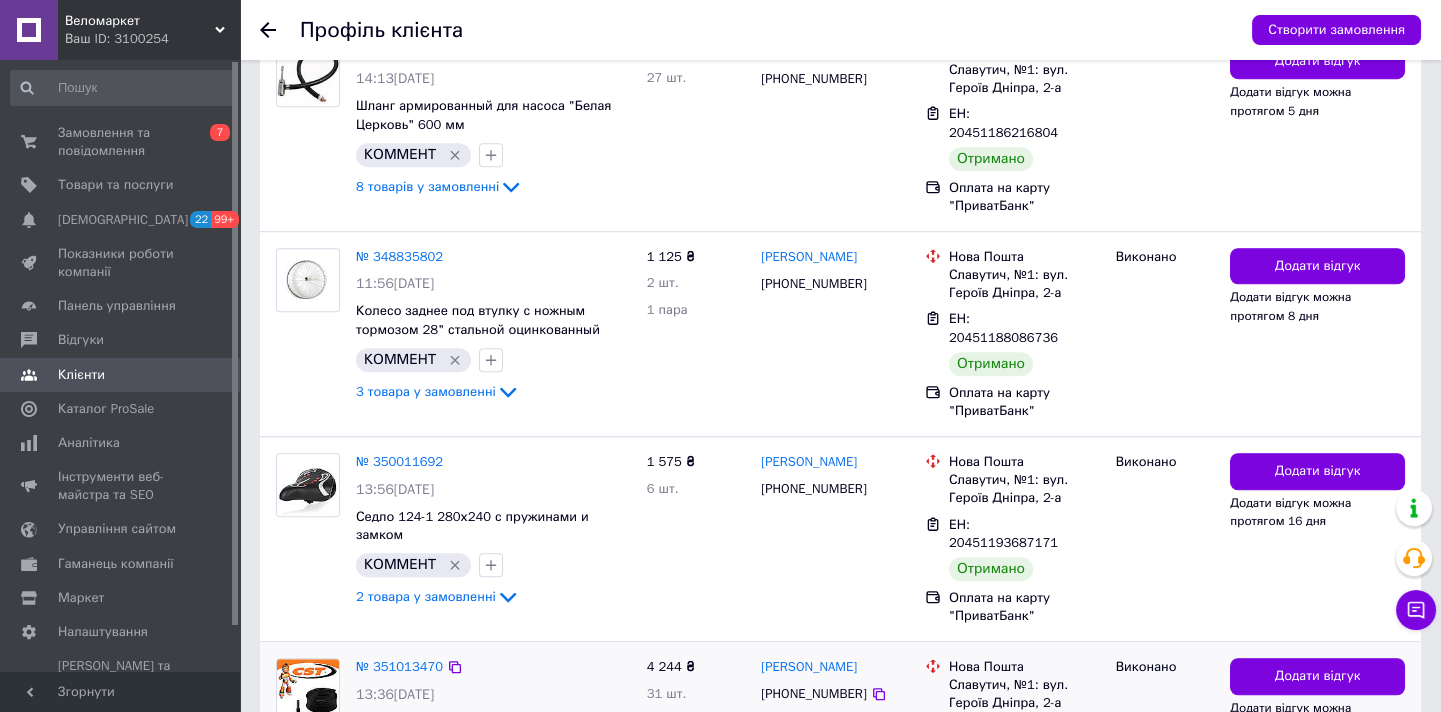 scroll, scrollTop: 3559, scrollLeft: 0, axis: vertical 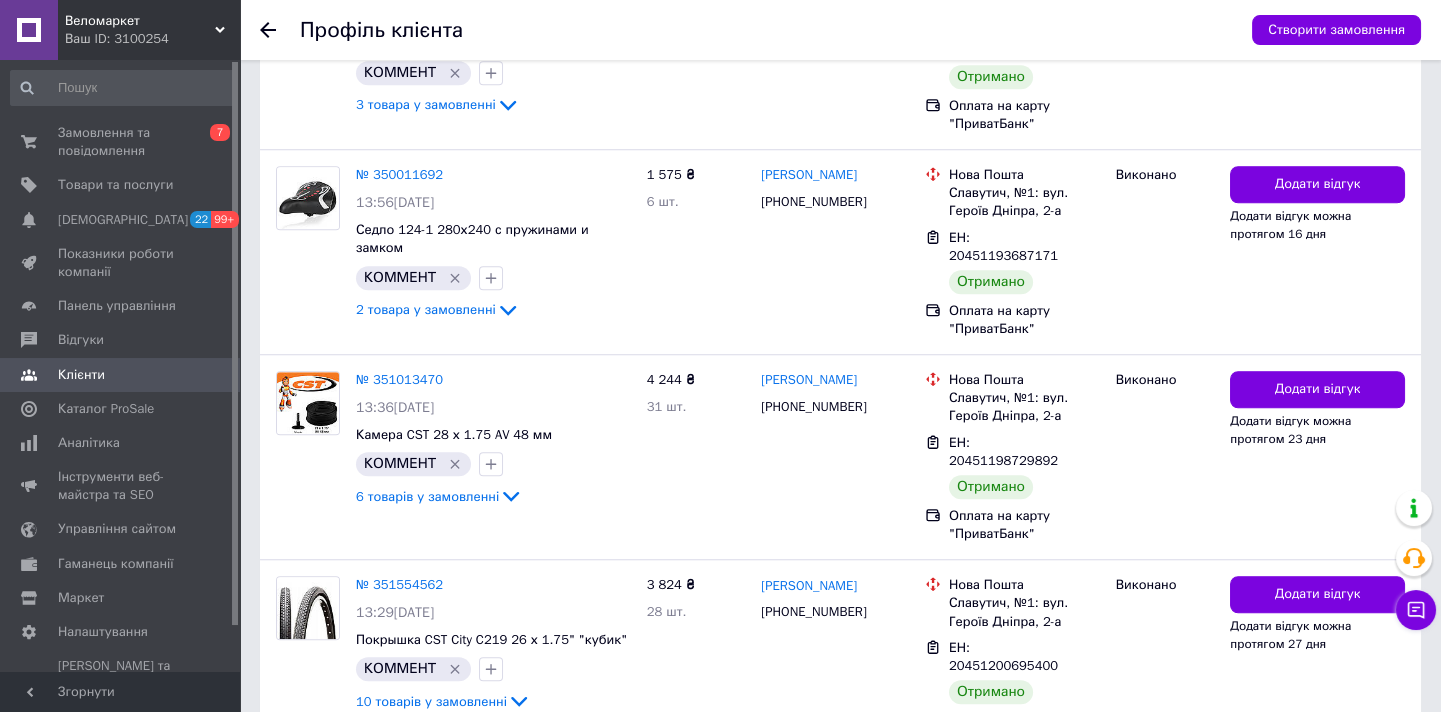 click 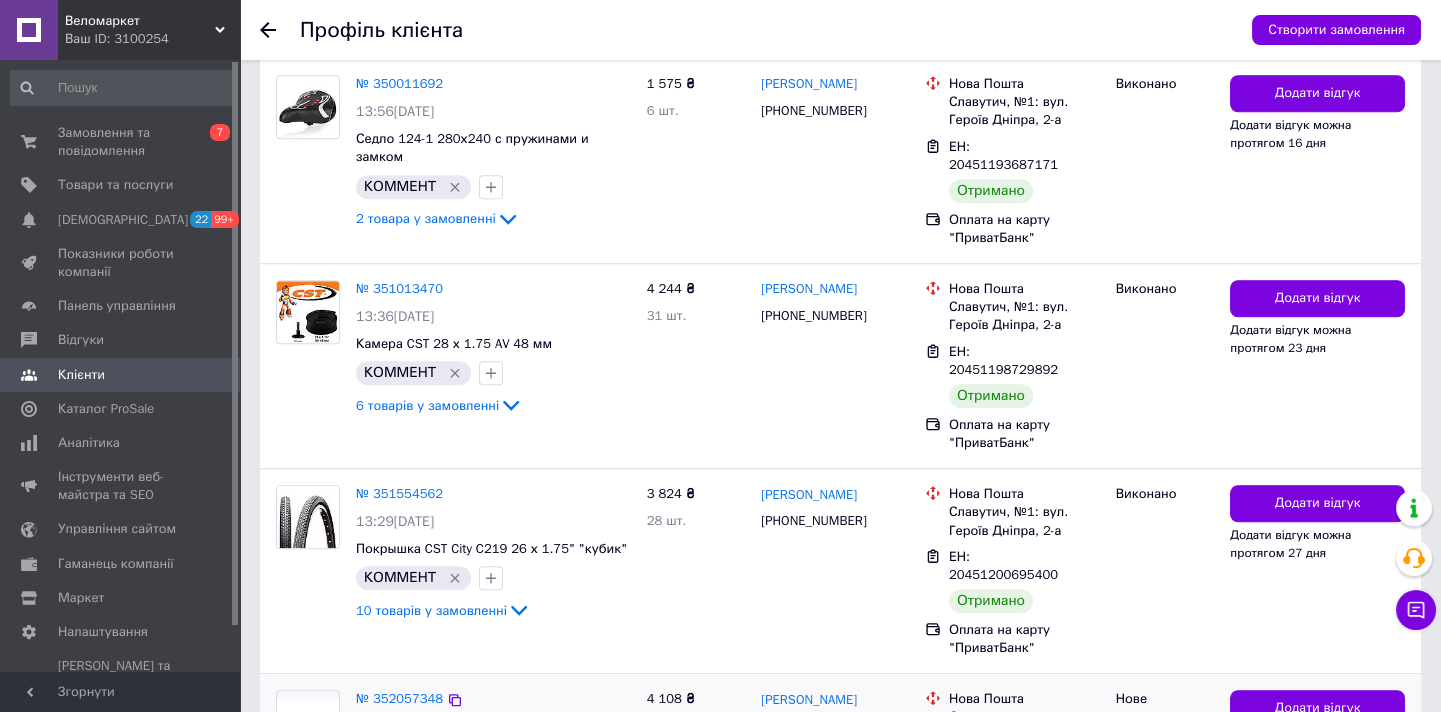 scroll, scrollTop: 3559, scrollLeft: 0, axis: vertical 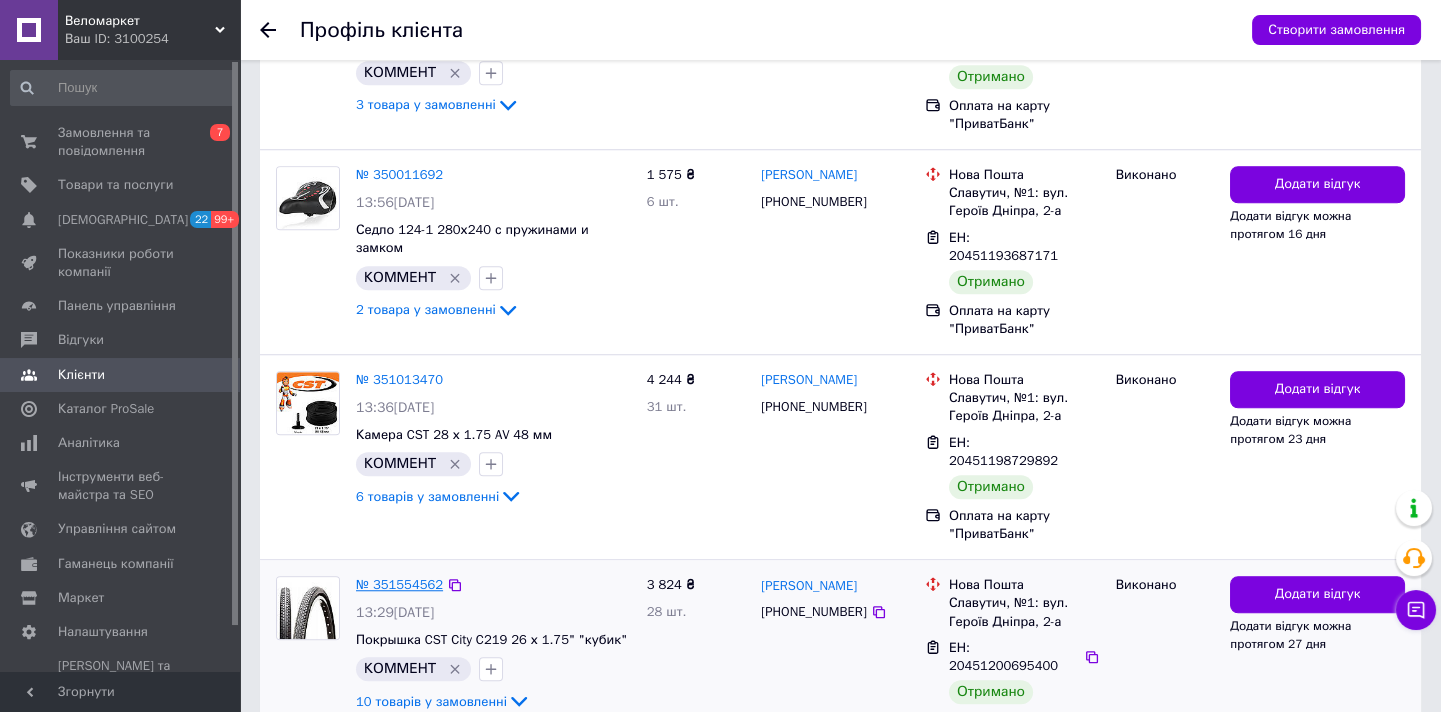 click on "№ 351554562" at bounding box center (399, 584) 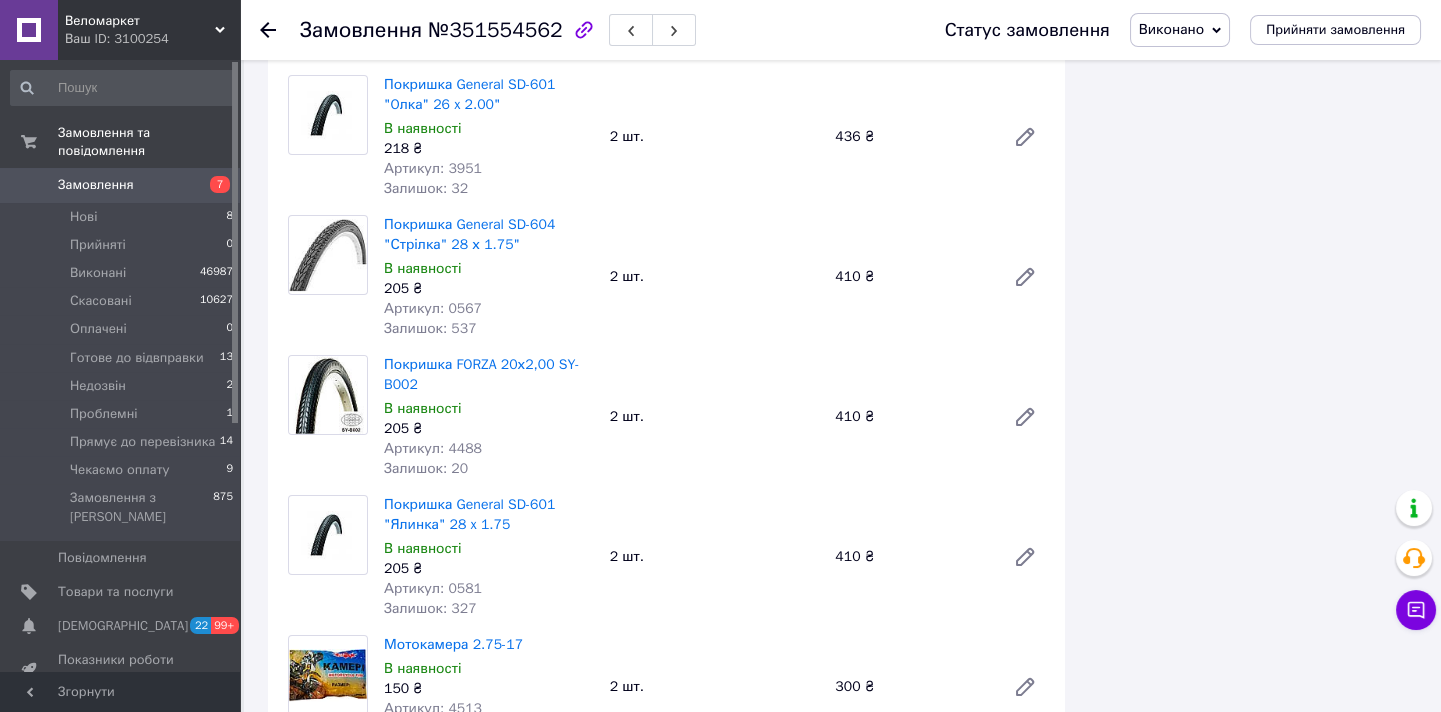 scroll, scrollTop: 90, scrollLeft: 0, axis: vertical 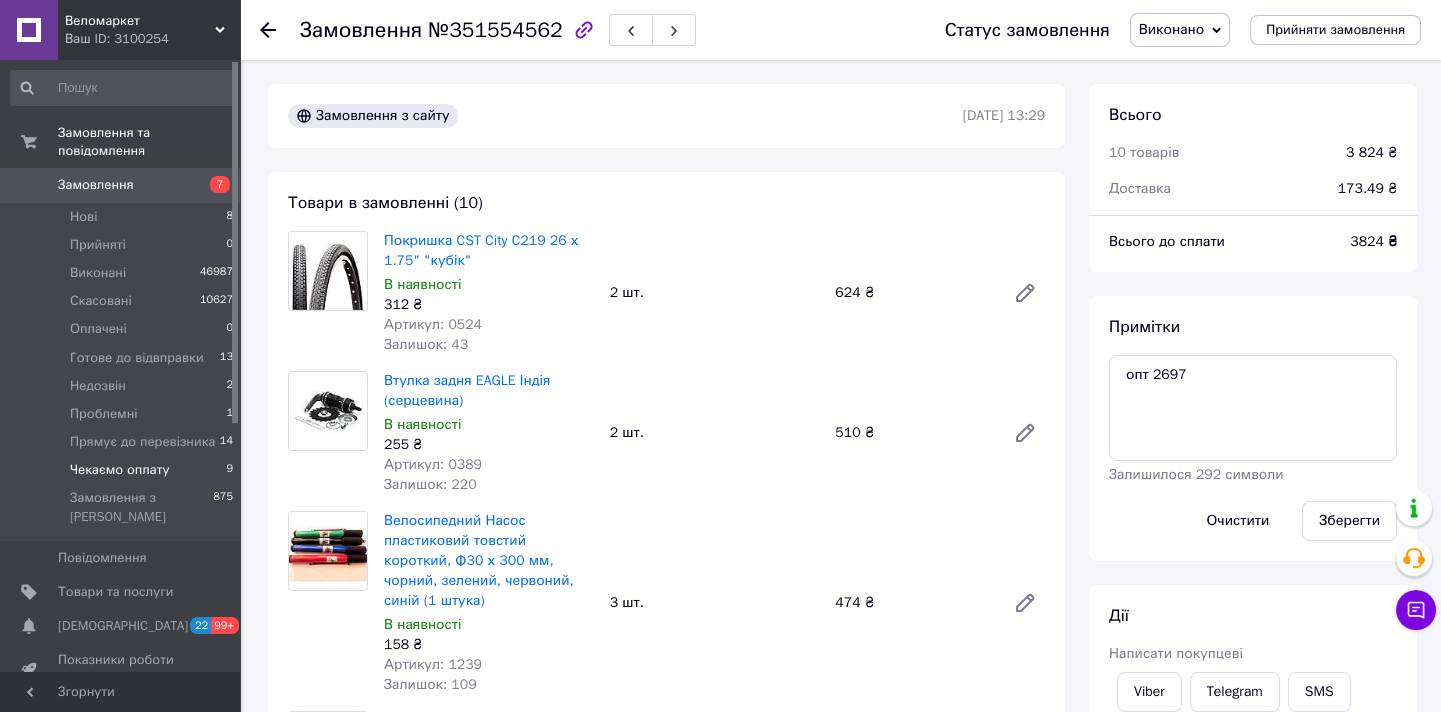 click on "Чекаємо оплату 9" at bounding box center (122, 470) 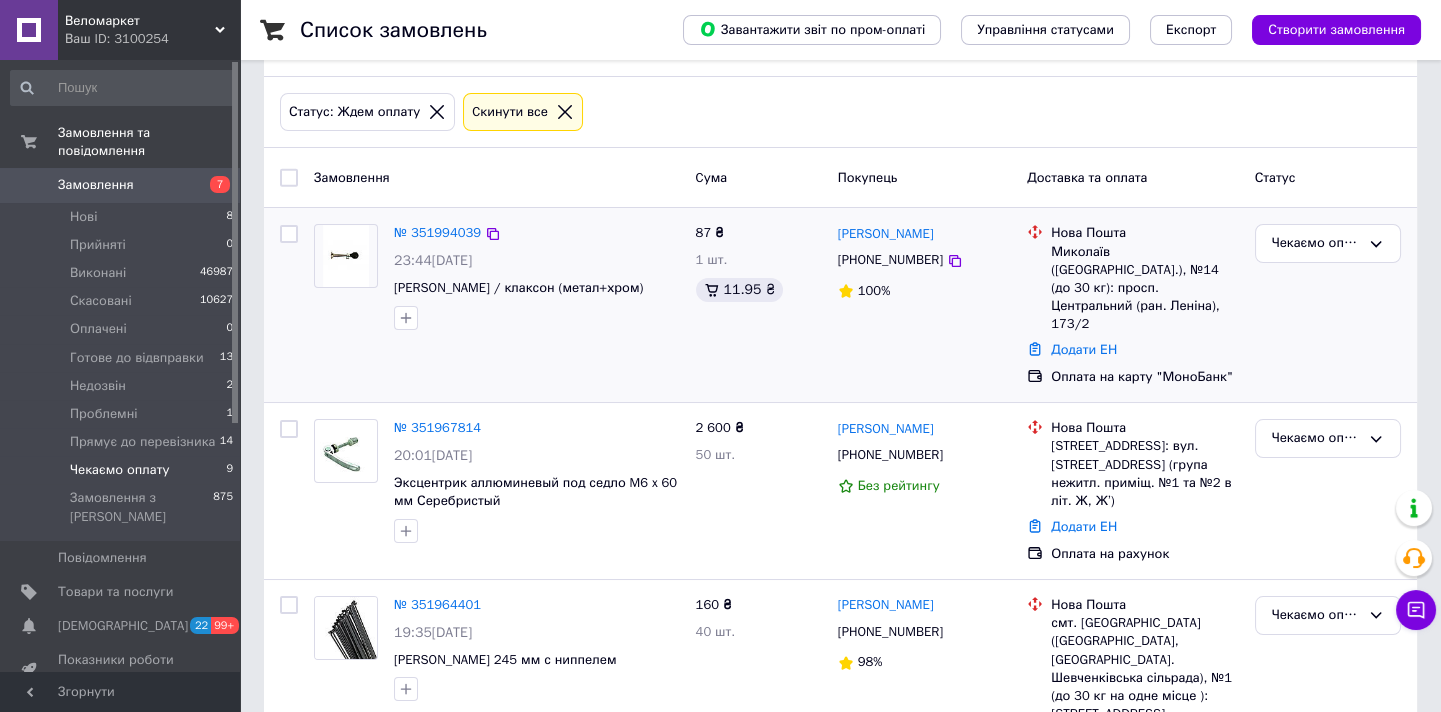 scroll, scrollTop: 0, scrollLeft: 0, axis: both 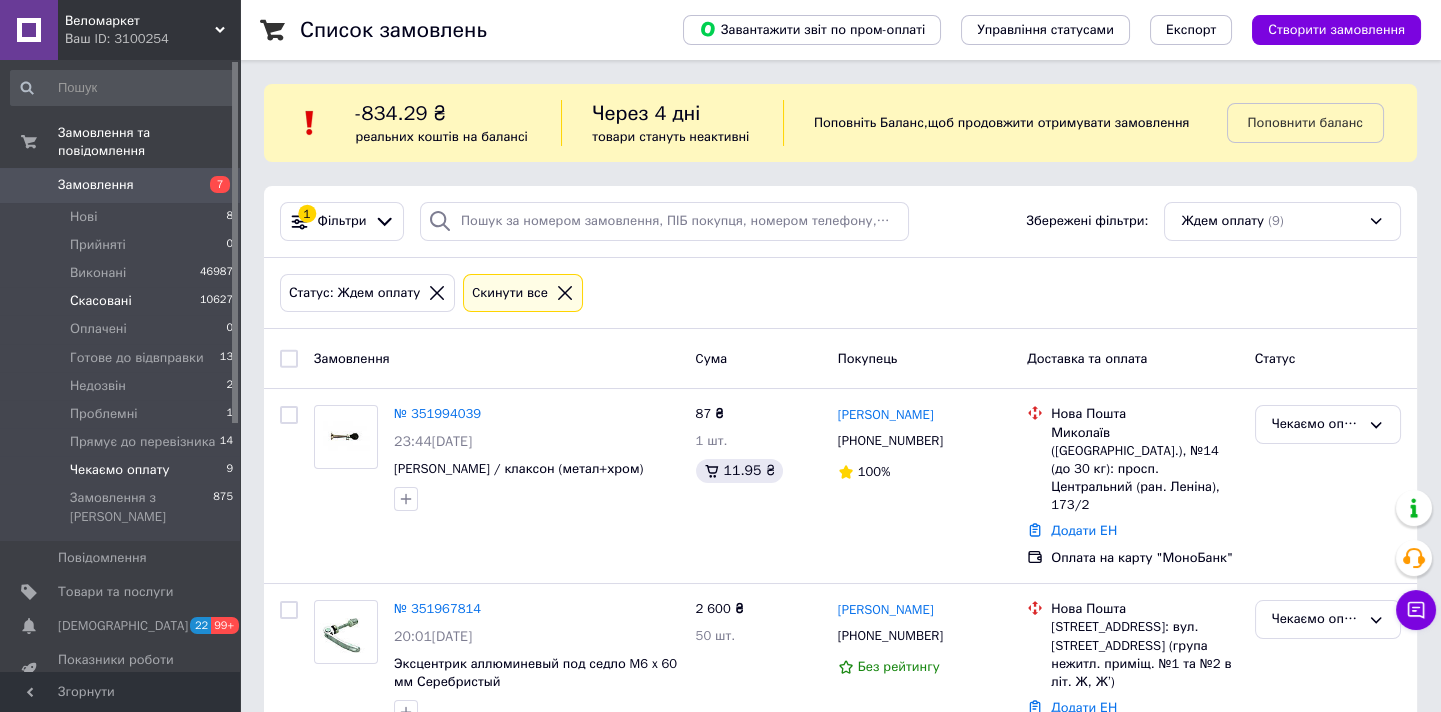 click on "Скасовані" at bounding box center (101, 301) 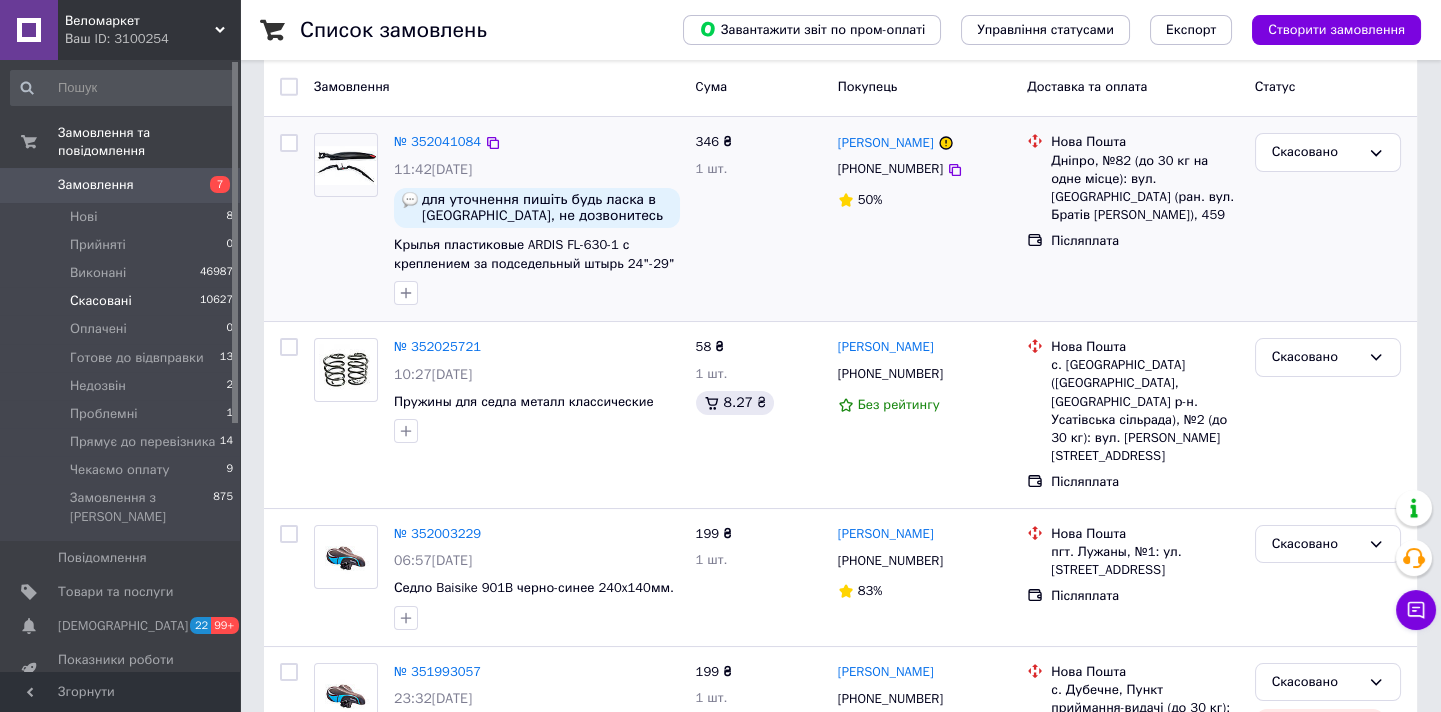 scroll, scrollTop: 181, scrollLeft: 0, axis: vertical 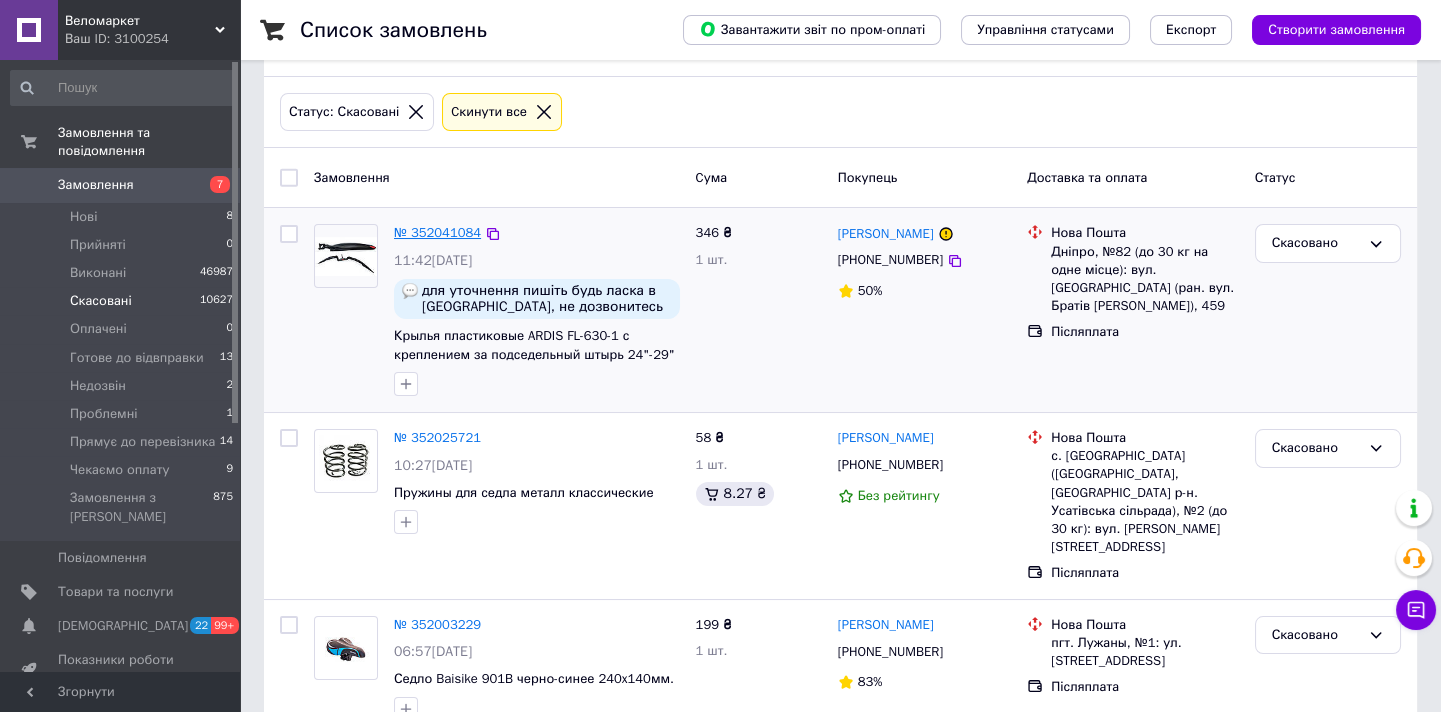 click on "№ 352041084" at bounding box center (437, 232) 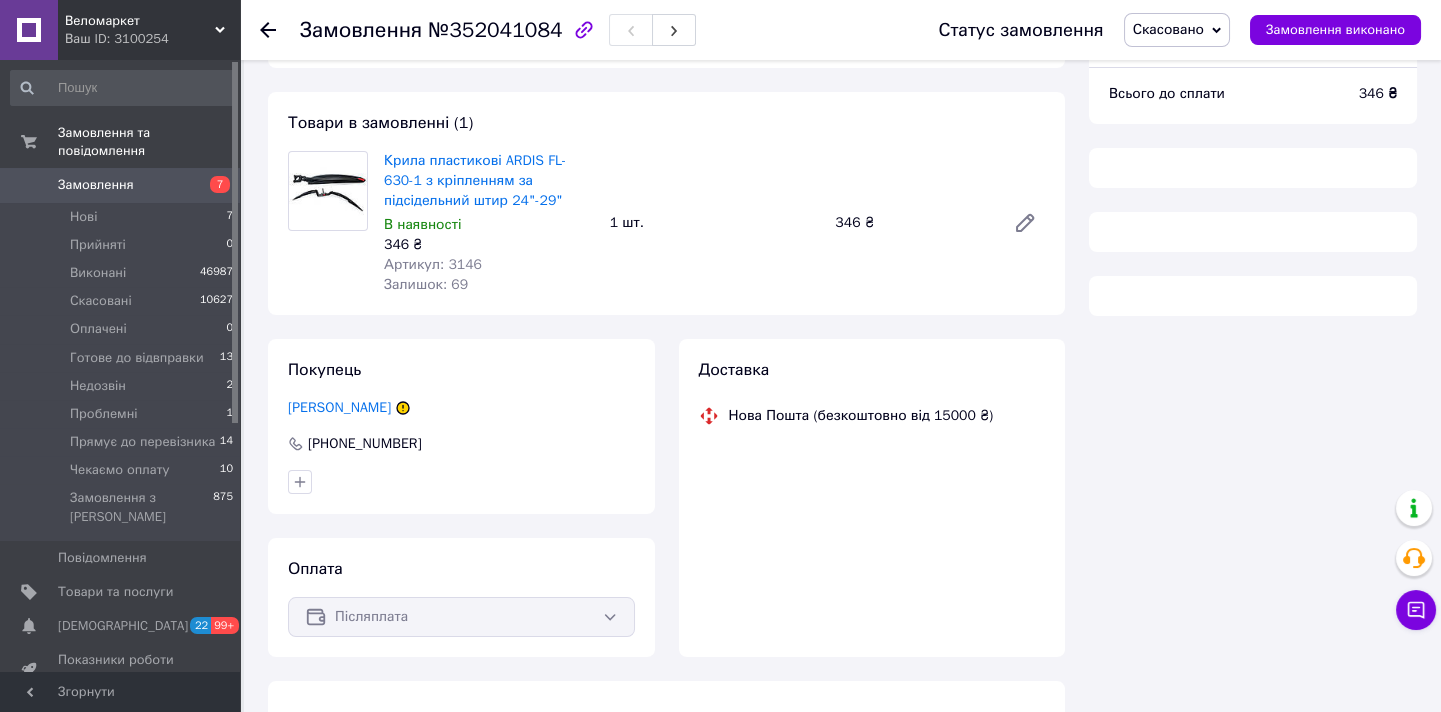 click on "Скасовано" at bounding box center (1177, 30) 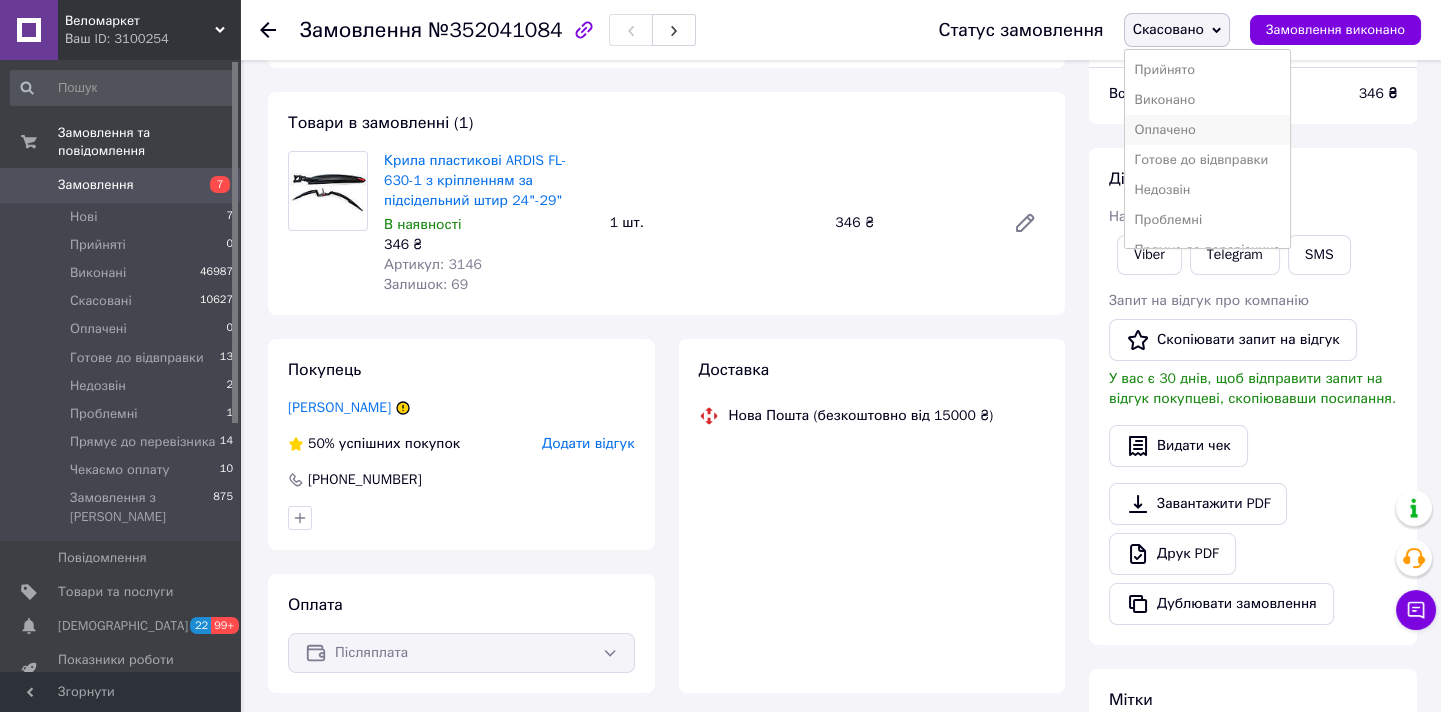 scroll, scrollTop: 181, scrollLeft: 0, axis: vertical 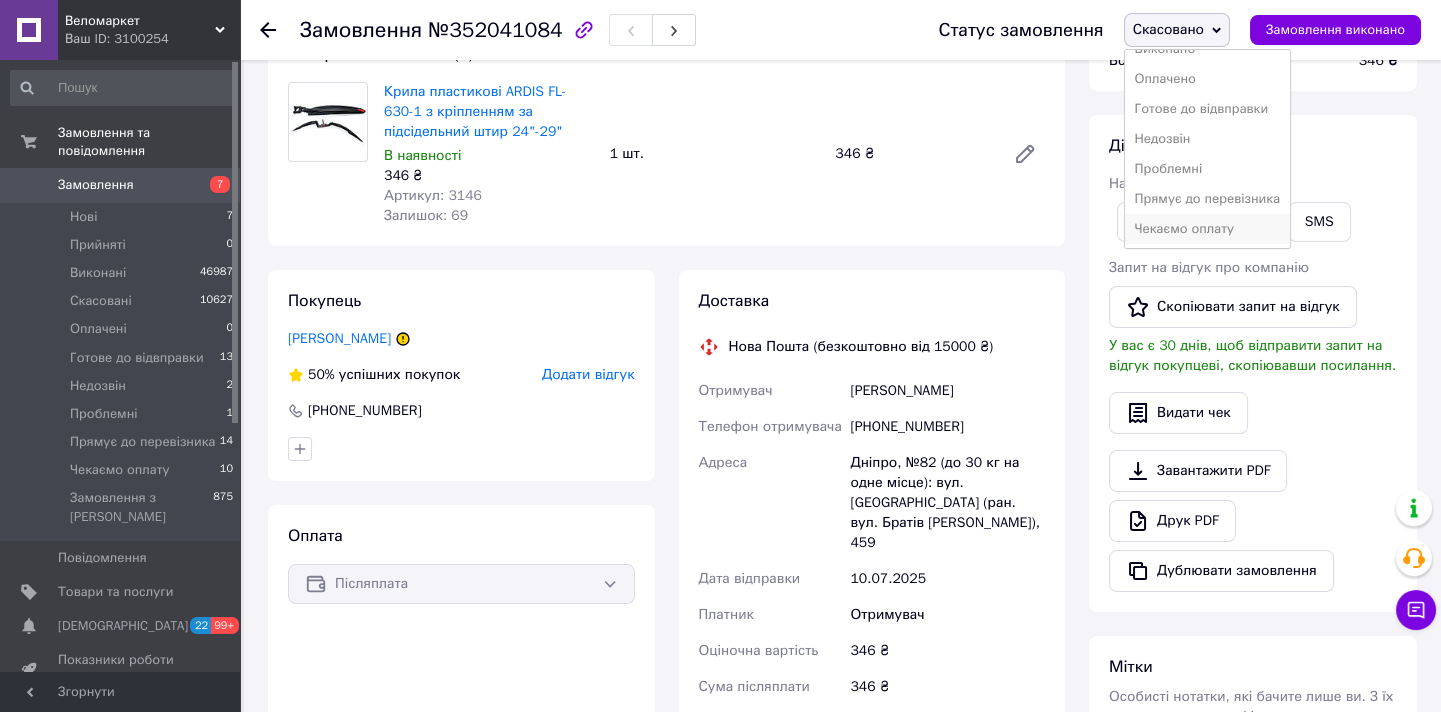 click on "Чекаємо оплату" at bounding box center [1207, 229] 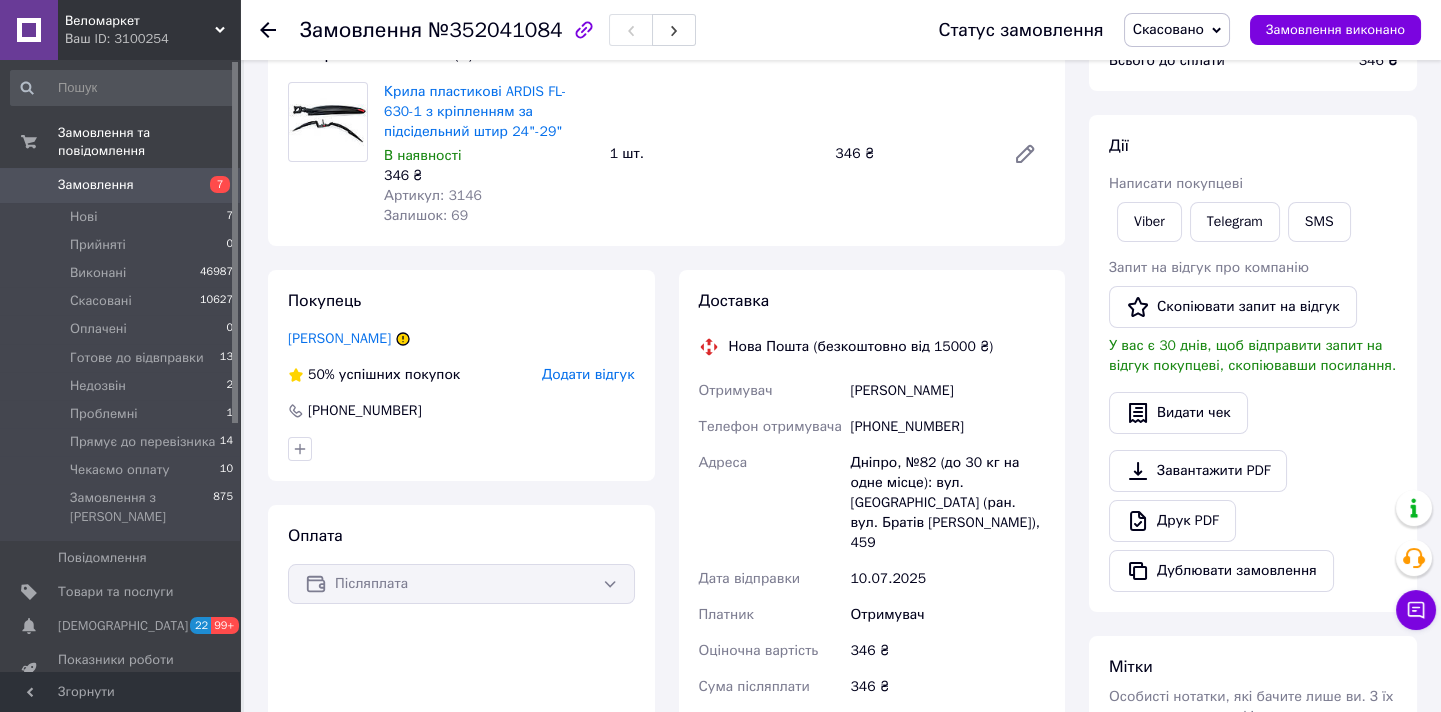 scroll, scrollTop: 0, scrollLeft: 0, axis: both 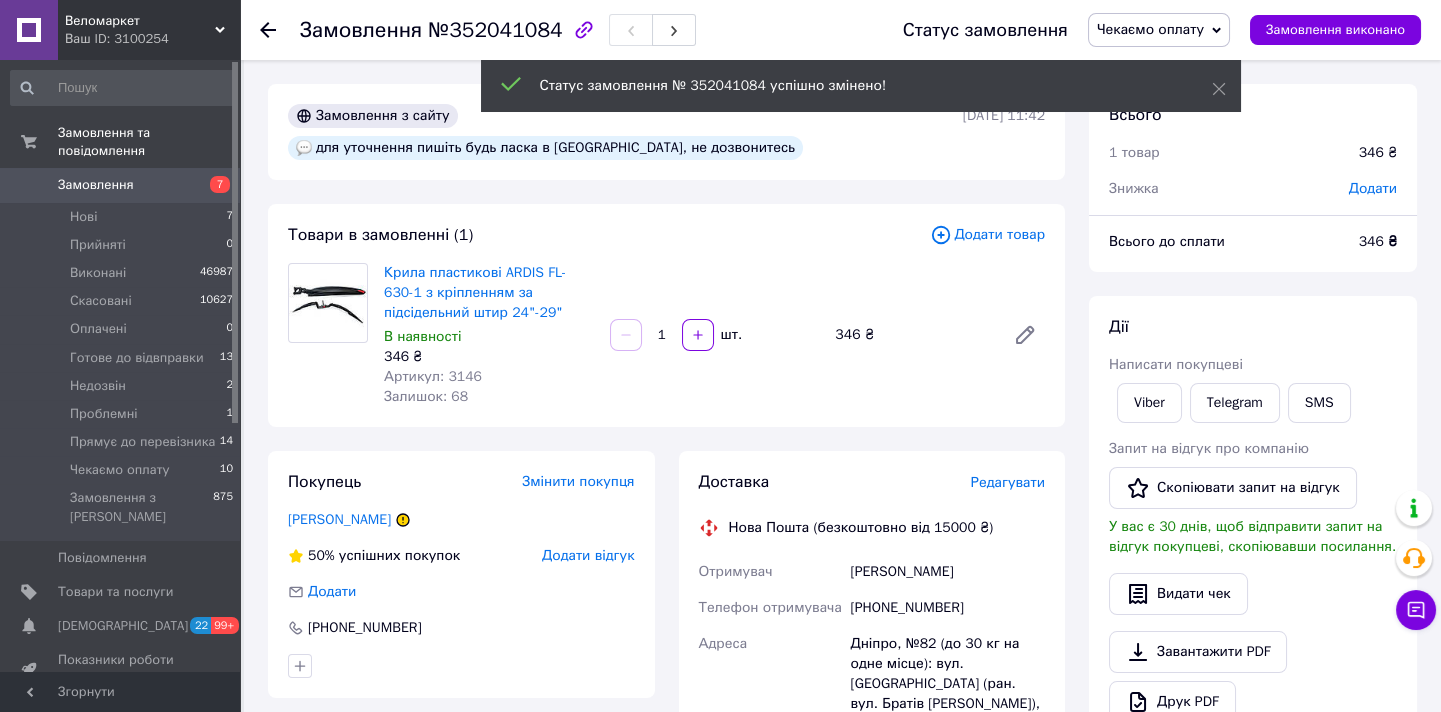 click on "Додати" at bounding box center (1373, 188) 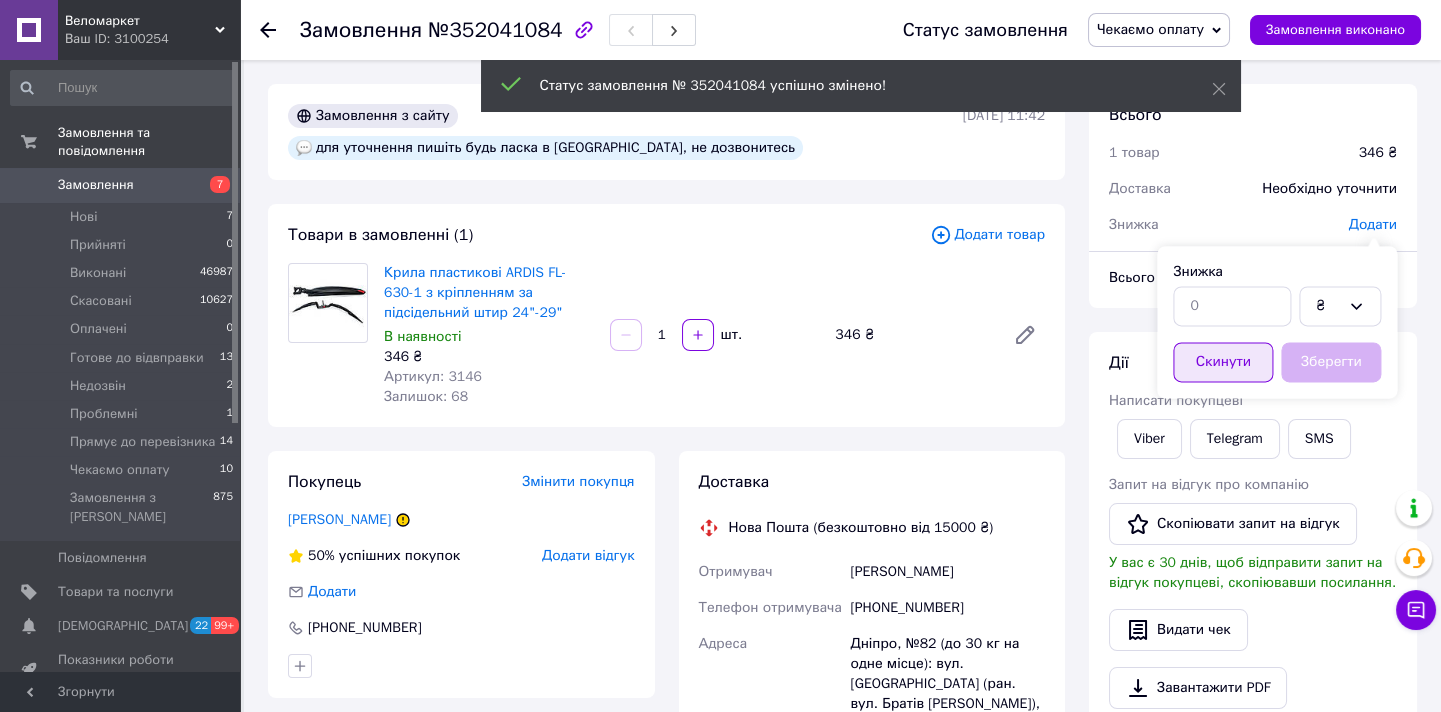click on "Скинути" at bounding box center [1223, 362] 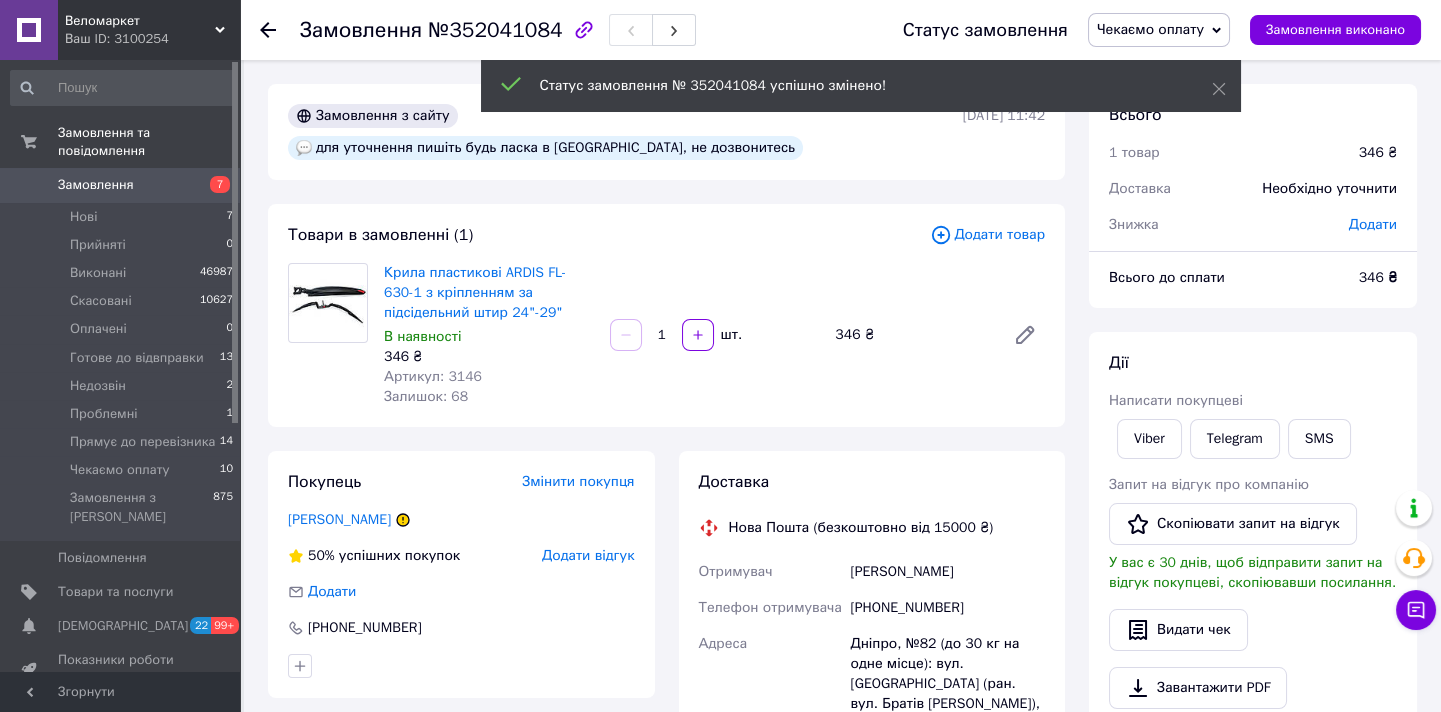 click on "Всього 1 товар 346 ₴ Доставка Необхідно уточнити Знижка Додати Всього до сплати 346 ₴ Дії Написати покупцеві Viber Telegram SMS Запит на відгук про компанію   Скопіювати запит на відгук У вас є 30 днів, щоб відправити запит на відгук покупцеві, скопіювавши посилання.   Видати чек   Завантажити PDF   Друк PDF   Дублювати замовлення Мітки Особисті нотатки, які бачите лише ви. З їх допомогою можна фільтрувати замовлення Примітки Залишилося 300 символів Очистити Зберегти" at bounding box center (1253, 698) 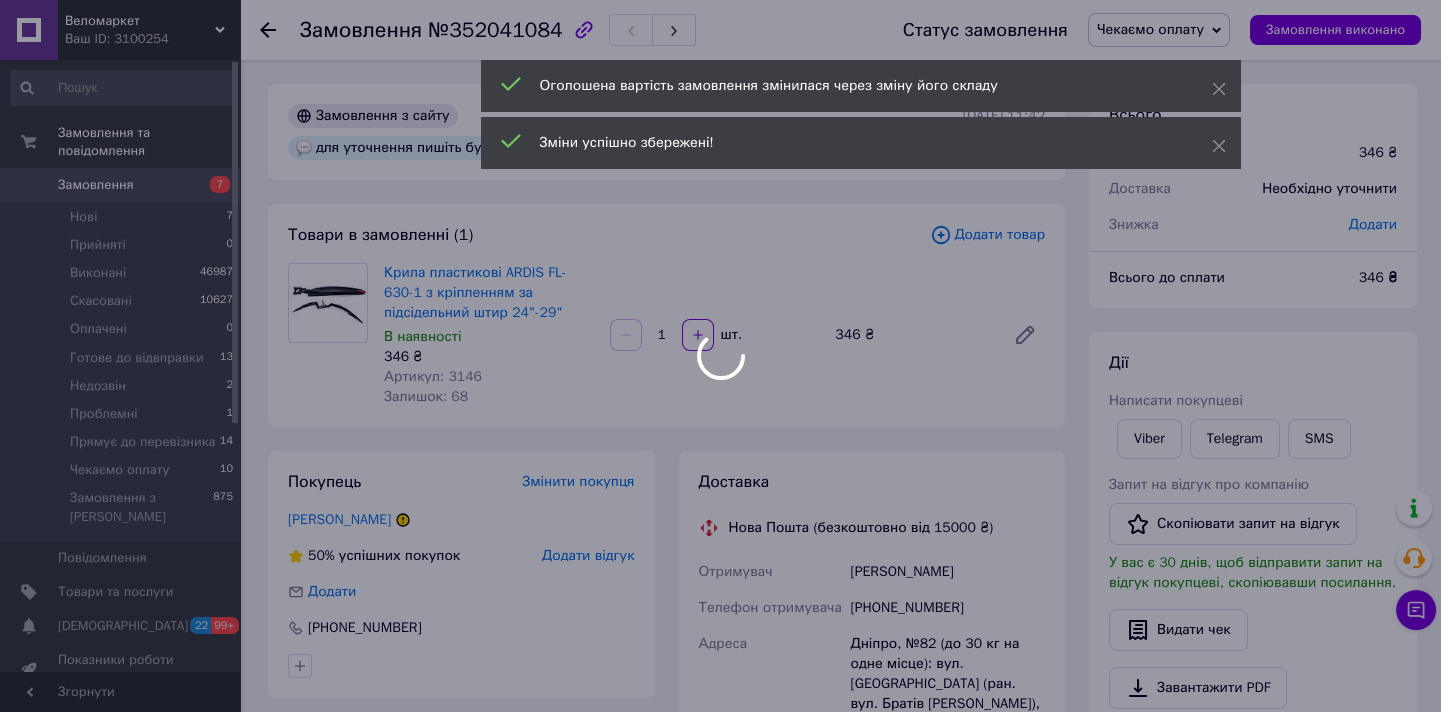click on "Веломаркет Ваш ID: 3100254 Сайт Веломаркет Кабінет покупця Перевірити стан системи Сторінка на порталі West's Bikes Веломаркет West's Bikes Довідка Вийти Замовлення та повідомлення Замовлення 7 Нові 7 Прийняті 0 Виконані 46987 Скасовані 10627 Оплачені 0 Готове до відвправки 13 Недозвін 2 Проблемні 1 Прямує до перевізника 14 Чекаємо оплату 10 Замовлення з Розетки 875 Повідомлення 0 Товари та послуги Сповіщення 22 99+ Показники роботи компанії Панель управління Відгуки Клієнти Каталог ProSale Аналітика Інструменти веб-майстра та SEO Маркет" at bounding box center (720, 668) 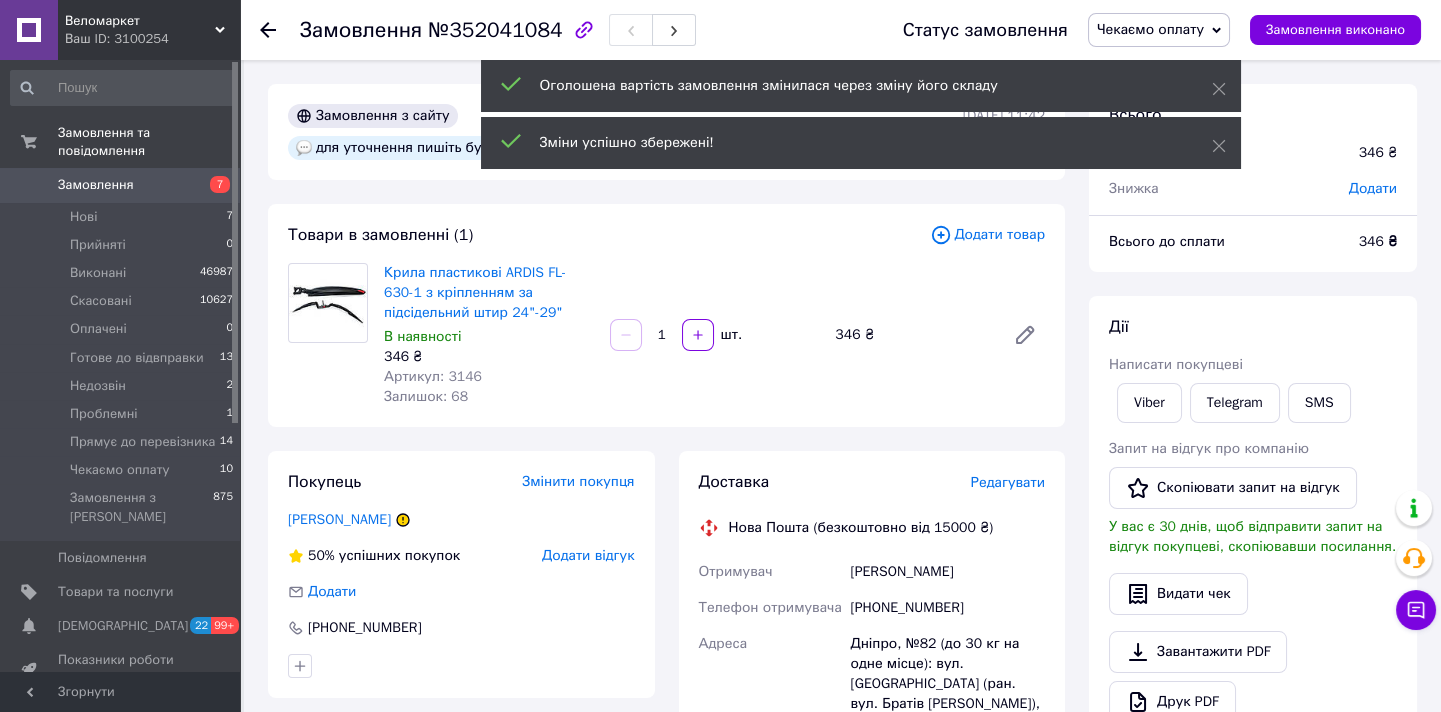 click on "Додати" at bounding box center (1373, 188) 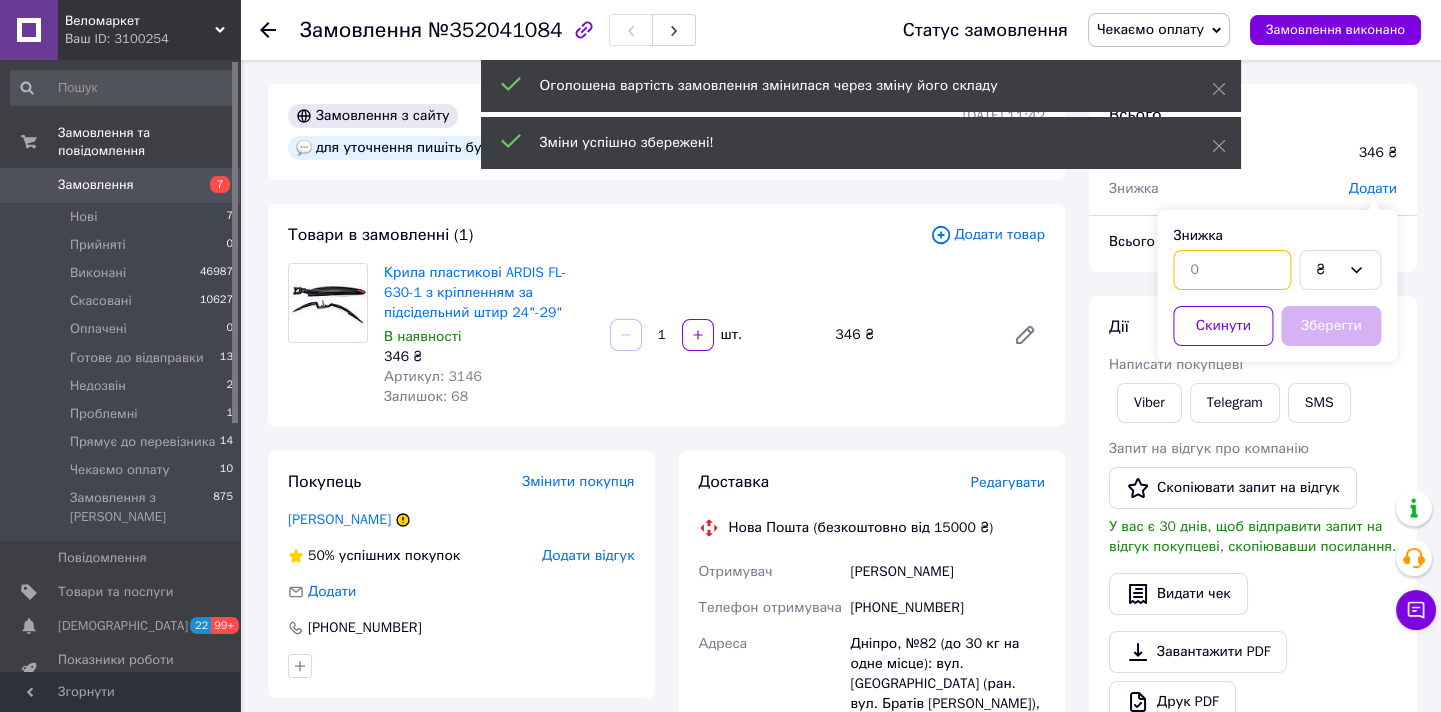 click at bounding box center [1232, 270] 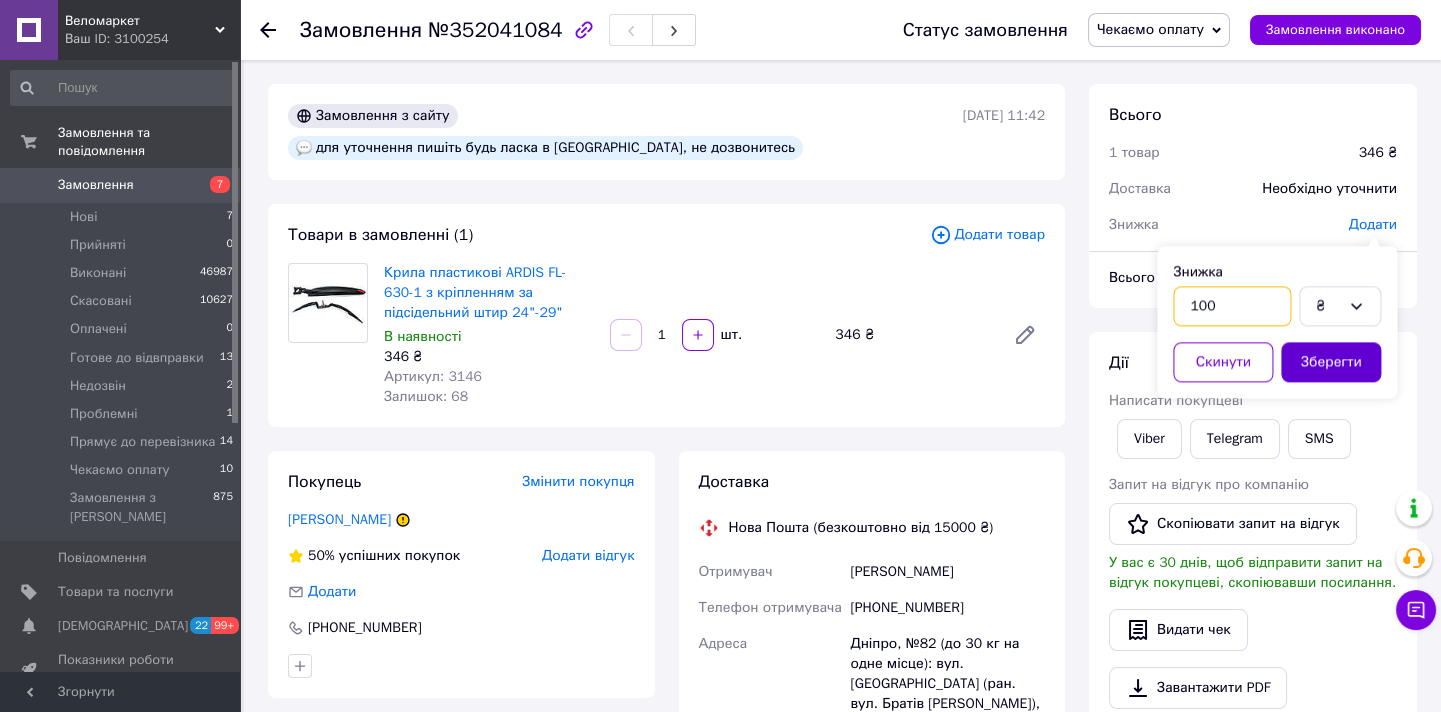 type on "100" 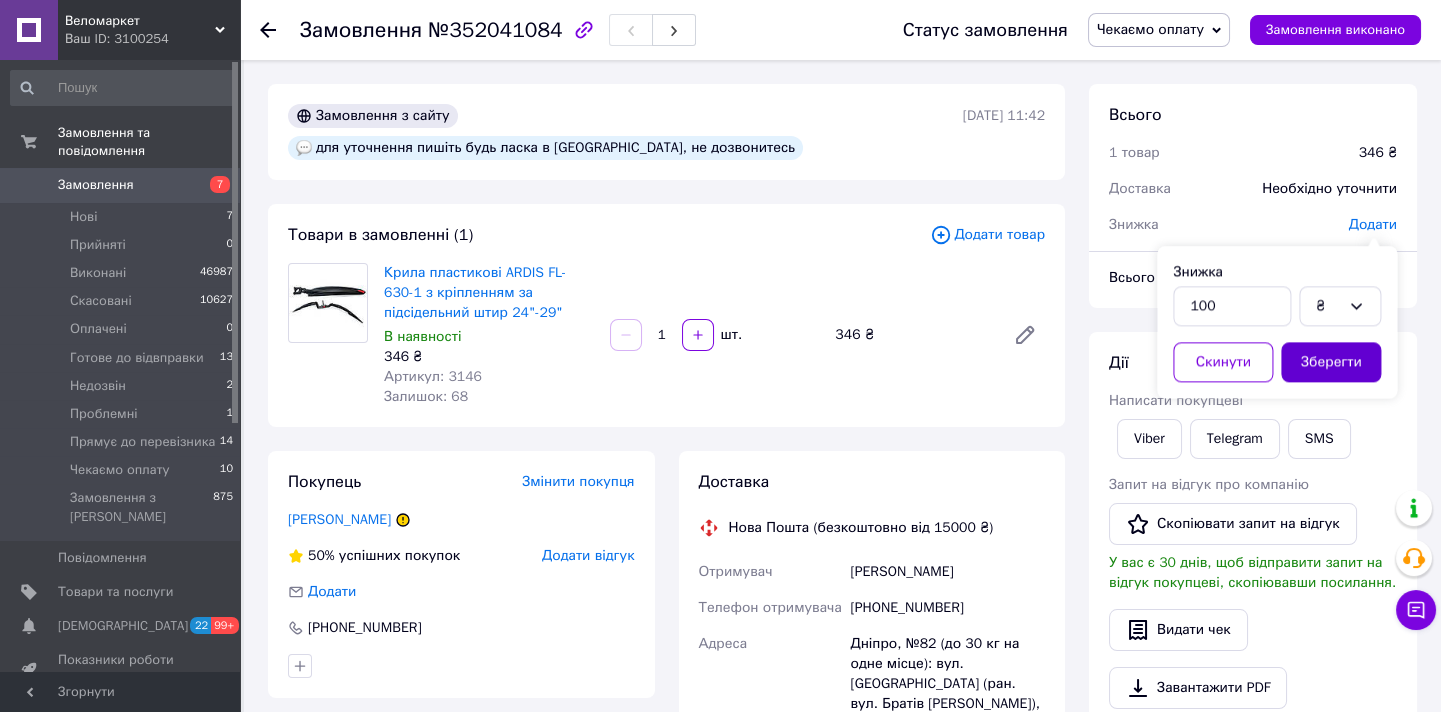 click on "Зберегти" at bounding box center (1331, 362) 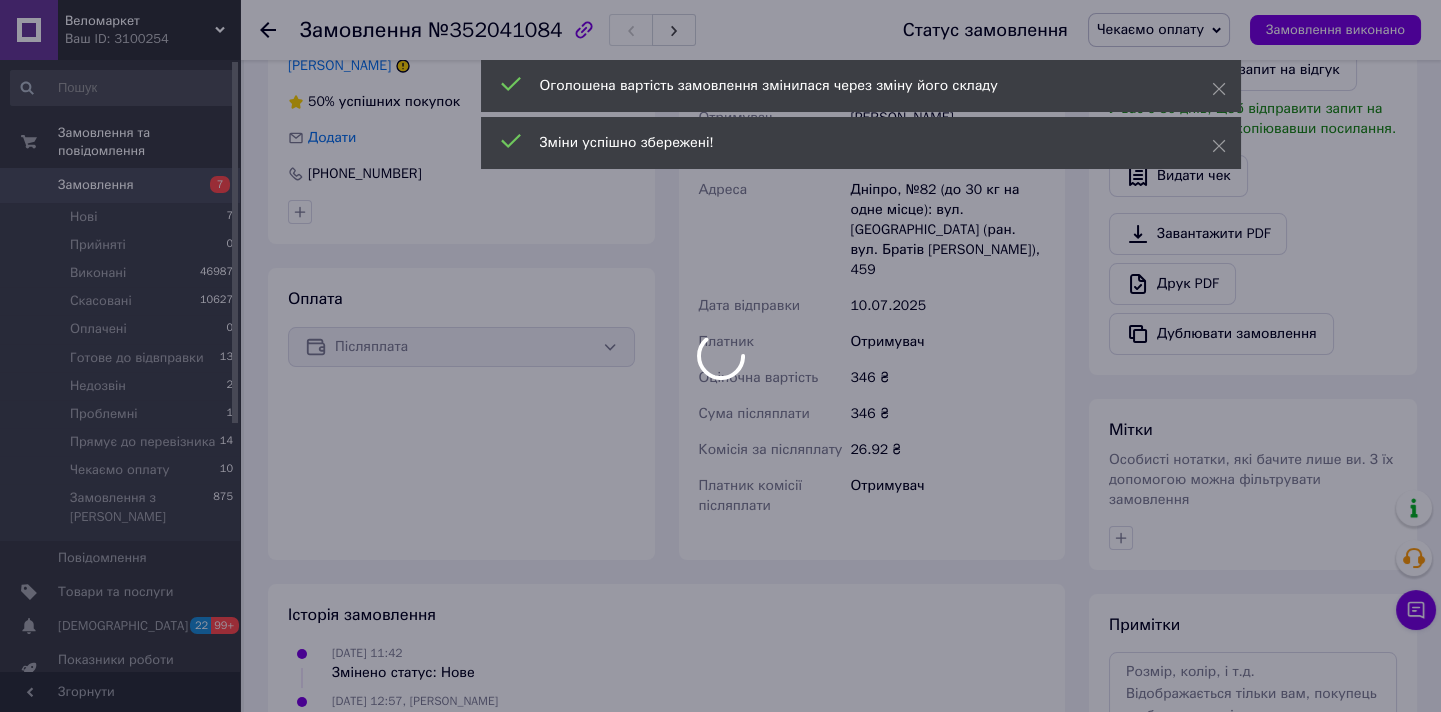scroll, scrollTop: 545, scrollLeft: 0, axis: vertical 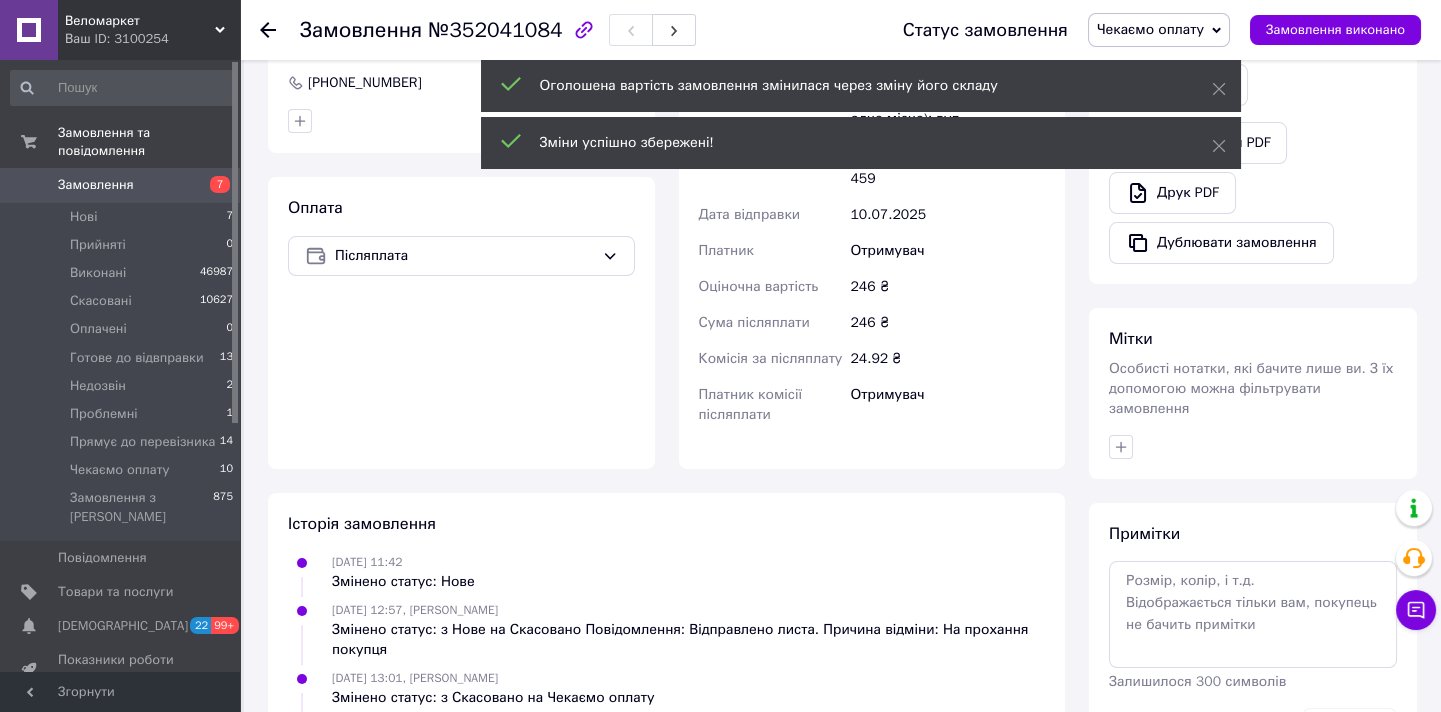 drag, startPoint x: 1109, startPoint y: 398, endPoint x: 1120, endPoint y: 399, distance: 11.045361 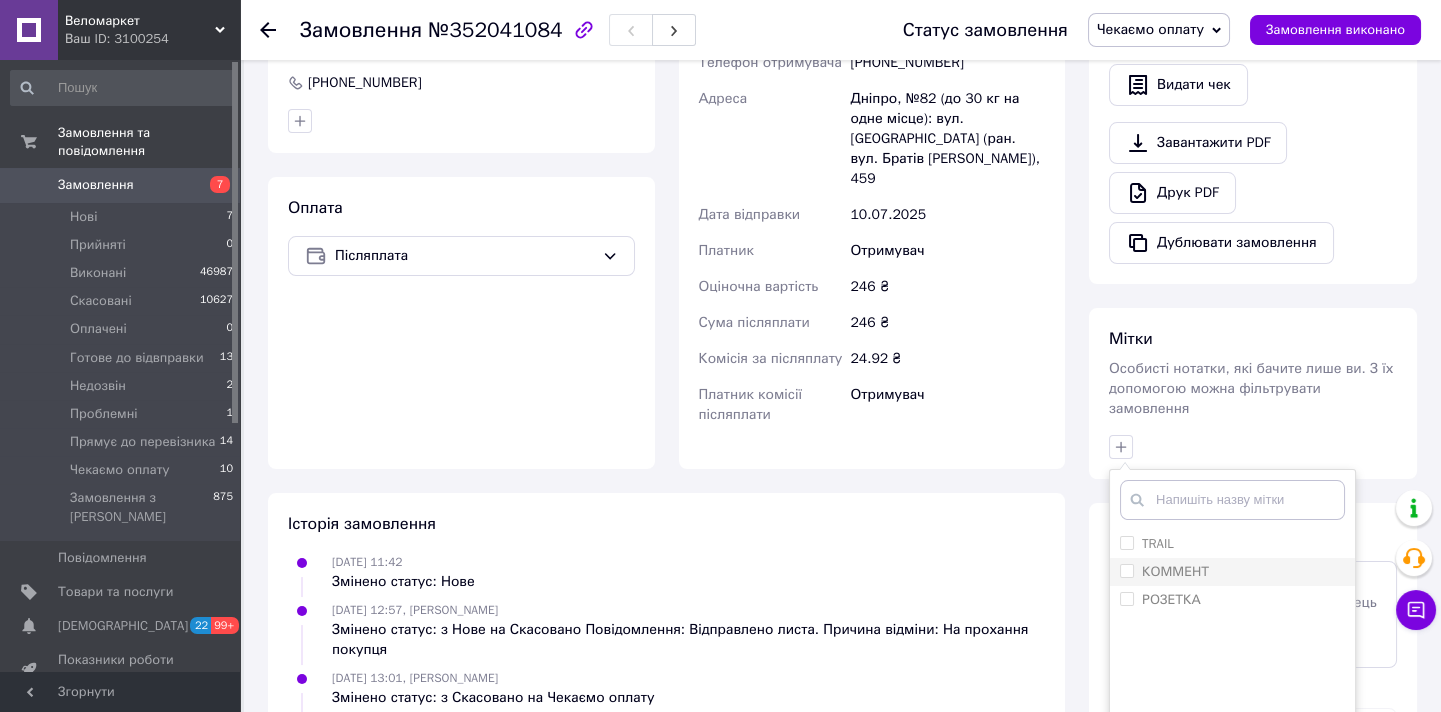 click on "КОММЕНТ" at bounding box center (1126, 570) 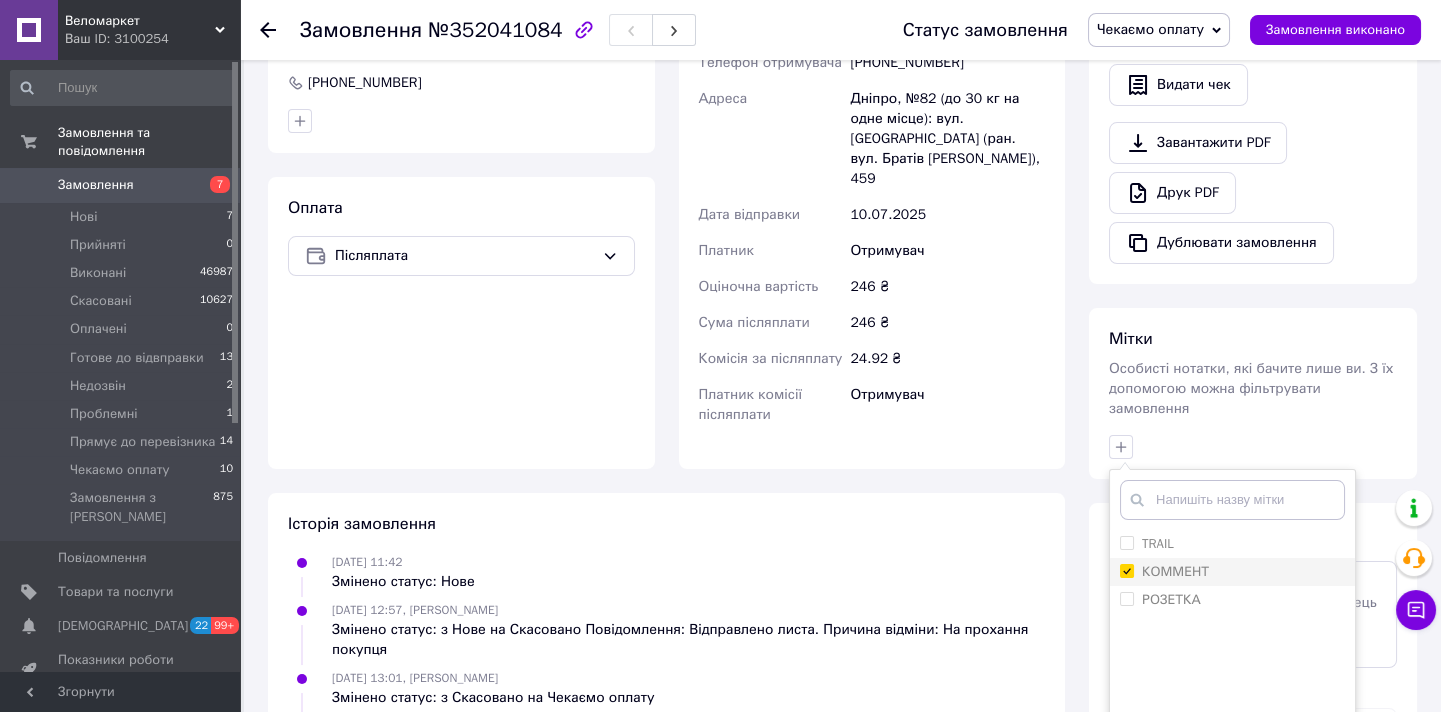 checkbox on "true" 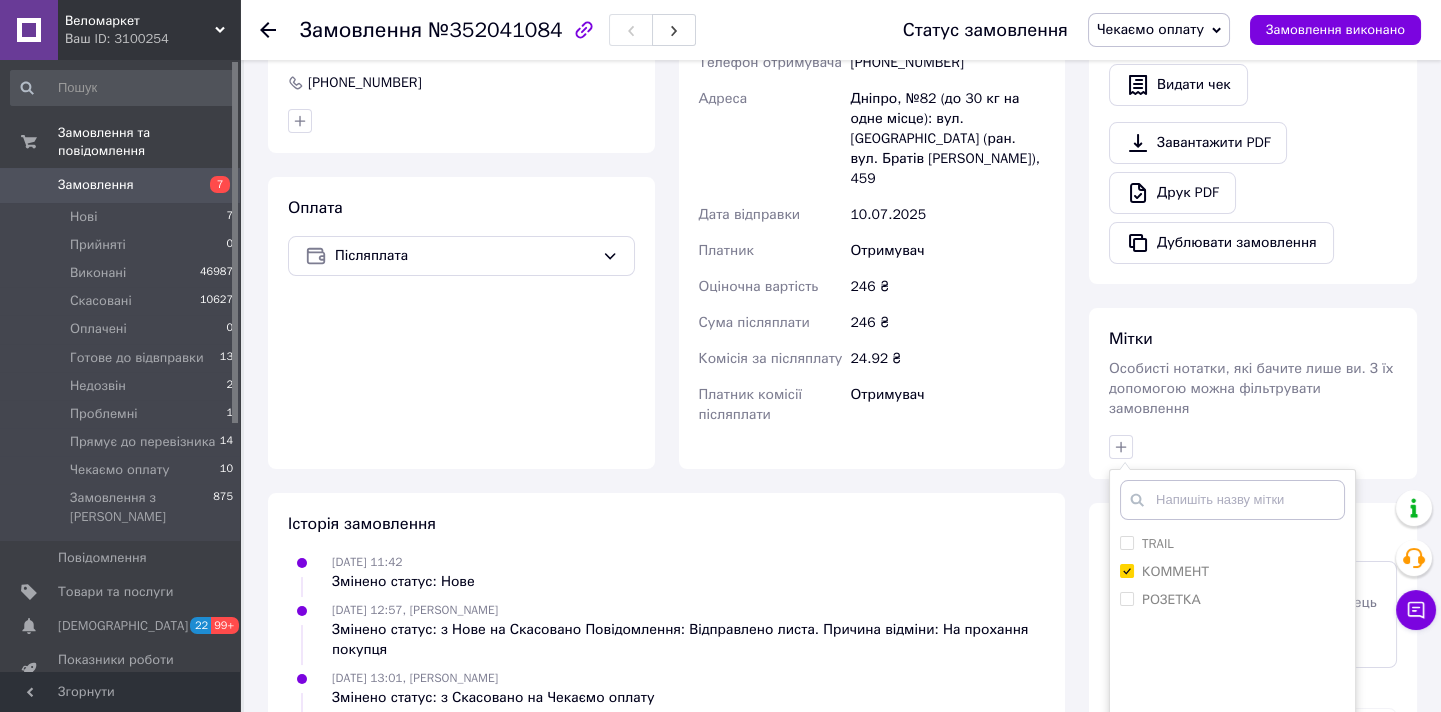 scroll, scrollTop: 696, scrollLeft: 0, axis: vertical 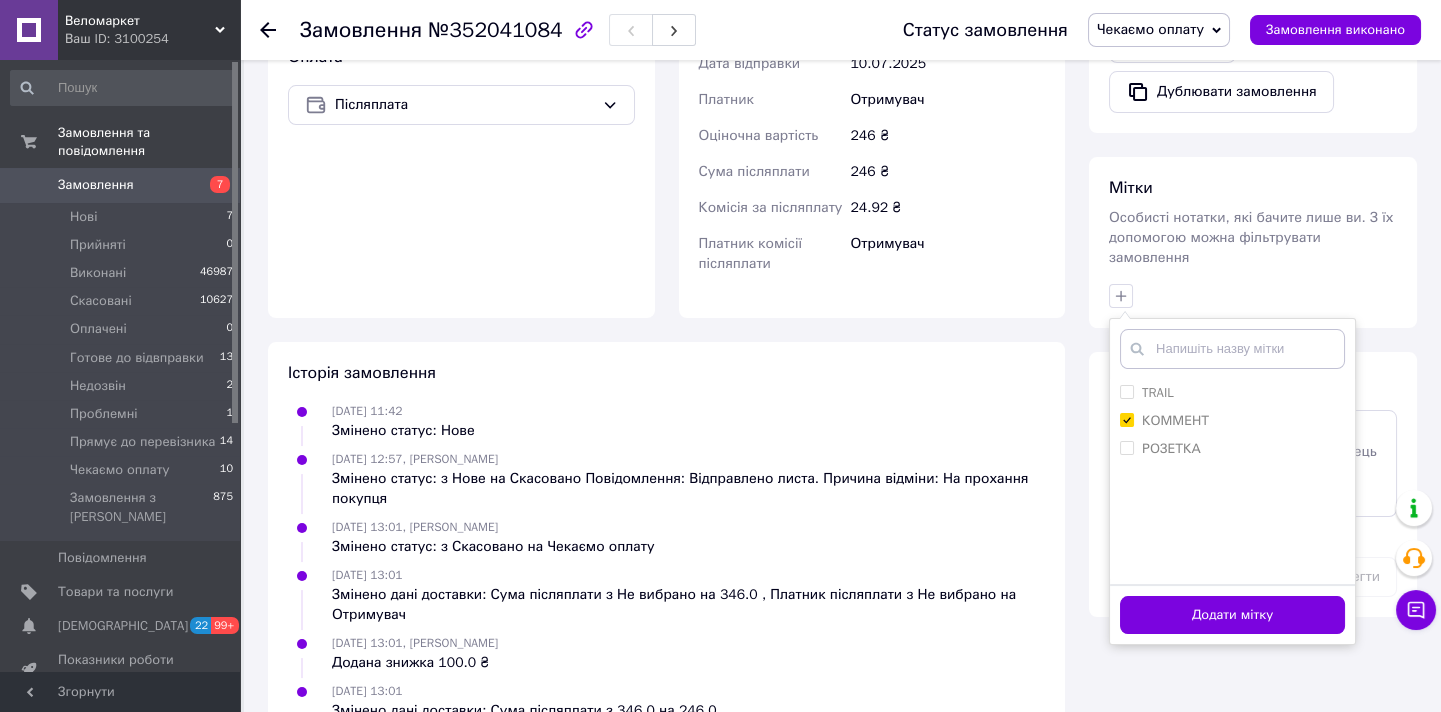 click on "Додати мітку" at bounding box center [1232, 615] 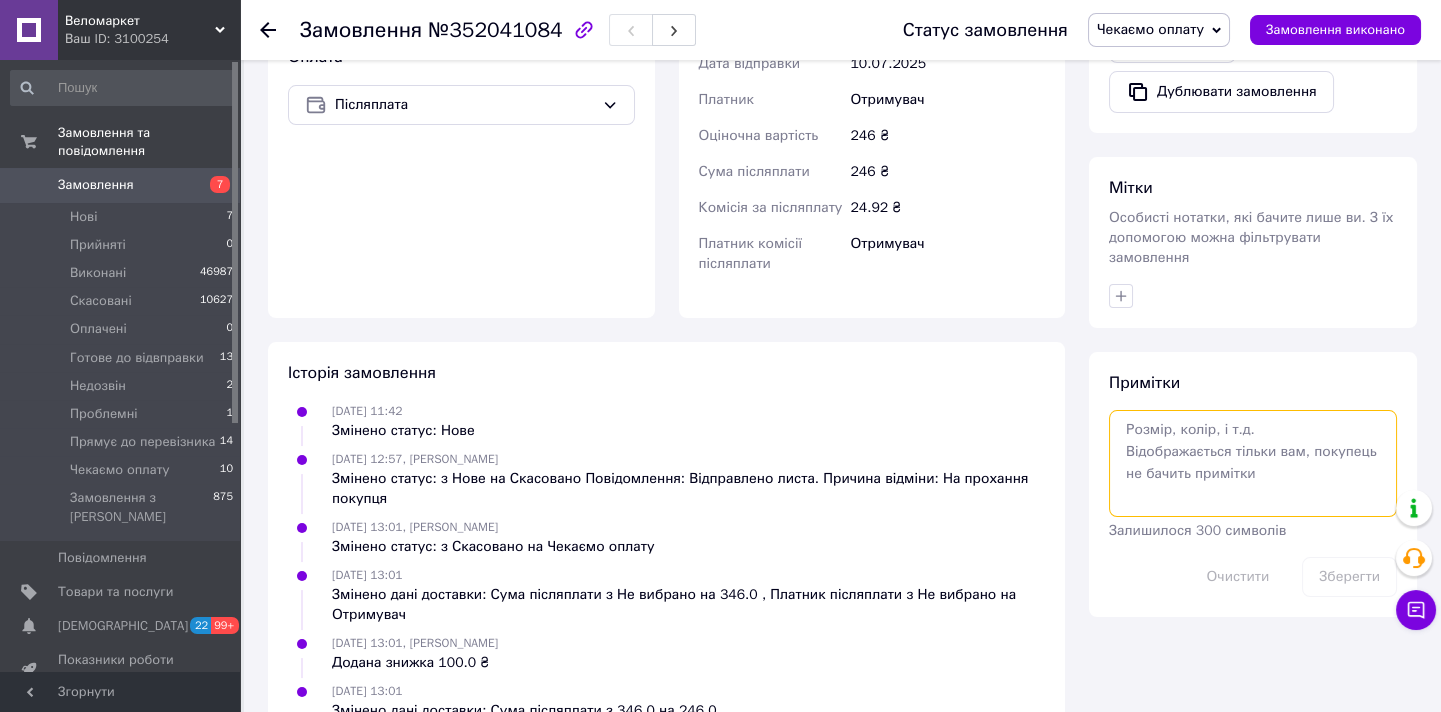click at bounding box center [1253, 463] 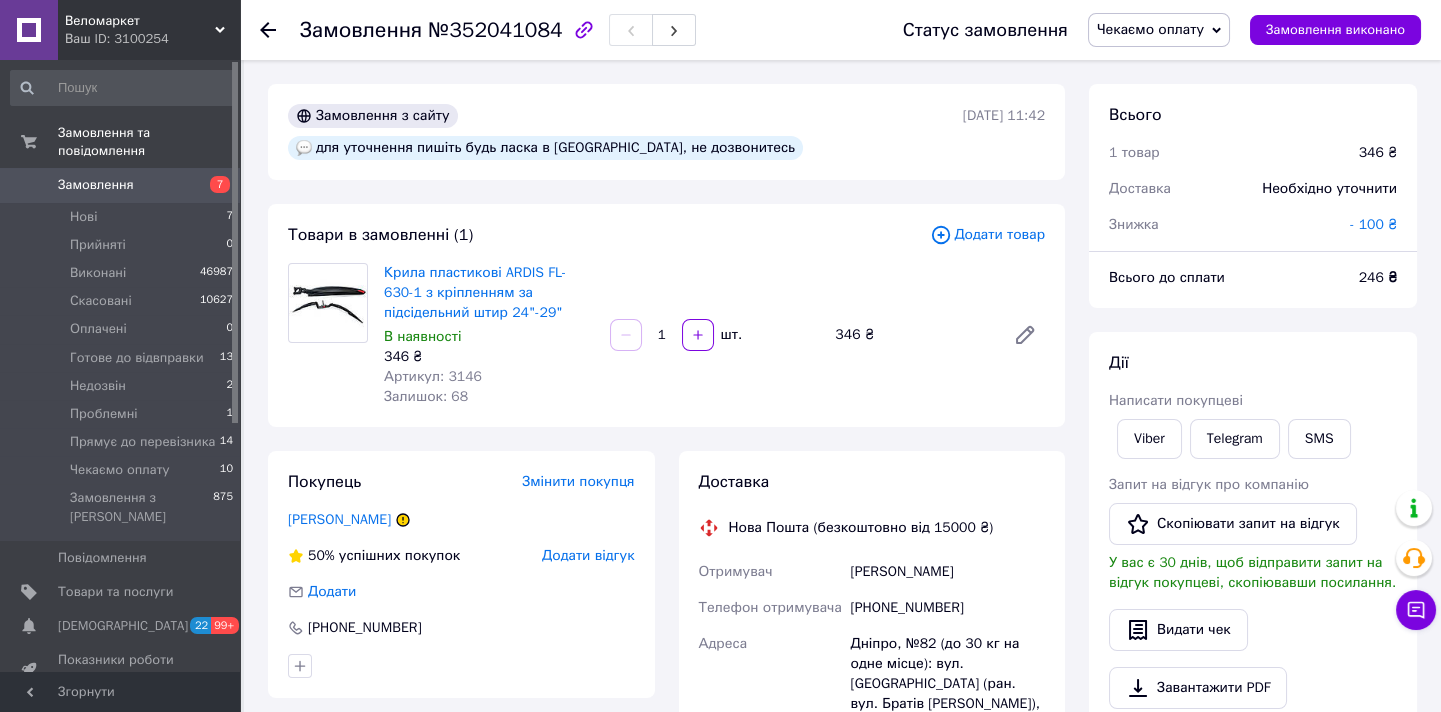 scroll, scrollTop: 727, scrollLeft: 0, axis: vertical 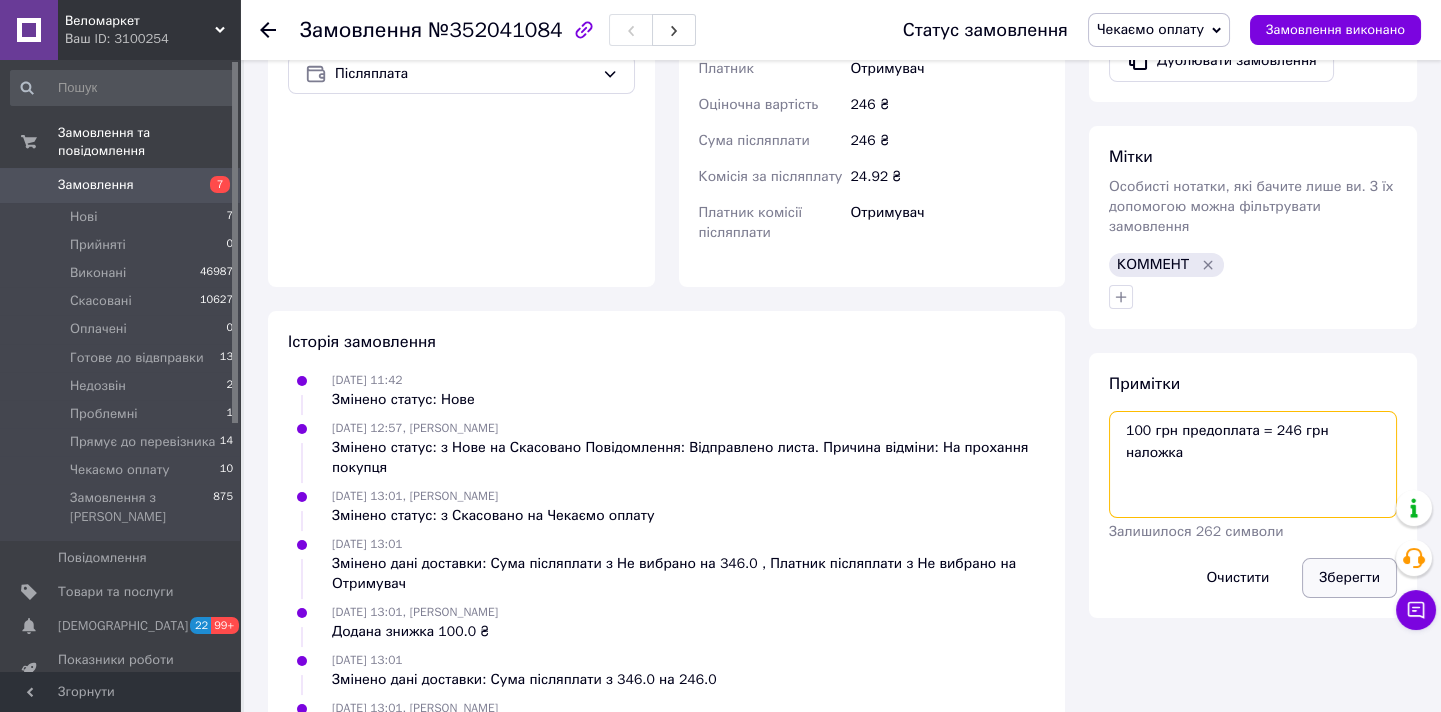 type on "100 грн предоплата = 246 грн наложка" 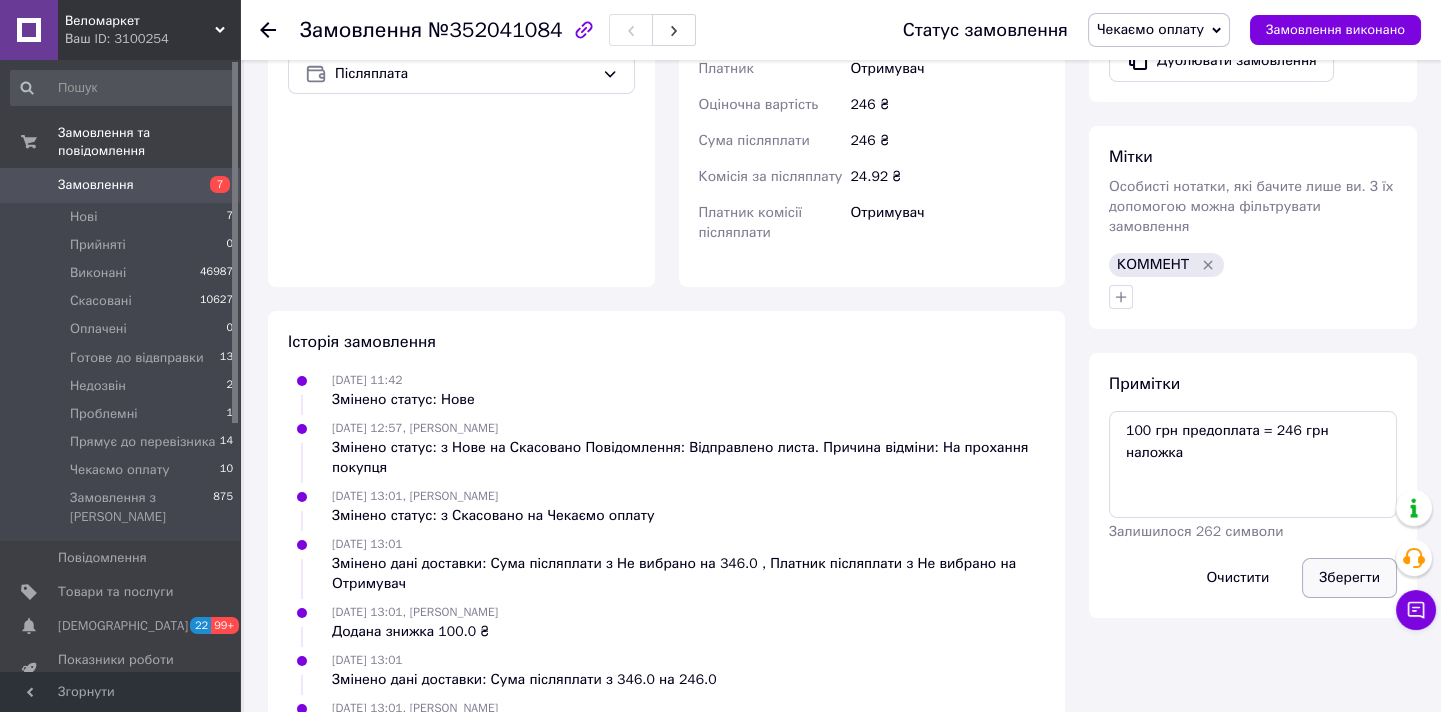 click on "Зберегти" at bounding box center (1349, 578) 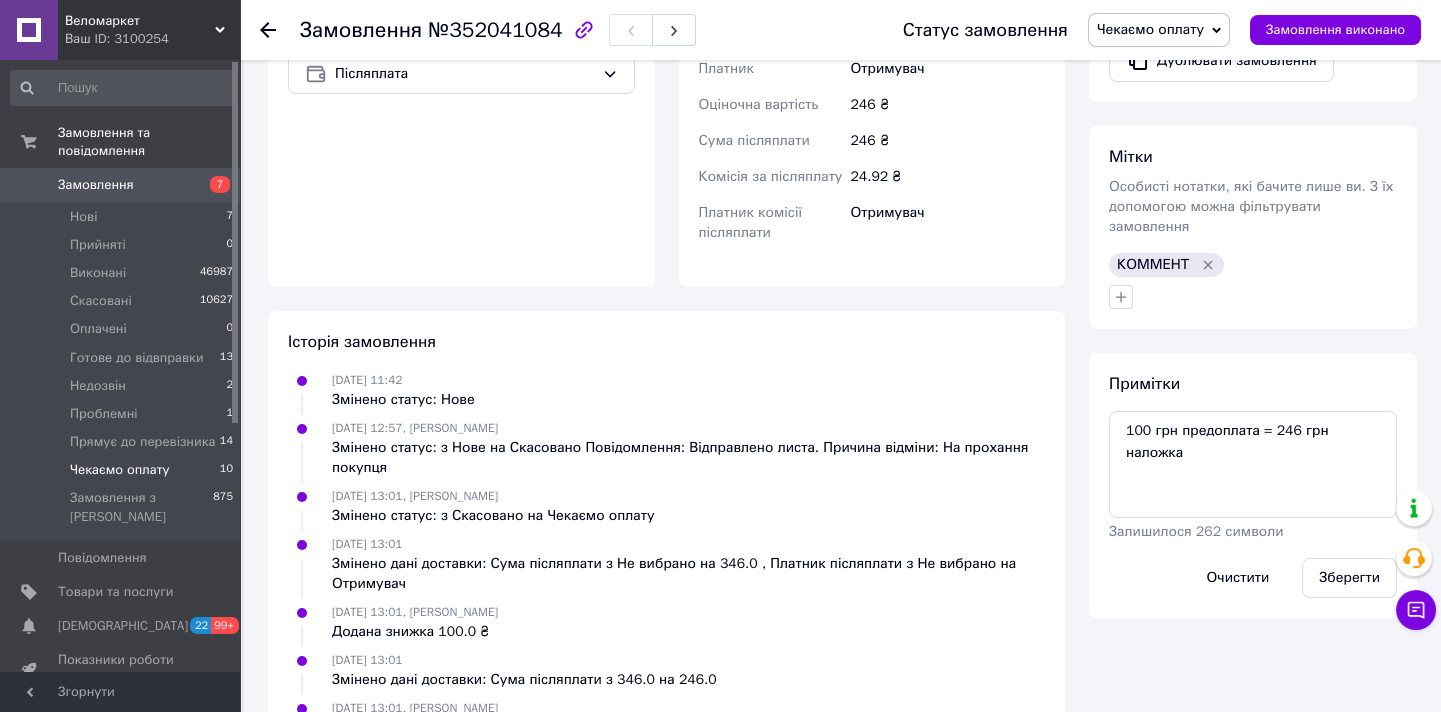 click on "Чекаємо оплату" at bounding box center [119, 470] 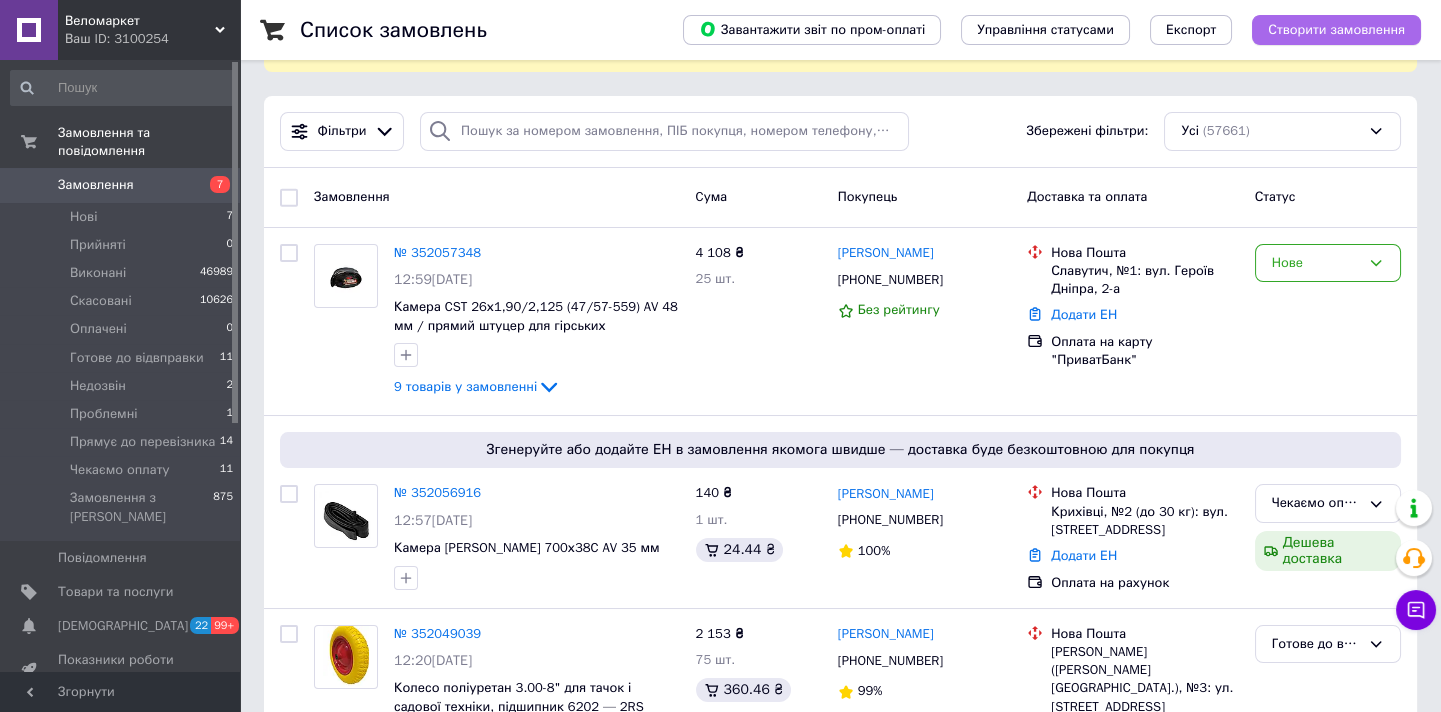 scroll, scrollTop: 0, scrollLeft: 0, axis: both 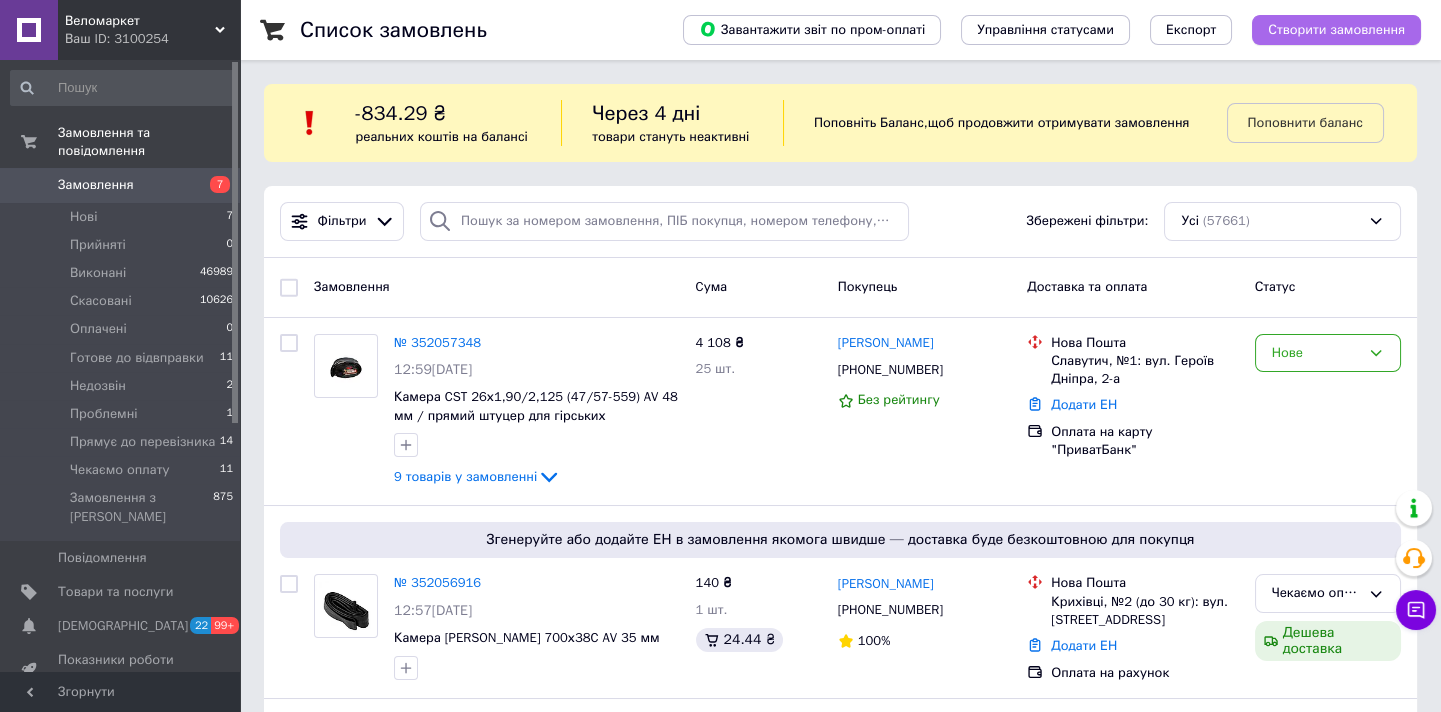 click on "Створити замовлення" at bounding box center (1336, 30) 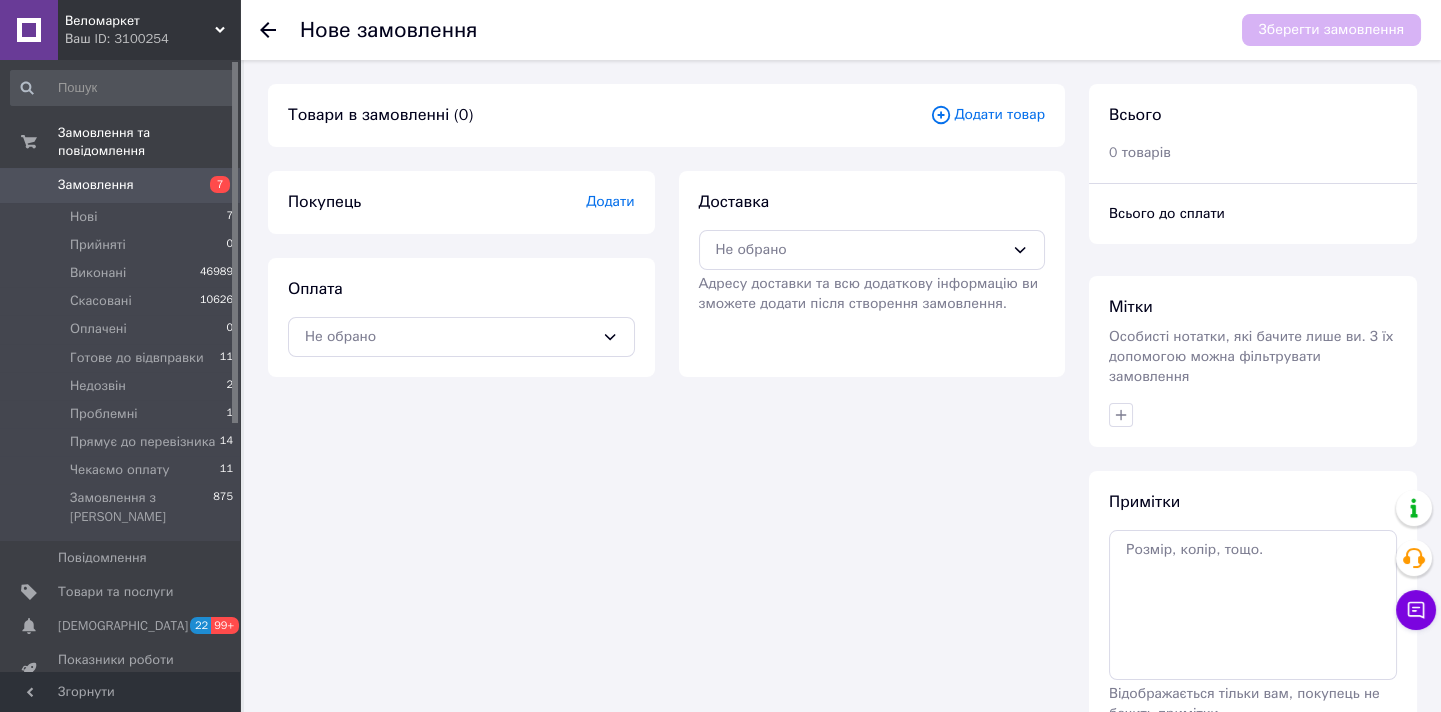 click on "Додати товар" at bounding box center [987, 115] 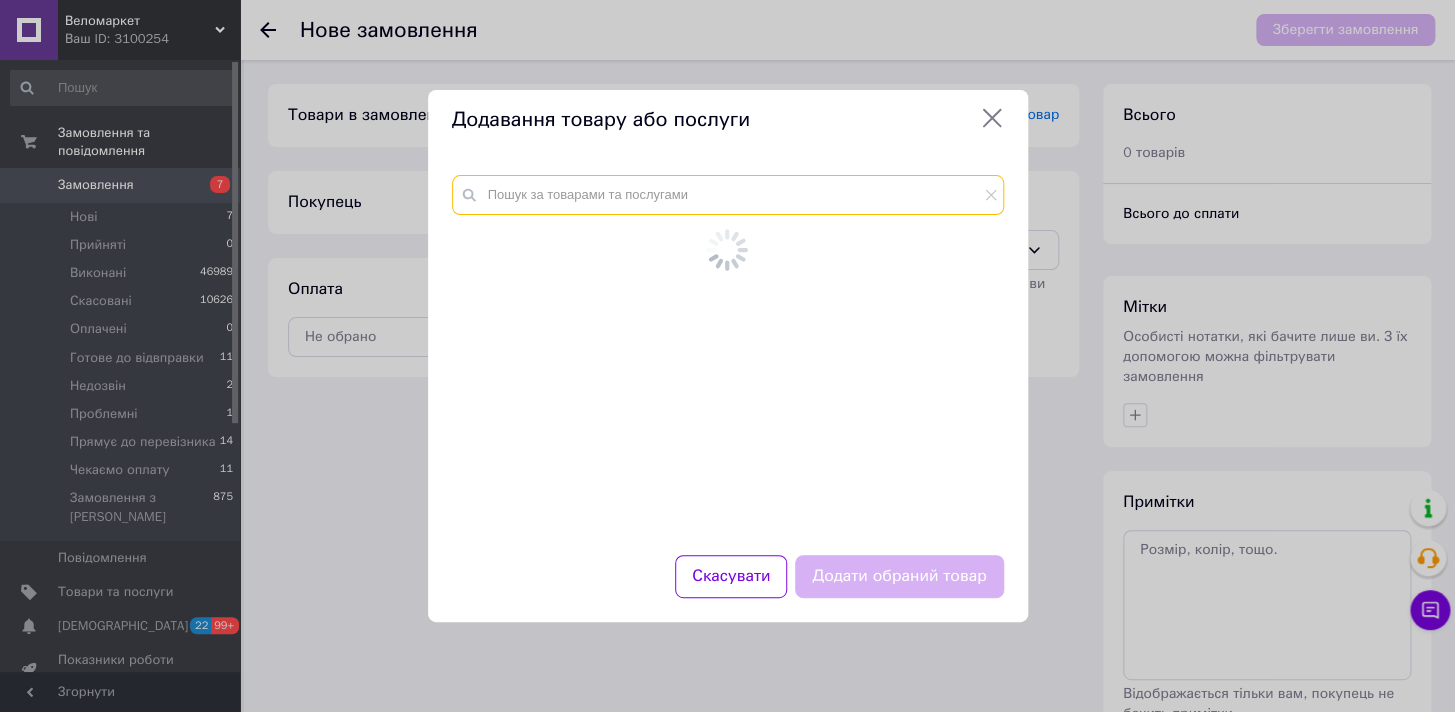 click at bounding box center (728, 195) 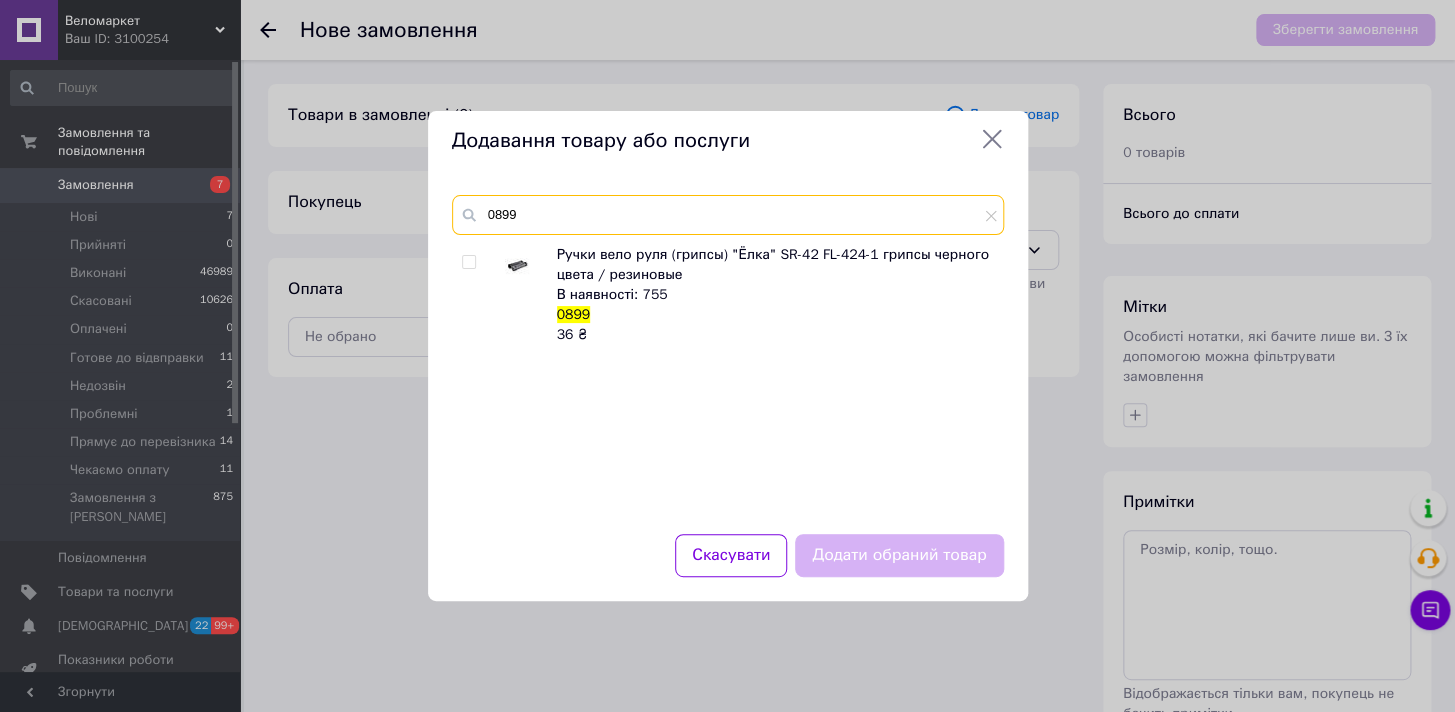 type on "0899" 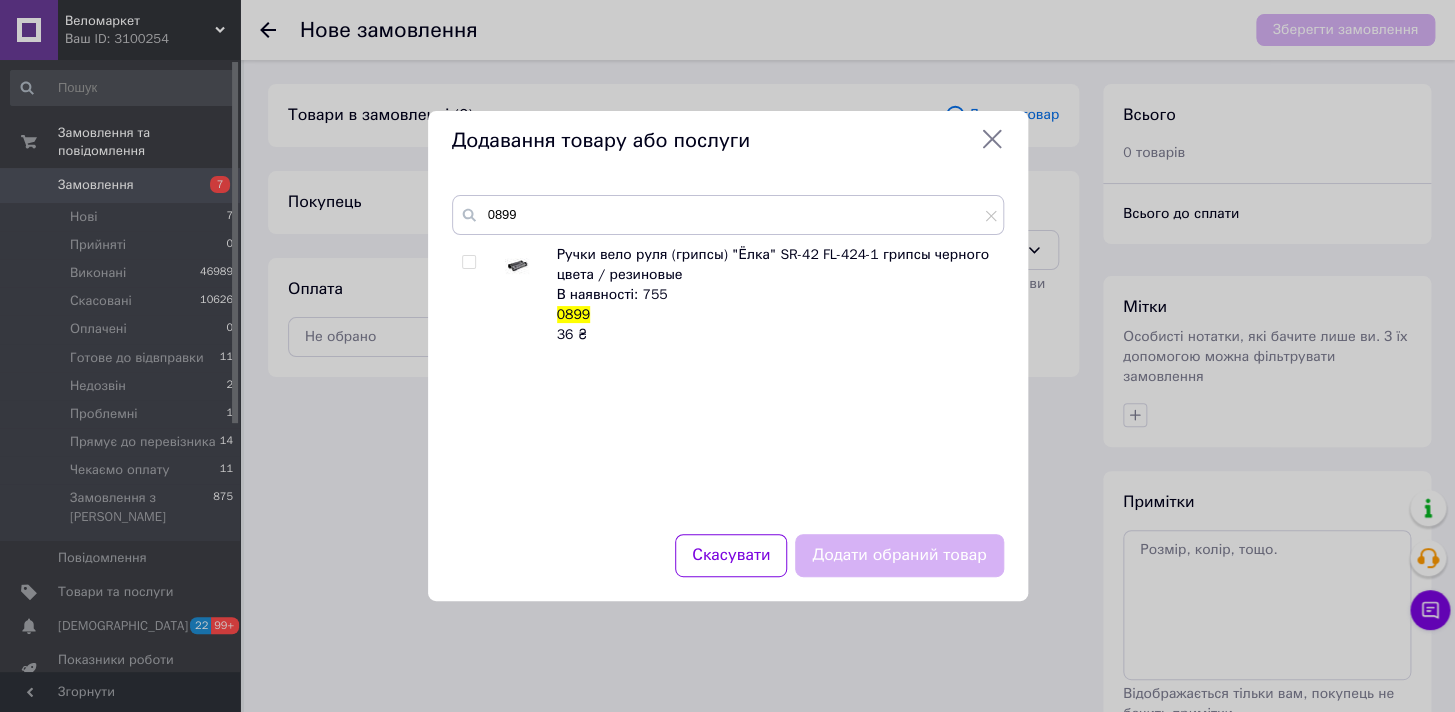 click at bounding box center [468, 262] 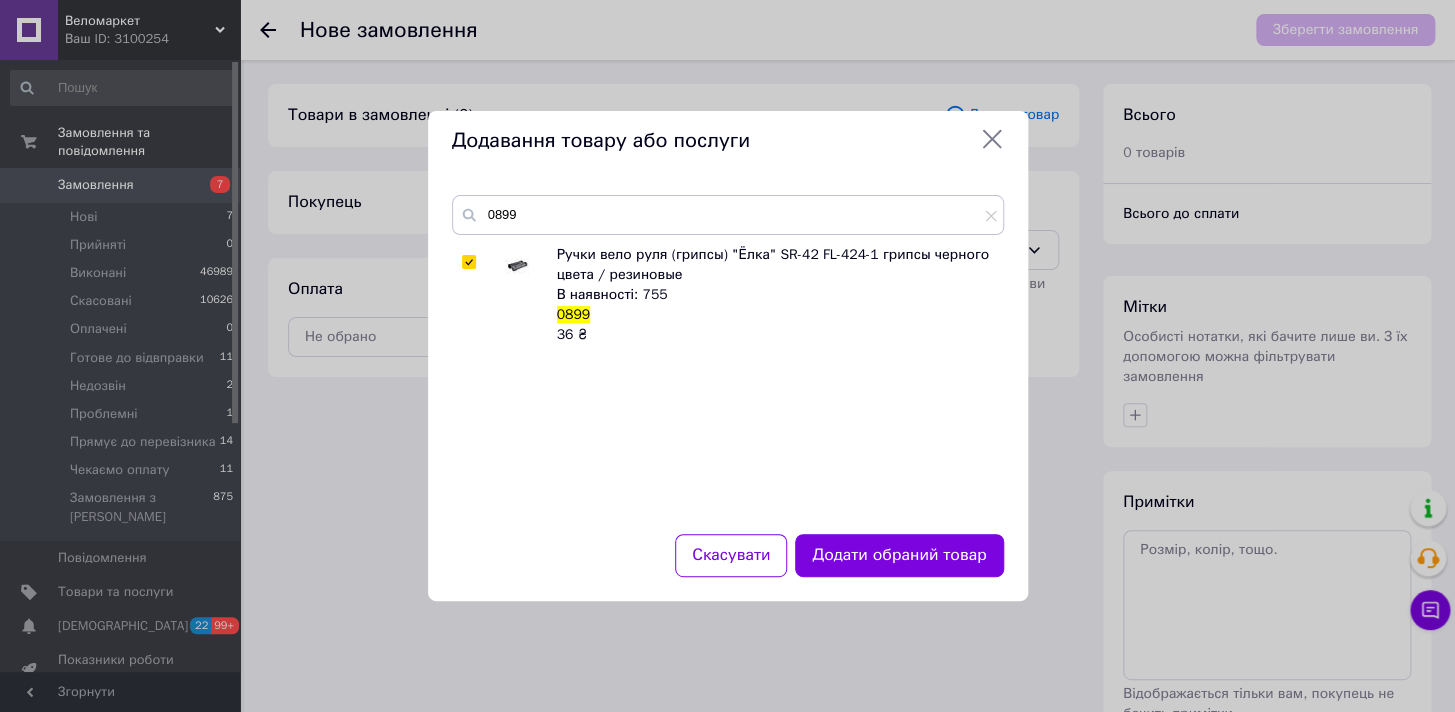 click on "Додати обраний товар" at bounding box center [899, 555] 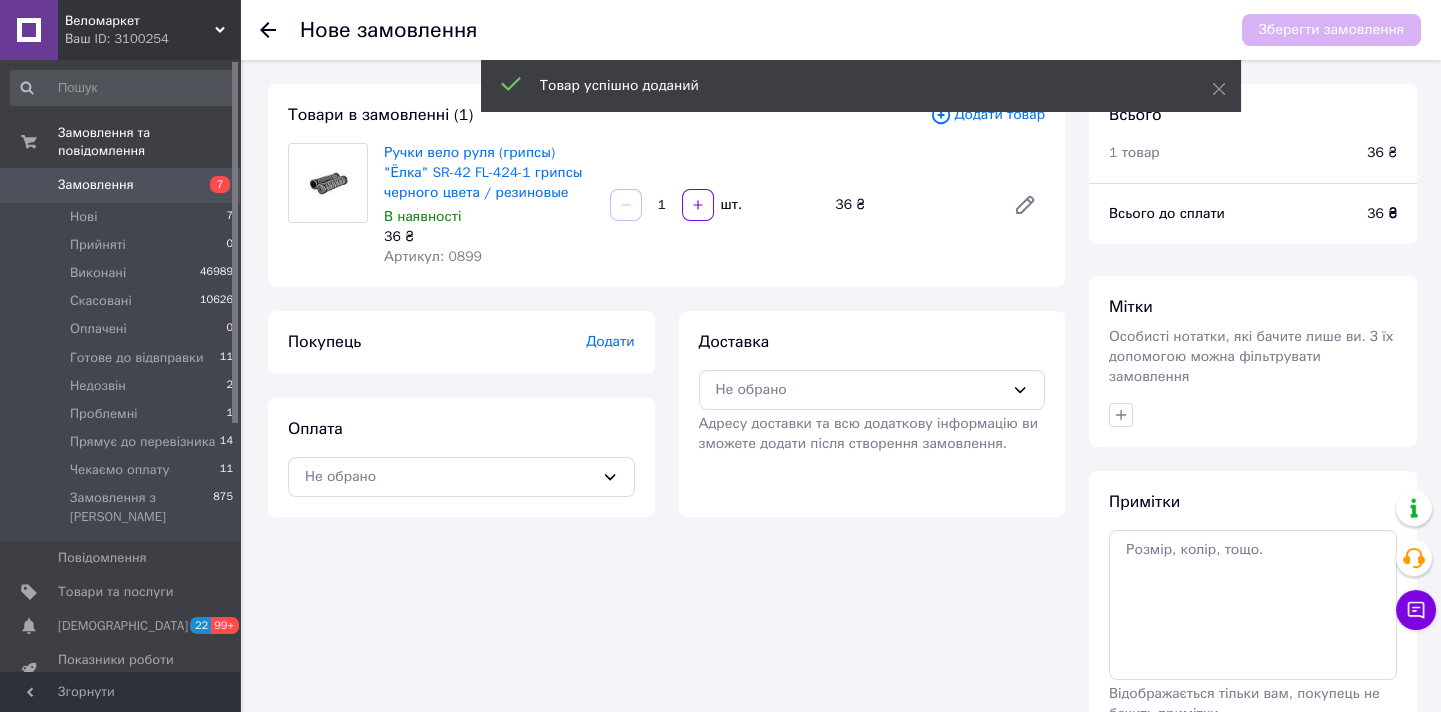 click on "Товар успішно доданий" at bounding box center [861, 88] 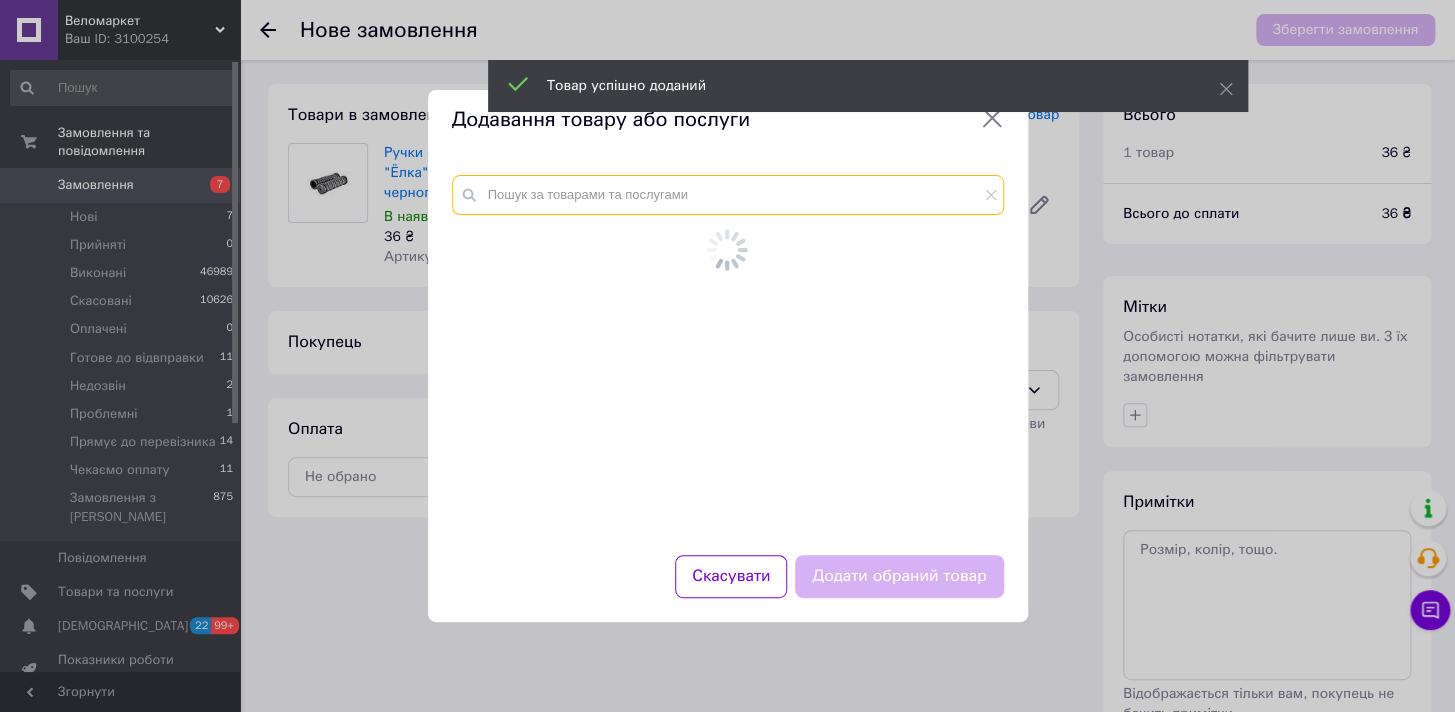 click at bounding box center (728, 195) 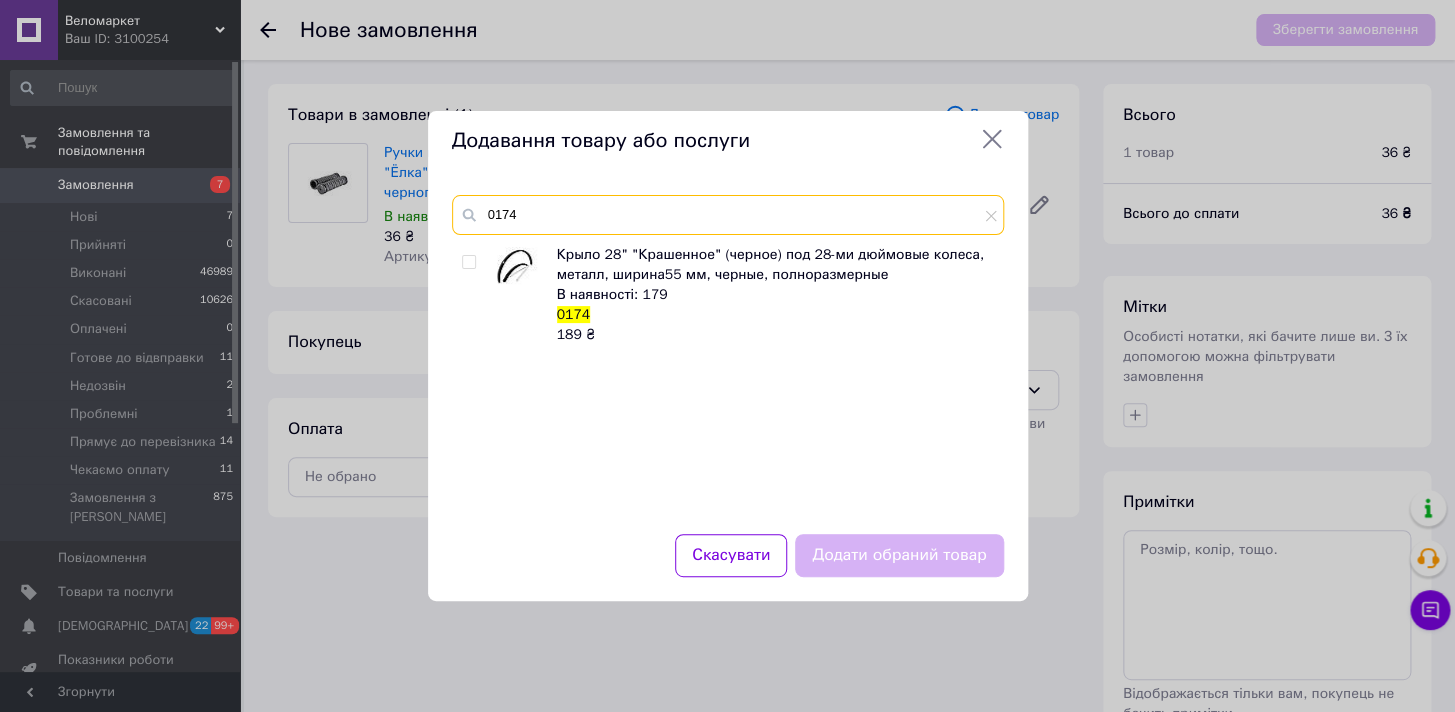 type on "0174" 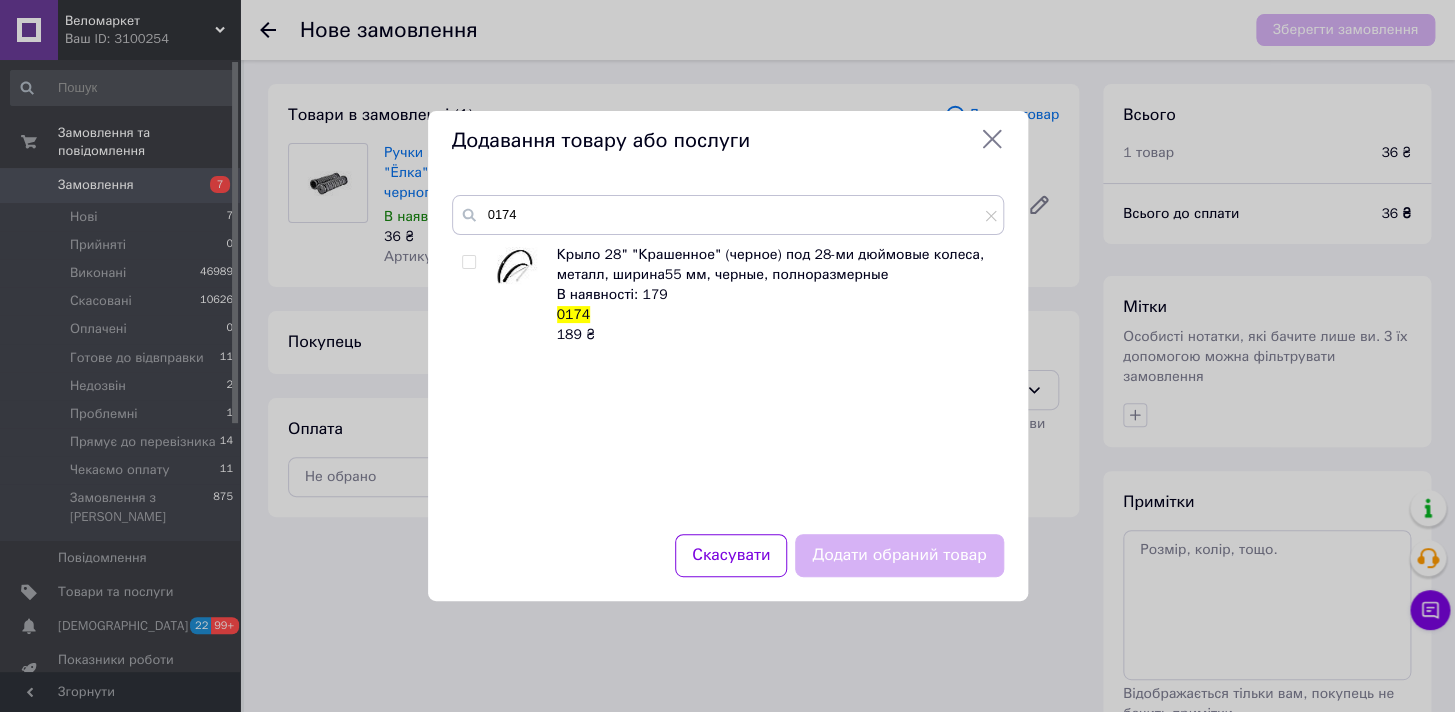 click at bounding box center [468, 262] 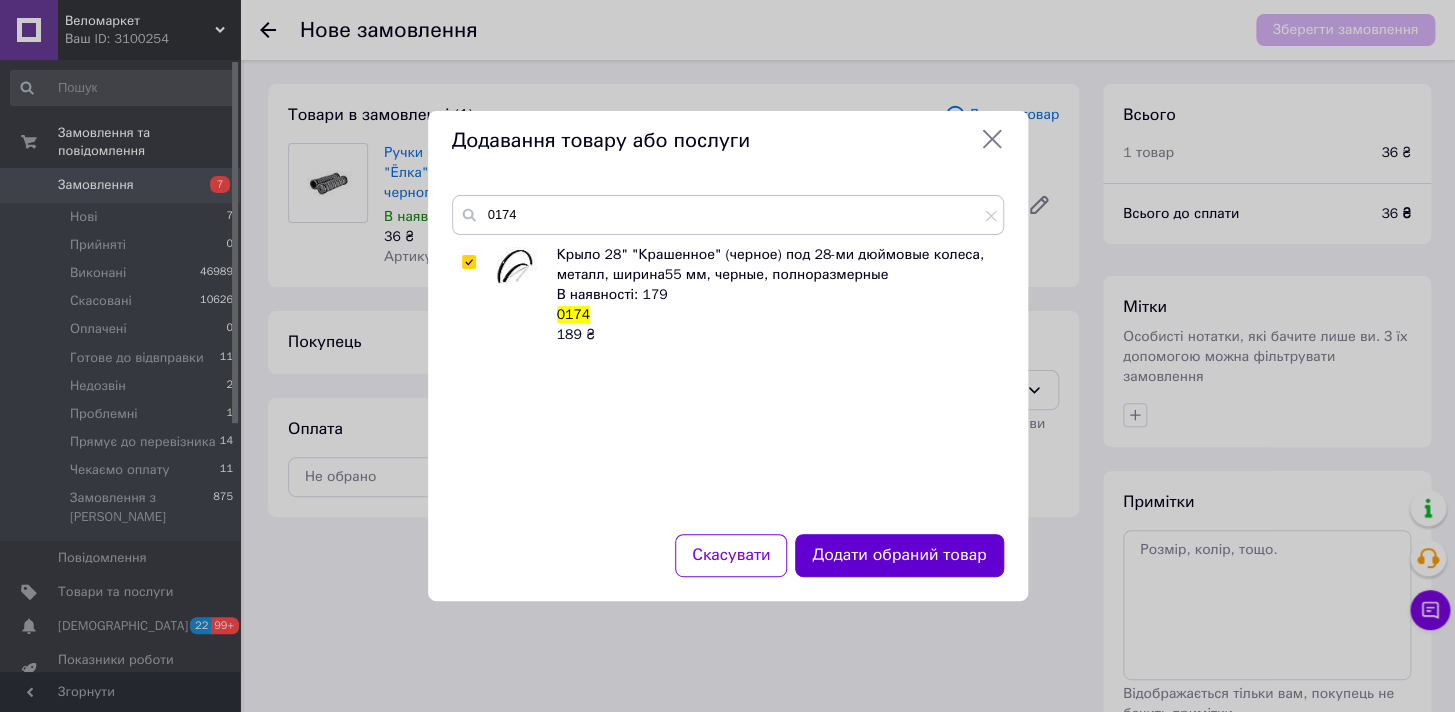 click on "Додати обраний товар" at bounding box center [899, 555] 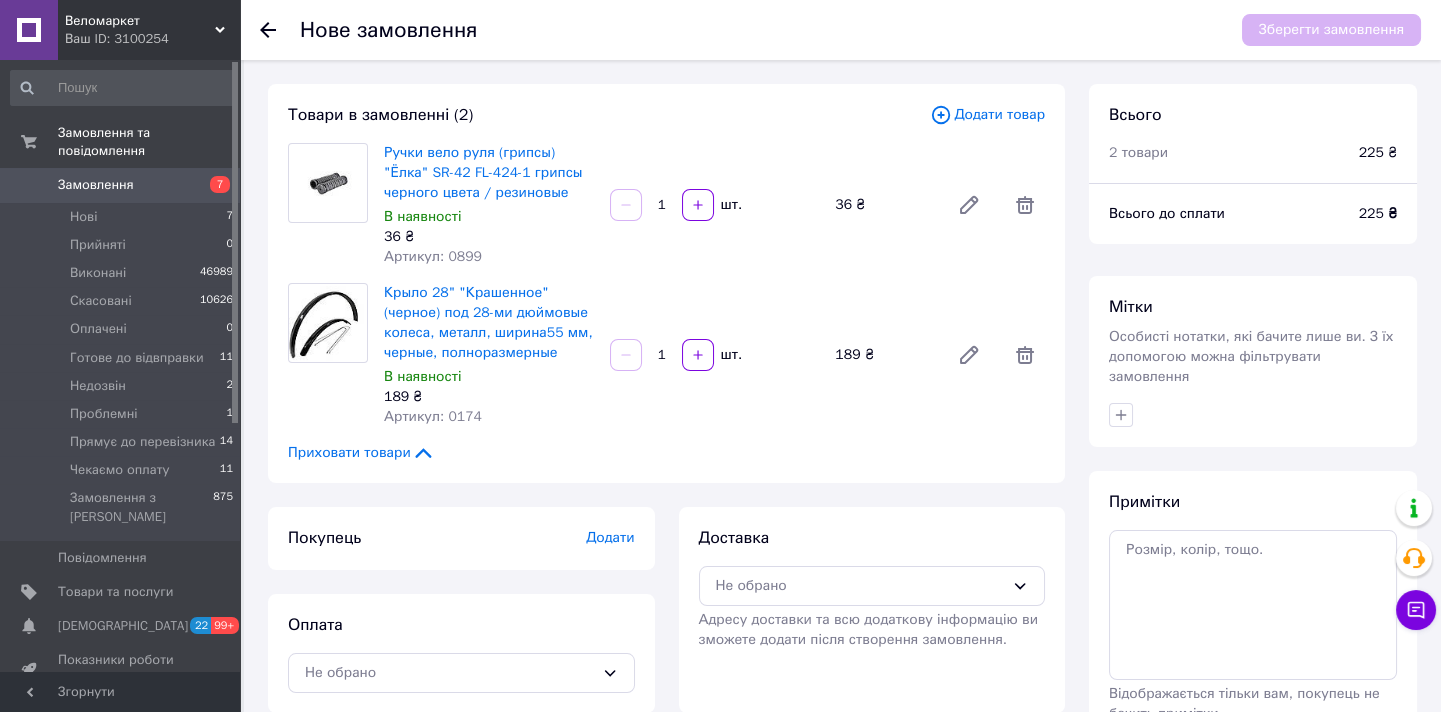 click on "Додати товар" at bounding box center (987, 115) 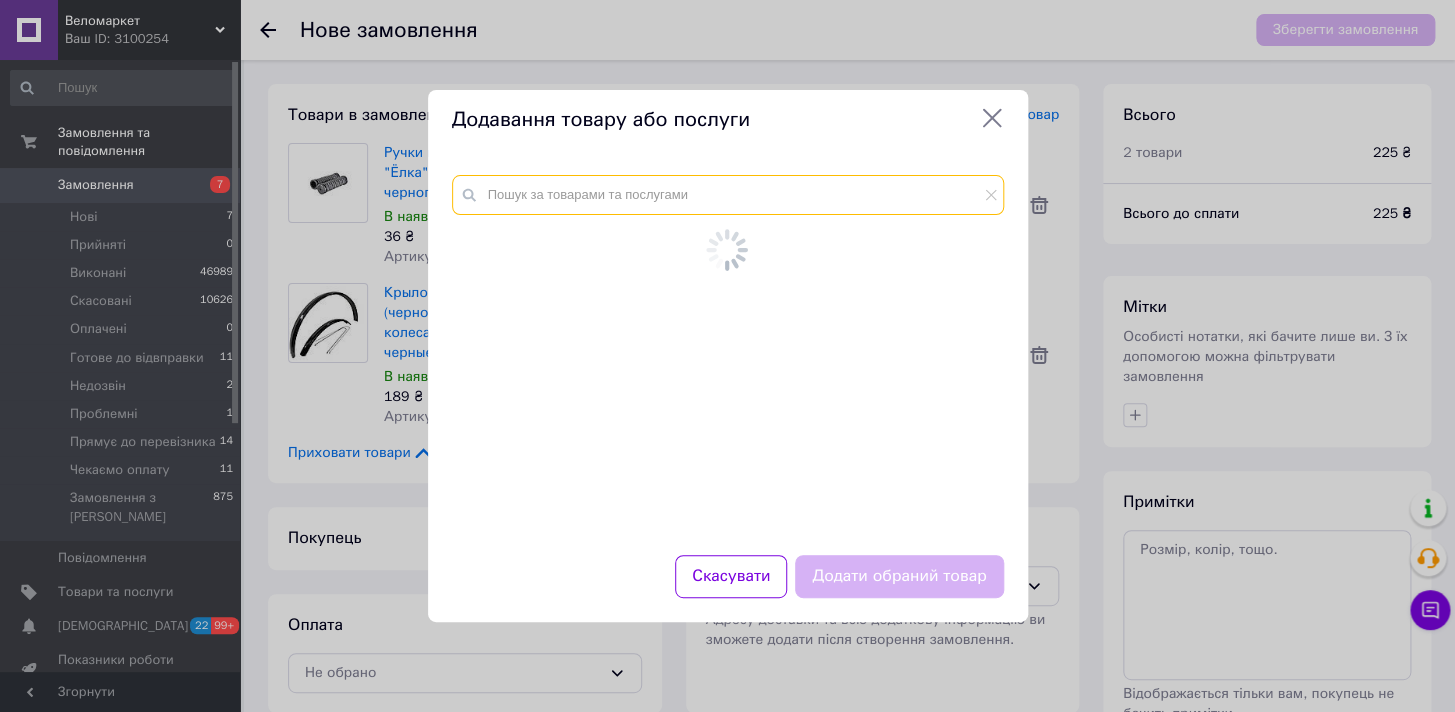 click at bounding box center [728, 195] 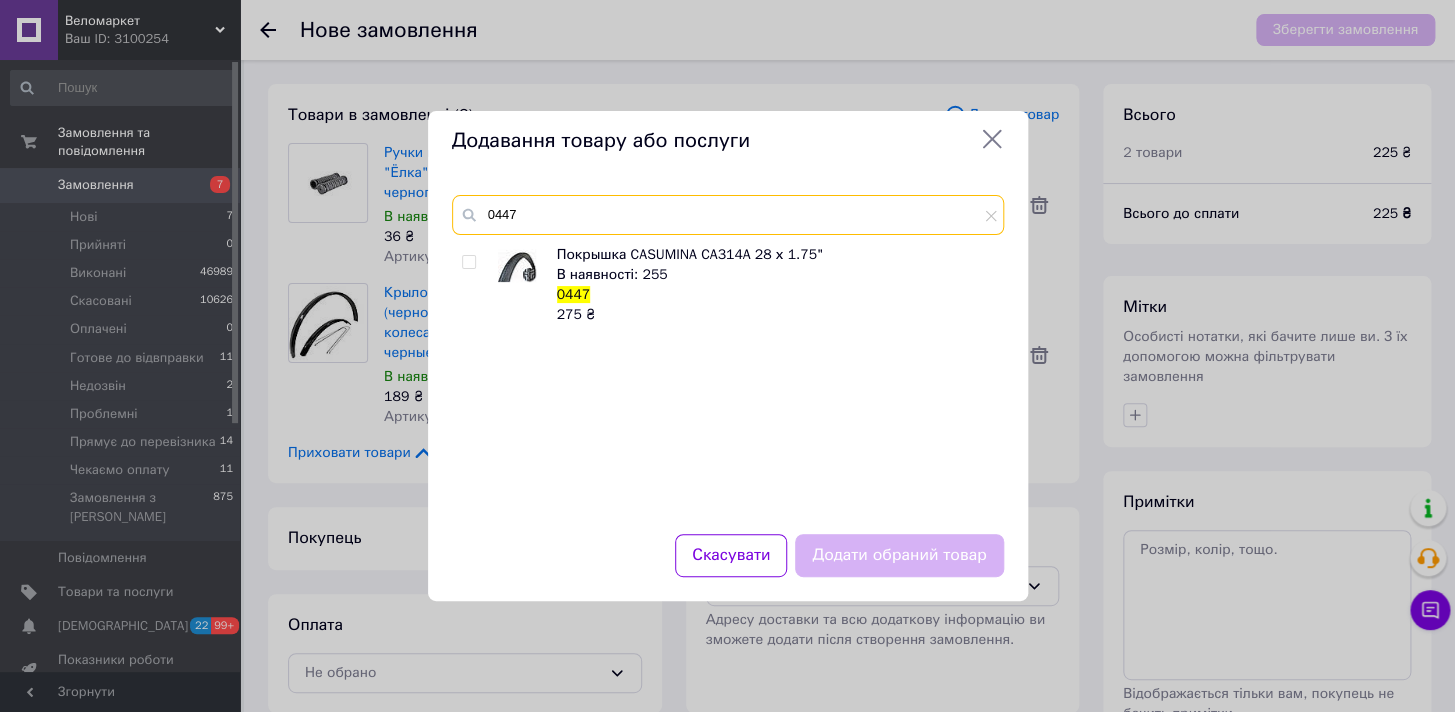type on "0447" 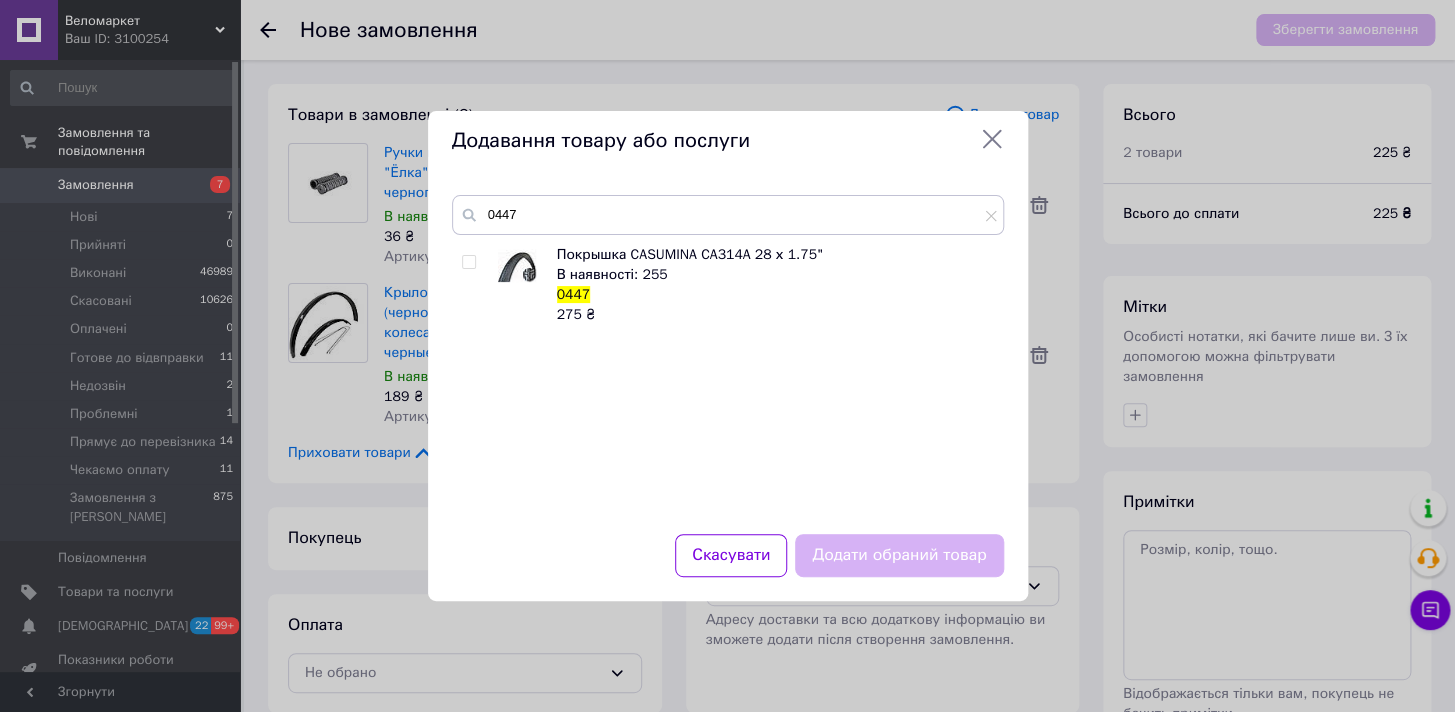 click at bounding box center [468, 262] 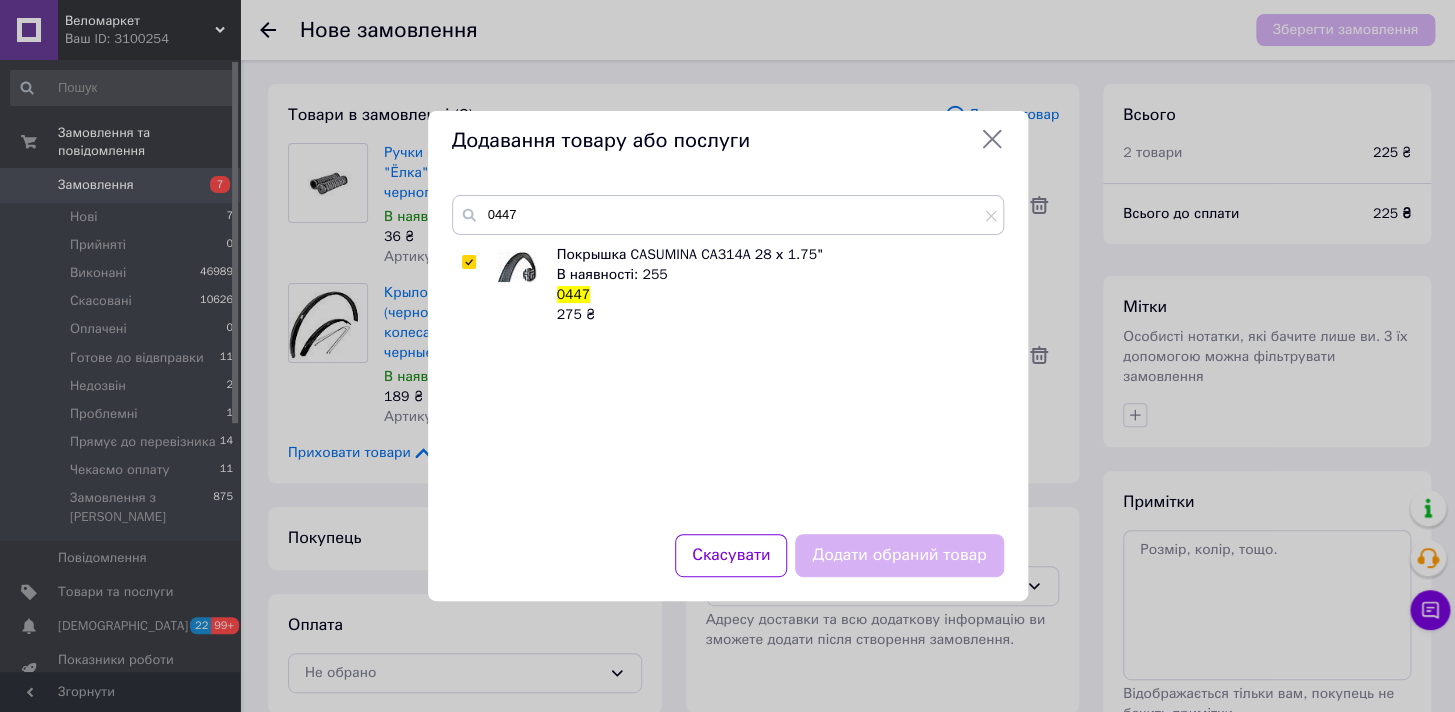 checkbox on "true" 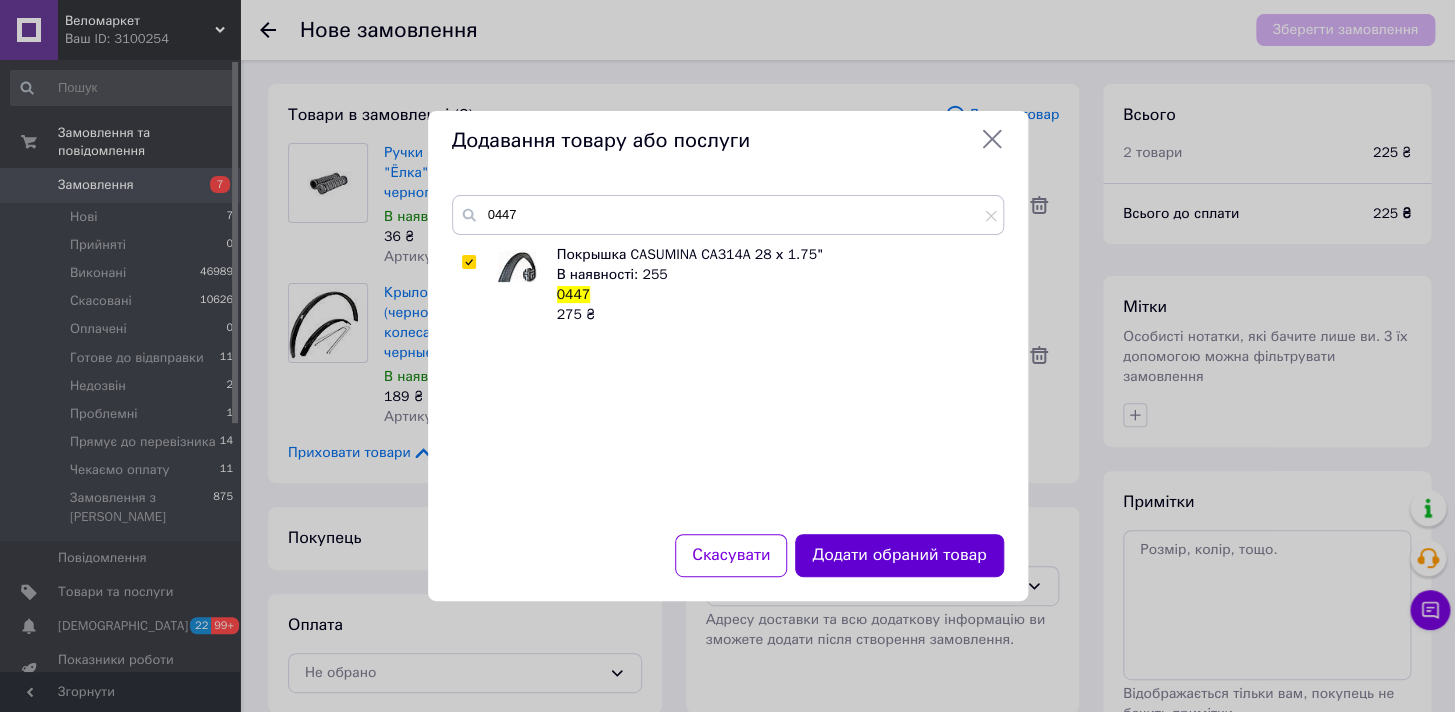 click on "Додати обраний товар" at bounding box center [899, 555] 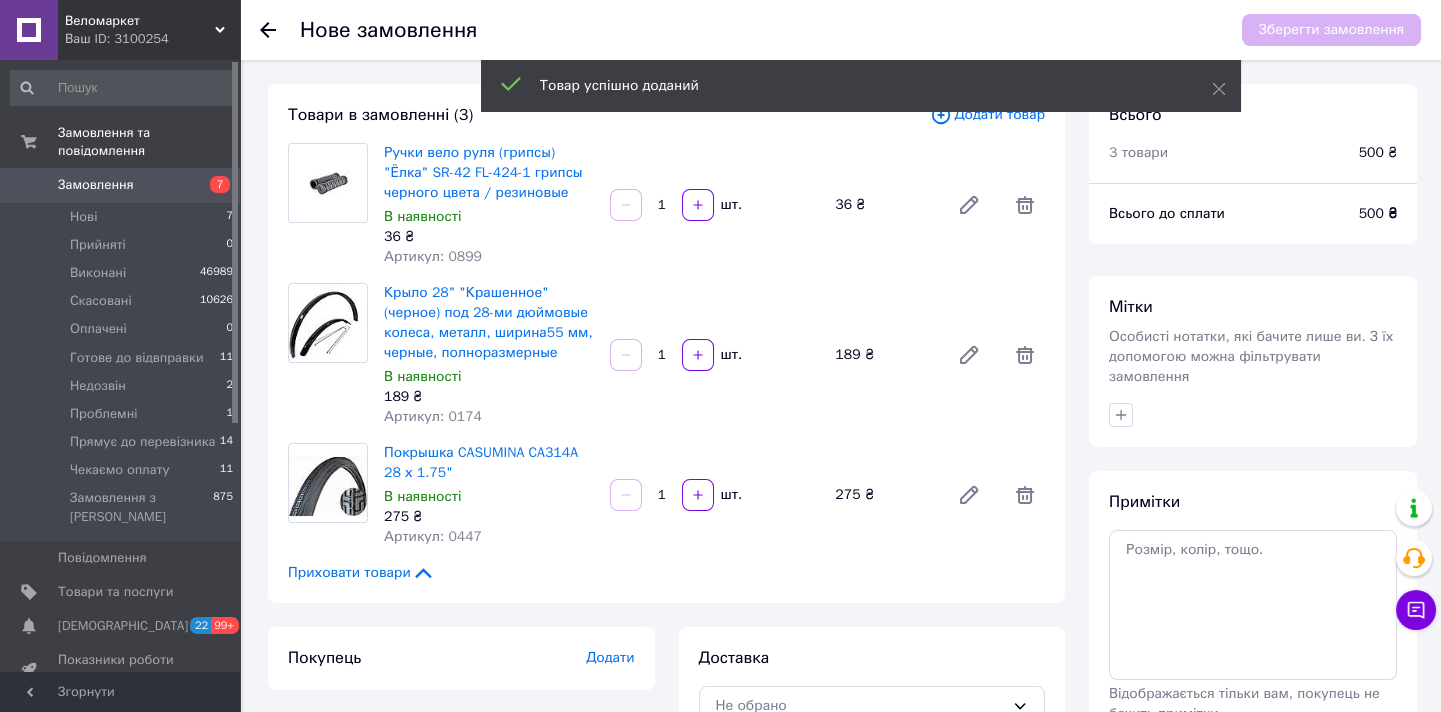 scroll, scrollTop: 144, scrollLeft: 0, axis: vertical 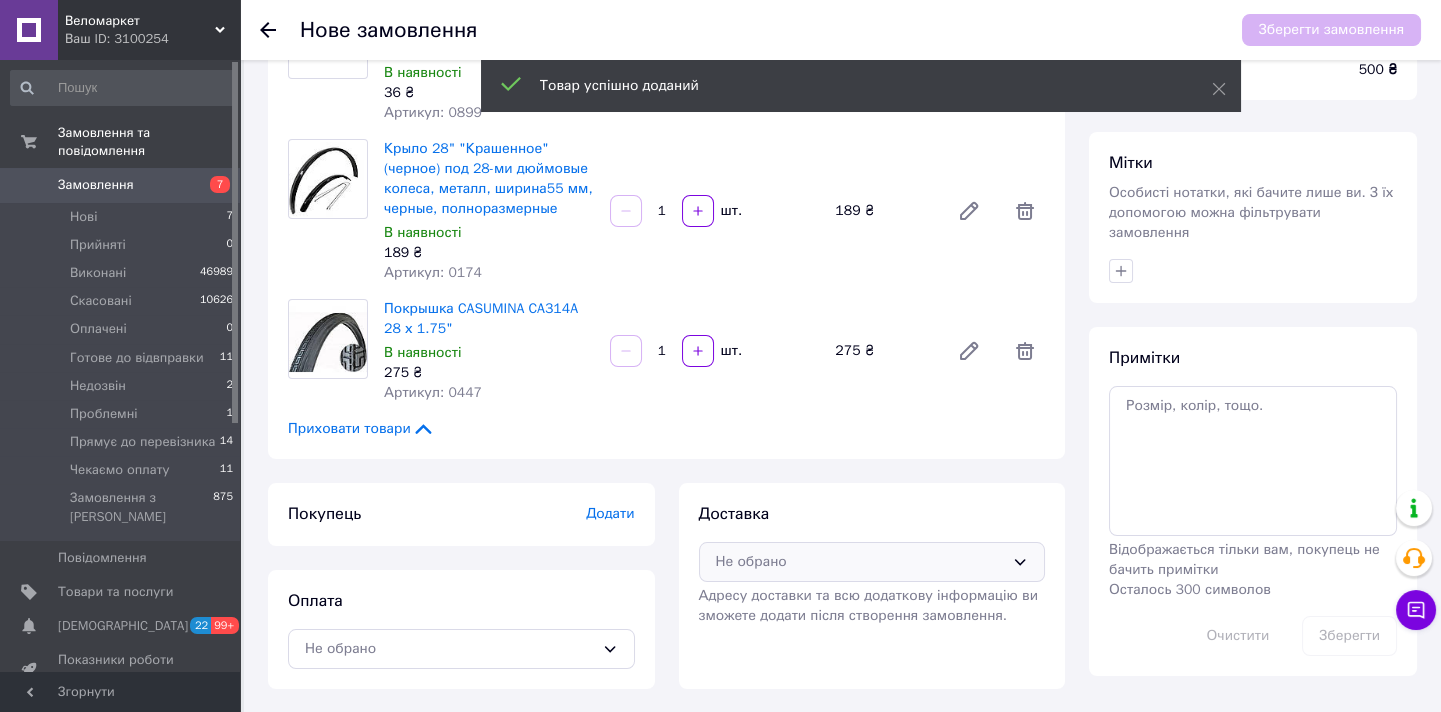 click on "Не обрано" at bounding box center [872, 562] 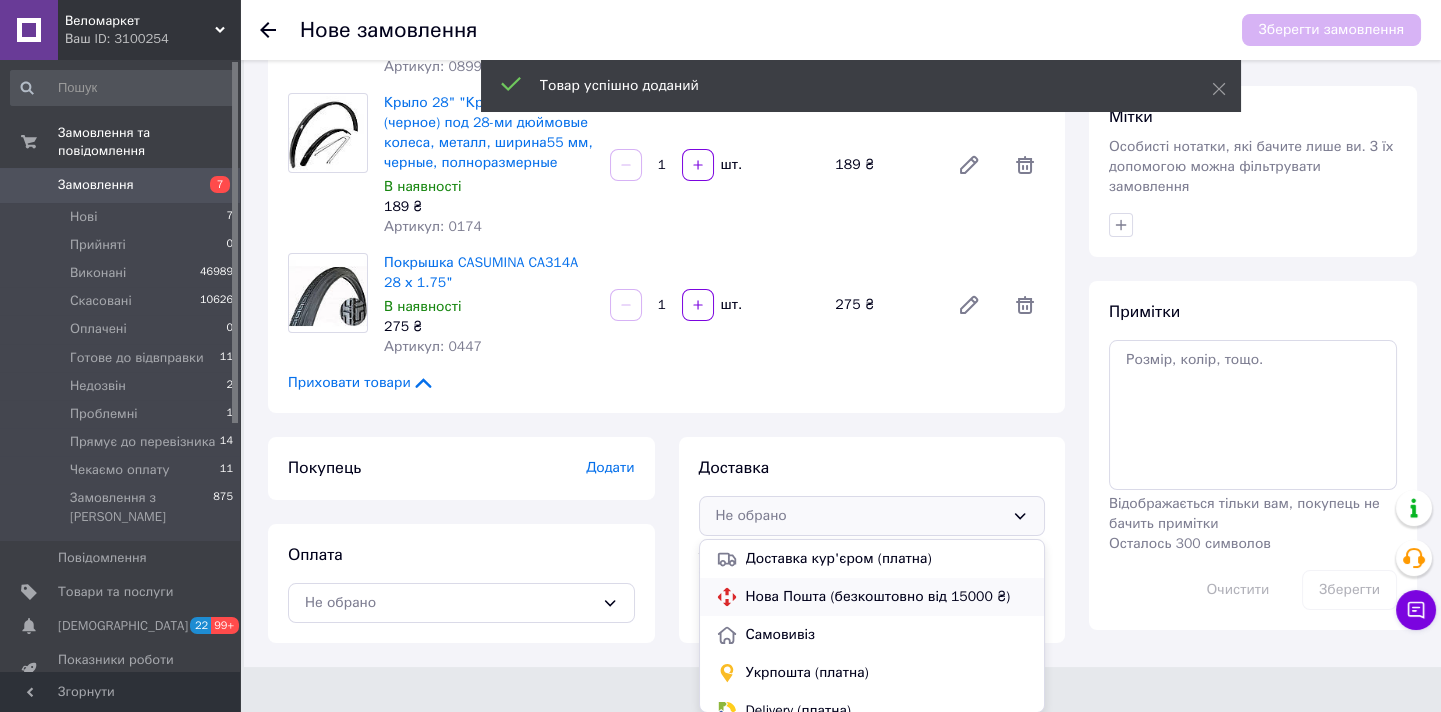 click on "Нова Пошта (безкоштовно від 15000 ₴)" at bounding box center [887, 597] 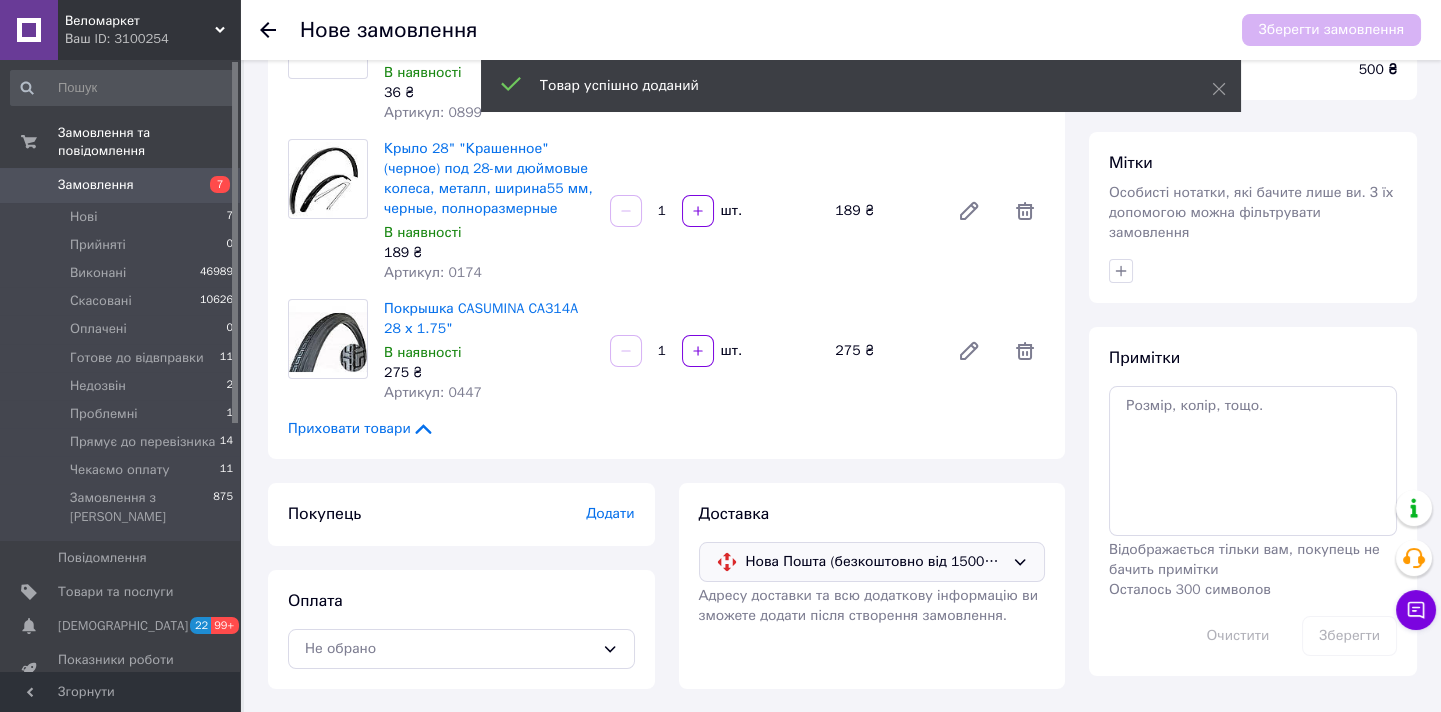 click on "Оплата Не обрано" at bounding box center [461, 629] 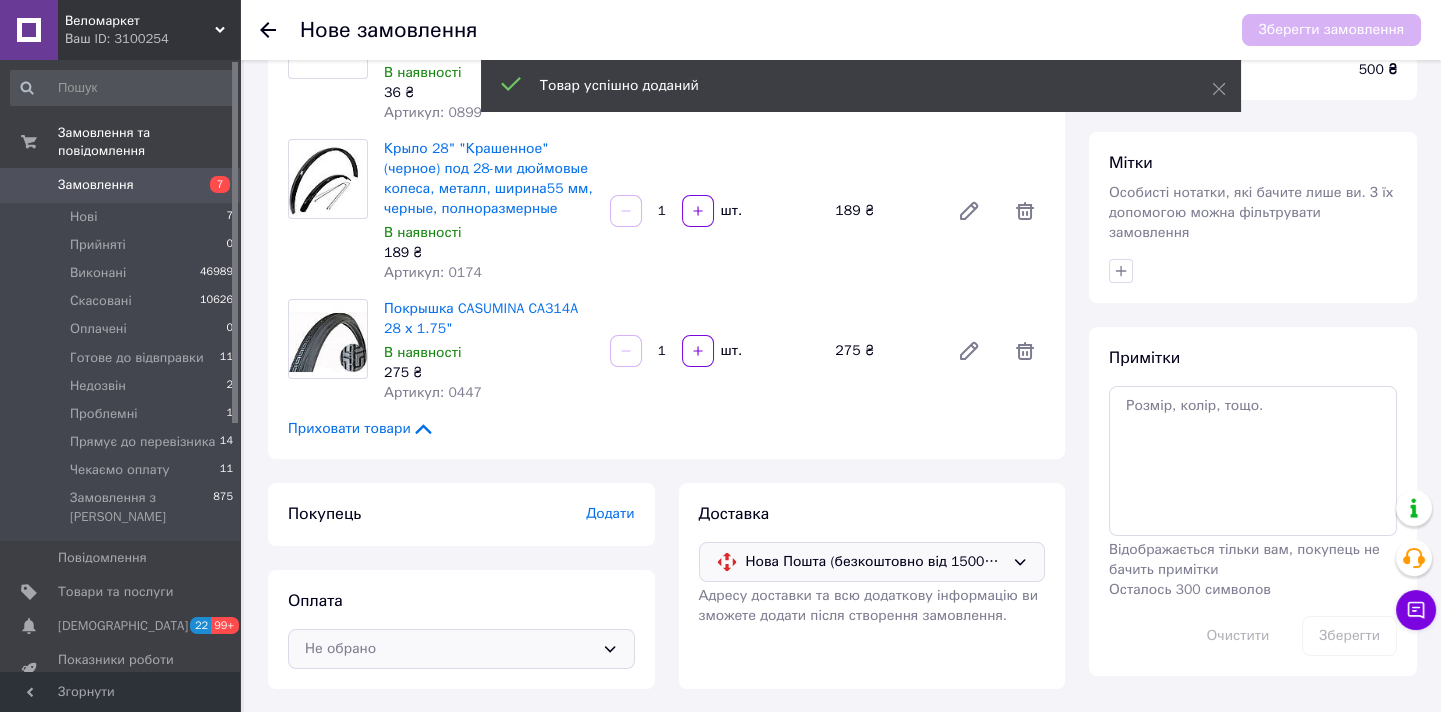 click on "Не обрано" at bounding box center (449, 649) 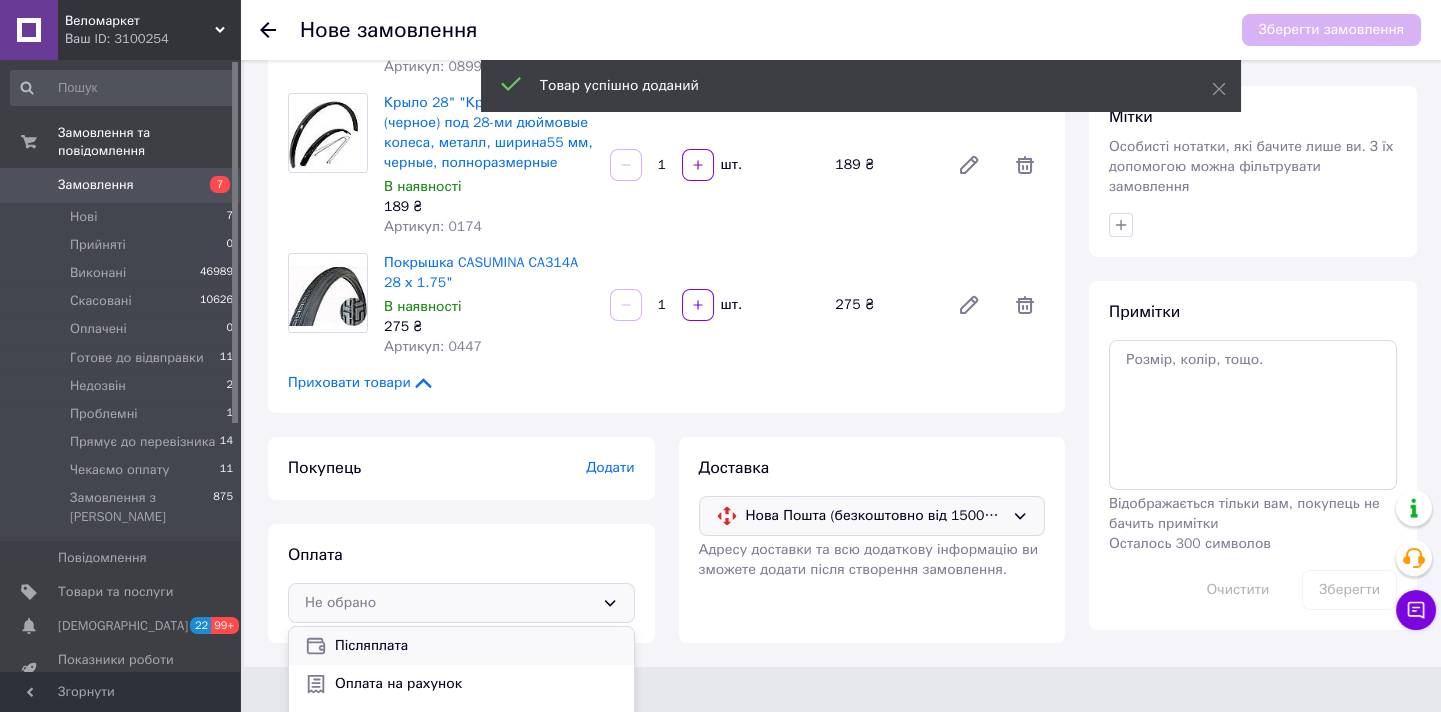 scroll, scrollTop: 277, scrollLeft: 0, axis: vertical 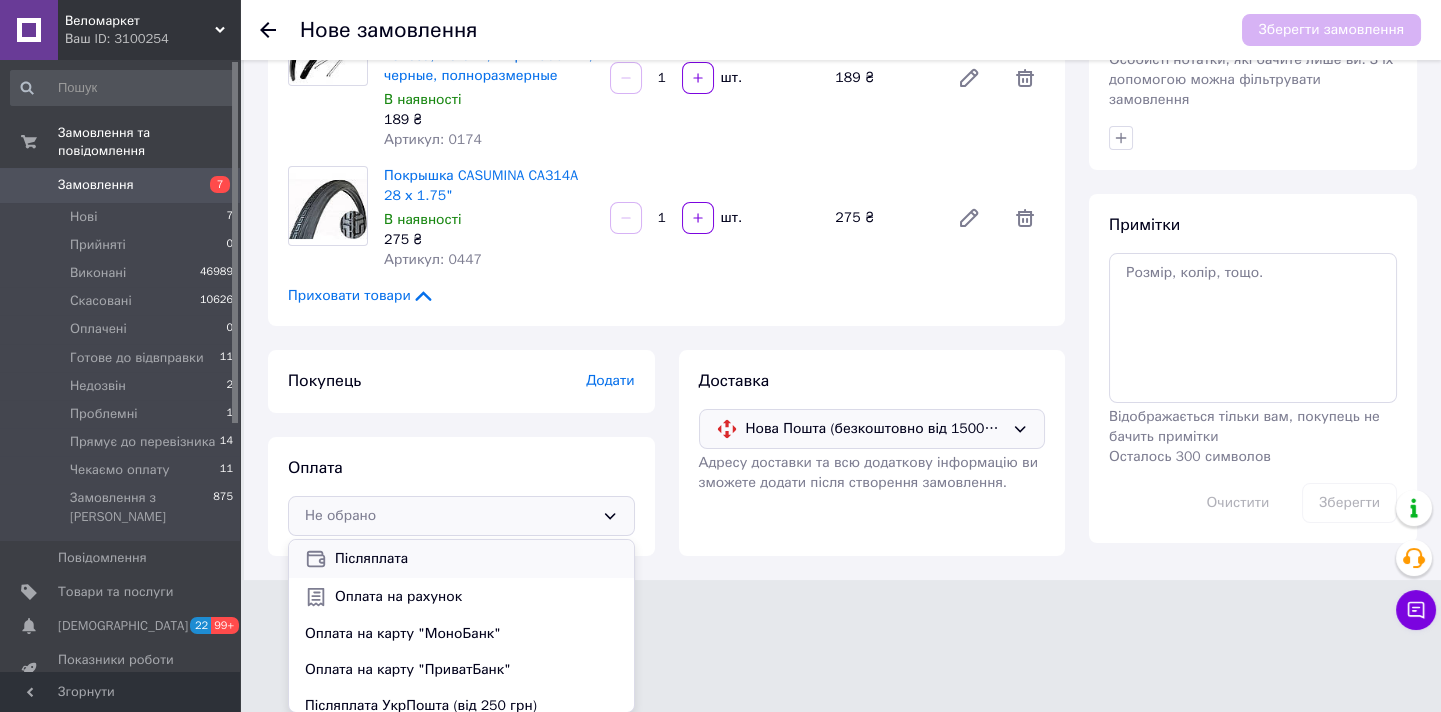 click on "Післяплата" at bounding box center (476, 559) 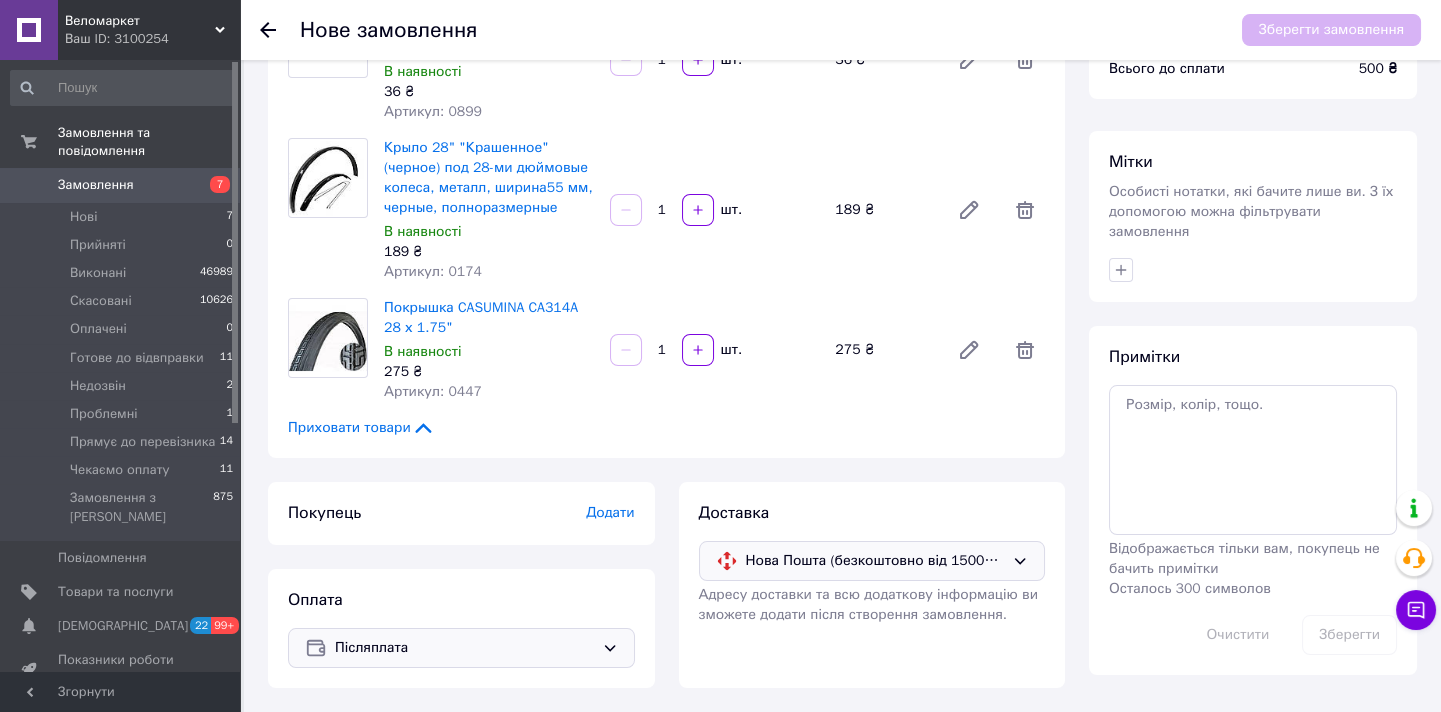 scroll, scrollTop: 144, scrollLeft: 0, axis: vertical 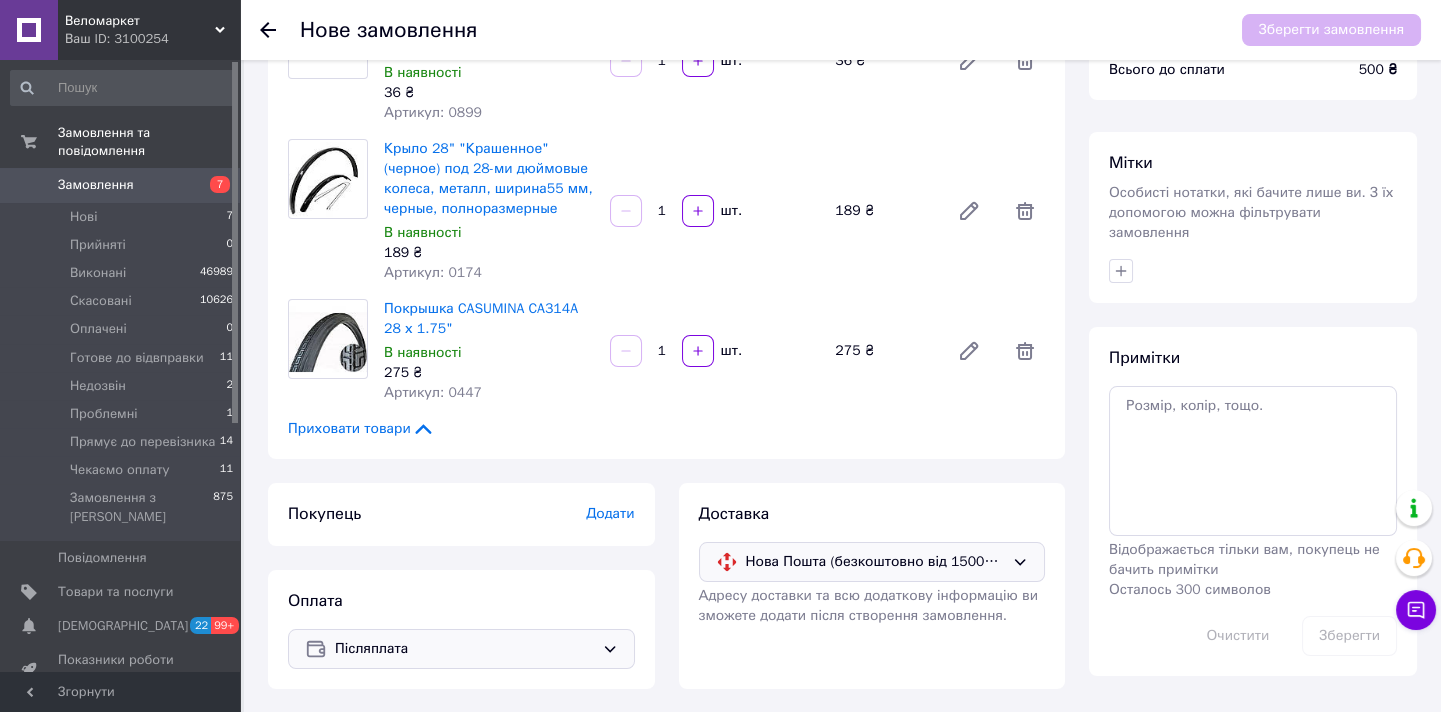 click on "Додати" at bounding box center [610, 513] 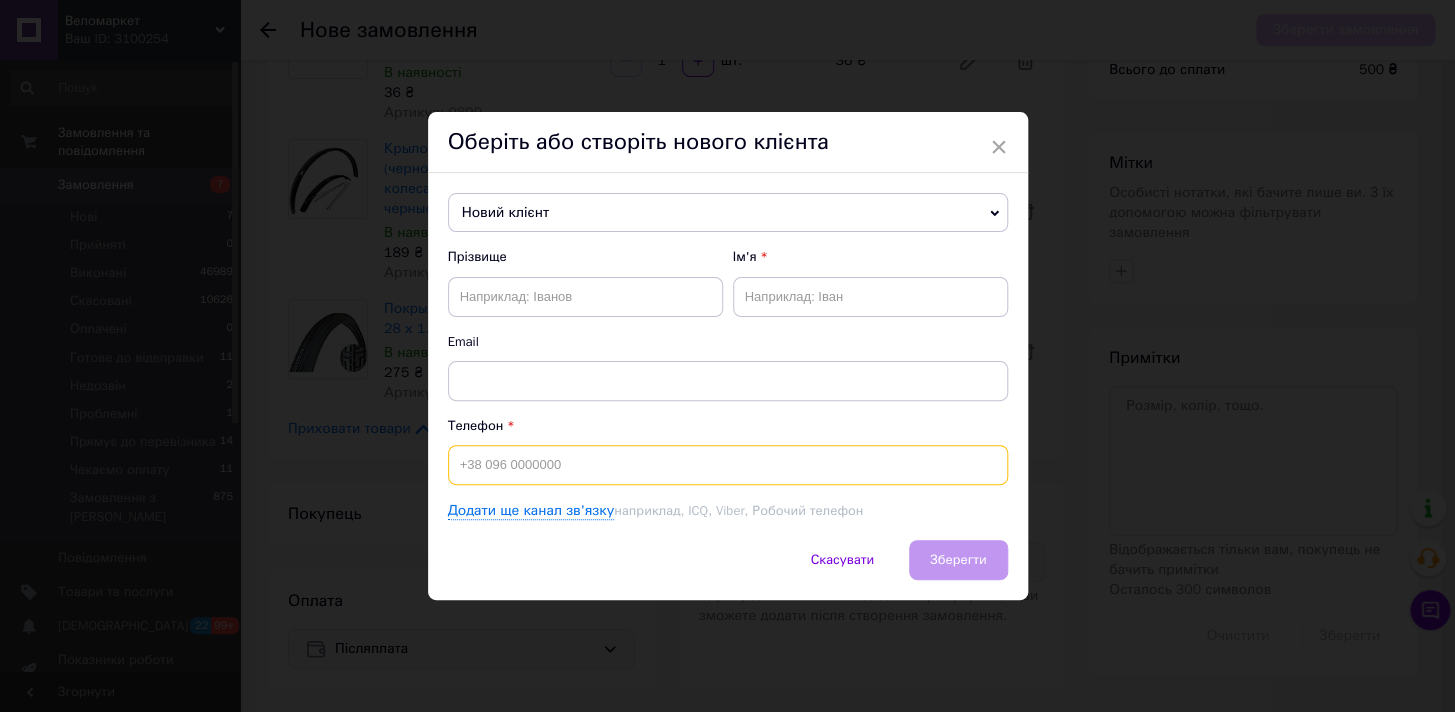click at bounding box center [728, 465] 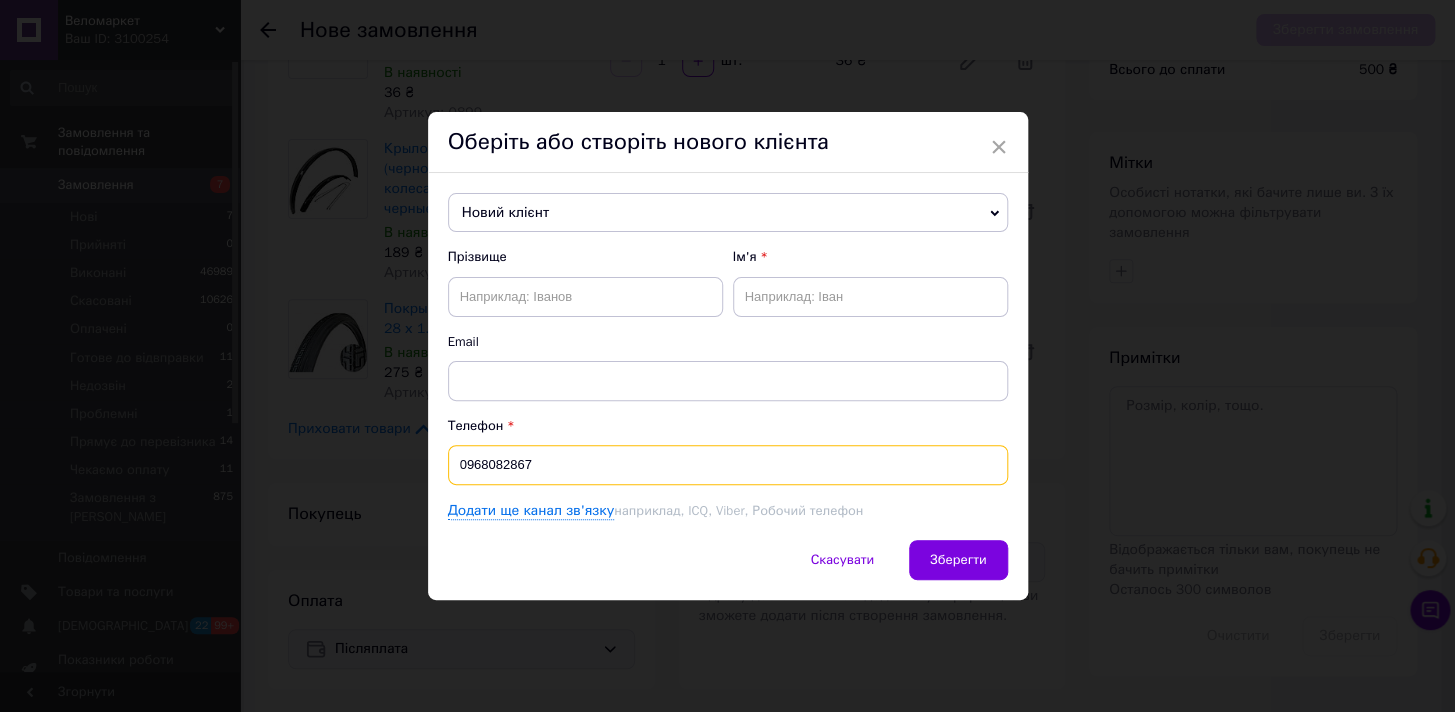 click on "0968082867" at bounding box center (728, 465) 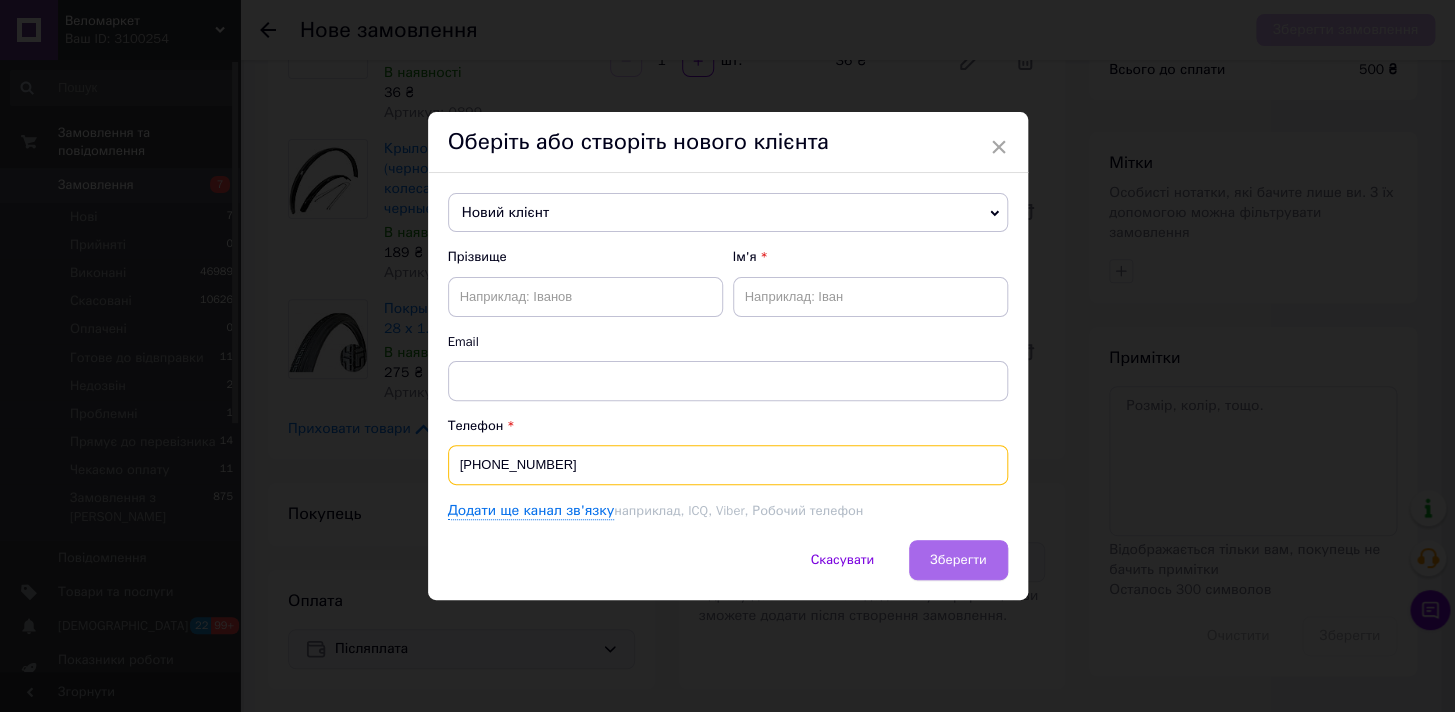 type on "[PHONE_NUMBER]" 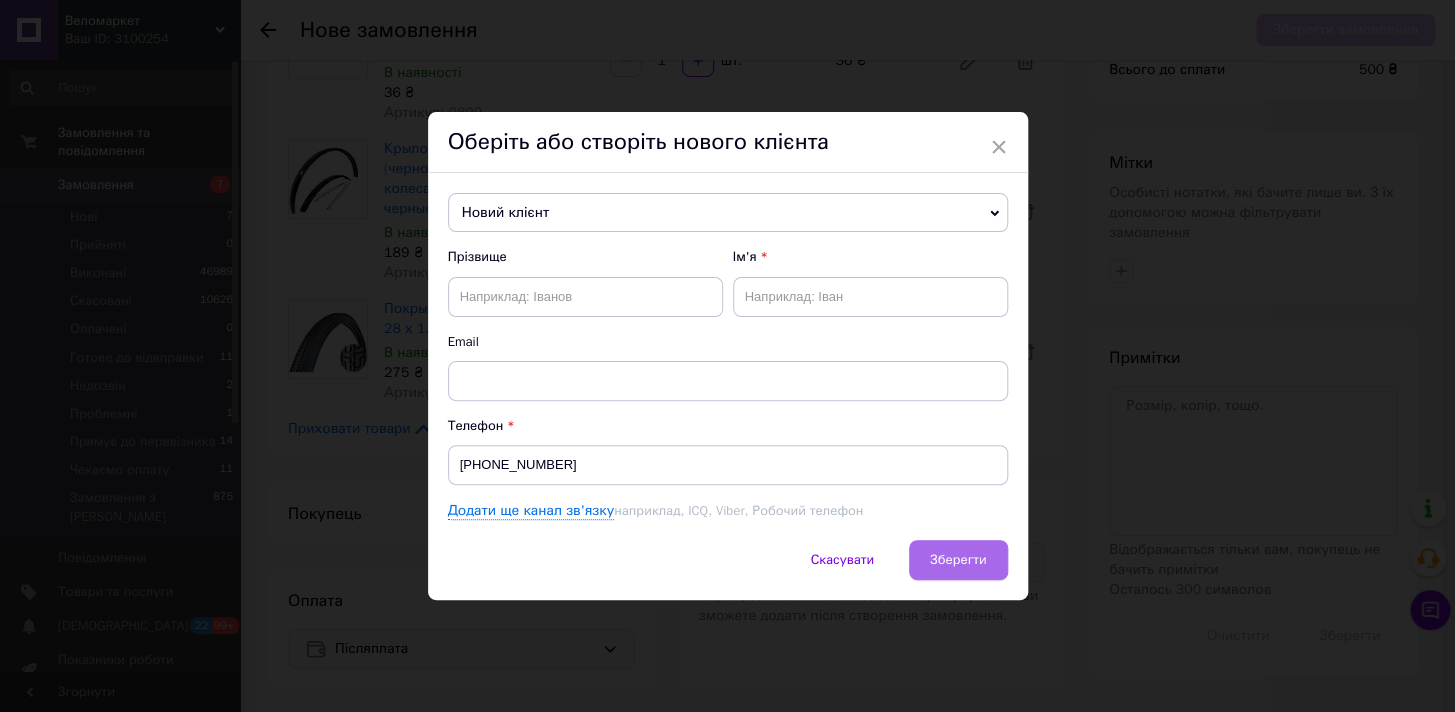click on "Зберегти" at bounding box center (958, 559) 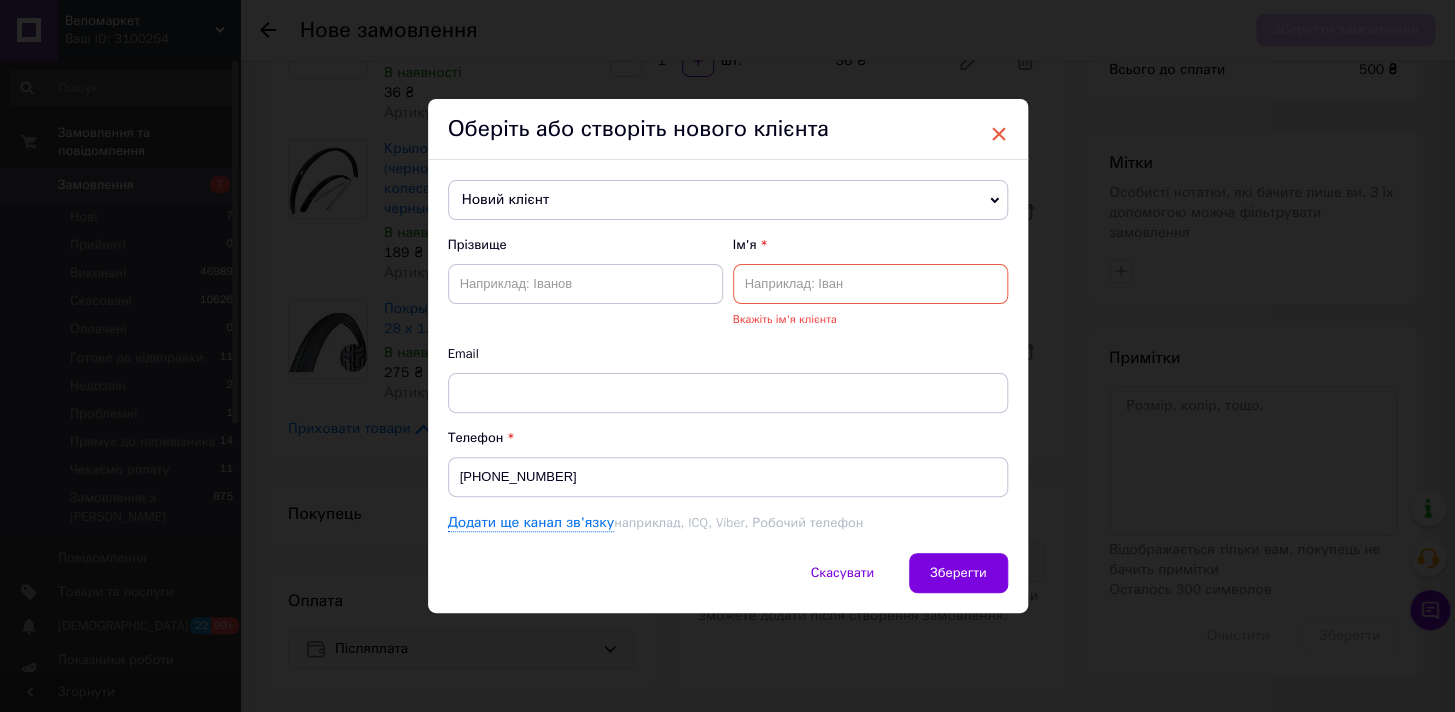 click on "×" at bounding box center (999, 134) 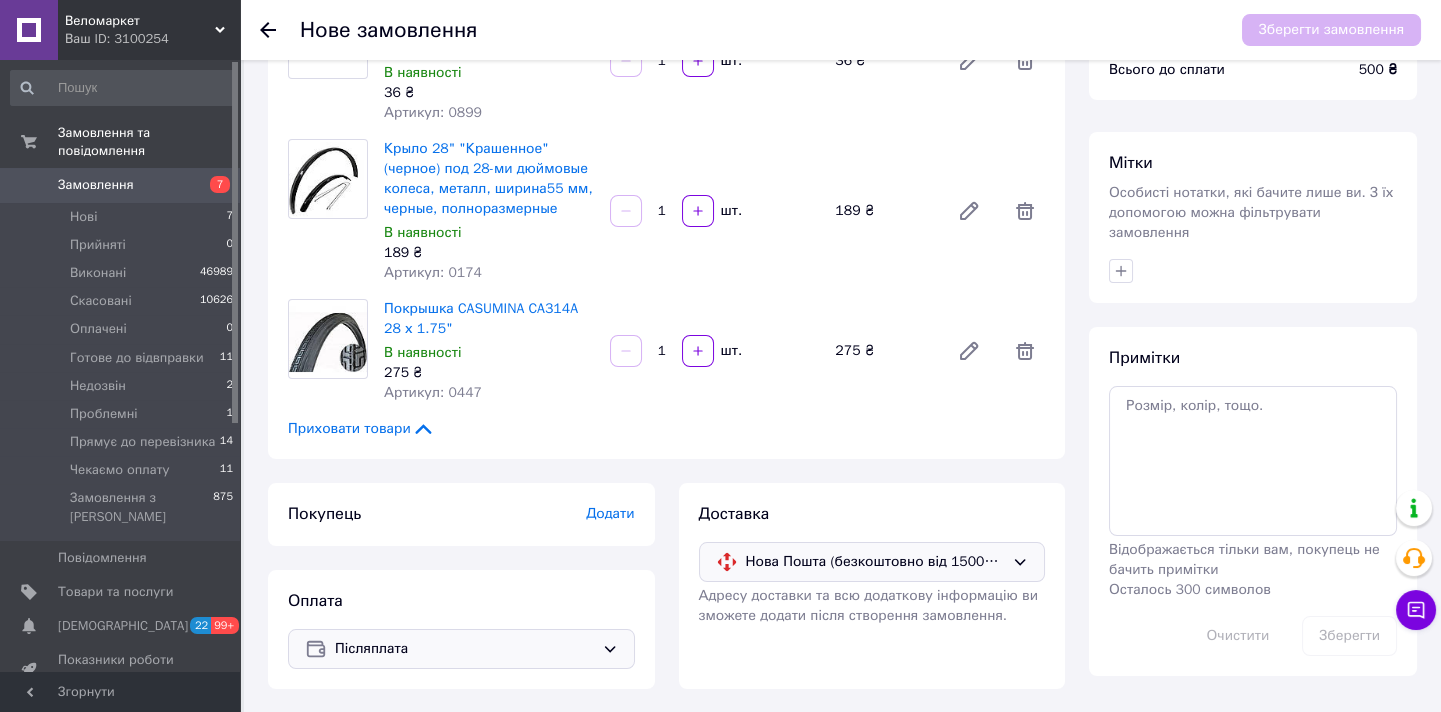 scroll, scrollTop: 0, scrollLeft: 0, axis: both 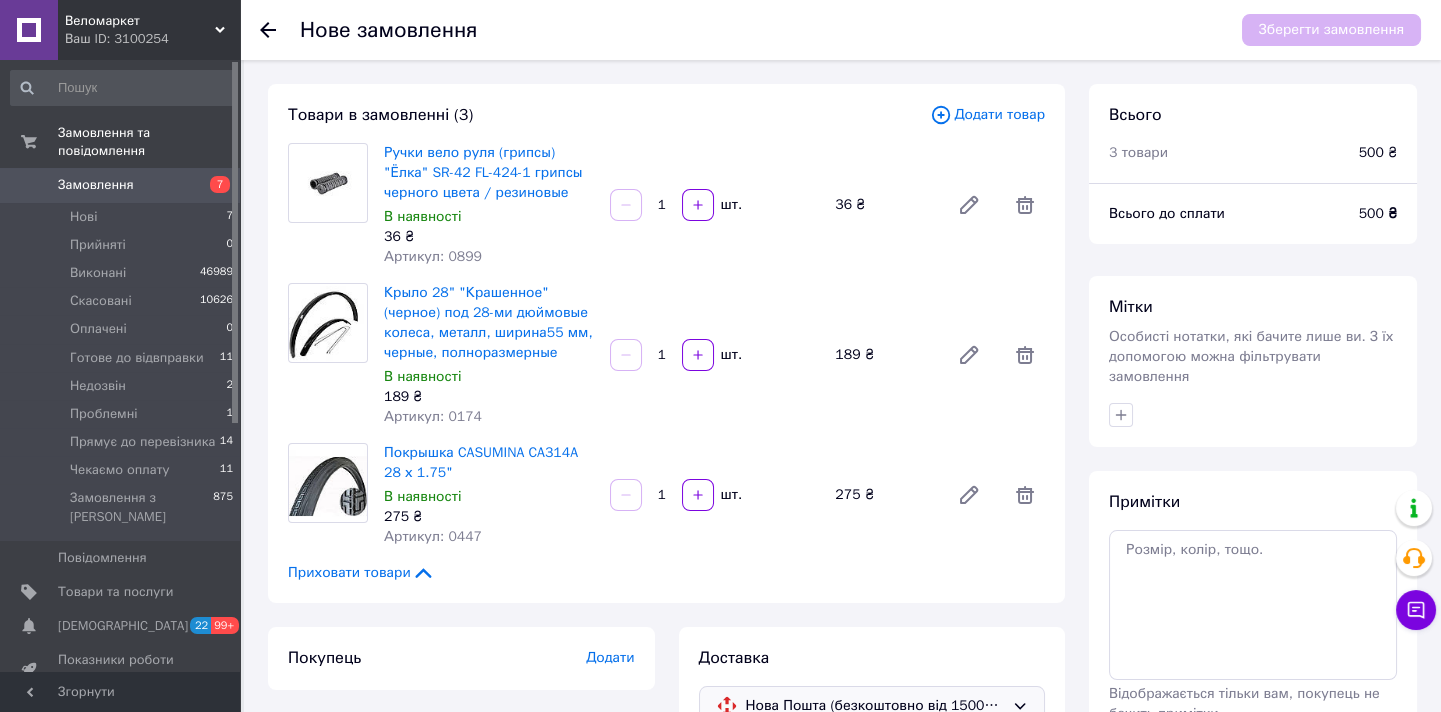 click on "Додати товар" at bounding box center (987, 115) 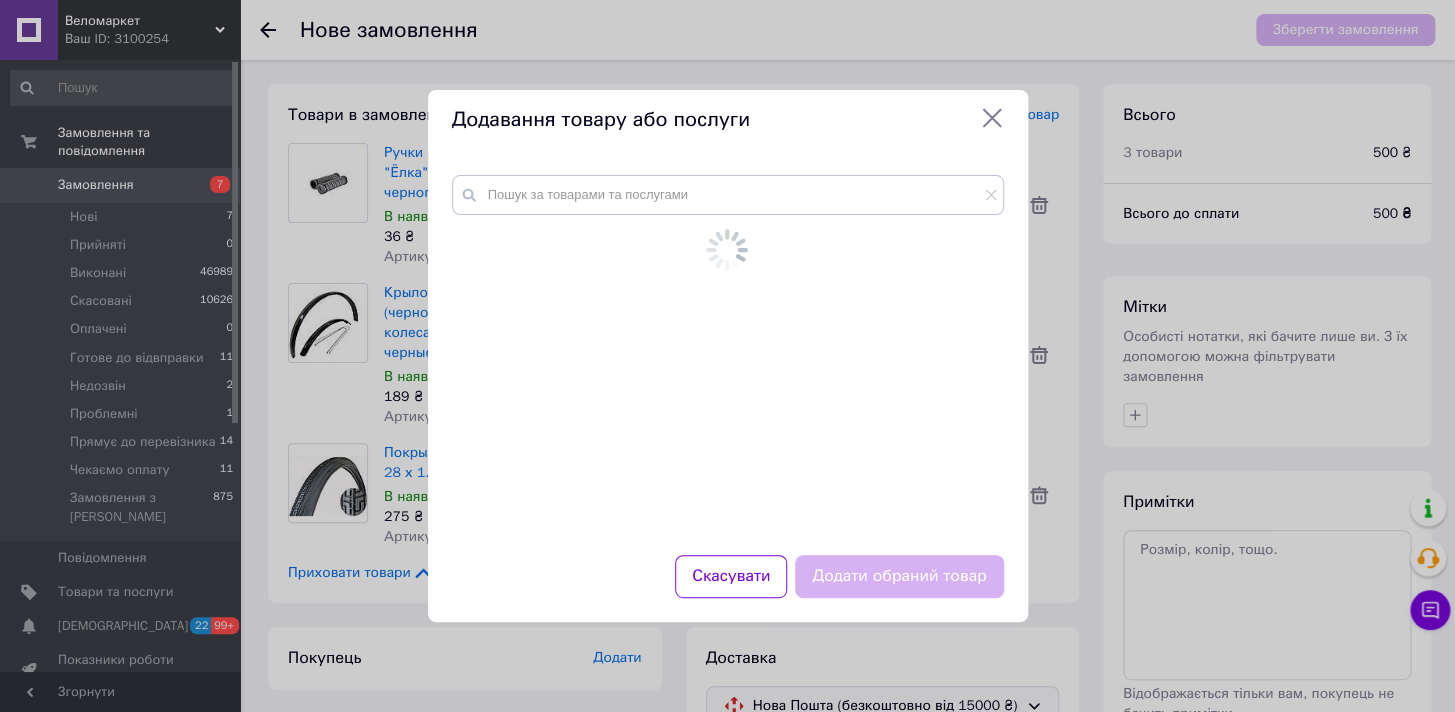 click on "Додавання товару або послуги" at bounding box center (728, 120) 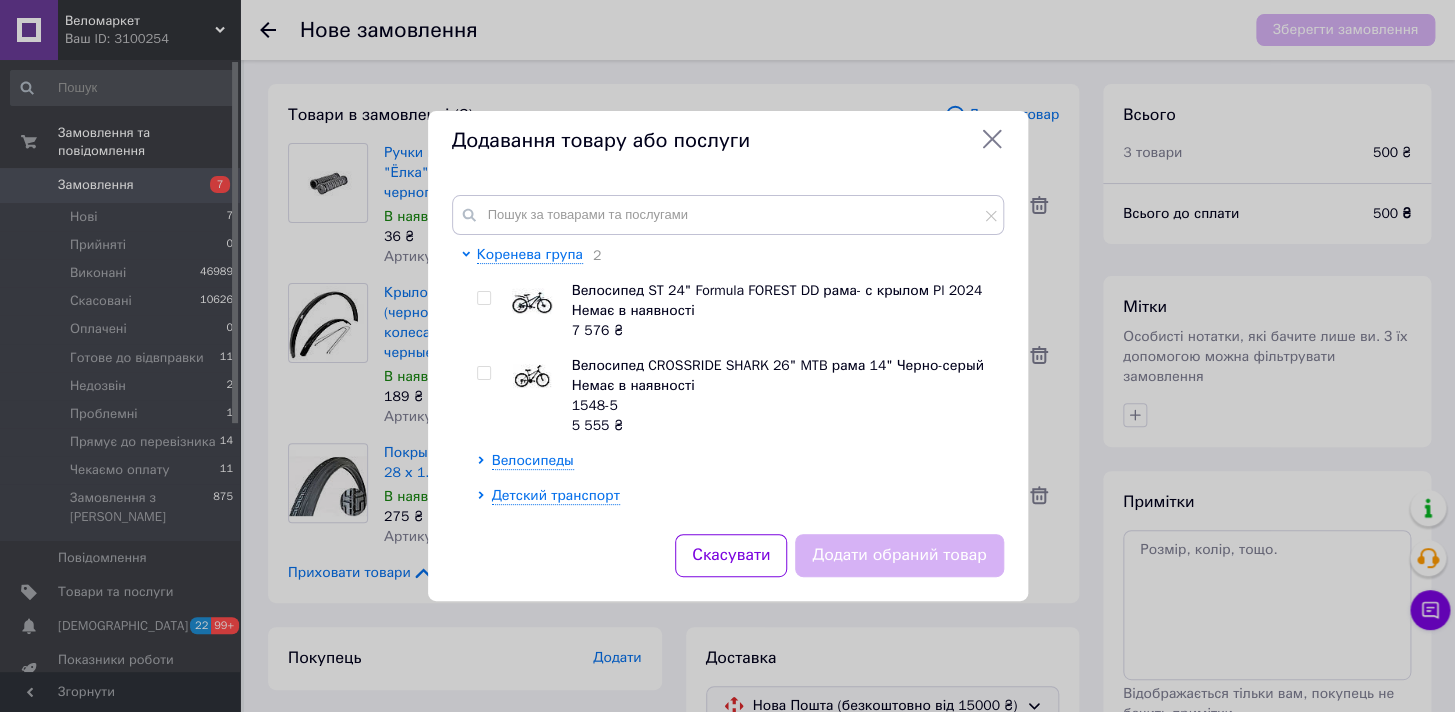 click 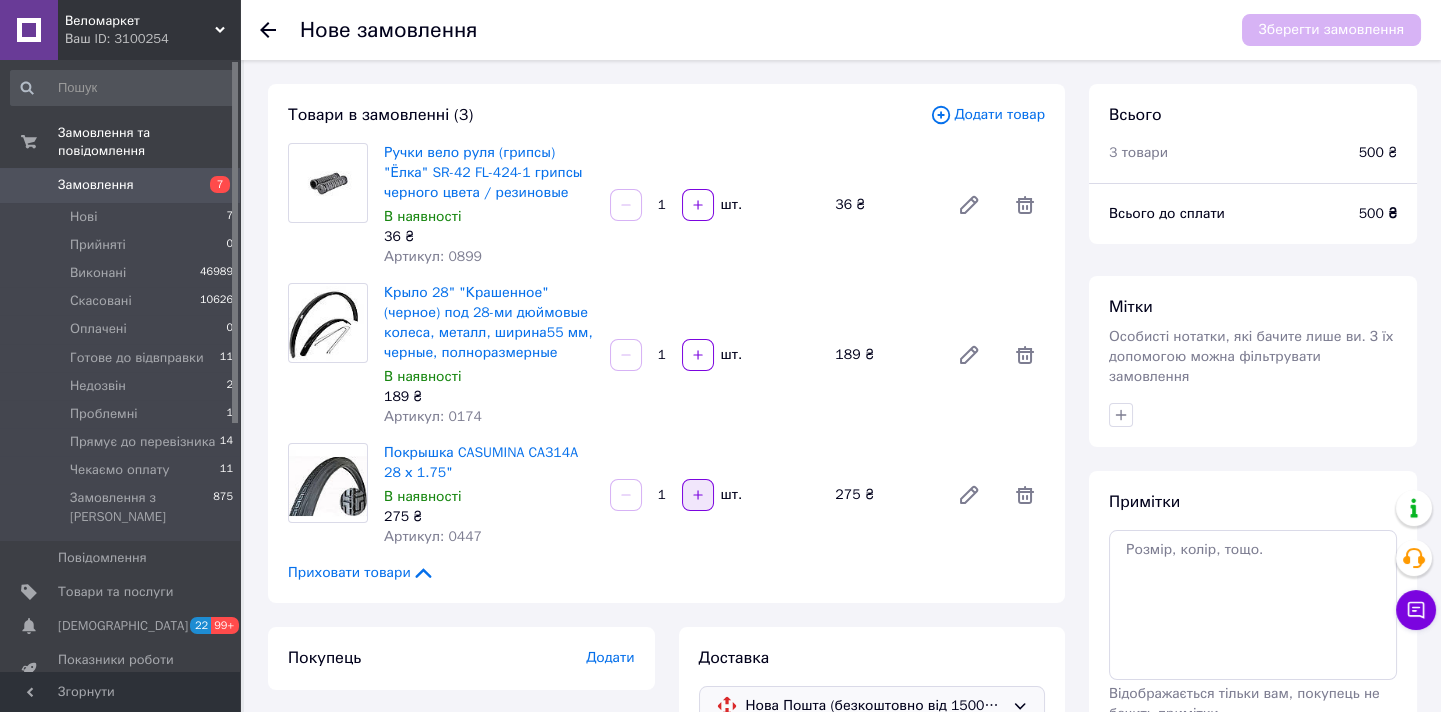 click 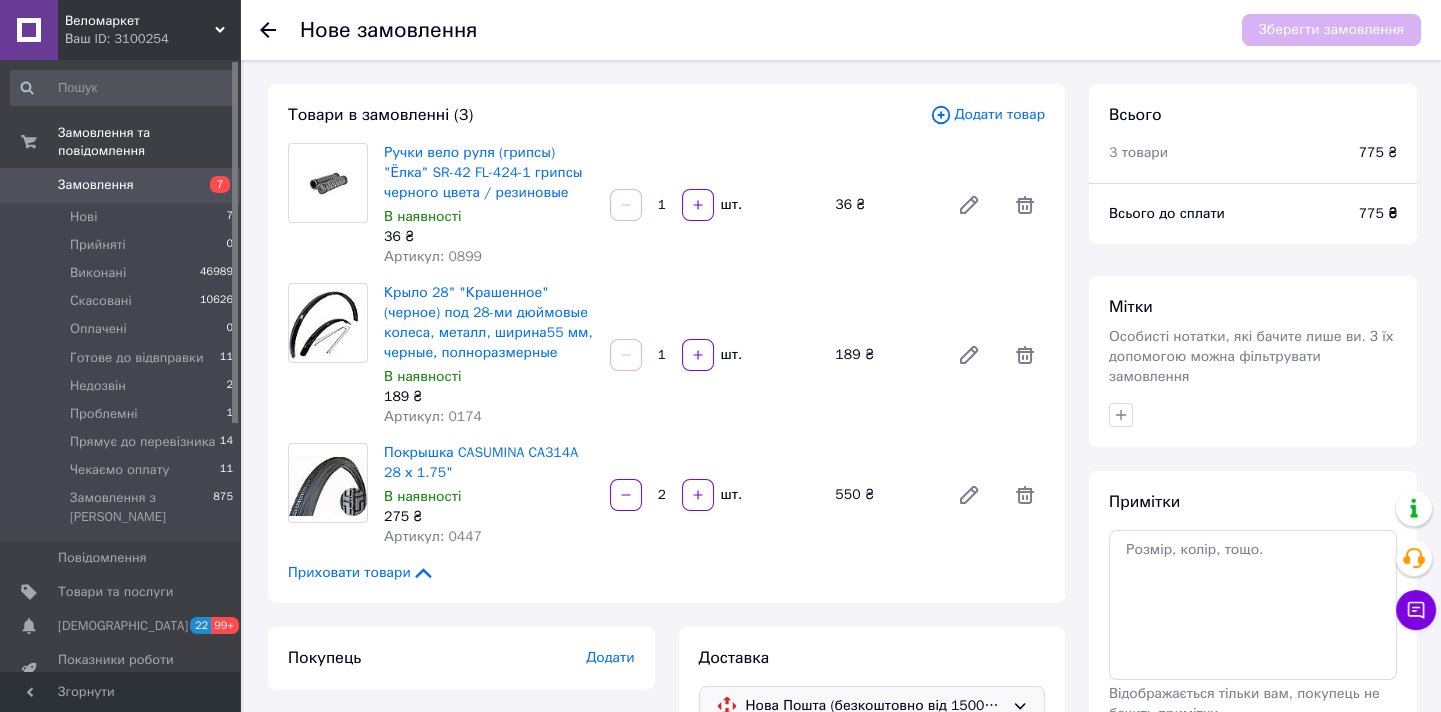 scroll, scrollTop: 144, scrollLeft: 0, axis: vertical 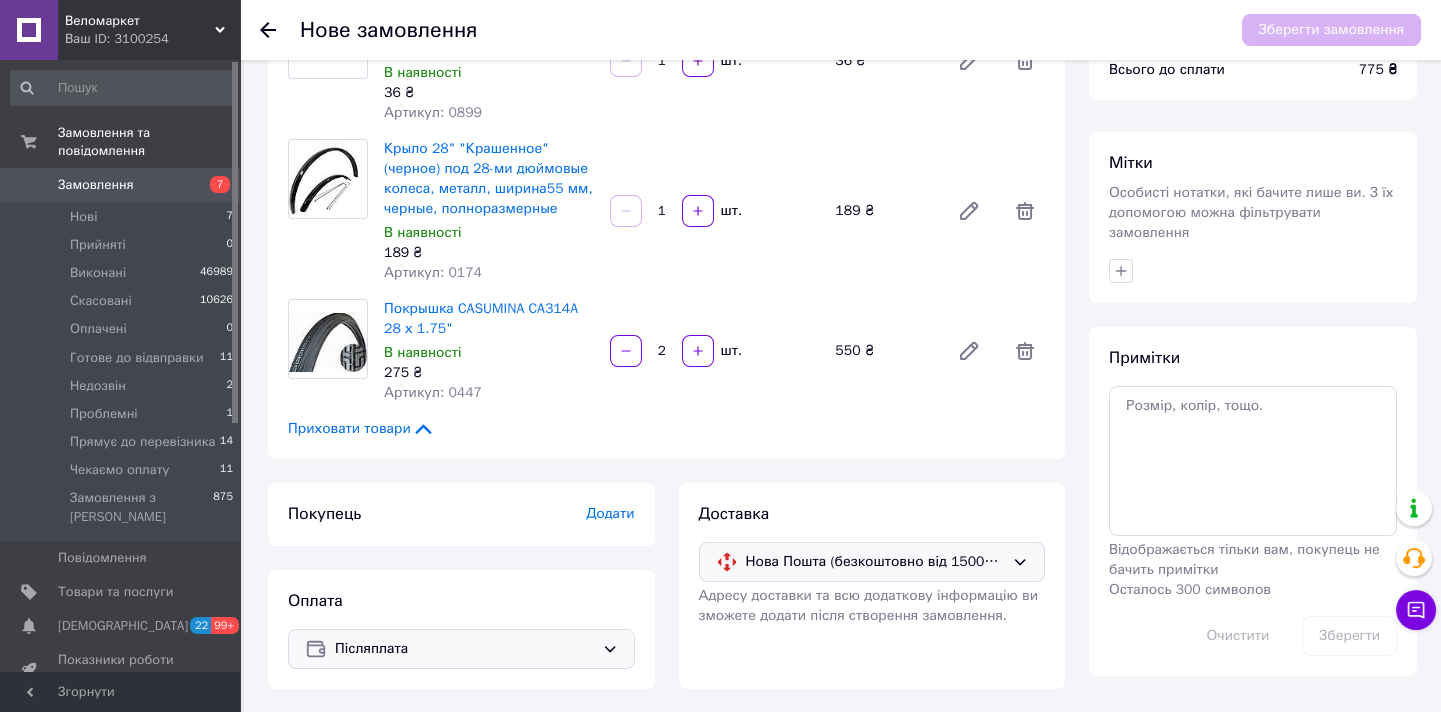 click on "Додати" at bounding box center (610, 513) 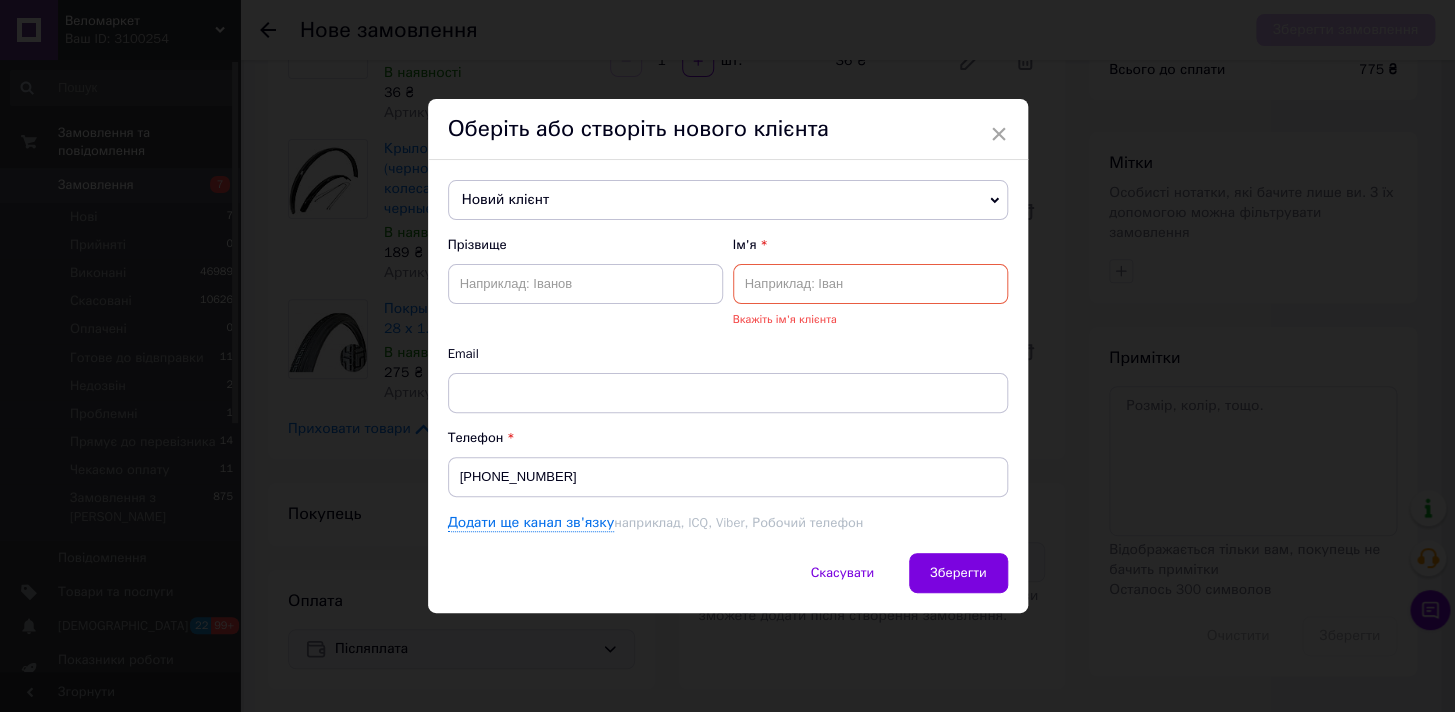 click at bounding box center (870, 284) 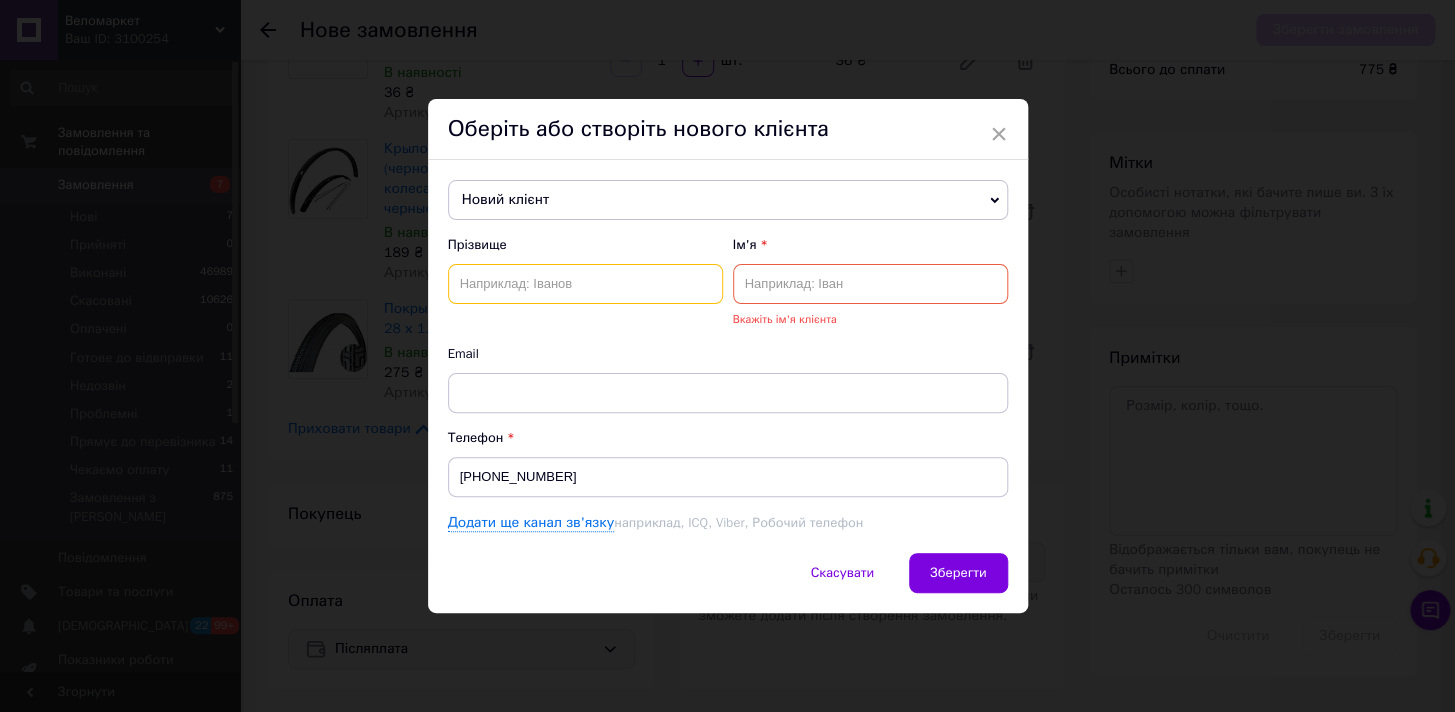 click at bounding box center [585, 284] 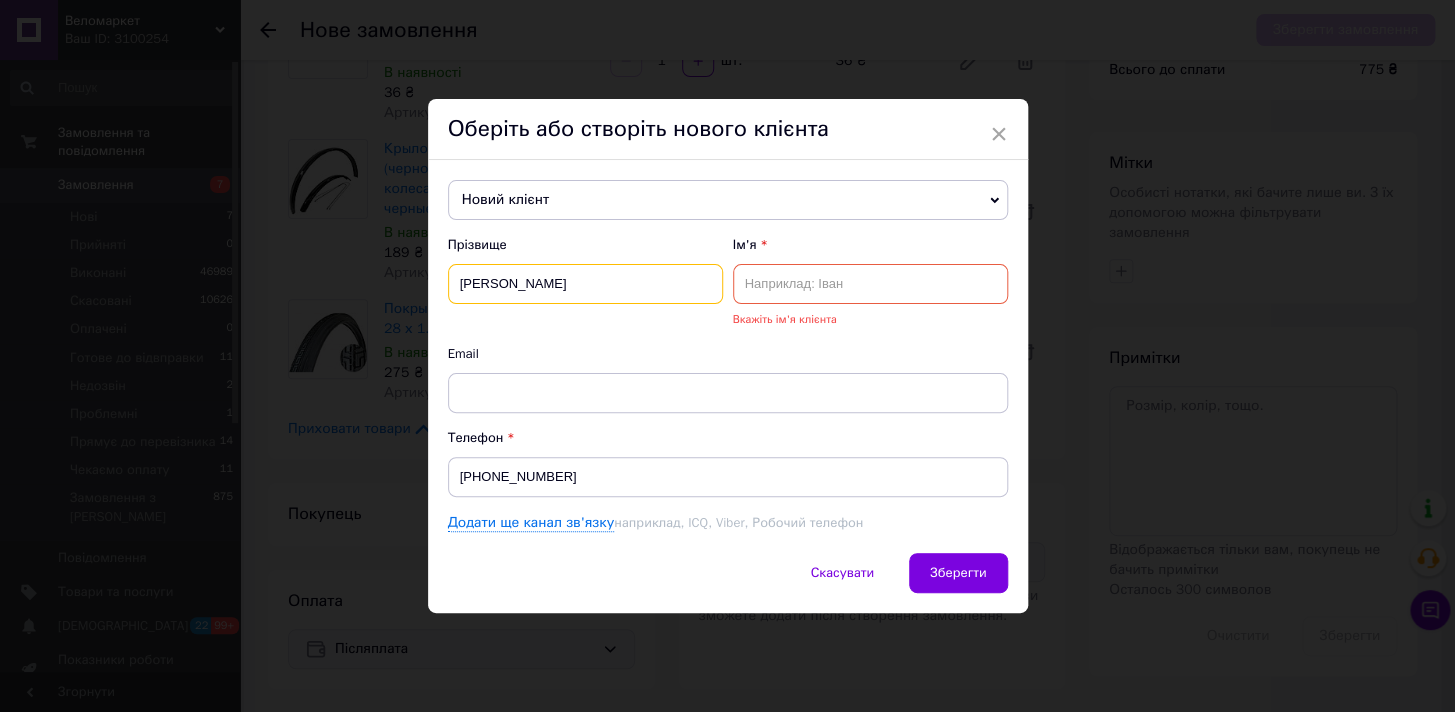 type on "николаев" 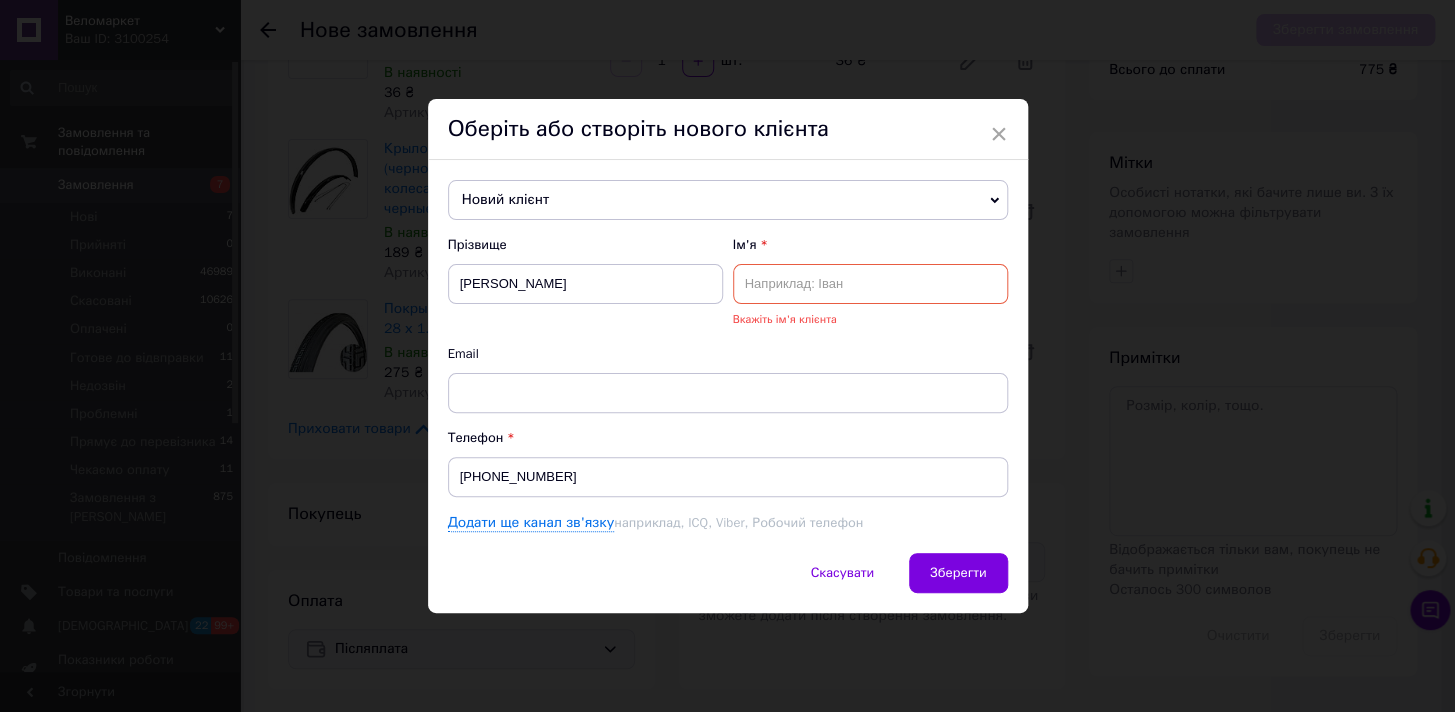 click at bounding box center [870, 284] 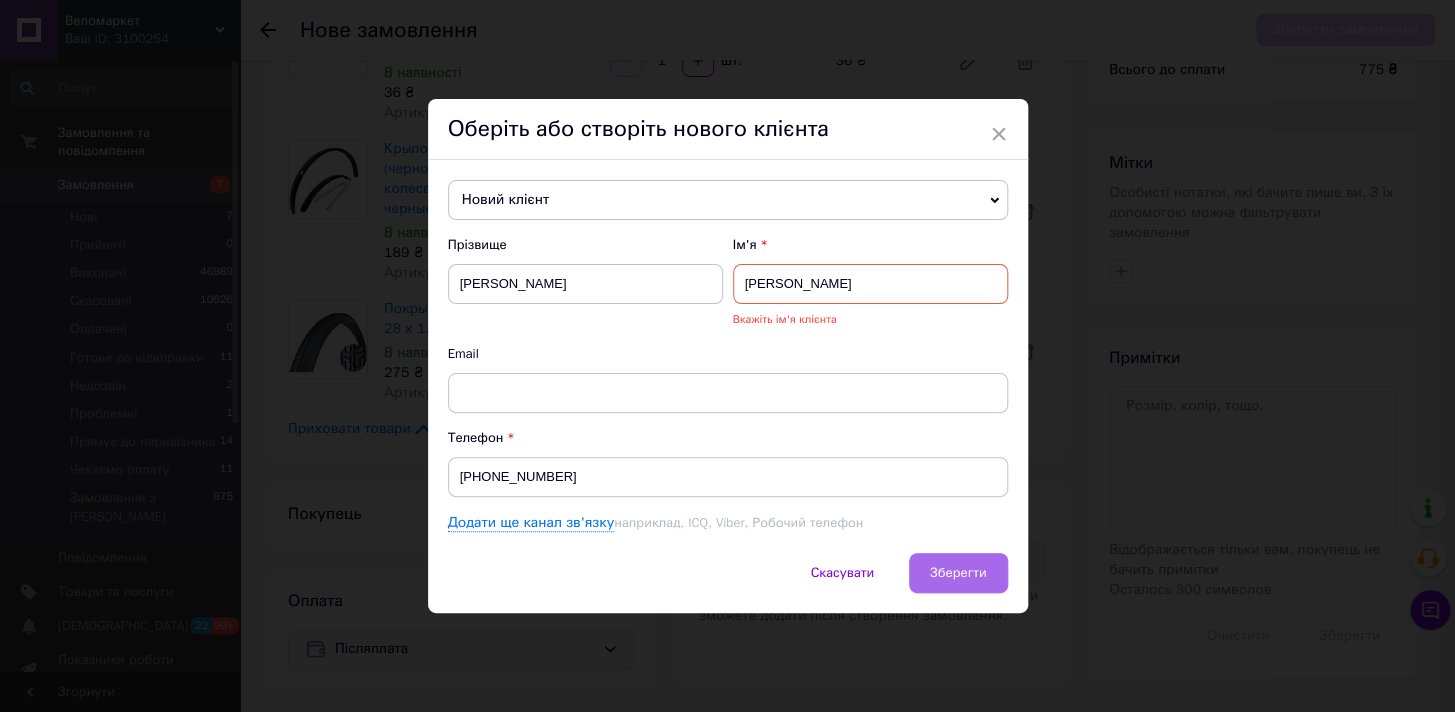 type on "Олександр" 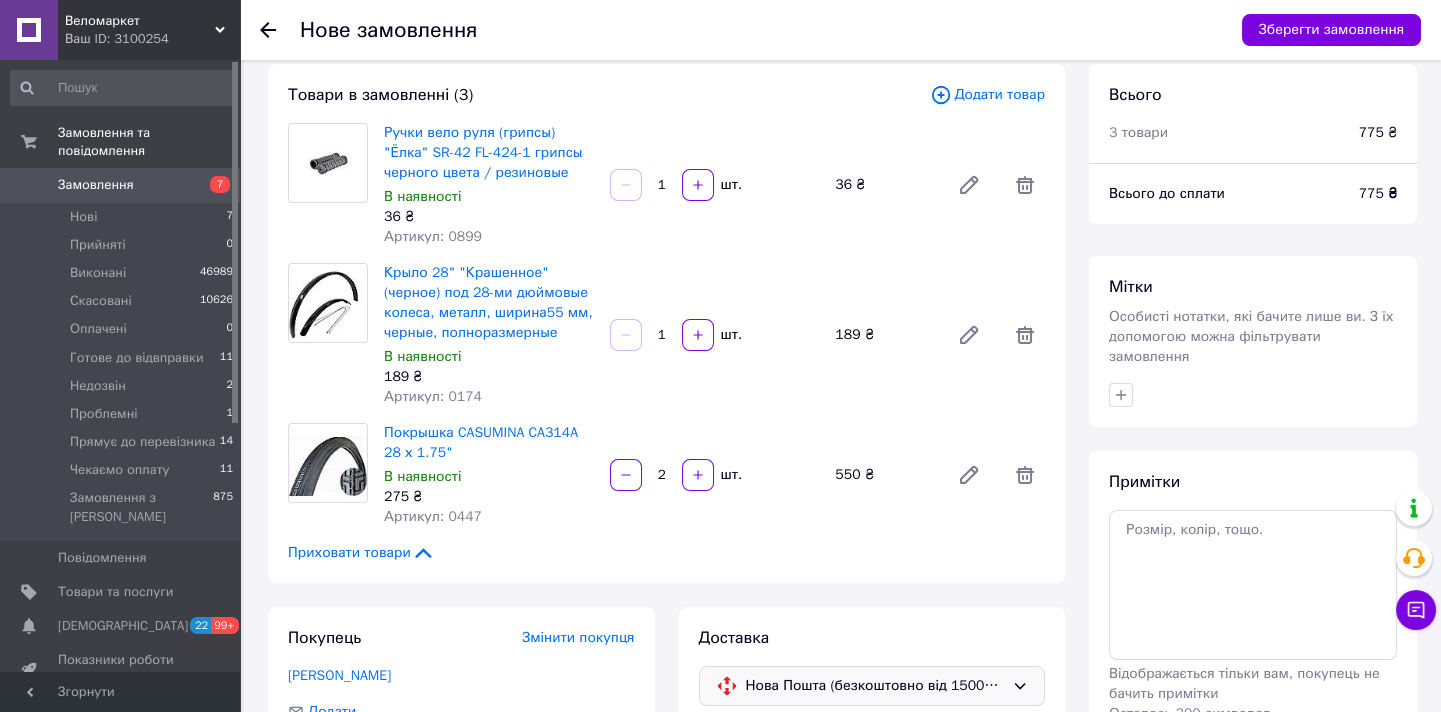 scroll, scrollTop: 292, scrollLeft: 0, axis: vertical 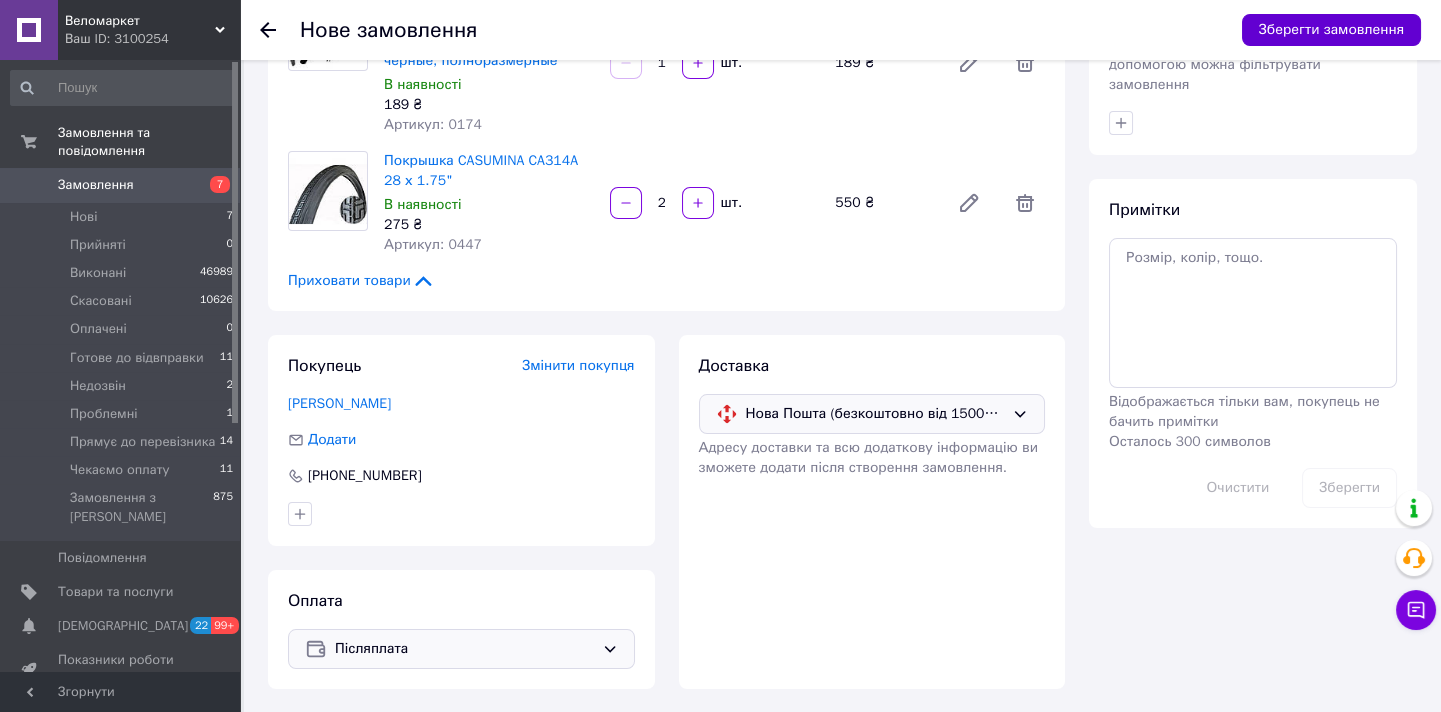click on "Зберегти замовлення" at bounding box center [1331, 30] 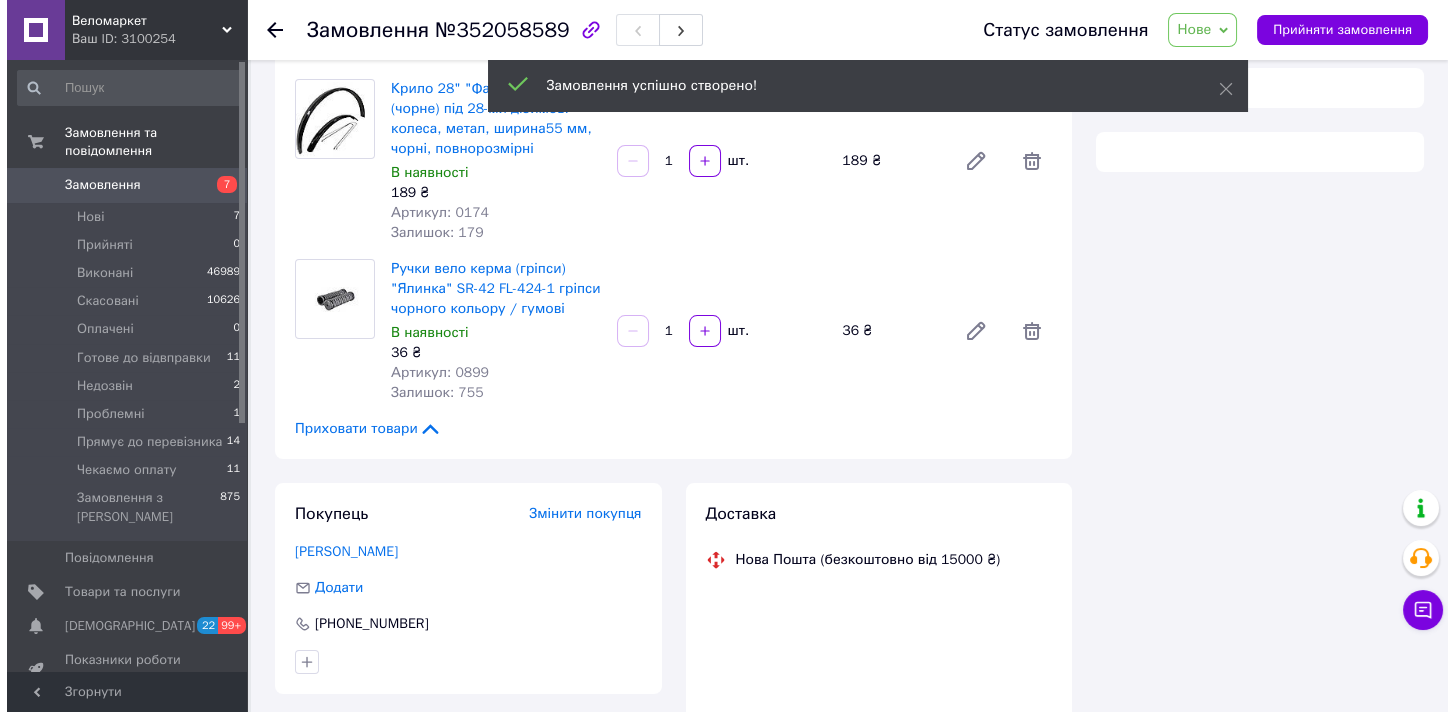 scroll, scrollTop: 383, scrollLeft: 0, axis: vertical 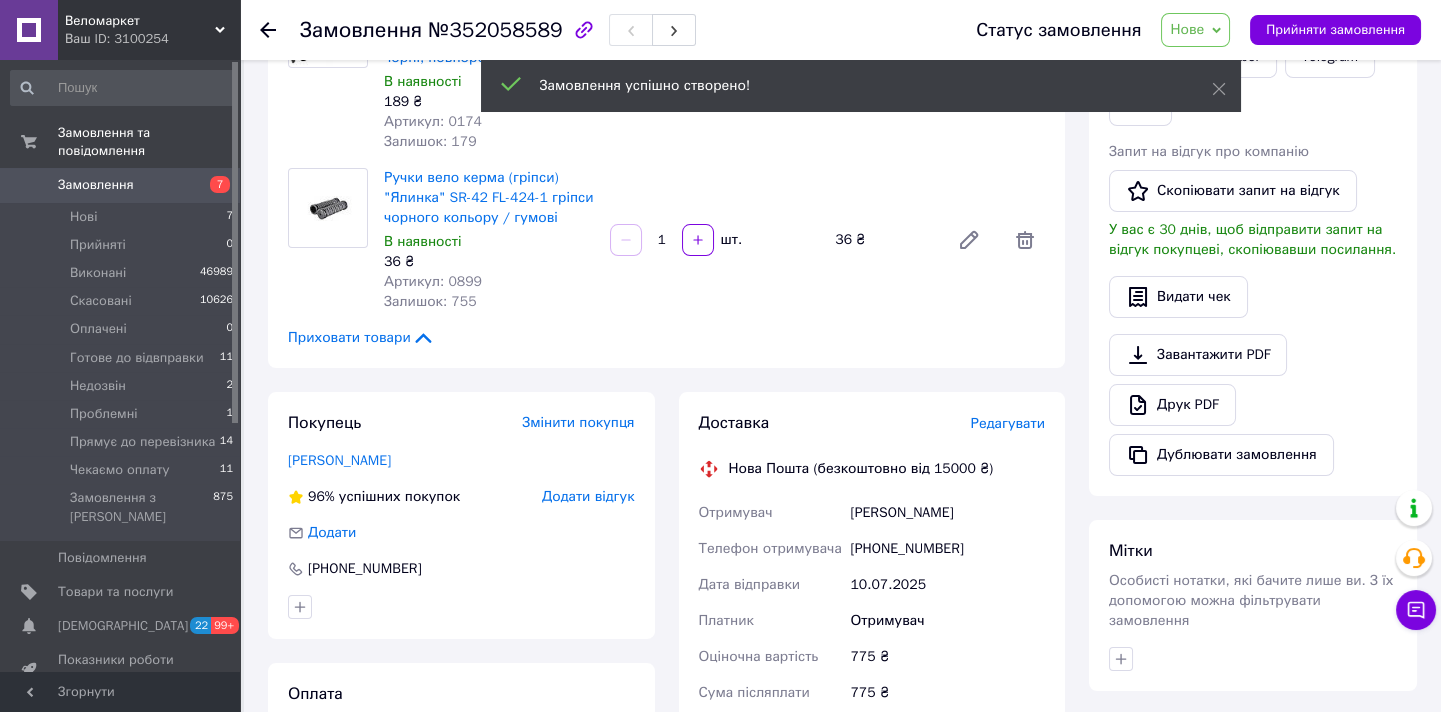 click on "Редагувати" at bounding box center [1008, 423] 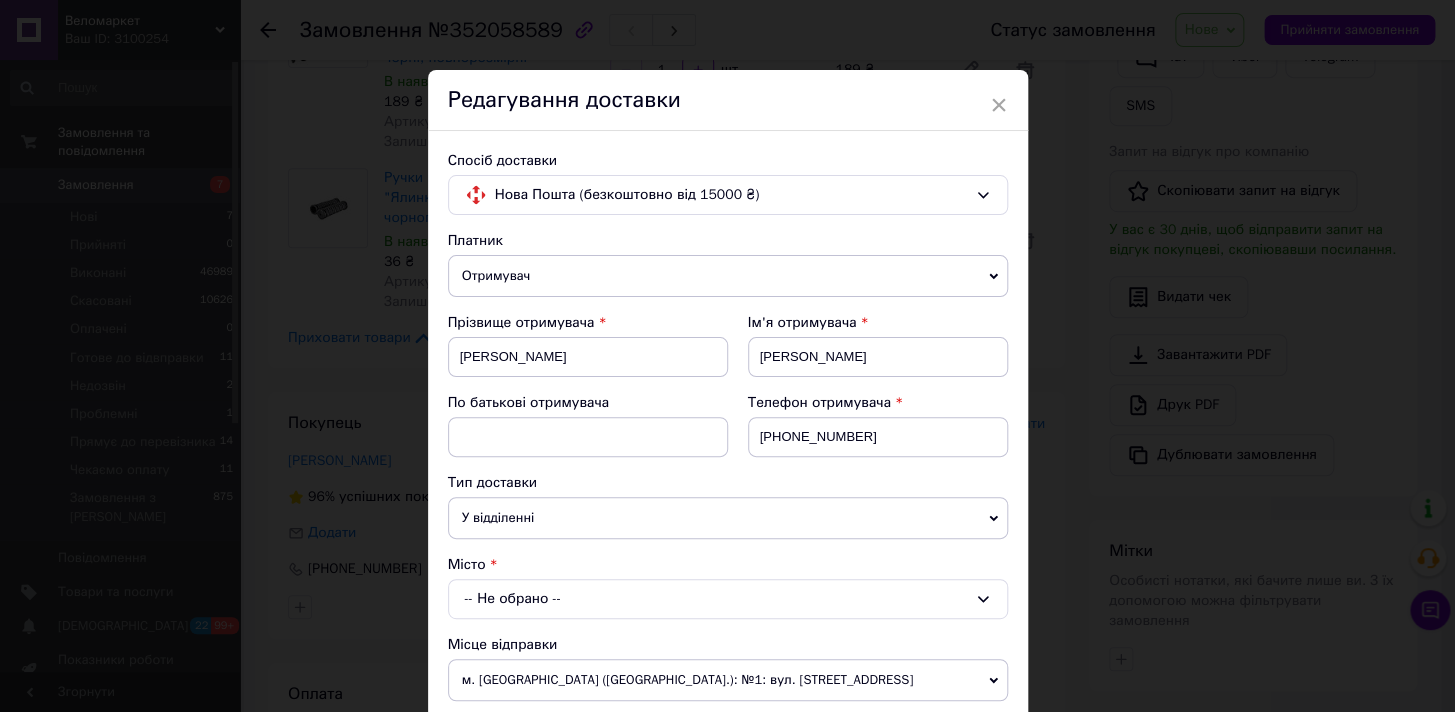 scroll, scrollTop: 181, scrollLeft: 0, axis: vertical 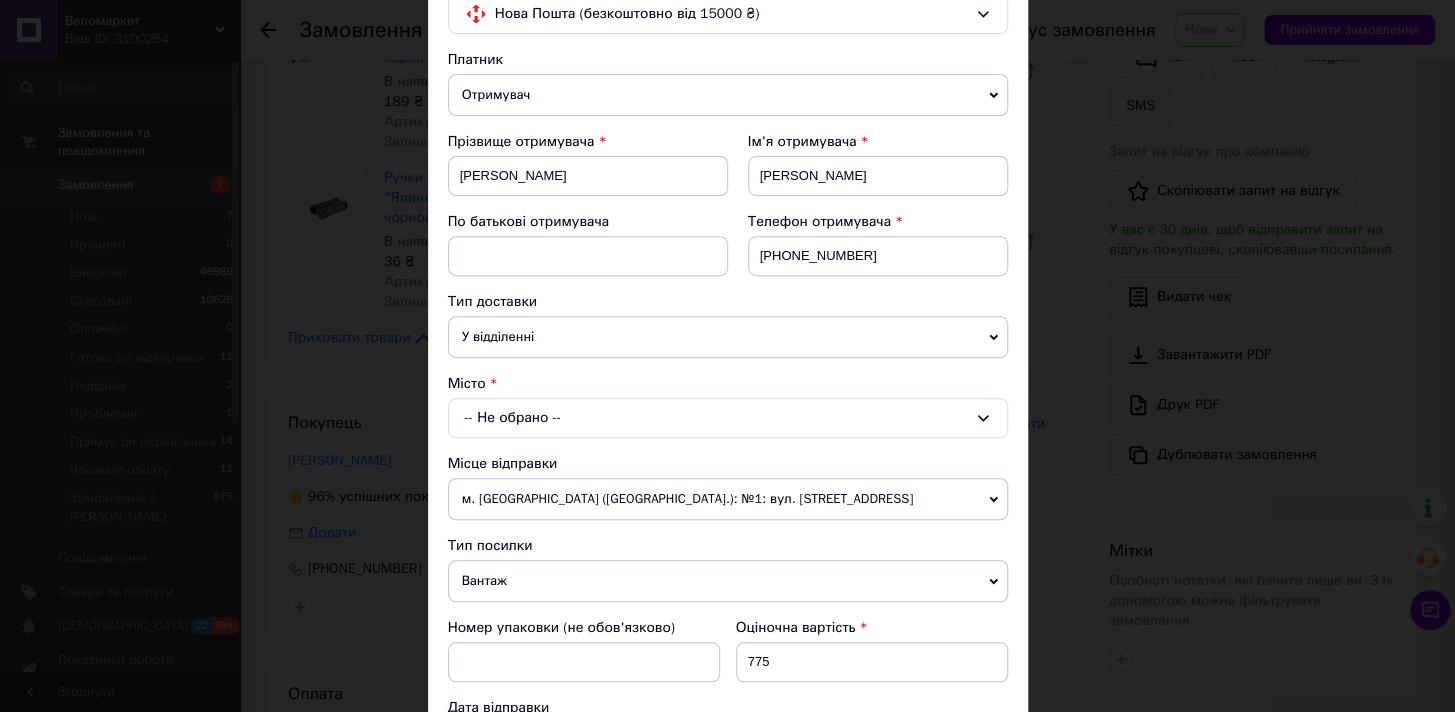 click on "-- Не обрано --" at bounding box center (728, 418) 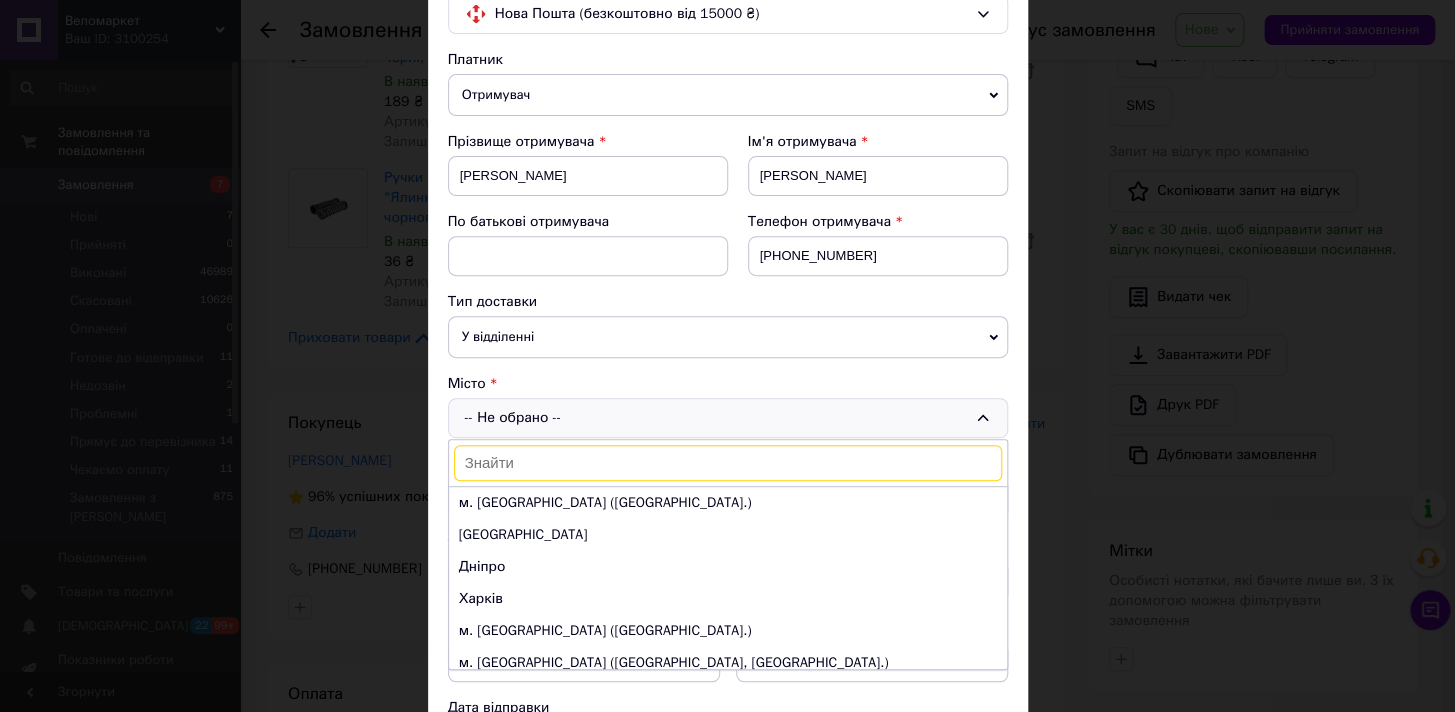 click at bounding box center (728, 463) 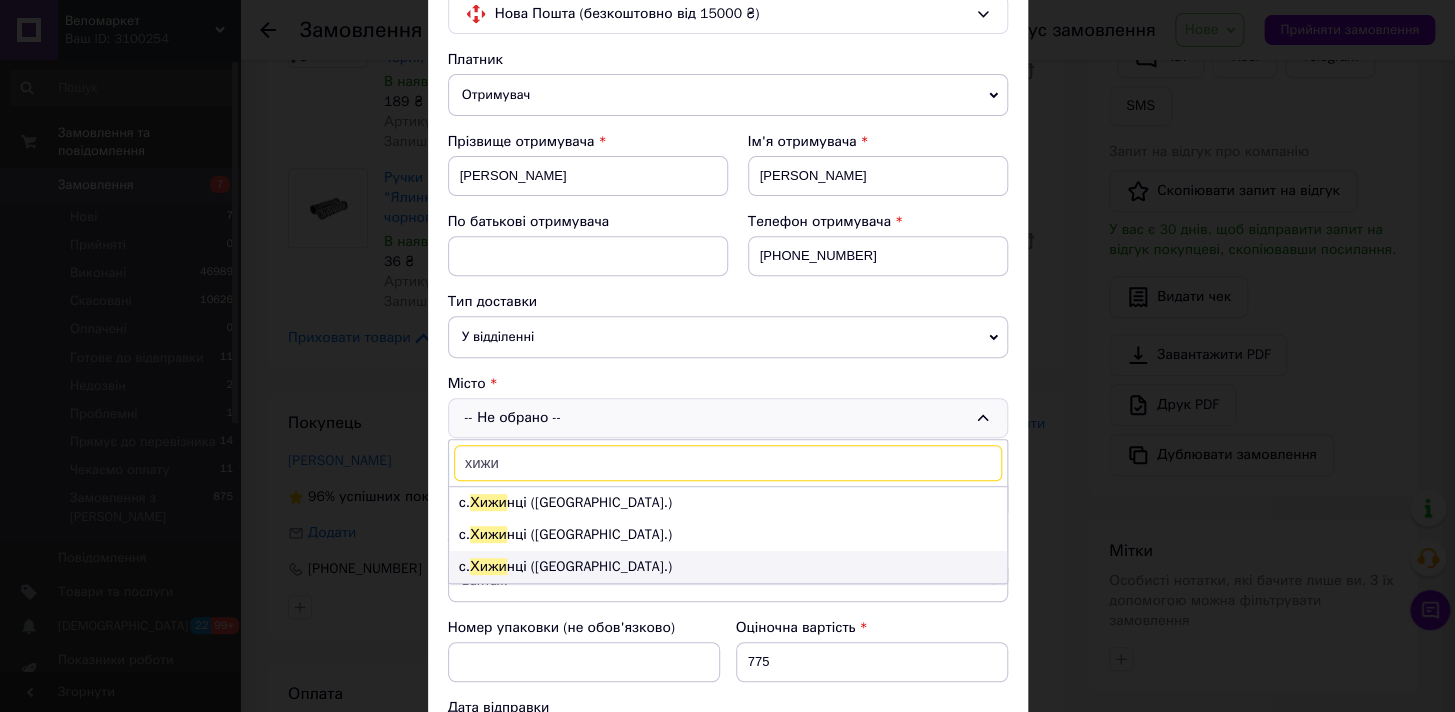 type on "хижи" 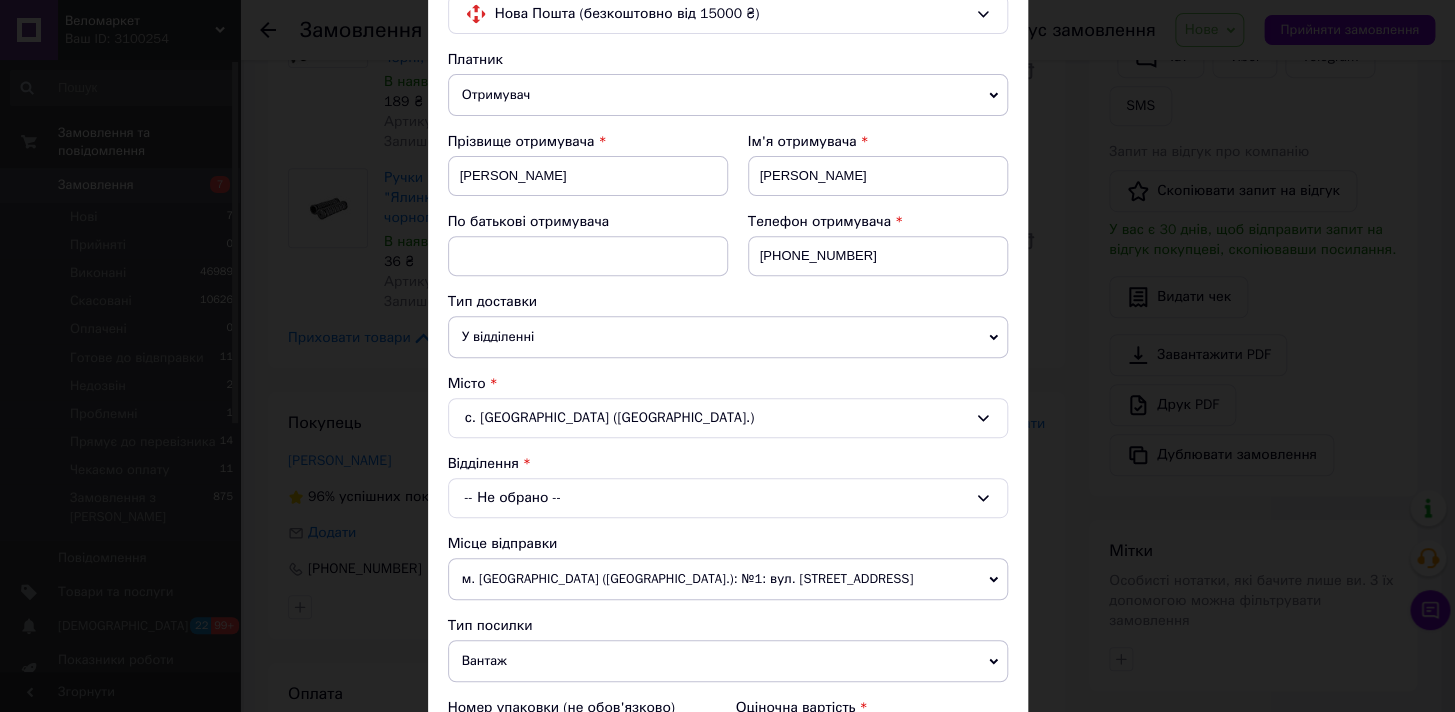 click on "-- Не обрано --" at bounding box center [728, 498] 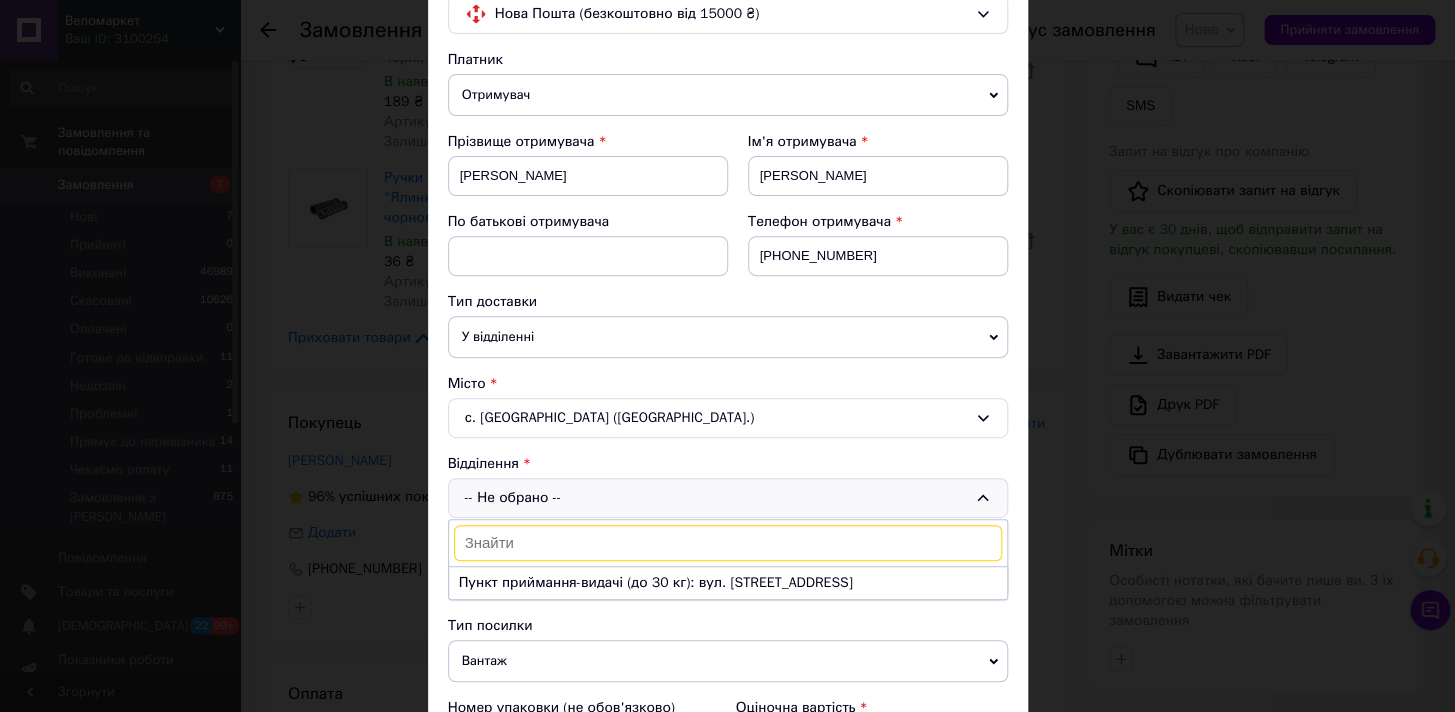 scroll, scrollTop: 272, scrollLeft: 0, axis: vertical 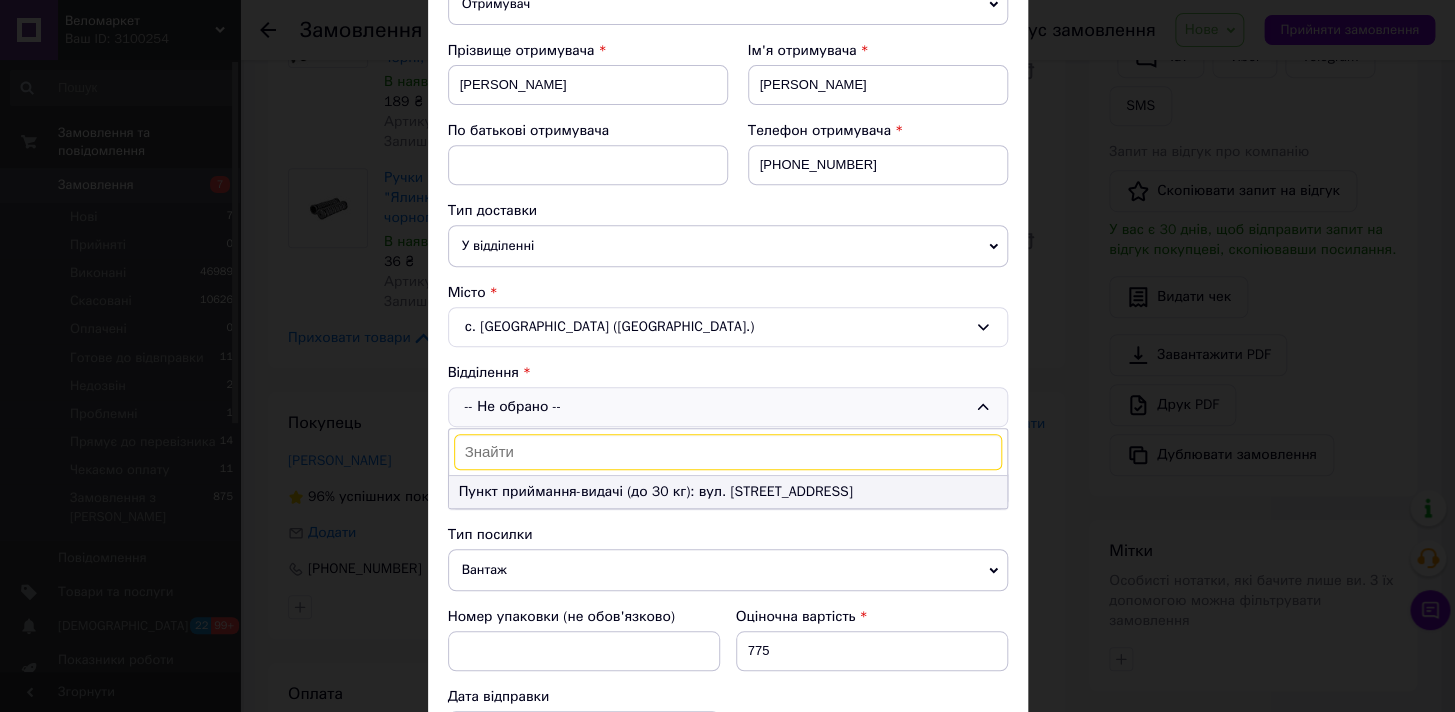 click on "Пункт приймання-видачі (до 30 кг): вул. Паркова, 8" at bounding box center [728, 492] 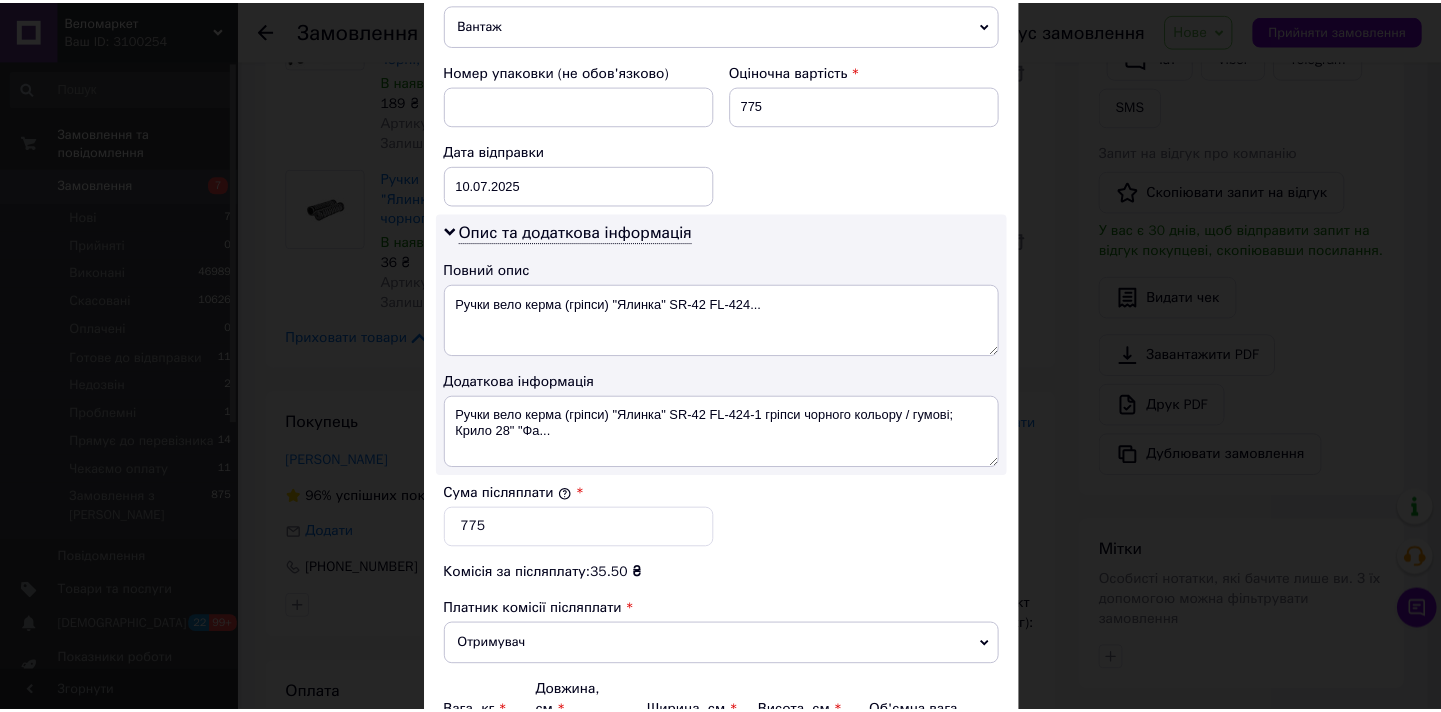 scroll, scrollTop: 1034, scrollLeft: 0, axis: vertical 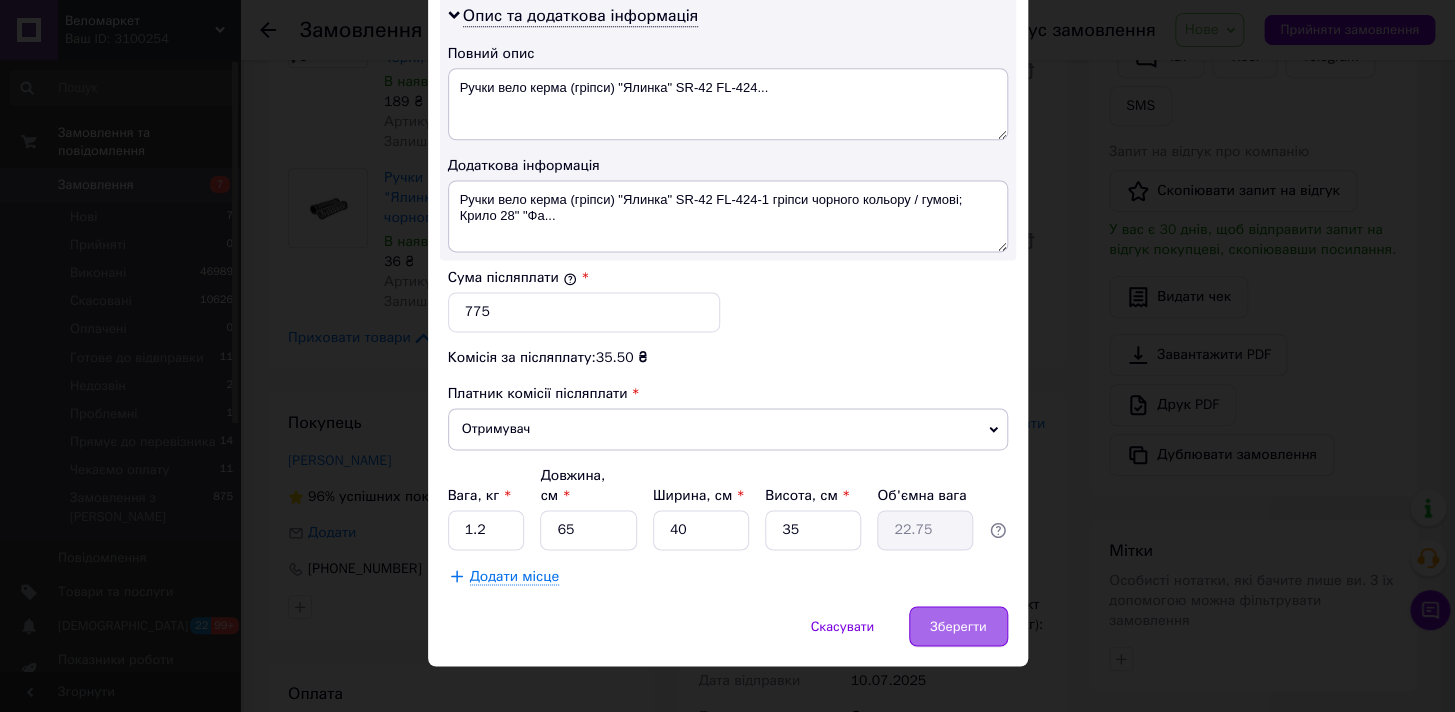 click on "Зберегти" at bounding box center [958, 626] 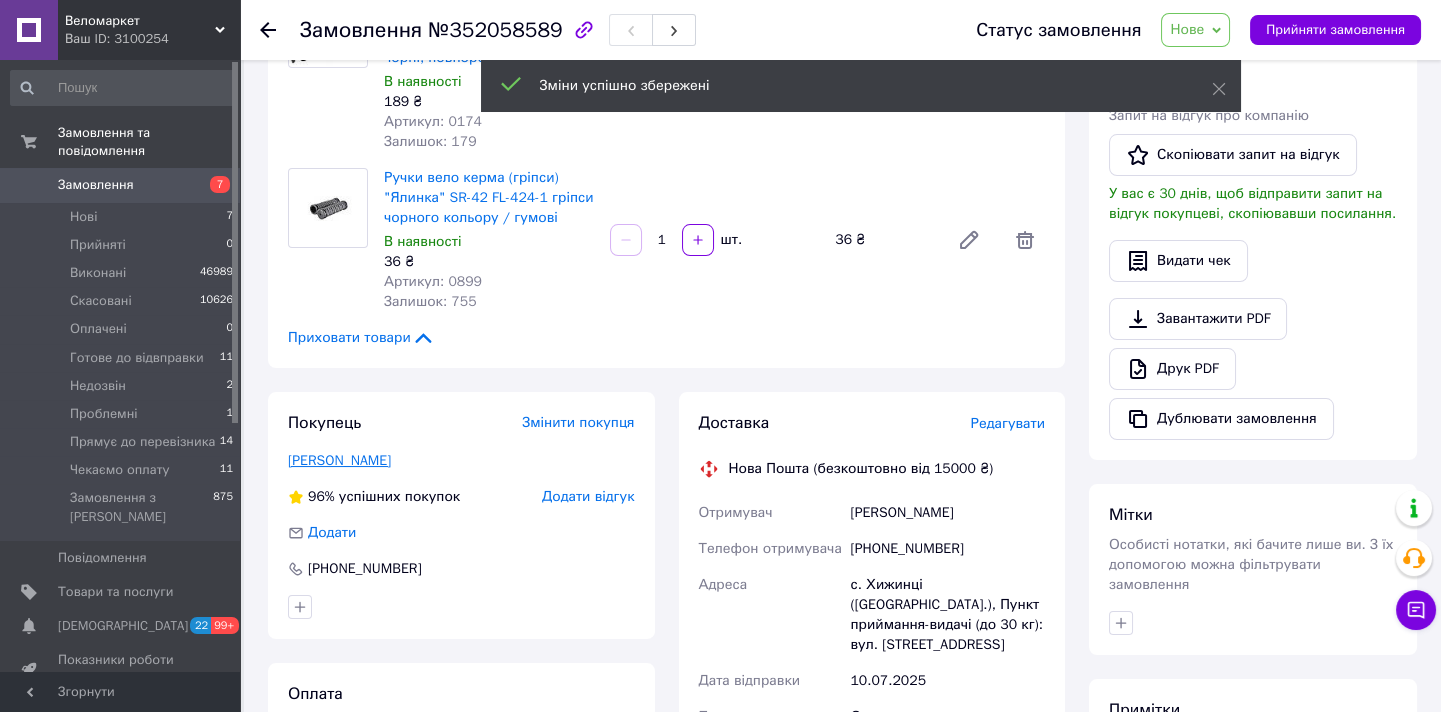 click on "николаев Олександр" at bounding box center (339, 460) 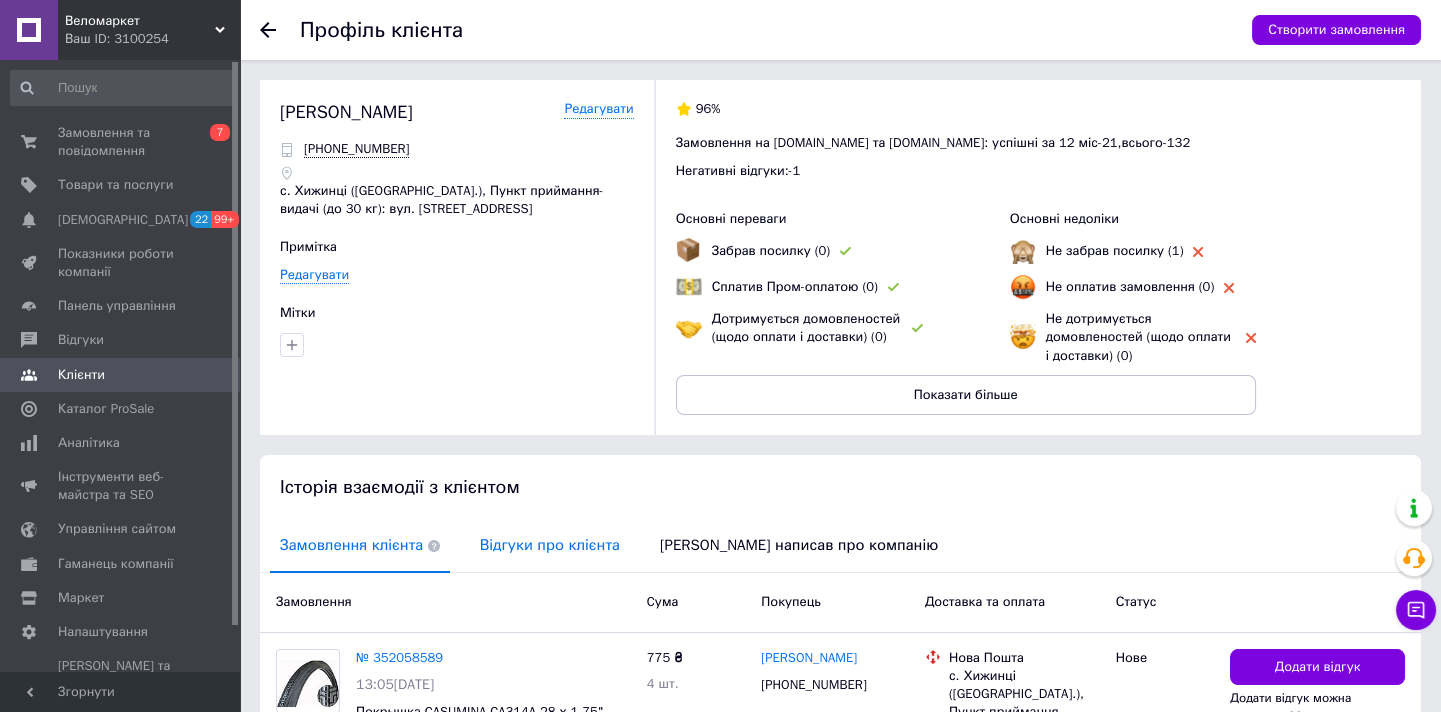 click on "Відгуки про клієнта" at bounding box center [550, 545] 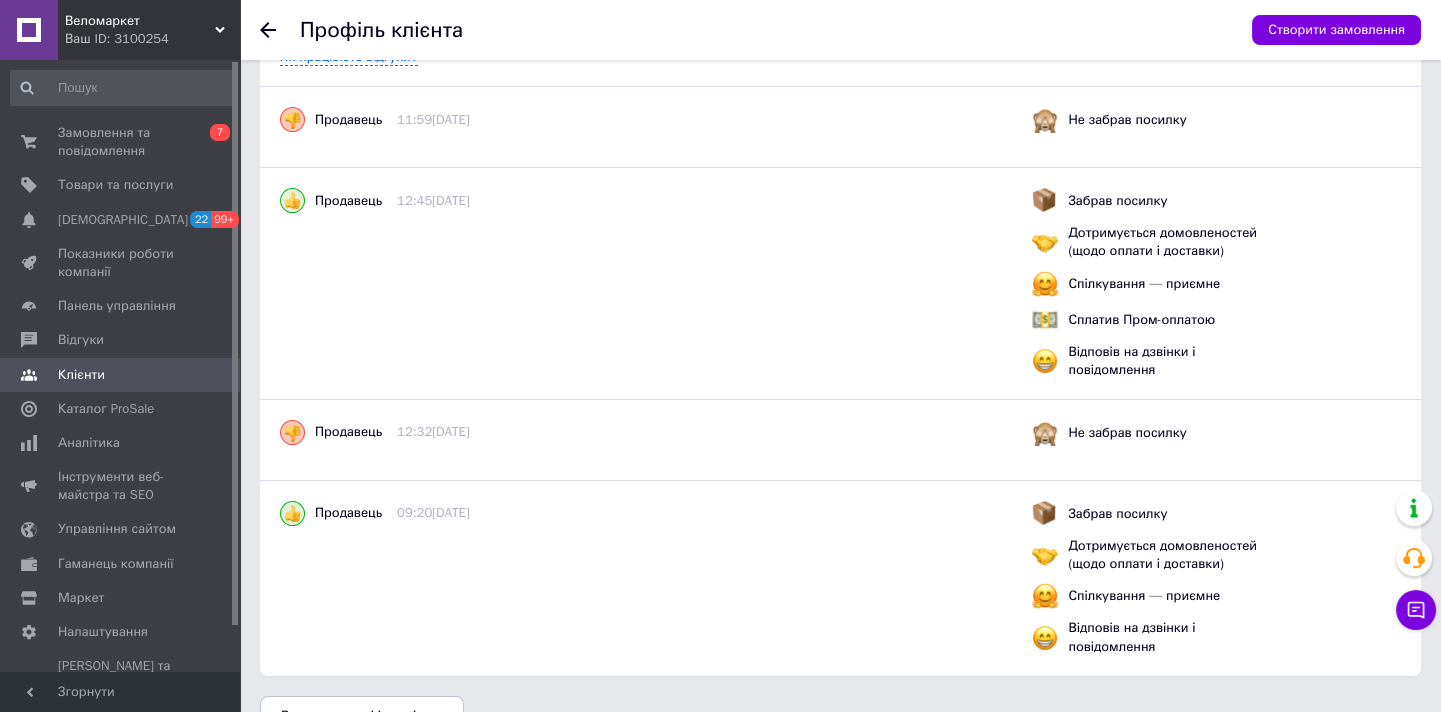 scroll, scrollTop: 90, scrollLeft: 0, axis: vertical 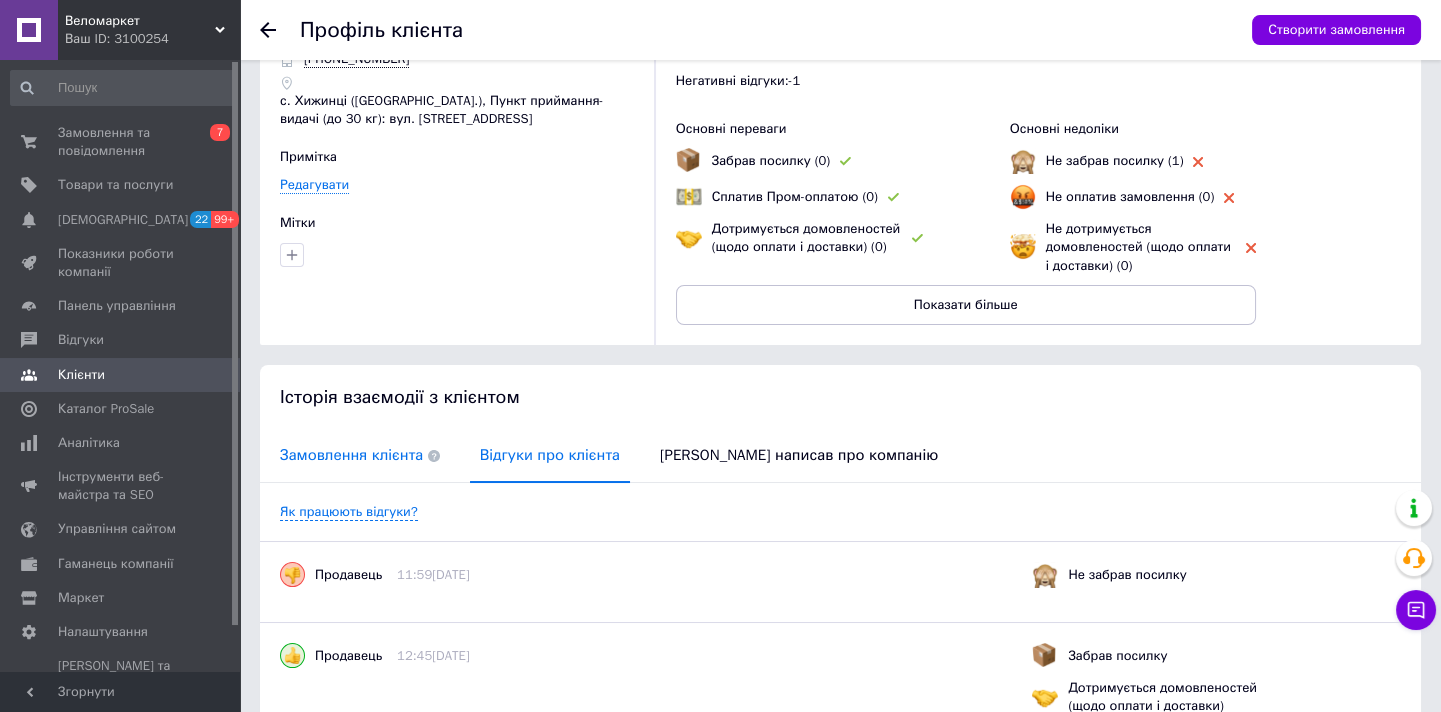 click on "Замовлення клієнта" at bounding box center [360, 455] 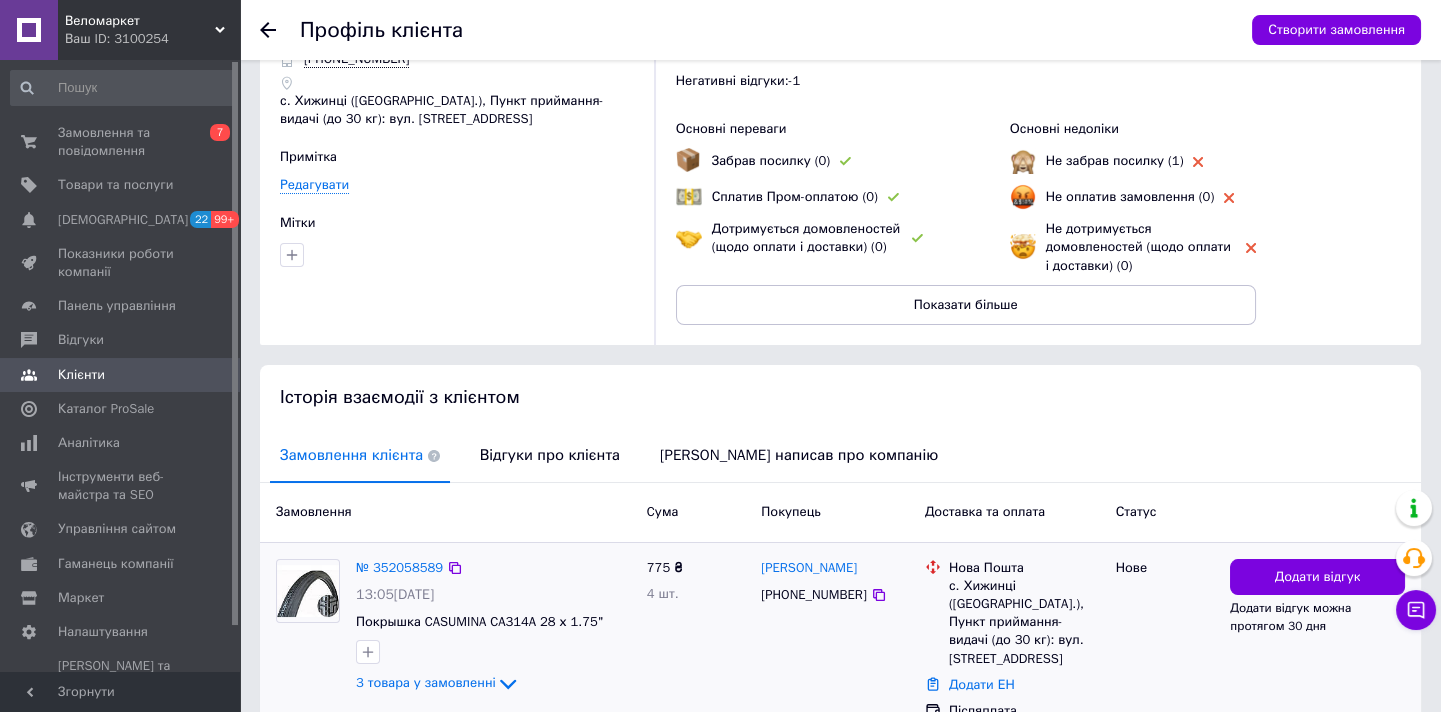 scroll, scrollTop: 176, scrollLeft: 0, axis: vertical 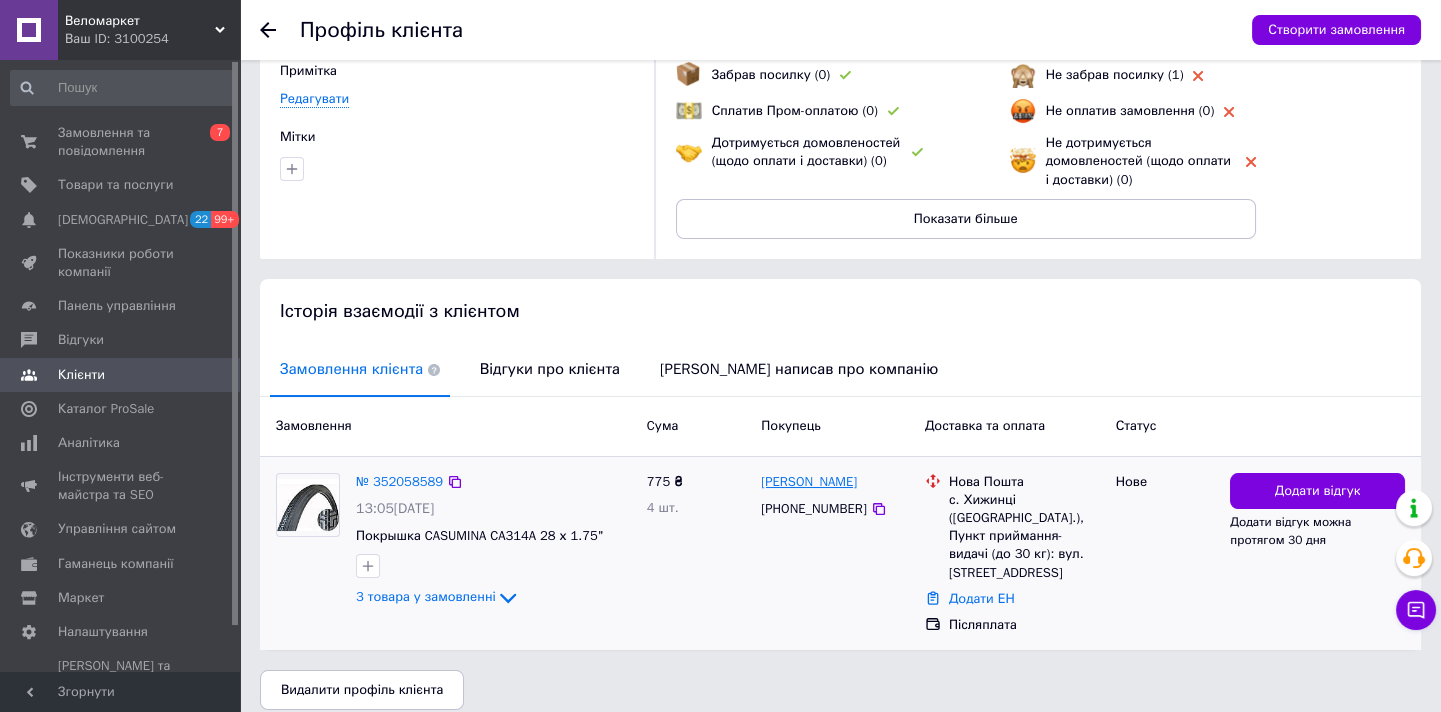 click on "[PERSON_NAME]" at bounding box center [809, 482] 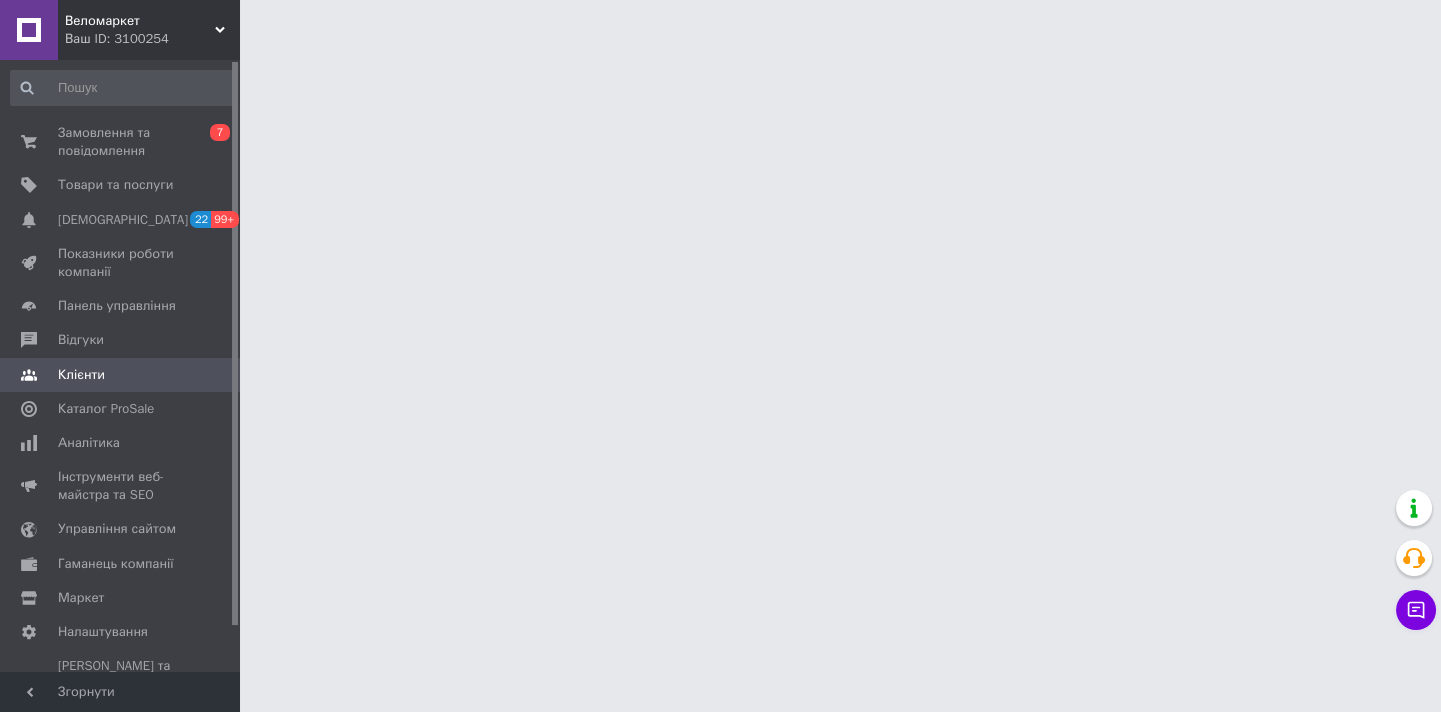 scroll, scrollTop: 0, scrollLeft: 0, axis: both 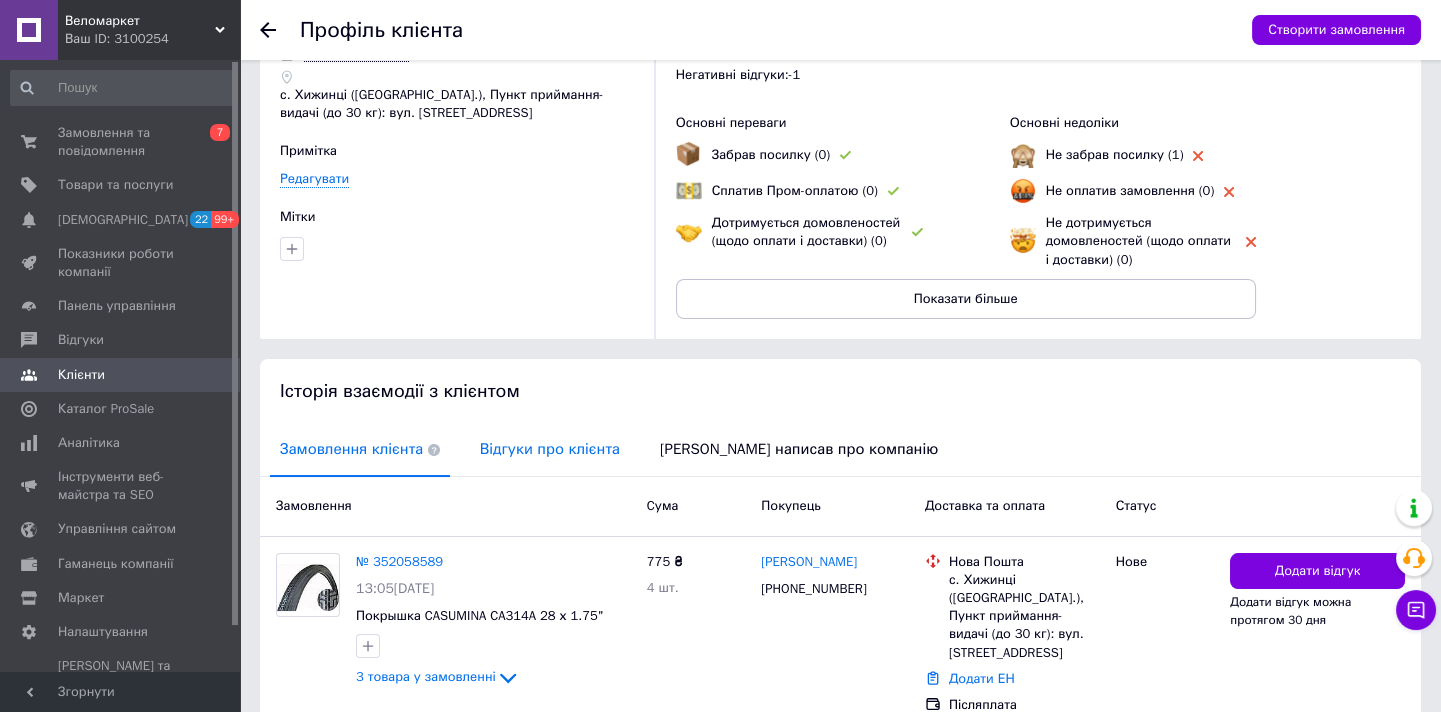 click on "Відгуки про клієнта" at bounding box center (550, 449) 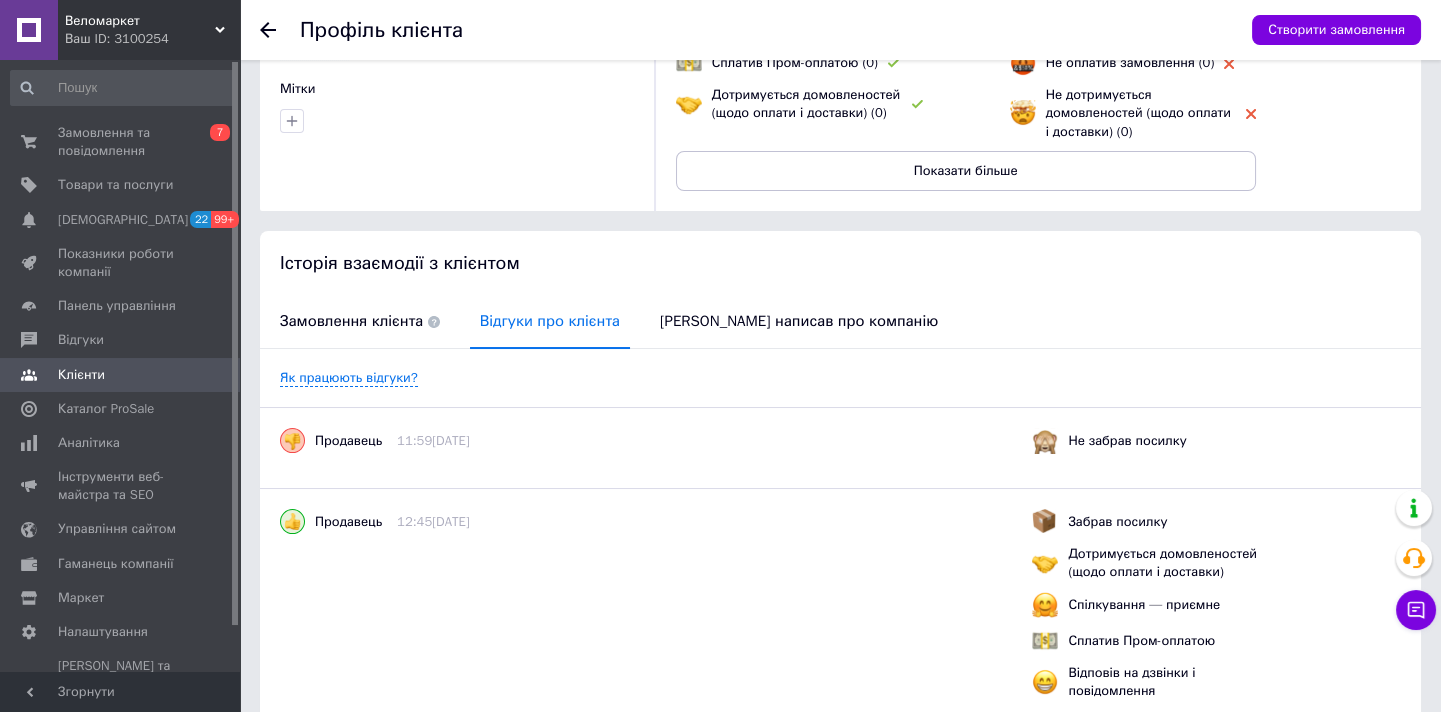 click on "Замовлення клієнта" at bounding box center [360, 321] 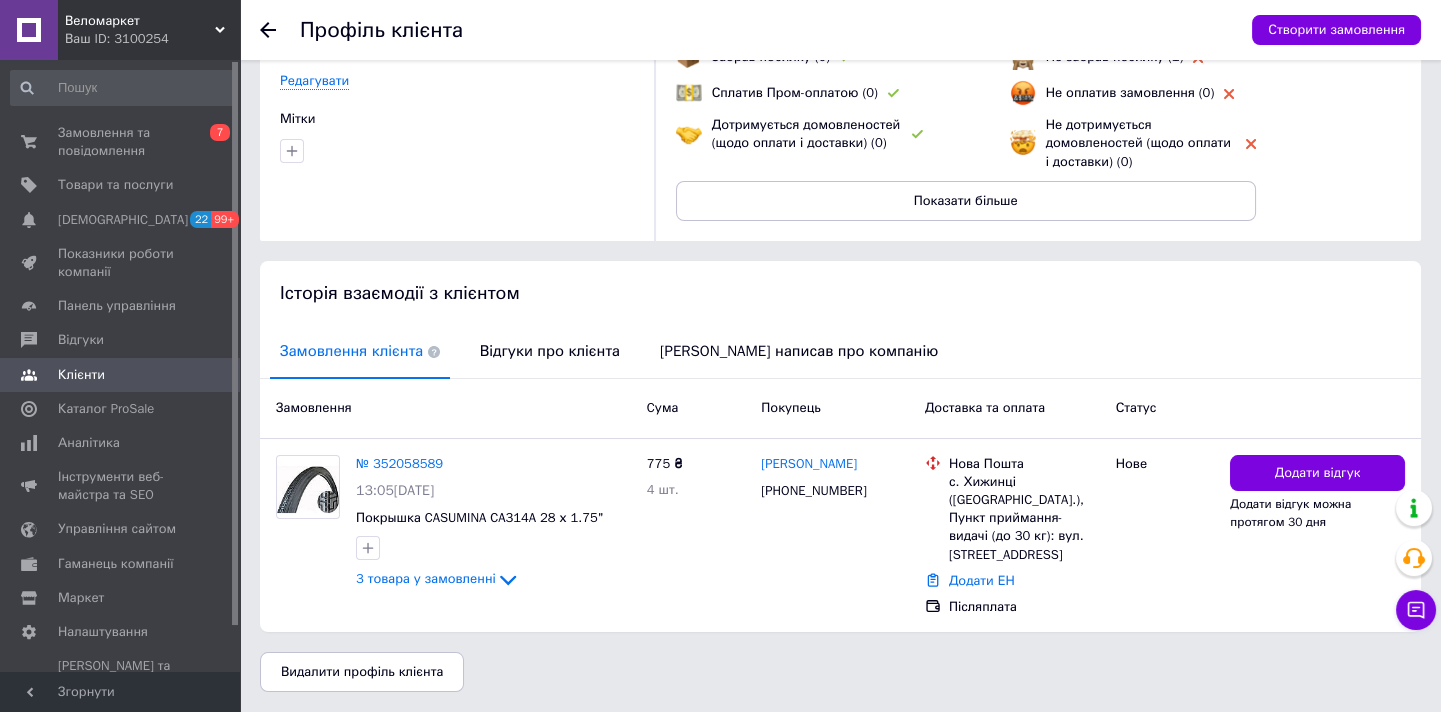 scroll, scrollTop: 176, scrollLeft: 0, axis: vertical 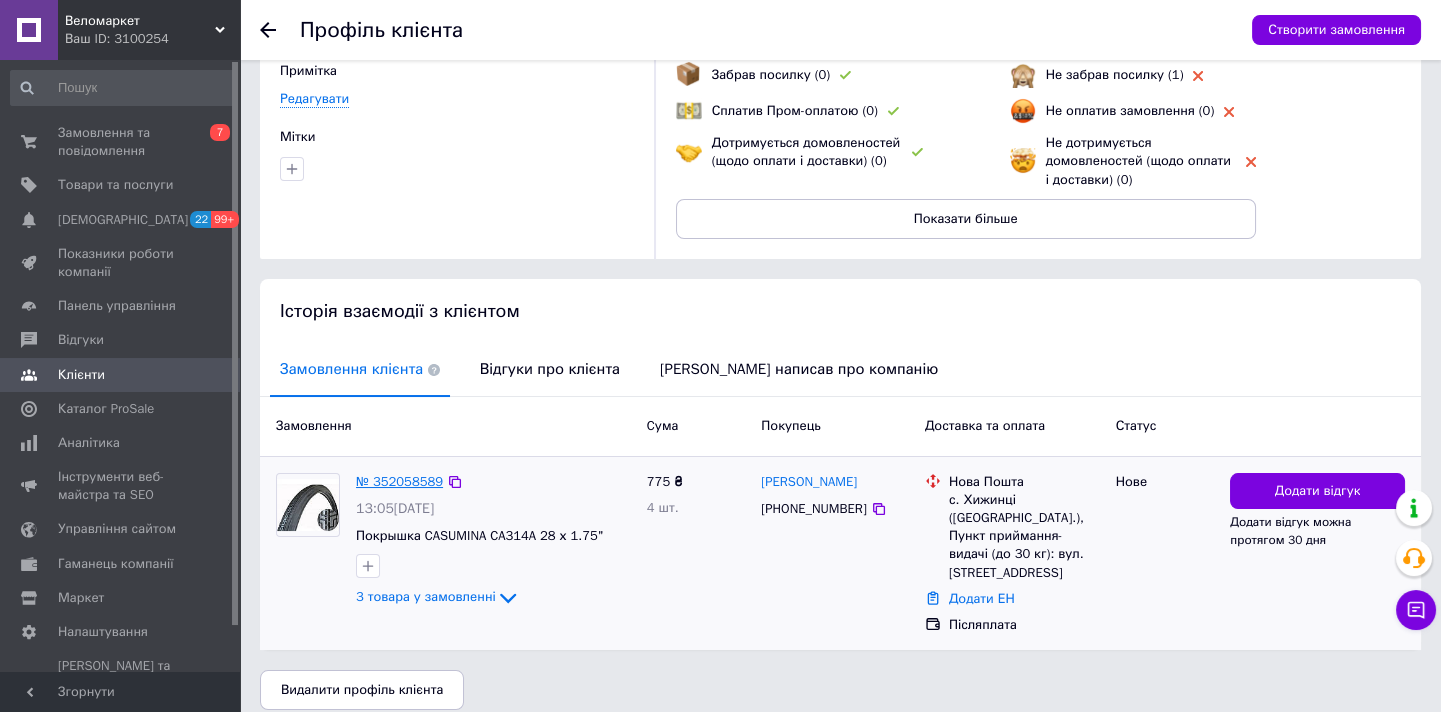 click on "№ 352058589" at bounding box center [399, 481] 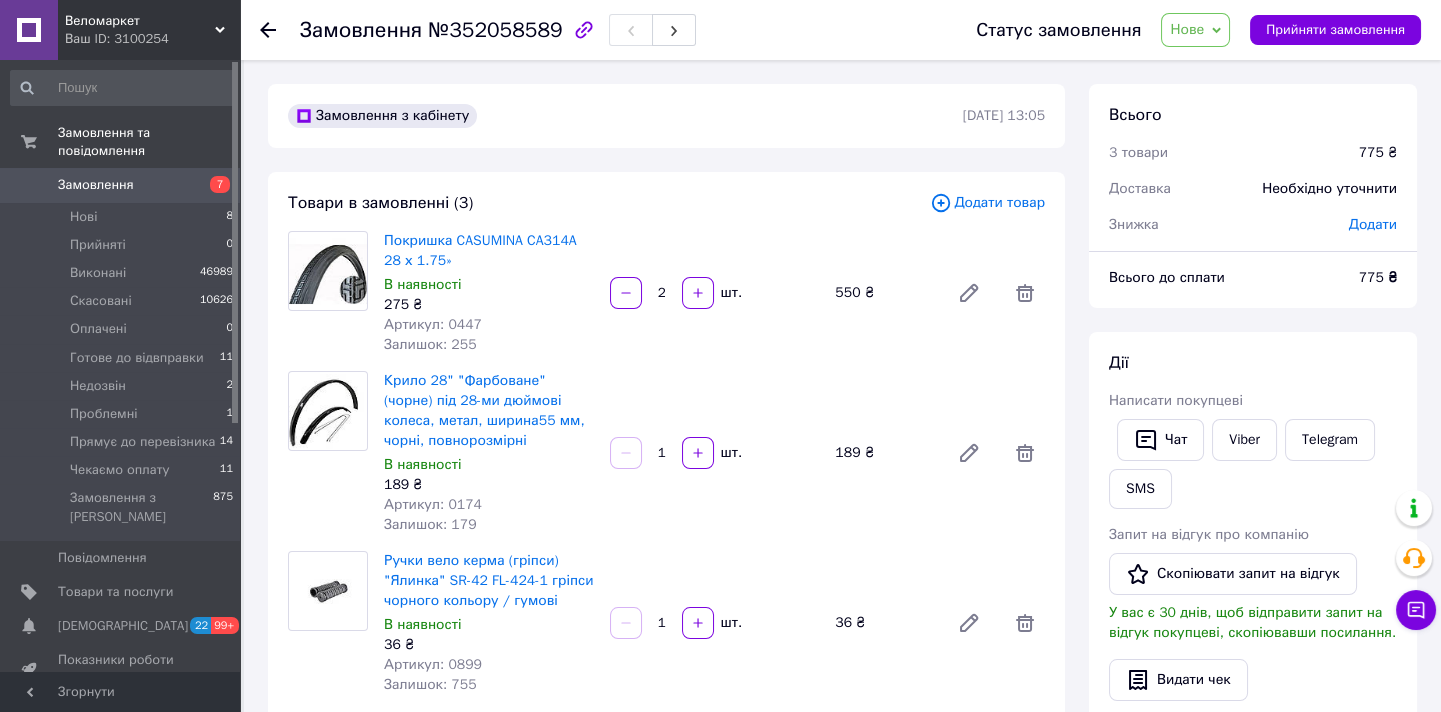 scroll, scrollTop: 90, scrollLeft: 0, axis: vertical 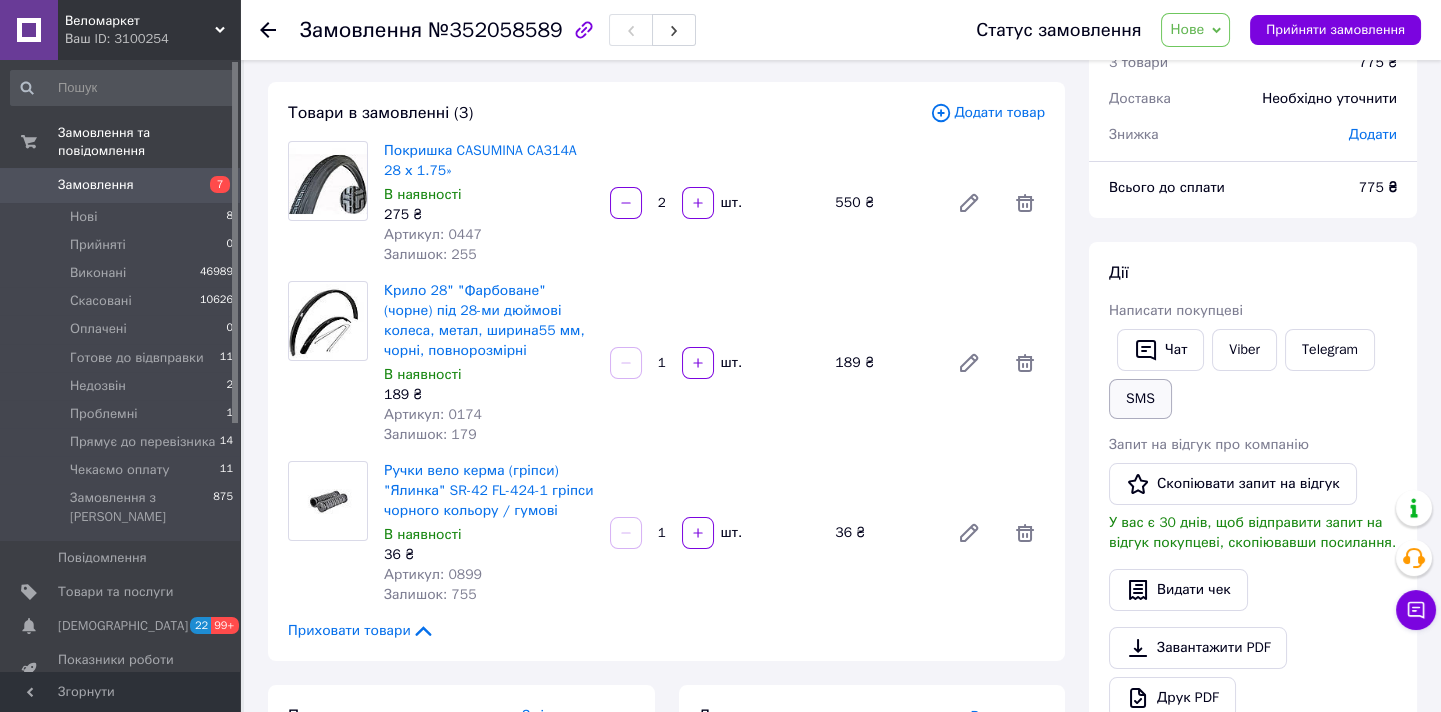 click on "SMS" at bounding box center (1140, 399) 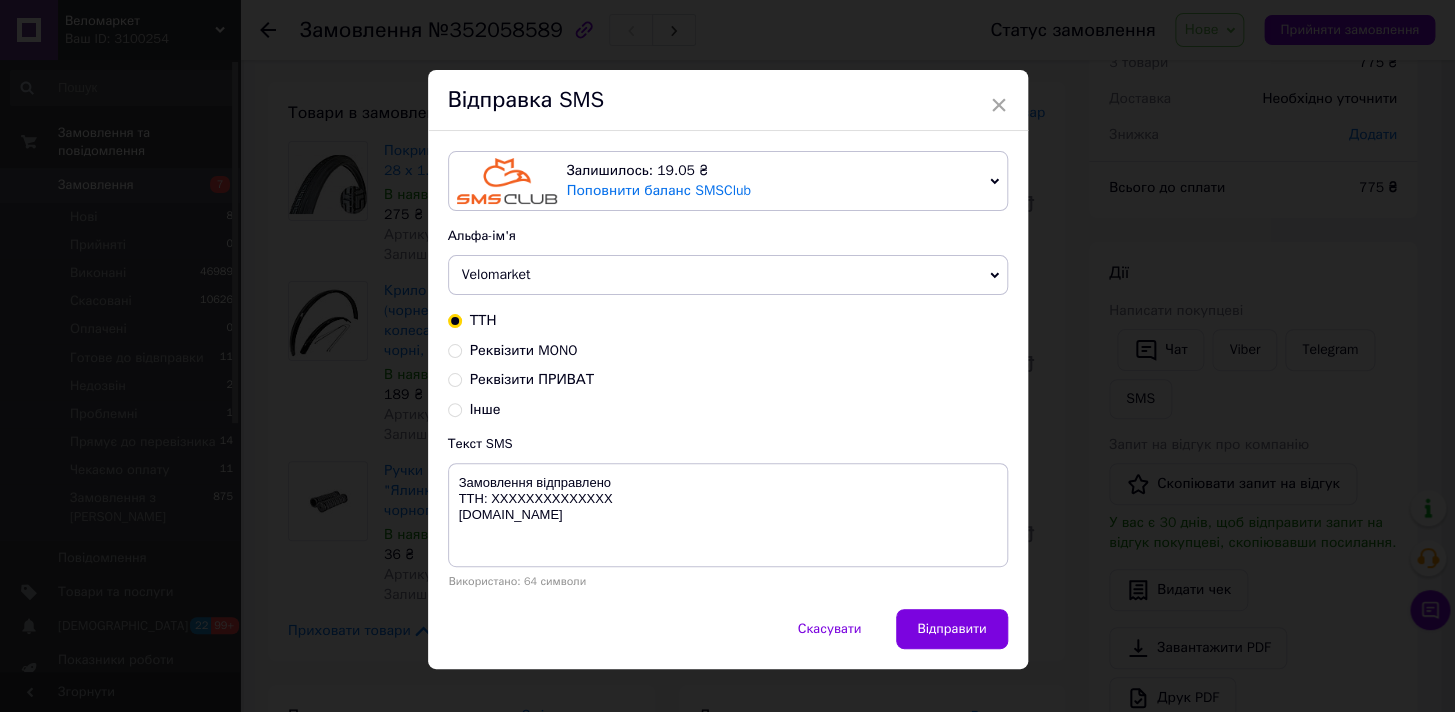 drag, startPoint x: 468, startPoint y: 355, endPoint x: 473, endPoint y: 367, distance: 13 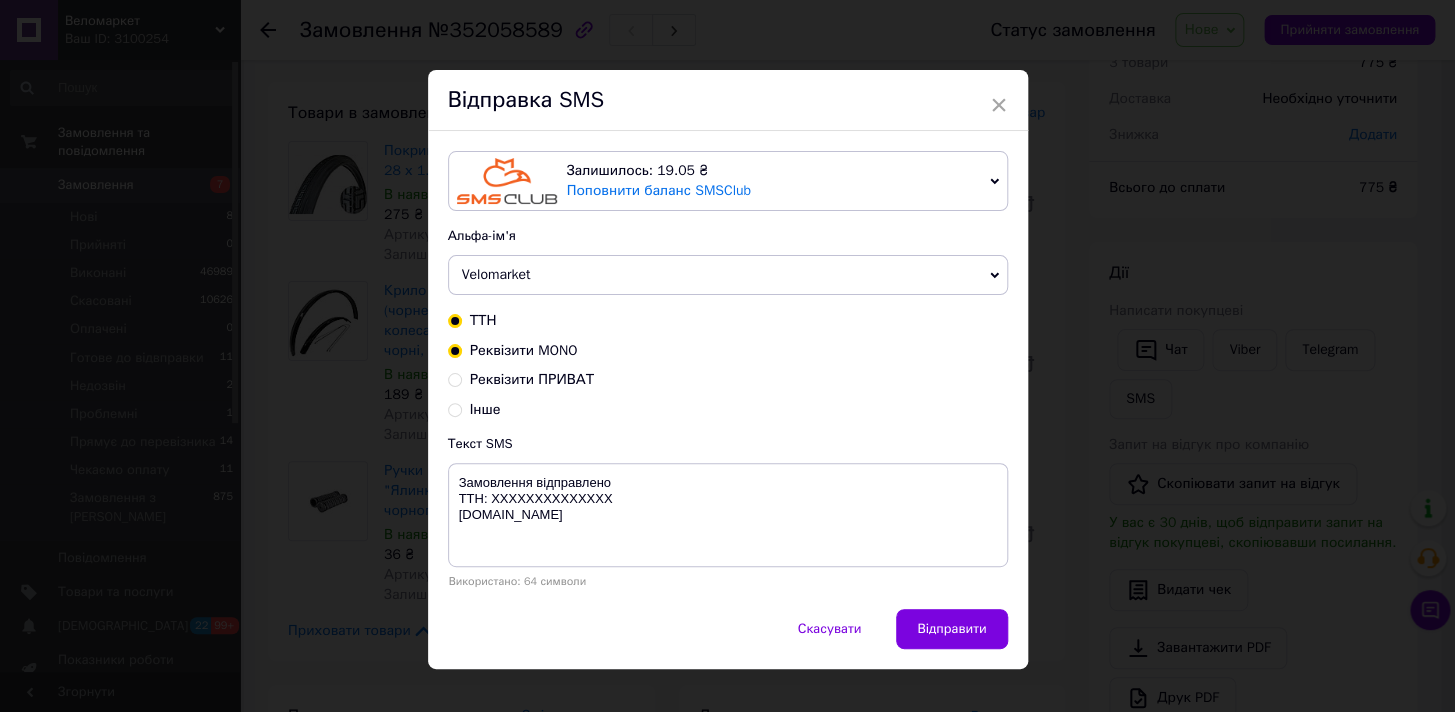 radio on "true" 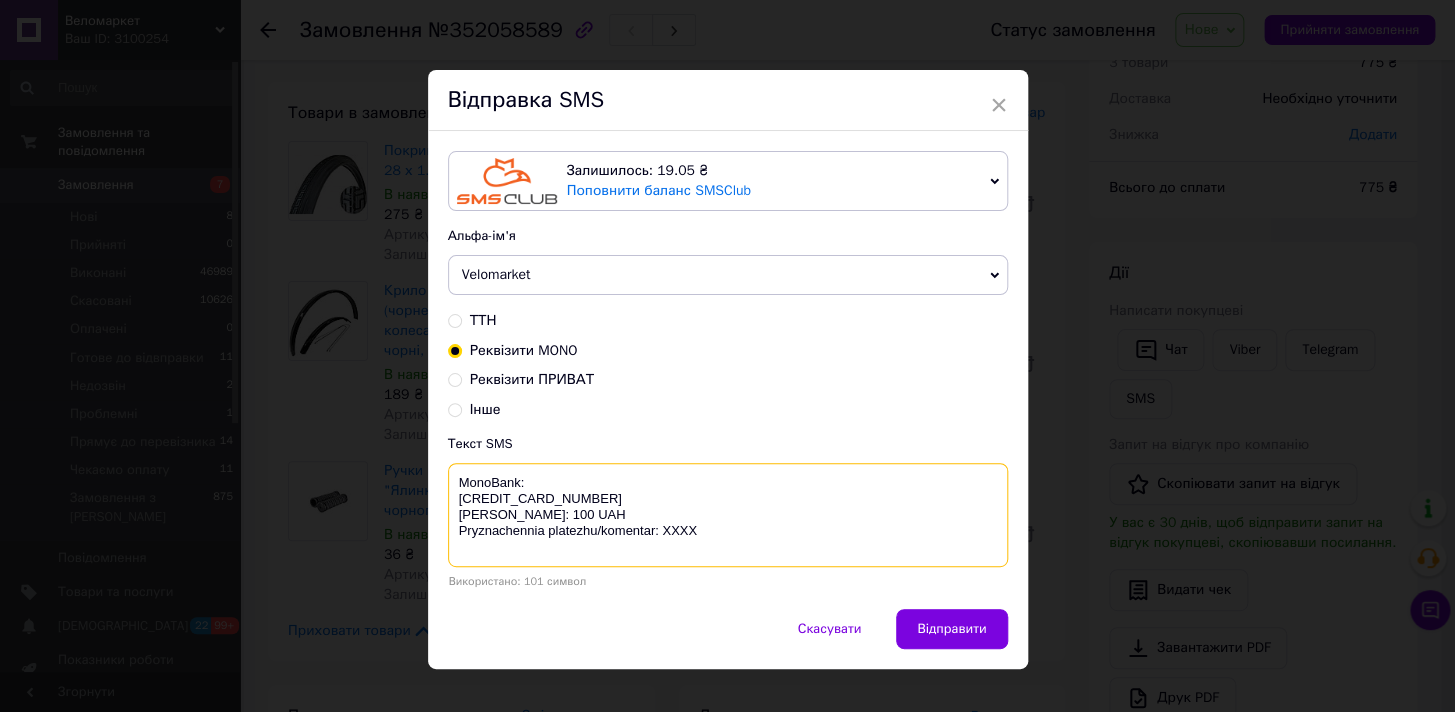 drag, startPoint x: 549, startPoint y: 533, endPoint x: 475, endPoint y: 485, distance: 88.20431 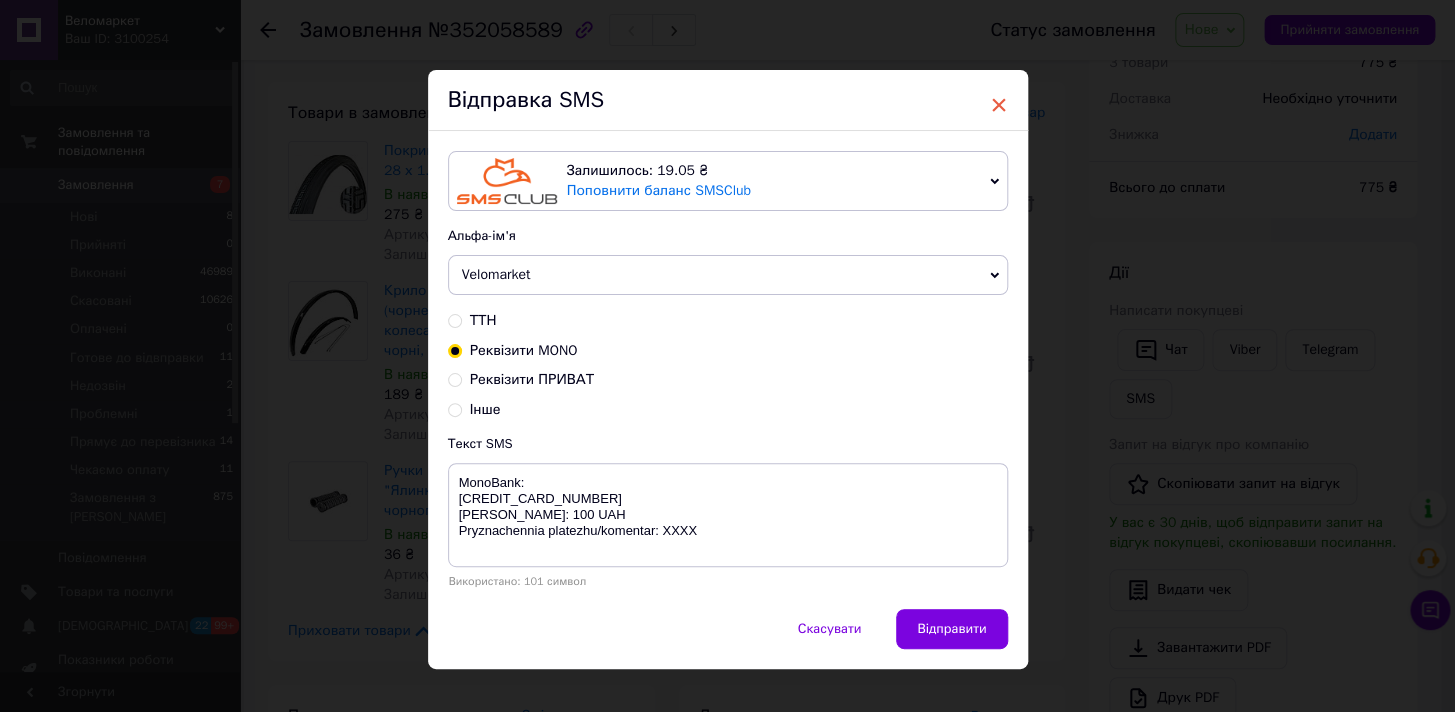 click on "×" at bounding box center [999, 105] 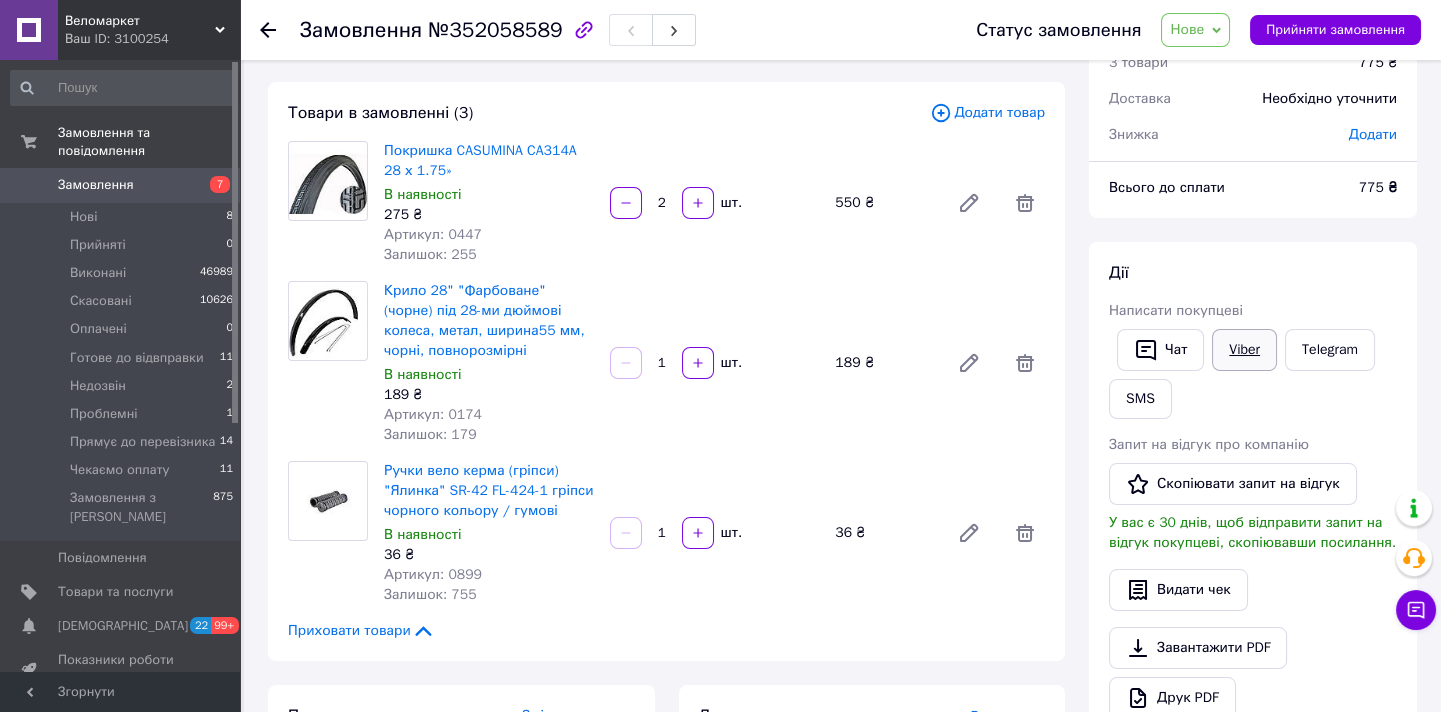 click on "Viber" at bounding box center [1244, 350] 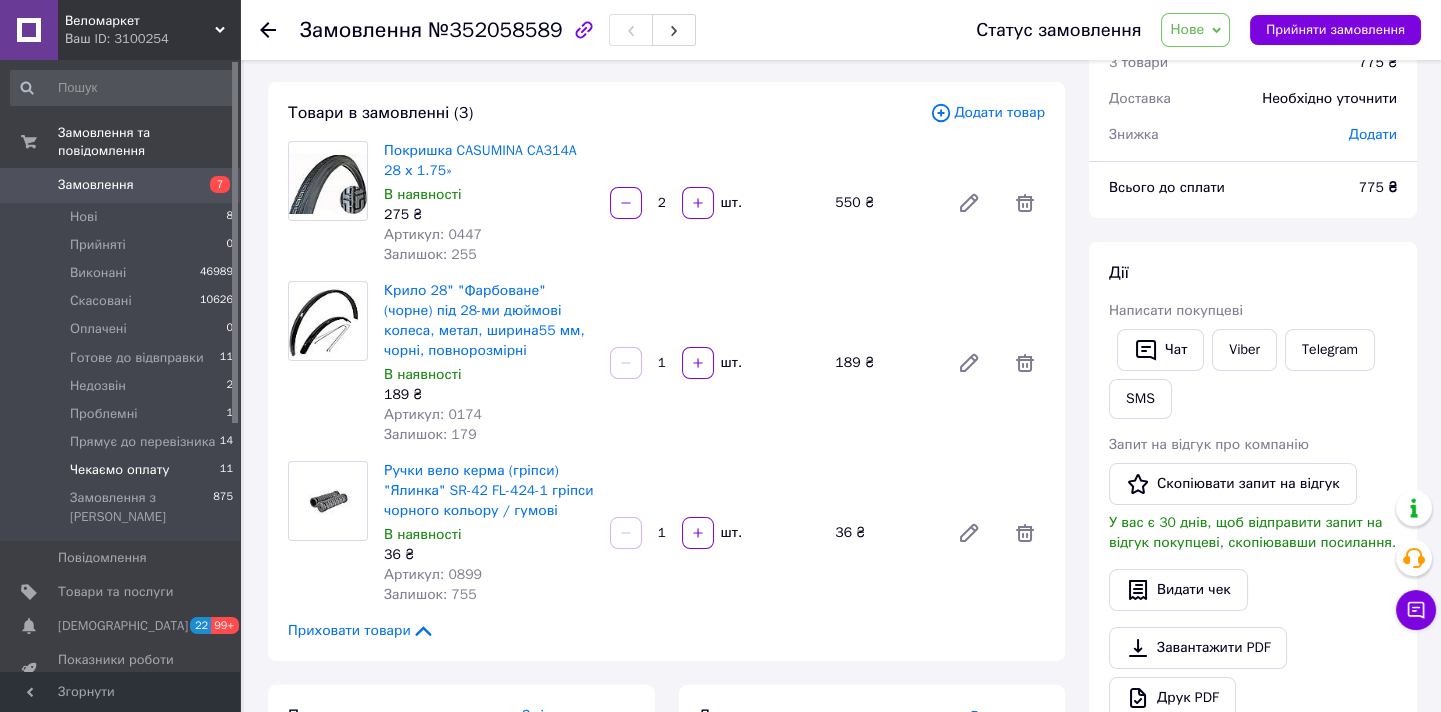 click on "Чекаємо оплату 11" at bounding box center (122, 470) 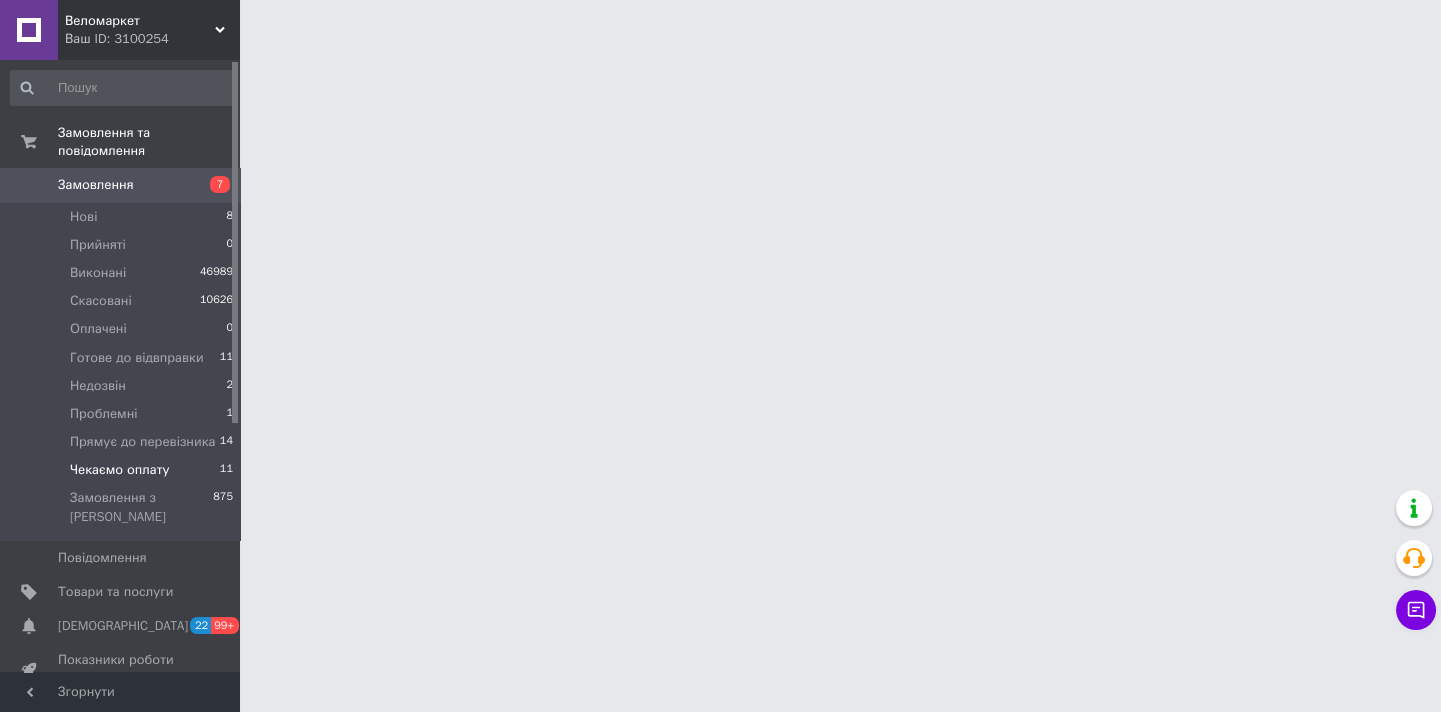 scroll, scrollTop: 0, scrollLeft: 0, axis: both 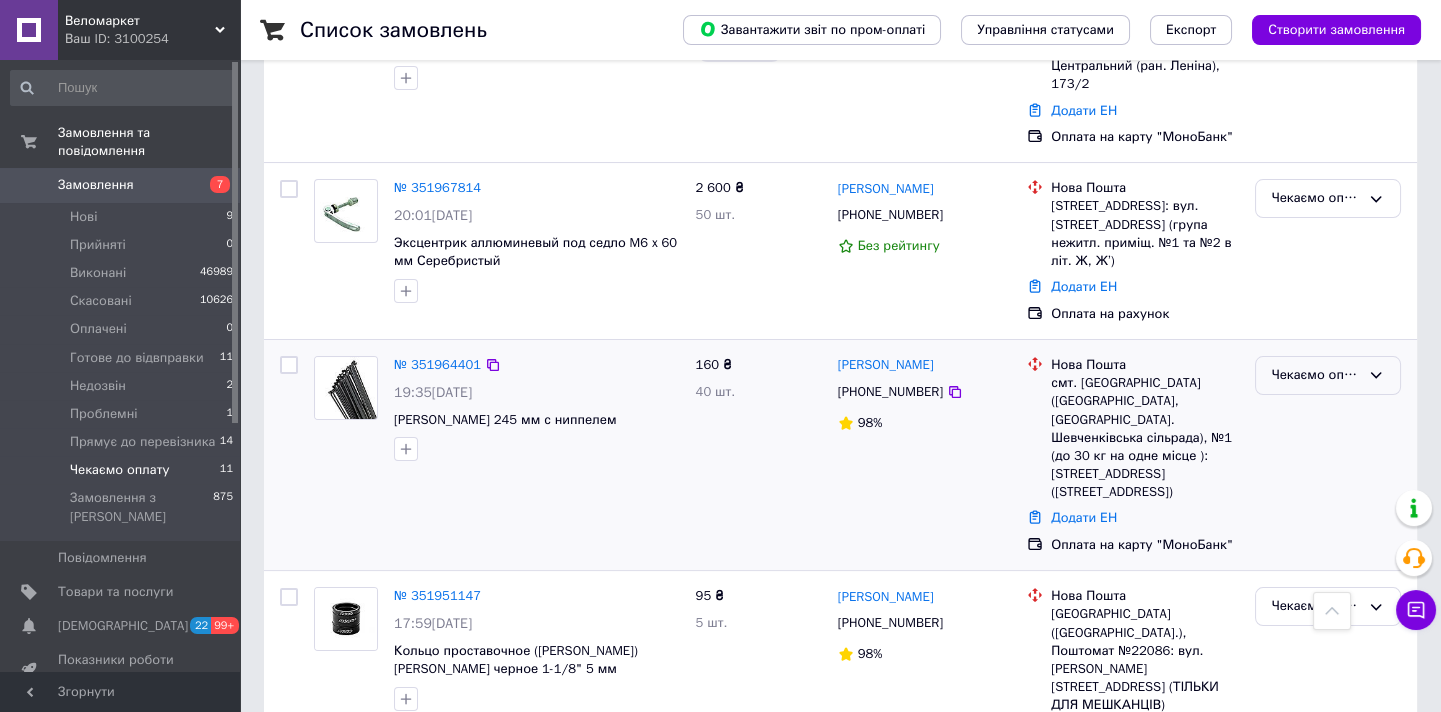 click on "Чекаємо оплату" at bounding box center [1316, 375] 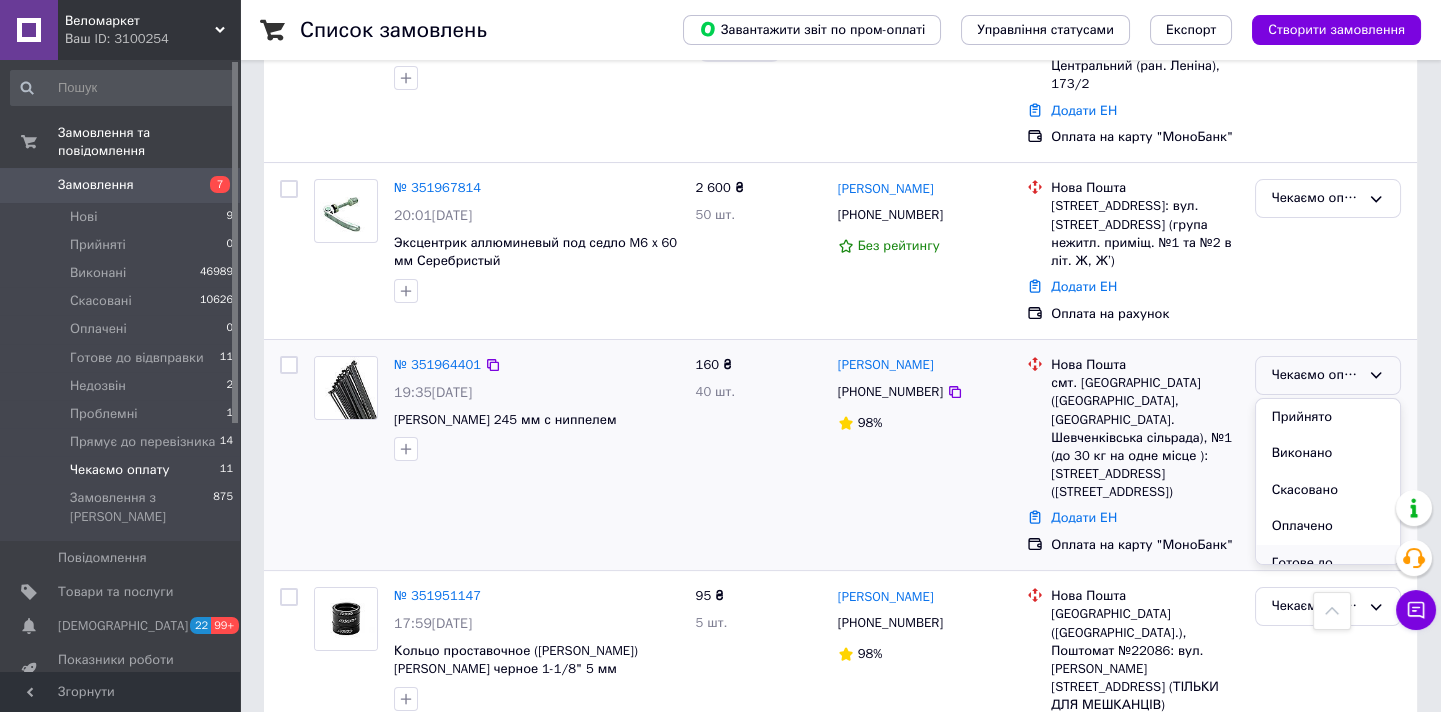 click on "Готове до відвправки" at bounding box center (1328, 573) 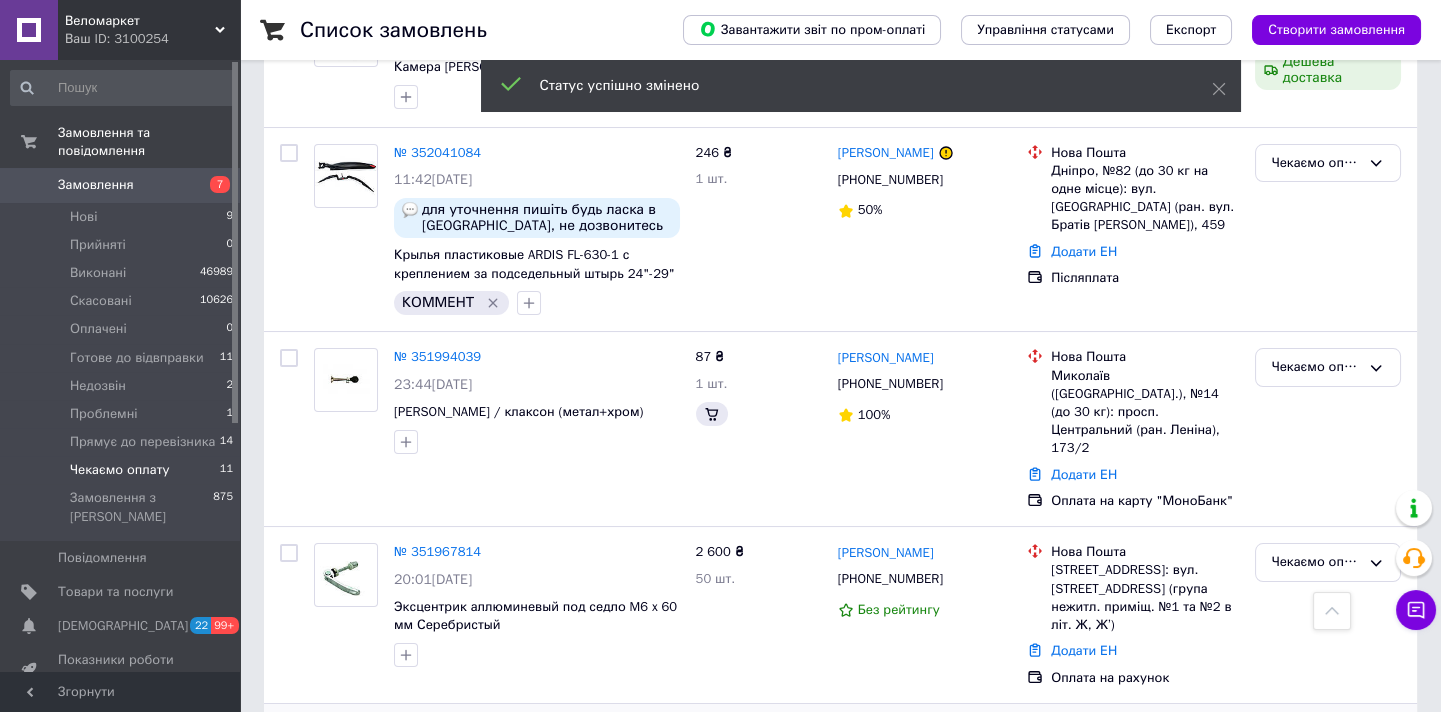 scroll, scrollTop: 90, scrollLeft: 0, axis: vertical 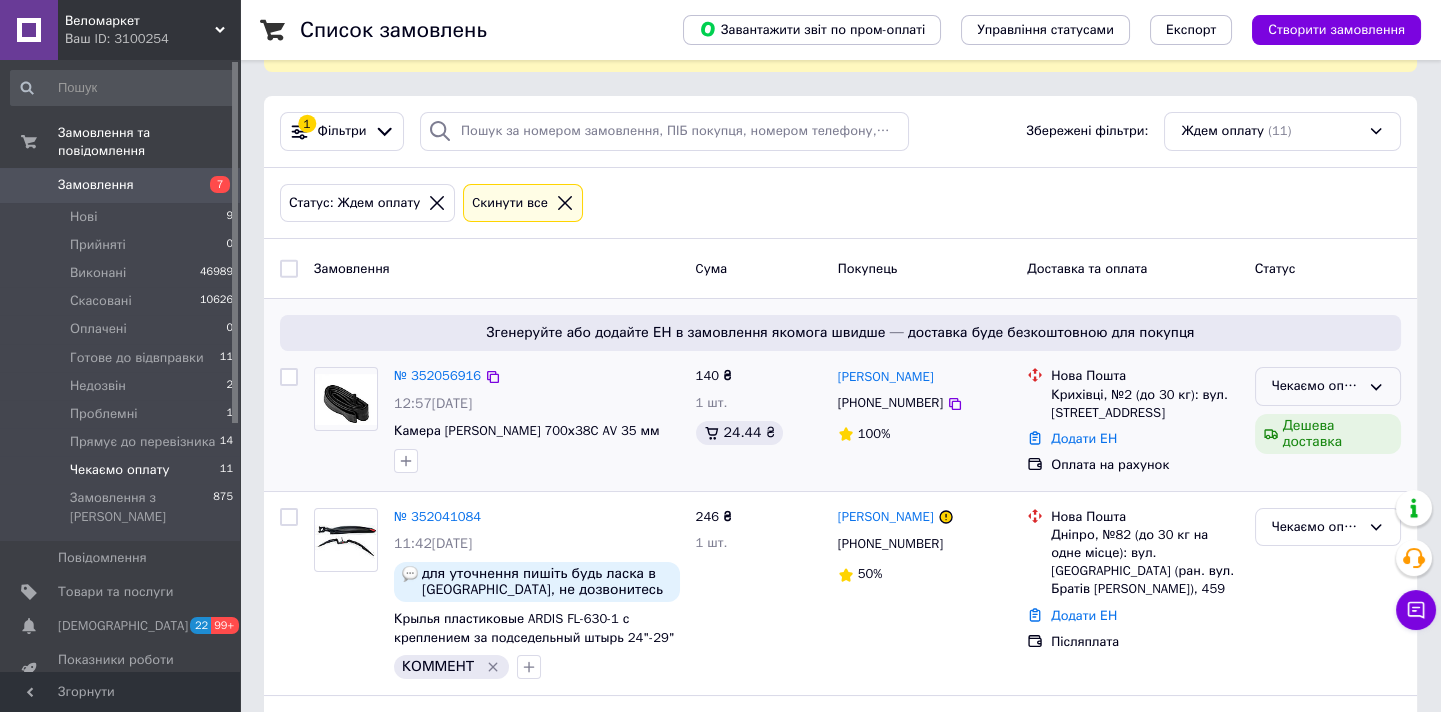 click on "Чекаємо оплату" at bounding box center [1328, 386] 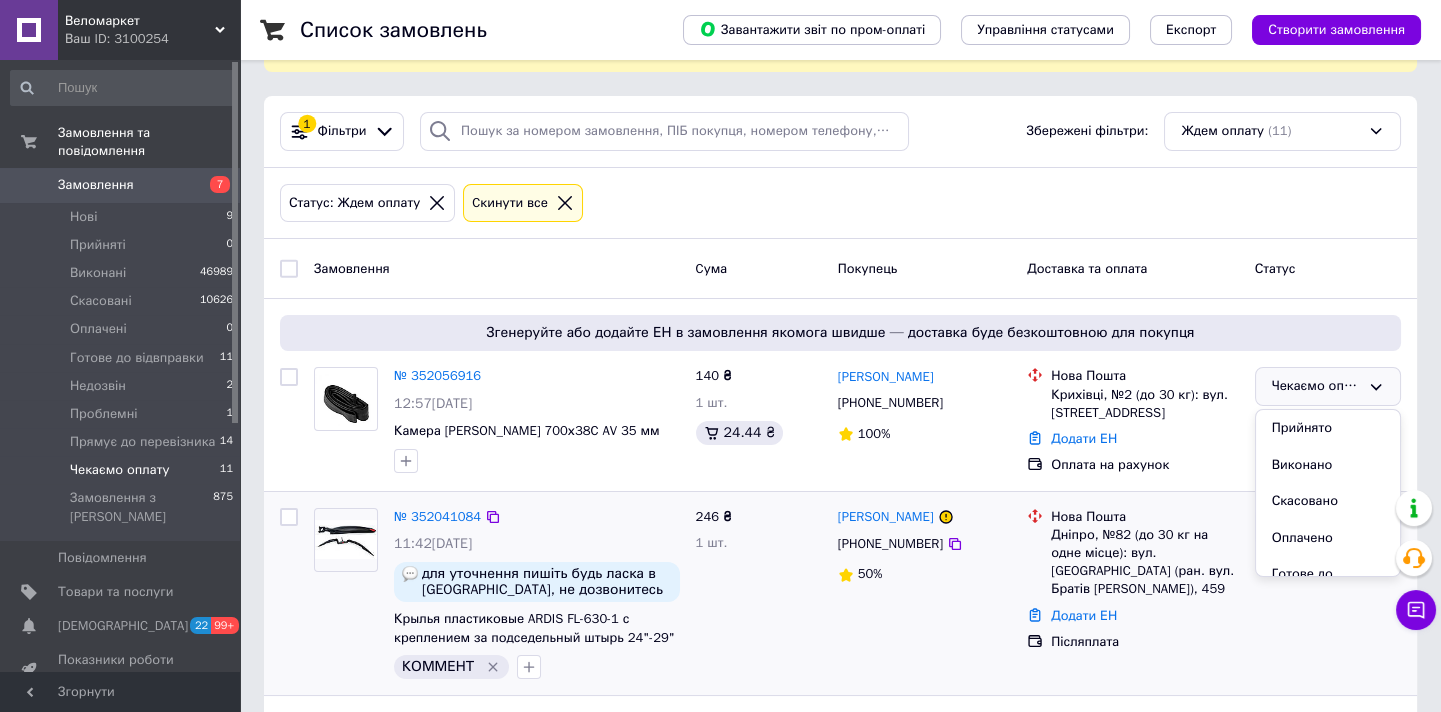 click on "Готове до відвправки" at bounding box center [1328, 584] 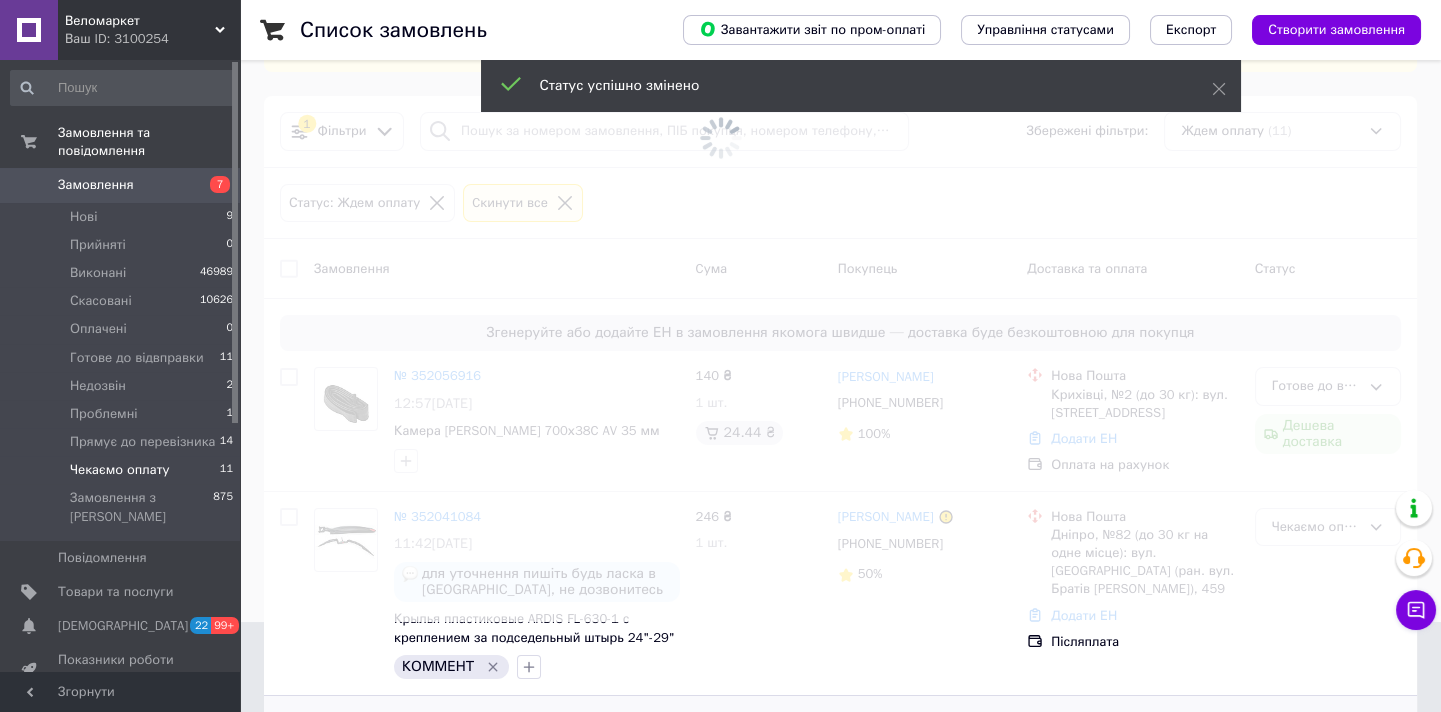 scroll, scrollTop: 272, scrollLeft: 0, axis: vertical 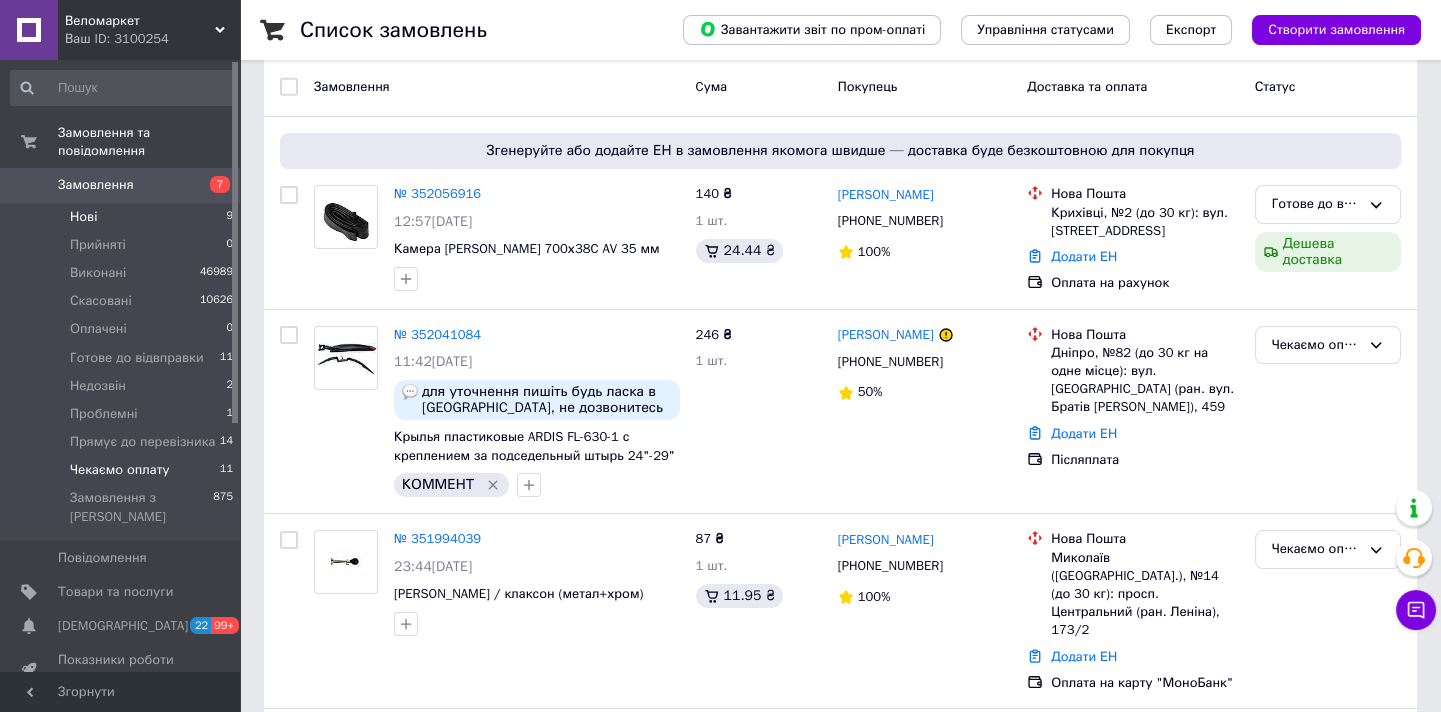 click on "9" at bounding box center (229, 217) 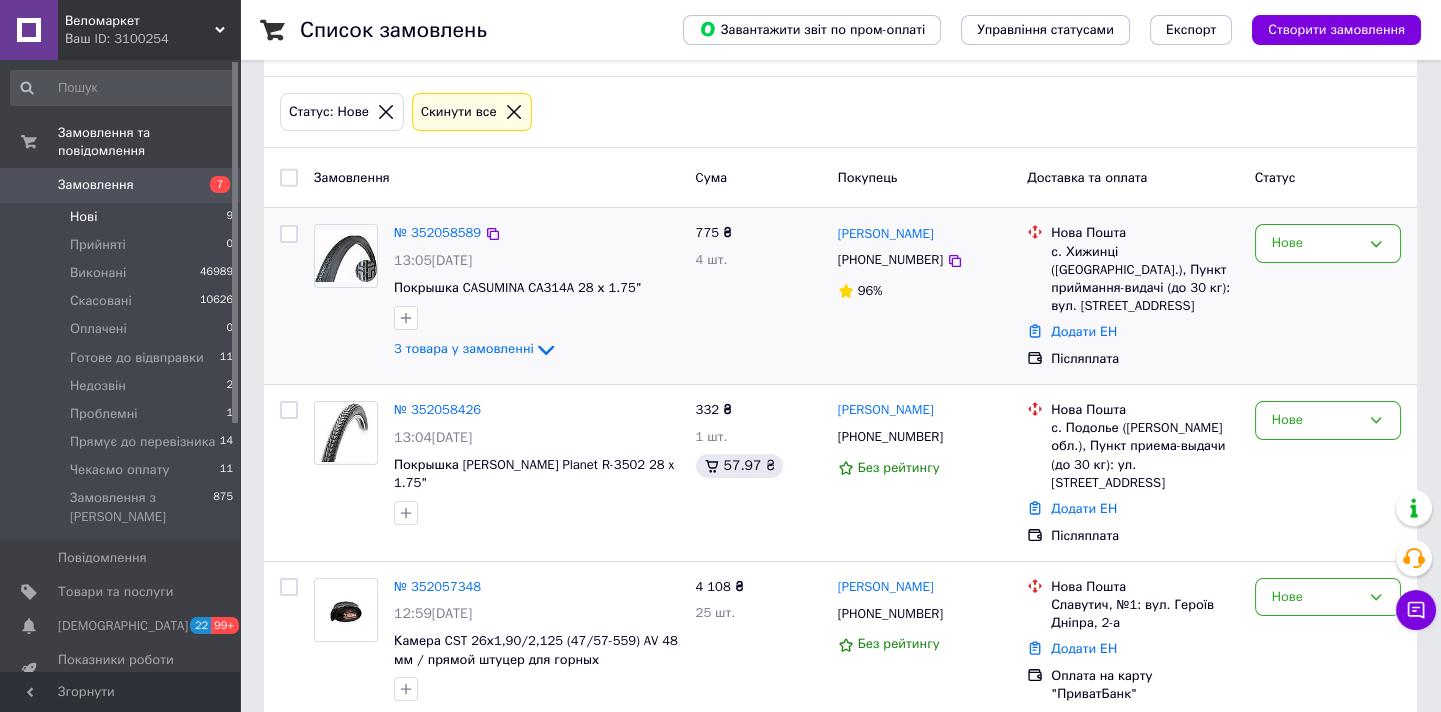 scroll, scrollTop: 272, scrollLeft: 0, axis: vertical 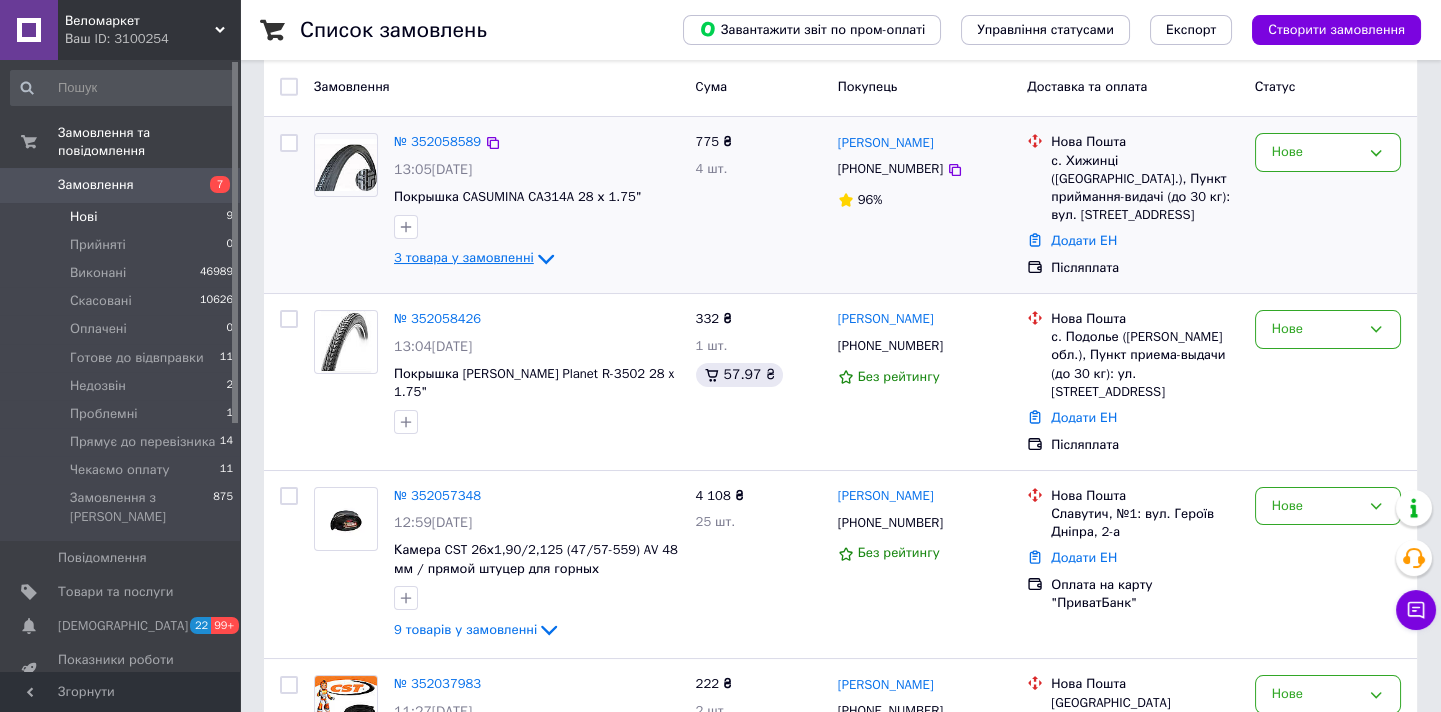 click on "3 товара у замовленні" at bounding box center [464, 257] 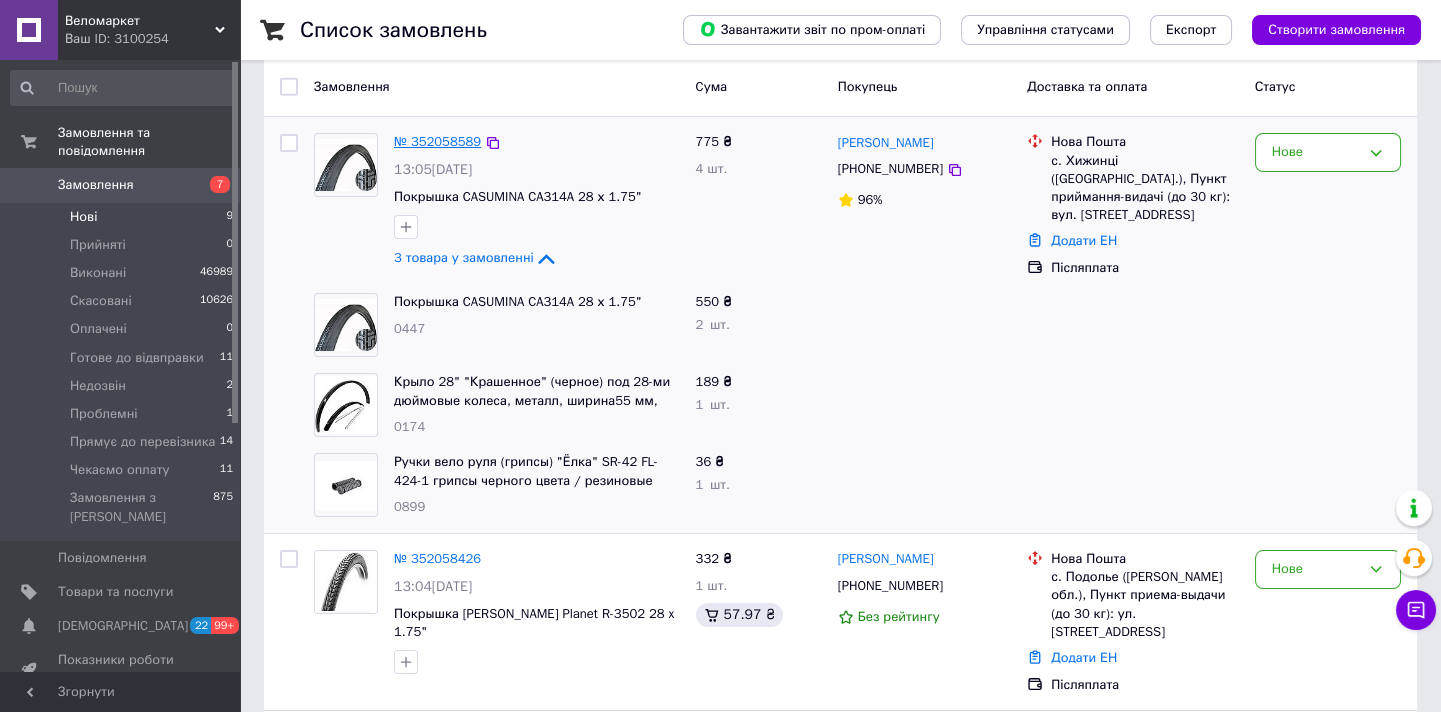 click on "№ 352058589" at bounding box center (437, 141) 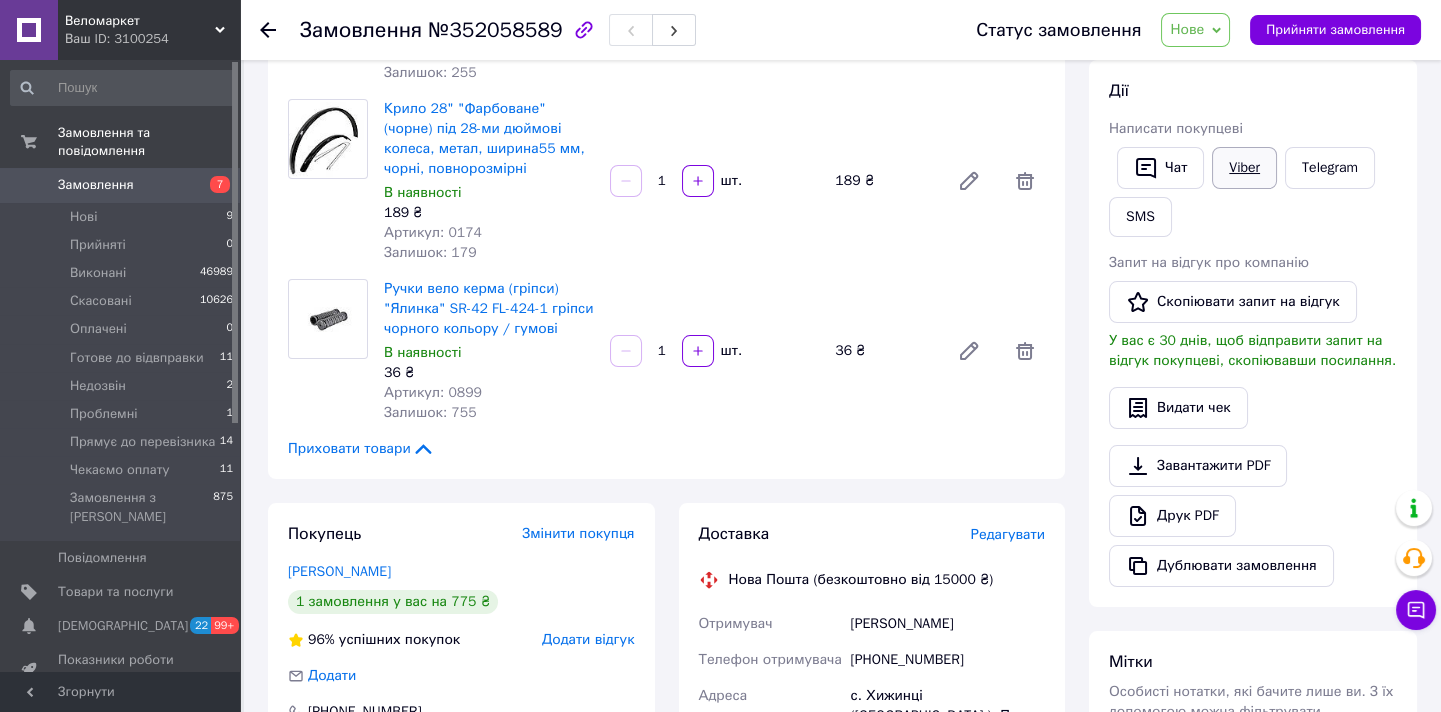 scroll, scrollTop: 0, scrollLeft: 0, axis: both 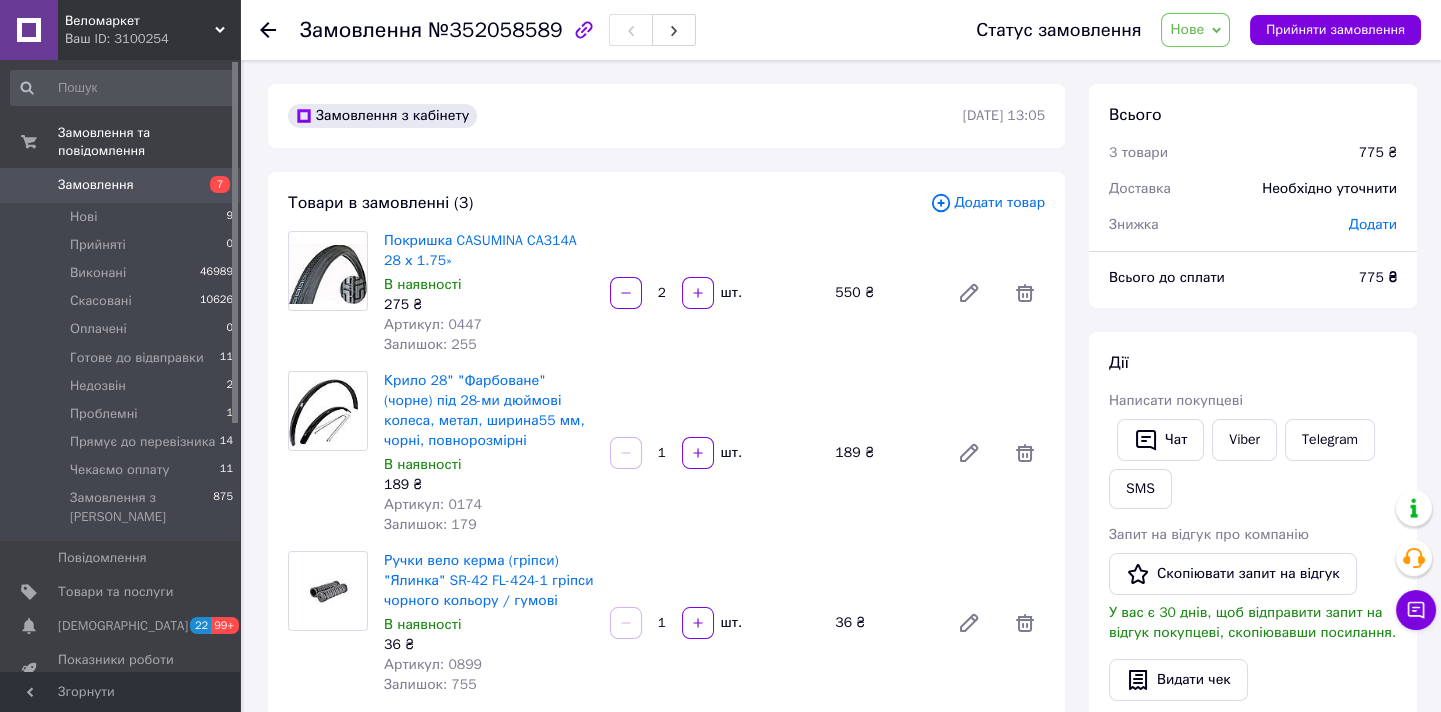 click on "Додати" at bounding box center (1373, 224) 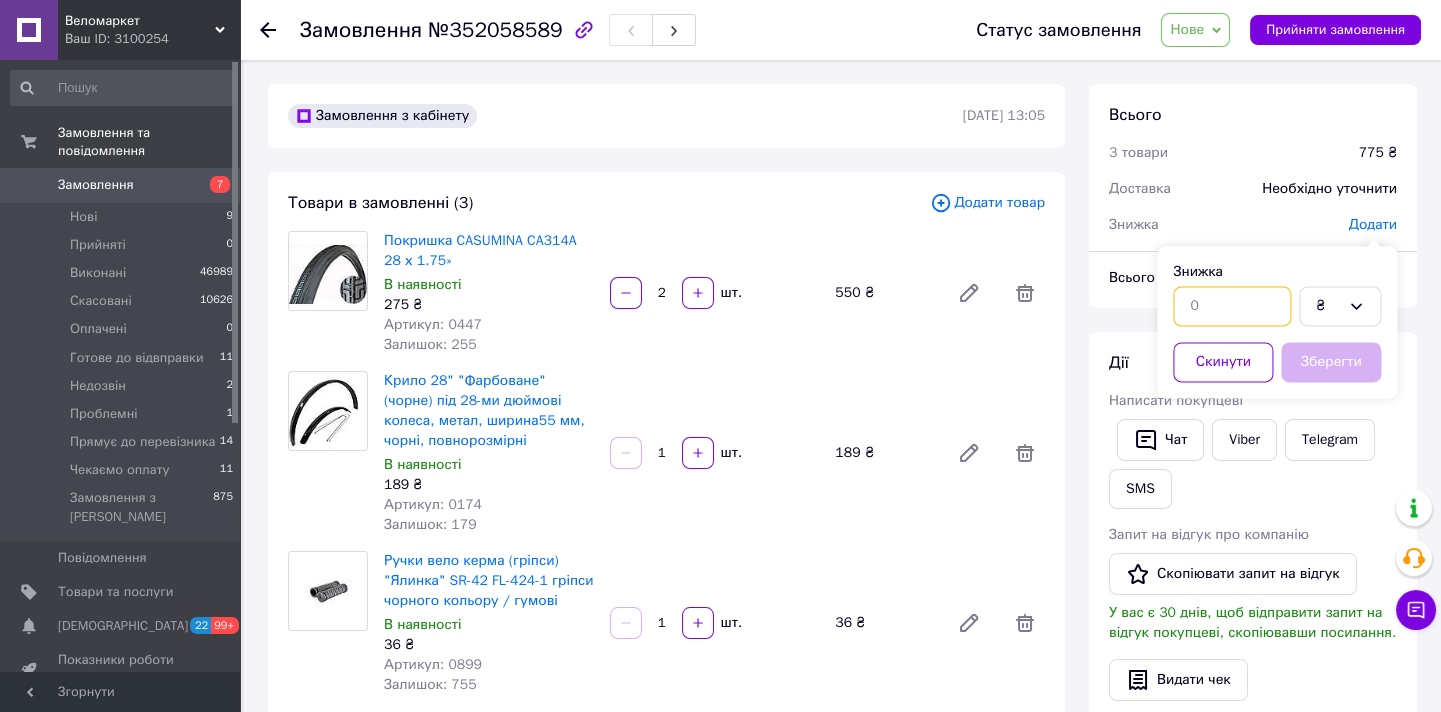 click at bounding box center (1232, 306) 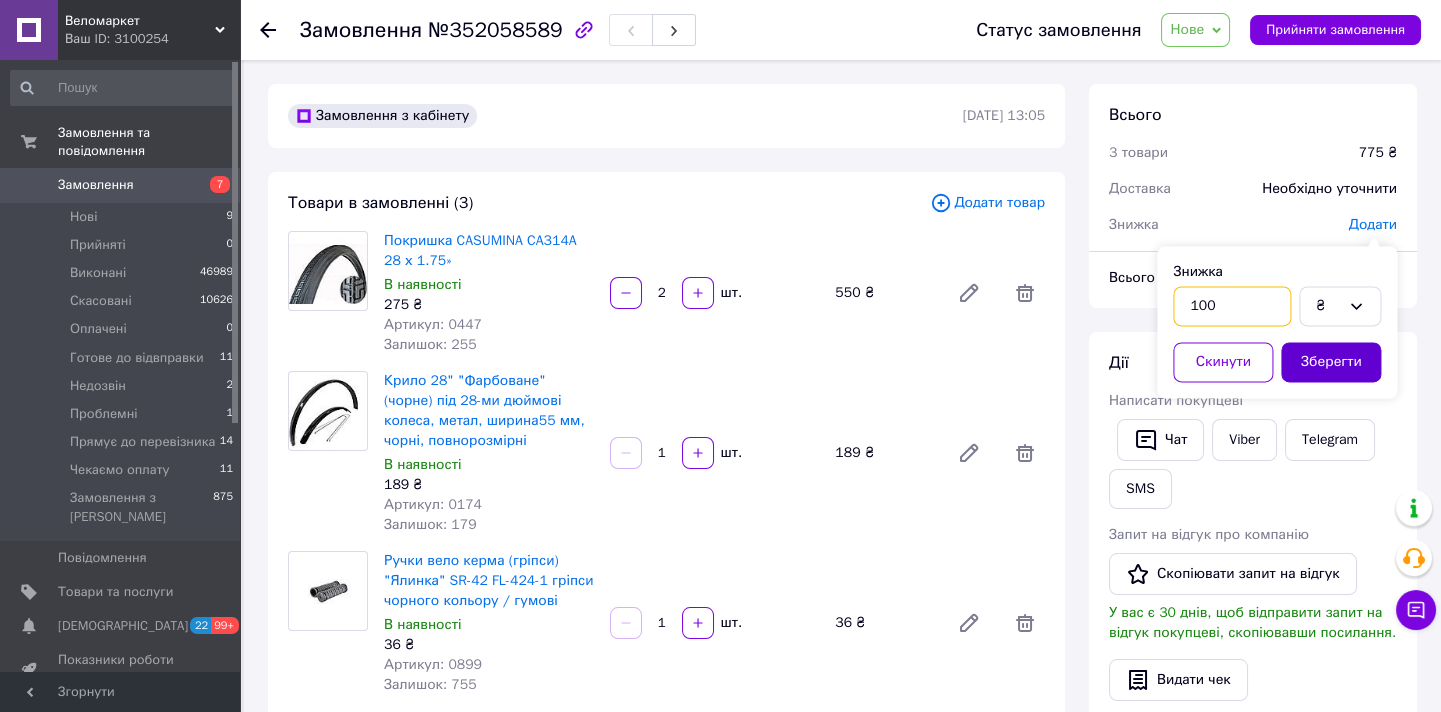 type on "100" 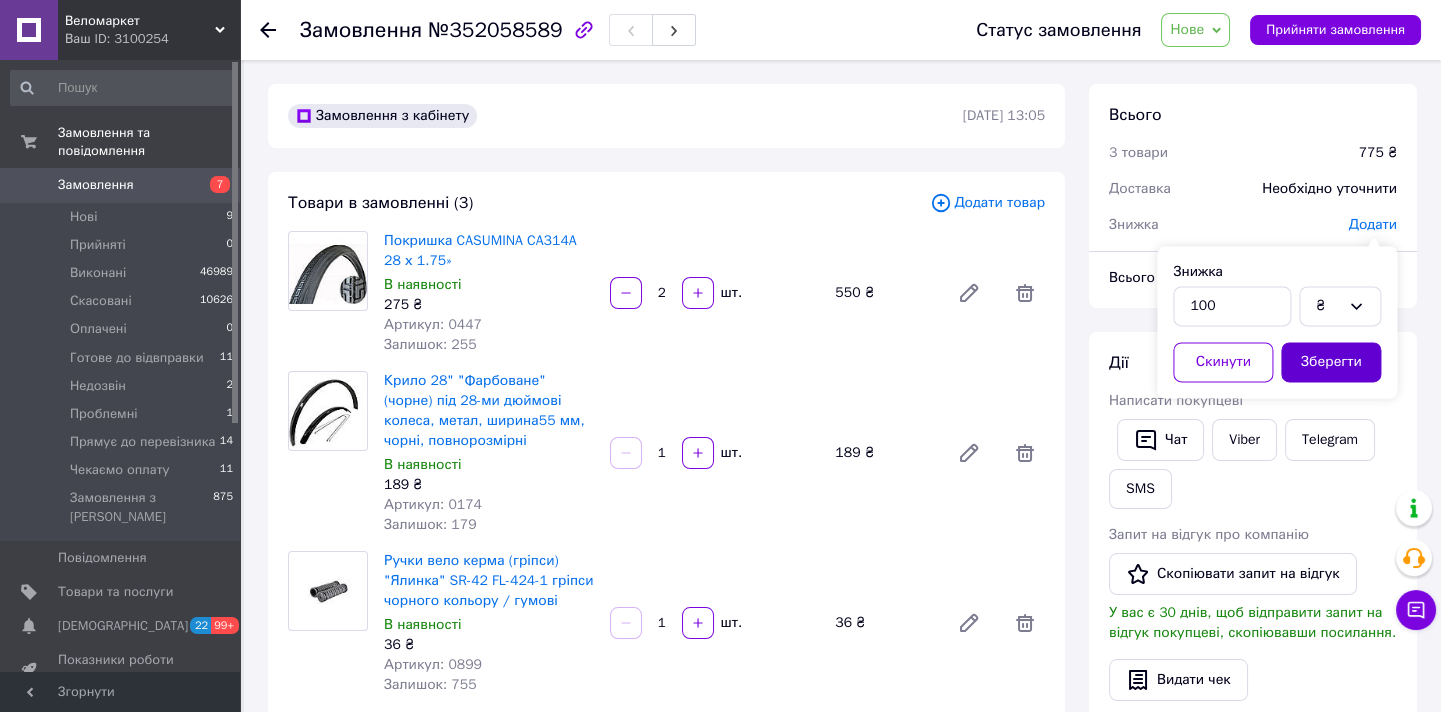 click on "Зберегти" at bounding box center (1331, 362) 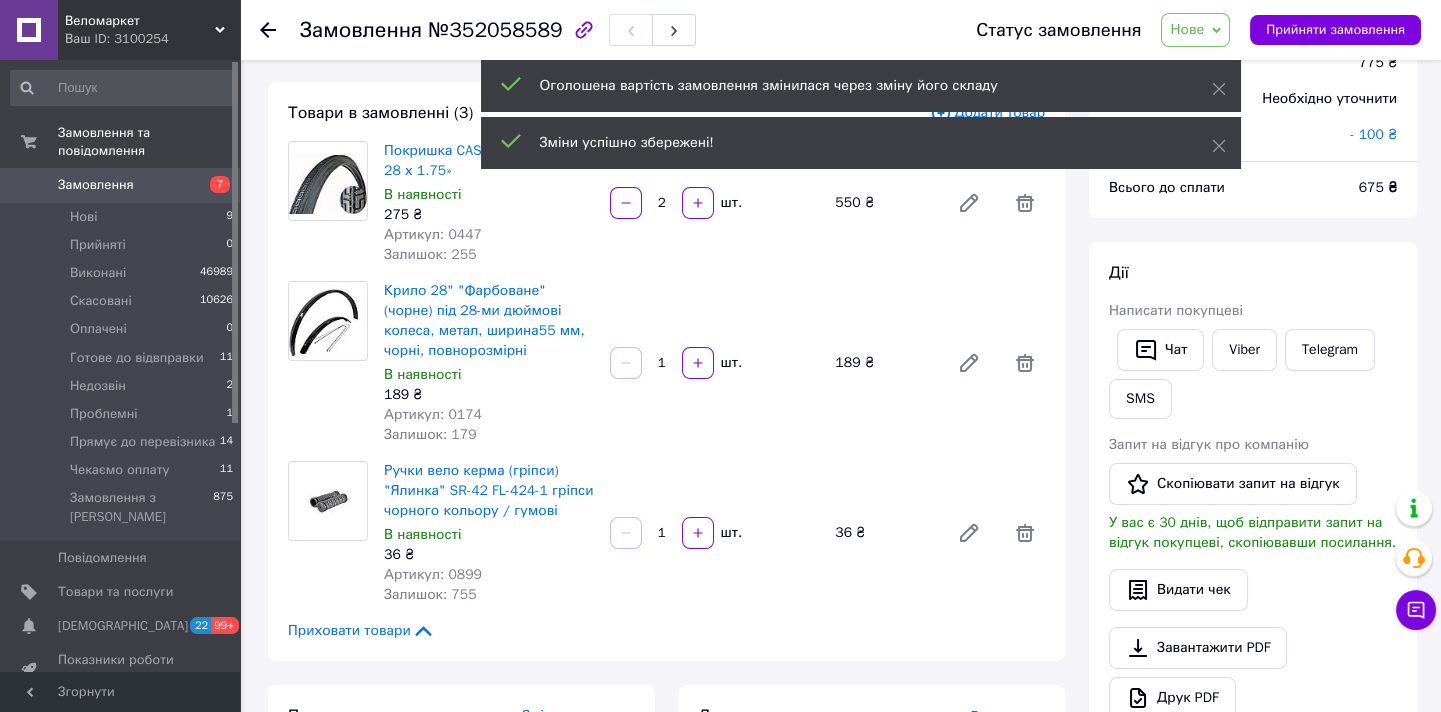 scroll, scrollTop: 454, scrollLeft: 0, axis: vertical 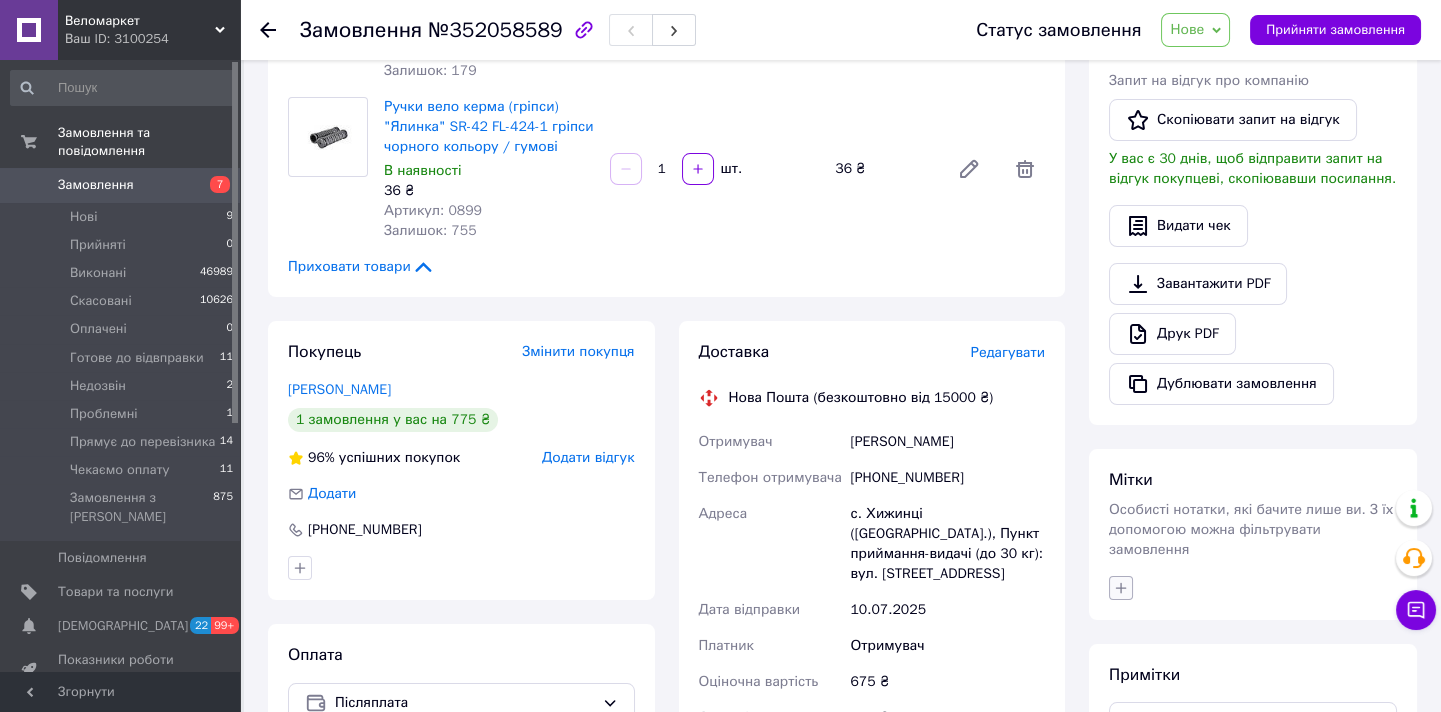 click at bounding box center (1121, 588) 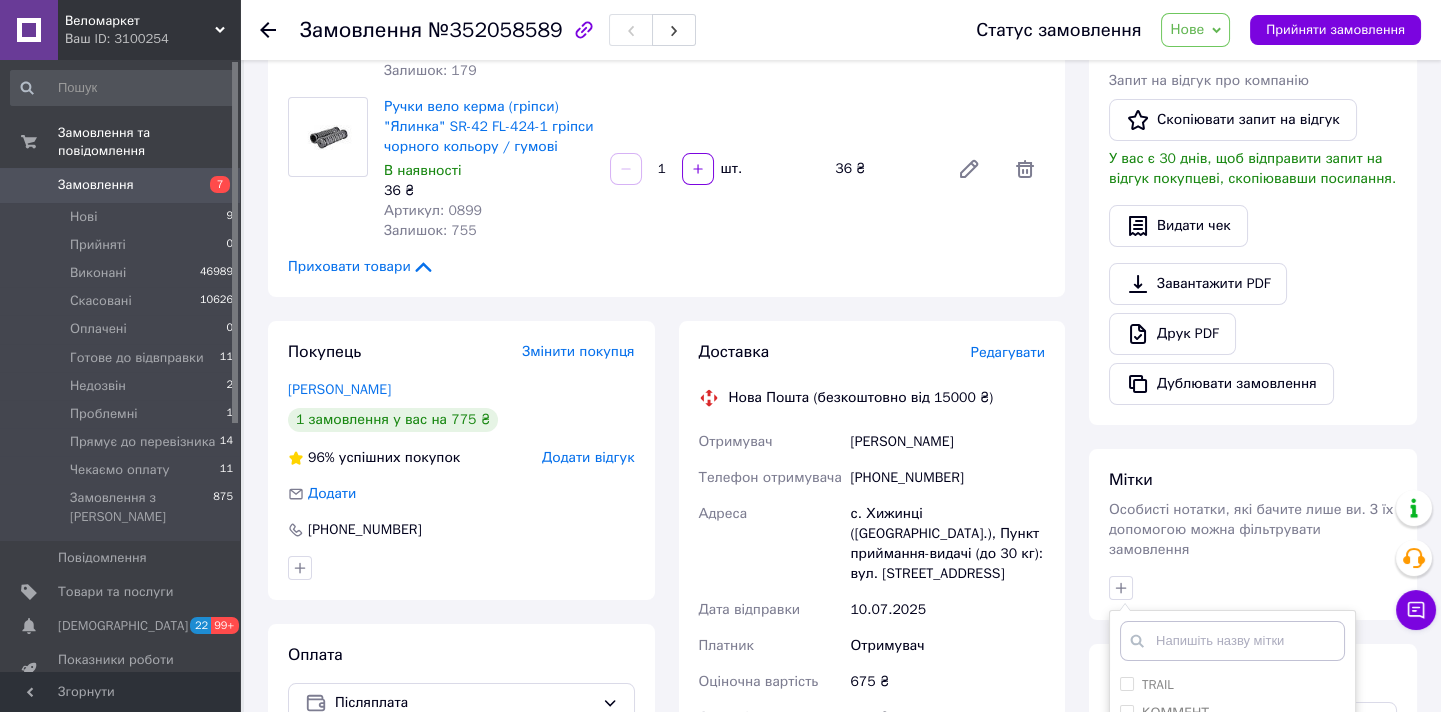 scroll, scrollTop: 727, scrollLeft: 0, axis: vertical 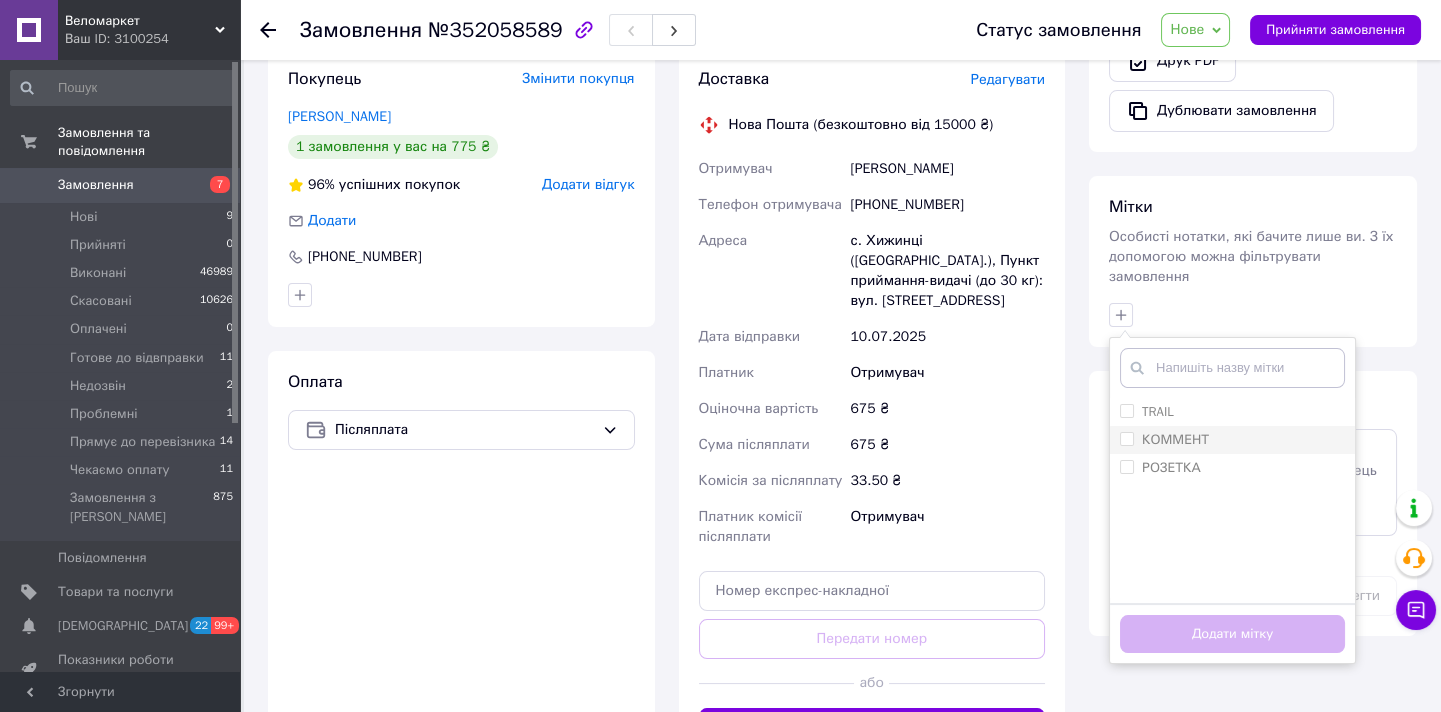 click on "КОММЕНТ" at bounding box center (1126, 438) 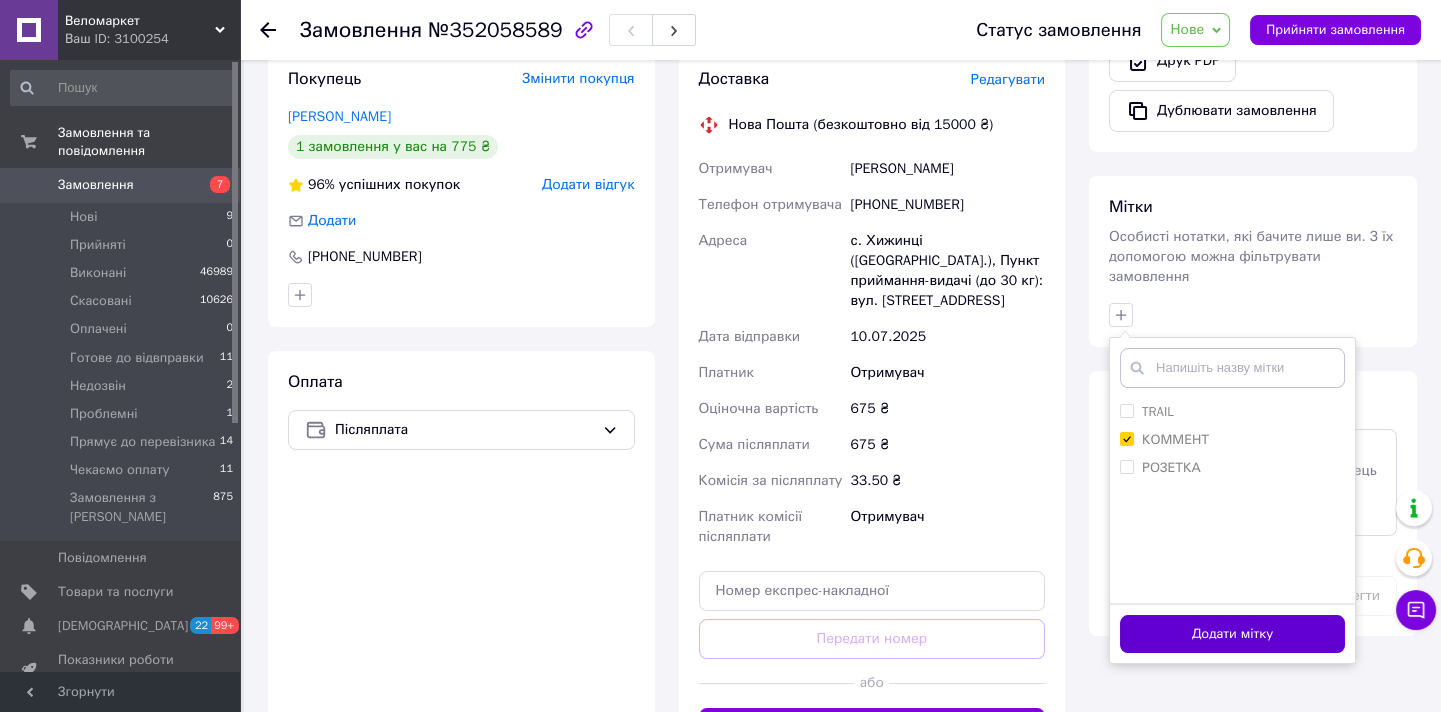 click on "Додати мітку" at bounding box center [1232, 634] 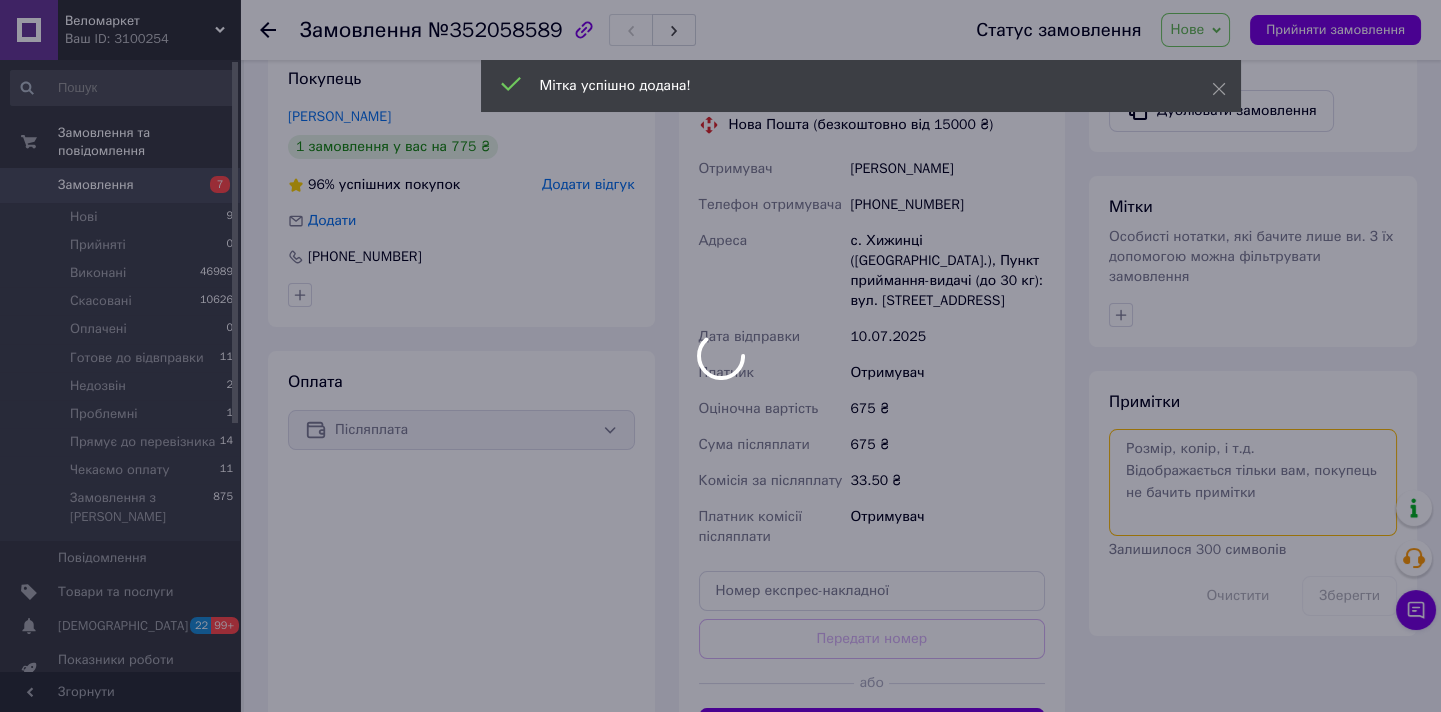 click at bounding box center (1253, 482) 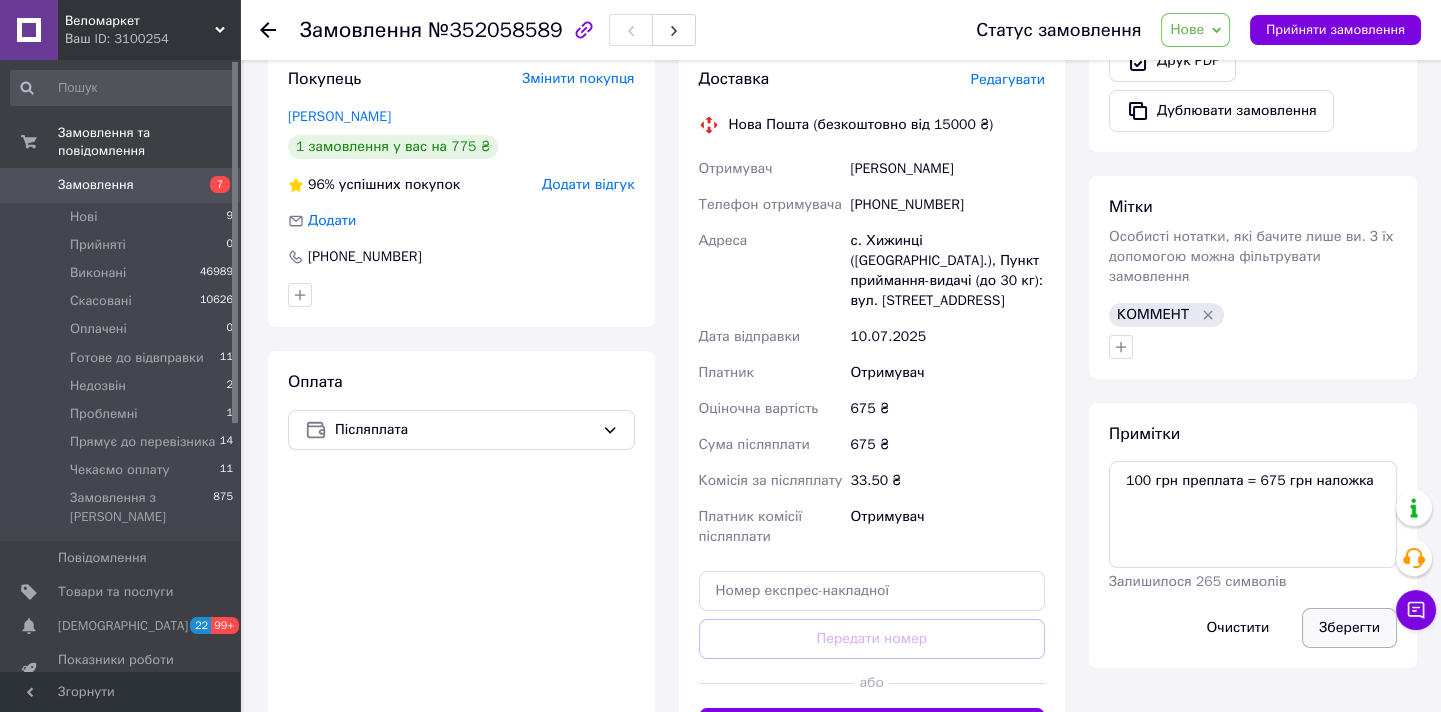 click on "Зберегти" at bounding box center [1349, 628] 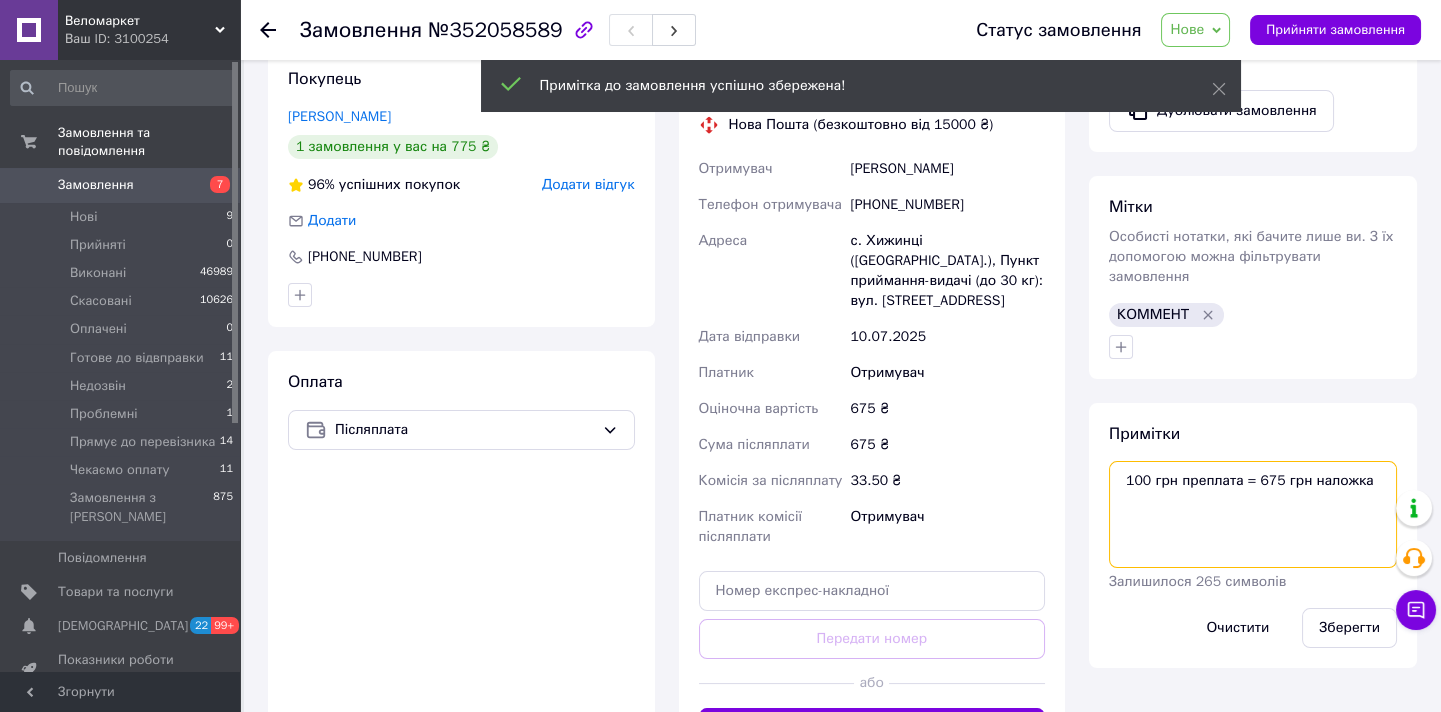 click on "100 грн преплата = 675 грн наложка" at bounding box center (1253, 514) 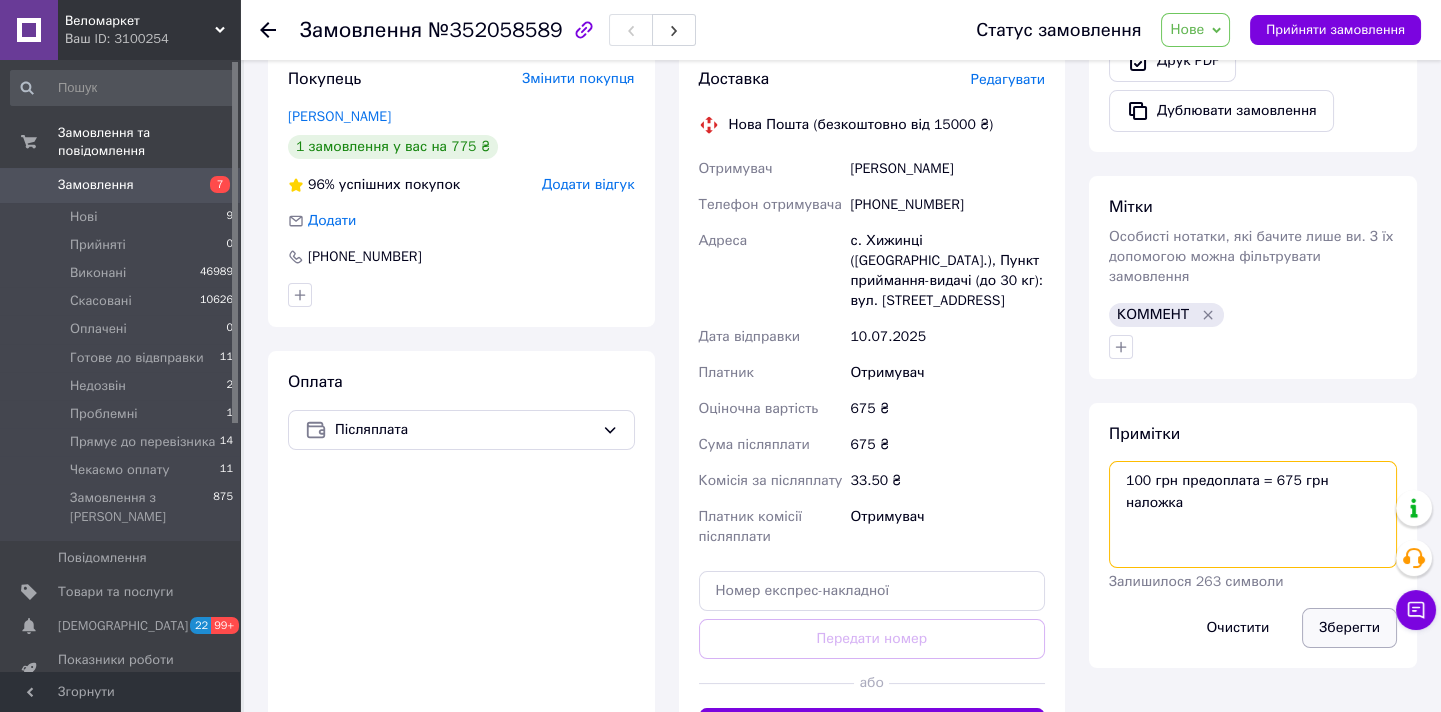 type on "100 грн предоплата = 675 грн наложка" 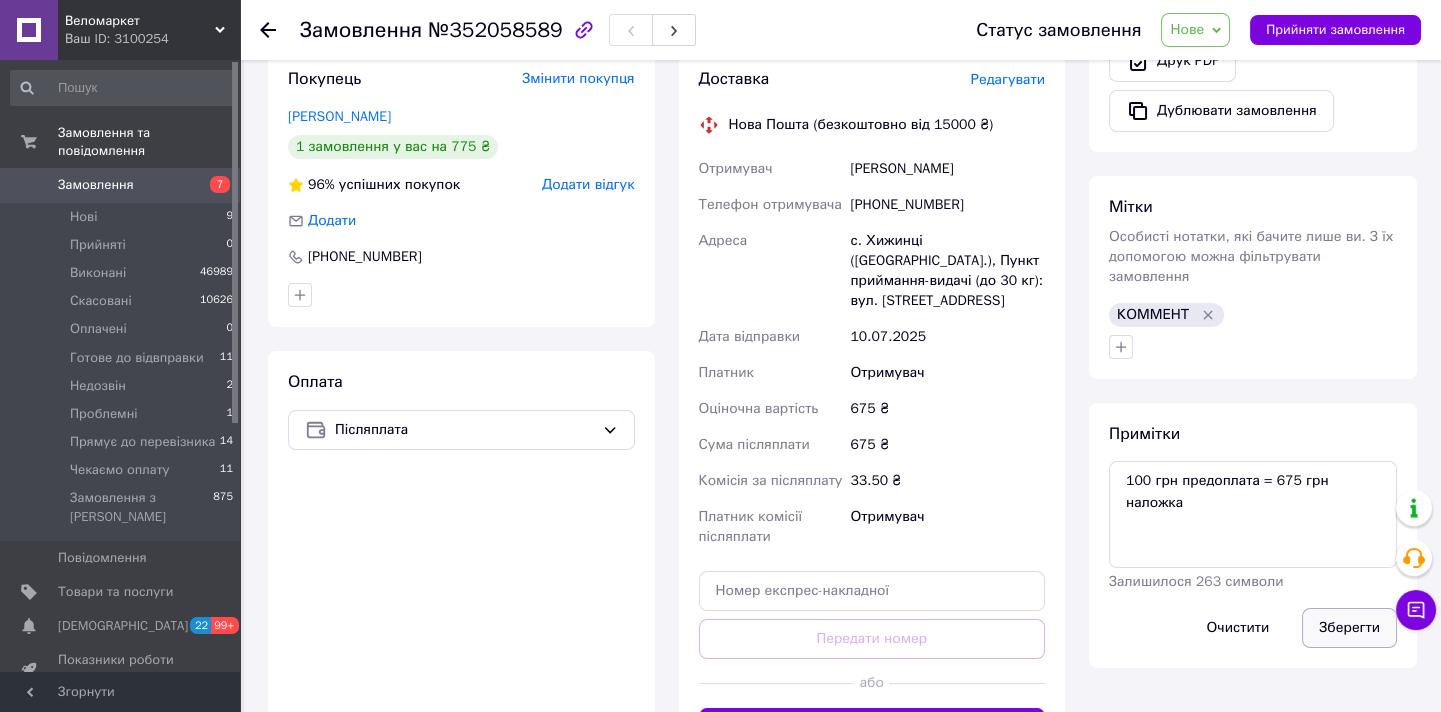 click on "Зберегти" at bounding box center (1349, 628) 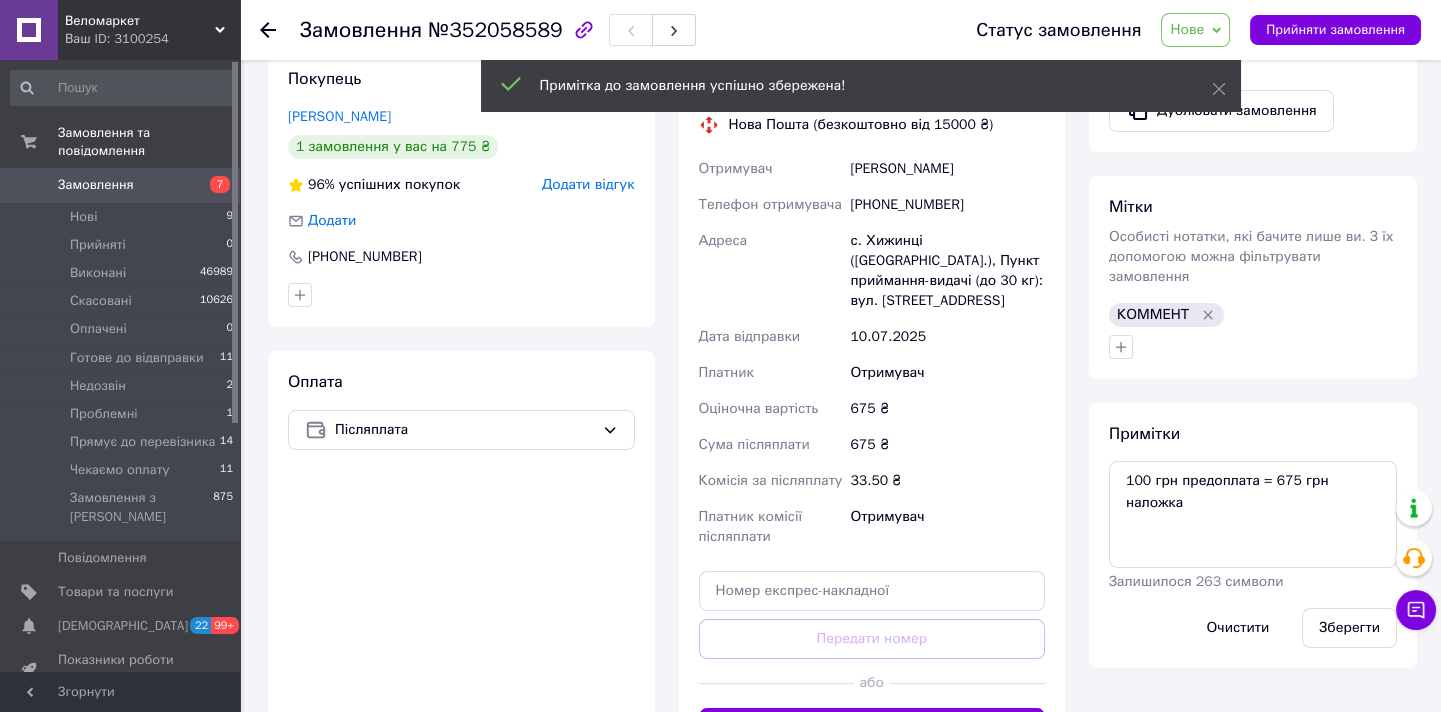 click on "Нове" at bounding box center [1187, 29] 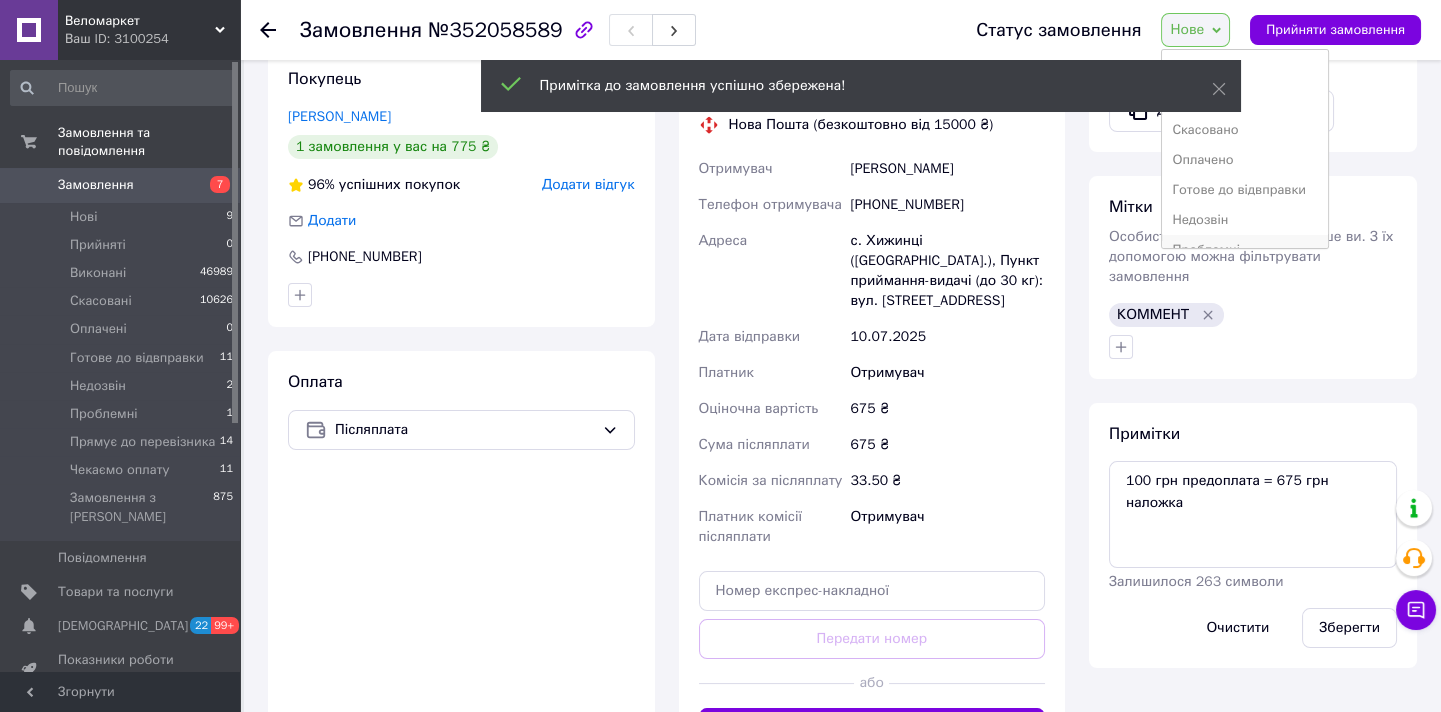 scroll, scrollTop: 81, scrollLeft: 0, axis: vertical 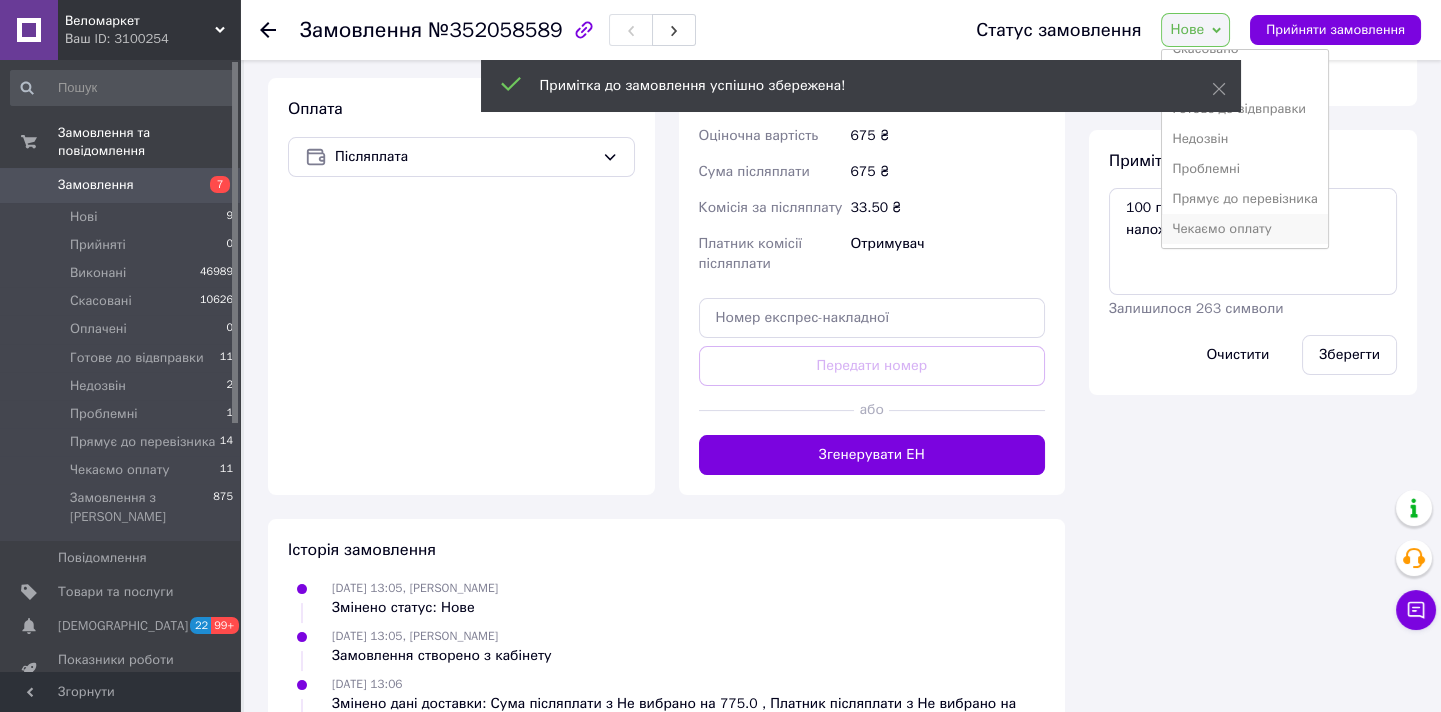 click on "Чекаємо оплату" at bounding box center [1244, 229] 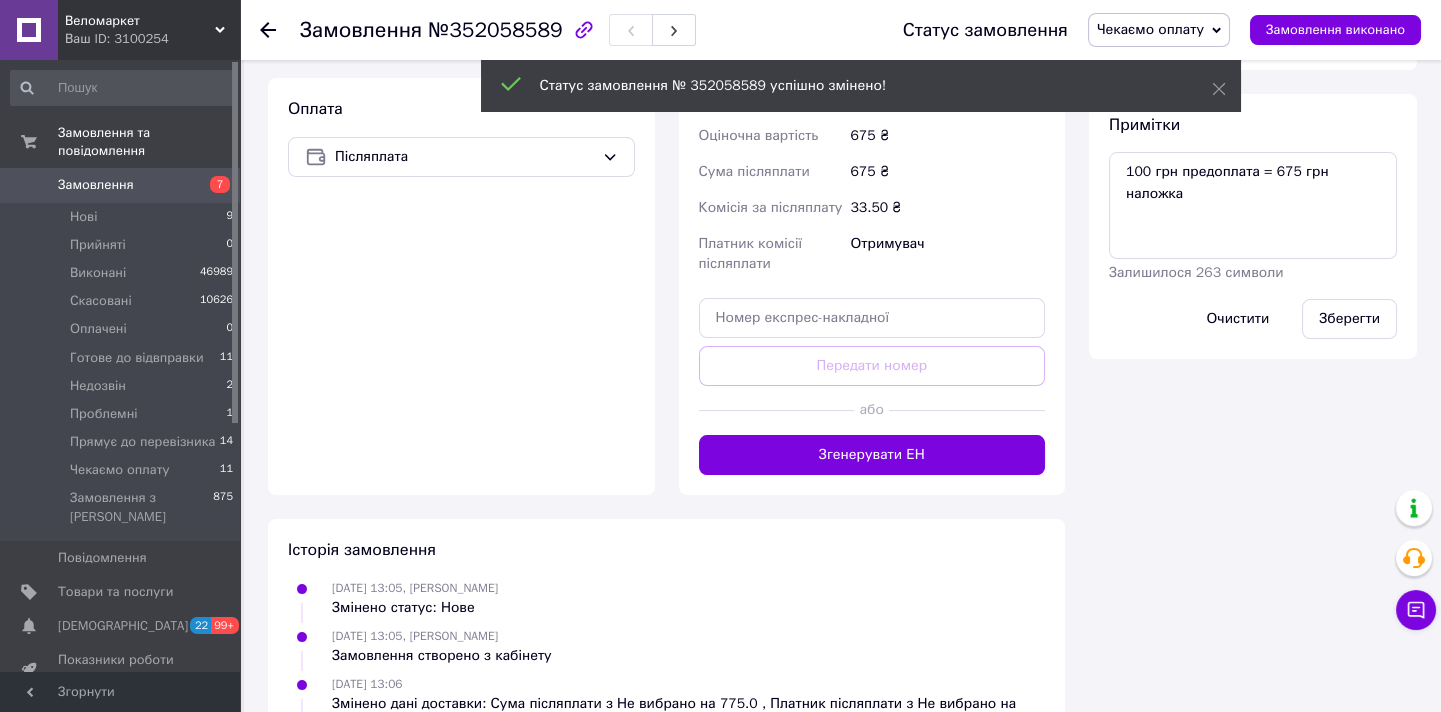 scroll, scrollTop: 11, scrollLeft: 0, axis: vertical 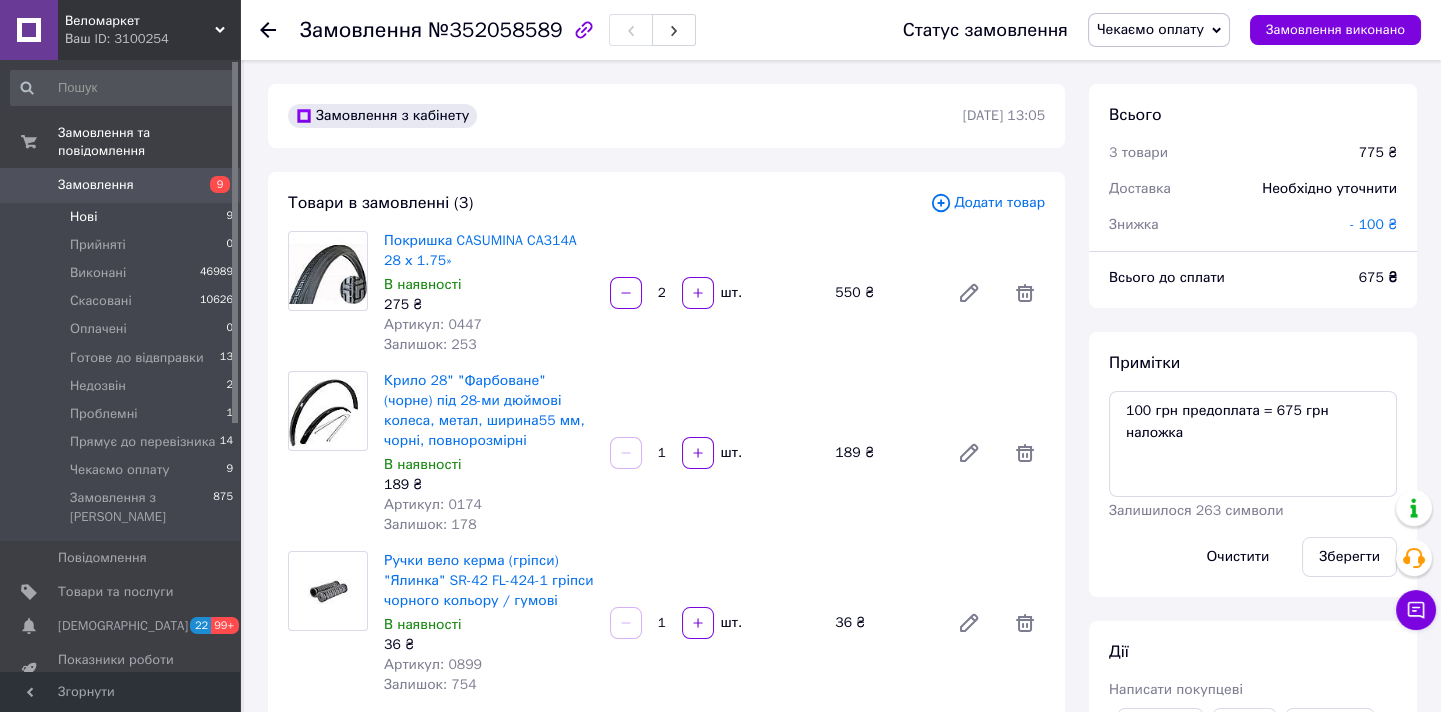 click on "Нові 9" at bounding box center (122, 217) 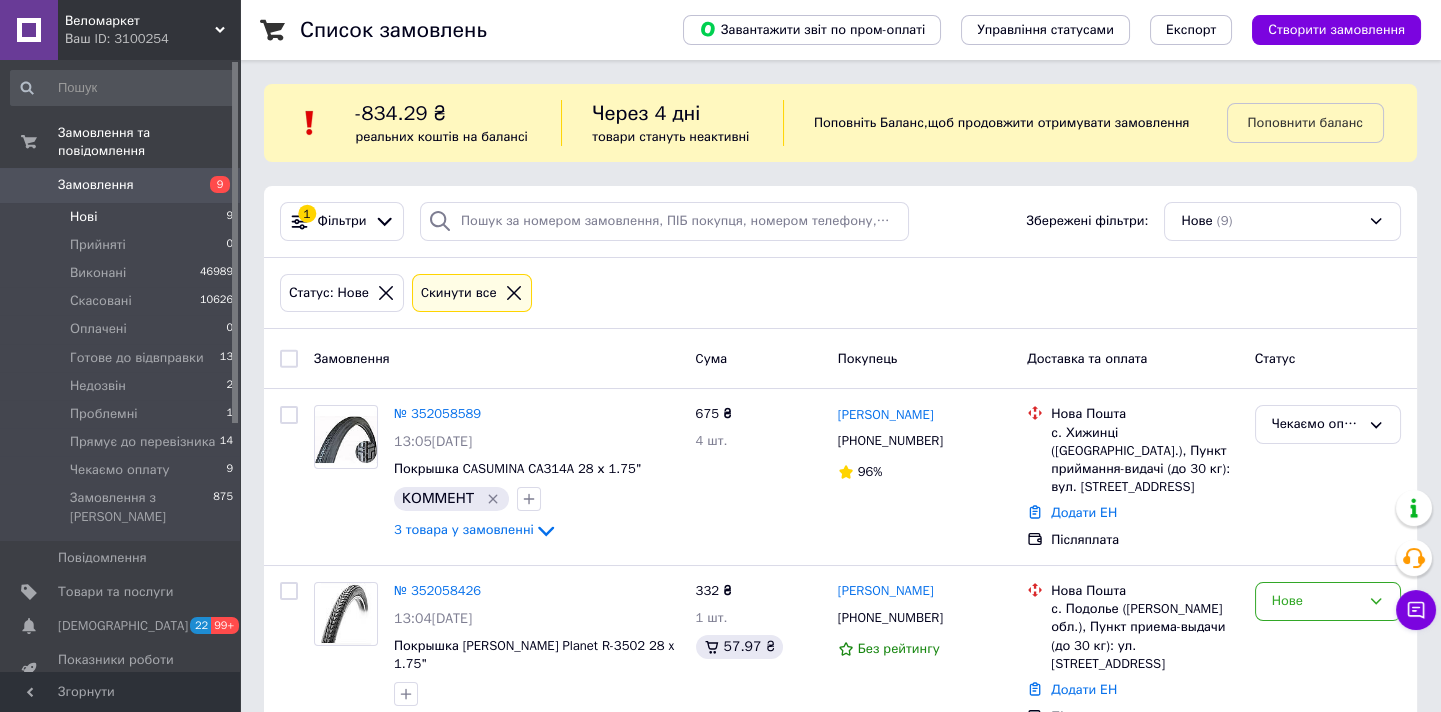 click on "Нові 9" at bounding box center (122, 217) 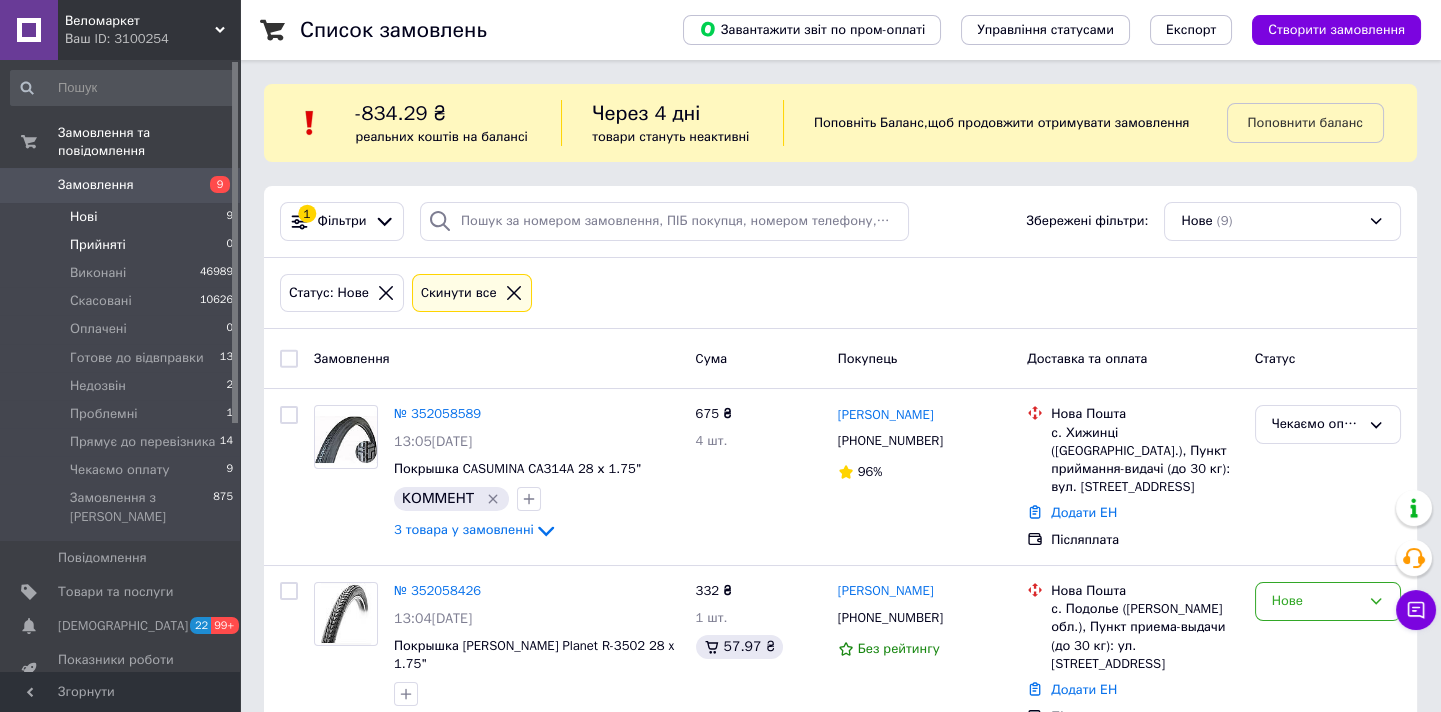 click on "Прийняті 0" at bounding box center [122, 245] 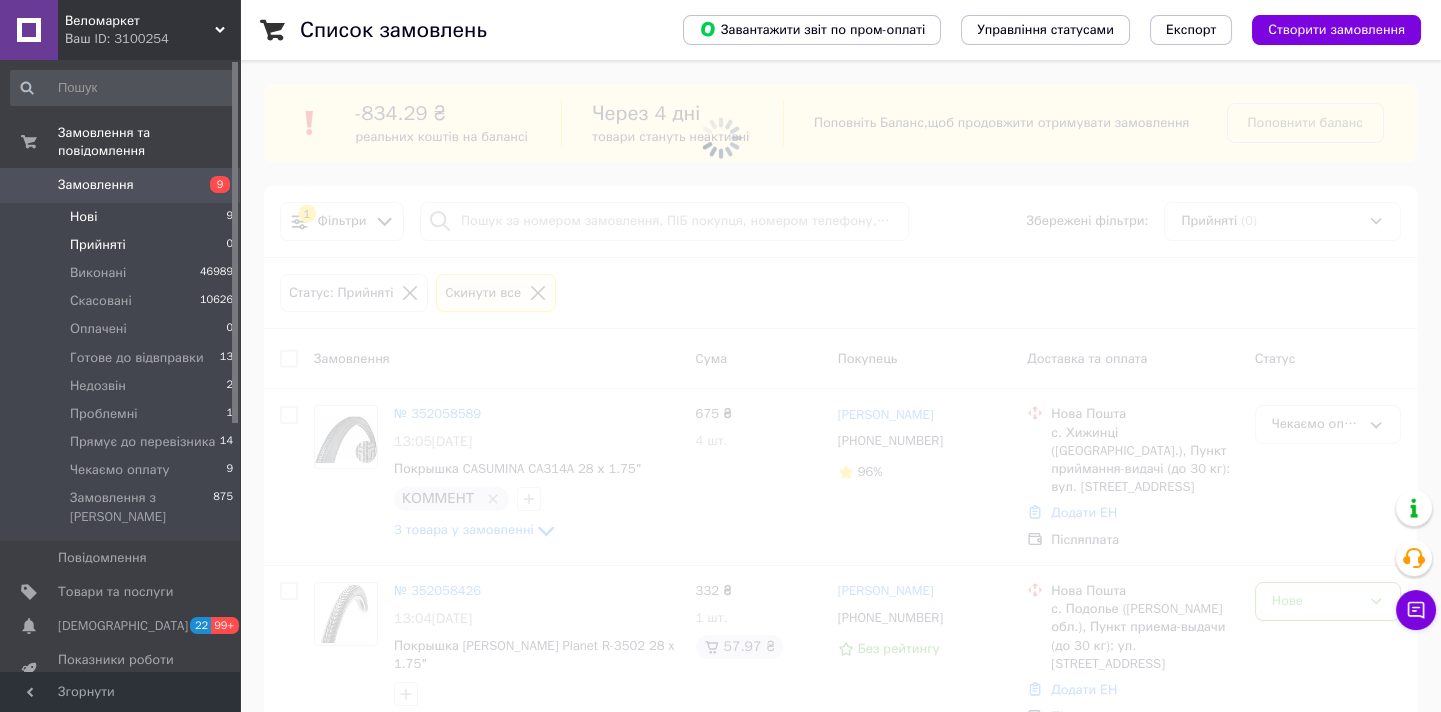 click on "Нові 9" at bounding box center [122, 217] 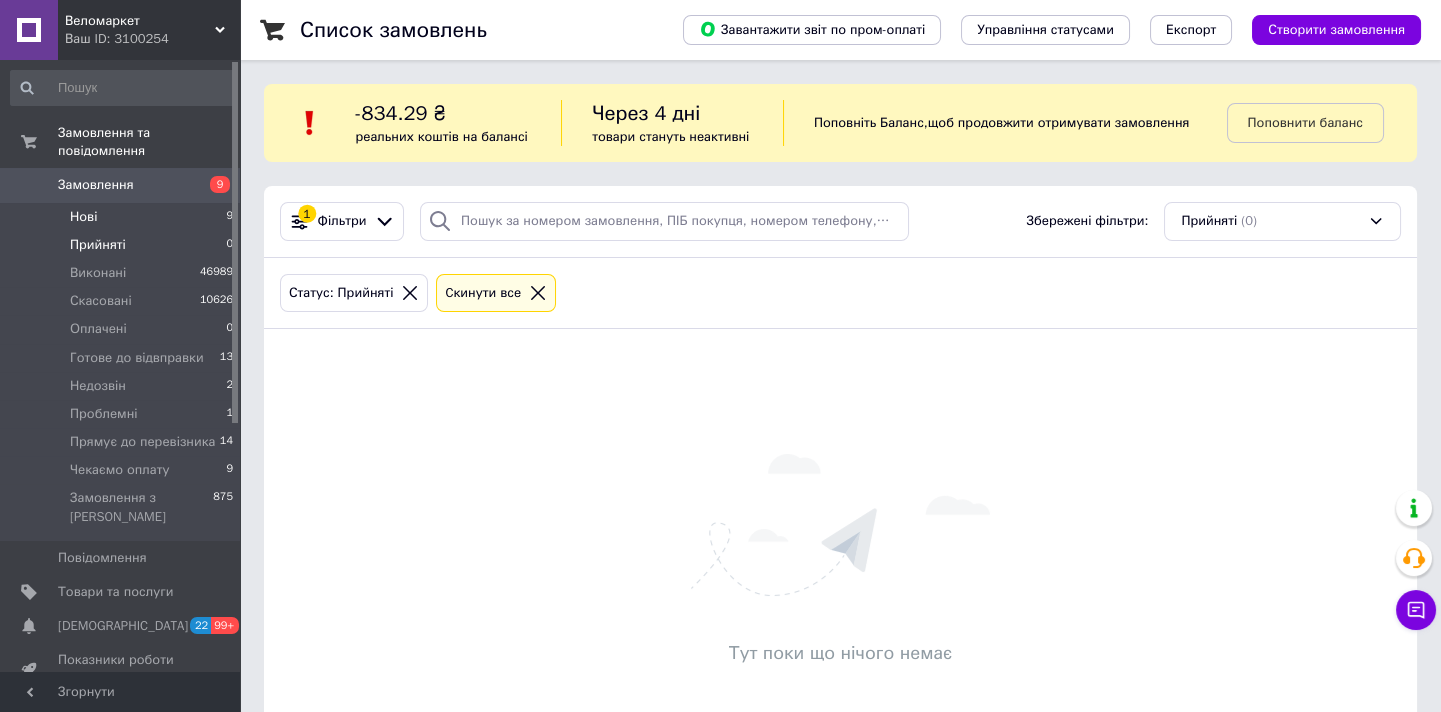 click on "Нові 9" at bounding box center [122, 217] 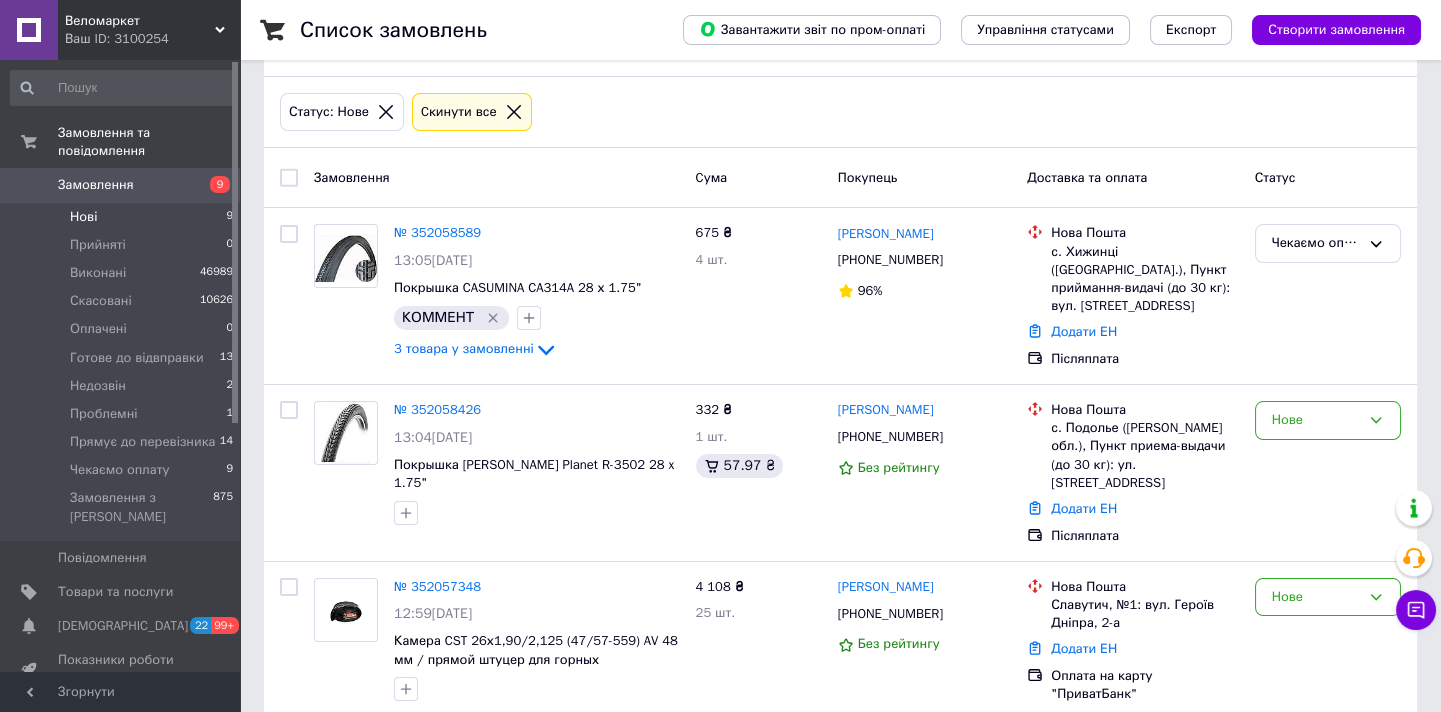 scroll, scrollTop: 363, scrollLeft: 0, axis: vertical 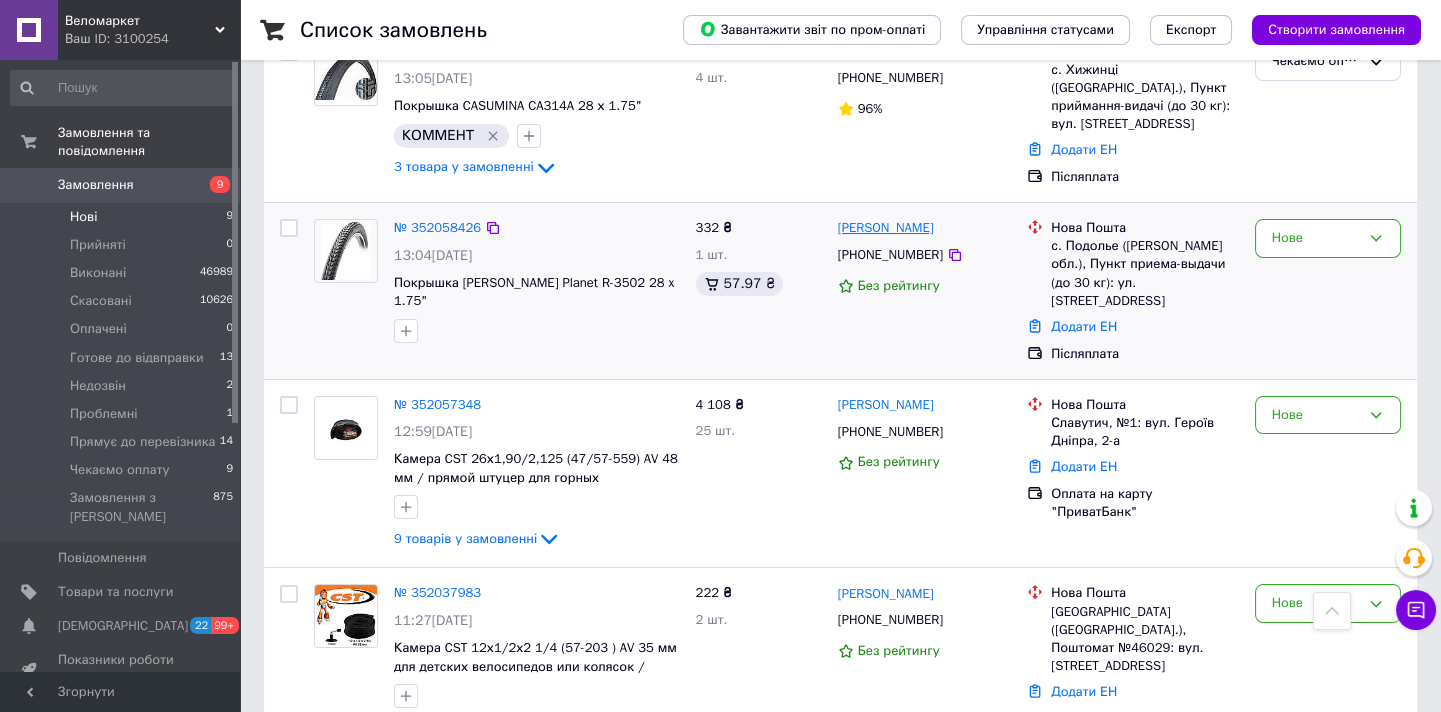 click on "[PERSON_NAME]" at bounding box center (886, 228) 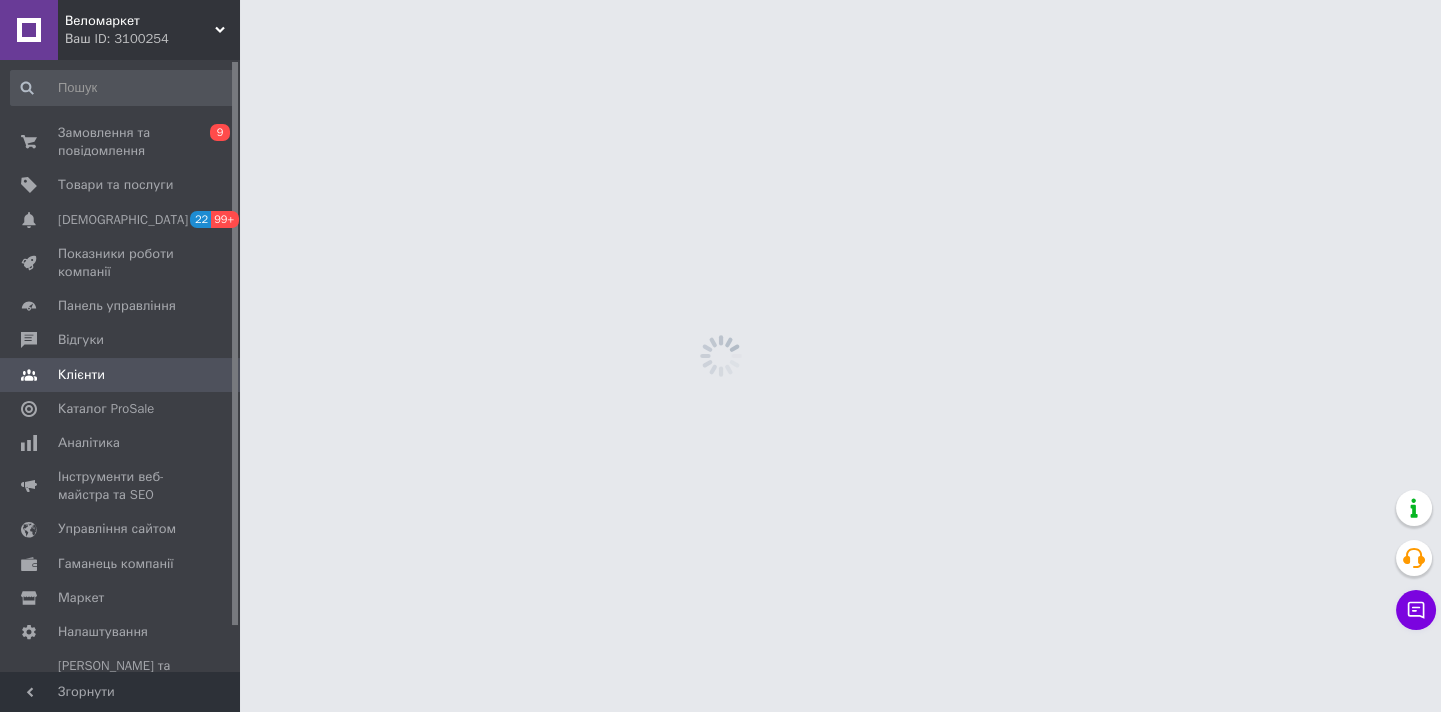scroll, scrollTop: 0, scrollLeft: 0, axis: both 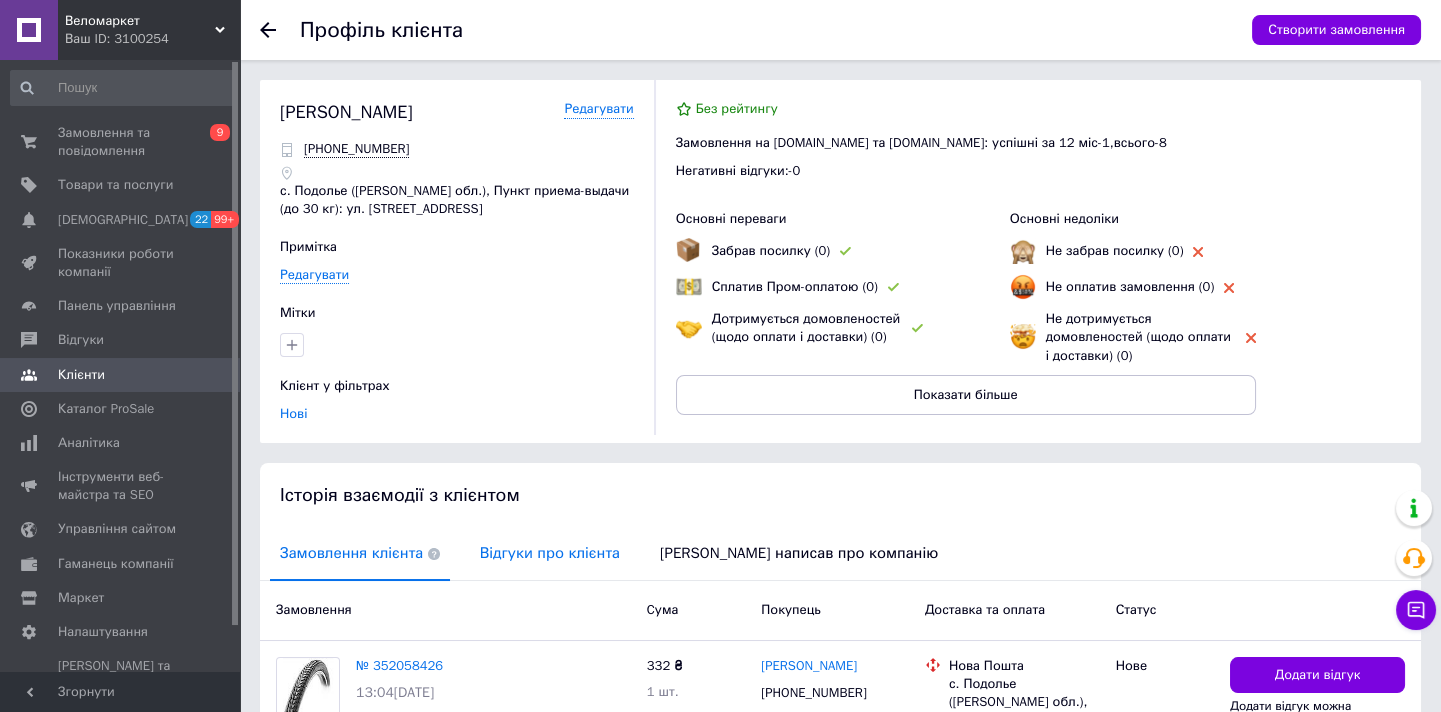 click on "Відгуки про клієнта" at bounding box center [550, 553] 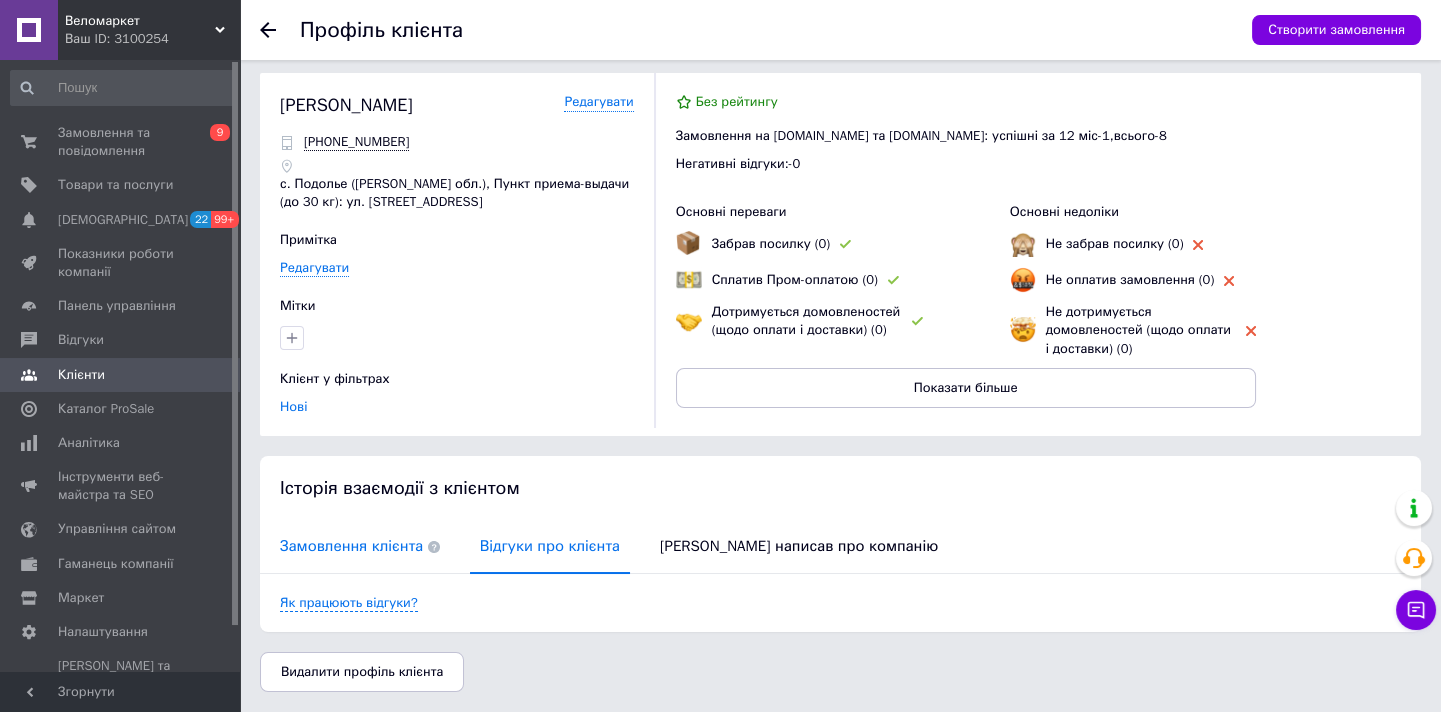 click on "Замовлення клієнта" at bounding box center [360, 546] 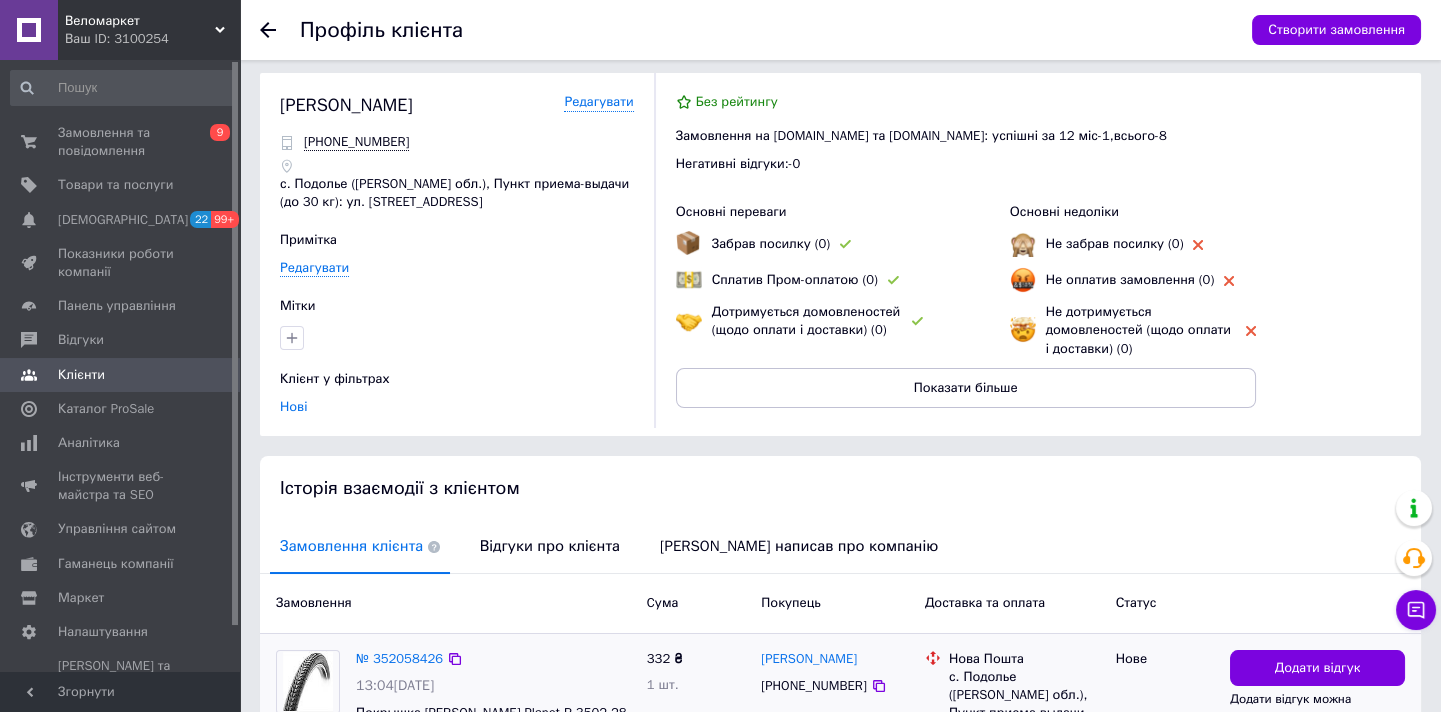 scroll, scrollTop: 202, scrollLeft: 0, axis: vertical 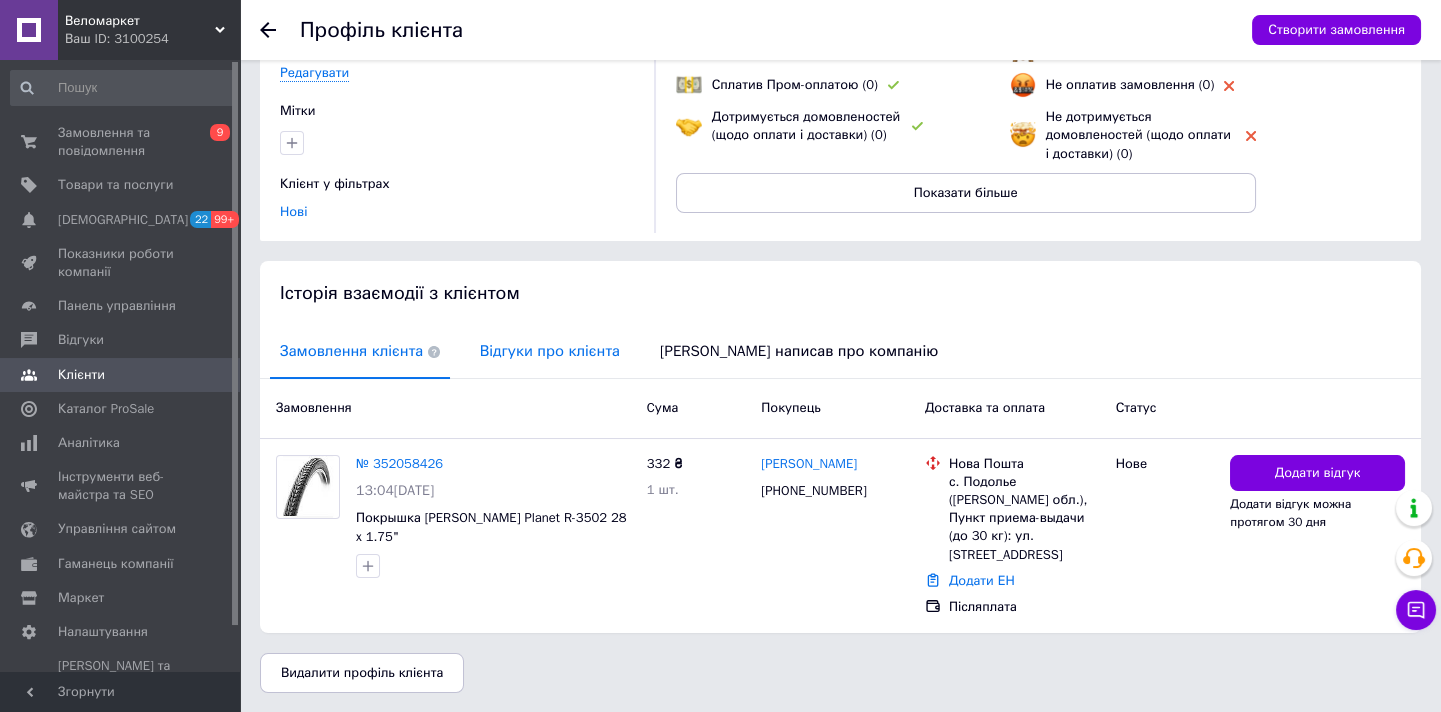 click on "Відгуки про клієнта" at bounding box center [550, 351] 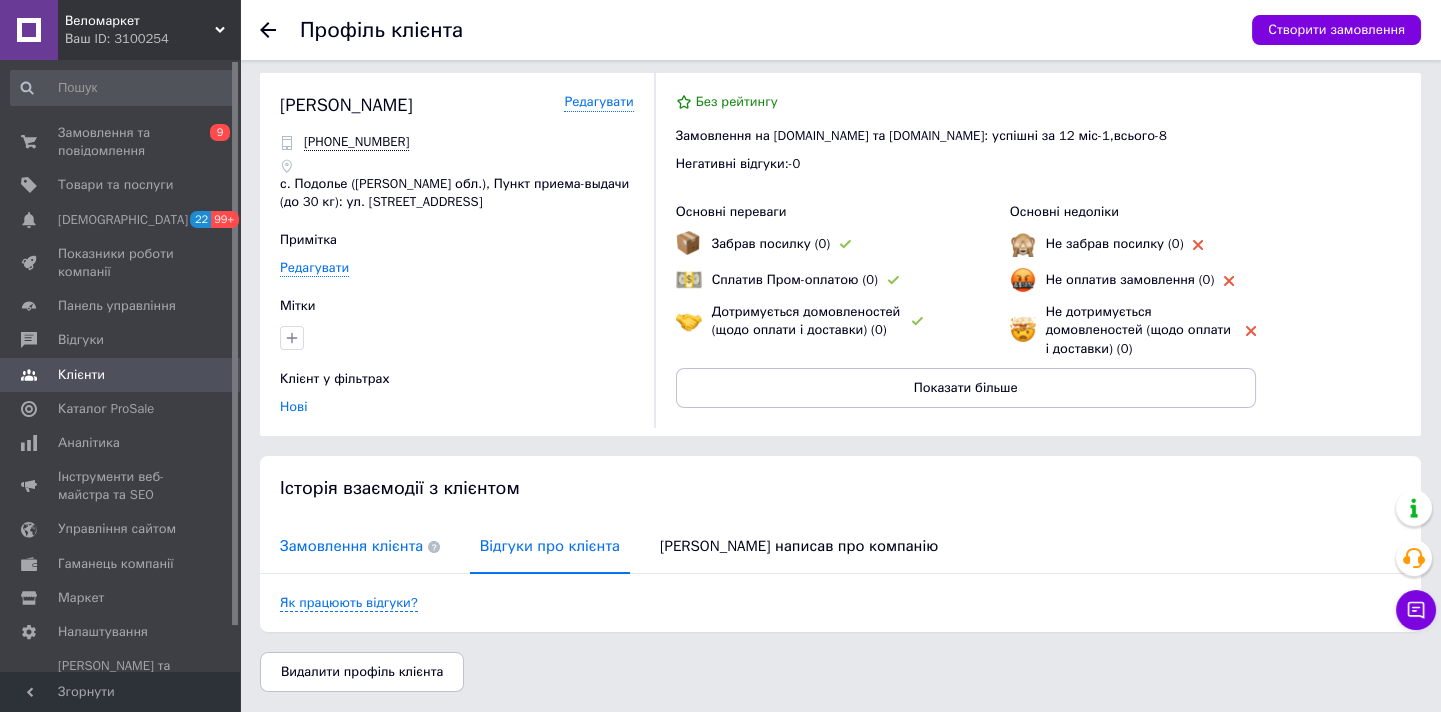 click on "Замовлення клієнта" at bounding box center (360, 546) 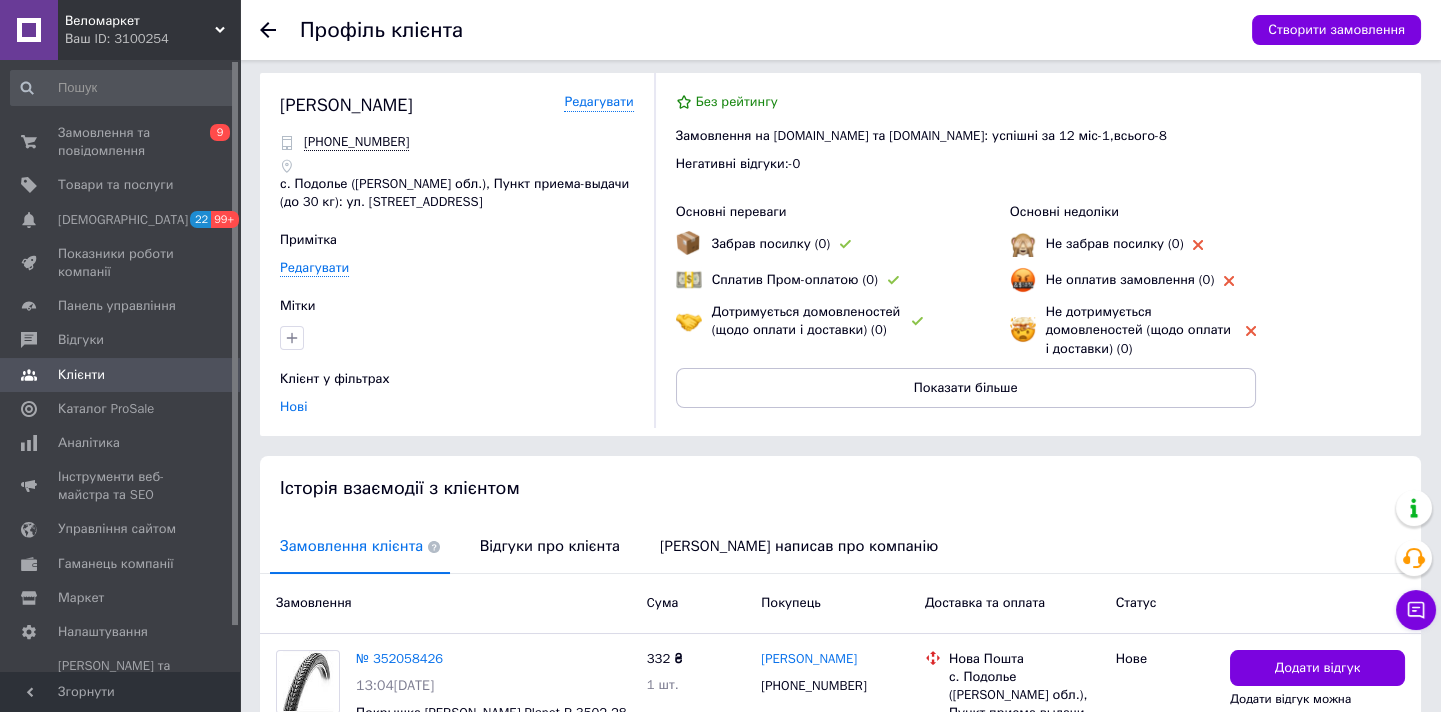 scroll, scrollTop: 202, scrollLeft: 0, axis: vertical 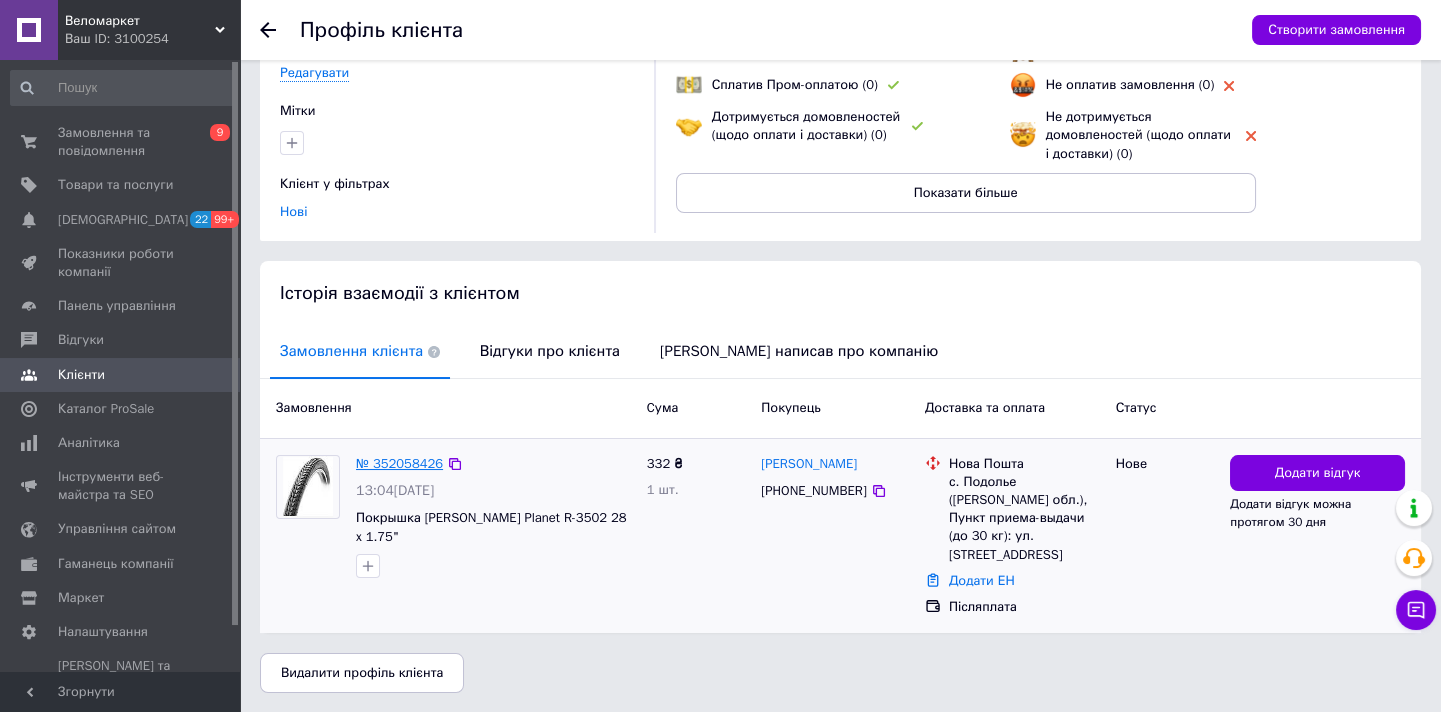 click on "№ 352058426" at bounding box center [399, 463] 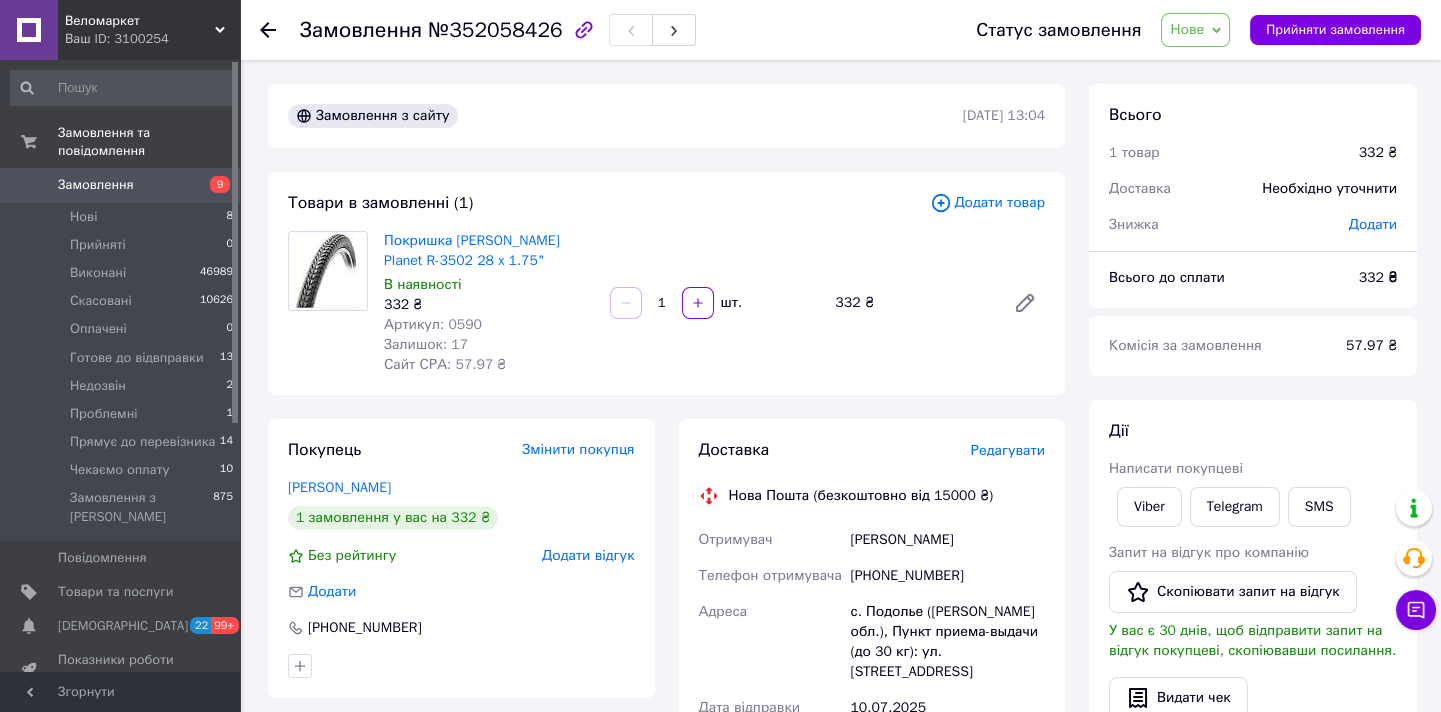 click on "Нове" at bounding box center (1187, 29) 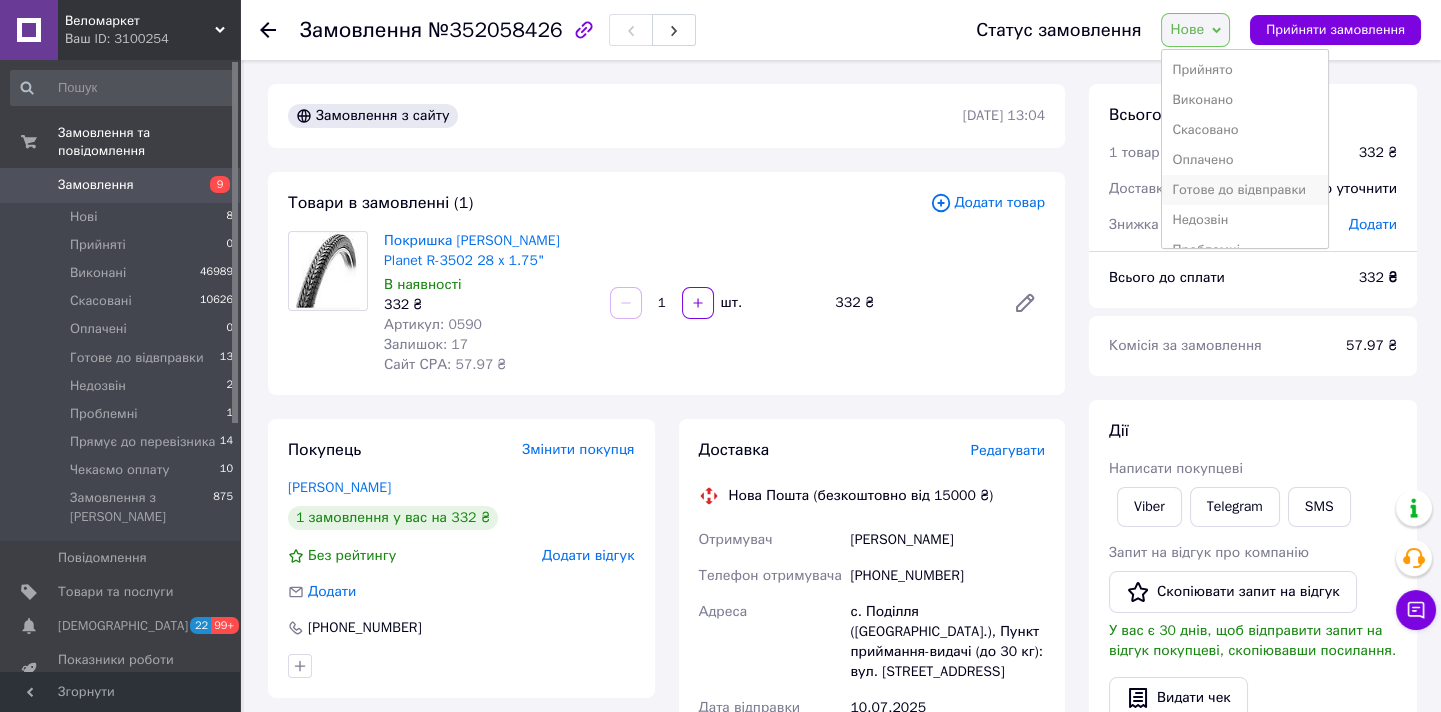 click on "Готове до відвправки" at bounding box center [1244, 190] 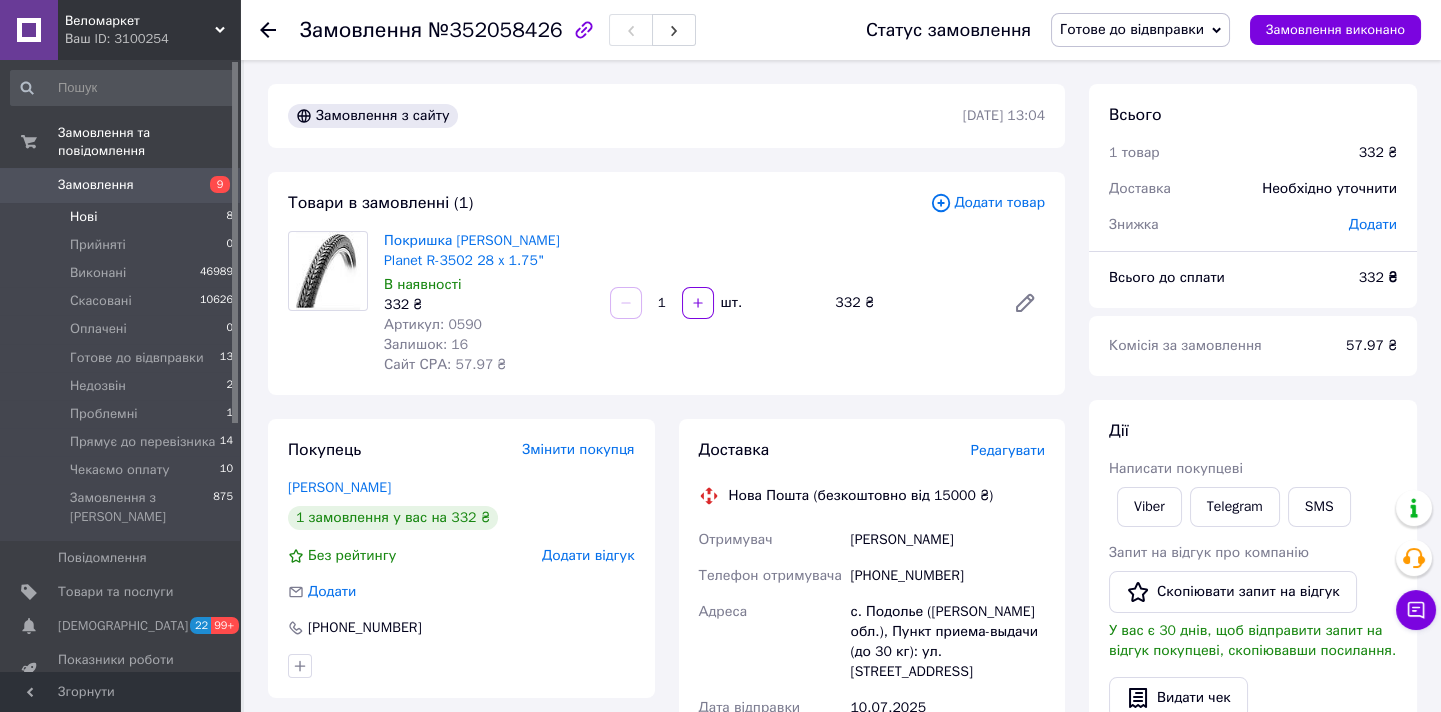 click on "Нові 8" at bounding box center (122, 217) 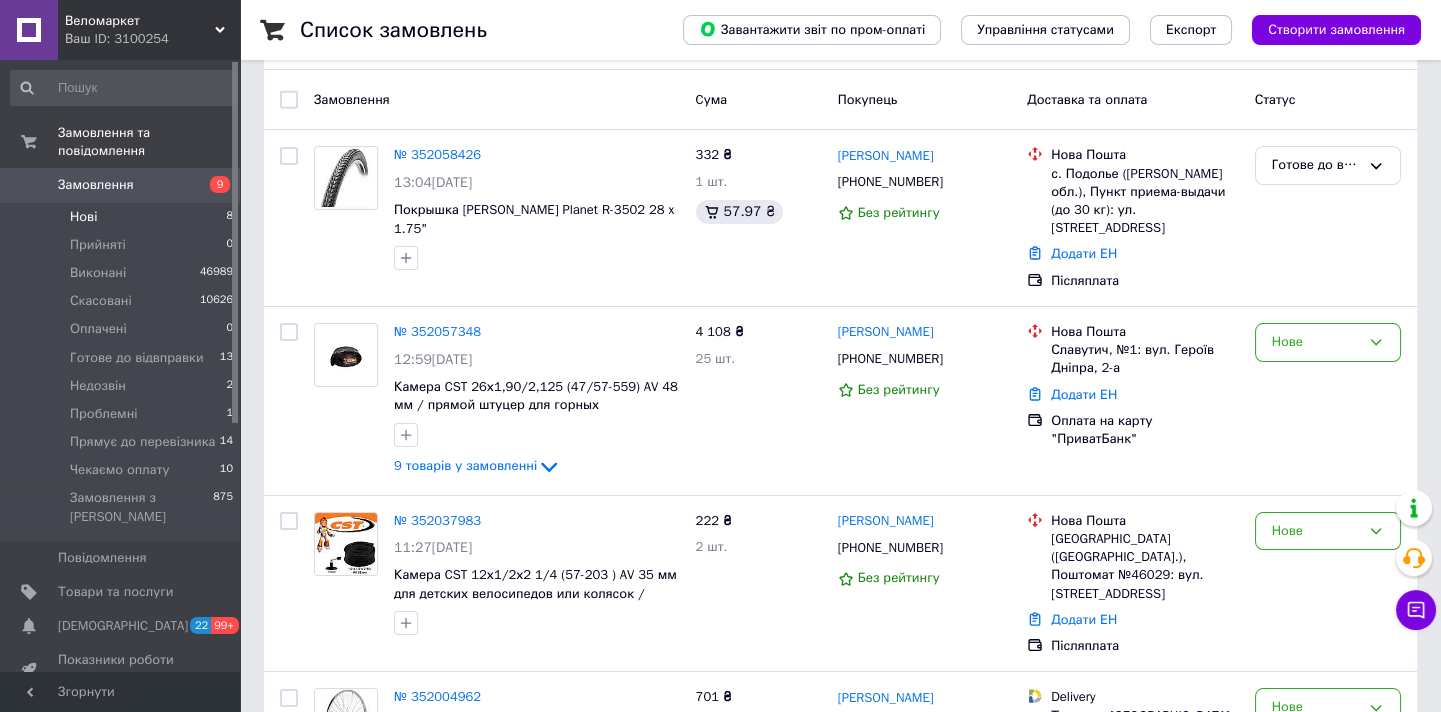 scroll, scrollTop: 306, scrollLeft: 0, axis: vertical 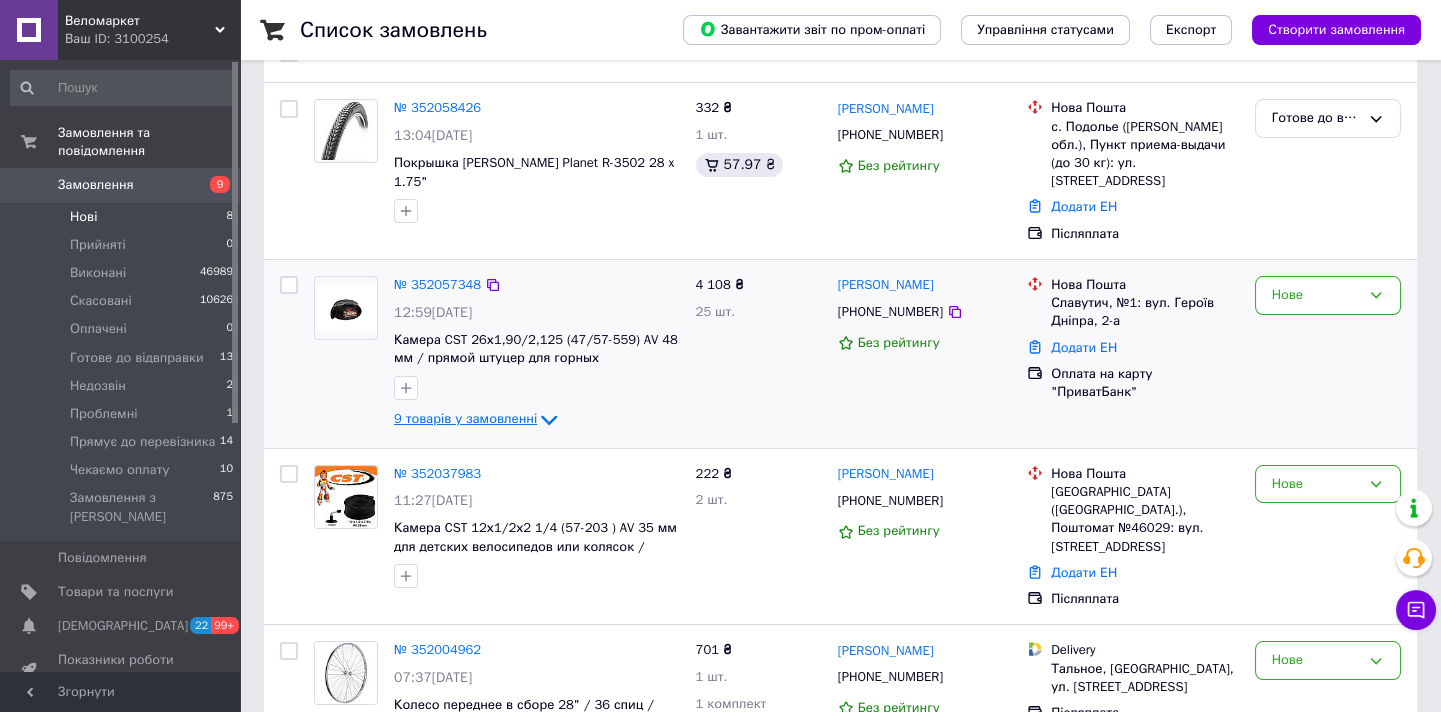 click on "9 товарів у замовленні" at bounding box center (465, 418) 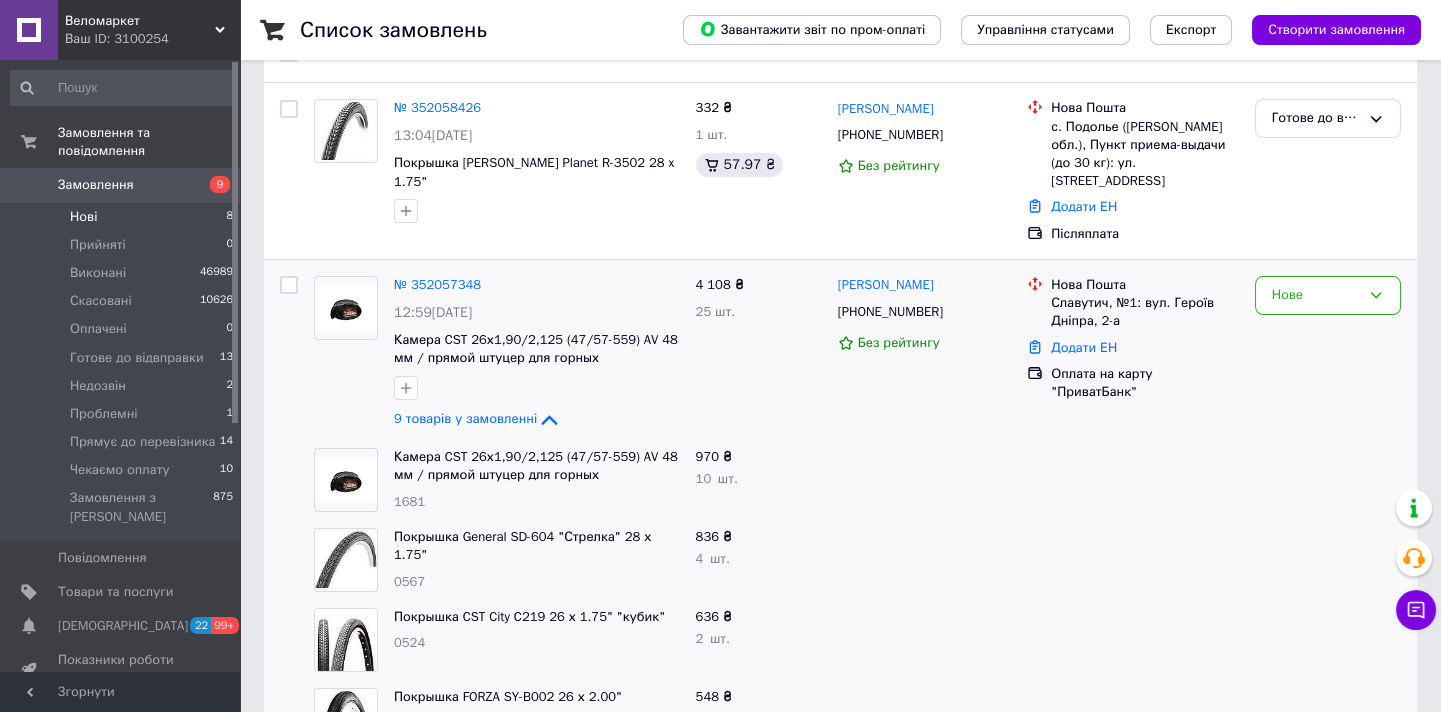 scroll, scrollTop: 488, scrollLeft: 0, axis: vertical 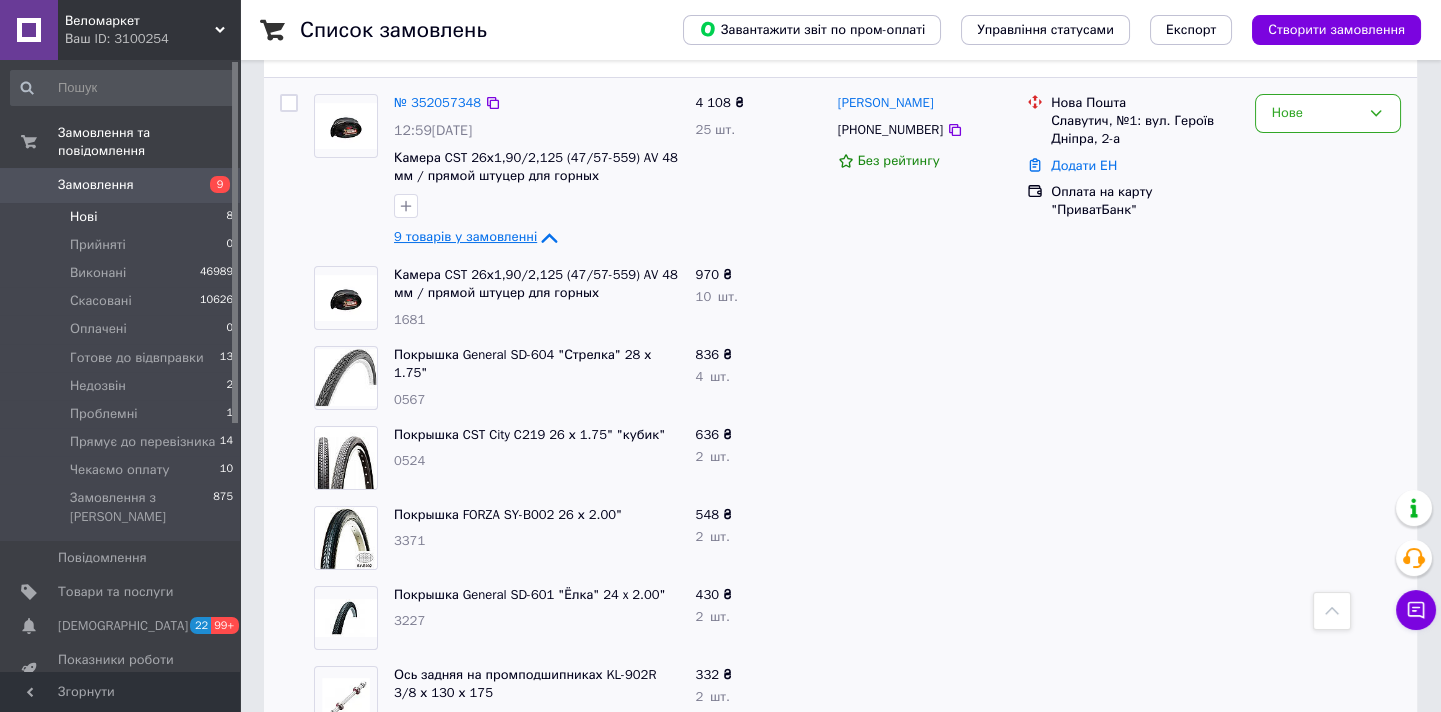click on "9 товарів у замовленні" at bounding box center [465, 236] 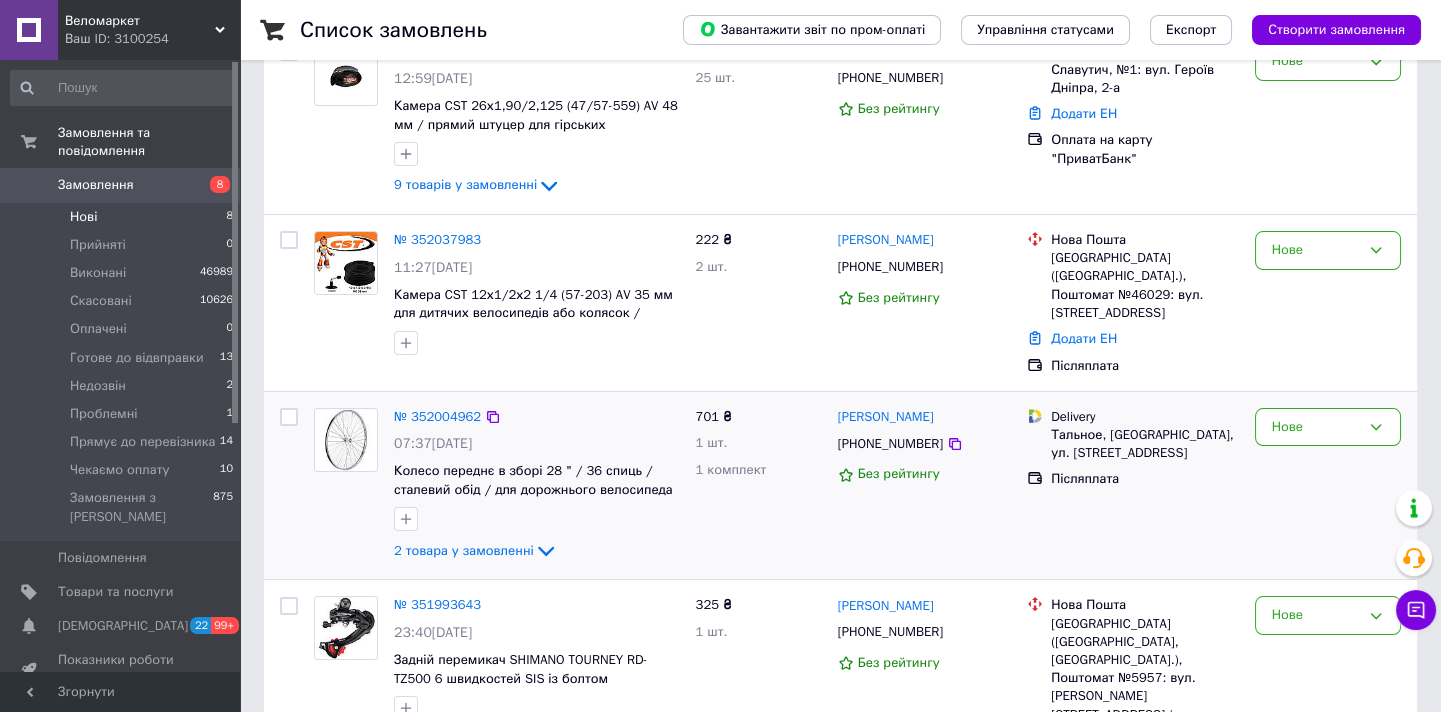 scroll, scrollTop: 181, scrollLeft: 0, axis: vertical 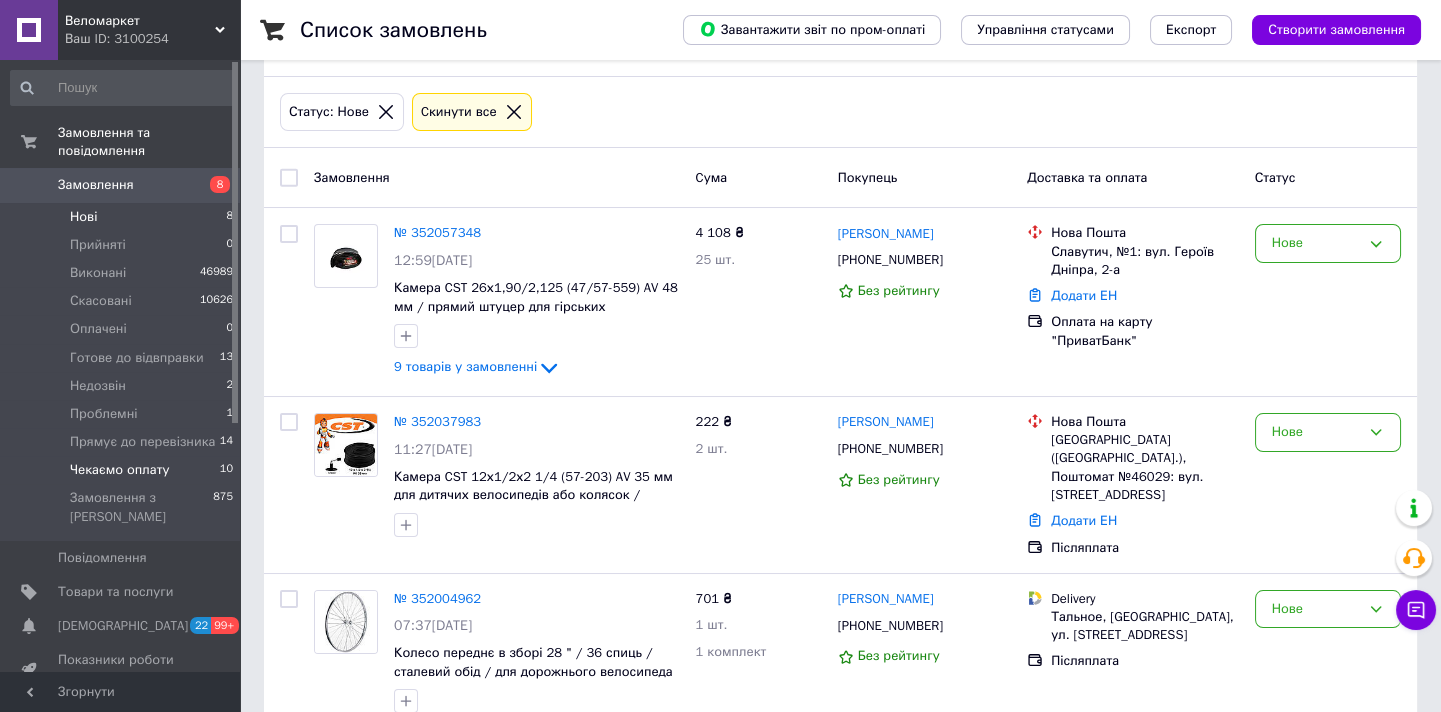 click on "Чекаємо оплату 10" at bounding box center (122, 470) 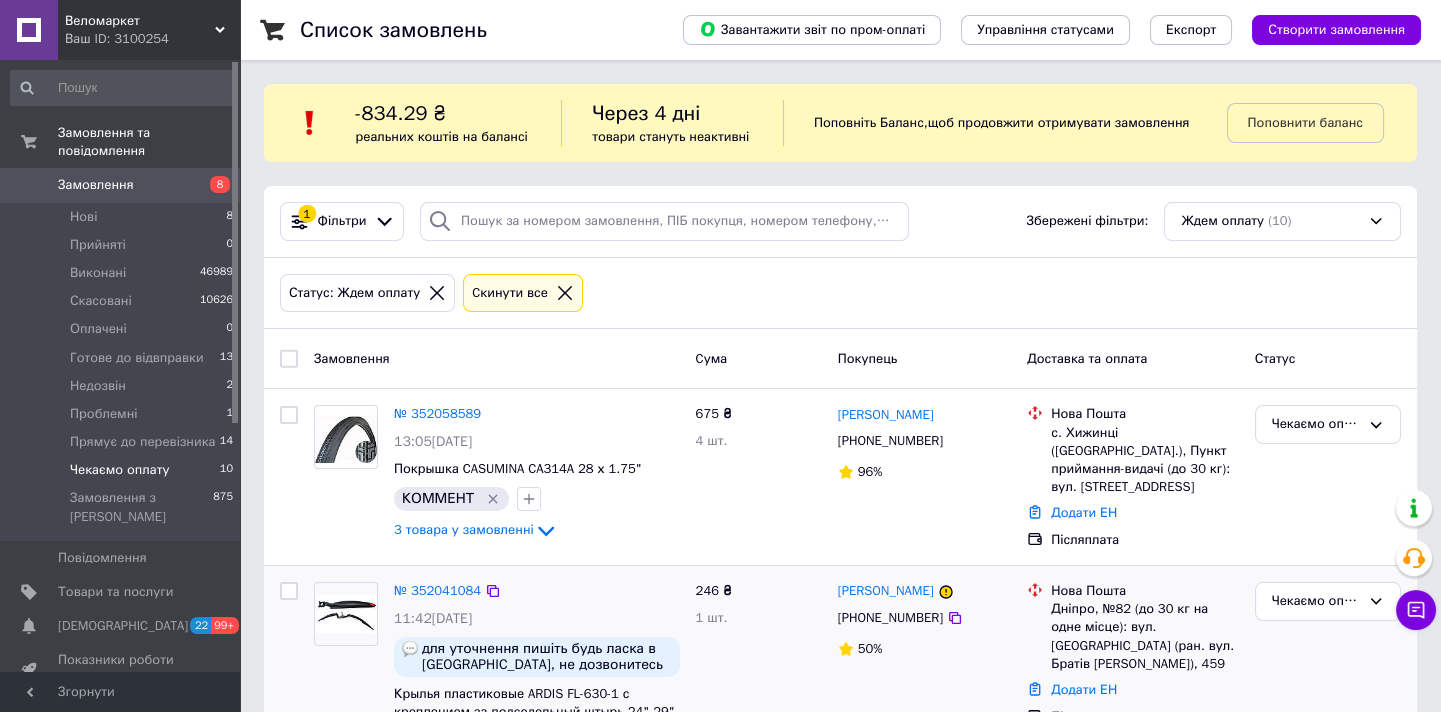 scroll, scrollTop: 181, scrollLeft: 0, axis: vertical 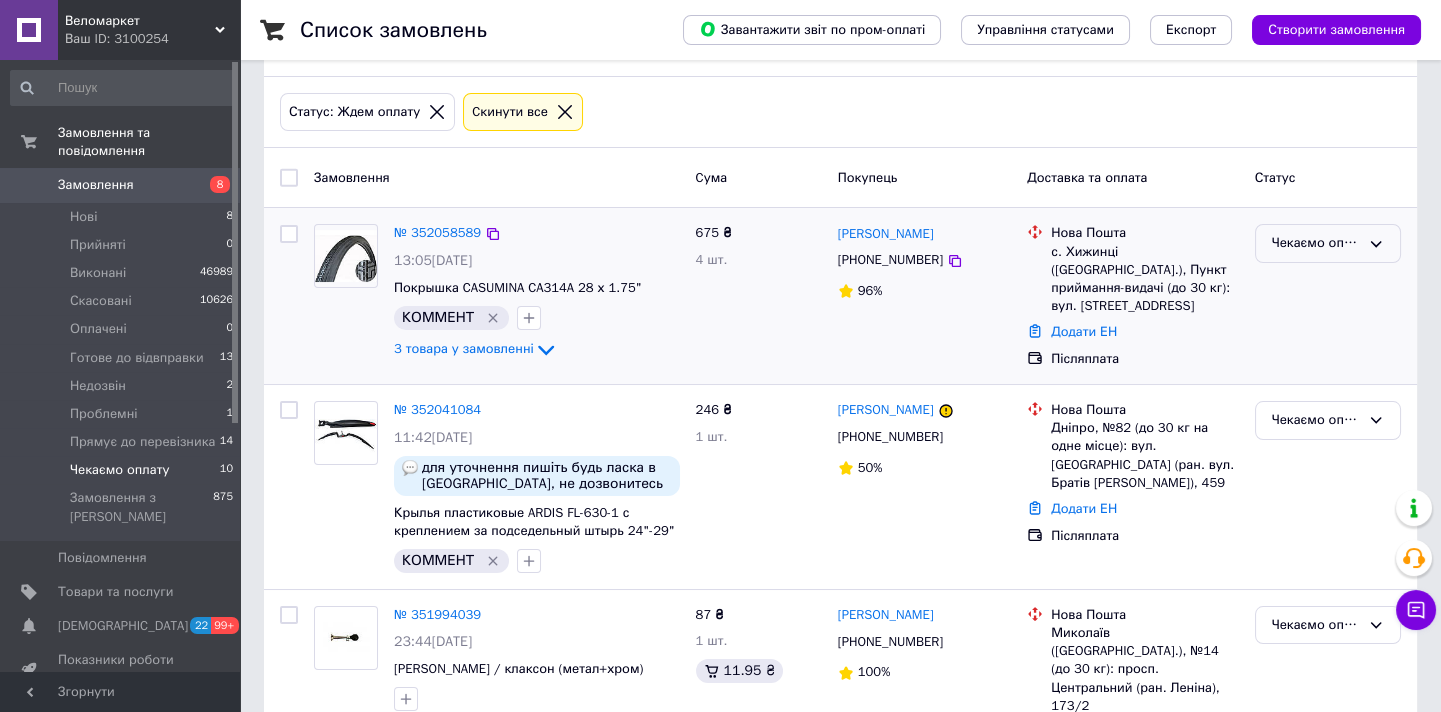 click on "Чекаємо оплату" at bounding box center [1316, 243] 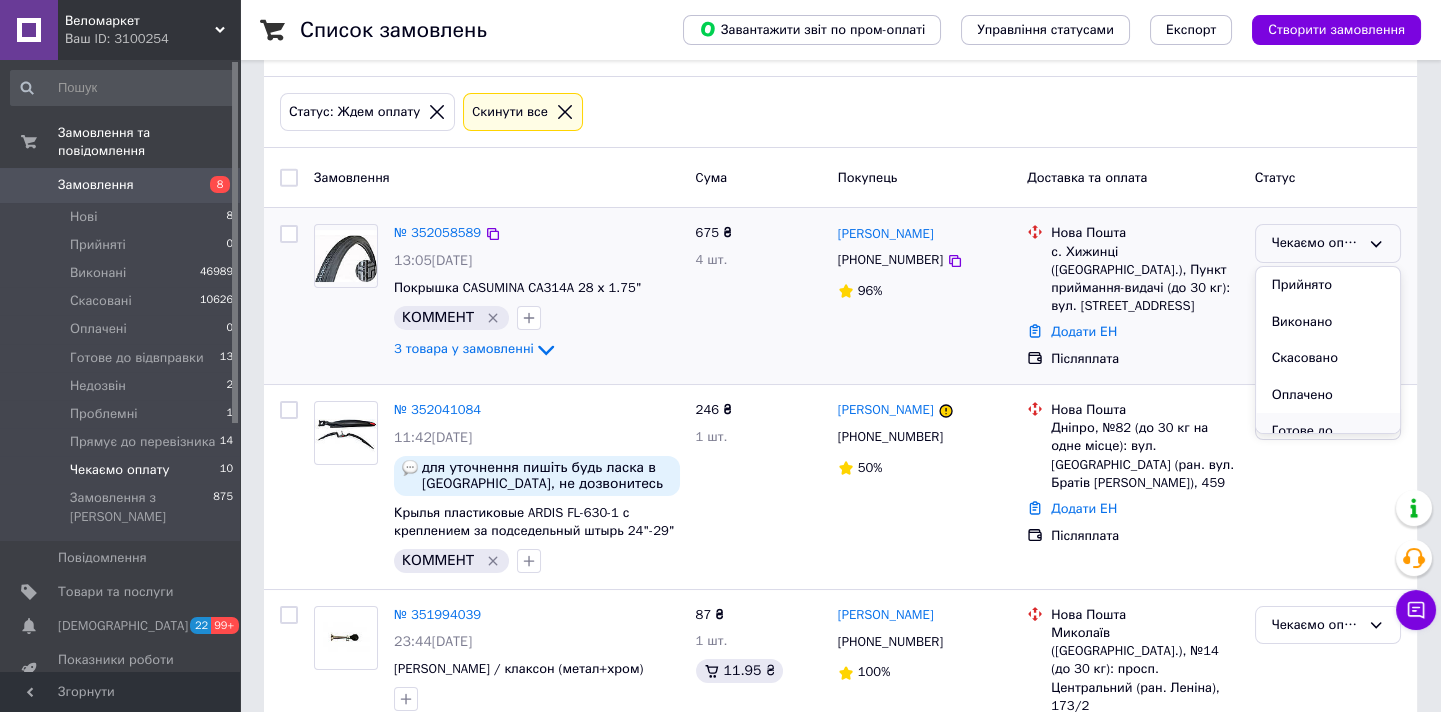 click on "Готове до відвправки" at bounding box center (1328, 441) 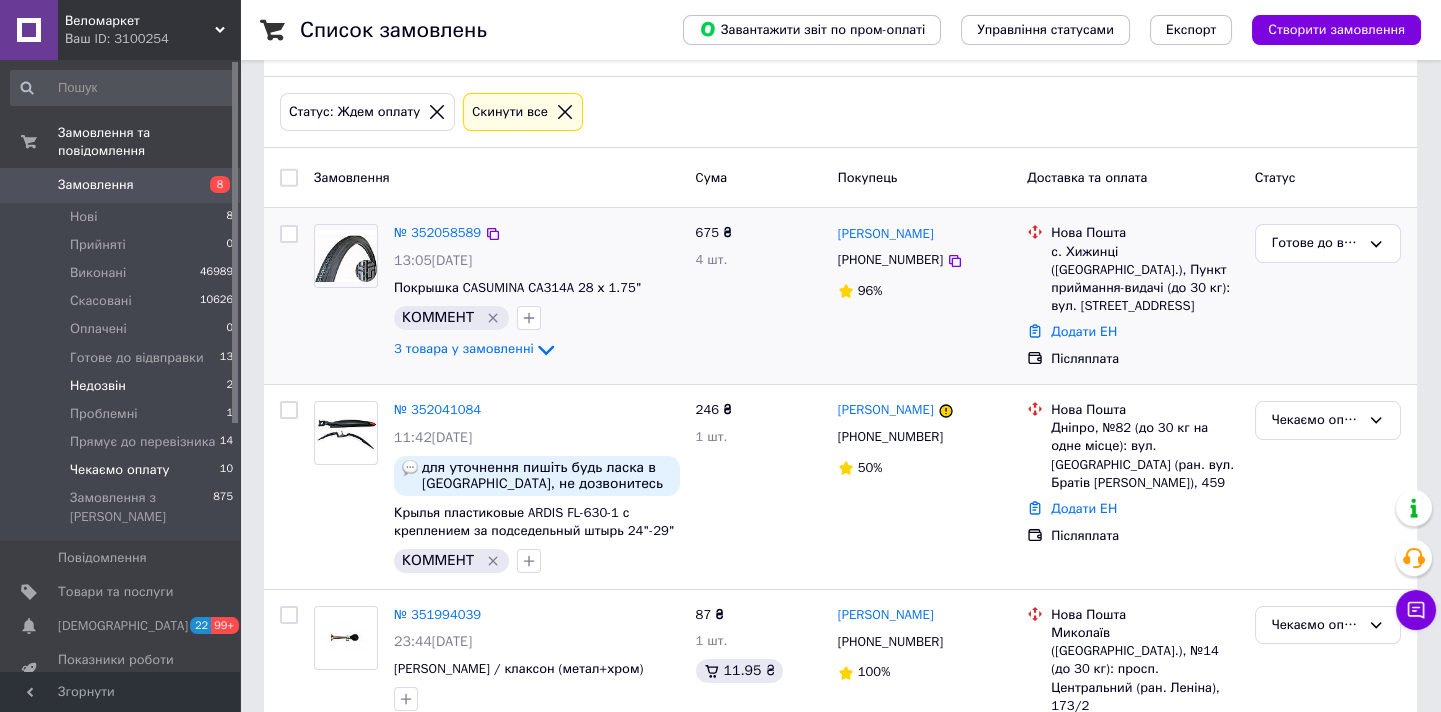 click on "Недозвін 2" at bounding box center (122, 386) 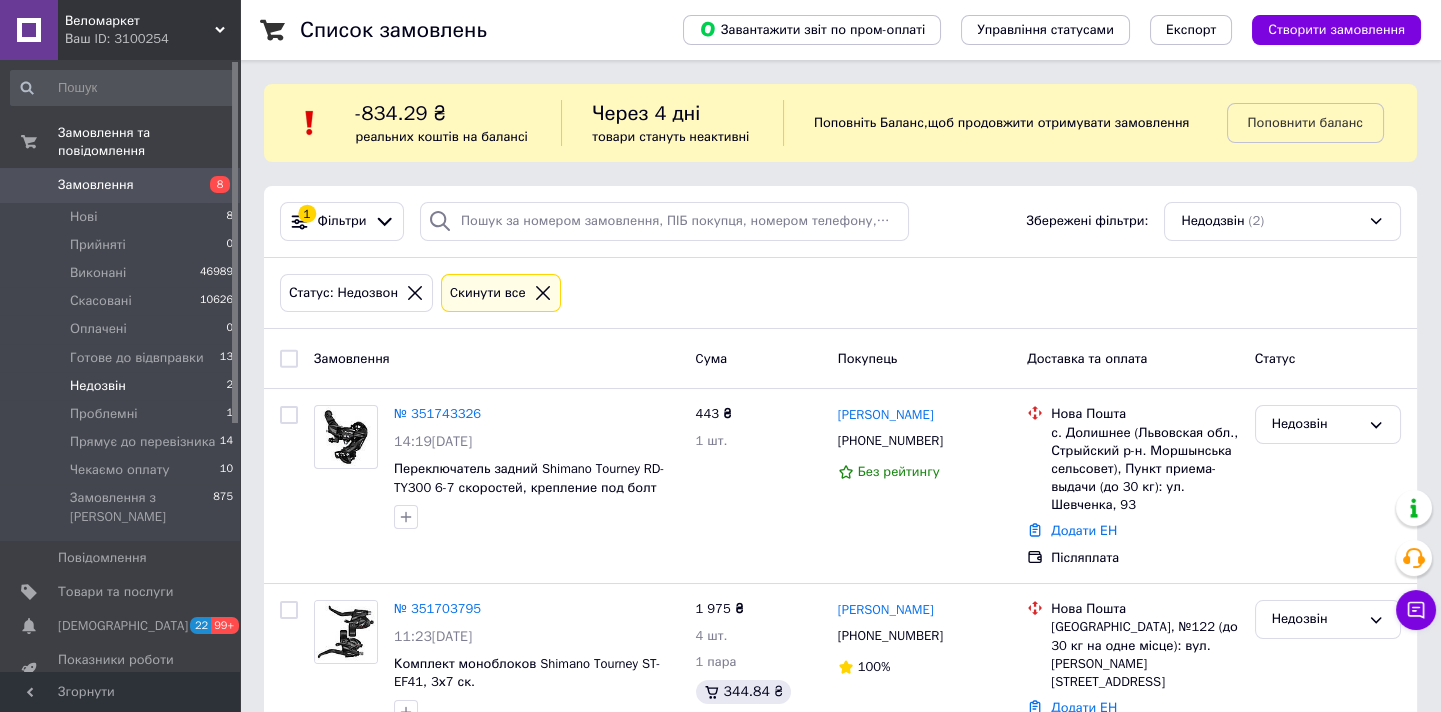 scroll, scrollTop: 83, scrollLeft: 0, axis: vertical 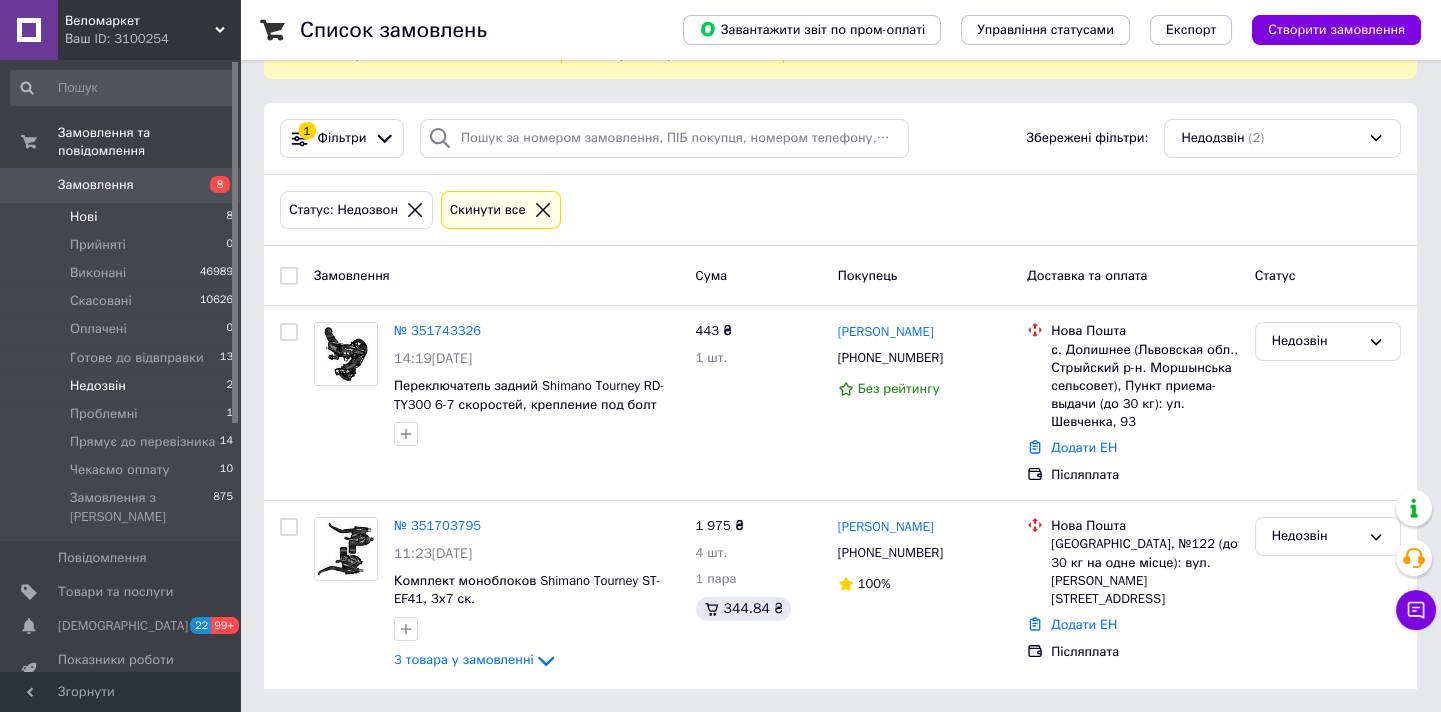 click on "Нові 8" at bounding box center (122, 217) 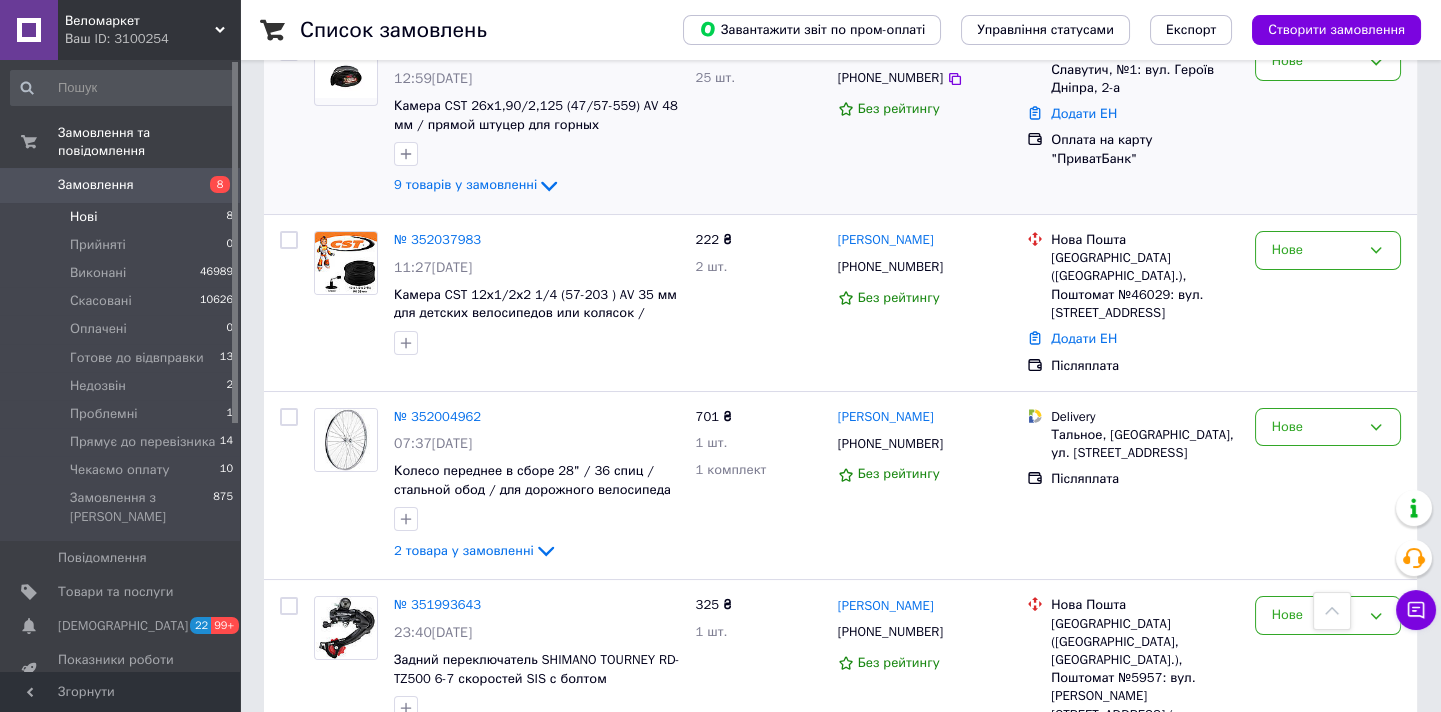 scroll, scrollTop: 454, scrollLeft: 0, axis: vertical 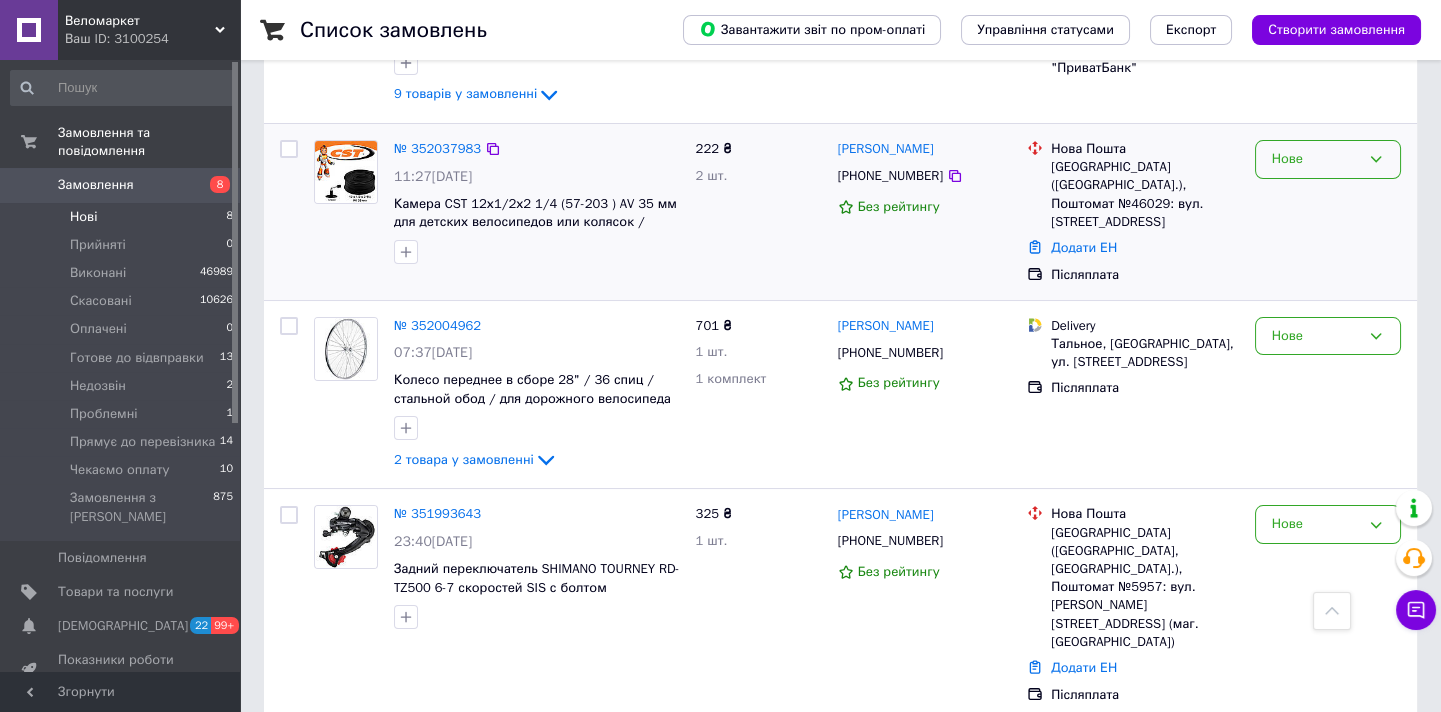 click on "Нове" at bounding box center (1316, 159) 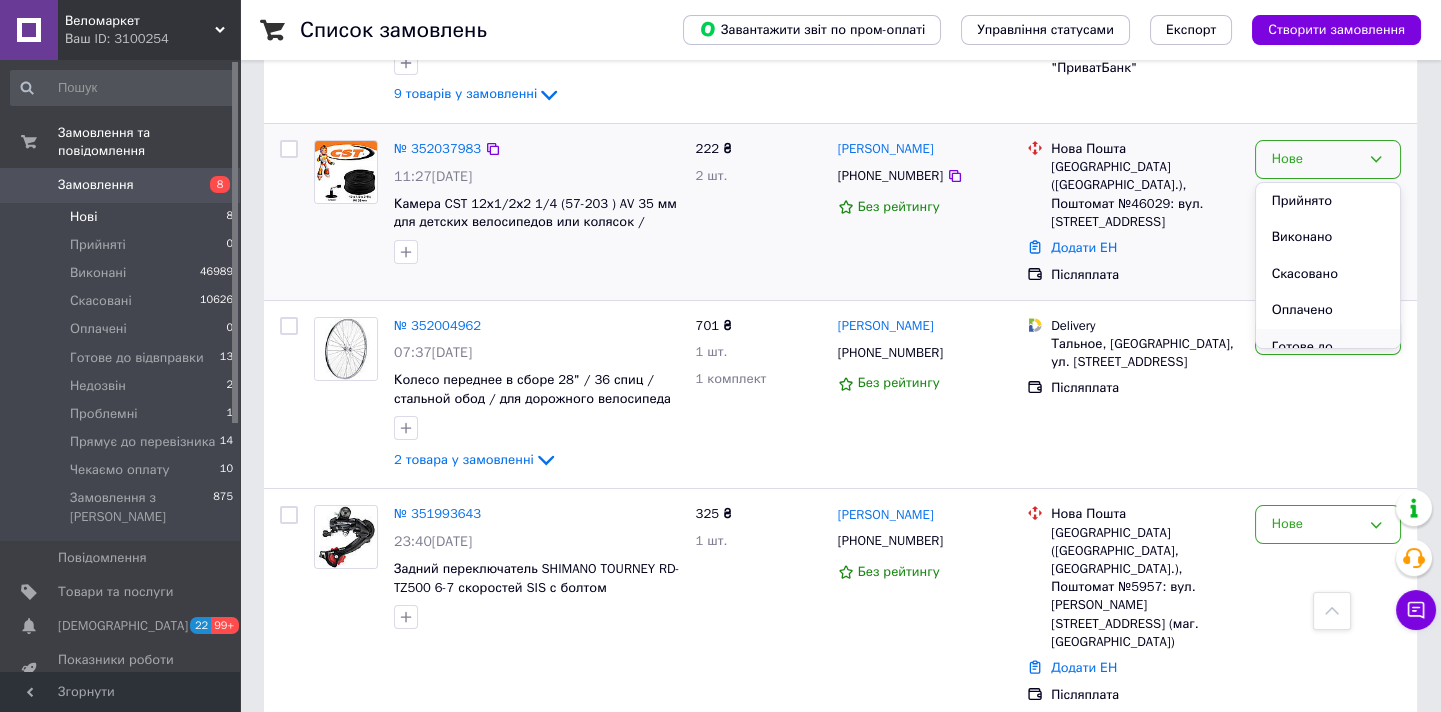 scroll, scrollTop: 90, scrollLeft: 0, axis: vertical 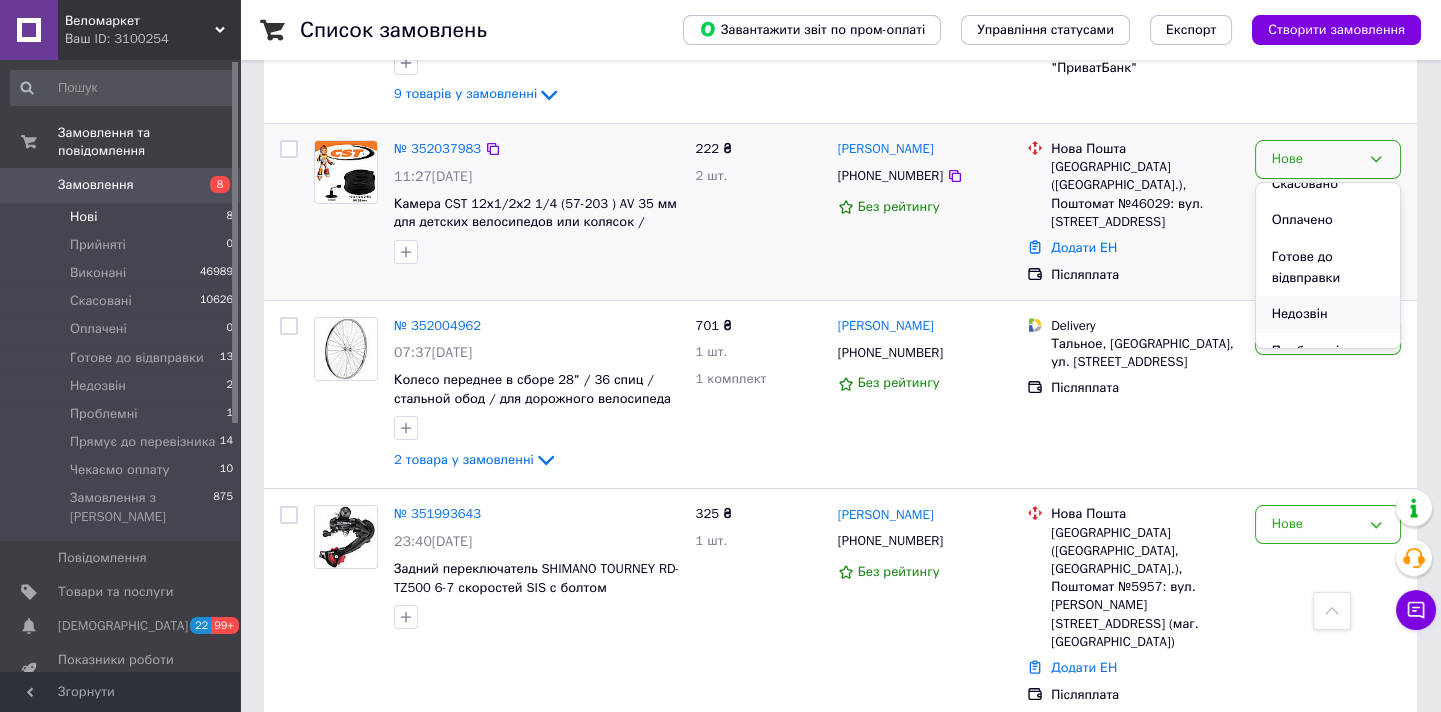 click on "Недозвін" at bounding box center [1328, 314] 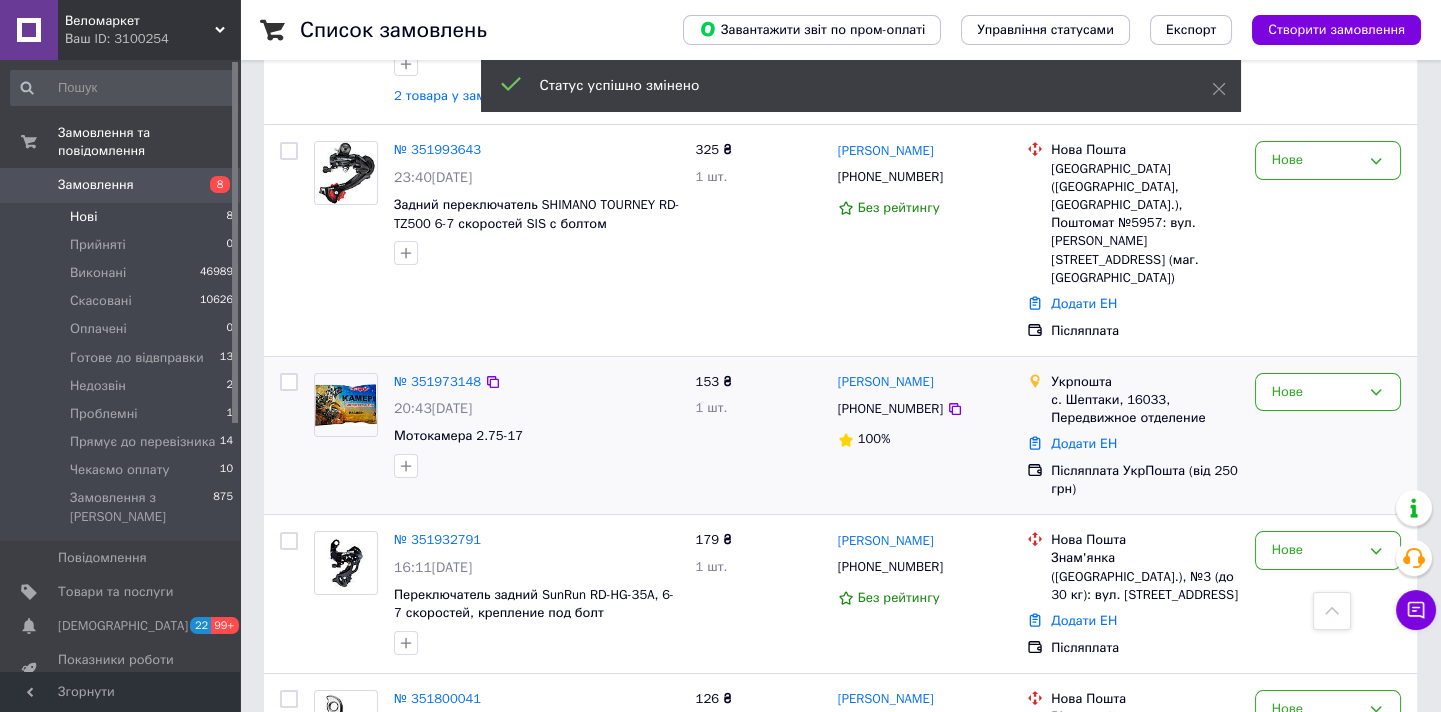 scroll, scrollTop: 887, scrollLeft: 0, axis: vertical 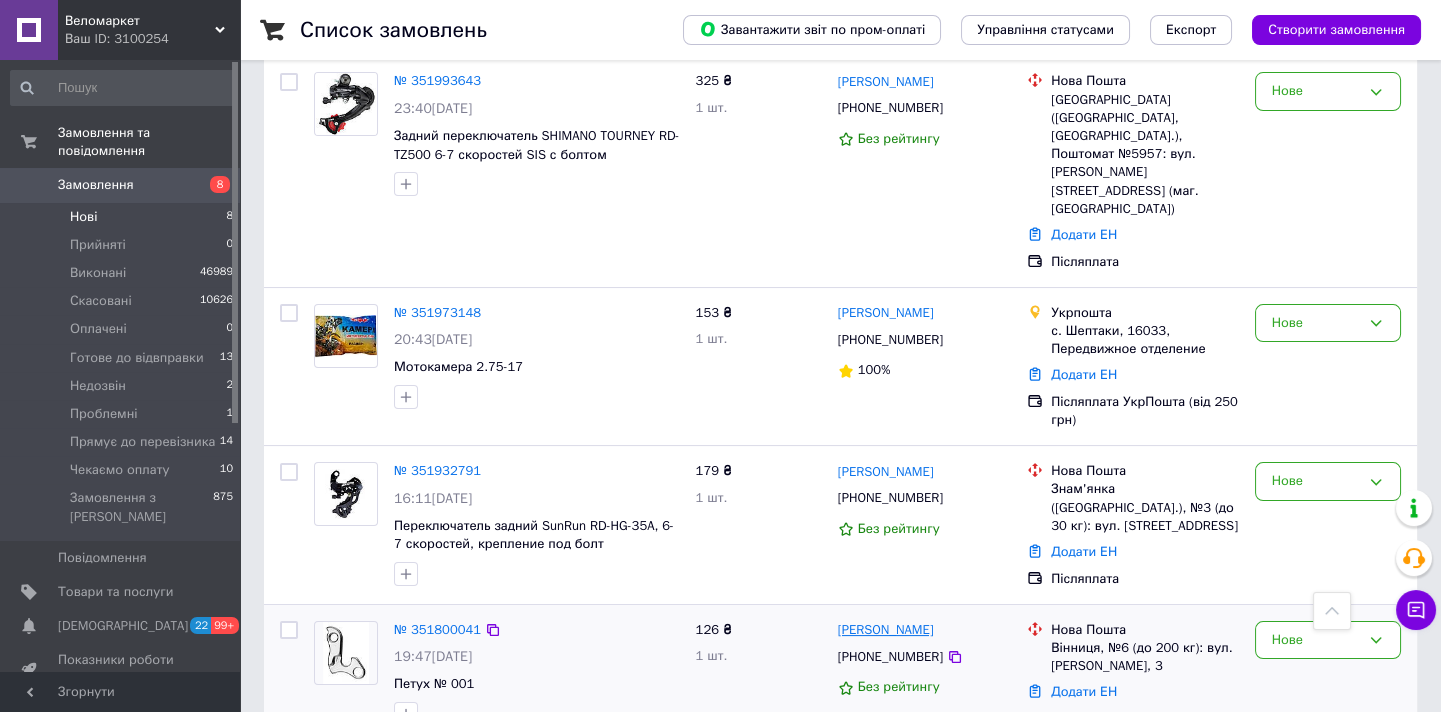 click on "[PERSON_NAME]" at bounding box center (886, 630) 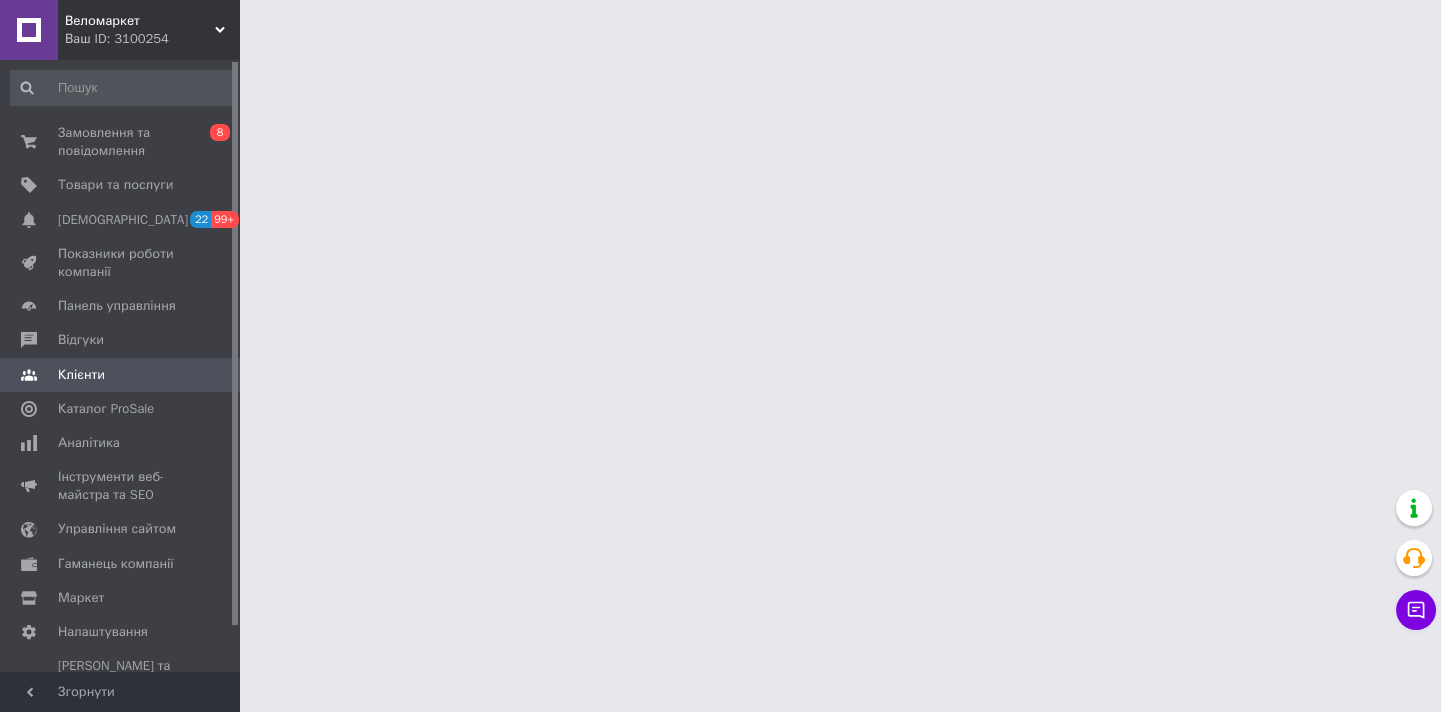 scroll, scrollTop: 0, scrollLeft: 0, axis: both 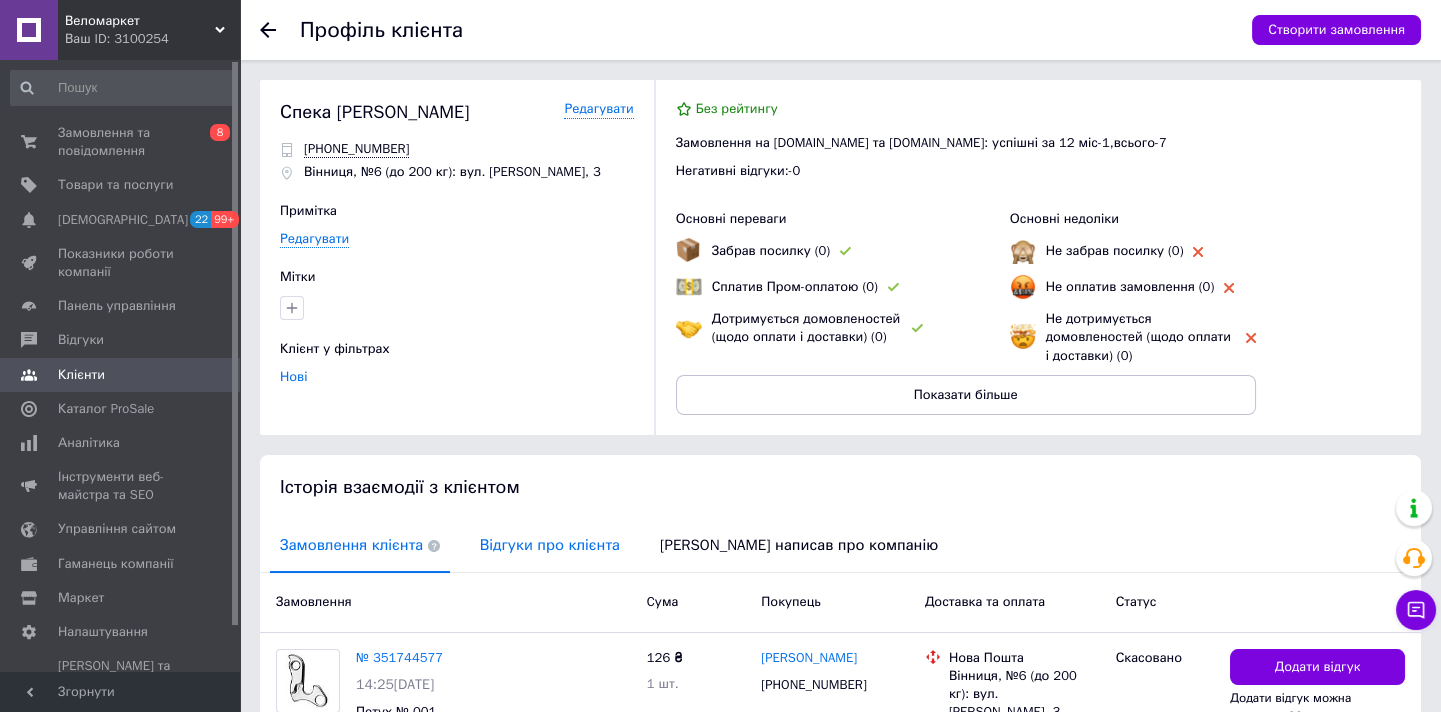 click on "Відгуки про клієнта" at bounding box center [550, 545] 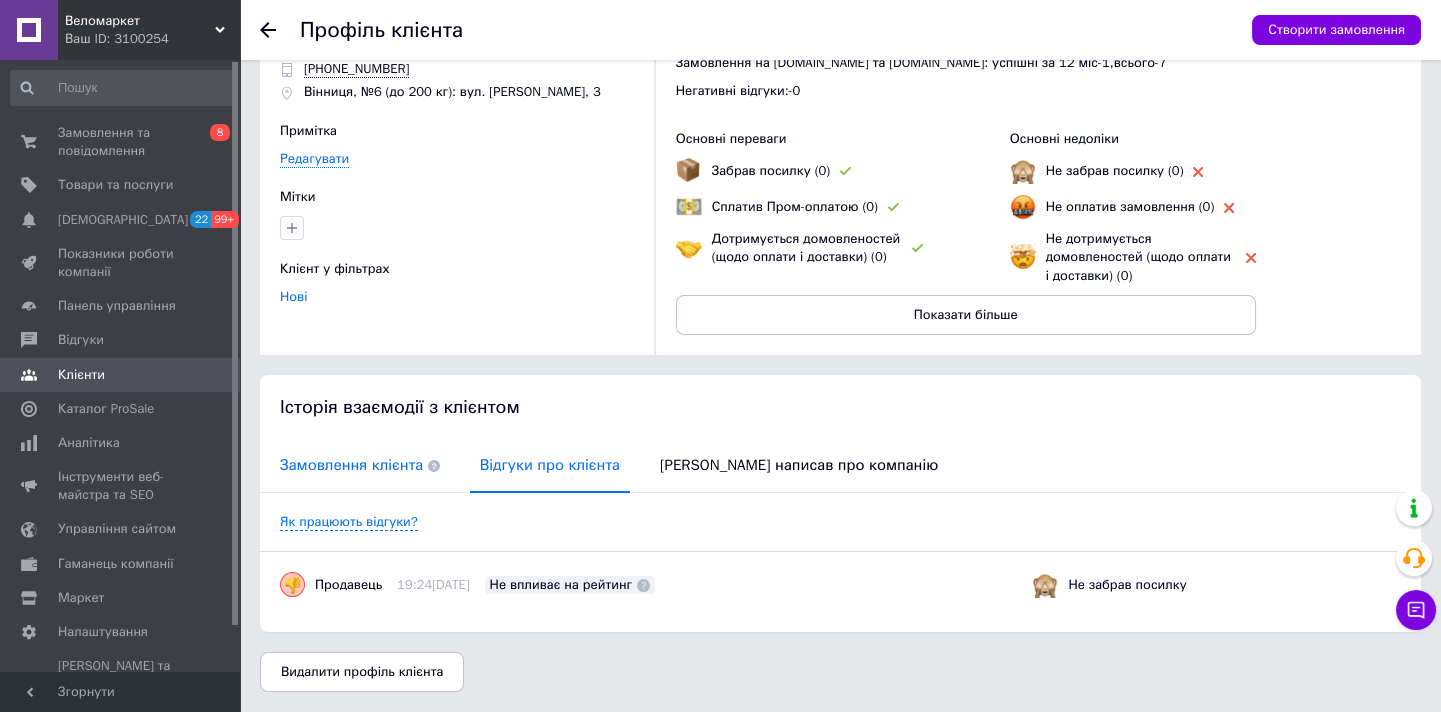 click on "Замовлення клієнта" at bounding box center (360, 465) 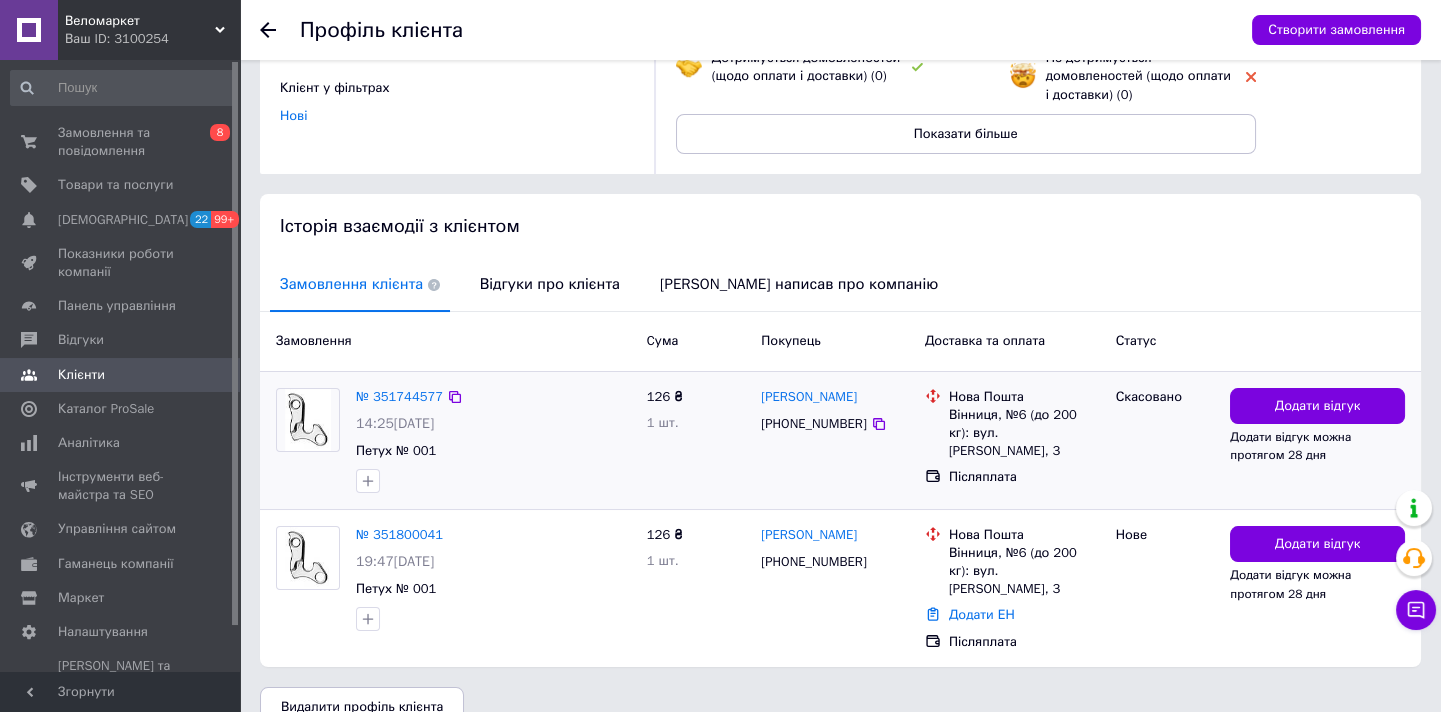 scroll, scrollTop: 277, scrollLeft: 0, axis: vertical 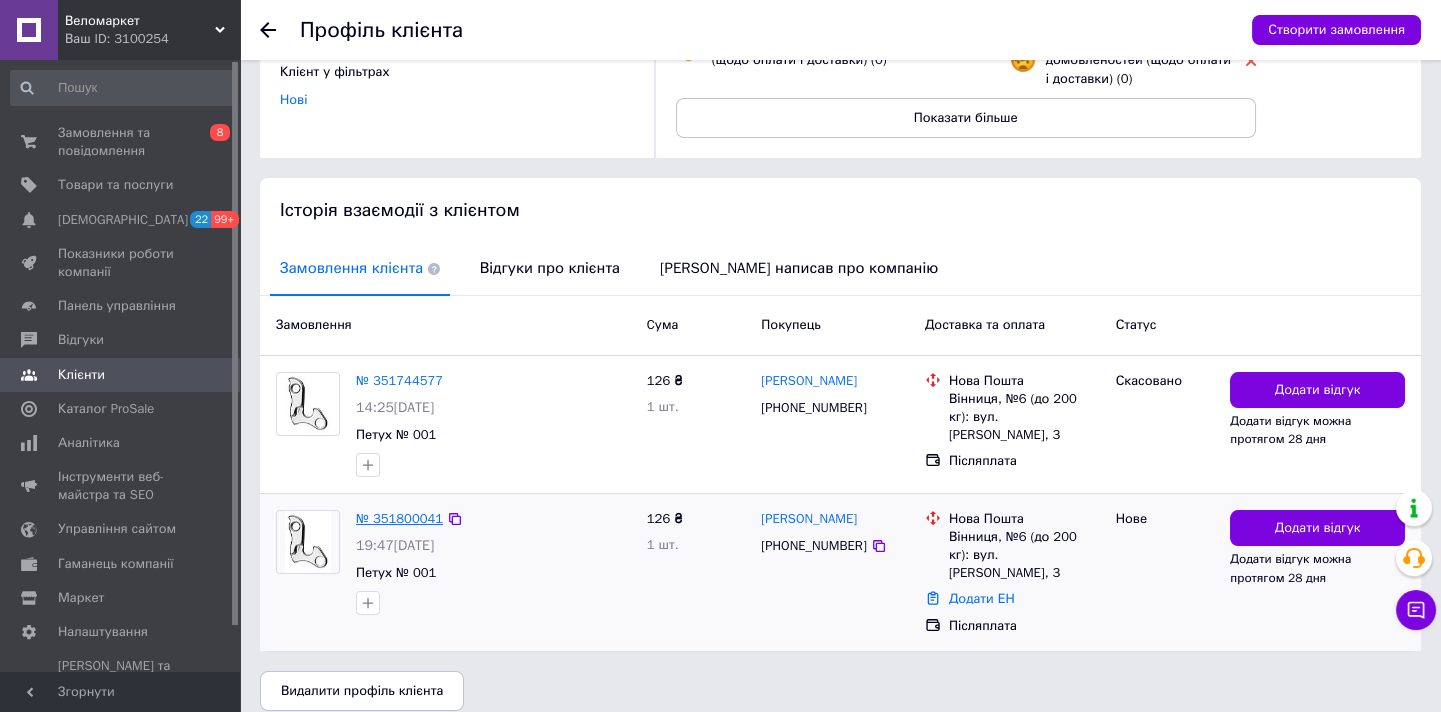 click on "№ 351800041" at bounding box center (399, 518) 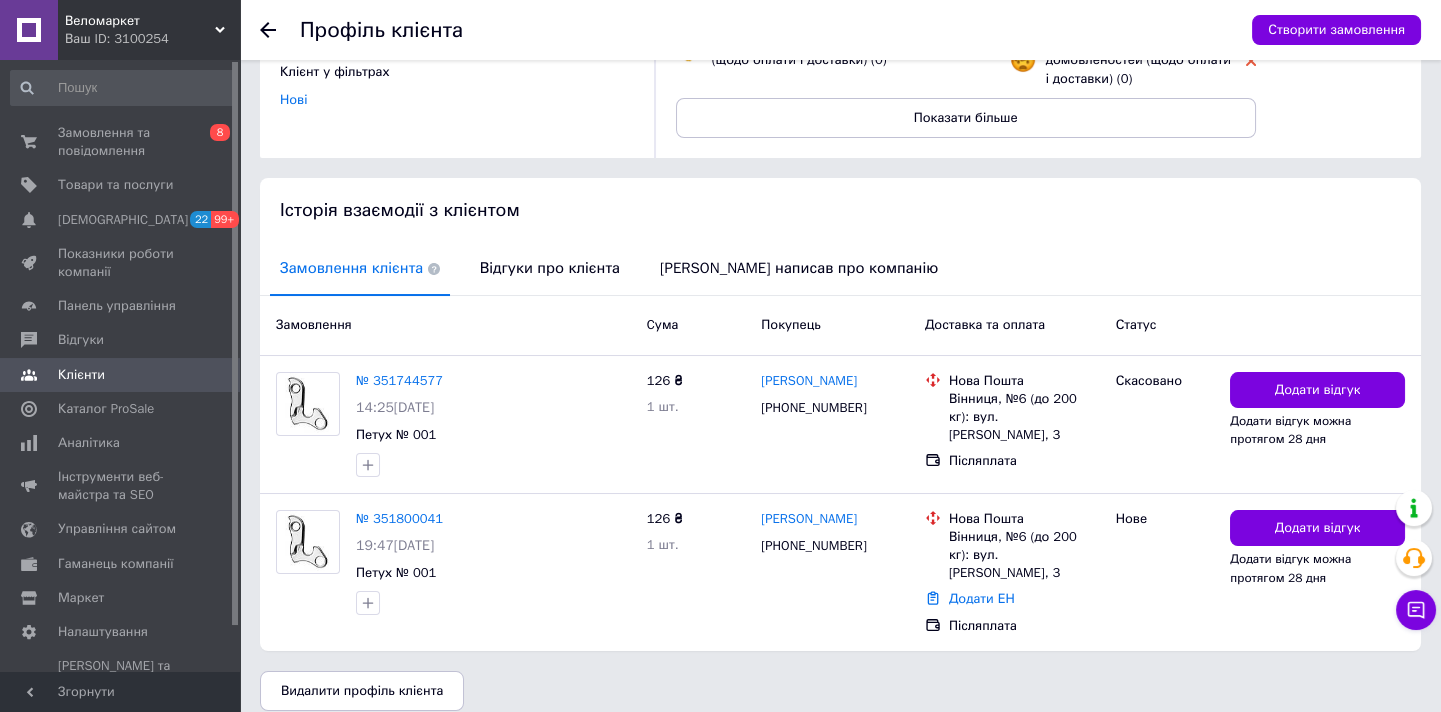 scroll, scrollTop: 0, scrollLeft: 0, axis: both 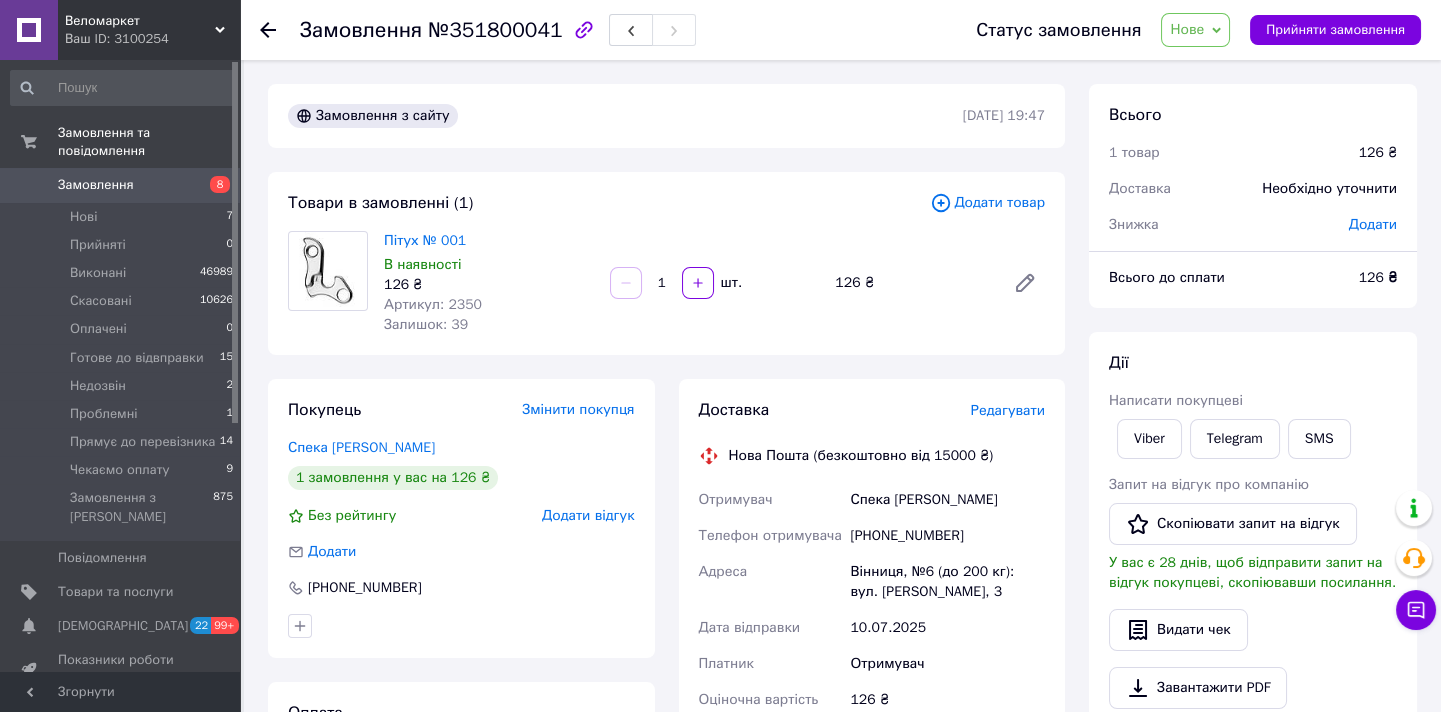 click on "Нове" at bounding box center (1187, 29) 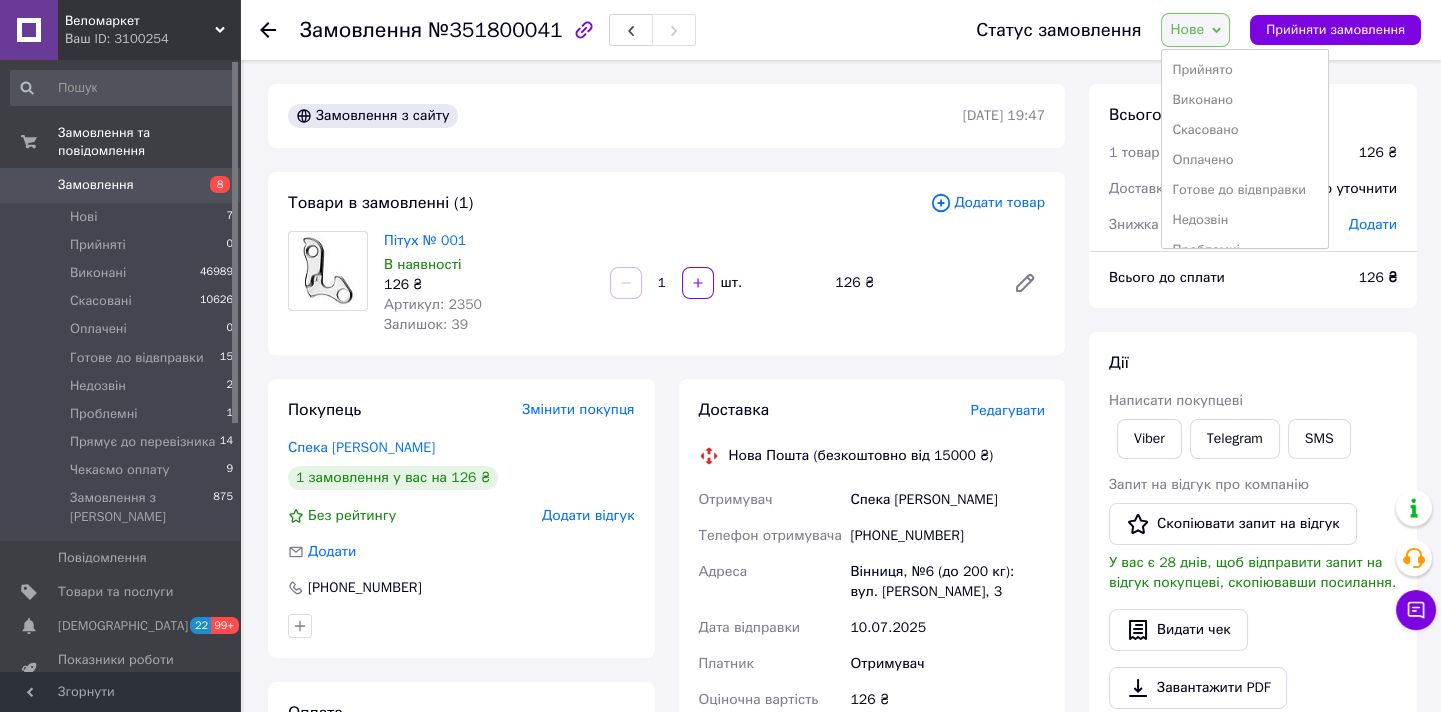 scroll, scrollTop: 81, scrollLeft: 0, axis: vertical 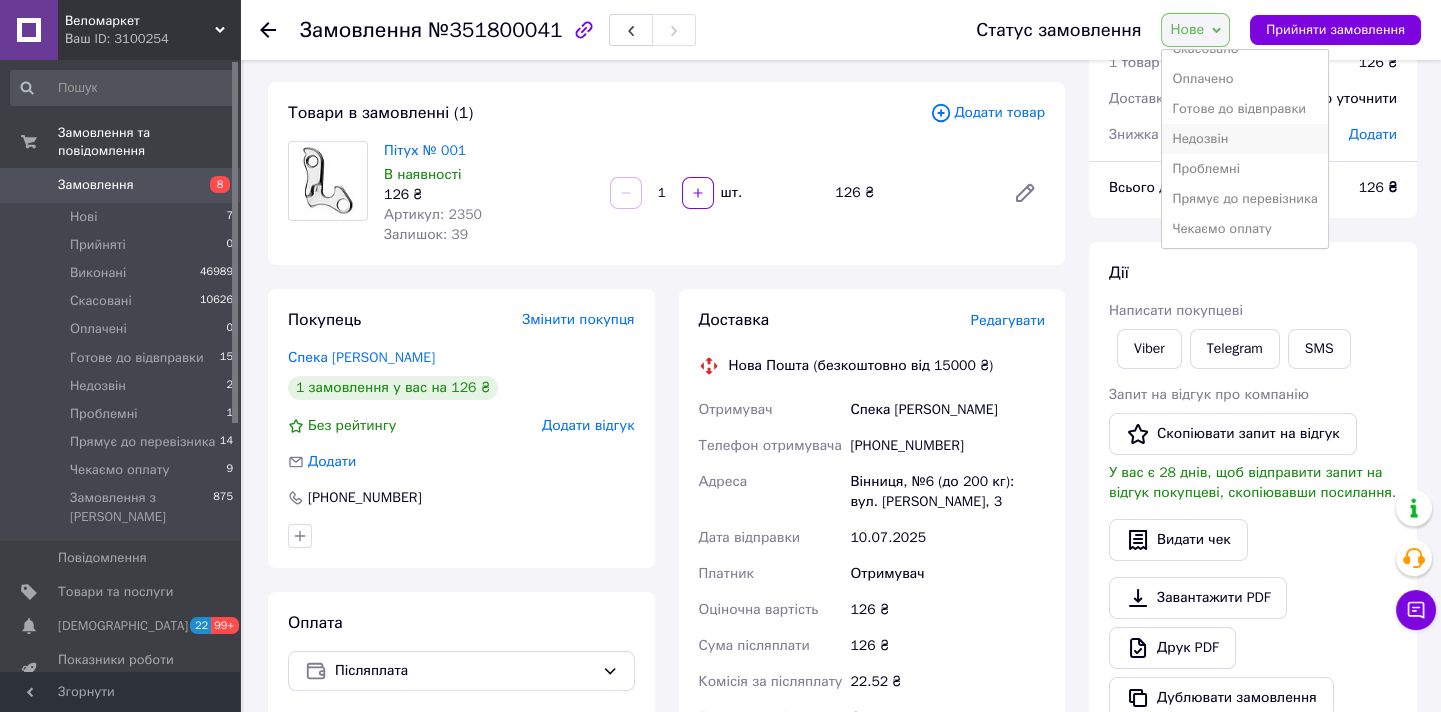 click on "Недозвін" at bounding box center [1244, 139] 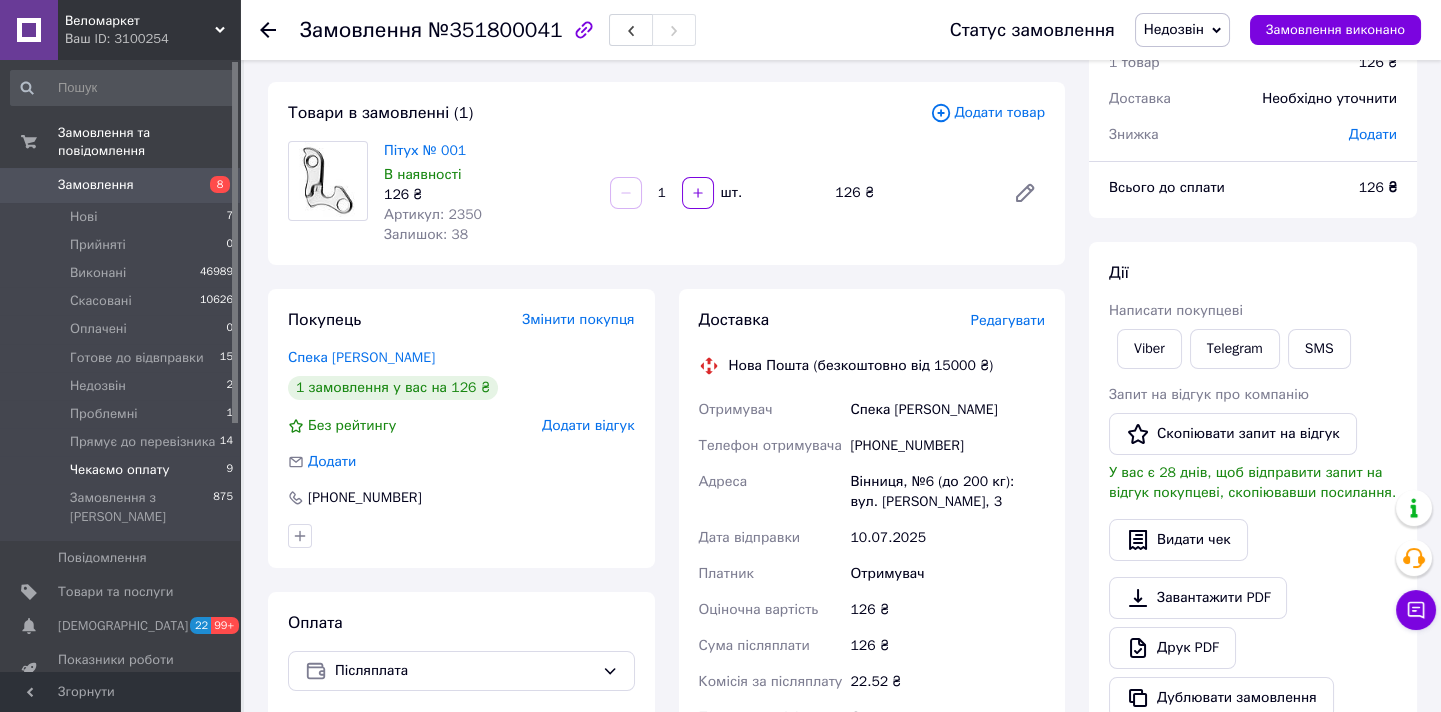 click on "Чекаємо оплату 9" at bounding box center (122, 470) 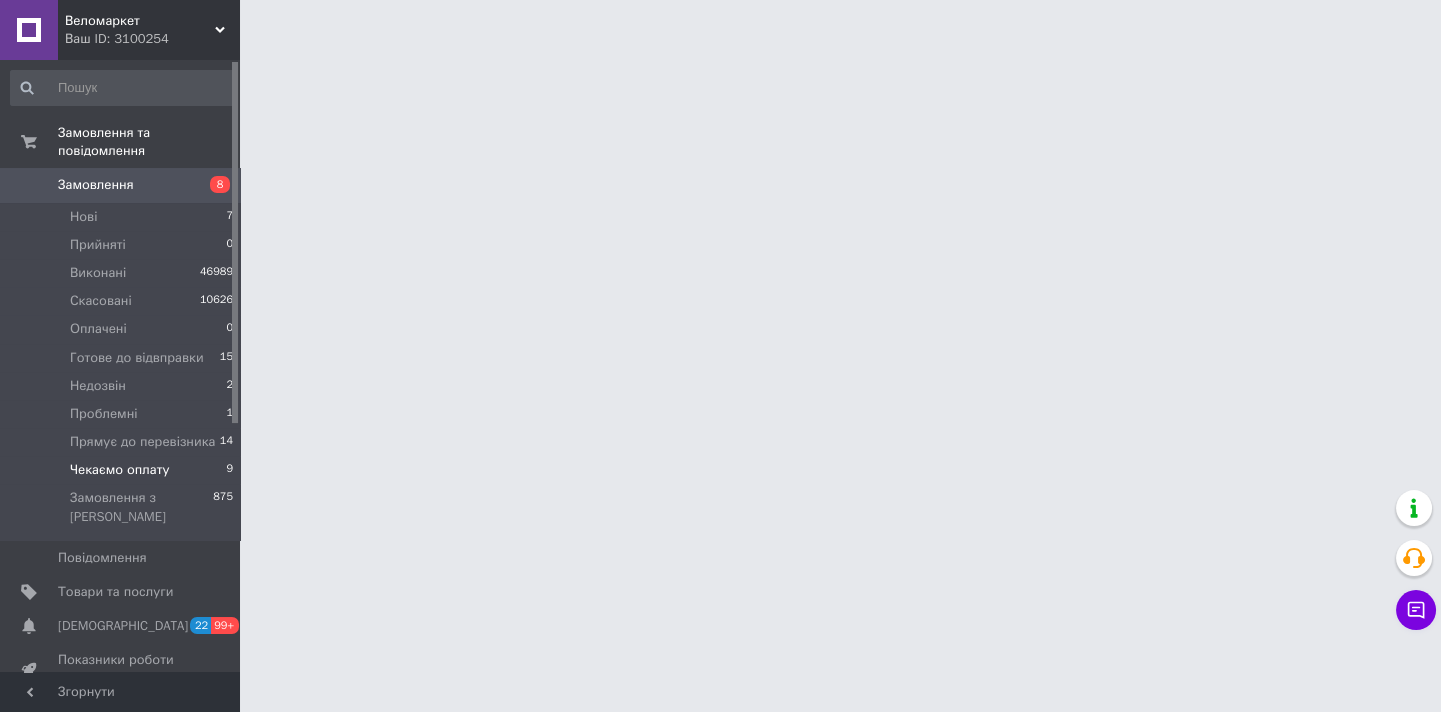 scroll, scrollTop: 0, scrollLeft: 0, axis: both 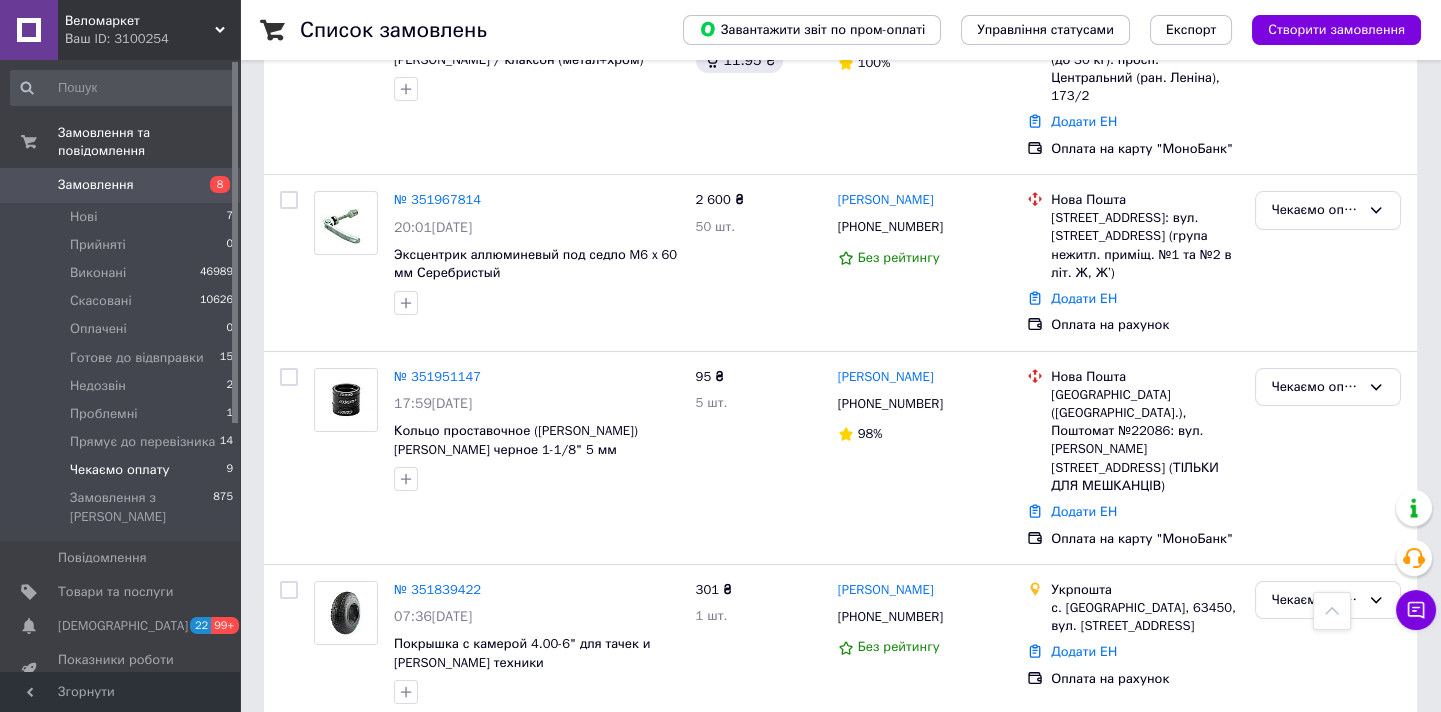 click on "Замовлення" at bounding box center [96, 185] 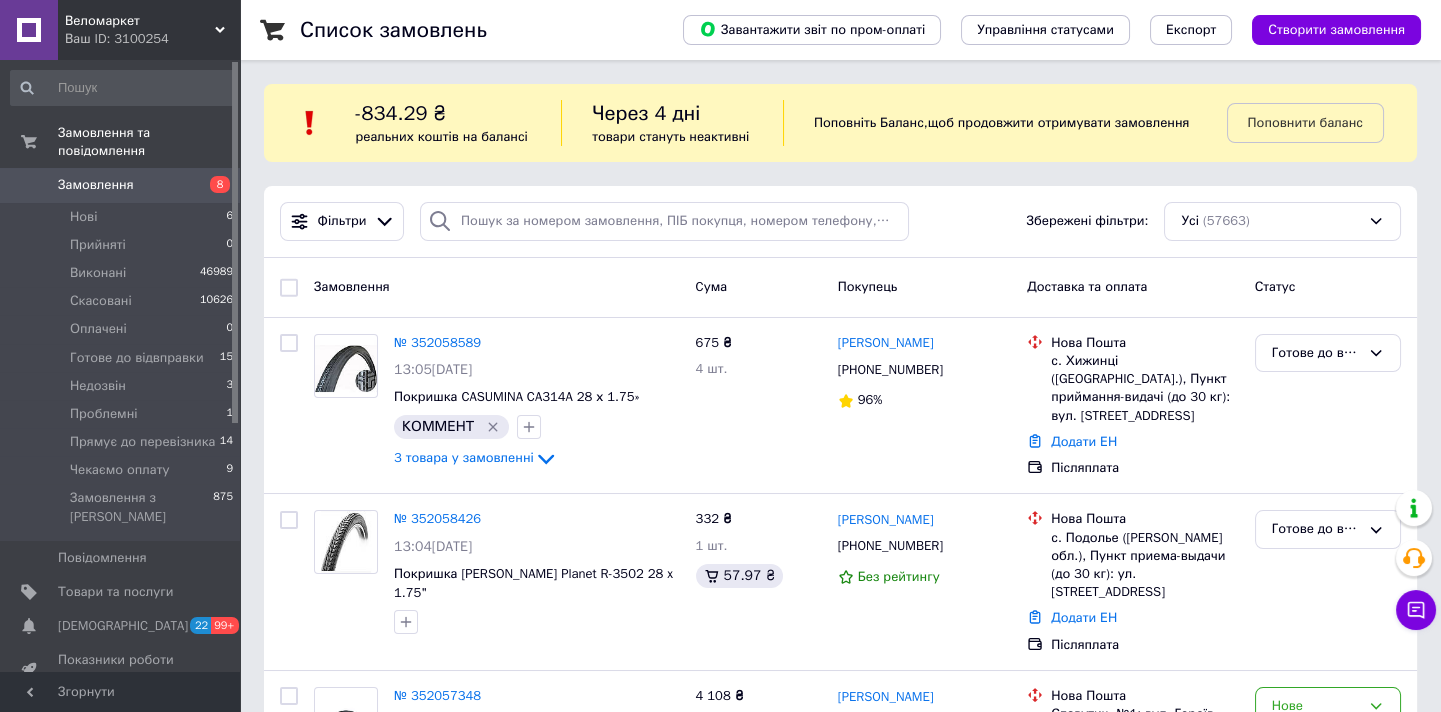scroll, scrollTop: 181, scrollLeft: 0, axis: vertical 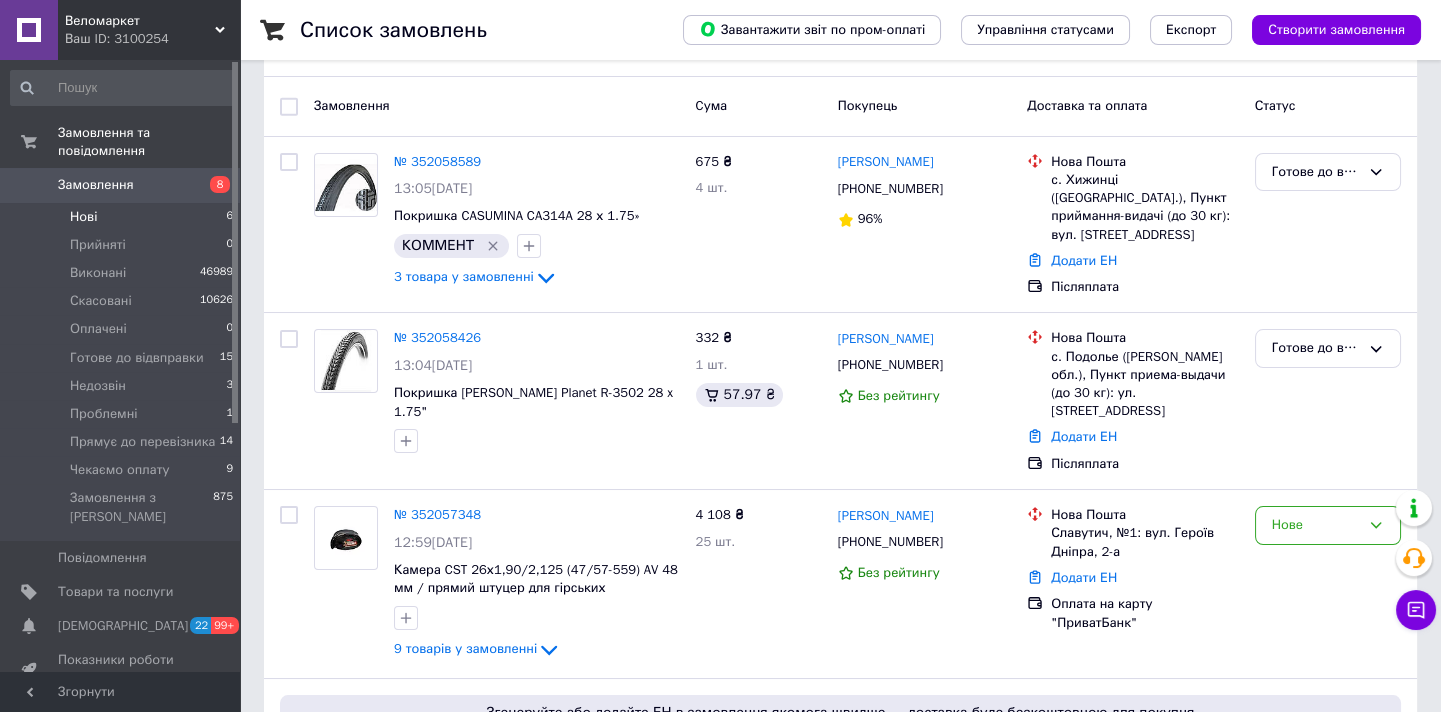 click on "Нові 6" at bounding box center [122, 217] 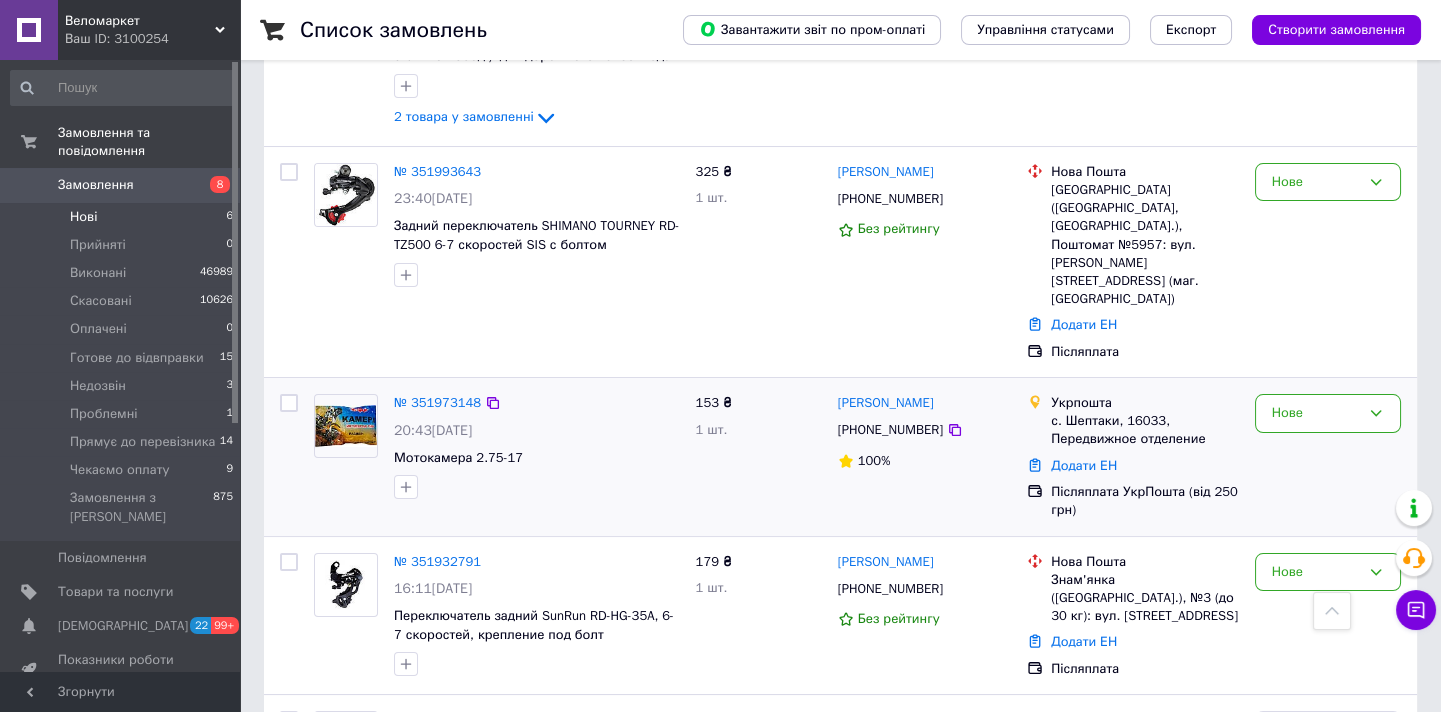 scroll, scrollTop: 710, scrollLeft: 0, axis: vertical 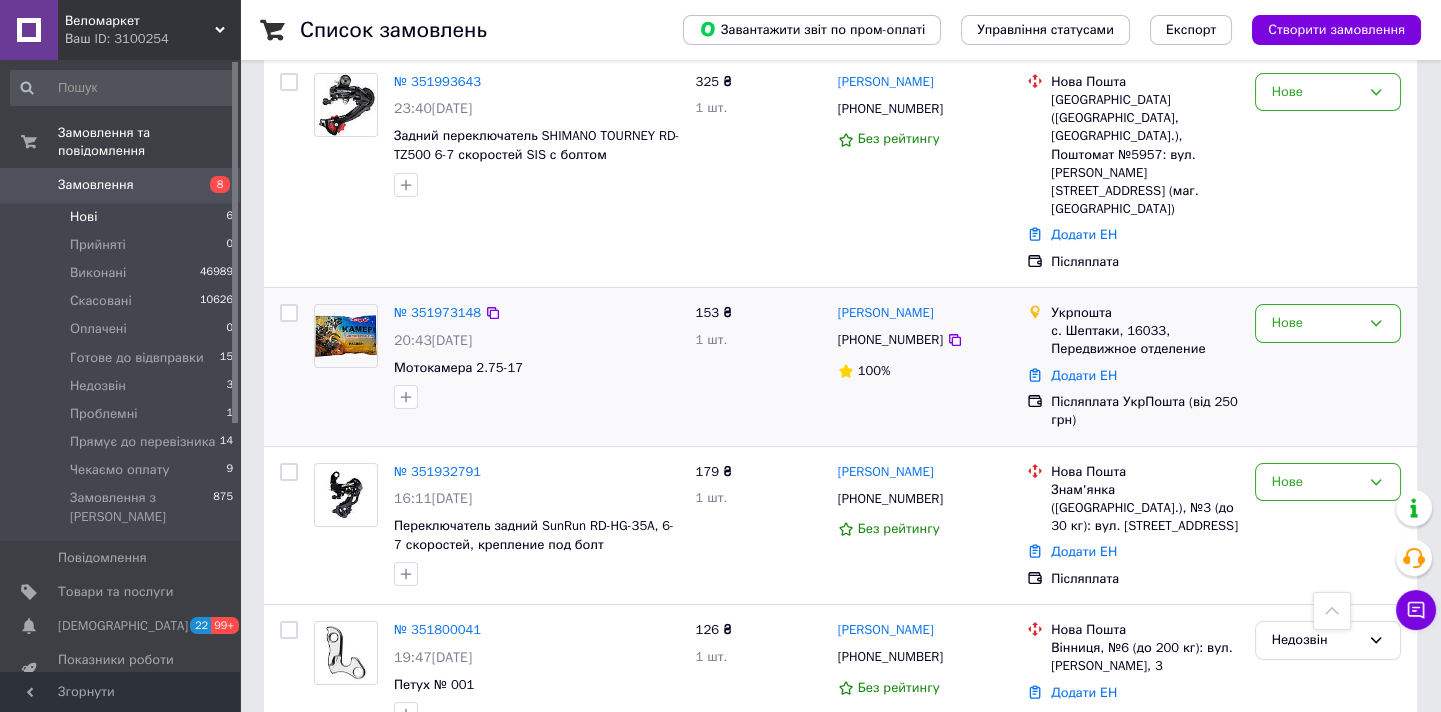 click on "№ 351973148 20:43[DATE] Мотокамера 2.75-17" at bounding box center (497, 367) 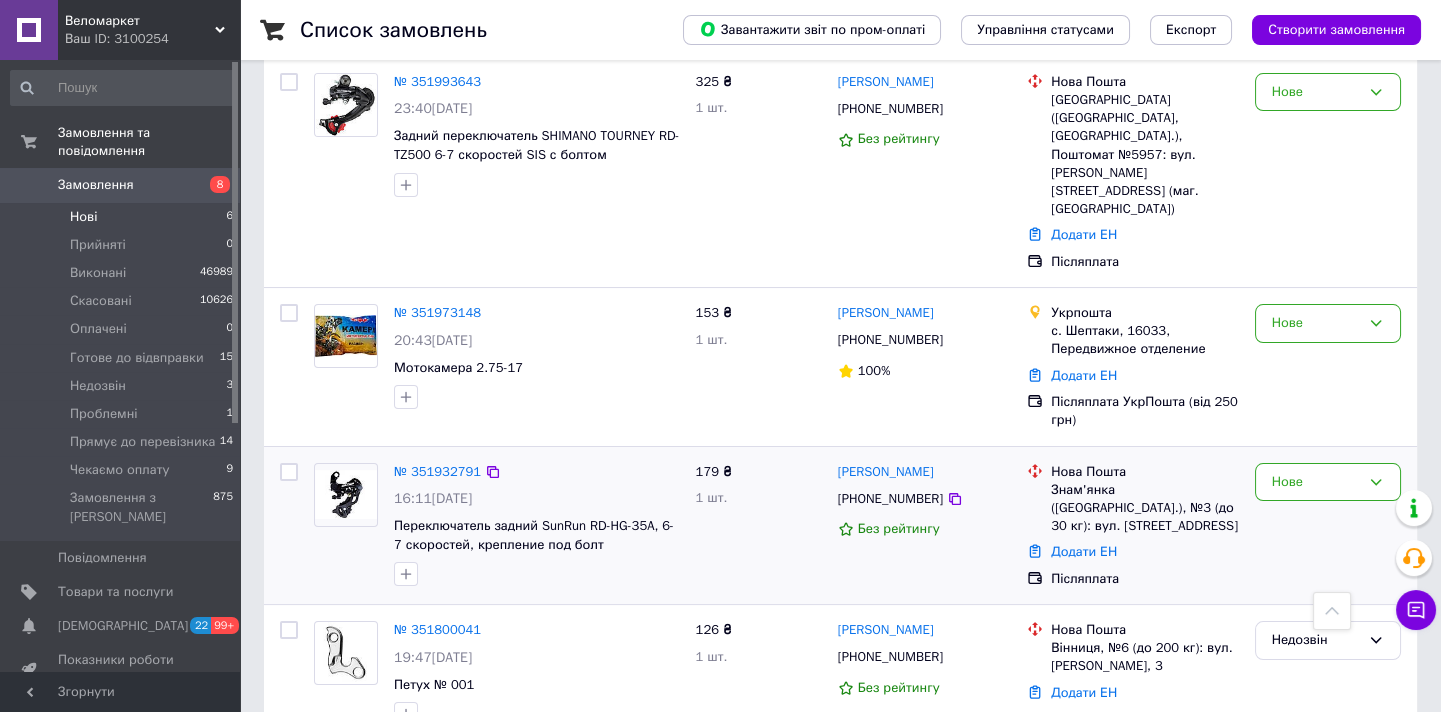 click on "№ 351973148 20:43[DATE] Мотокамера 2.75-17" at bounding box center [497, 367] 